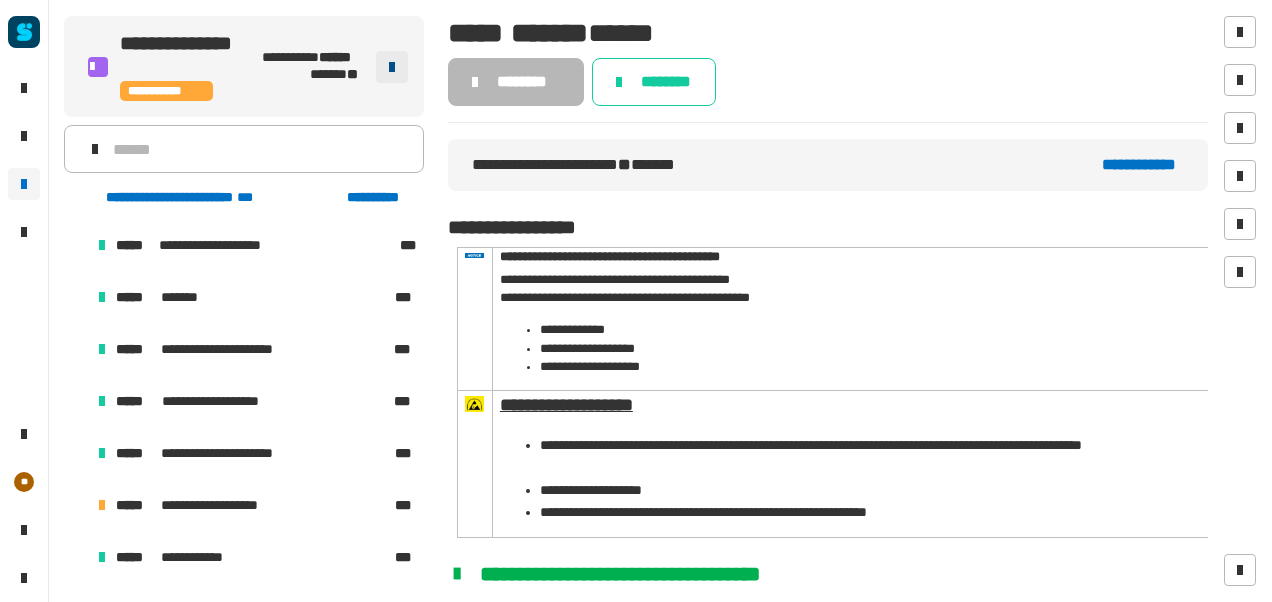 scroll, scrollTop: 0, scrollLeft: 0, axis: both 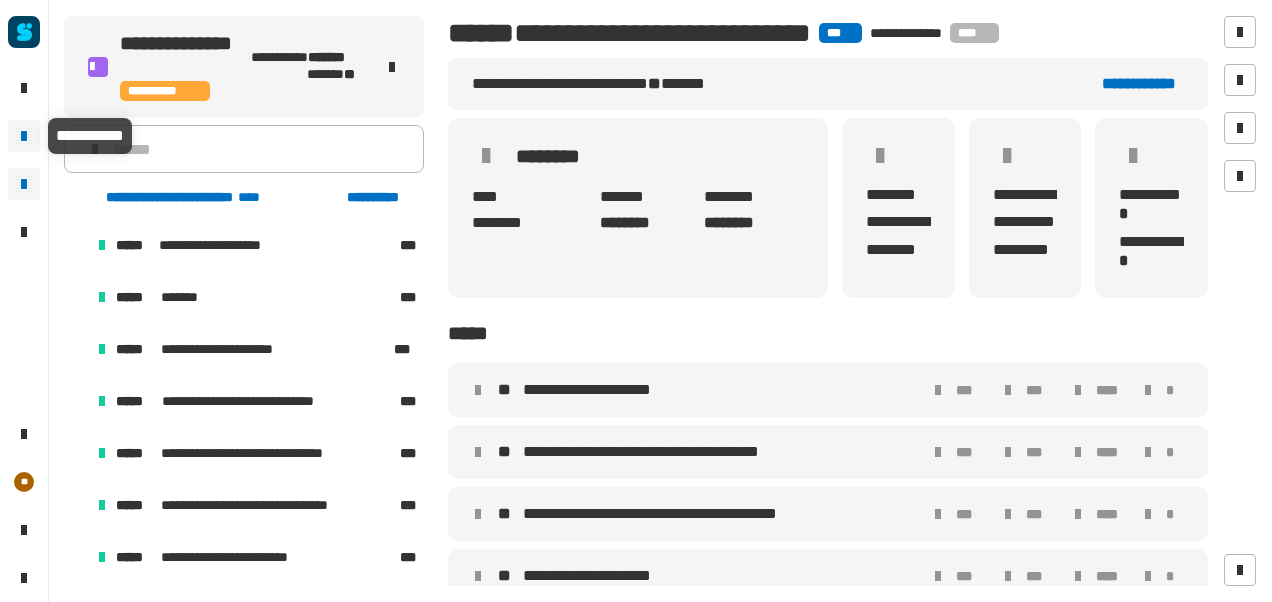click 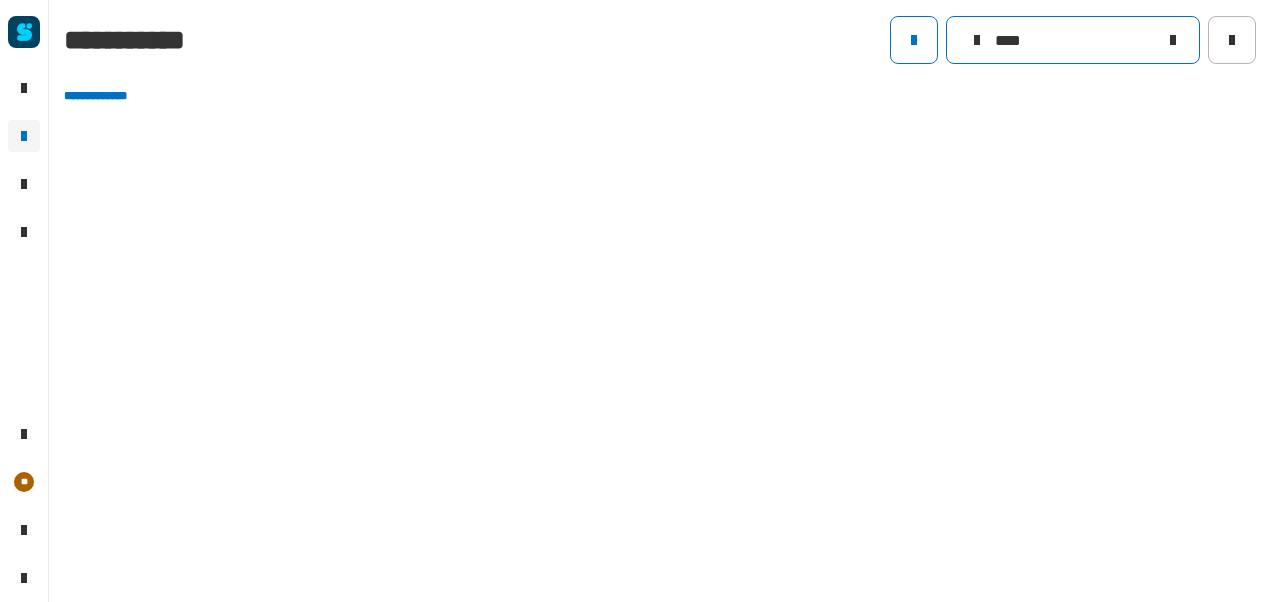 click on "****" 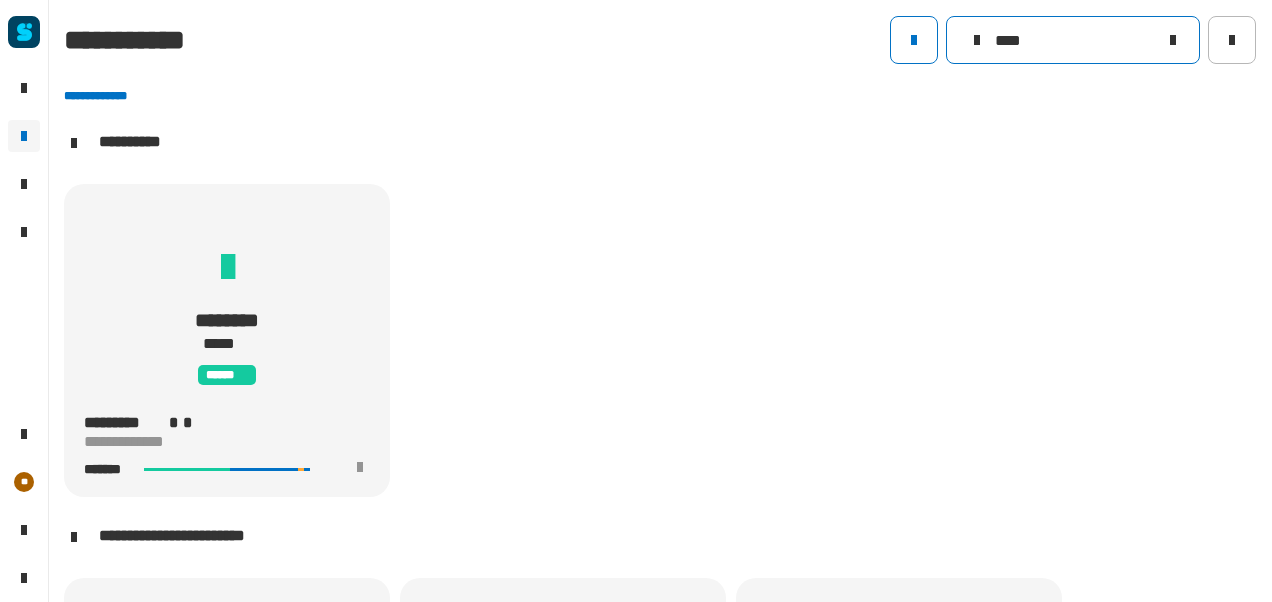 scroll, scrollTop: 1, scrollLeft: 0, axis: vertical 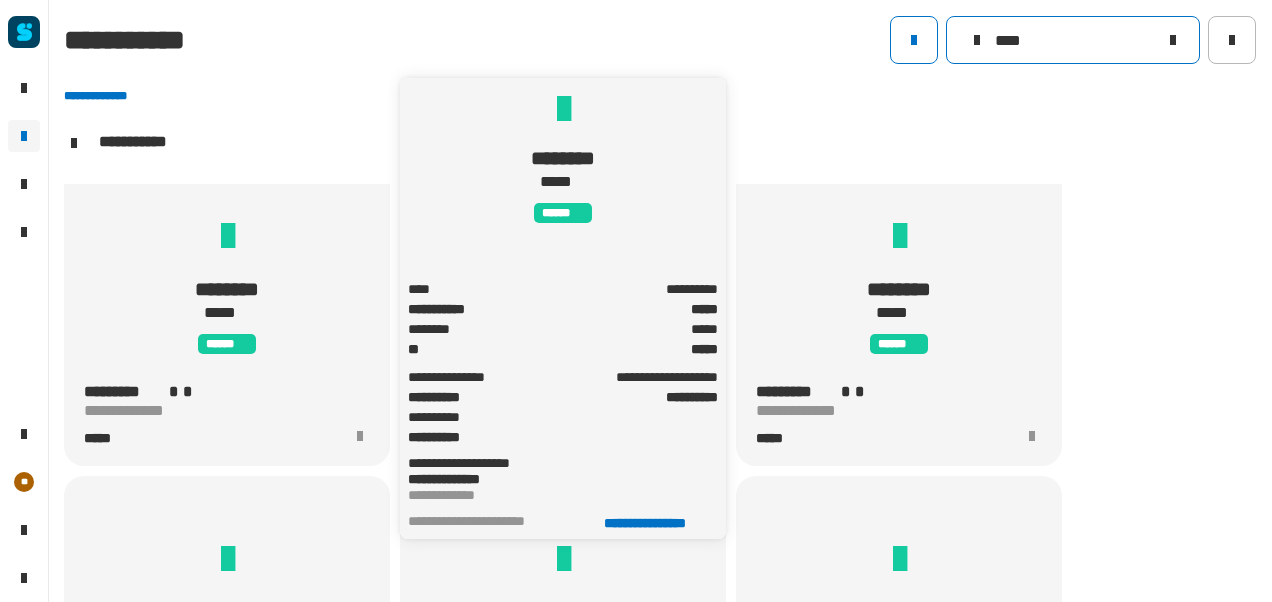type on "****" 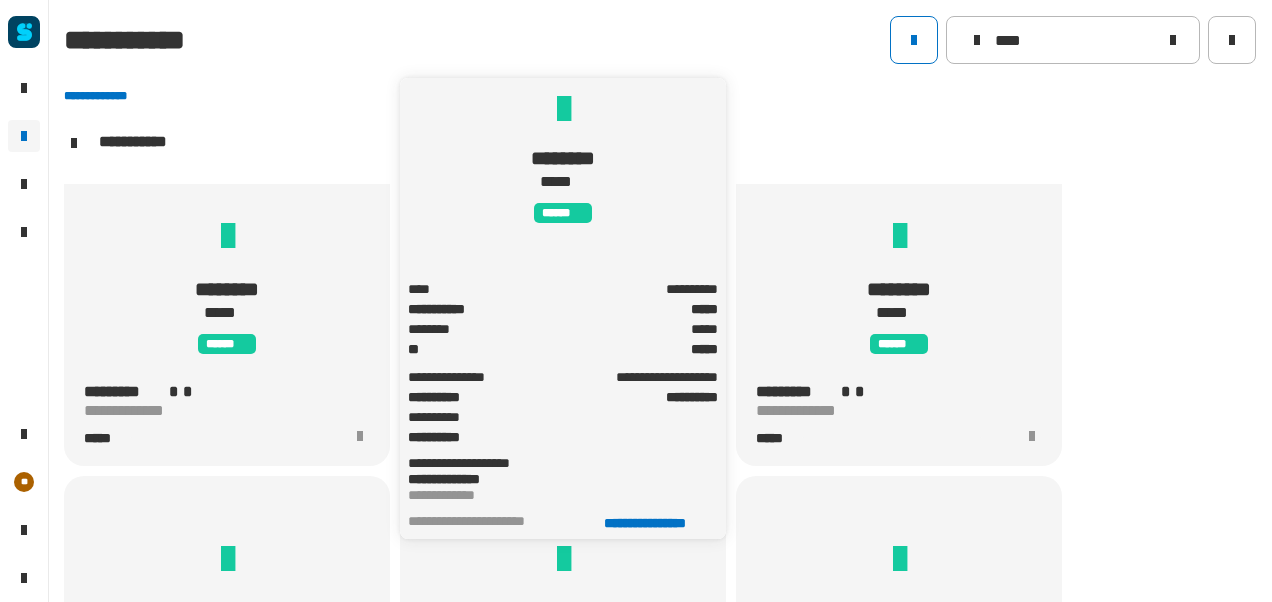 click on "******** ***** ******" 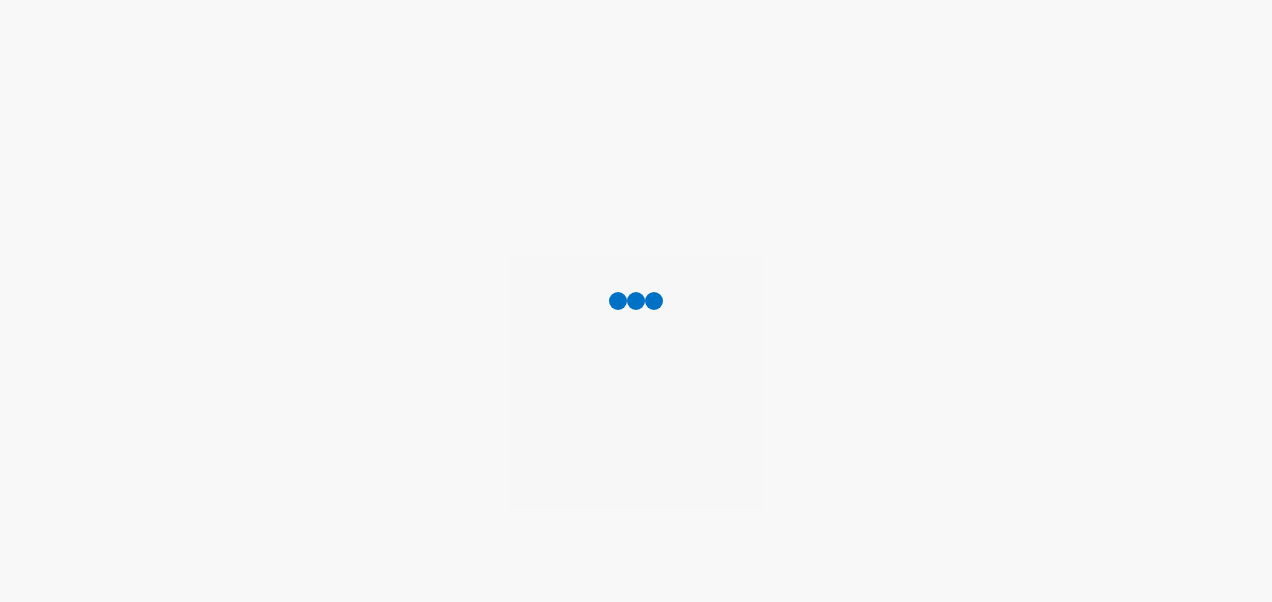 scroll, scrollTop: 0, scrollLeft: 0, axis: both 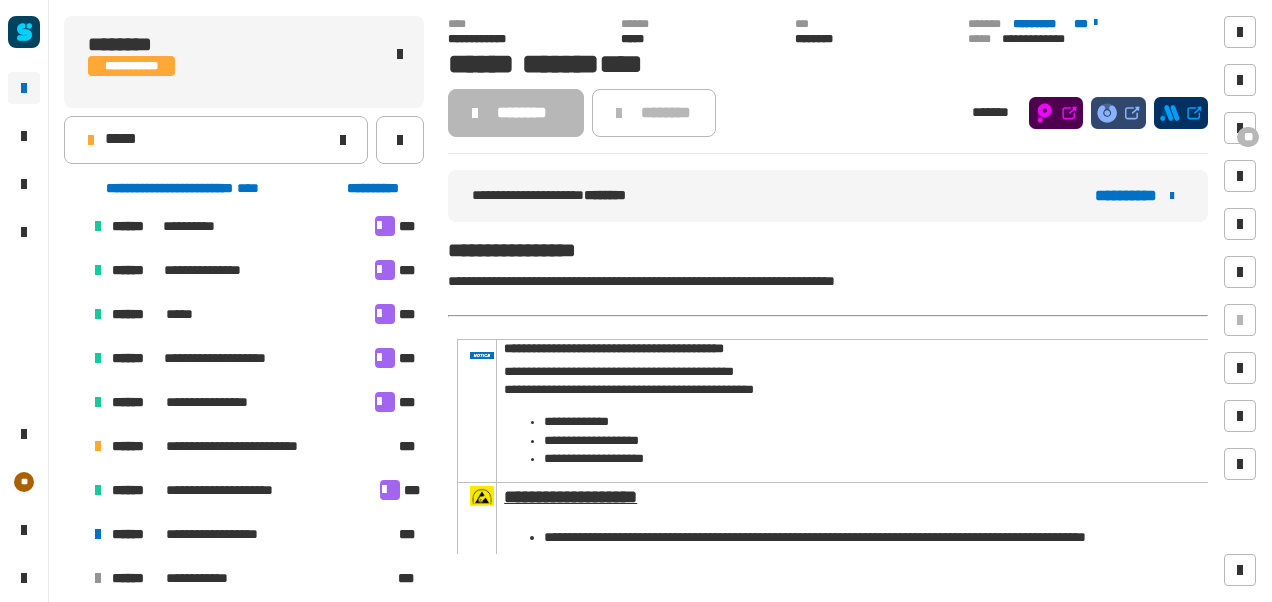 click on "**********" 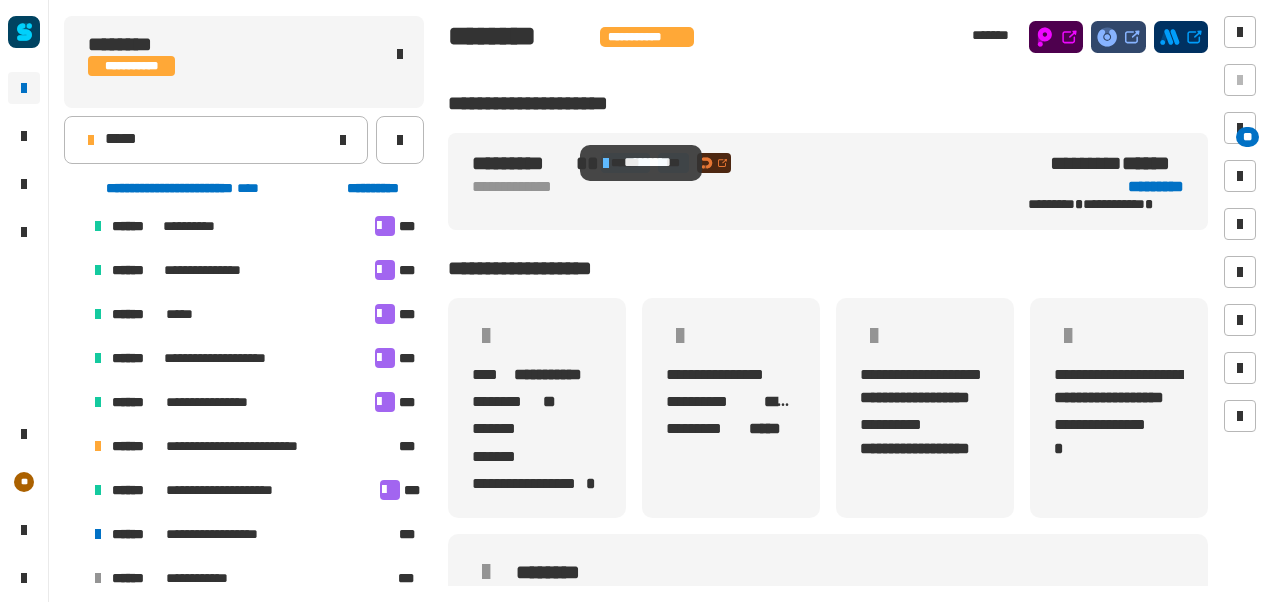 click at bounding box center [606, 163] 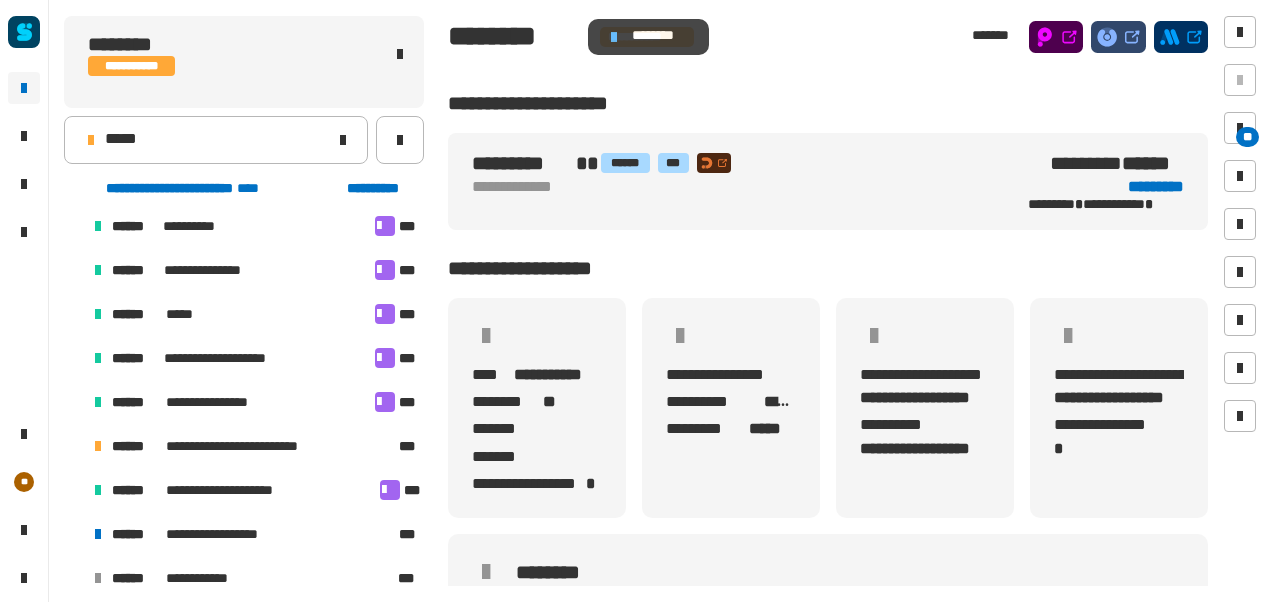 click at bounding box center [614, 37] 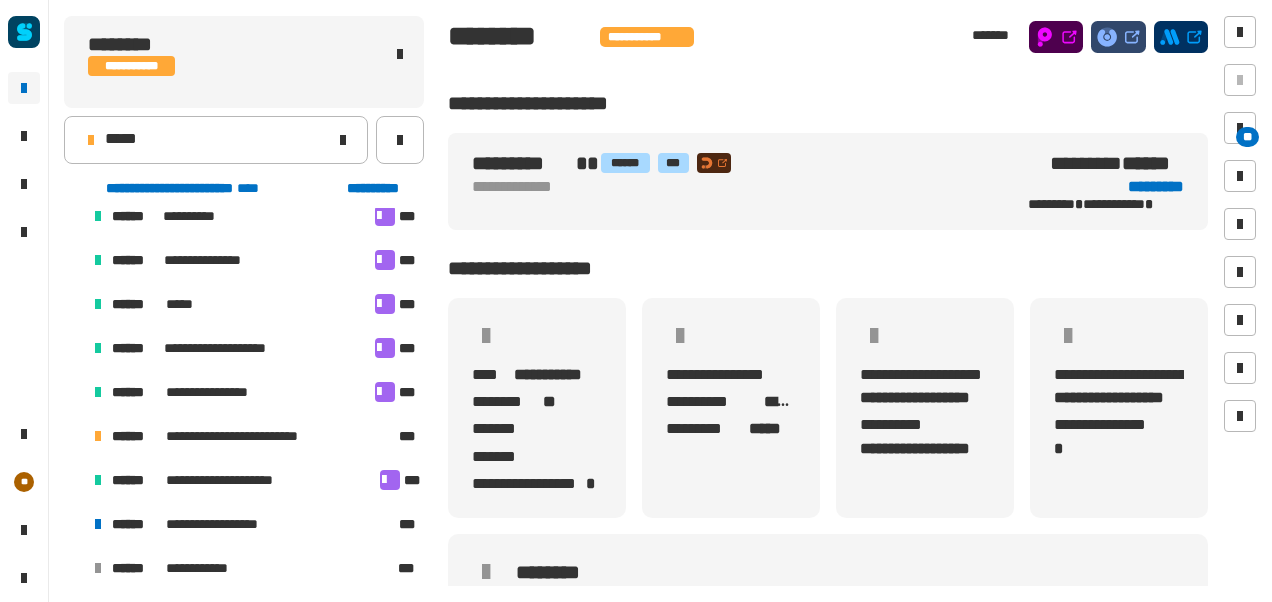 scroll, scrollTop: 756, scrollLeft: 0, axis: vertical 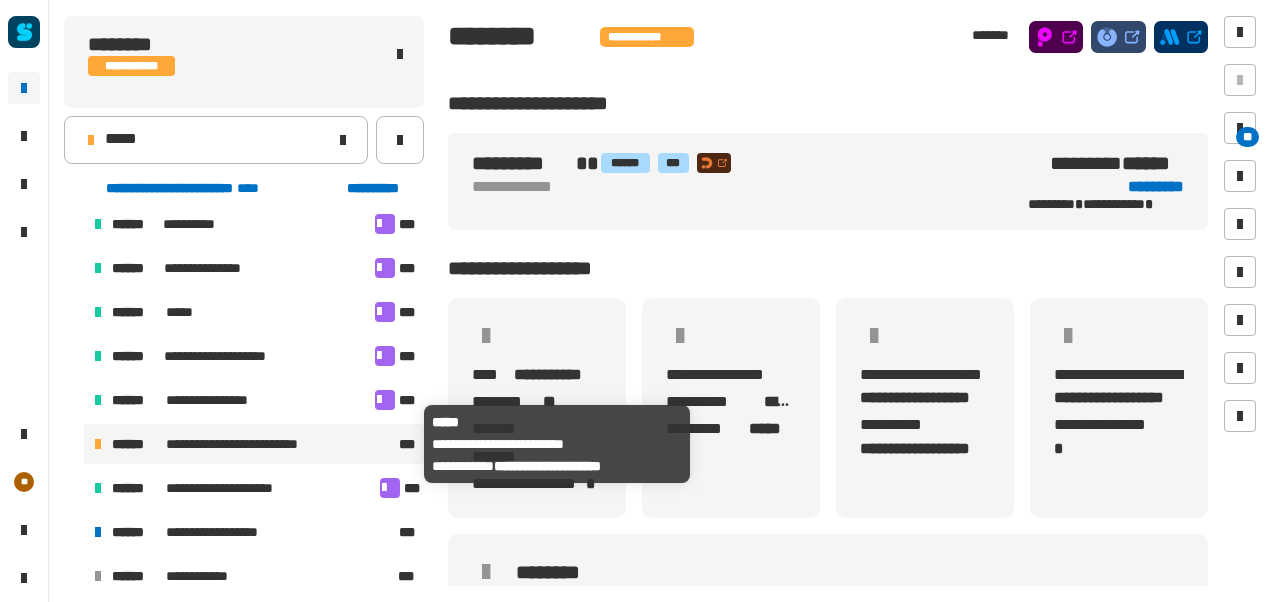click on "**********" at bounding box center [250, 444] 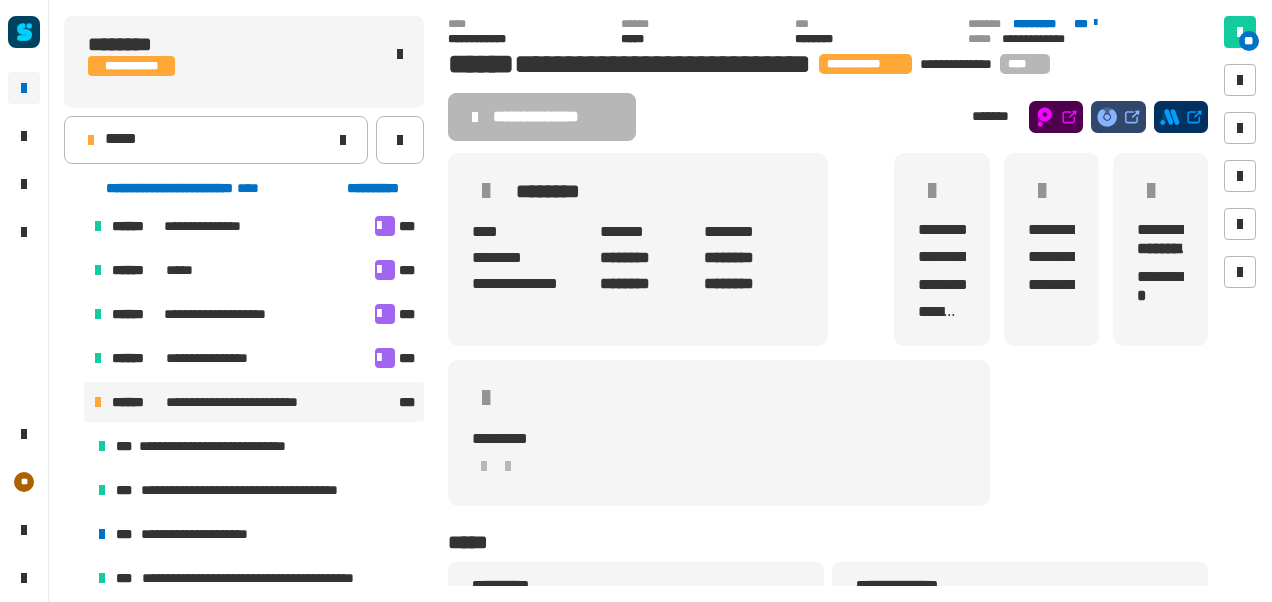 scroll, scrollTop: 812, scrollLeft: 0, axis: vertical 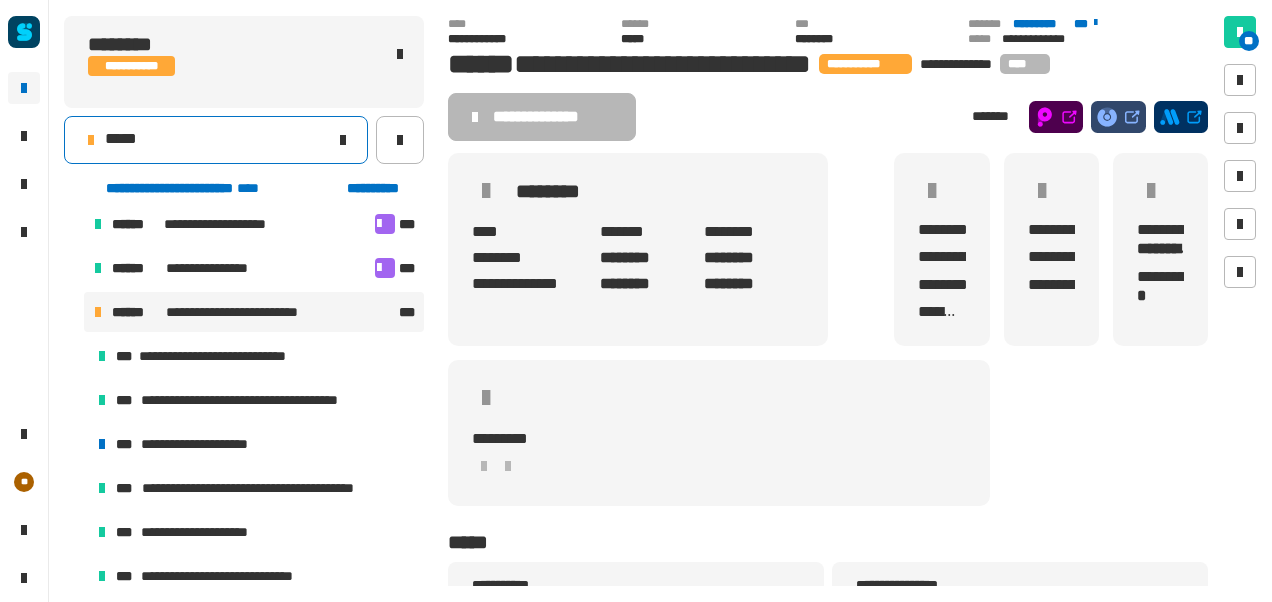 click on "*****" 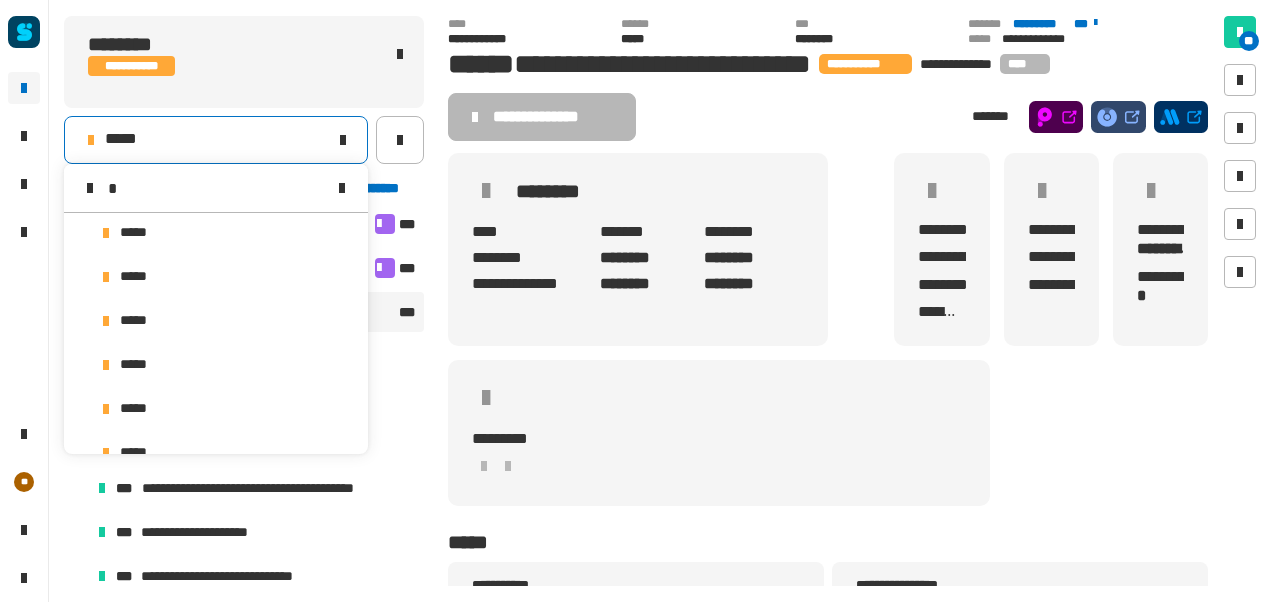 scroll, scrollTop: 0, scrollLeft: 0, axis: both 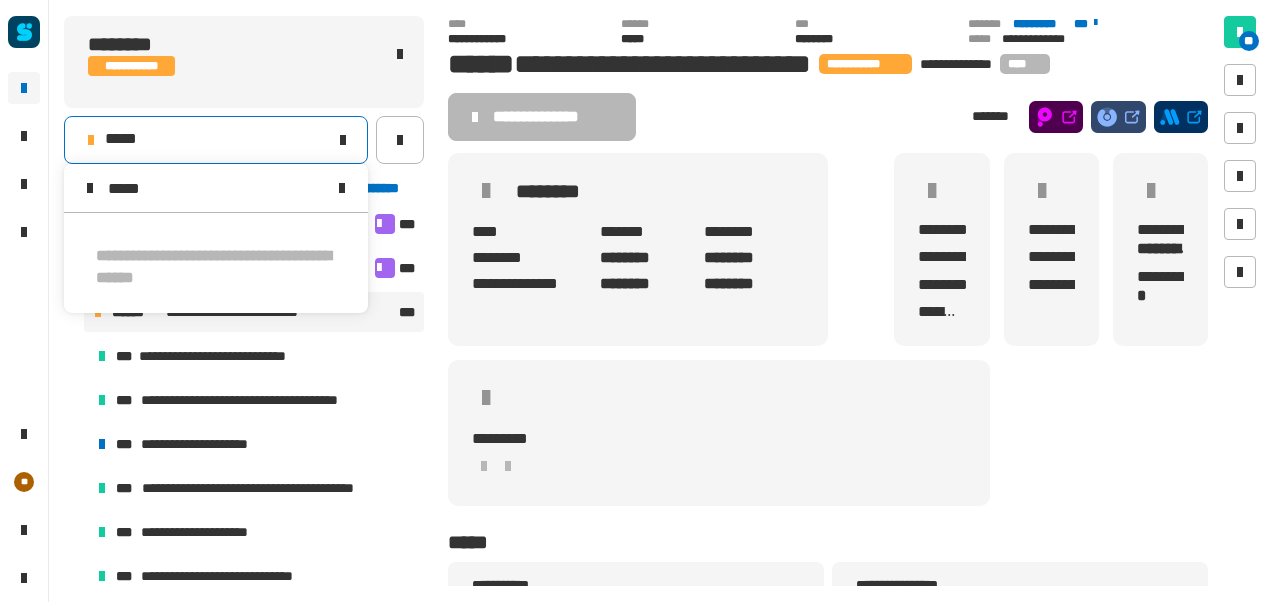 click on "*****" at bounding box center (216, 188) 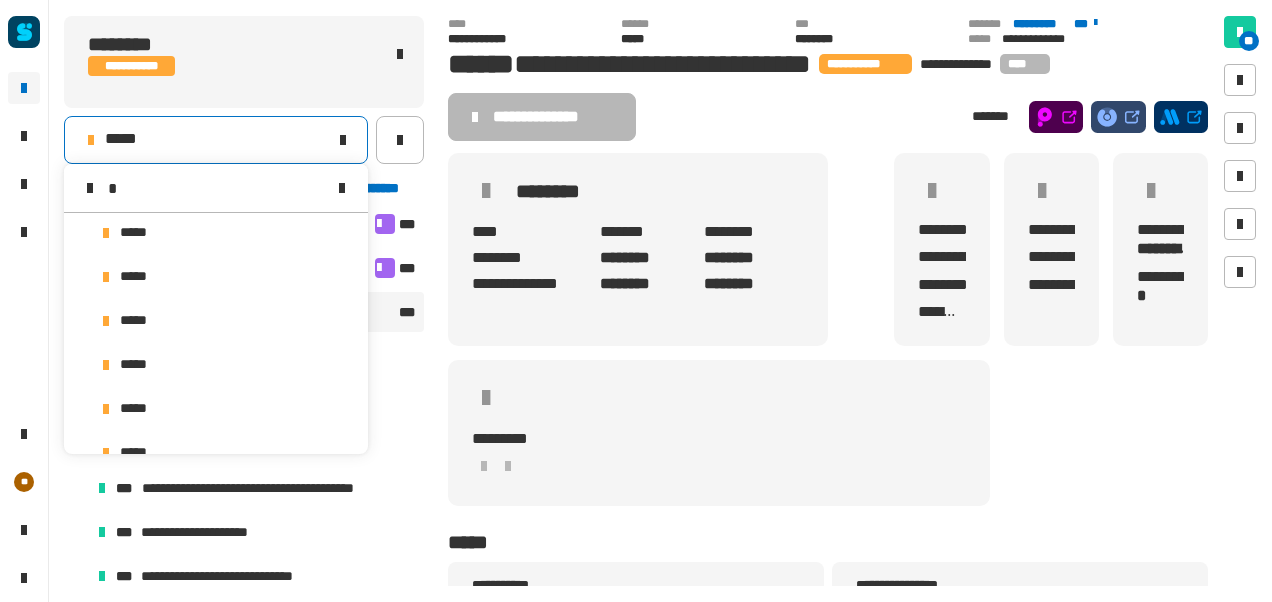 scroll, scrollTop: 0, scrollLeft: 0, axis: both 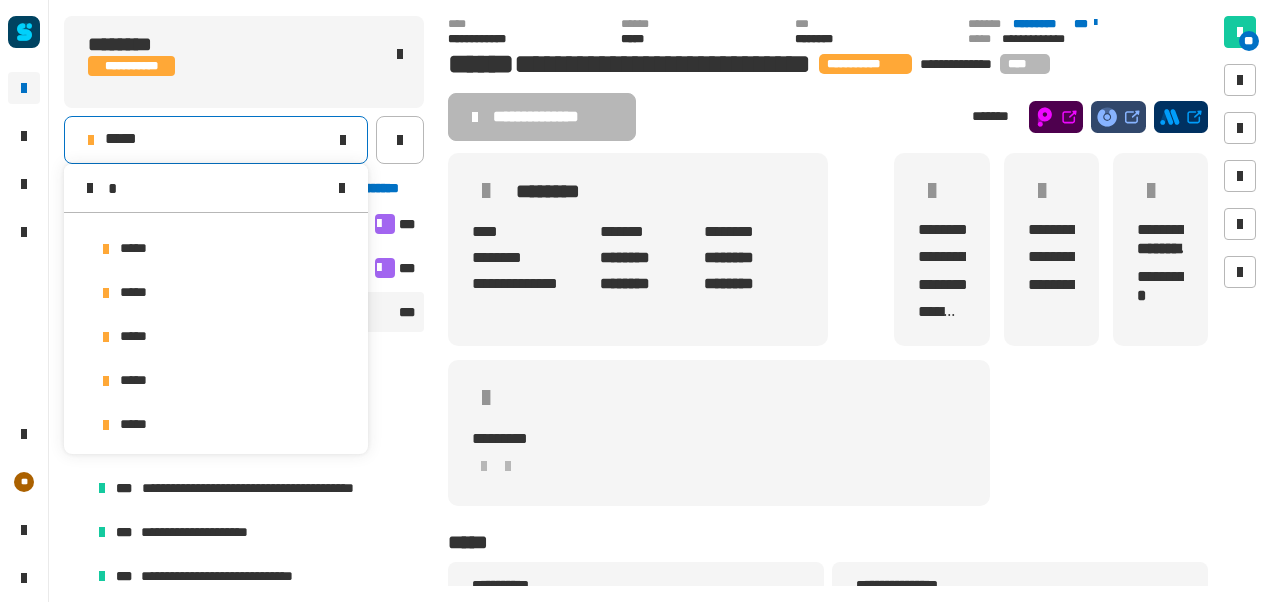 click on "*" at bounding box center (216, 188) 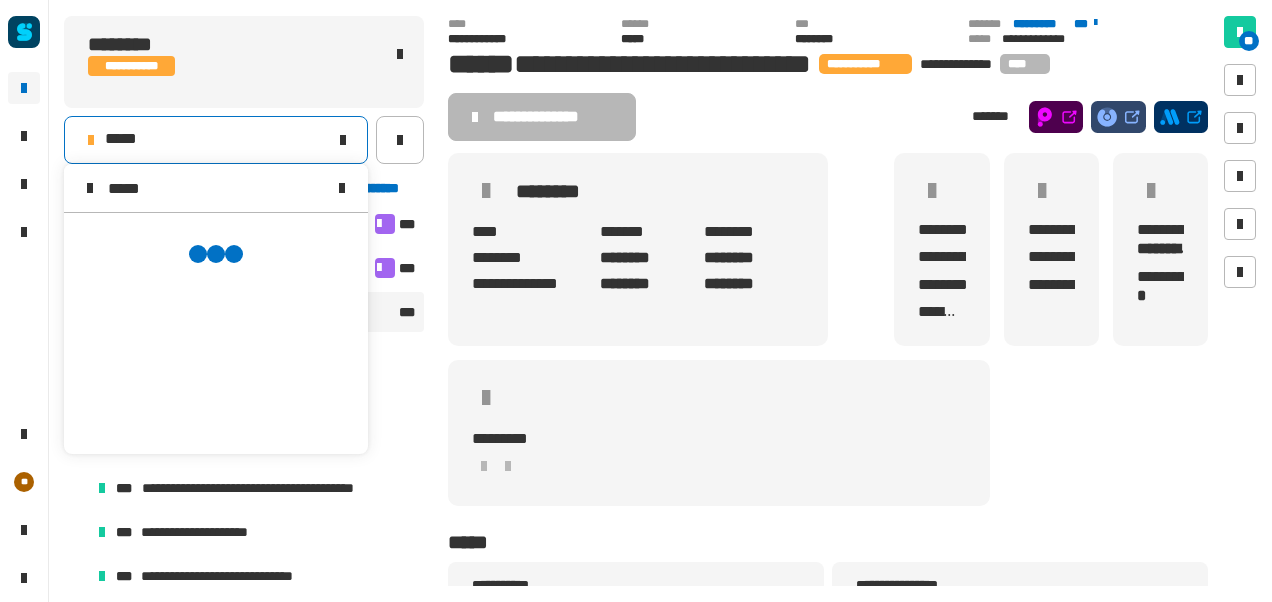 scroll, scrollTop: 0, scrollLeft: 0, axis: both 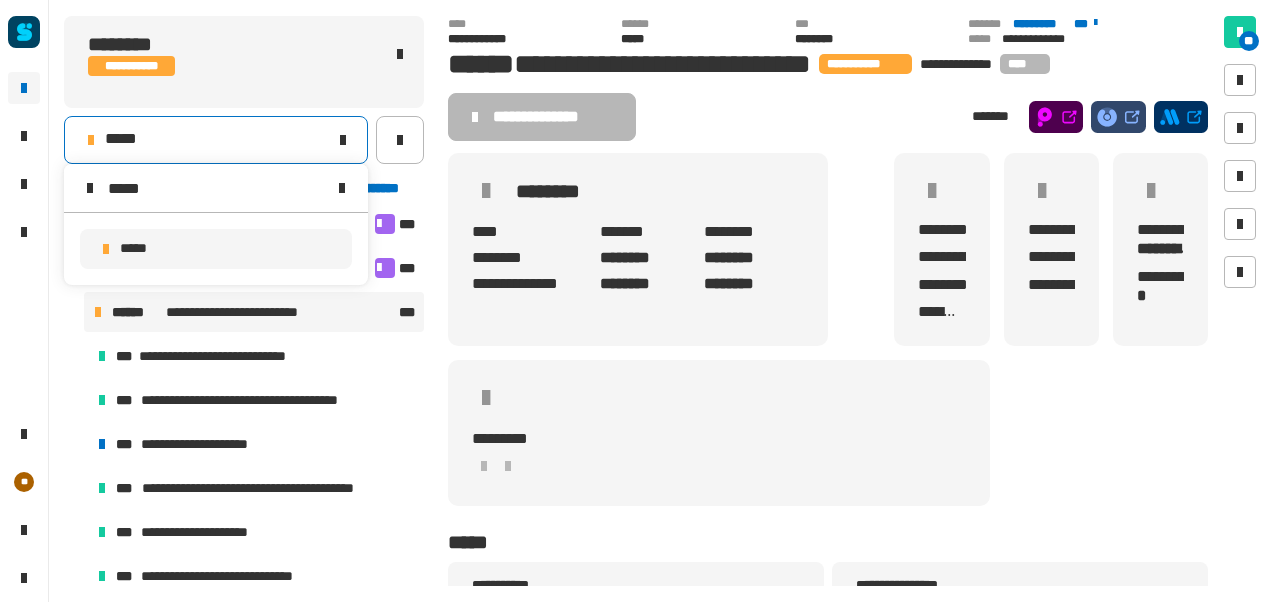type on "*****" 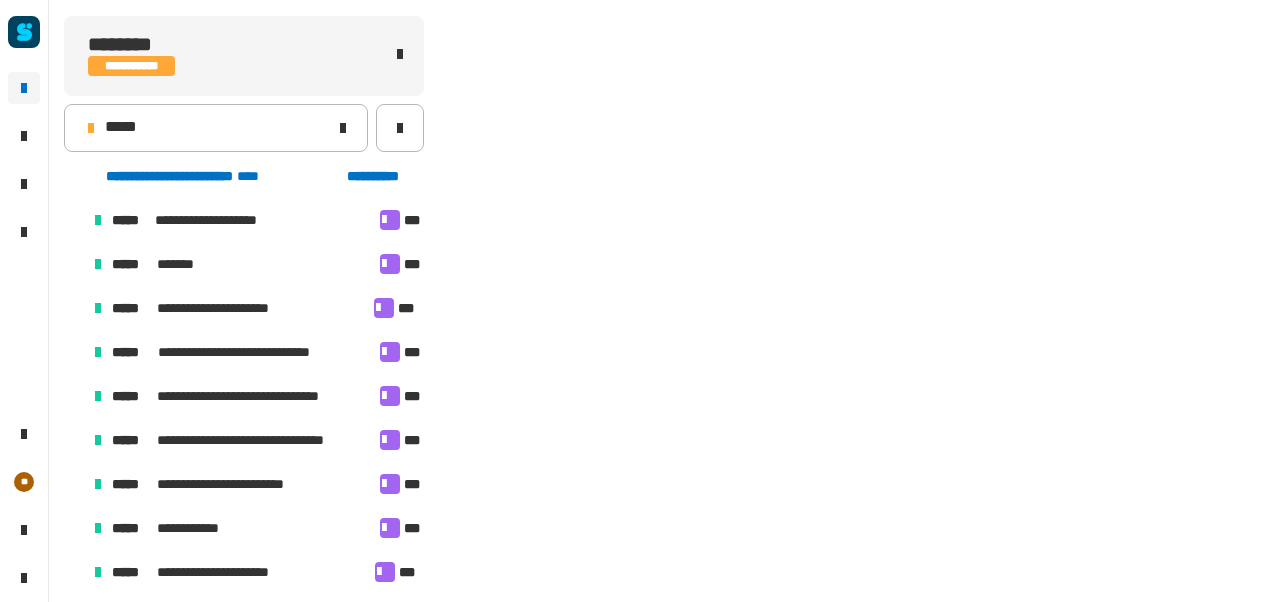 scroll, scrollTop: 363, scrollLeft: 0, axis: vertical 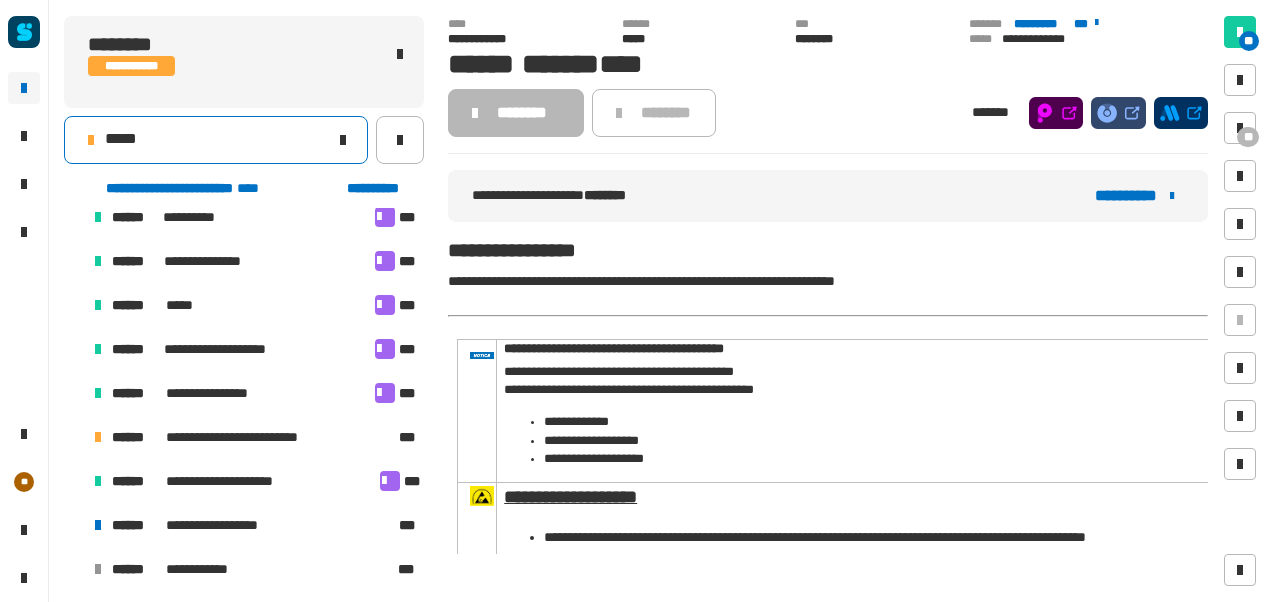 click on "*****" 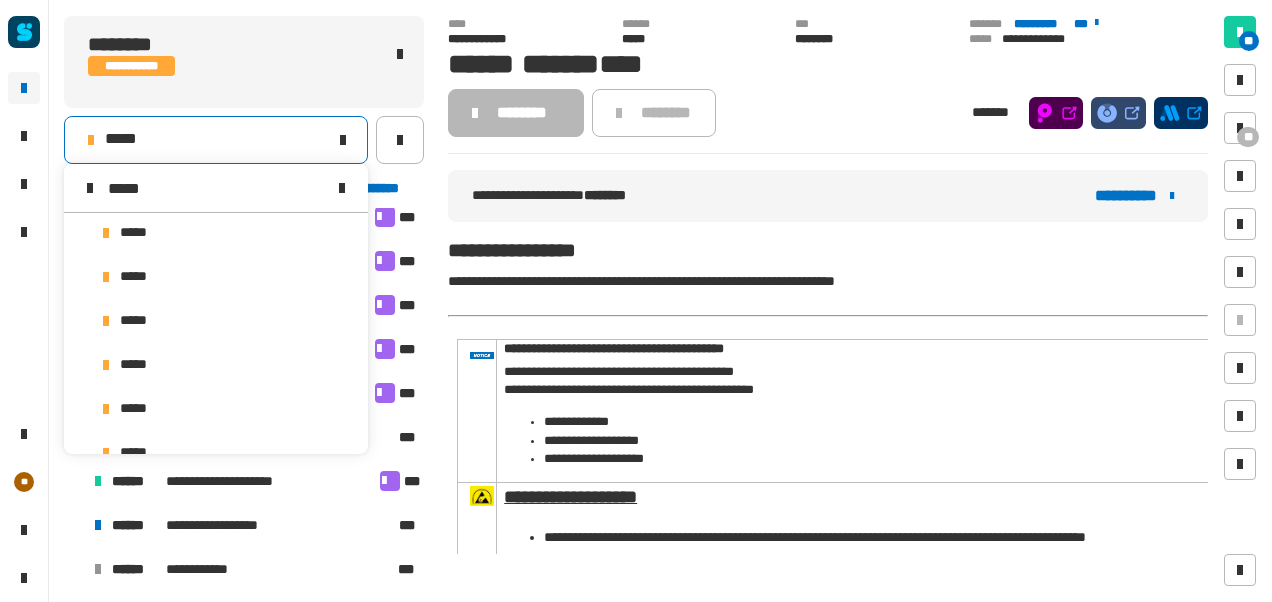 scroll, scrollTop: 0, scrollLeft: 0, axis: both 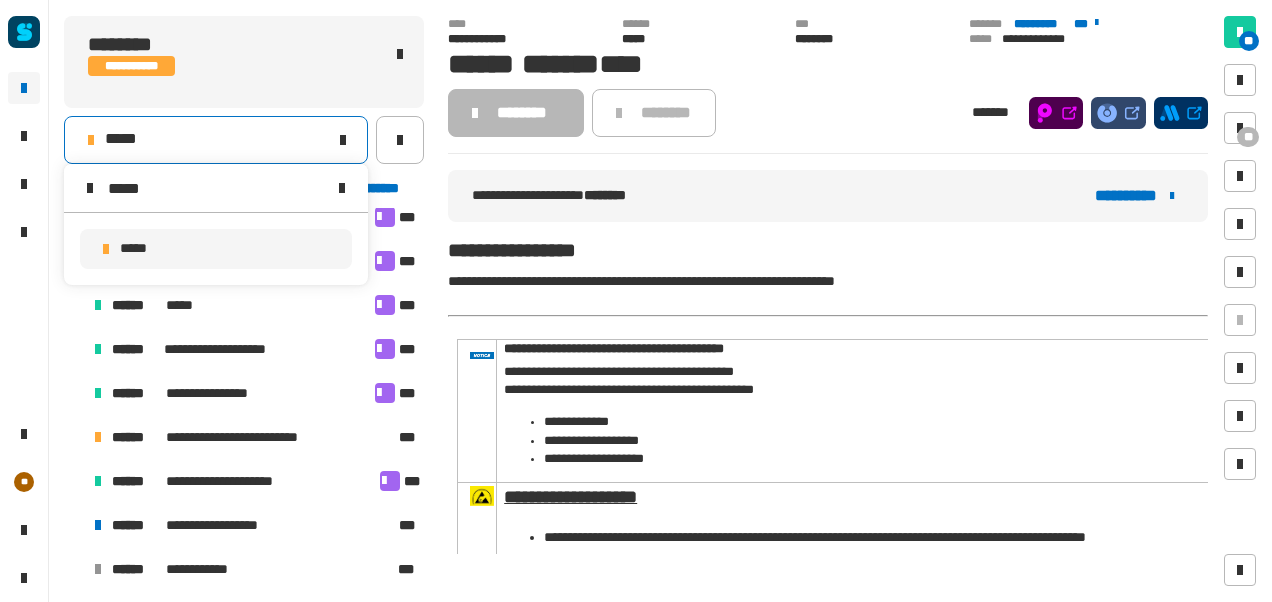 type on "*****" 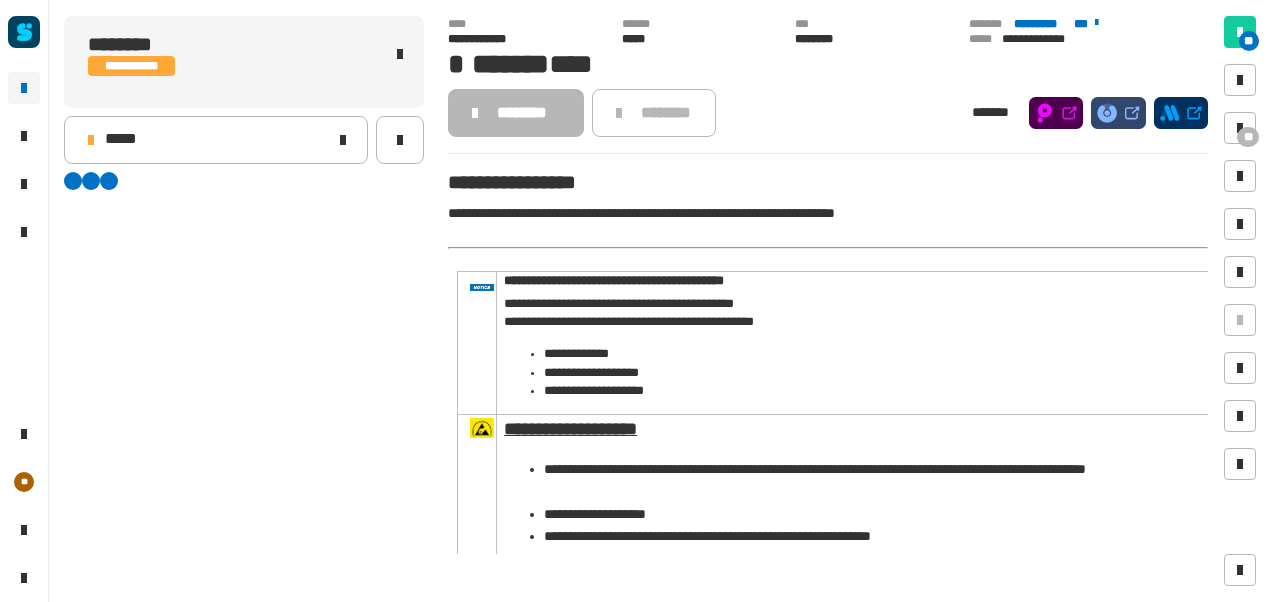 scroll, scrollTop: 0, scrollLeft: 0, axis: both 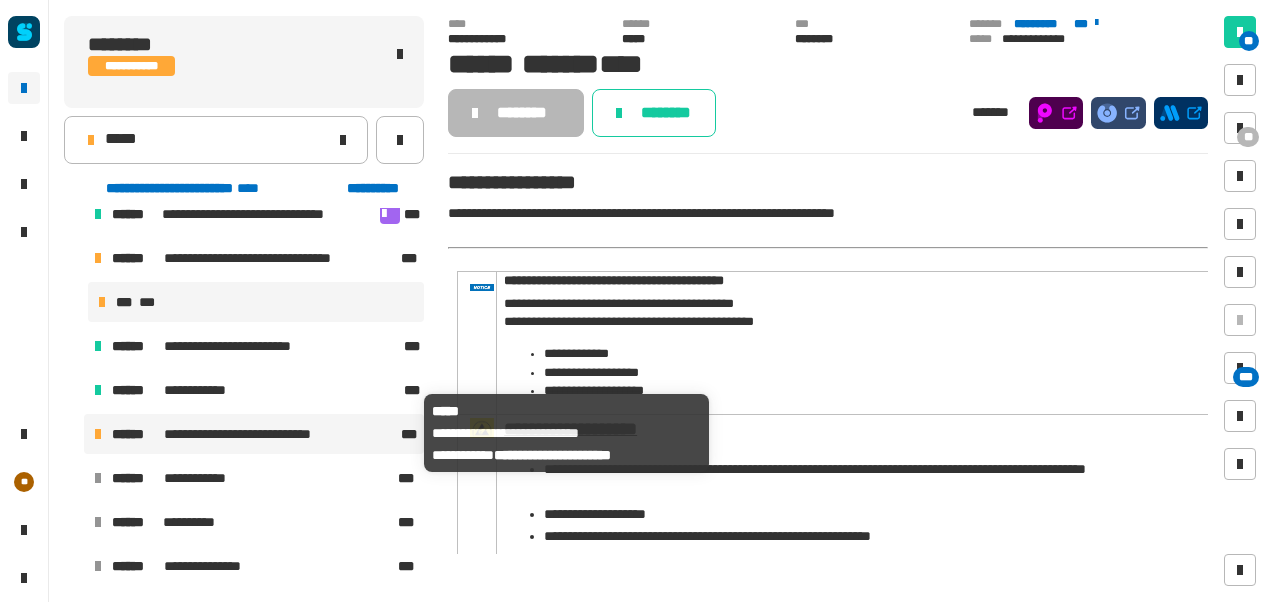 click on "**********" at bounding box center (255, 434) 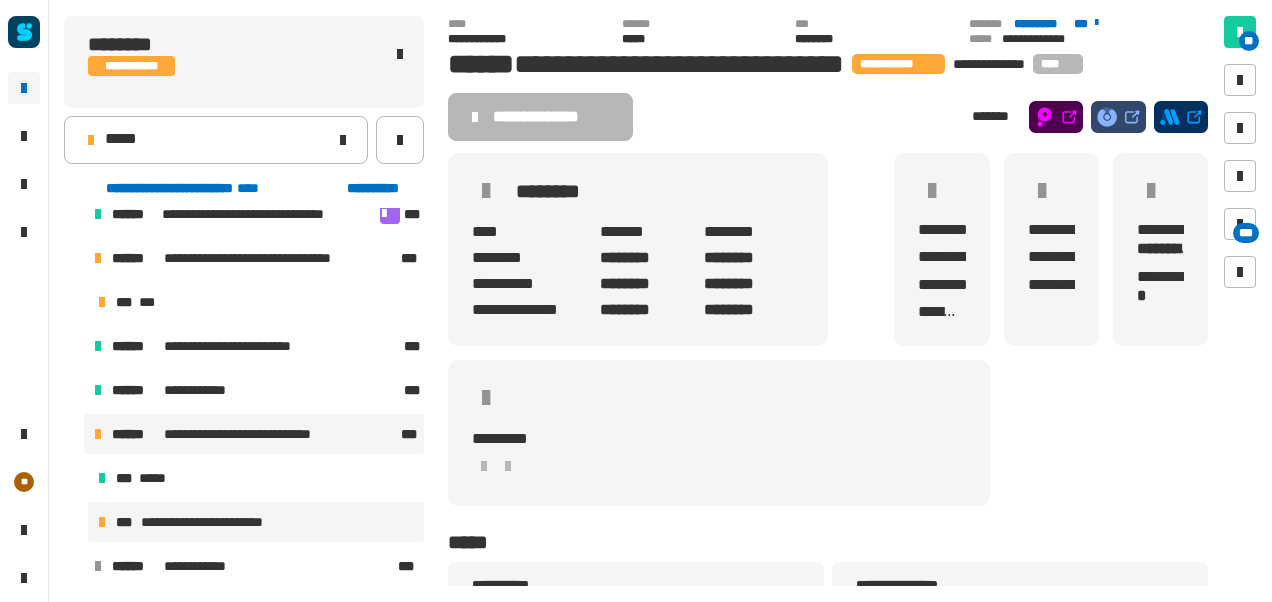 click on "**********" at bounding box center (256, 522) 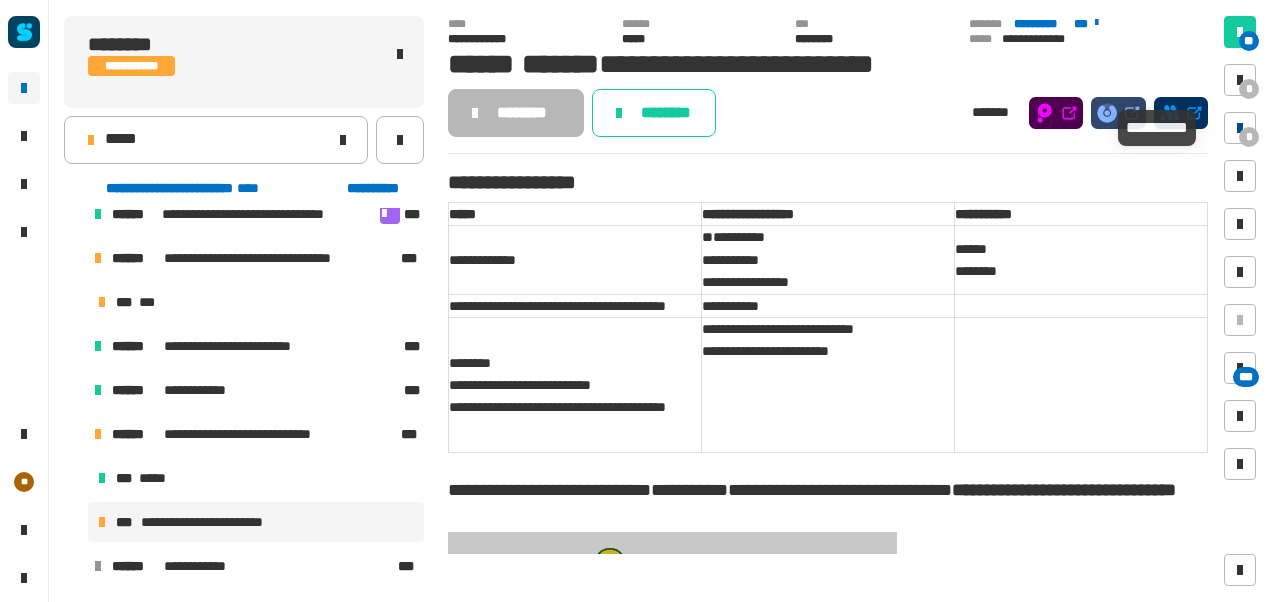click on "*" at bounding box center (1240, 128) 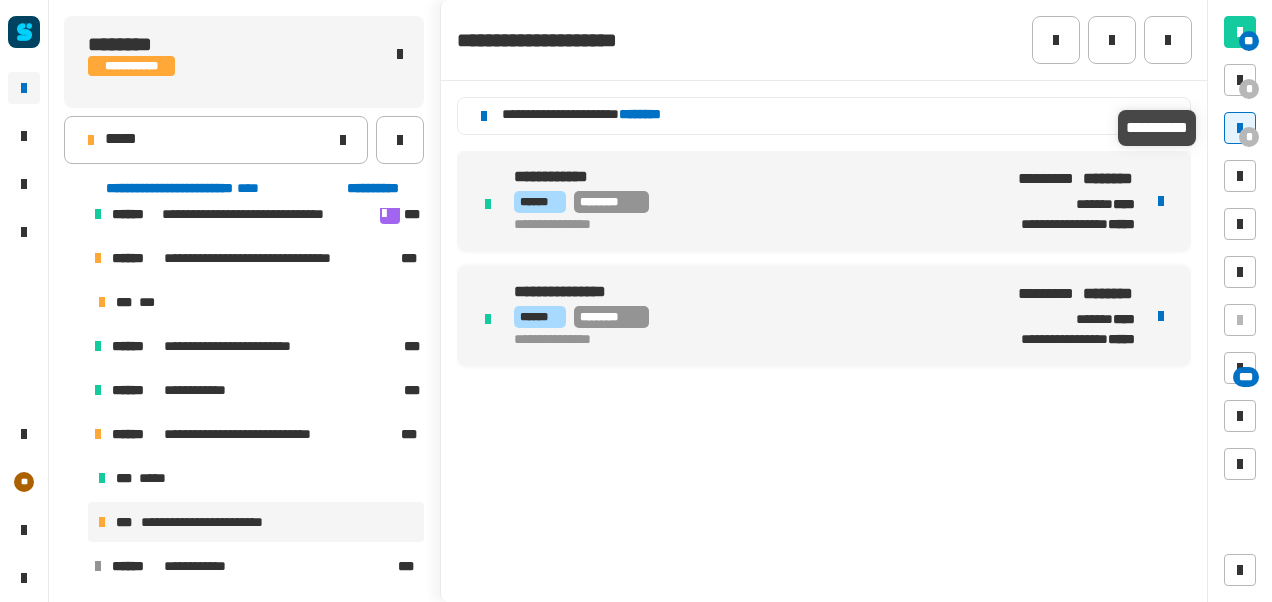 click on "*" at bounding box center (1240, 128) 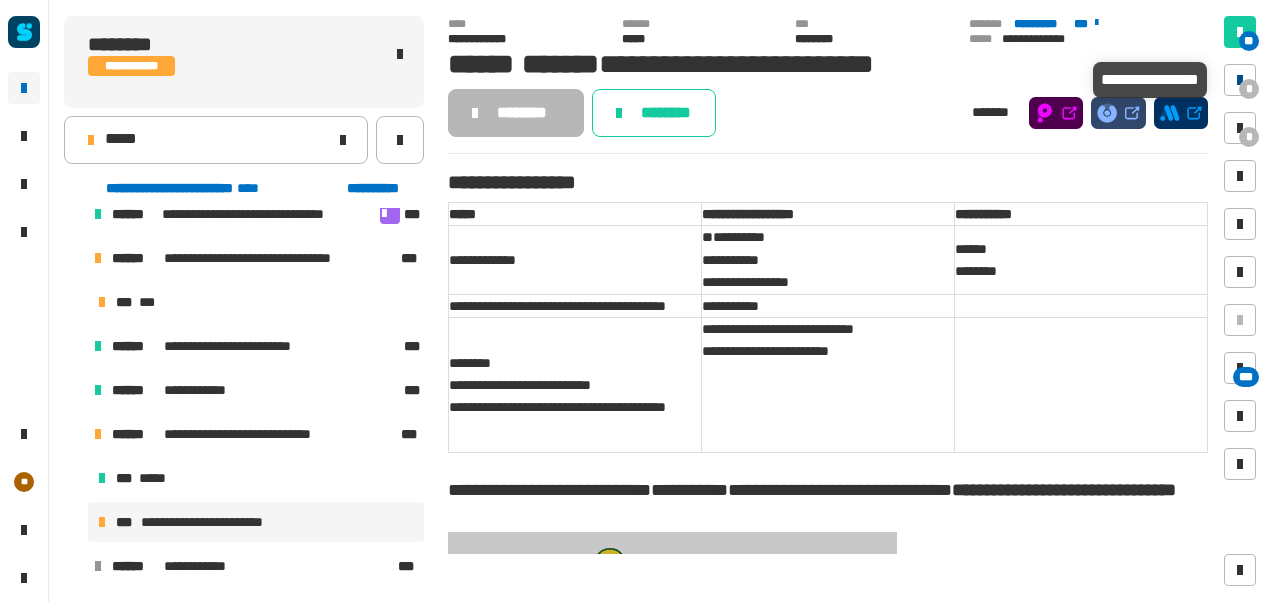 click on "*" at bounding box center (1240, 80) 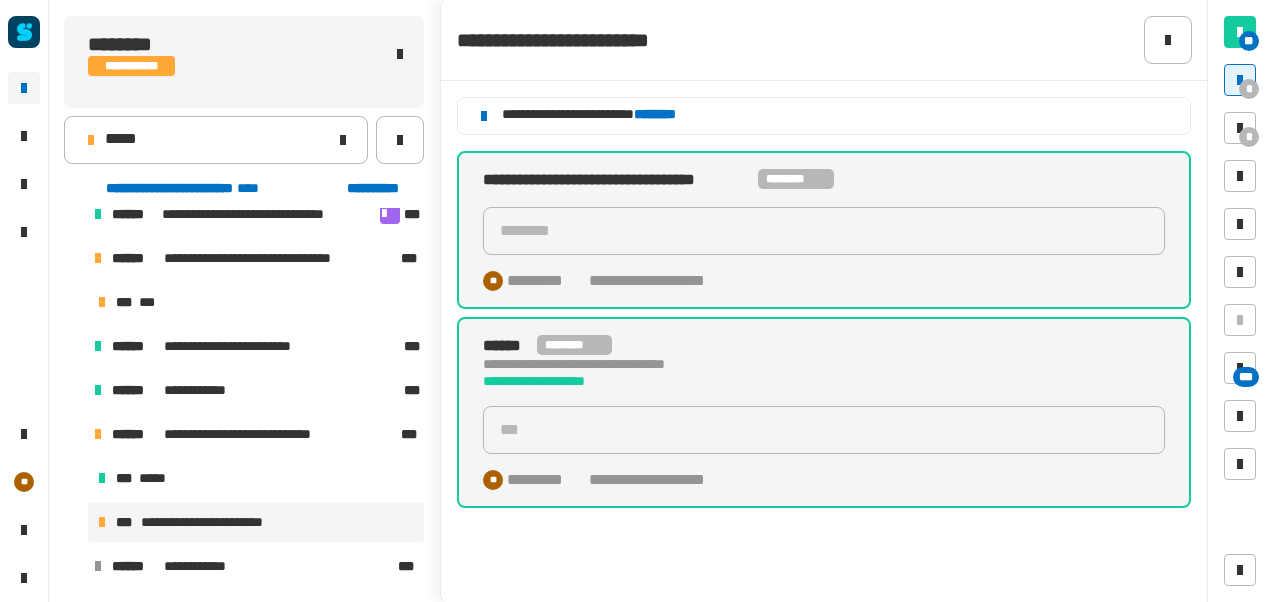 click on "********" 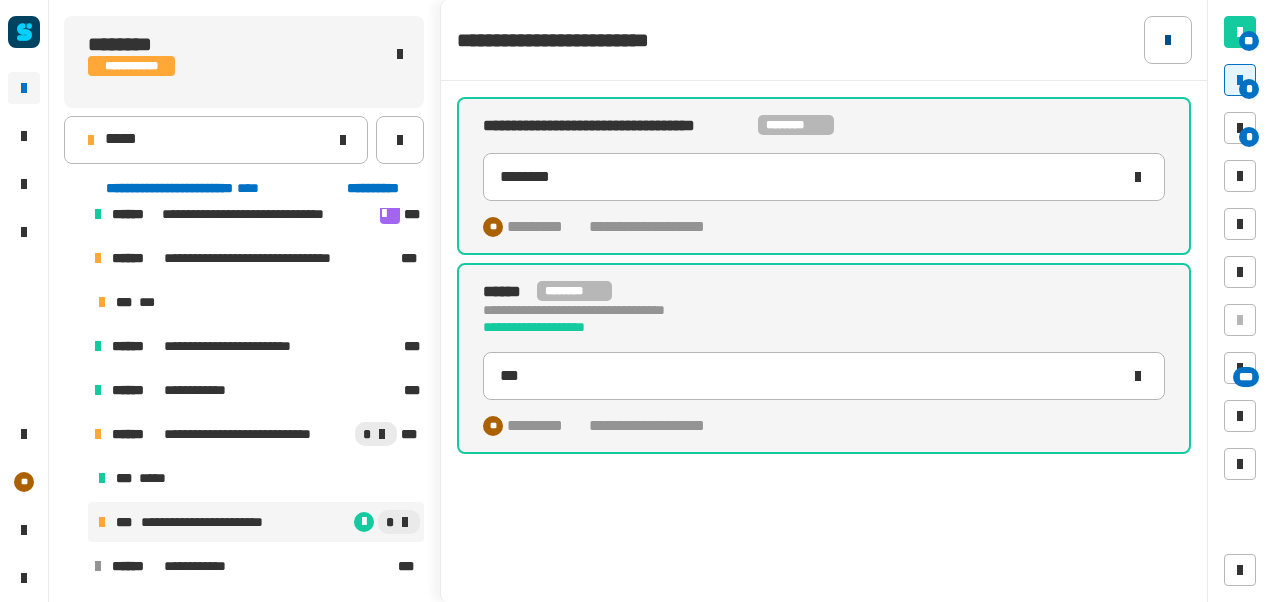 click 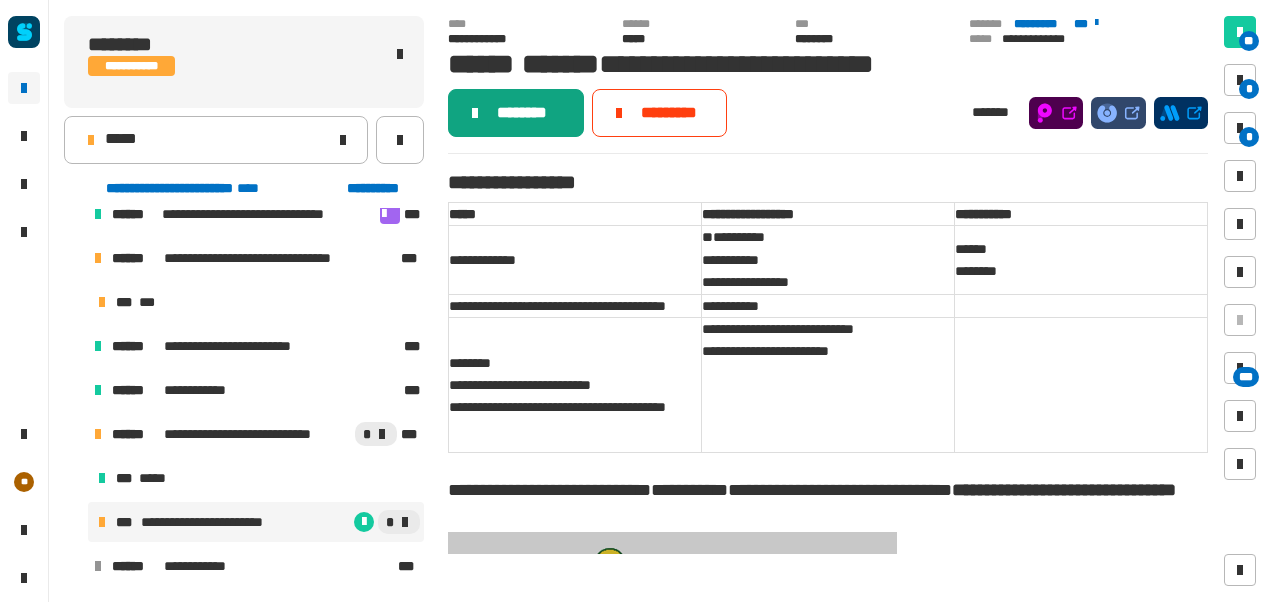 click on "********" 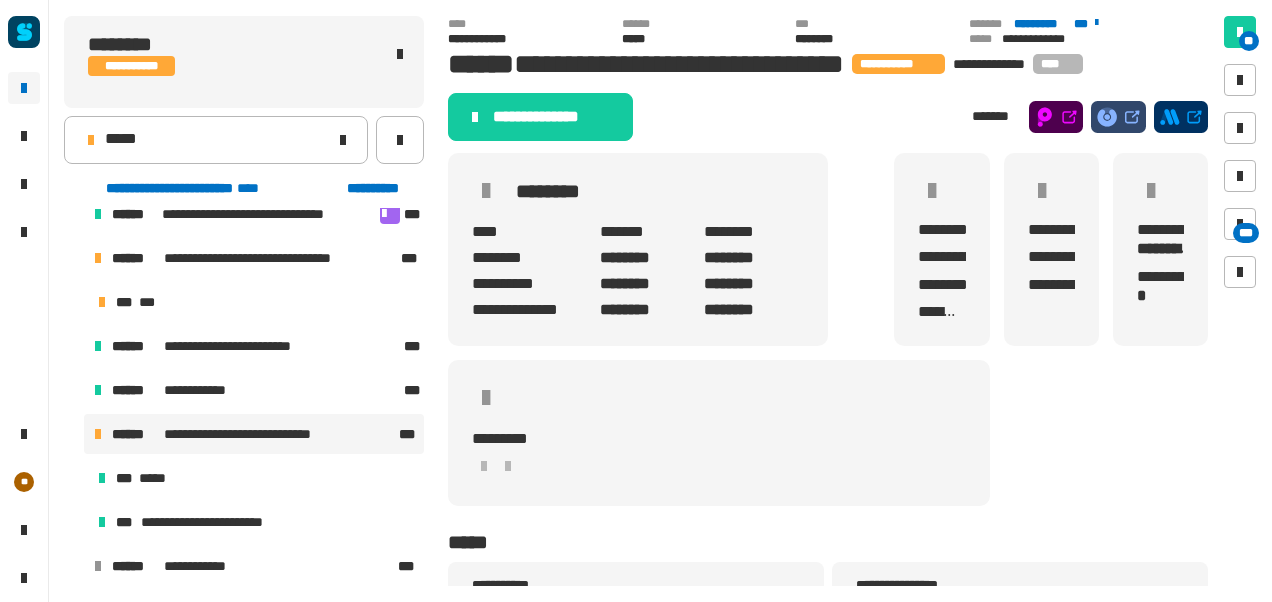 click on "**********" 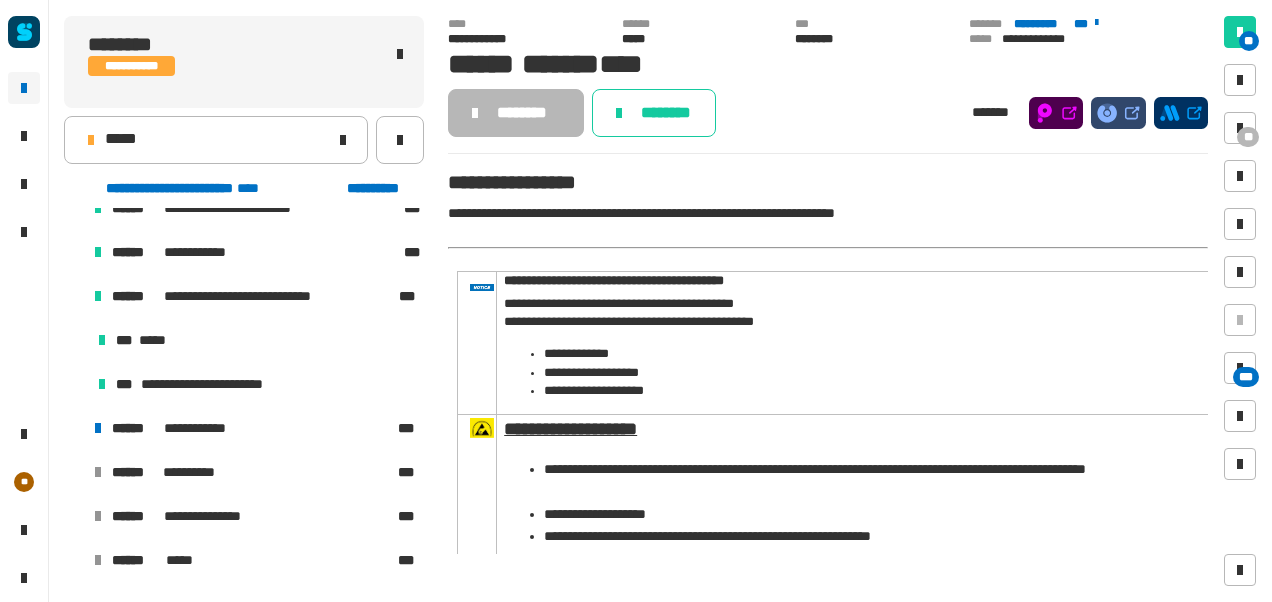 scroll, scrollTop: 623, scrollLeft: 0, axis: vertical 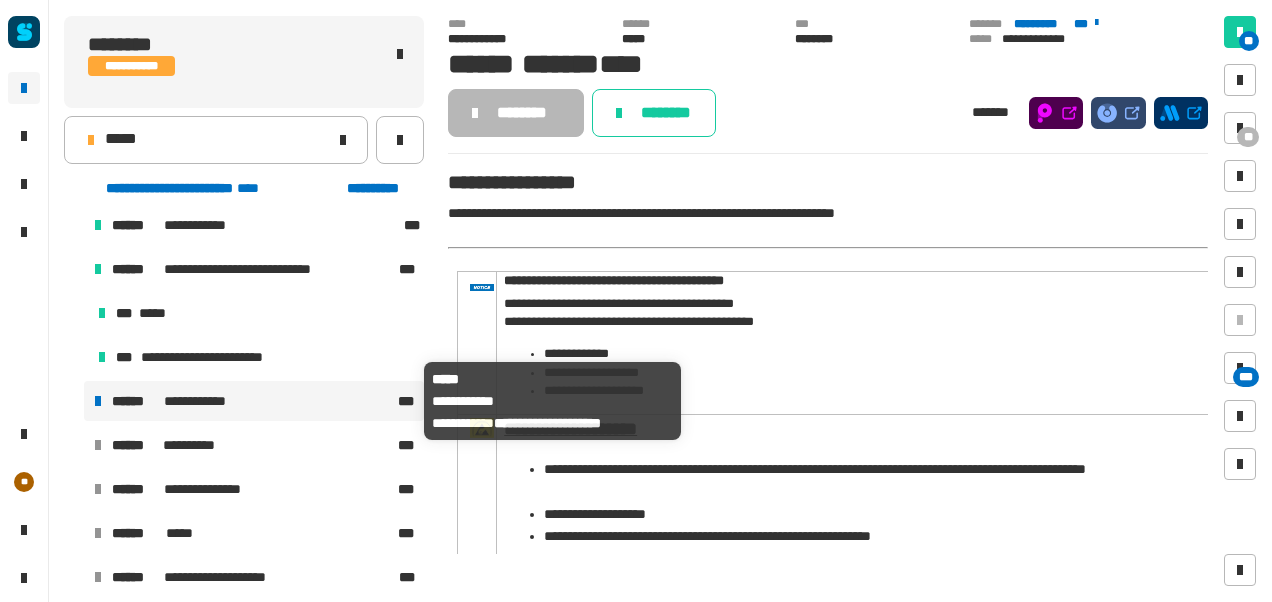 click on "**********" at bounding box center (253, 401) 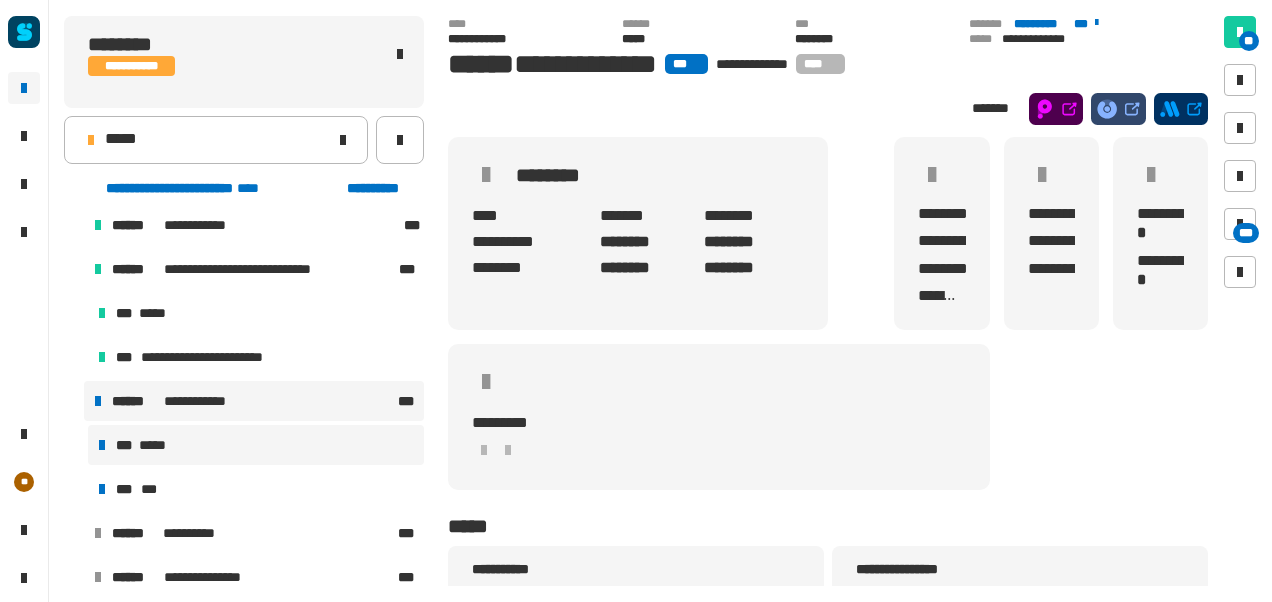 click on "*** *****" at bounding box center [256, 445] 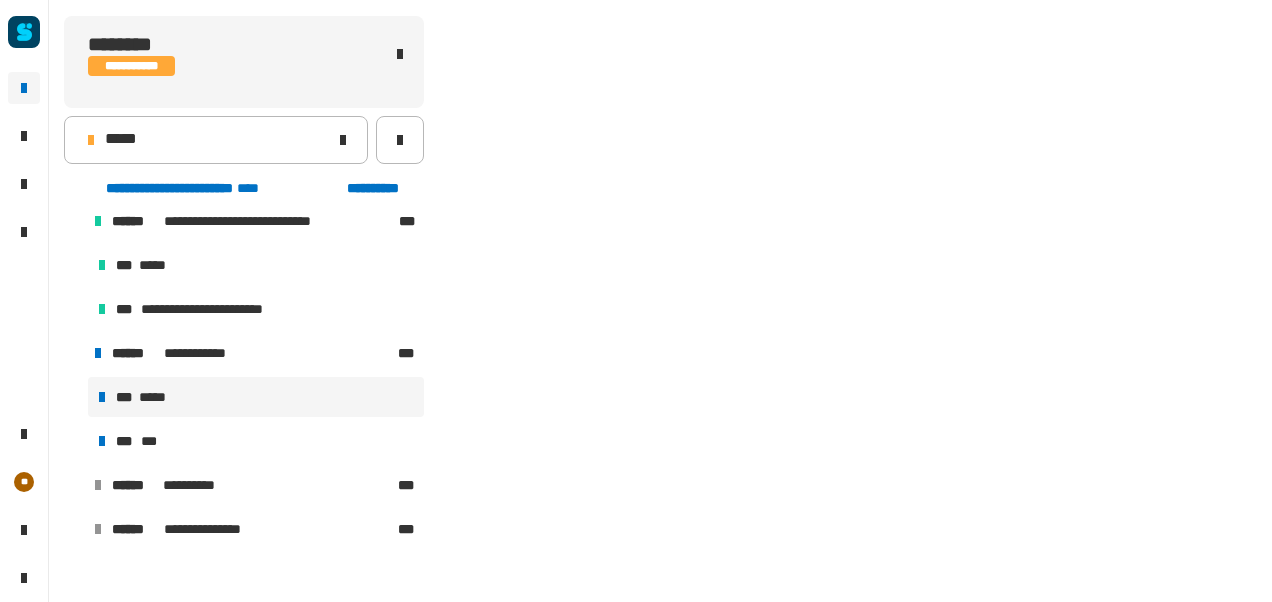 scroll, scrollTop: 671, scrollLeft: 0, axis: vertical 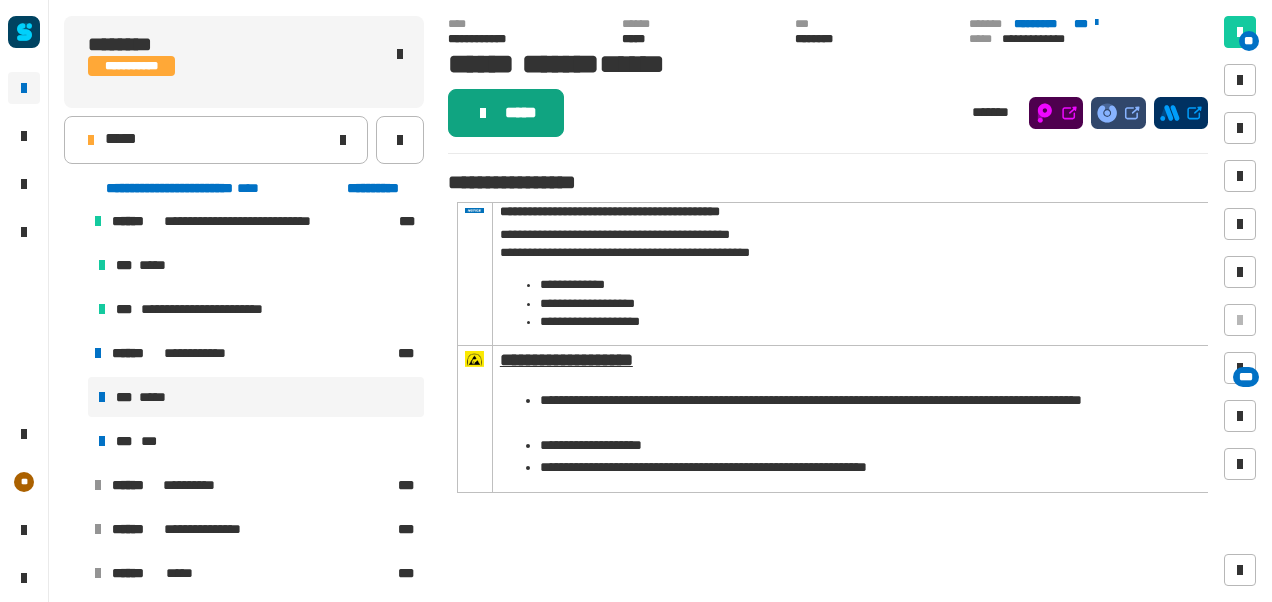 click on "*****" 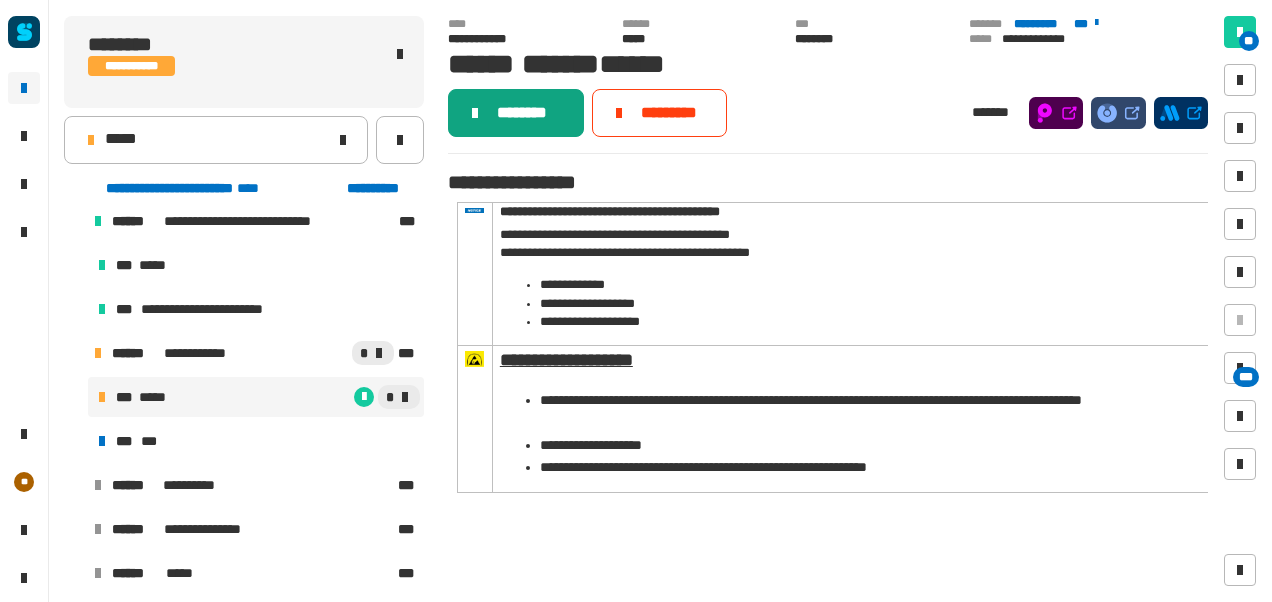 click on "********" 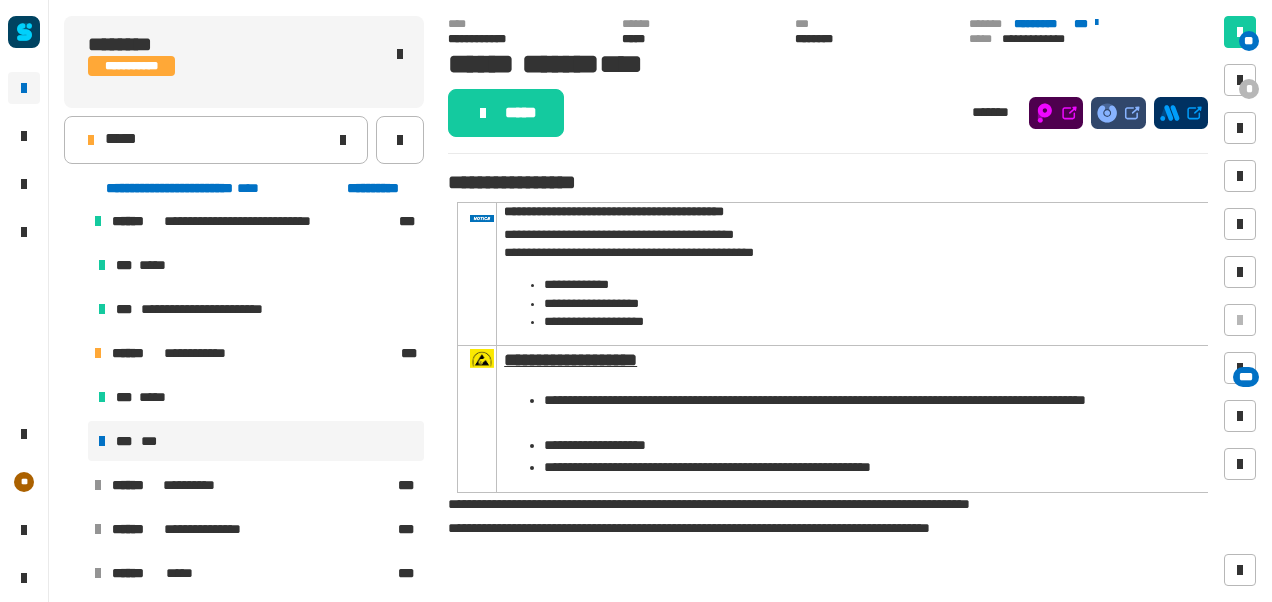 click on "*****" 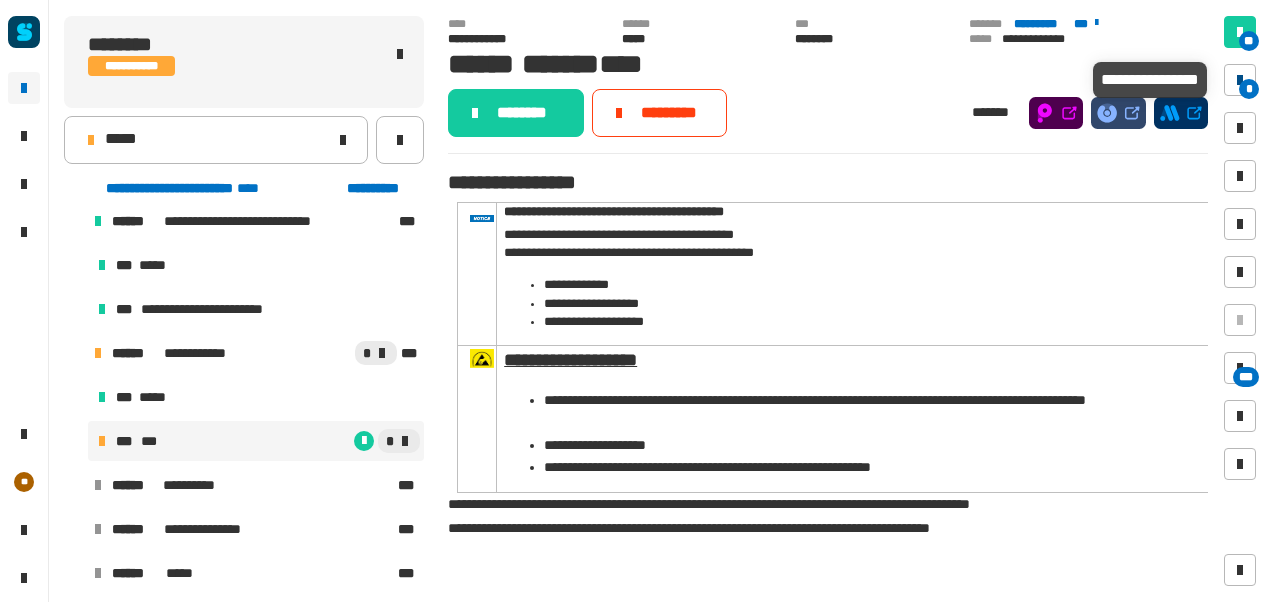 click at bounding box center (1240, 80) 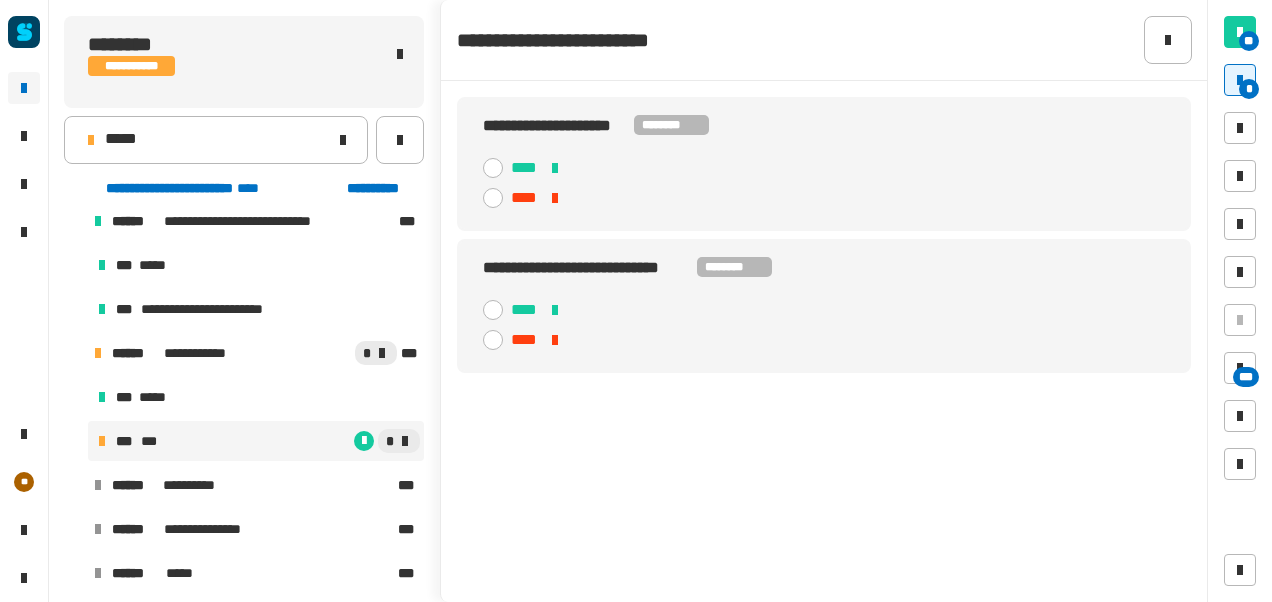 click 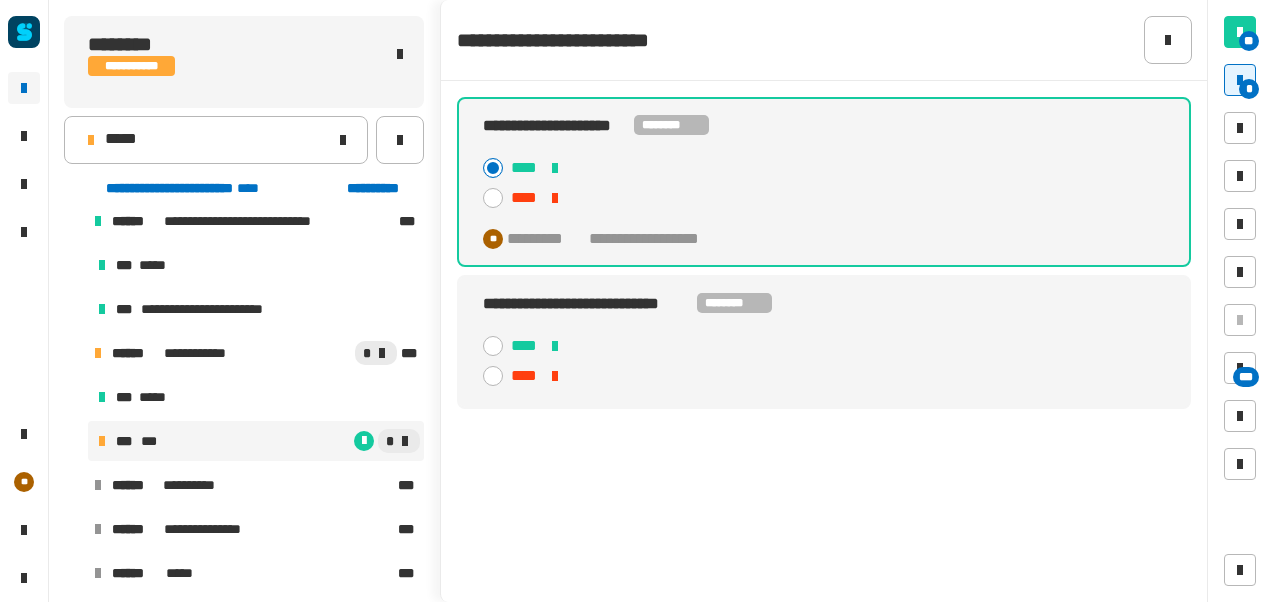 click 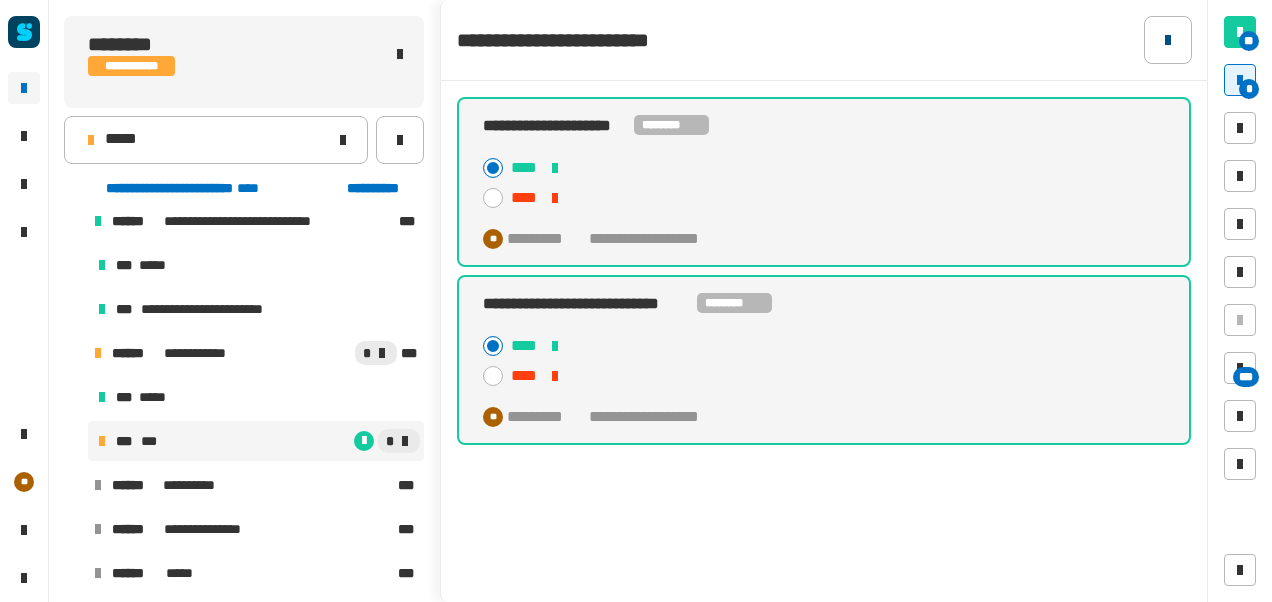 click 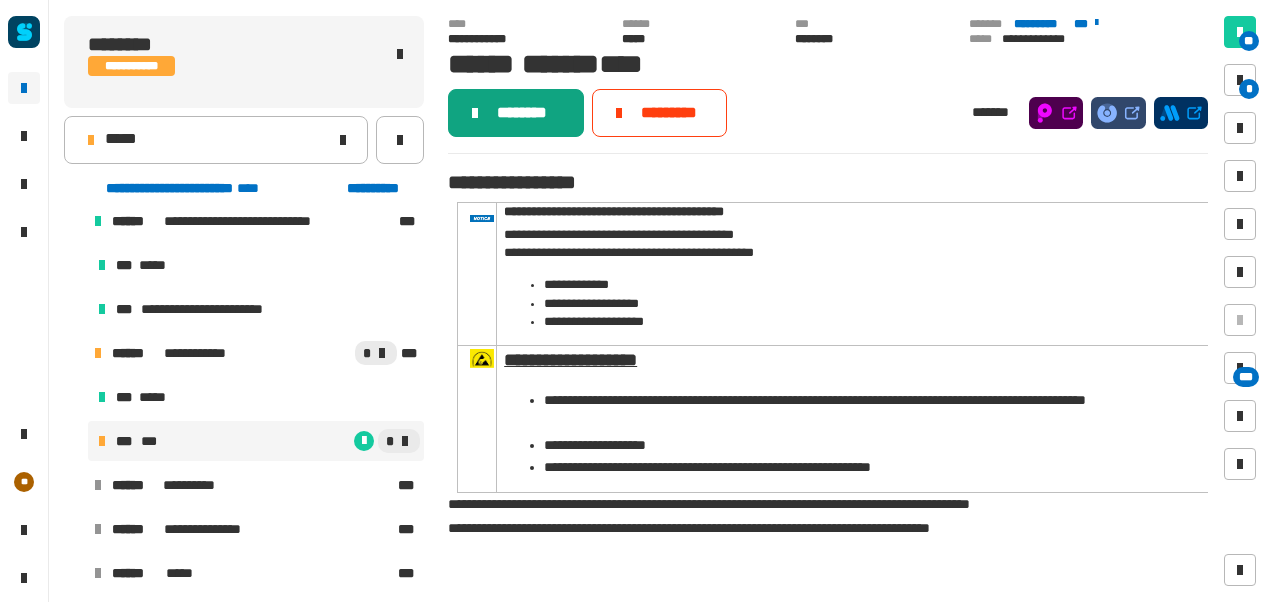 click on "********" 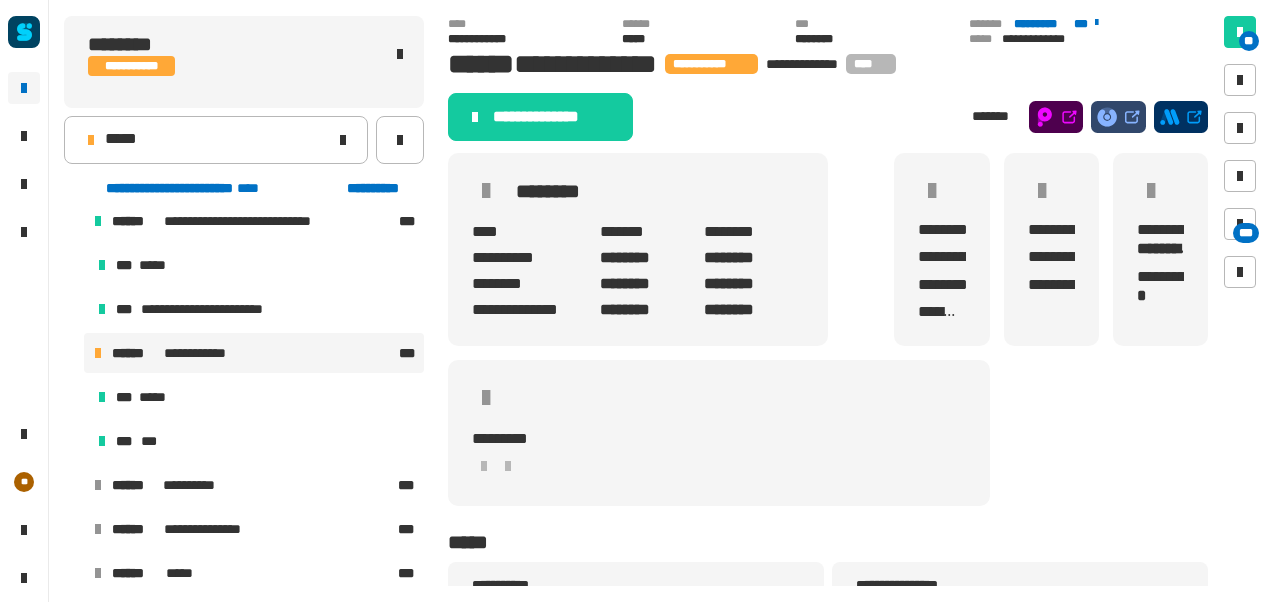 click on "**********" 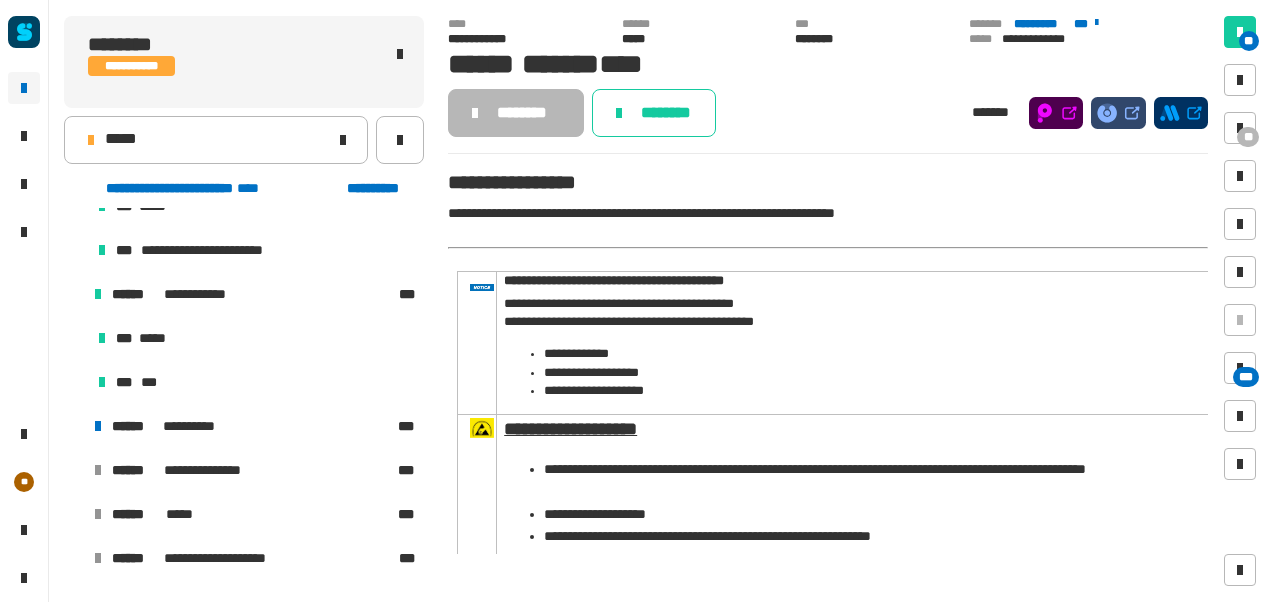 scroll, scrollTop: 742, scrollLeft: 0, axis: vertical 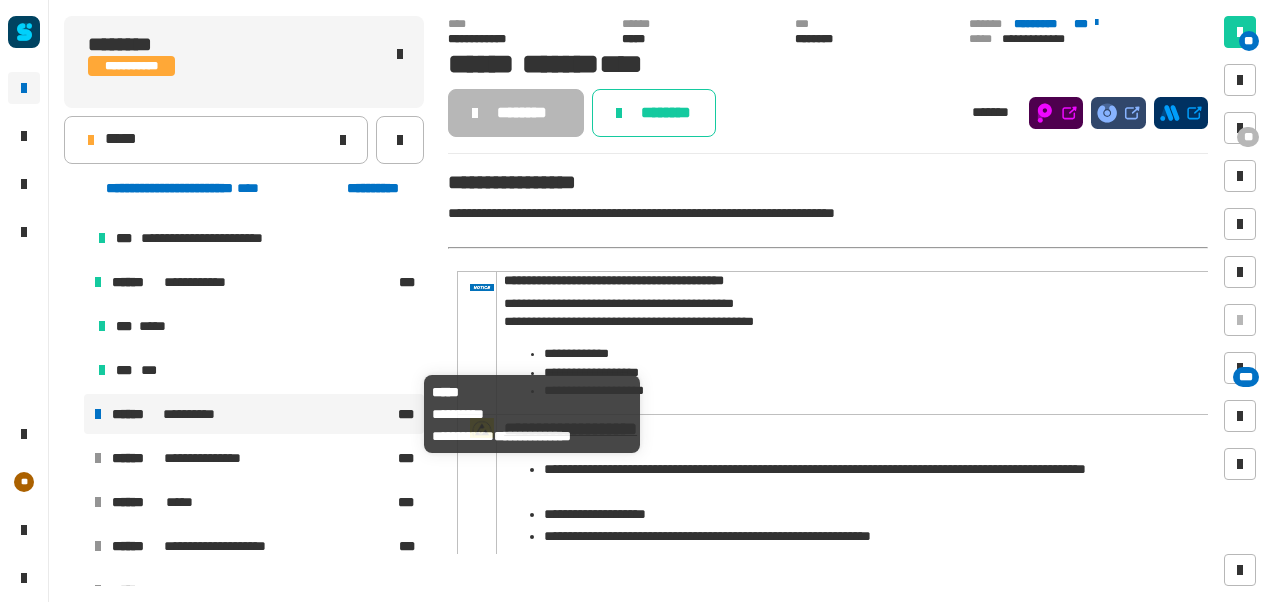 click on "**********" at bounding box center [253, 414] 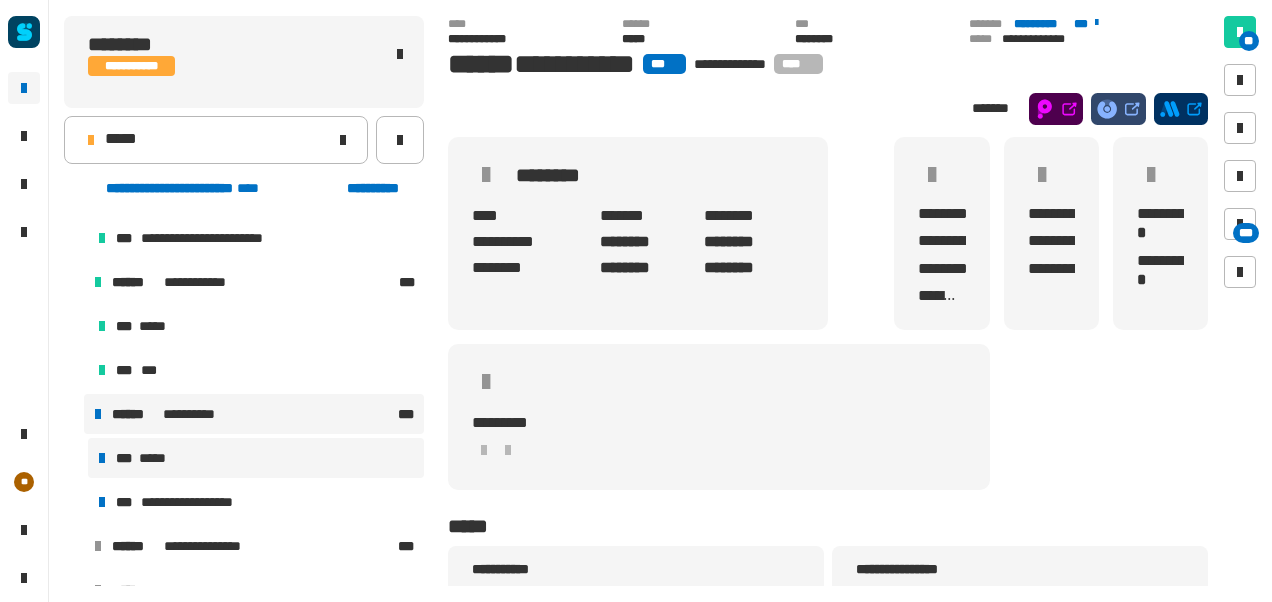 click on "*** *****" at bounding box center [256, 458] 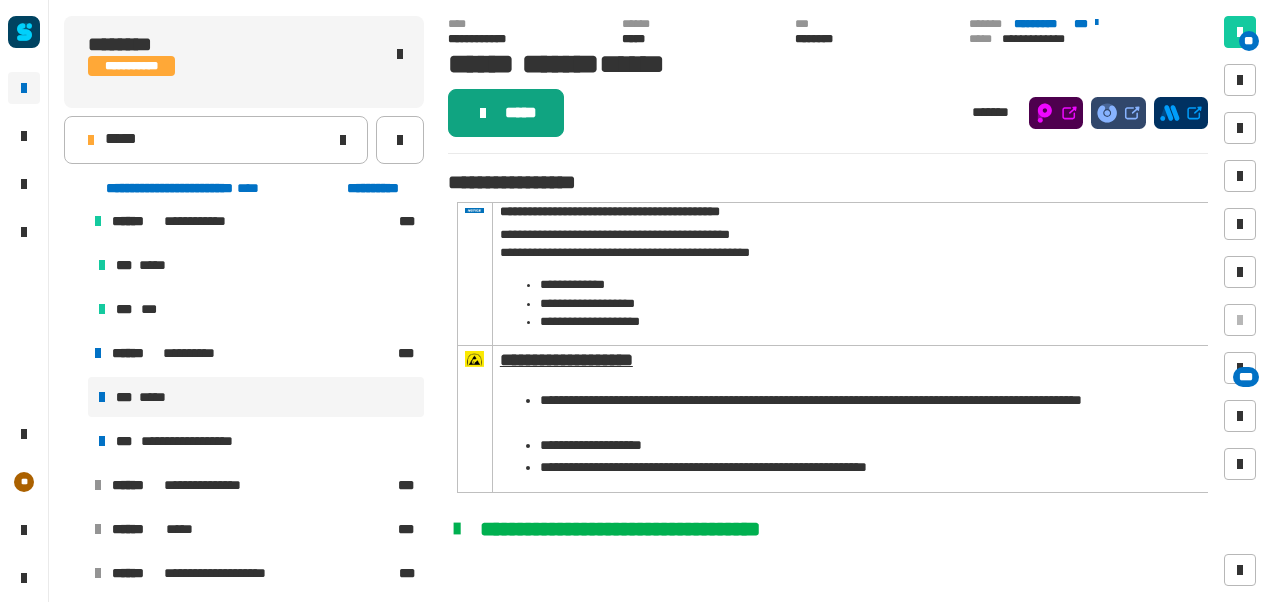 click on "*****" 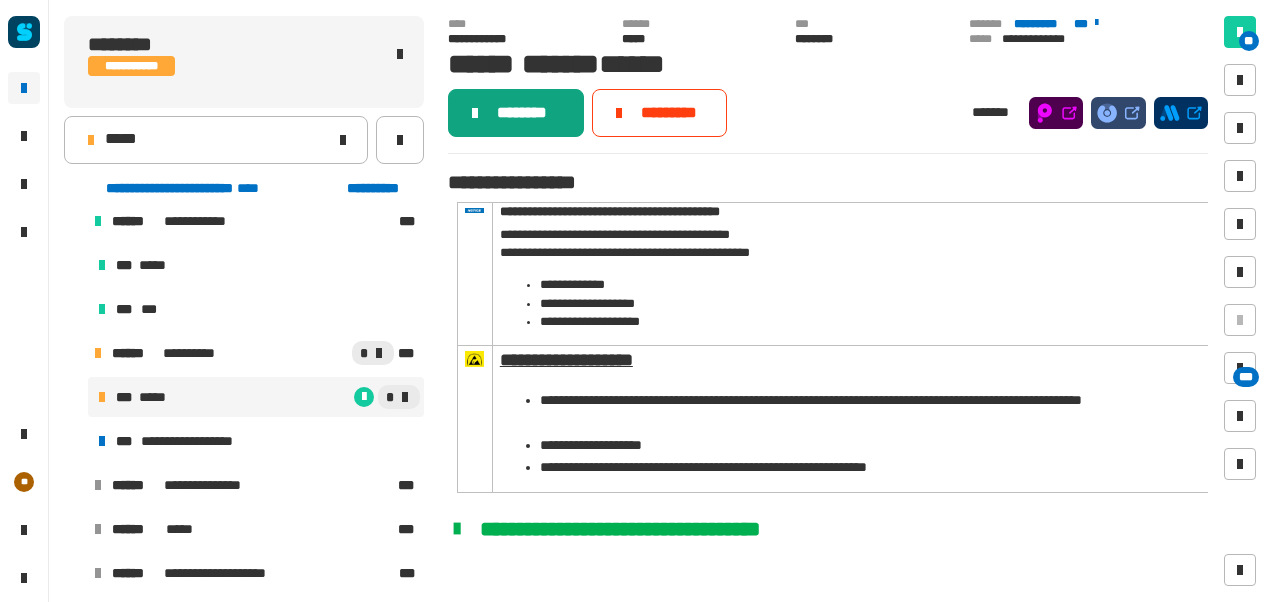 click on "********" 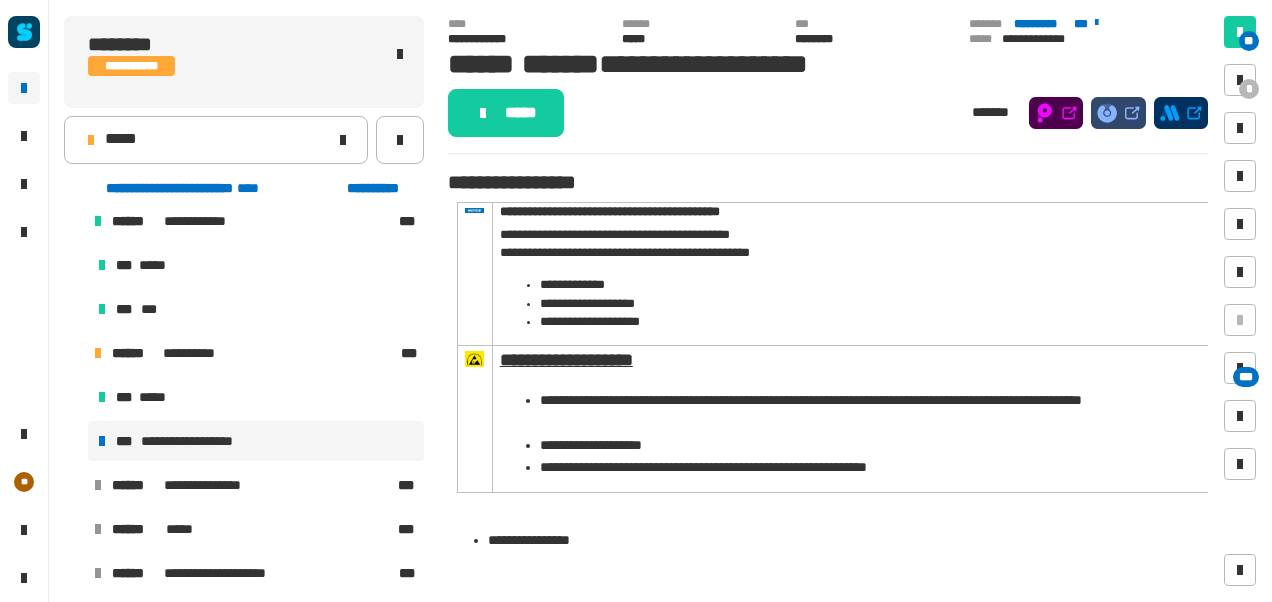 click 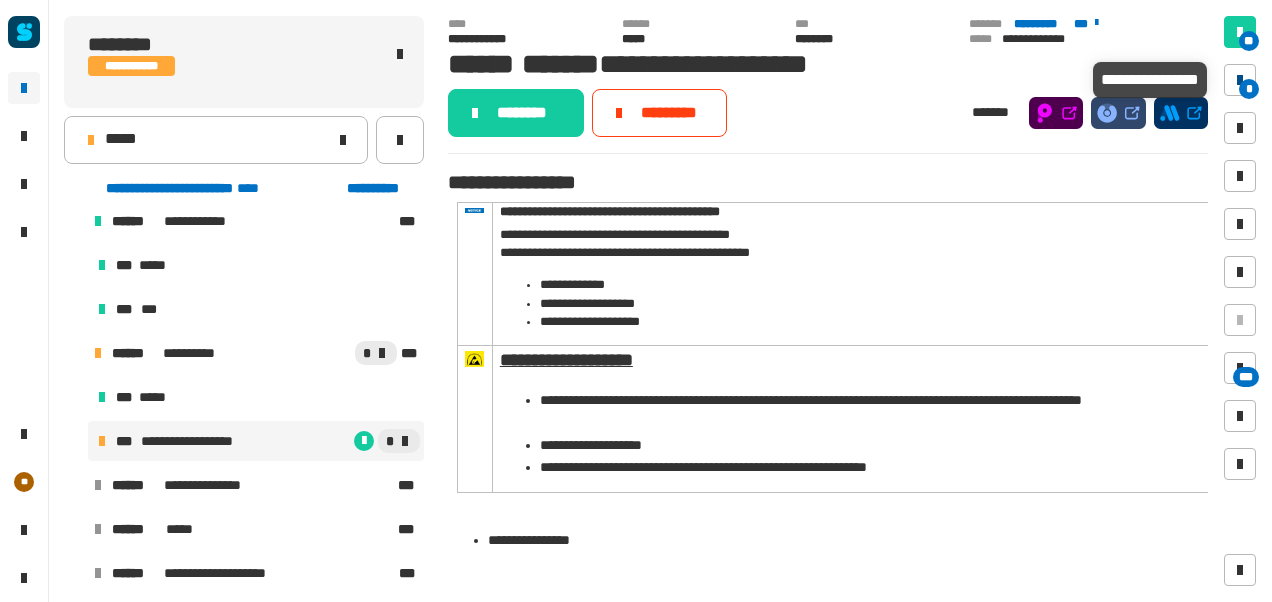 click on "*" at bounding box center [1240, 80] 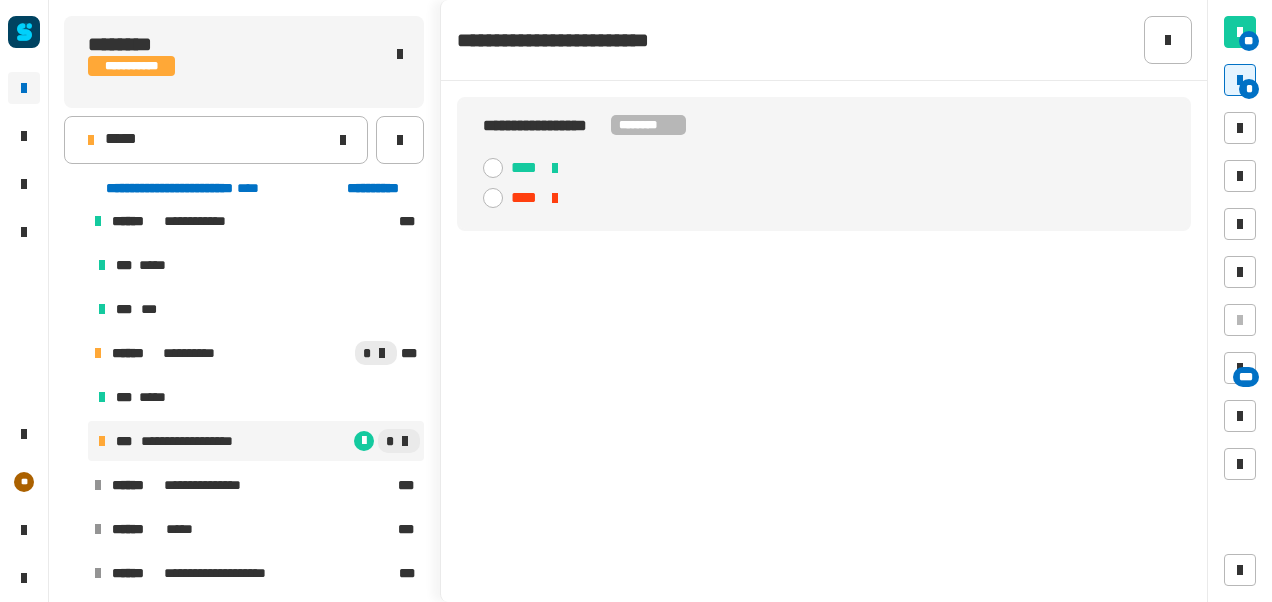 click 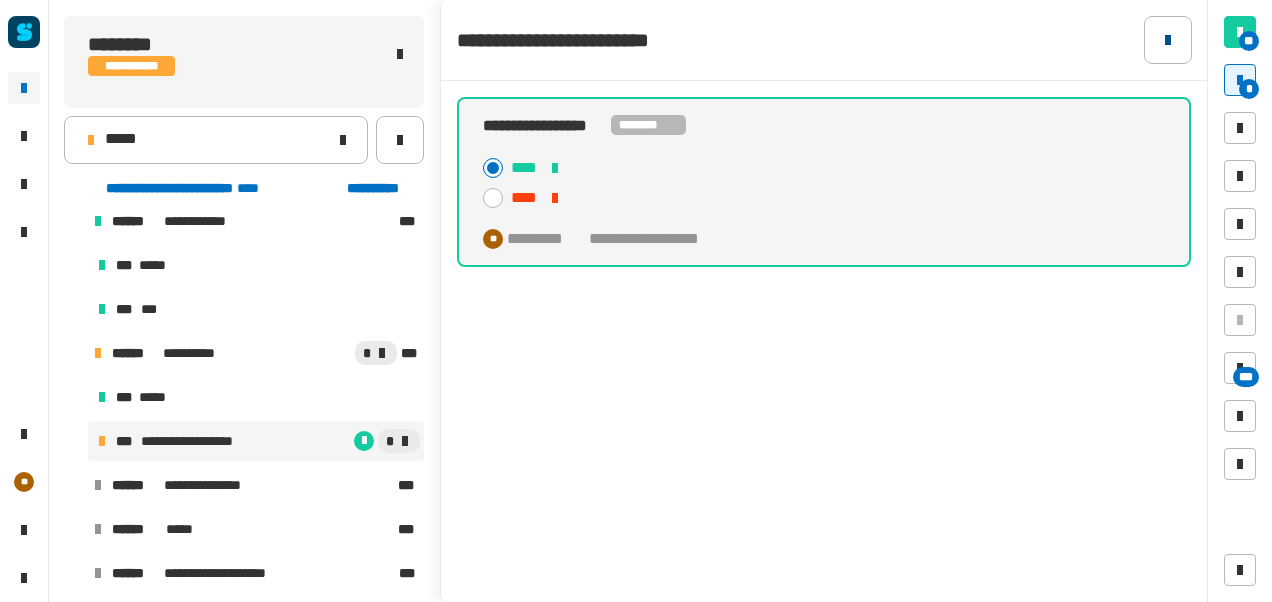 click 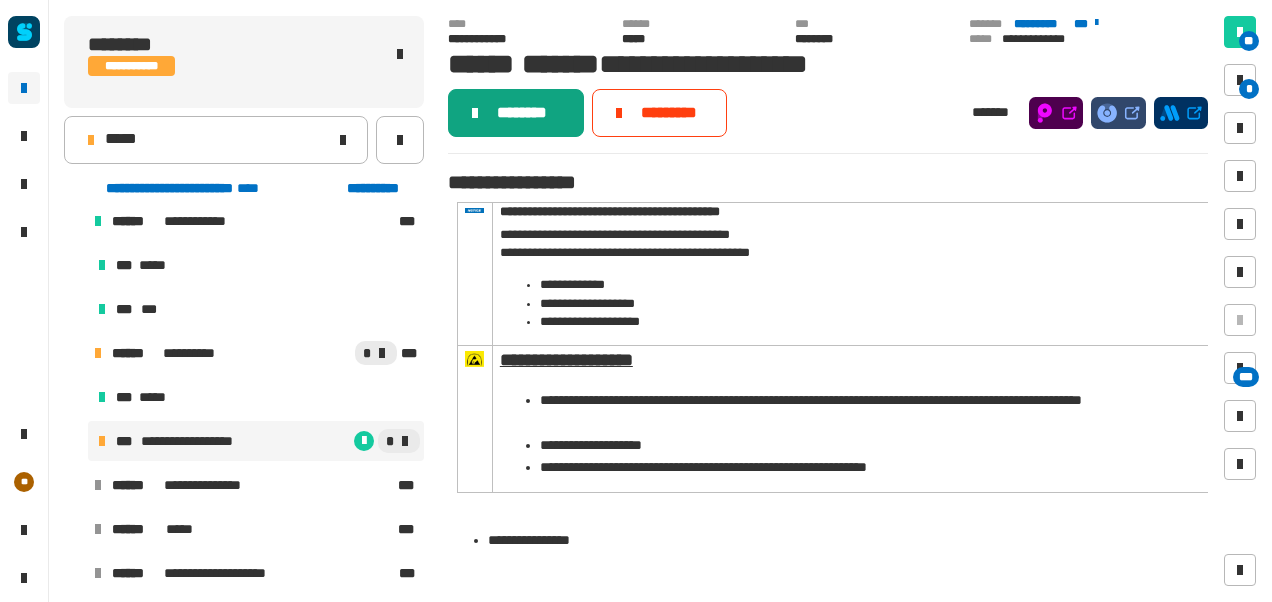 click on "********" 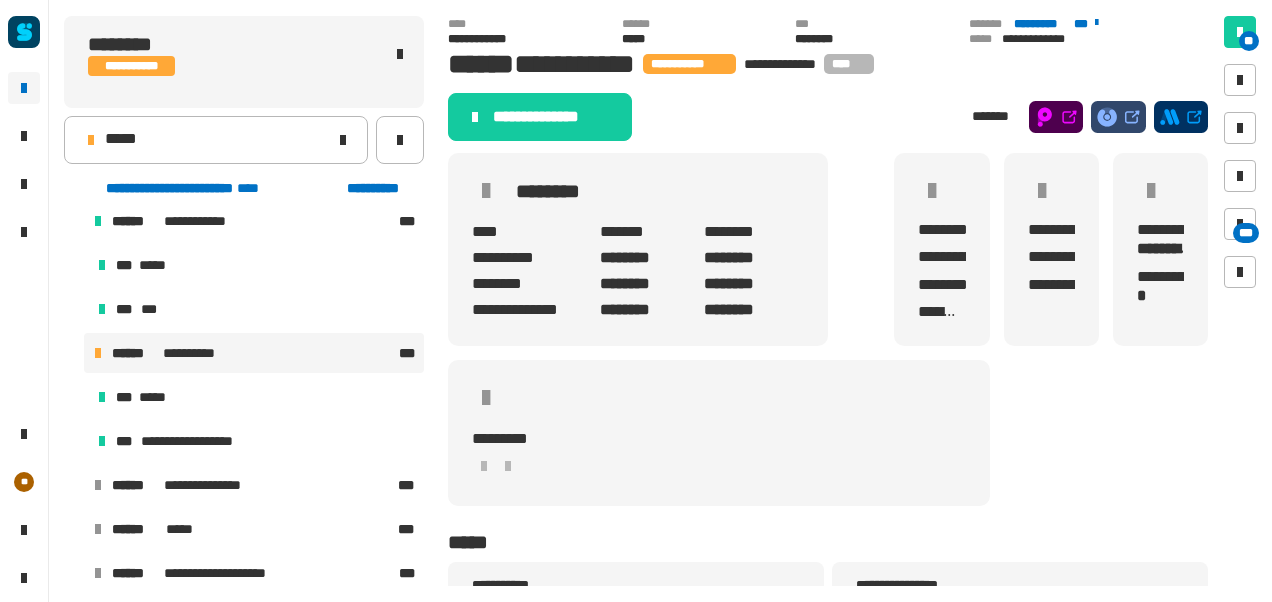 click on "**********" 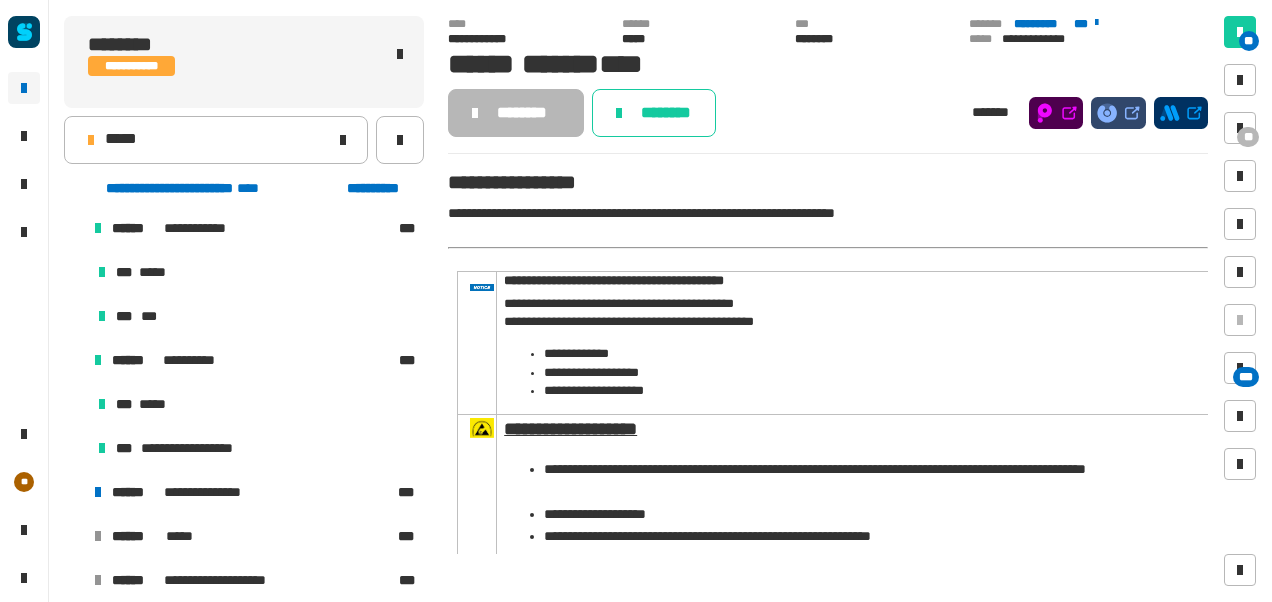 scroll, scrollTop: 844, scrollLeft: 0, axis: vertical 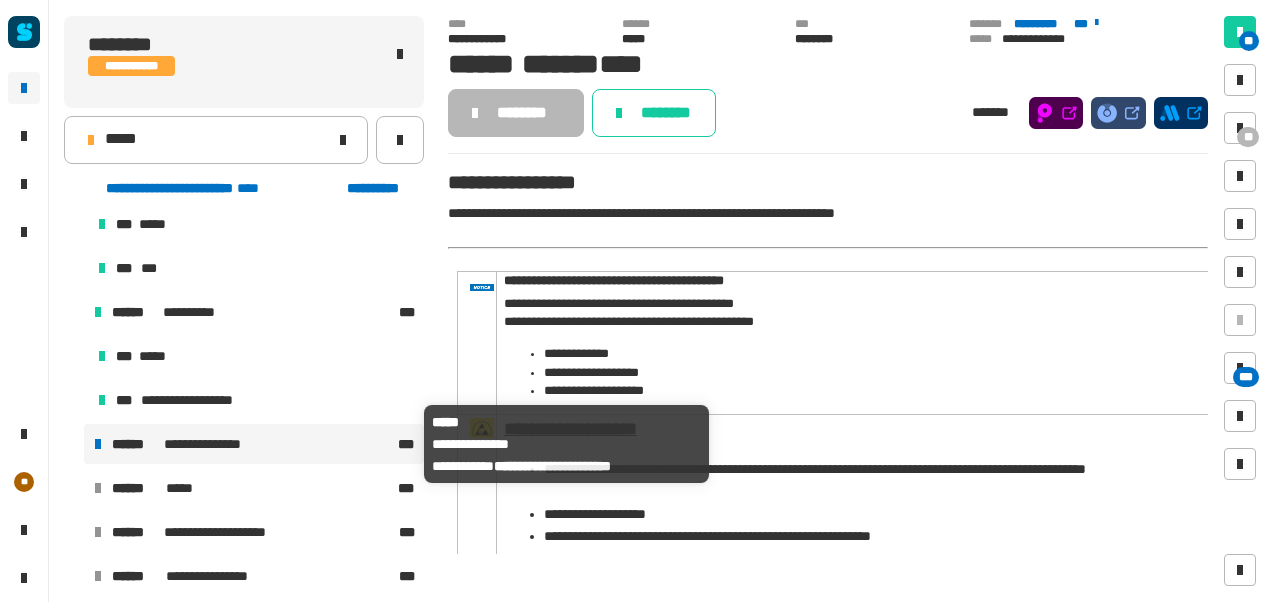 click on "**********" at bounding box center [253, 444] 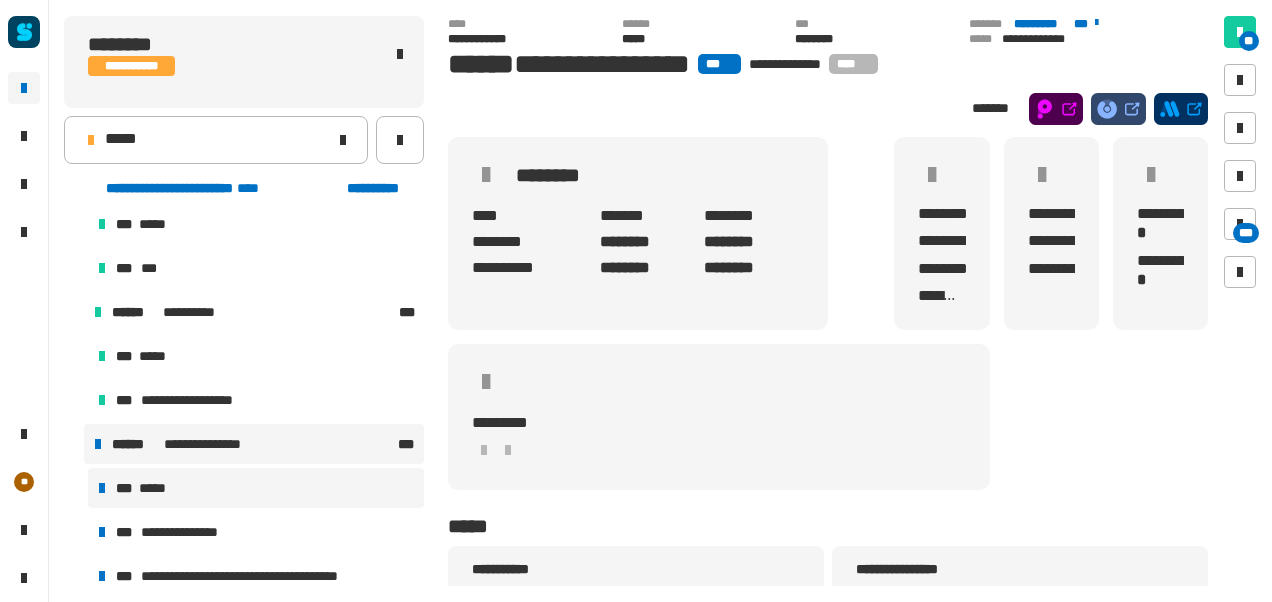 click on "*** *****" at bounding box center [256, 488] 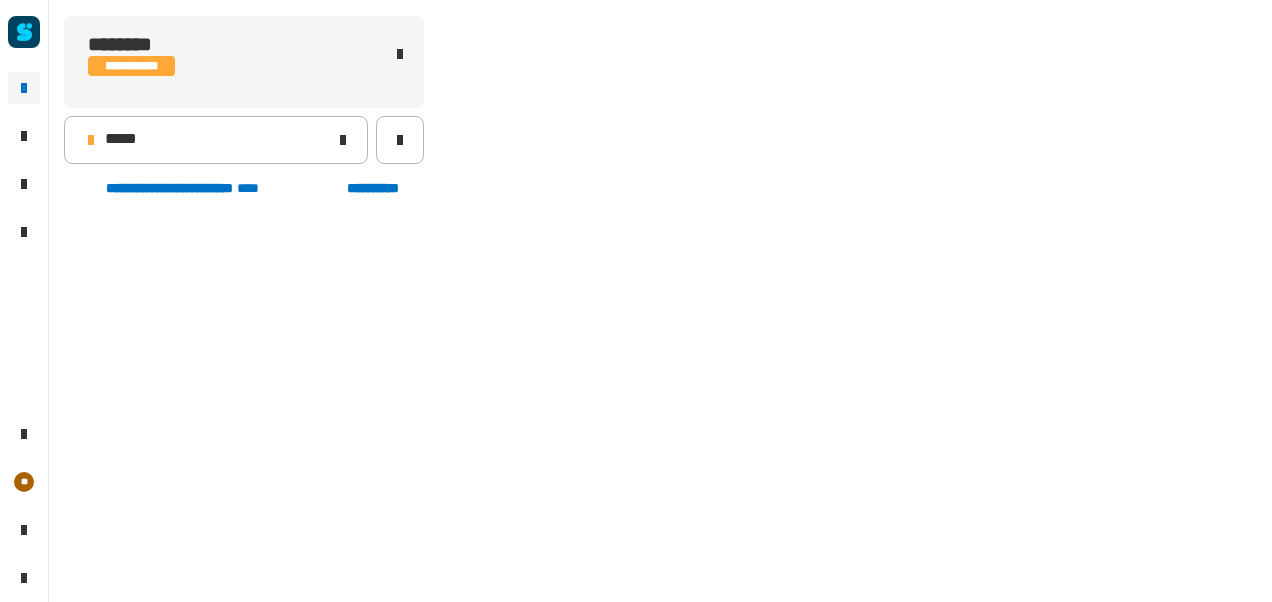 scroll, scrollTop: 935, scrollLeft: 0, axis: vertical 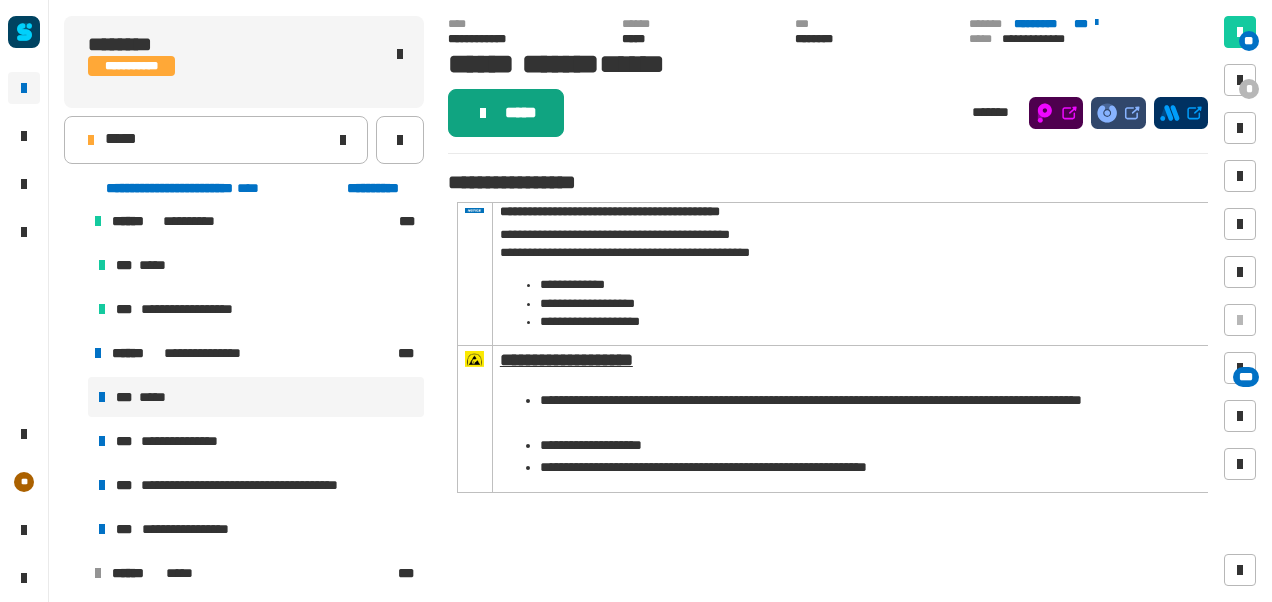 click on "*****" 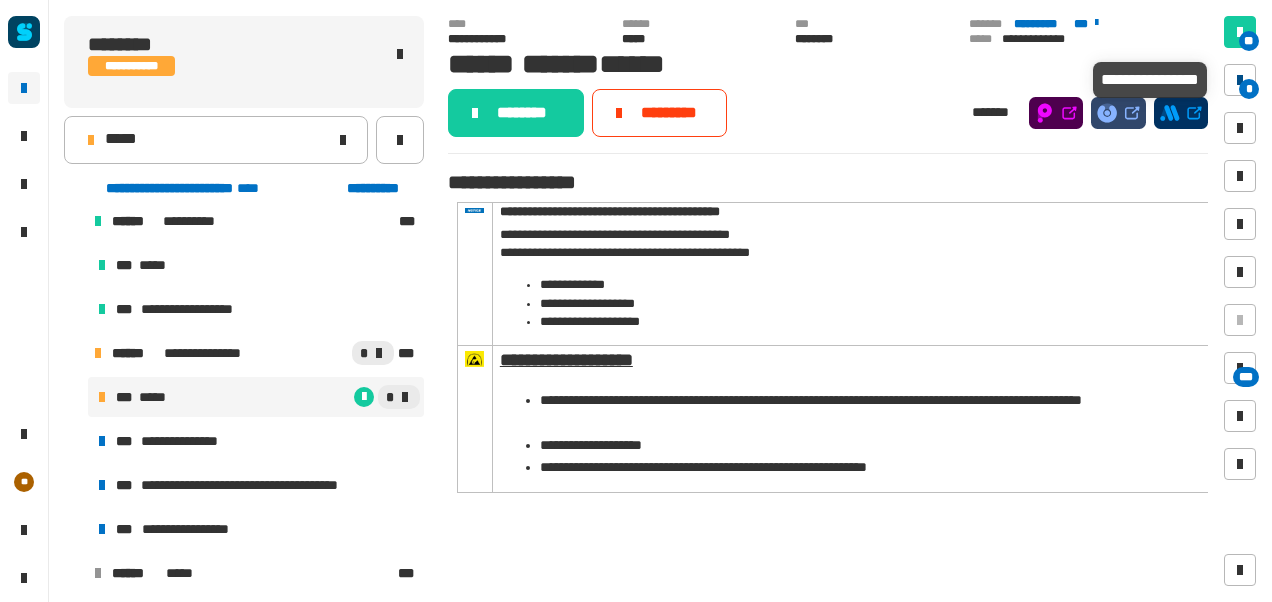 click at bounding box center [1240, 80] 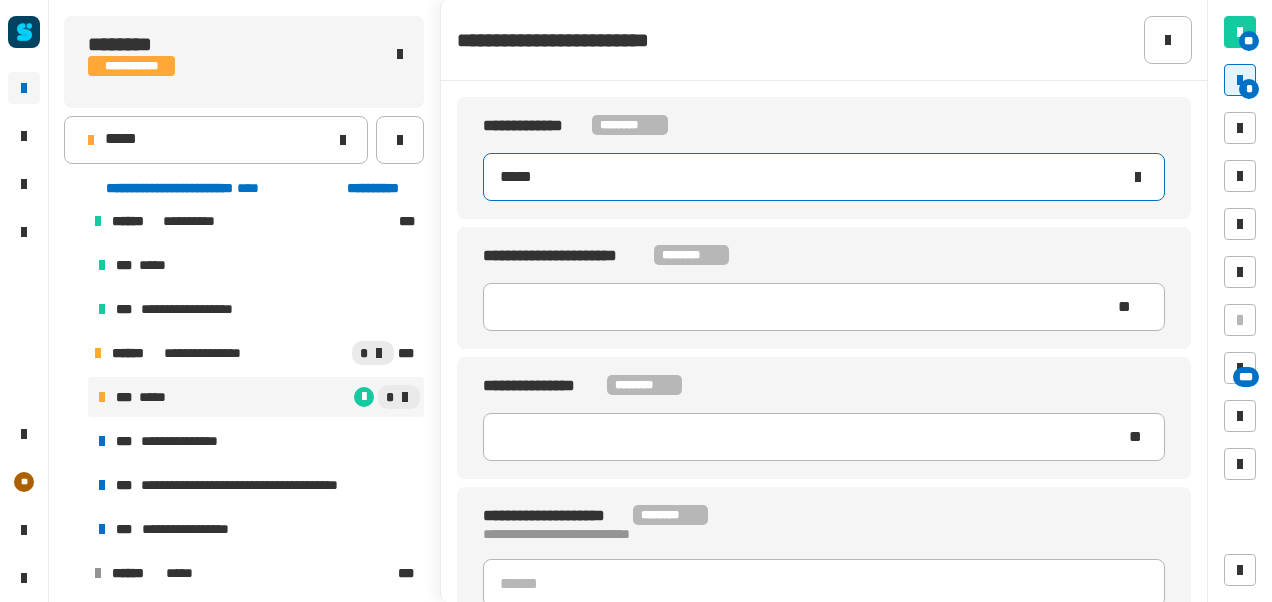 type on "*****" 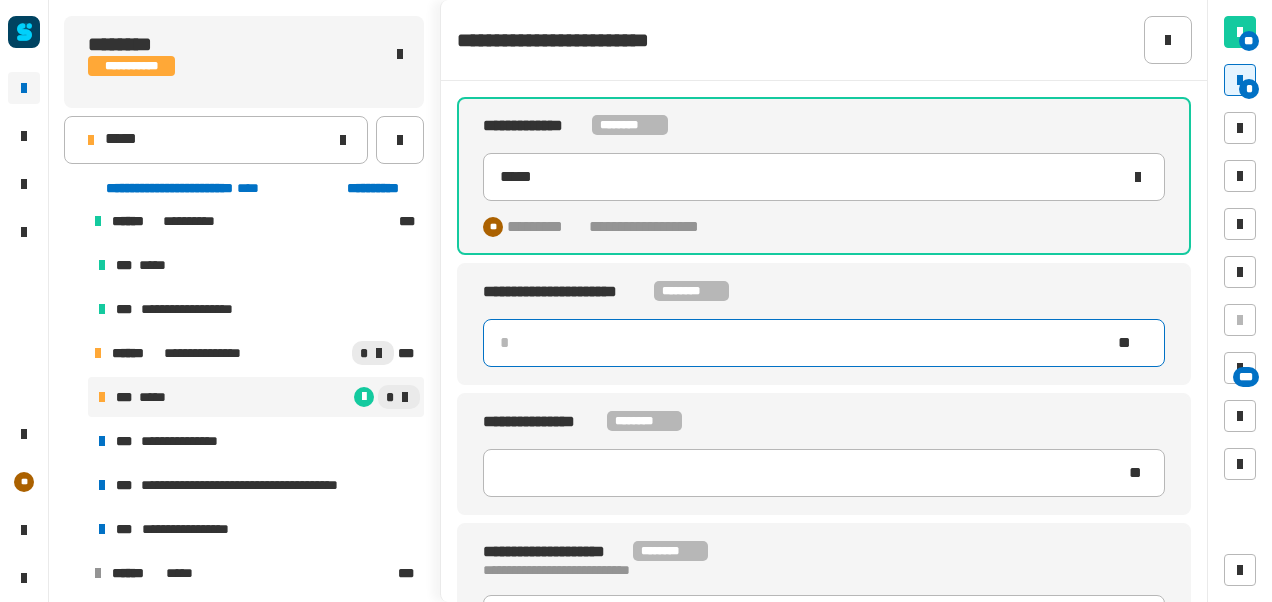 click 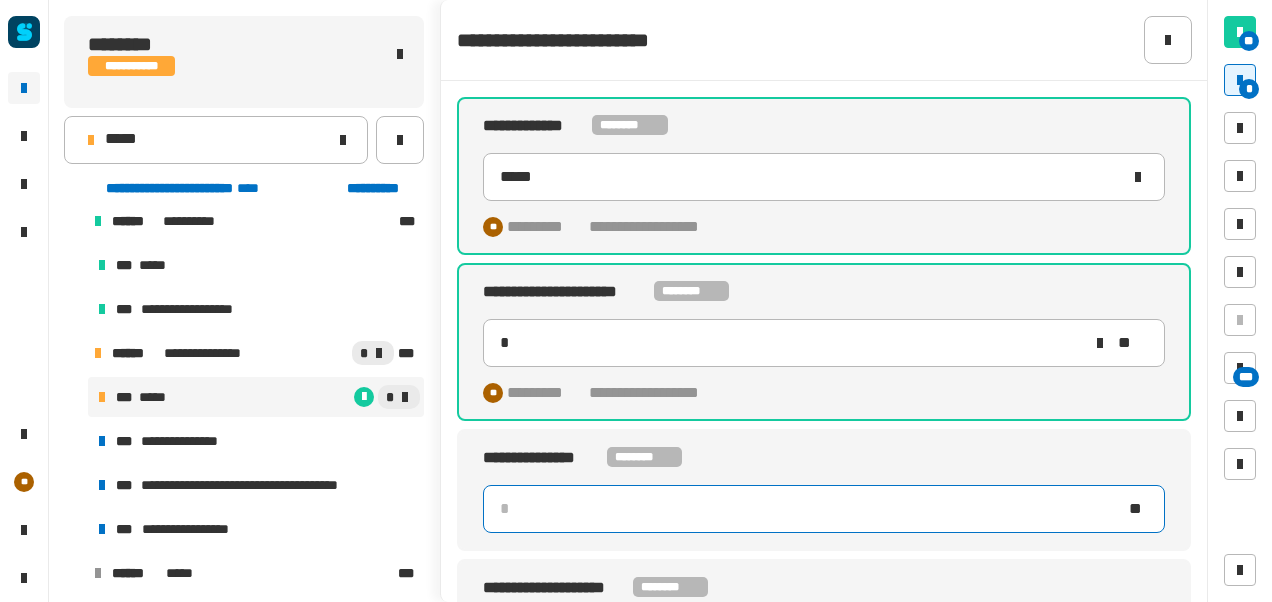 click 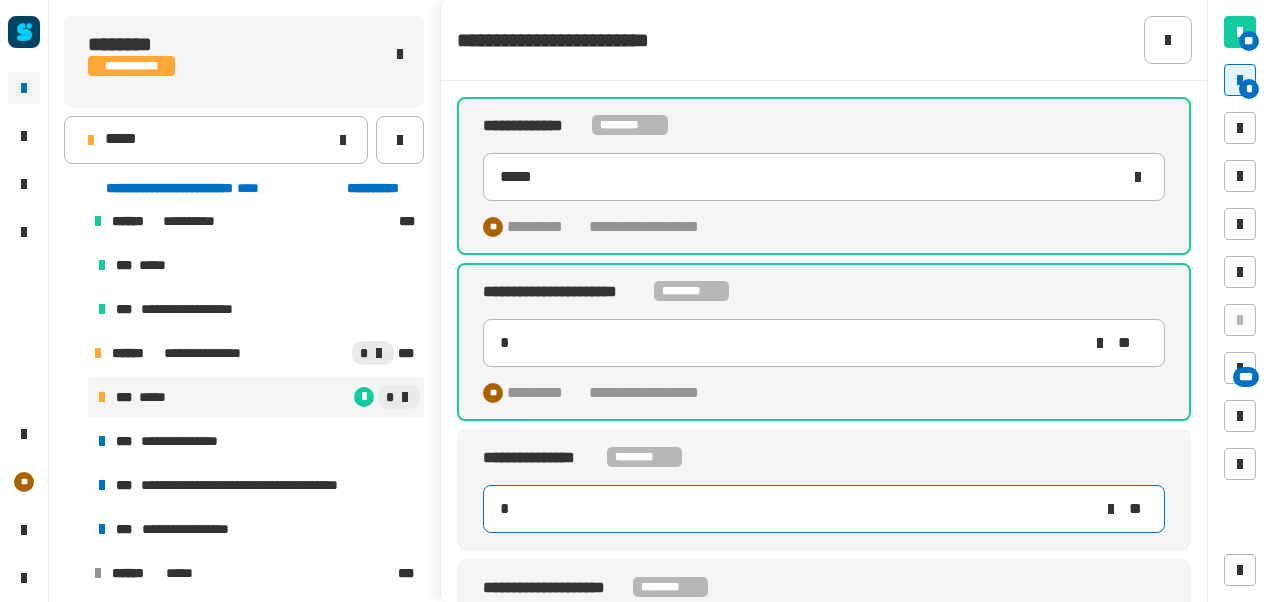 type on "**" 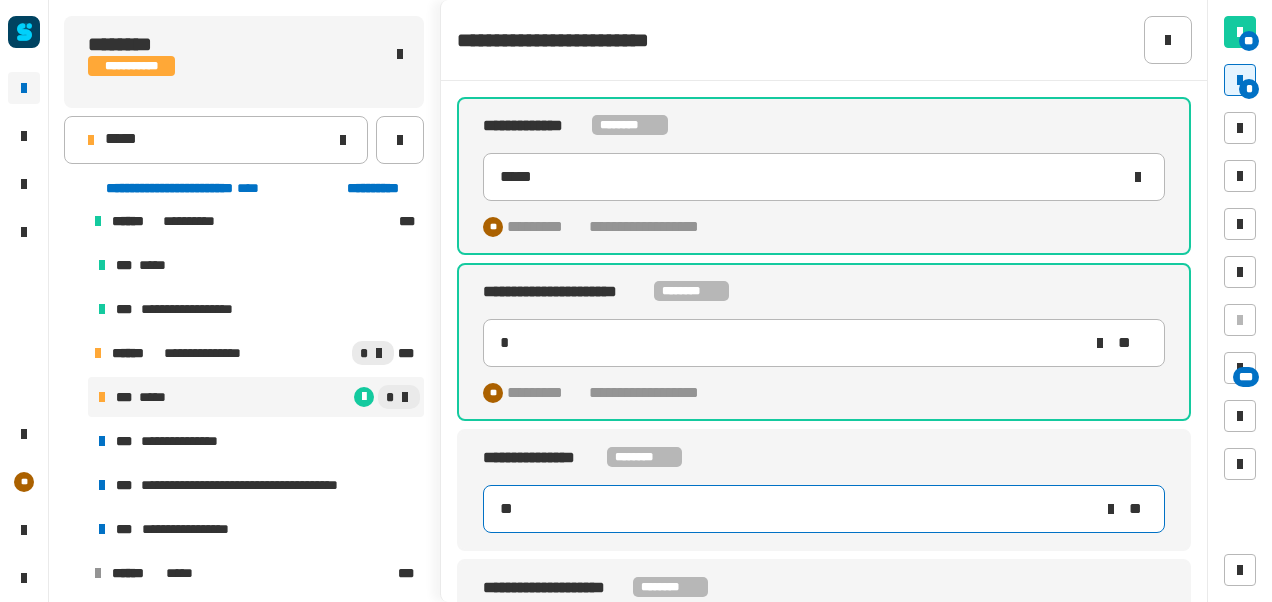 type on "*" 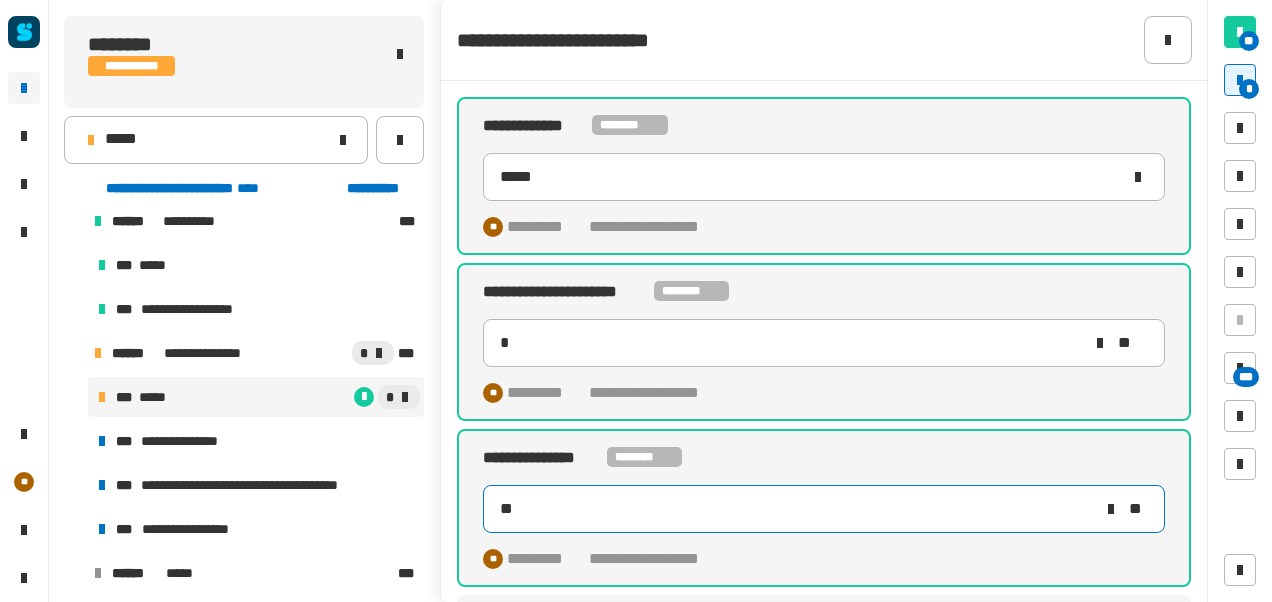 type on "***" 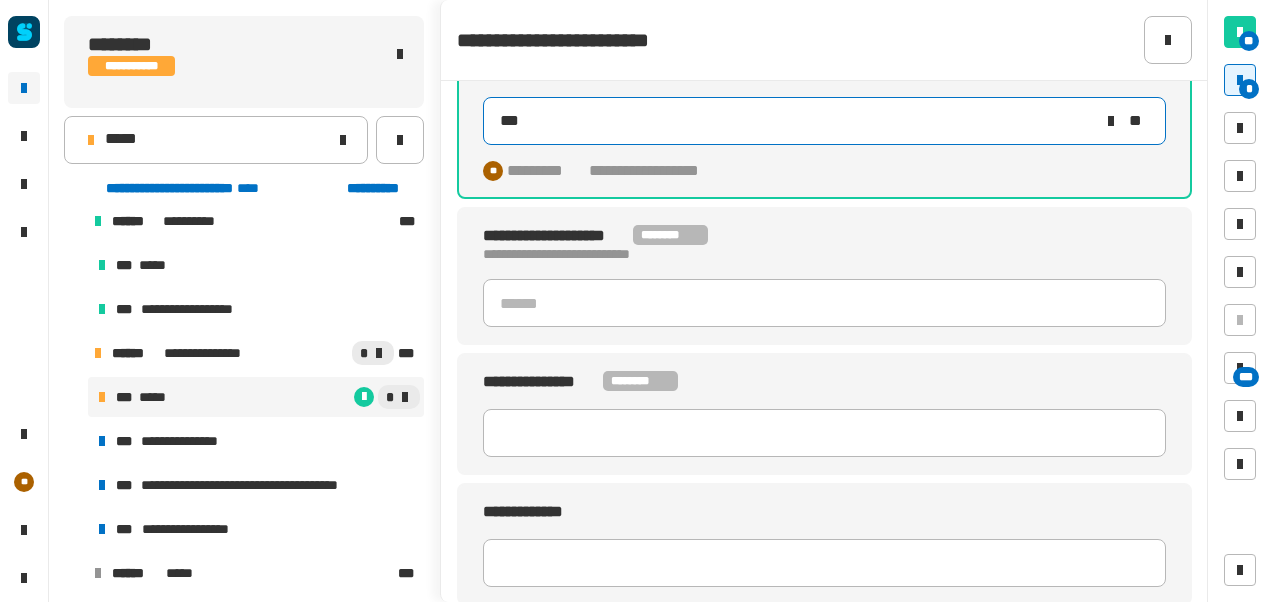 scroll, scrollTop: 391, scrollLeft: 0, axis: vertical 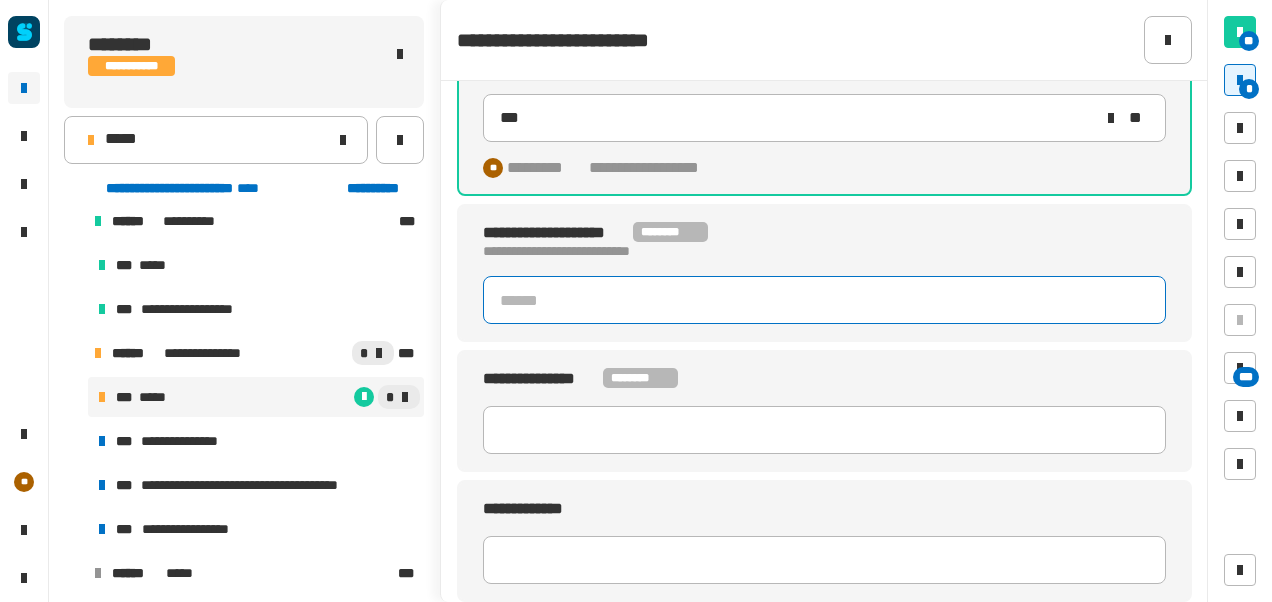 click 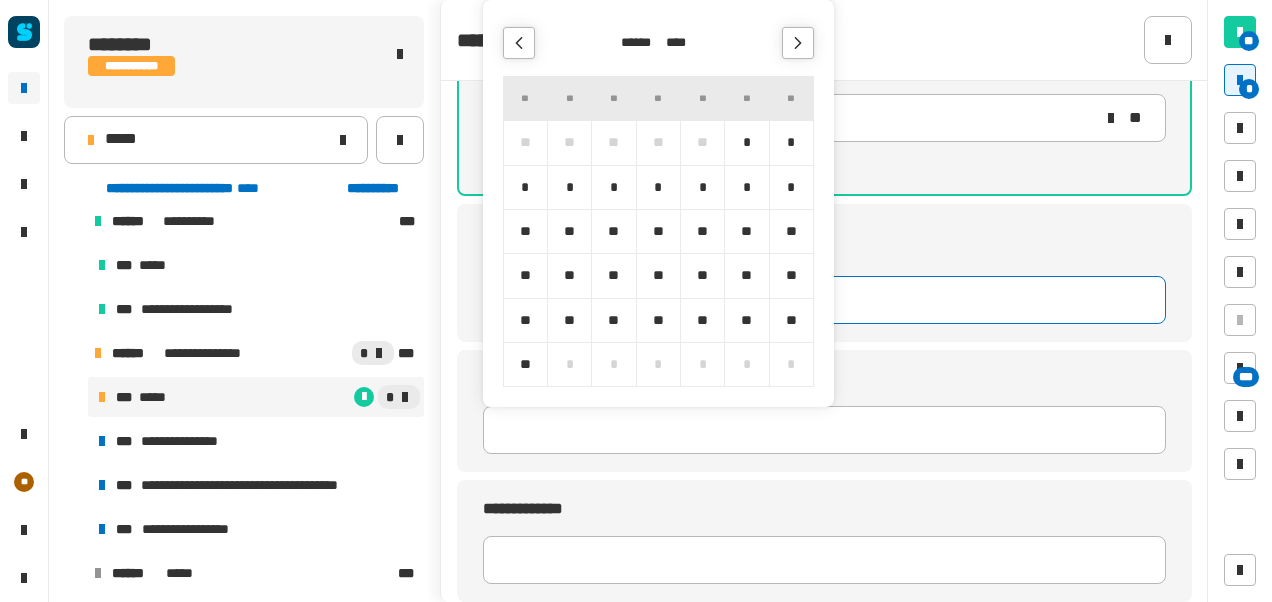 click at bounding box center (798, 43) 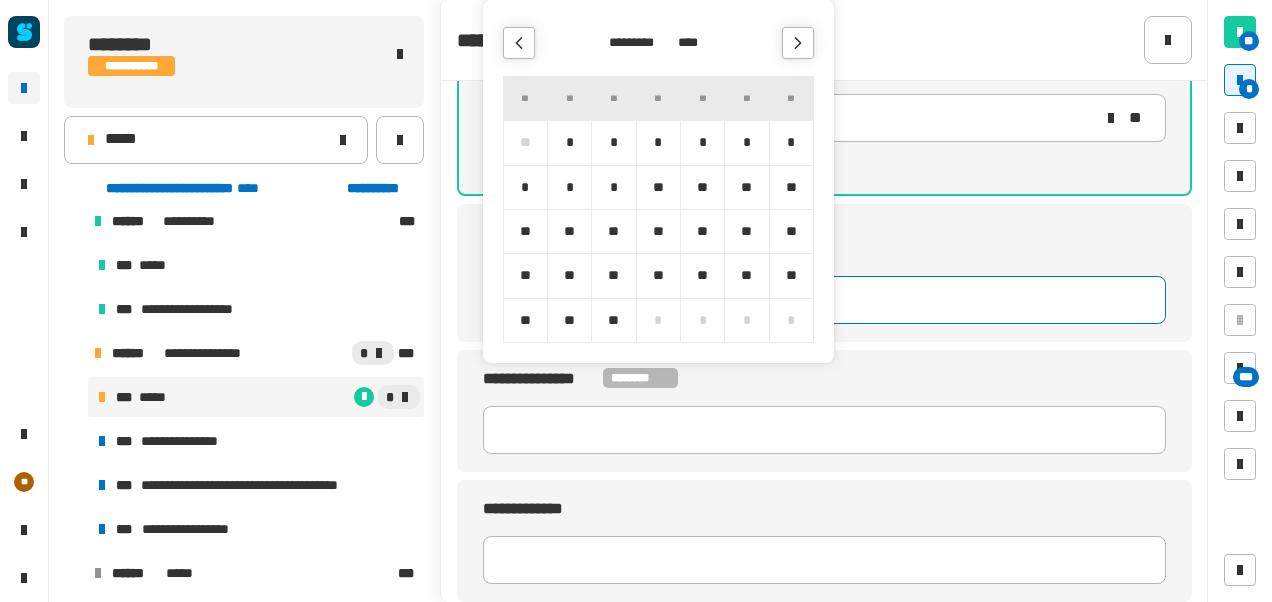 click at bounding box center [798, 43] 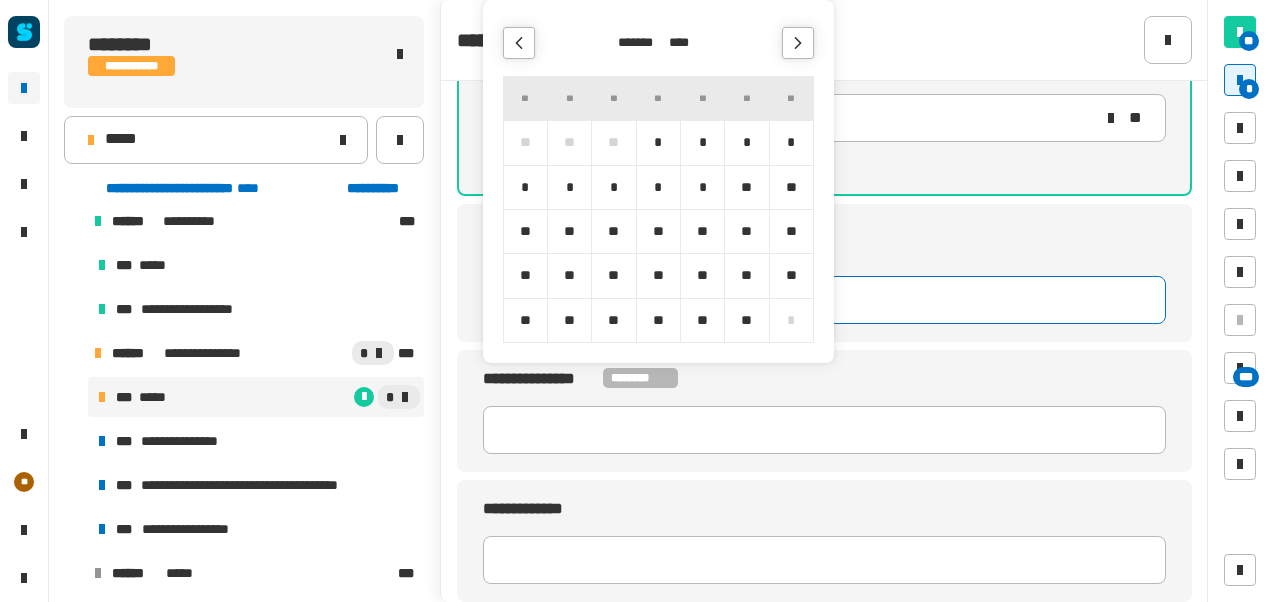 click at bounding box center (798, 43) 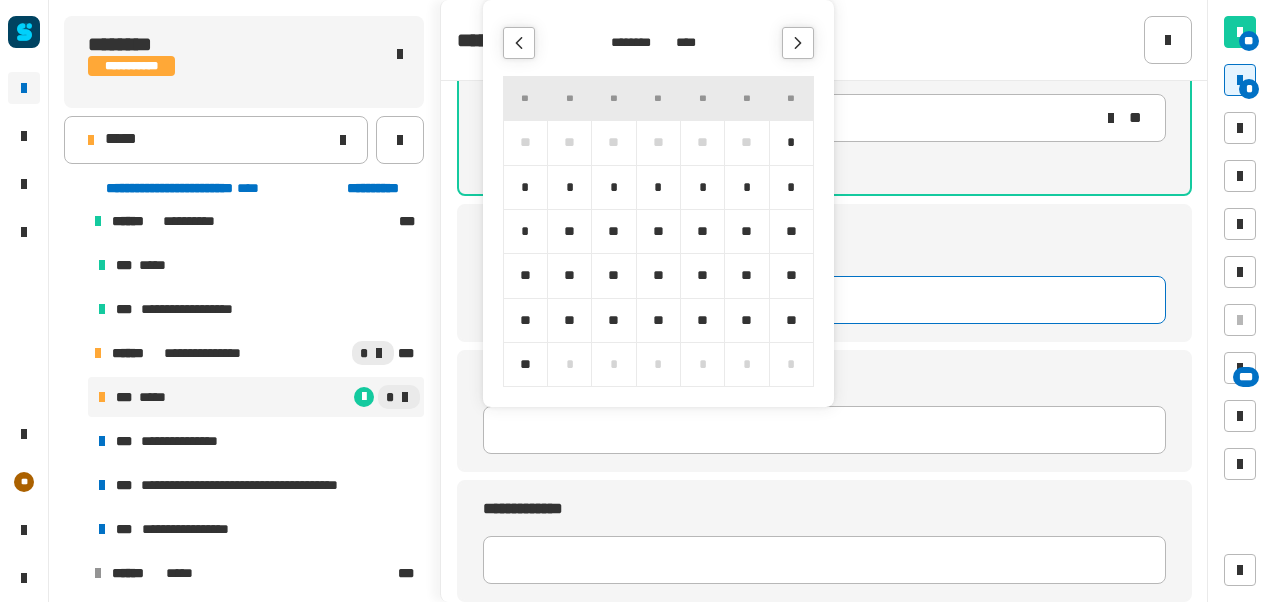 click at bounding box center [798, 43] 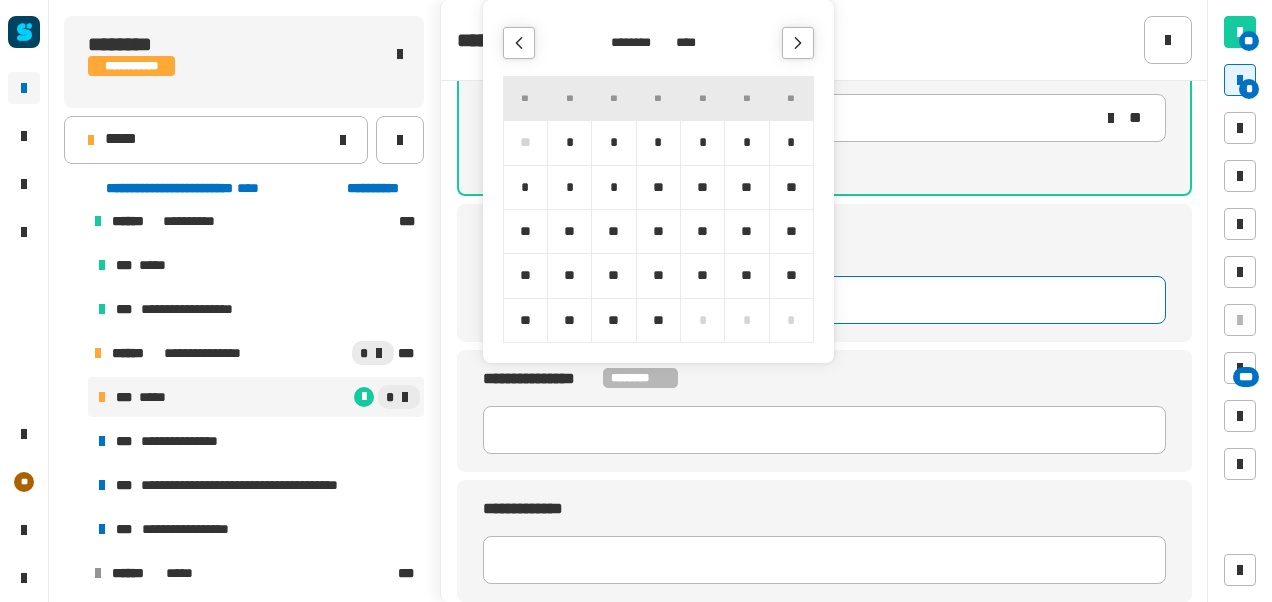 click on "*" at bounding box center (613, 187) 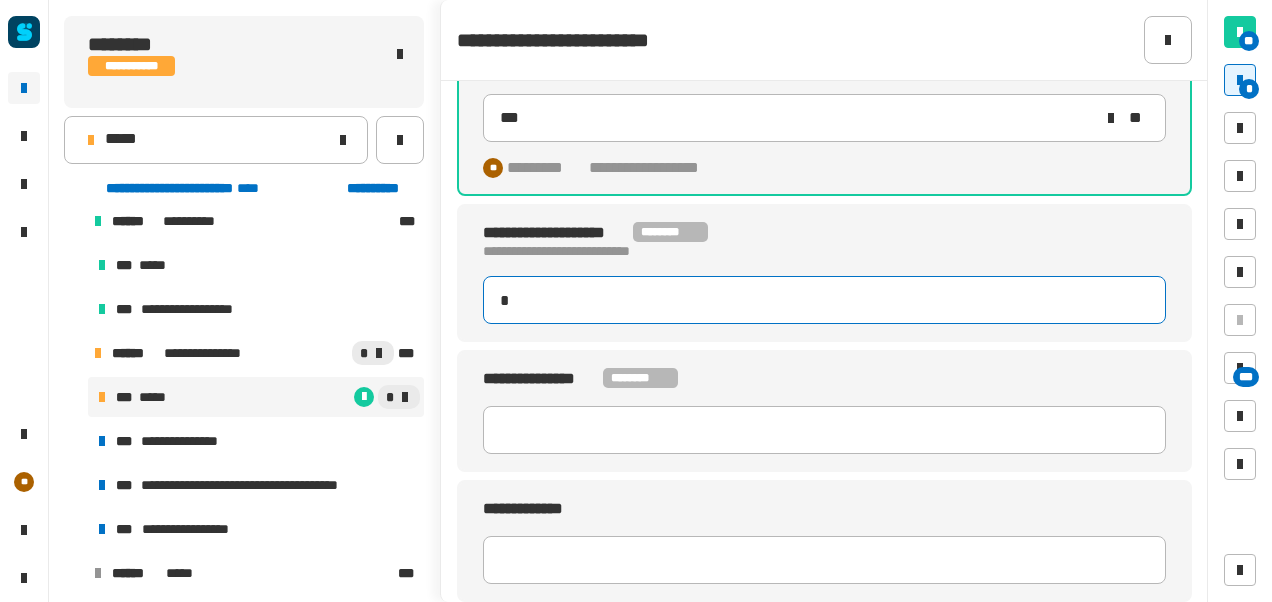 type on "**********" 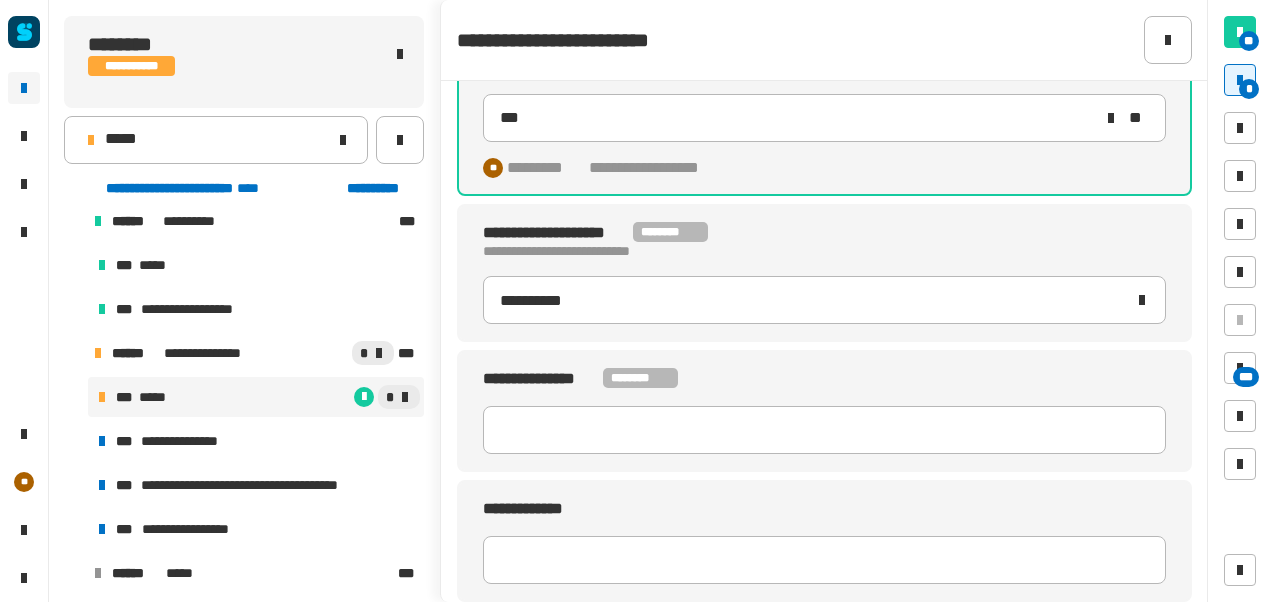 type on "***" 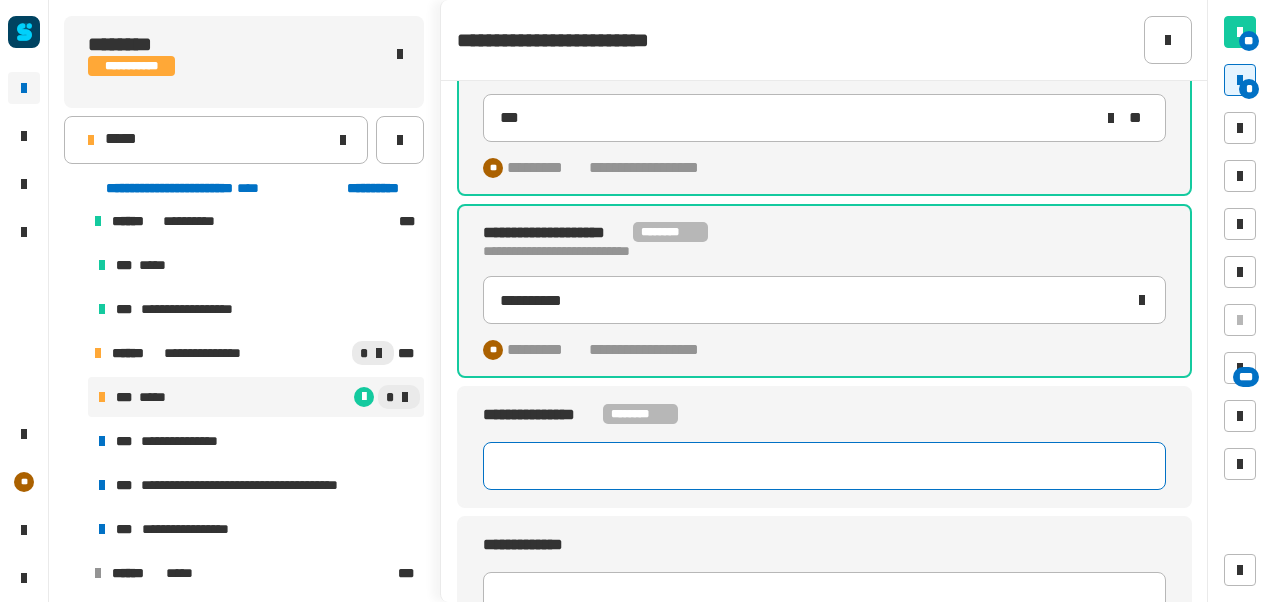 click 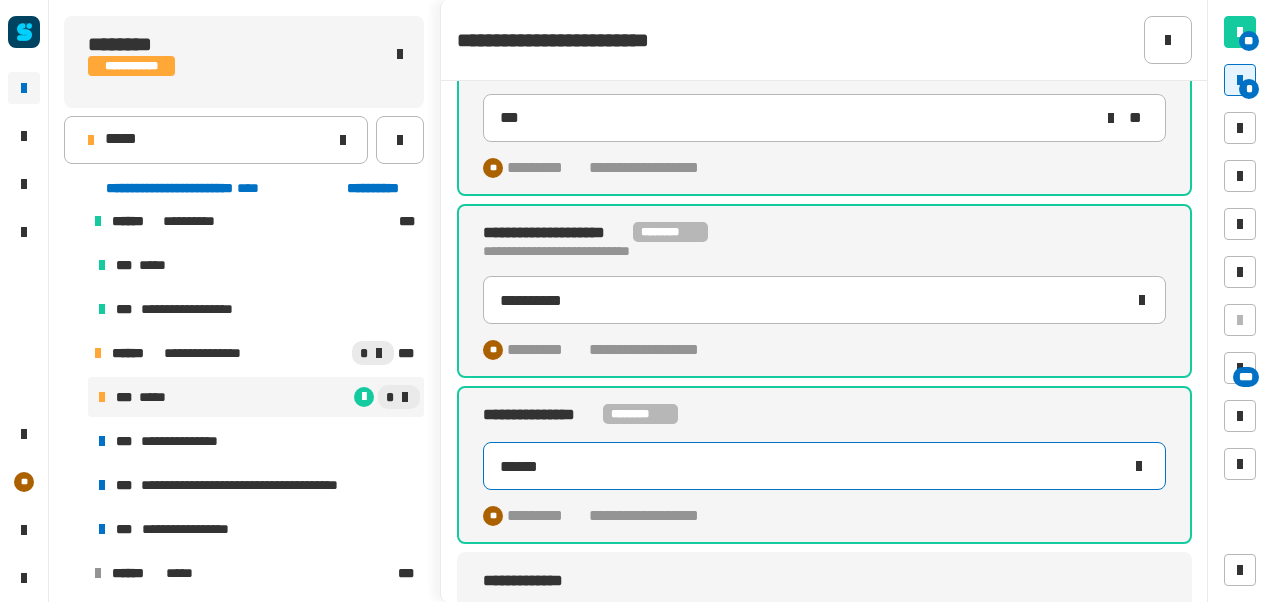 scroll, scrollTop: 463, scrollLeft: 0, axis: vertical 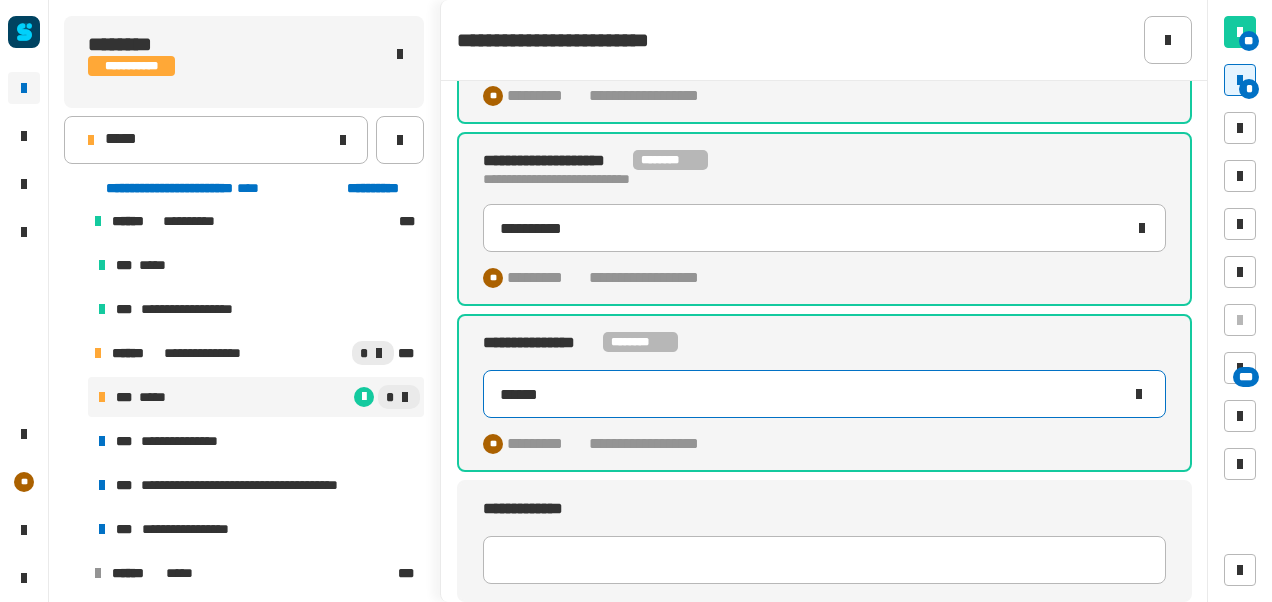 type on "******" 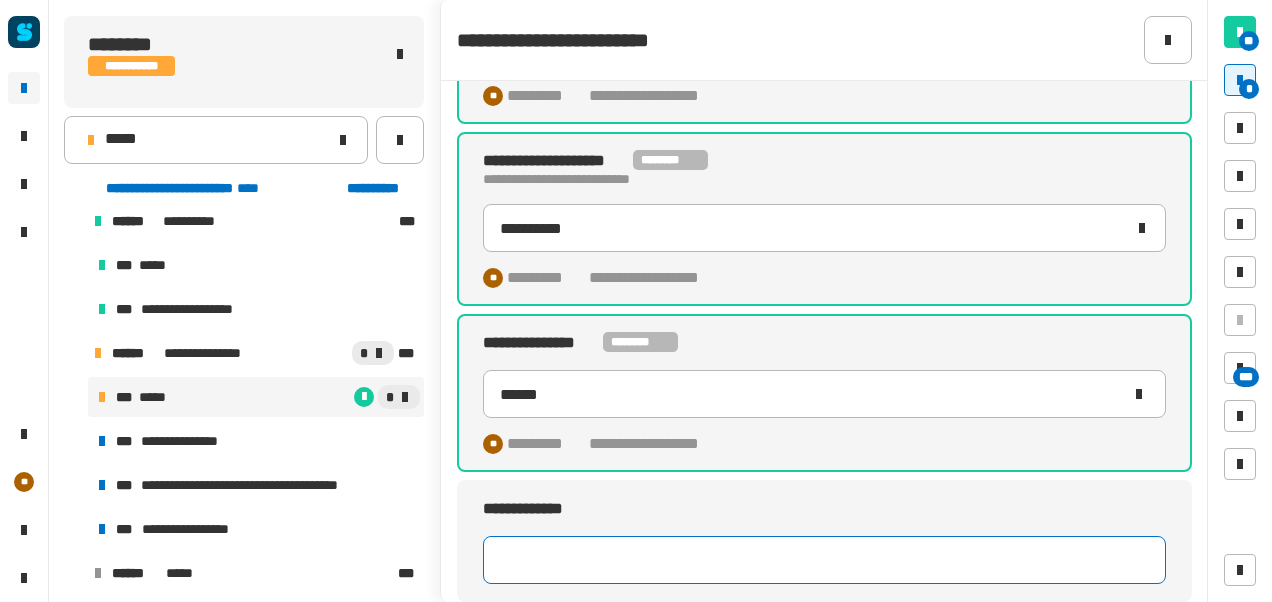click 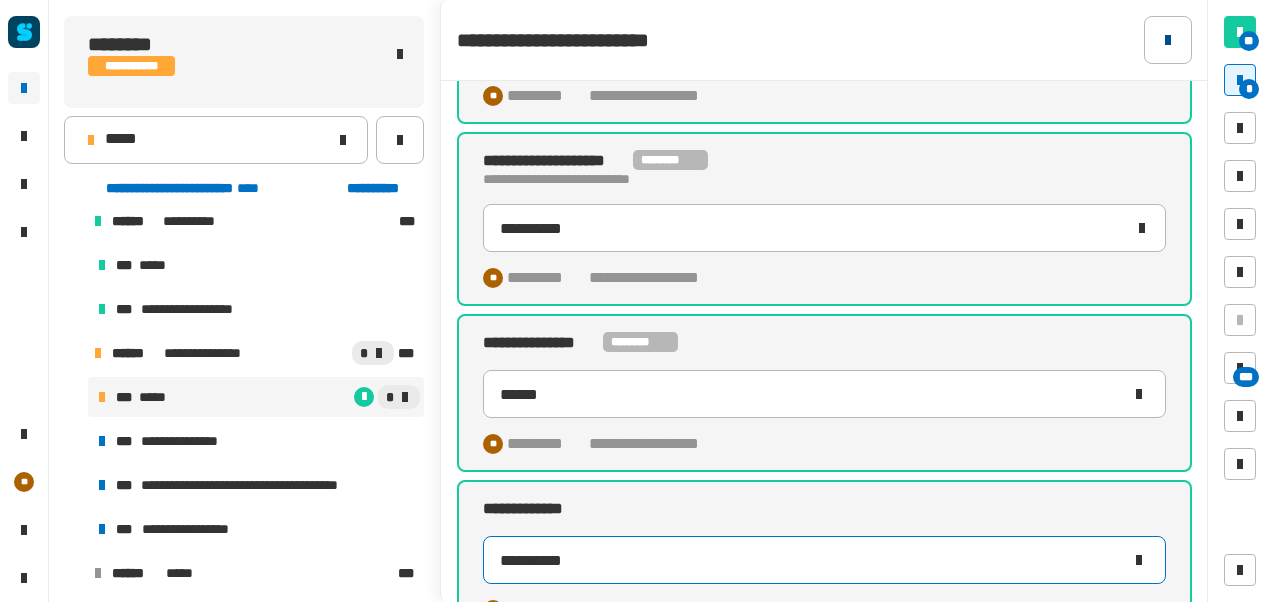 type on "**********" 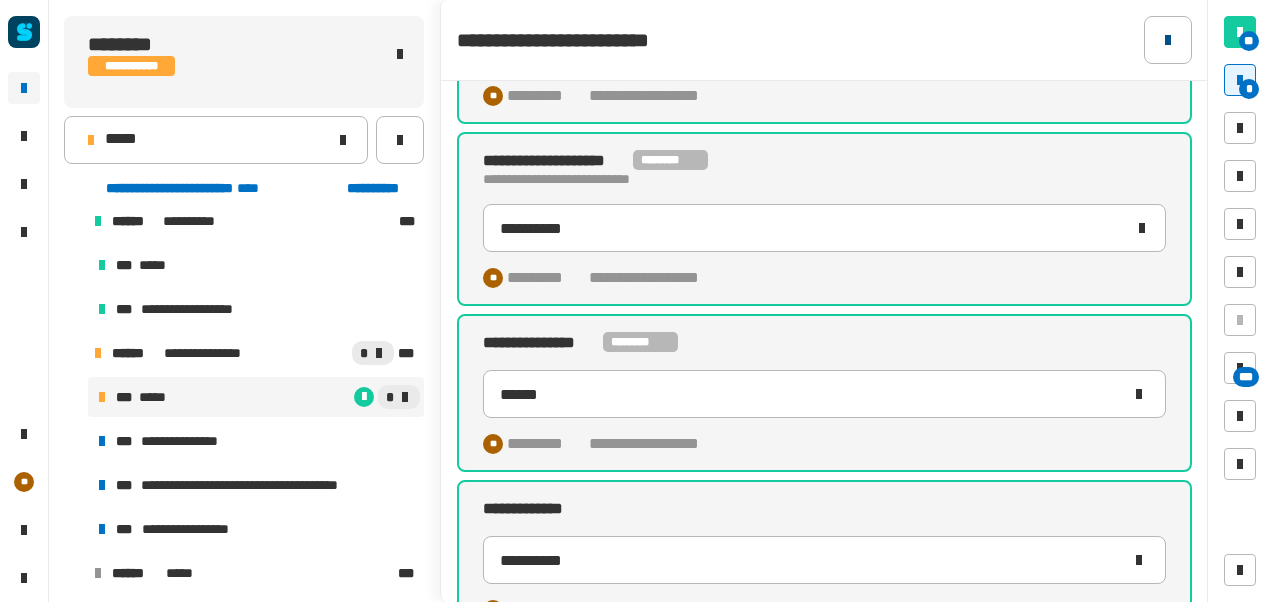 click 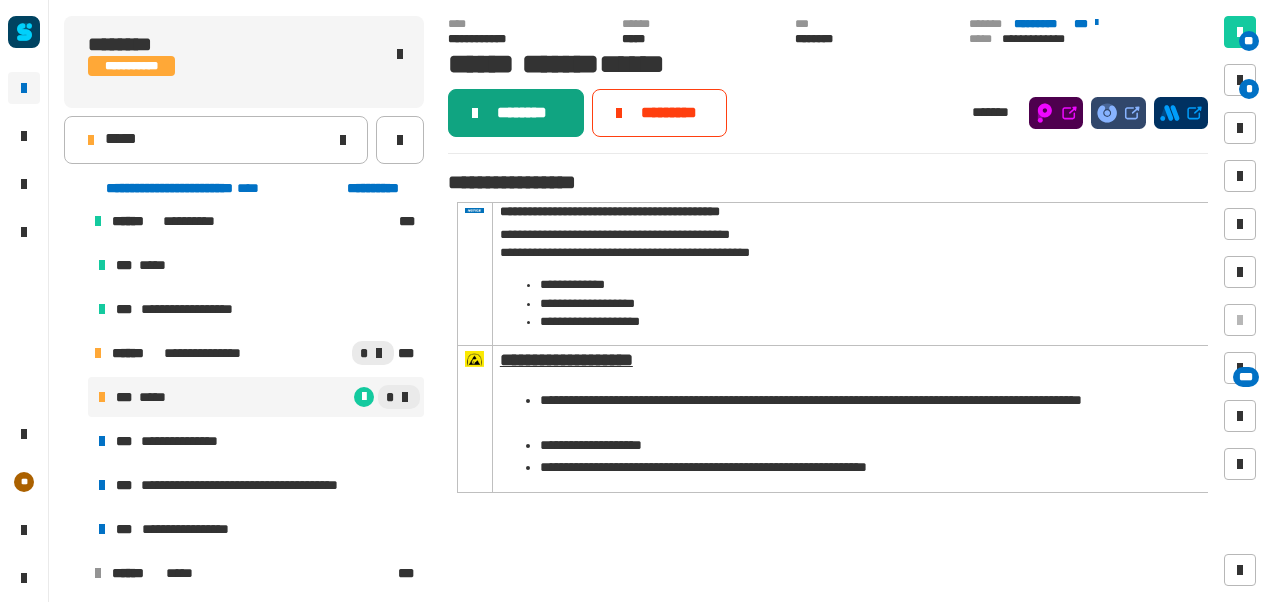 click on "********" 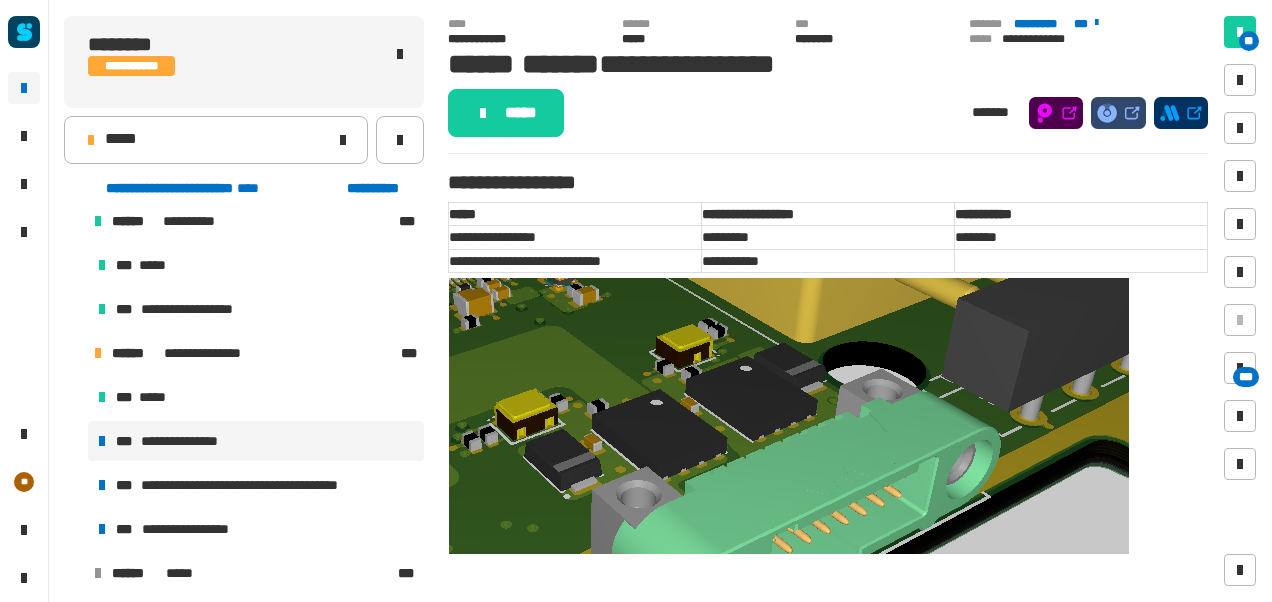 click on "*****" 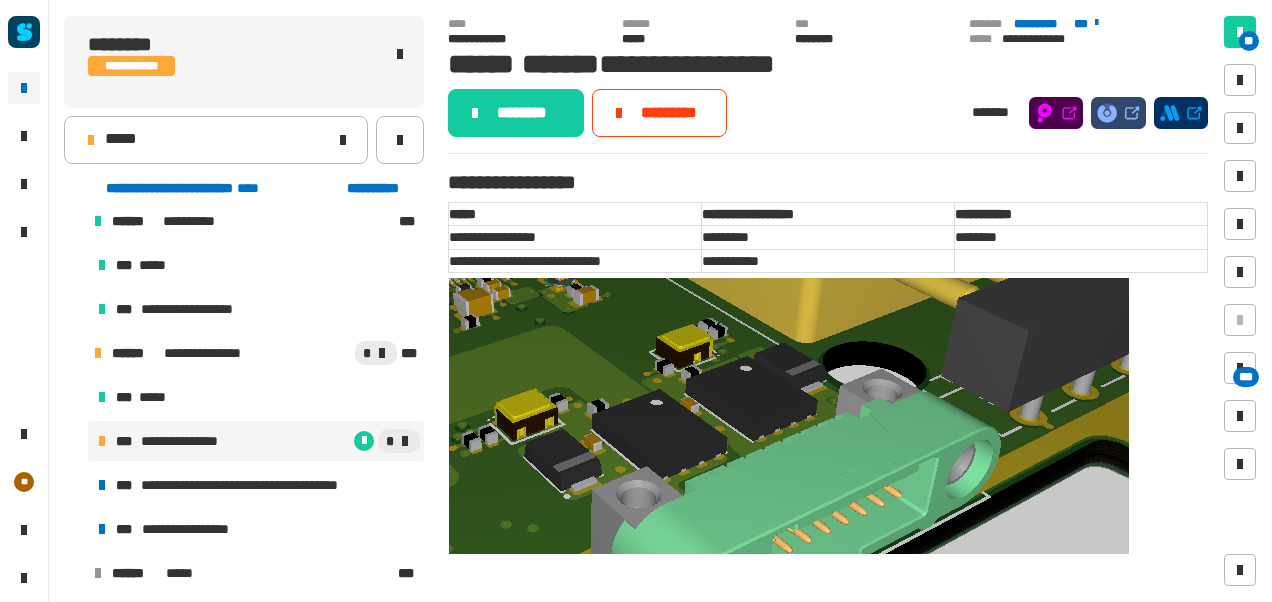 click on "********" 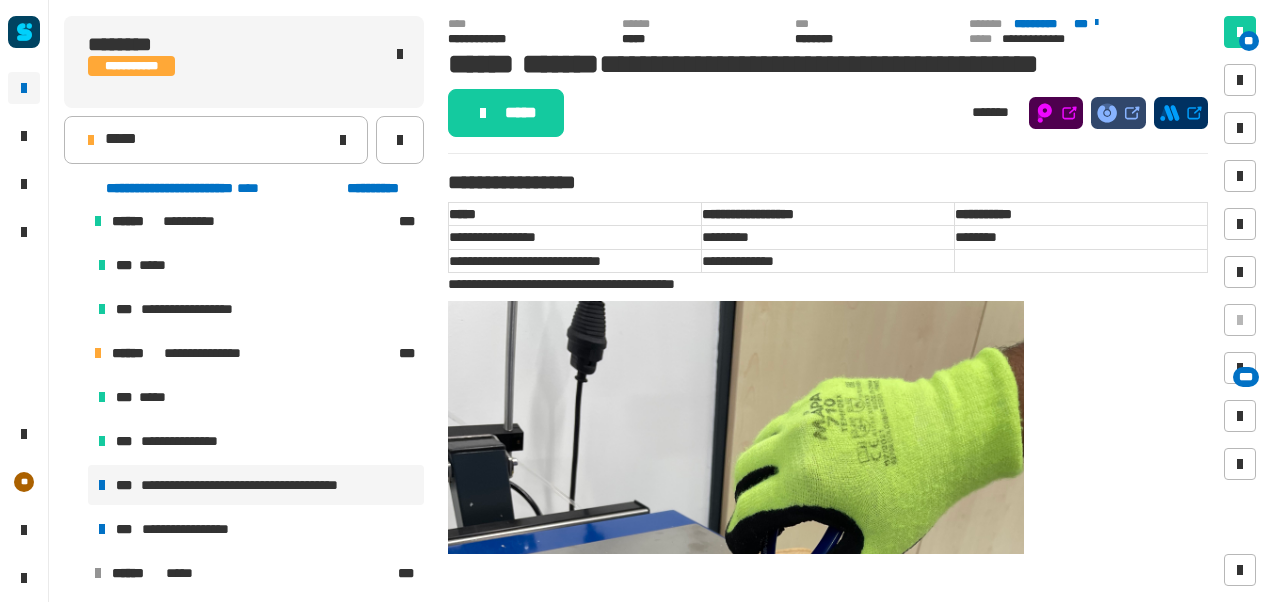 click on "*****" 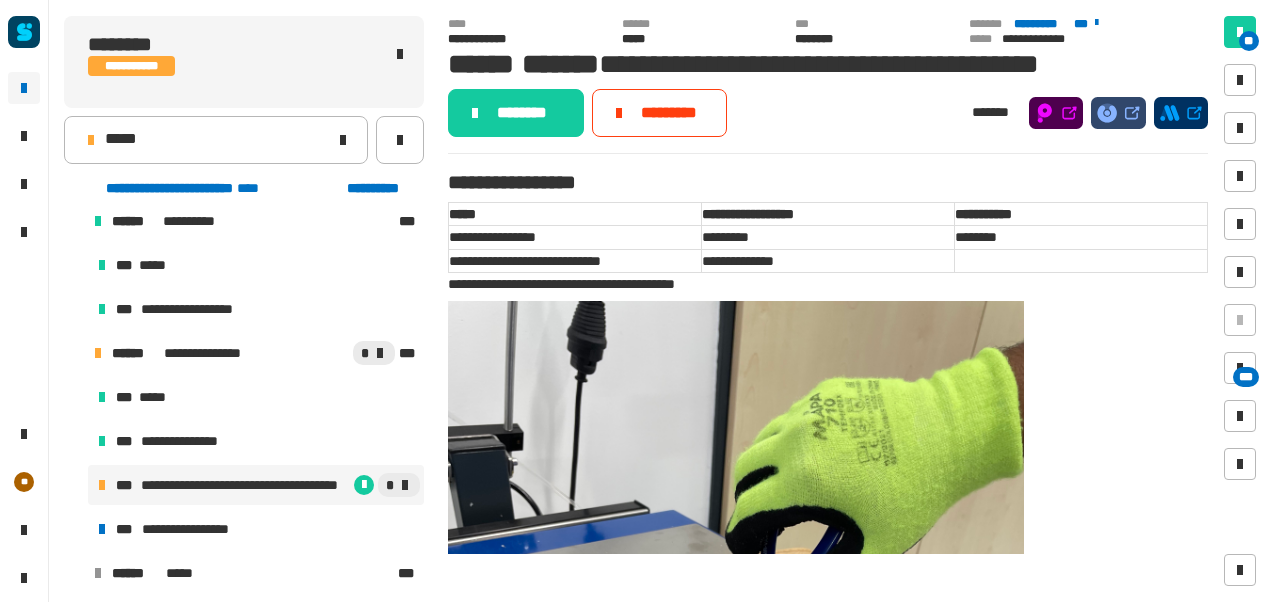 click on "********" 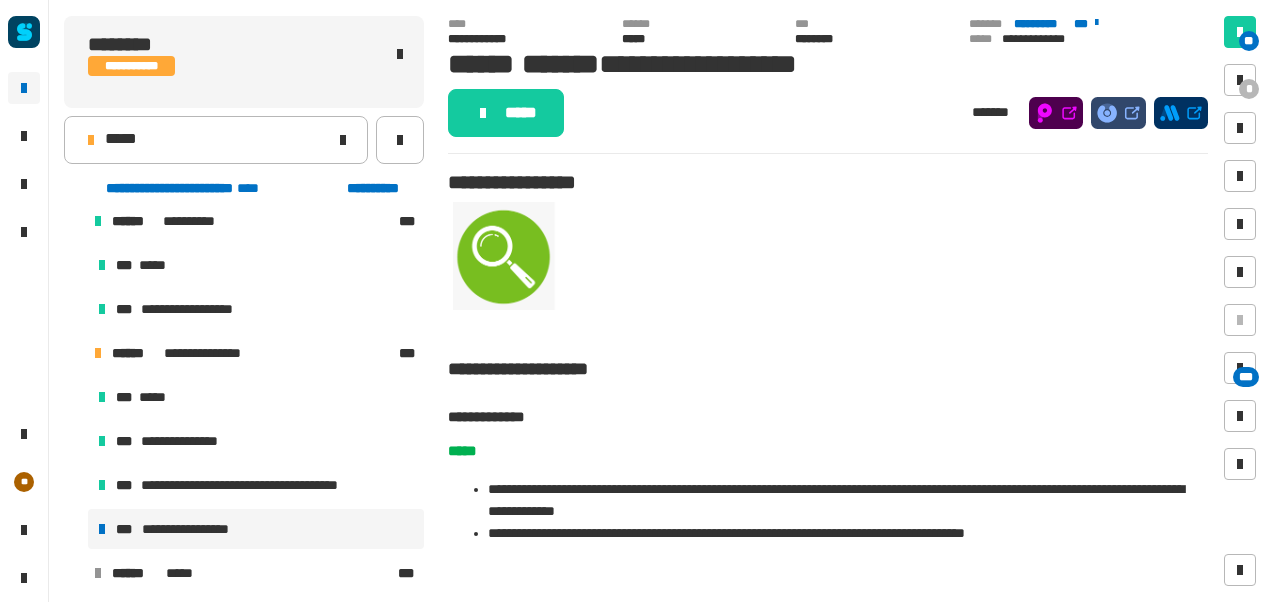 click on "*****" 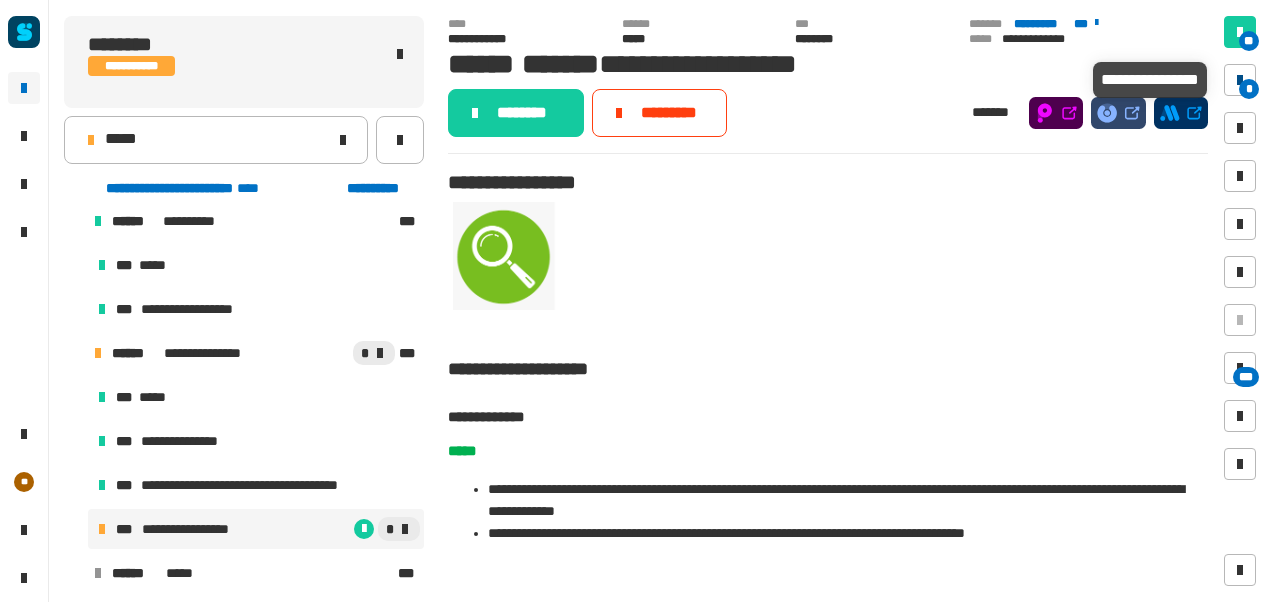 click at bounding box center [1240, 80] 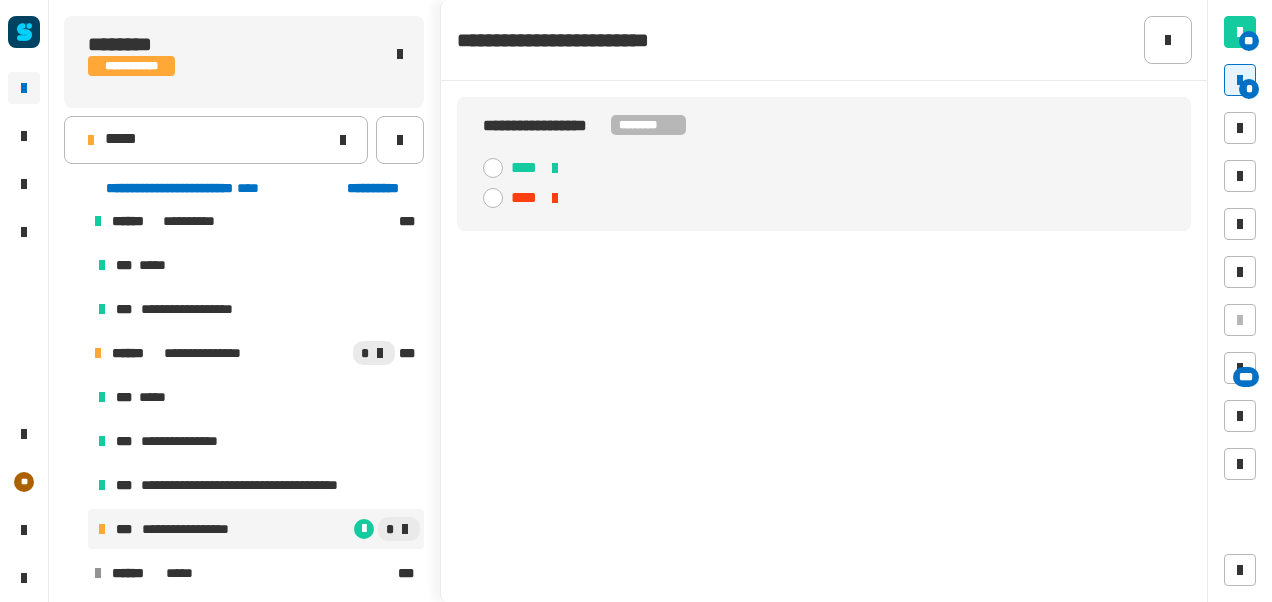 click 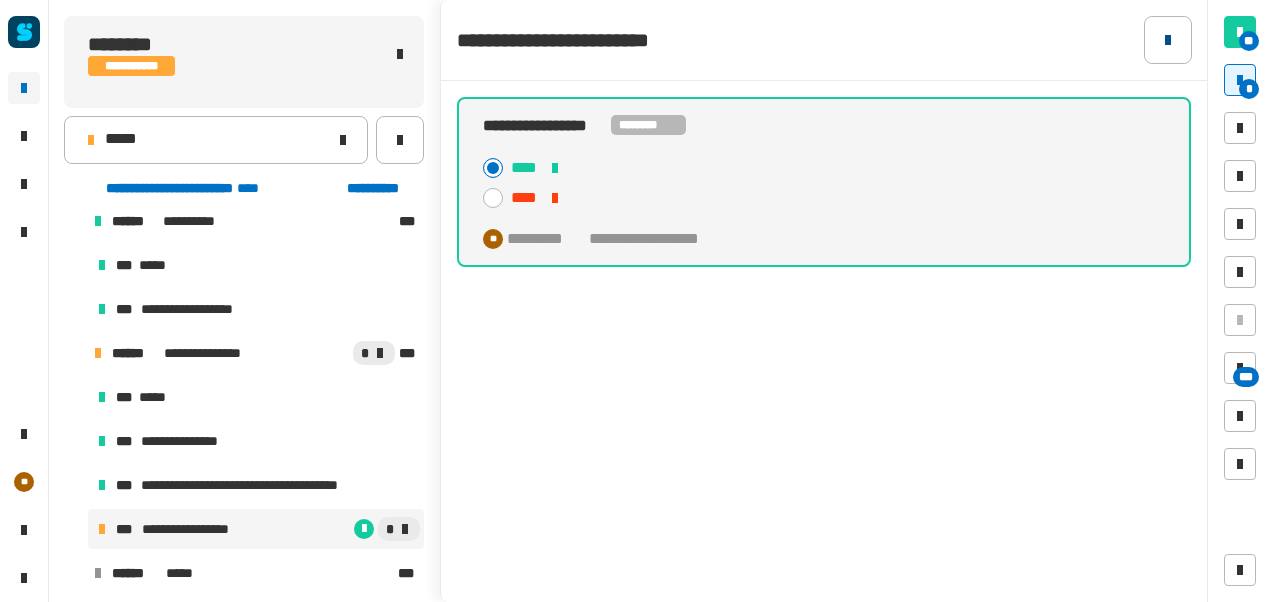 click 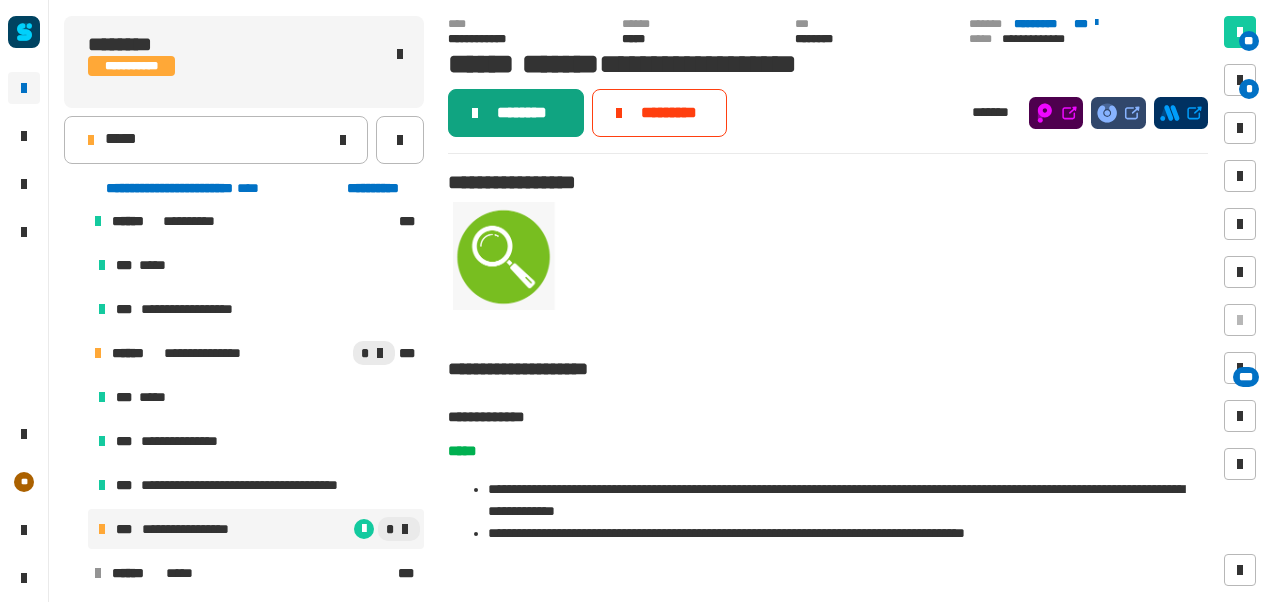click on "********" 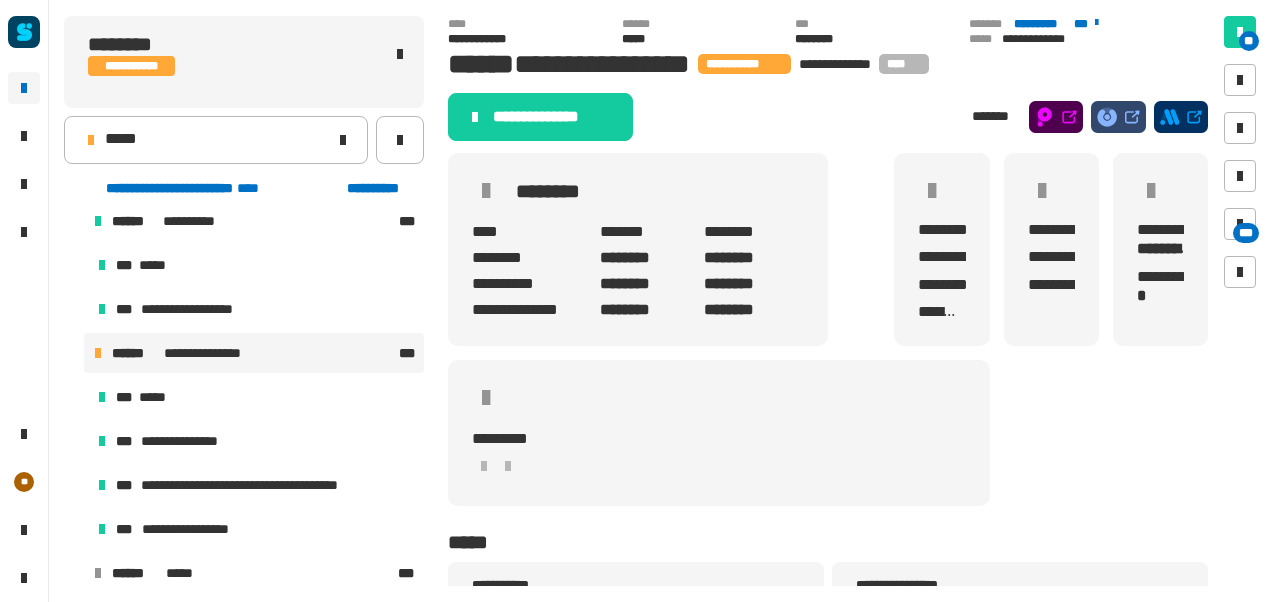 click on "**********" 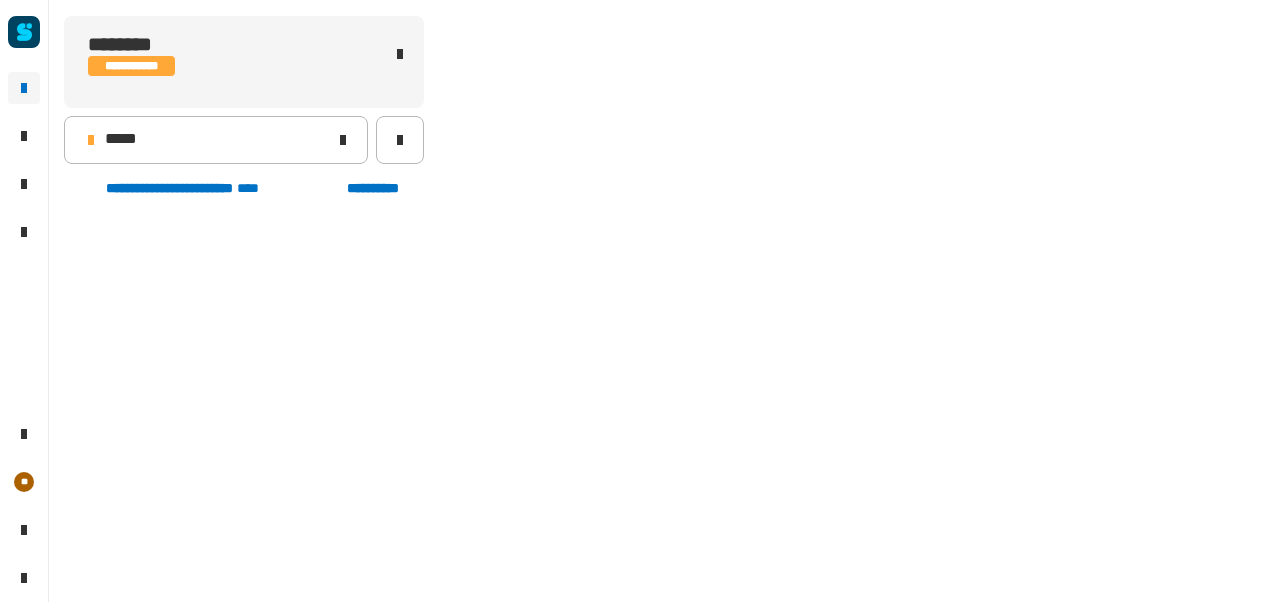 scroll, scrollTop: 363, scrollLeft: 0, axis: vertical 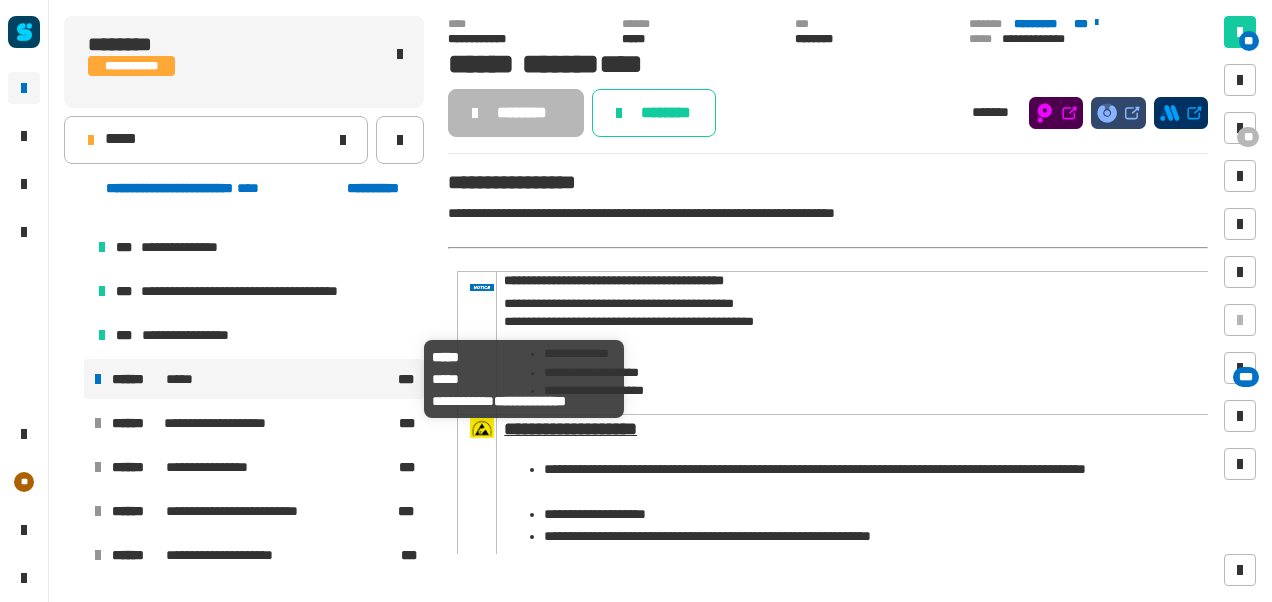 click on "****** *****" at bounding box center (253, 379) 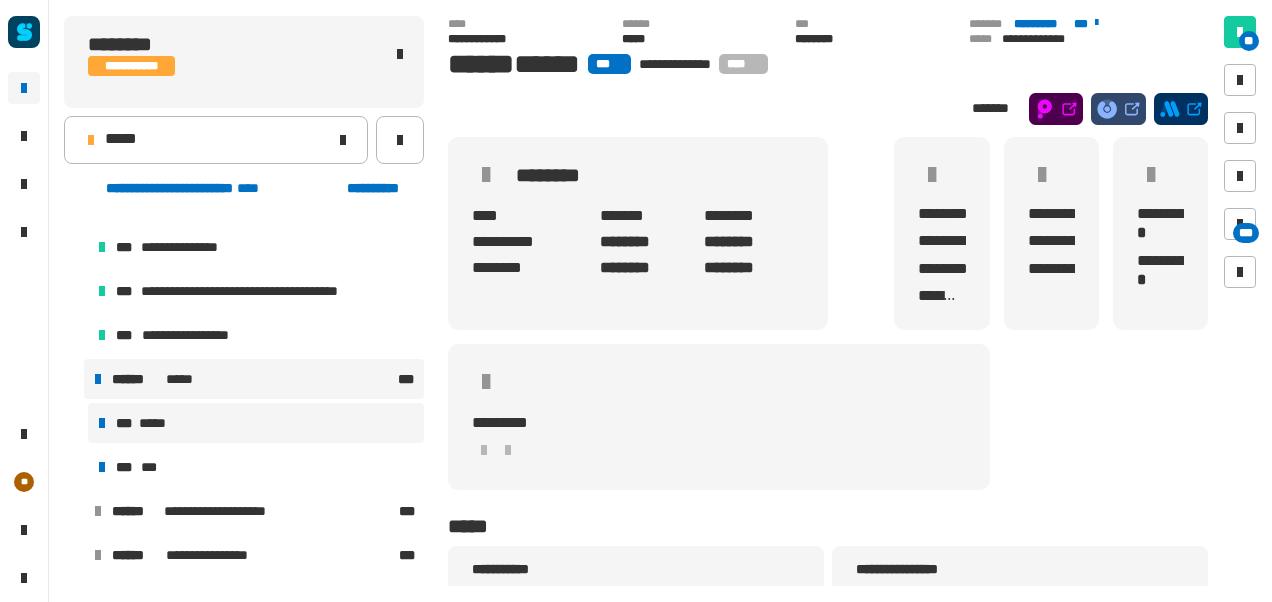 click on "*** *****" at bounding box center [256, 423] 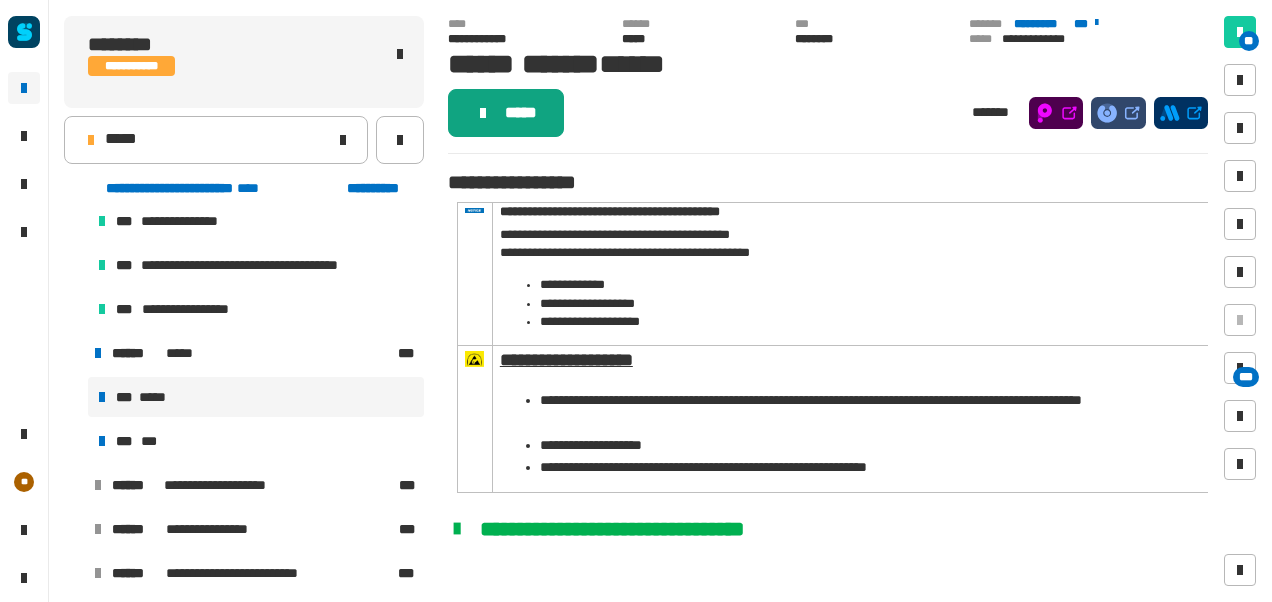 click 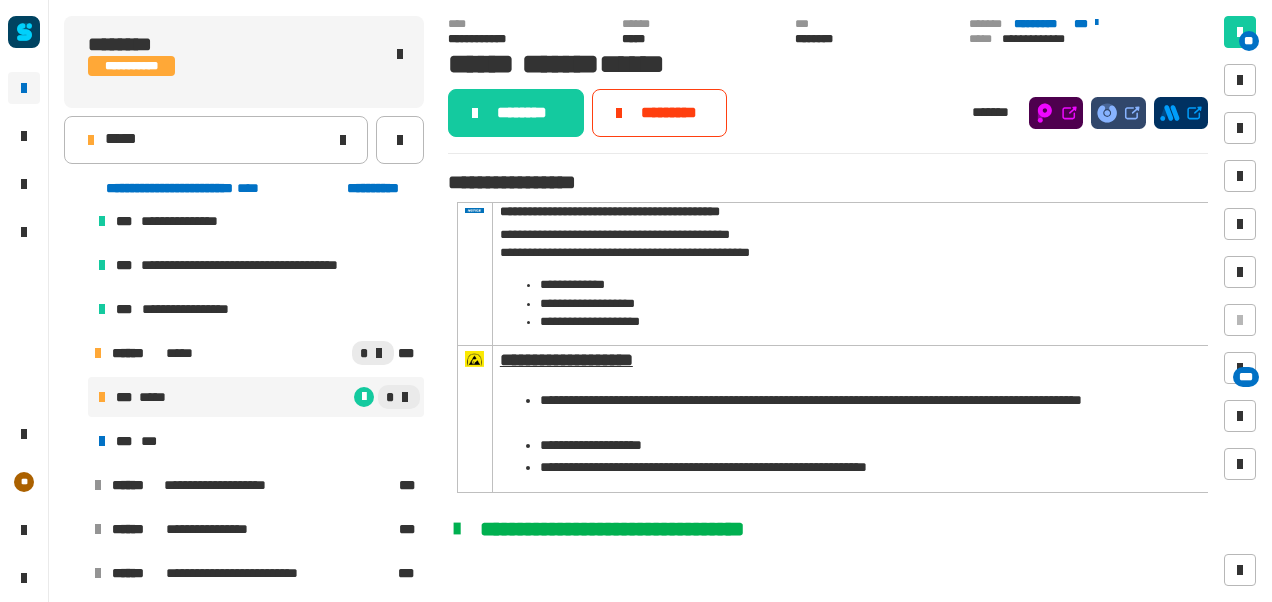 click 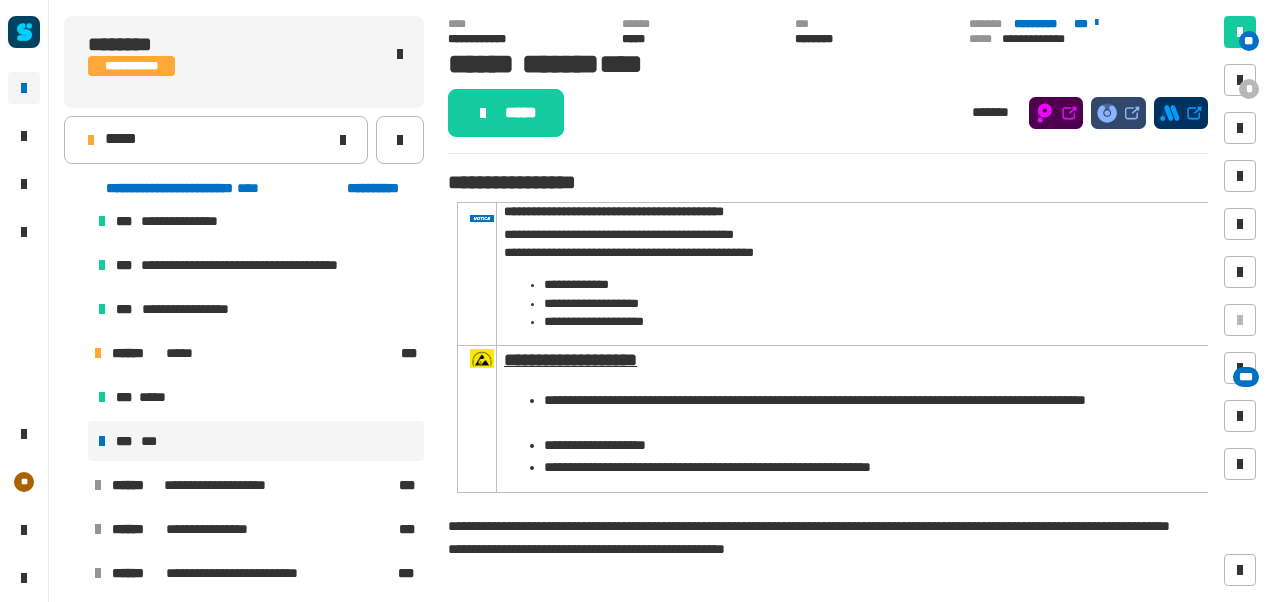 click 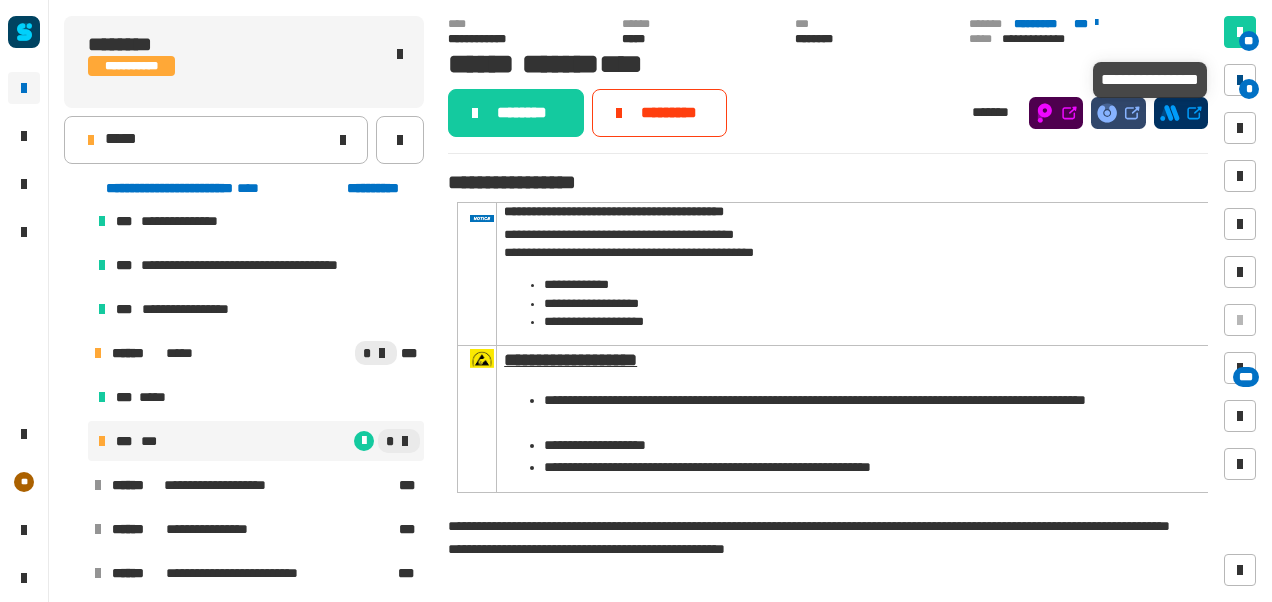 click at bounding box center (1240, 80) 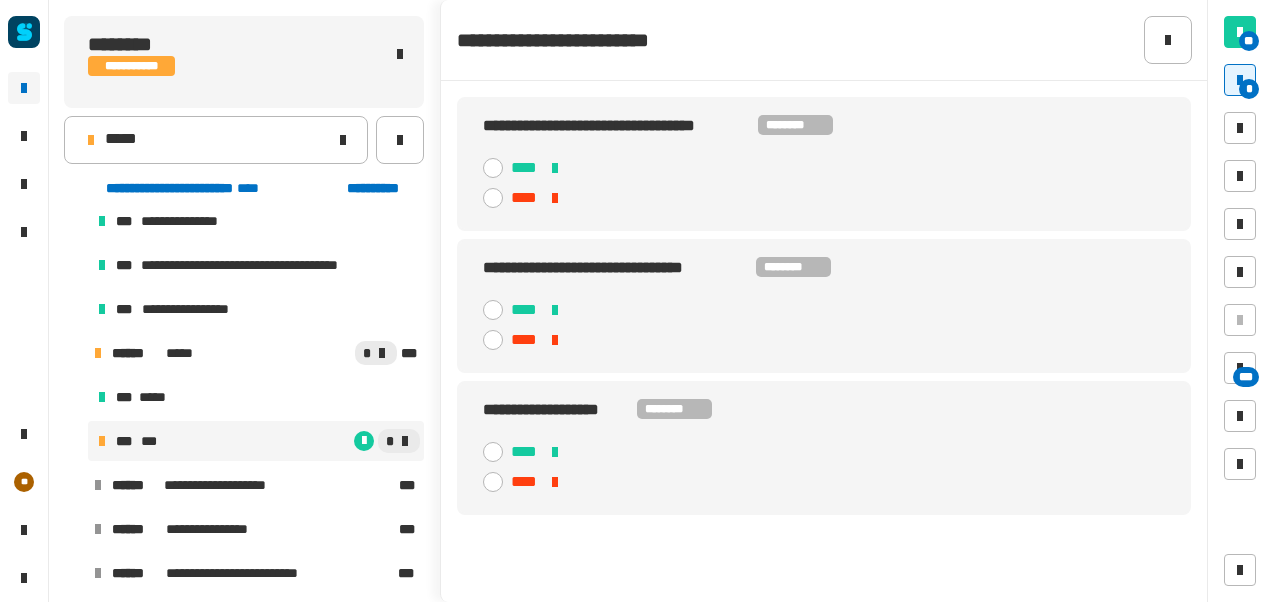 click 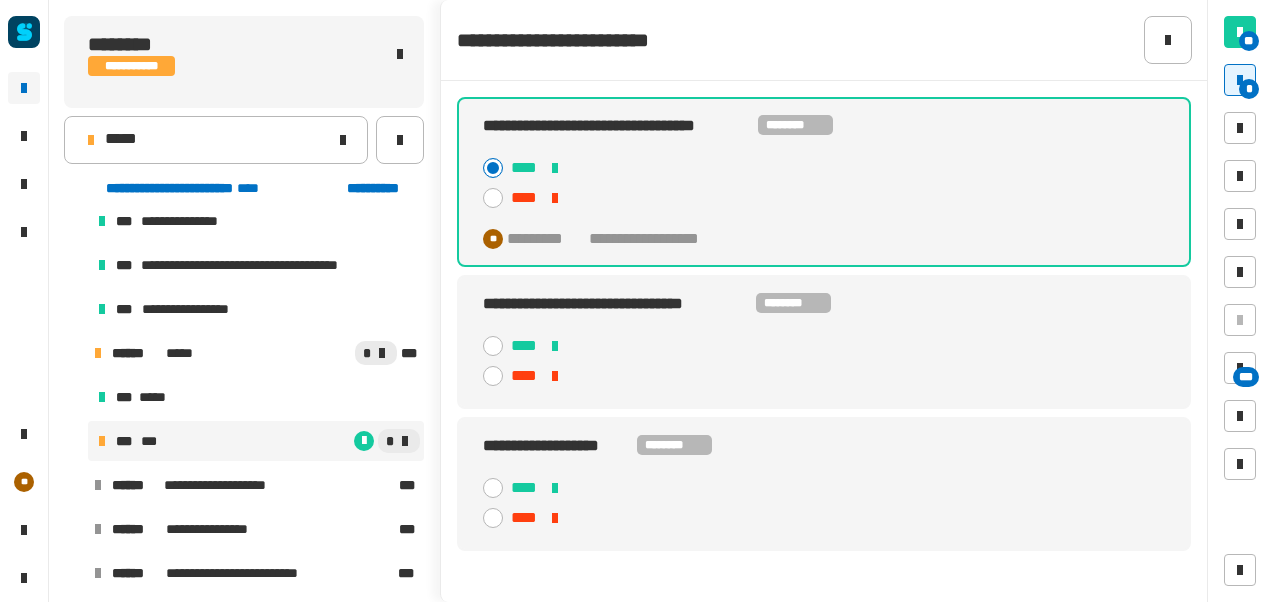 click 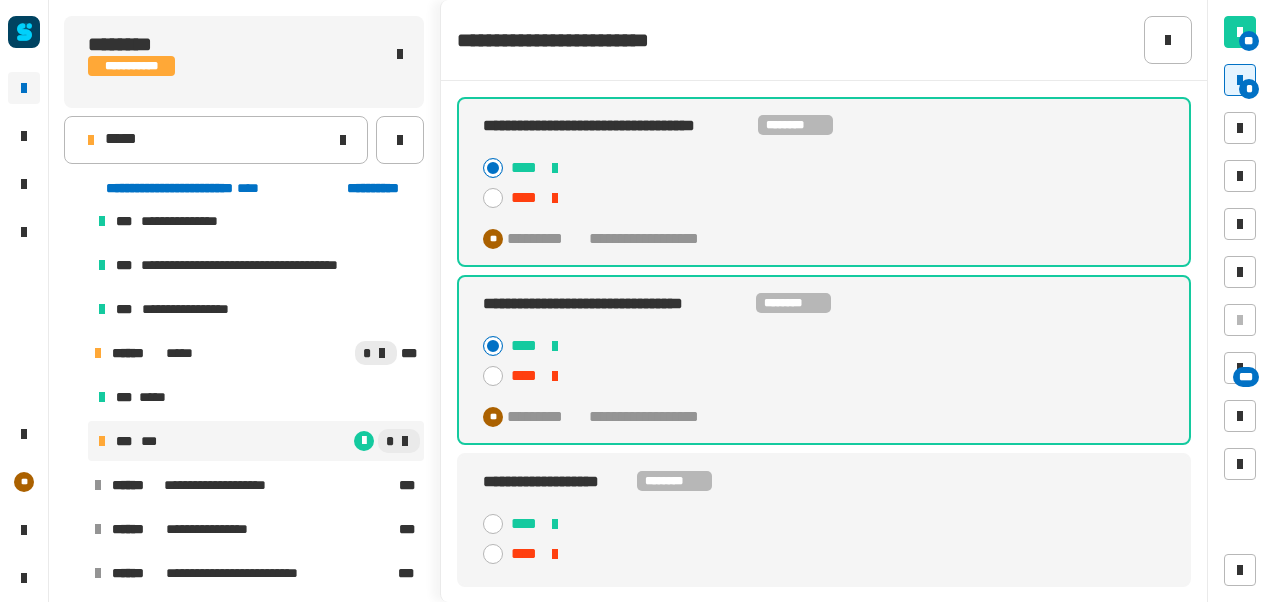 click 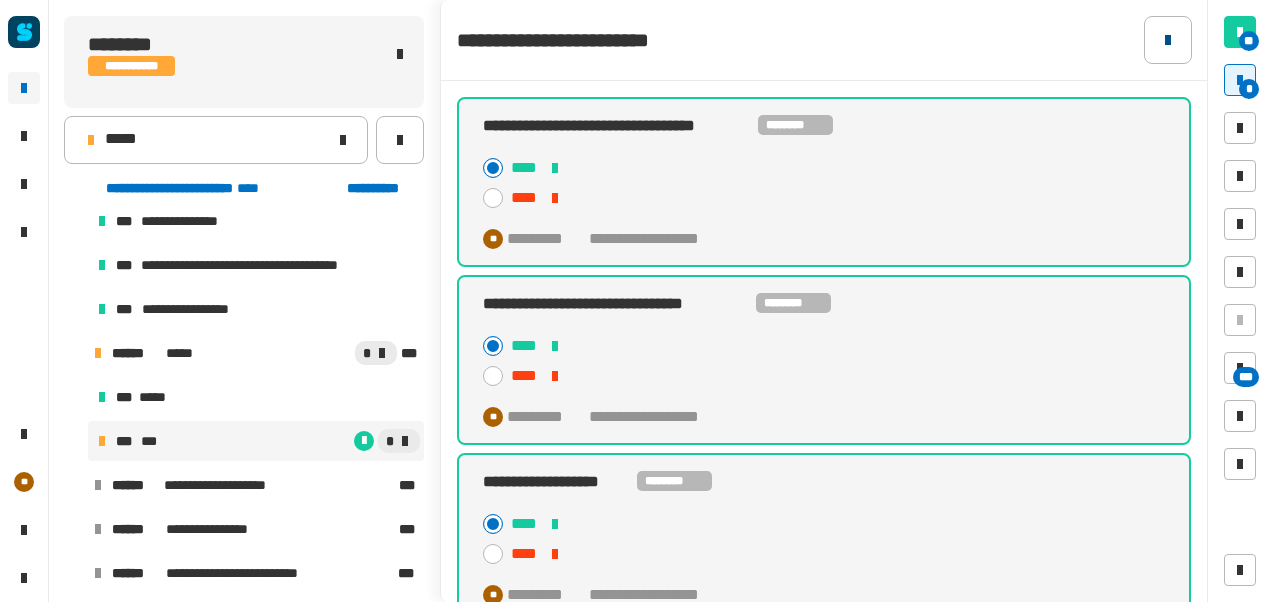 click 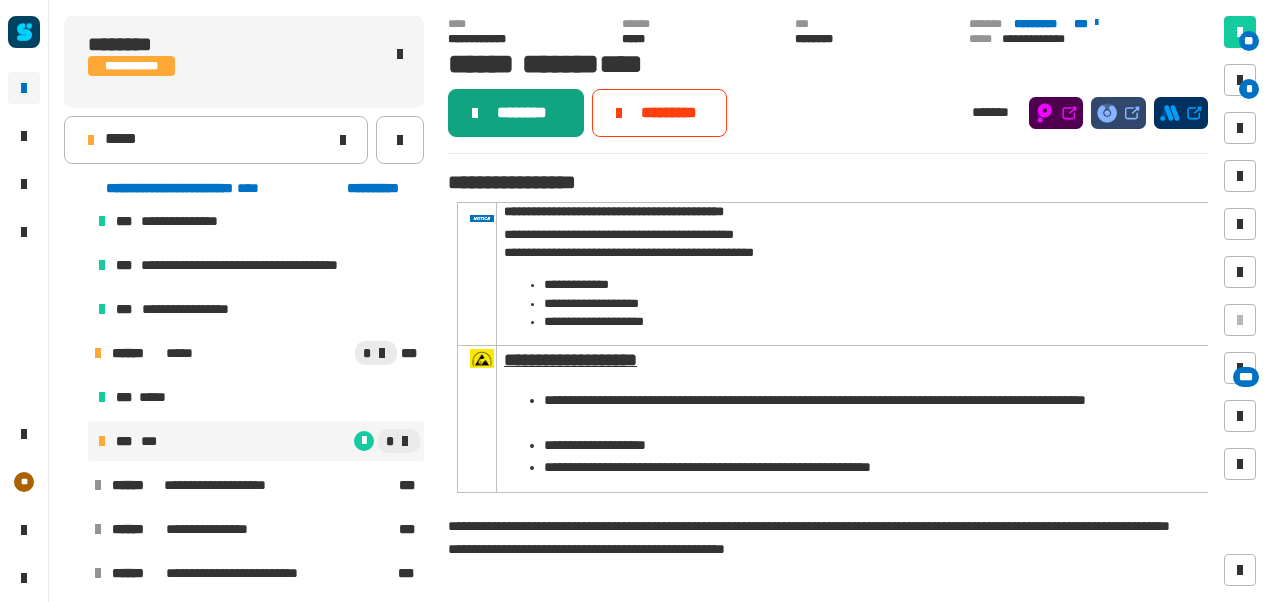 click on "********" 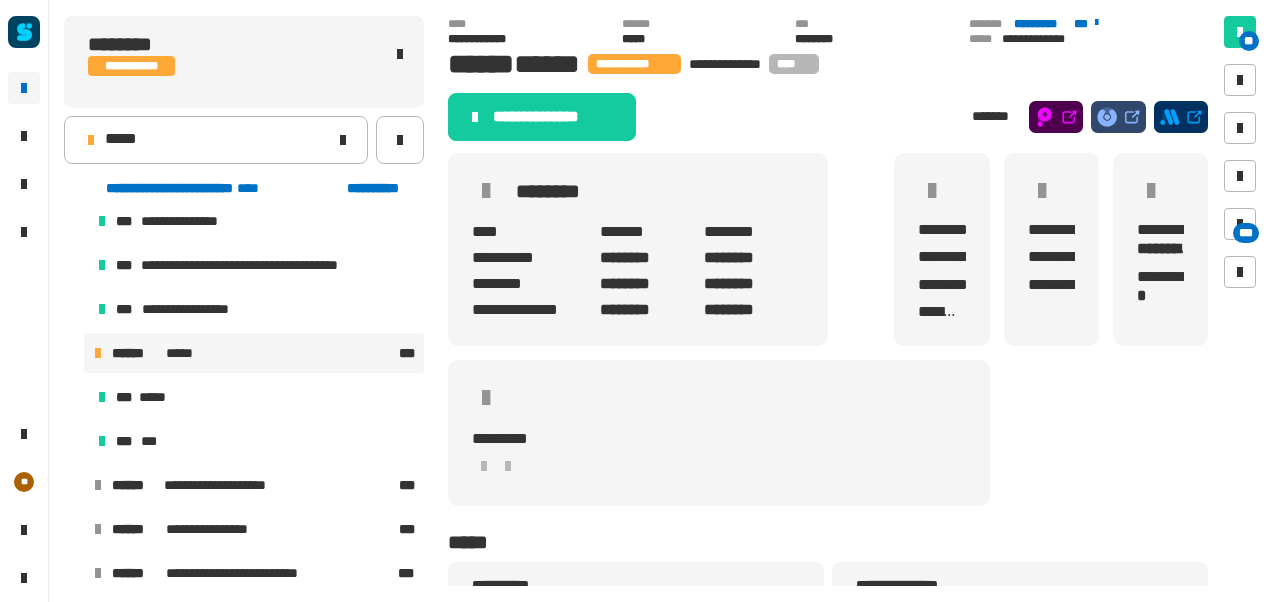 click on "**********" 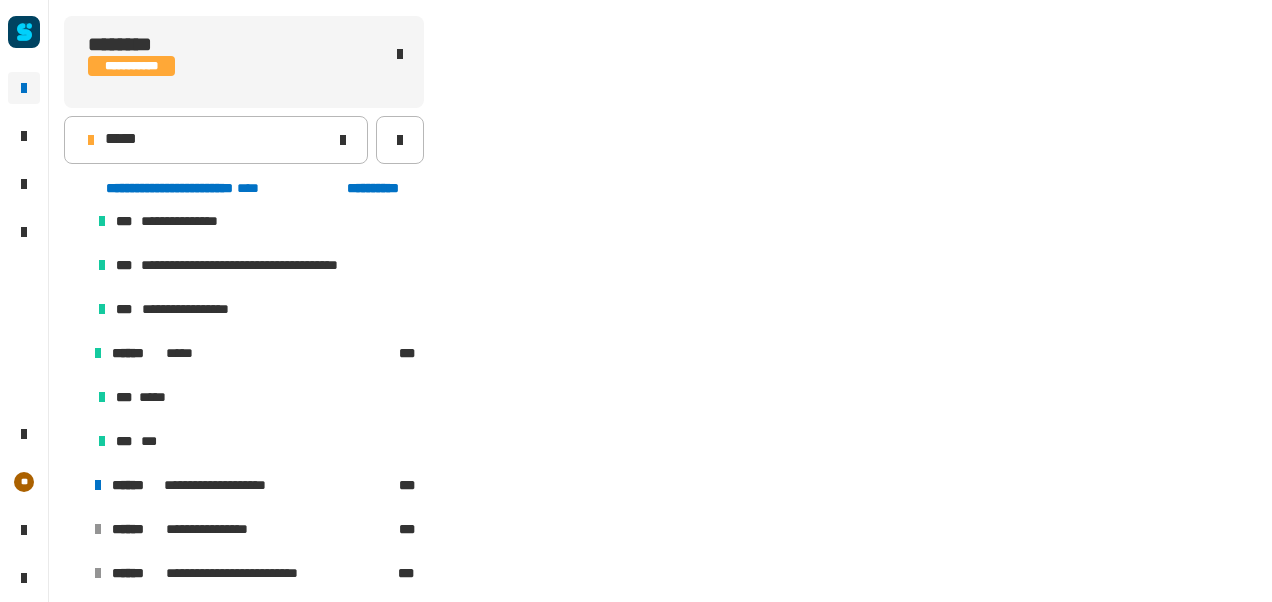 scroll, scrollTop: 363, scrollLeft: 0, axis: vertical 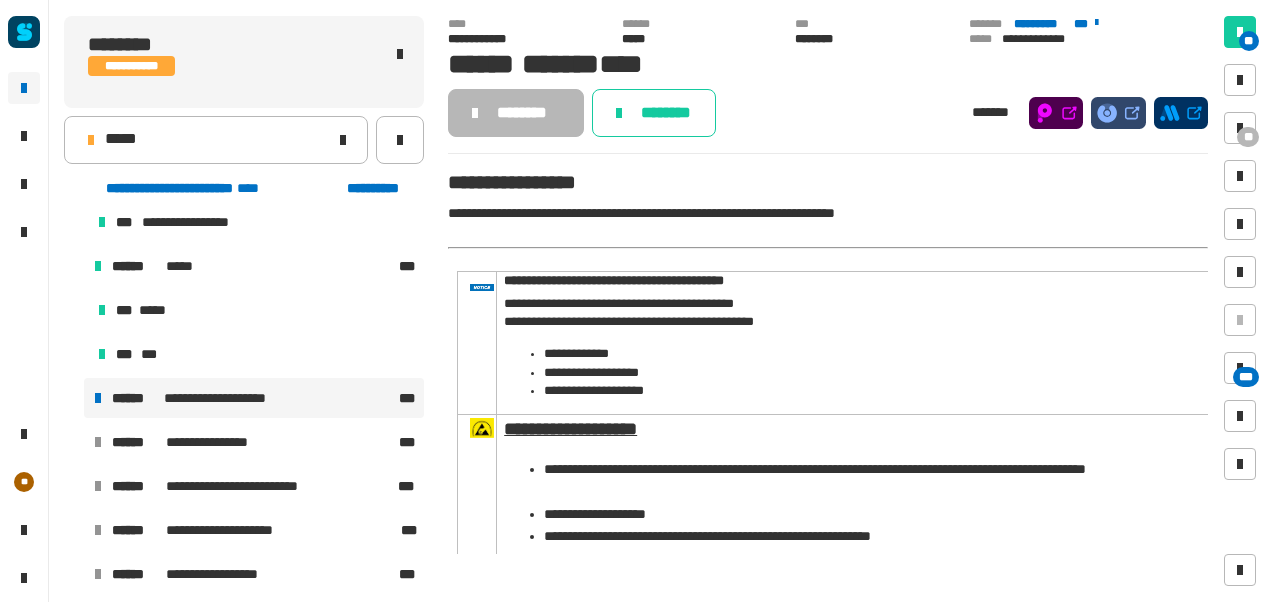 click on "**********" at bounding box center (254, 398) 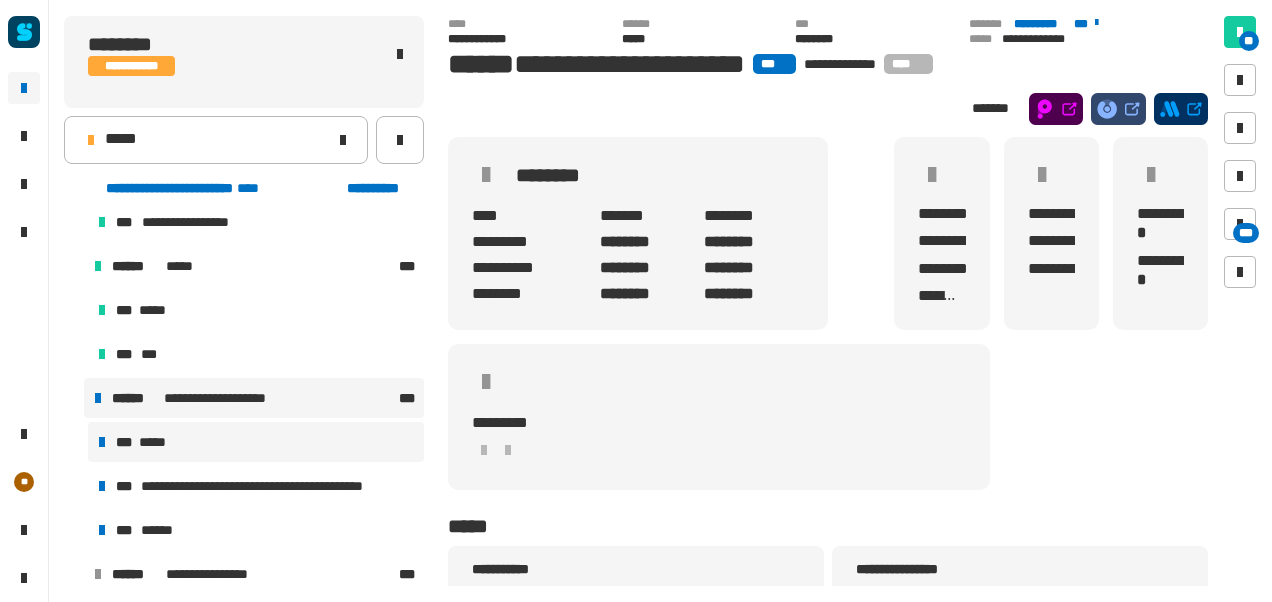 click on "*** *****" at bounding box center (256, 442) 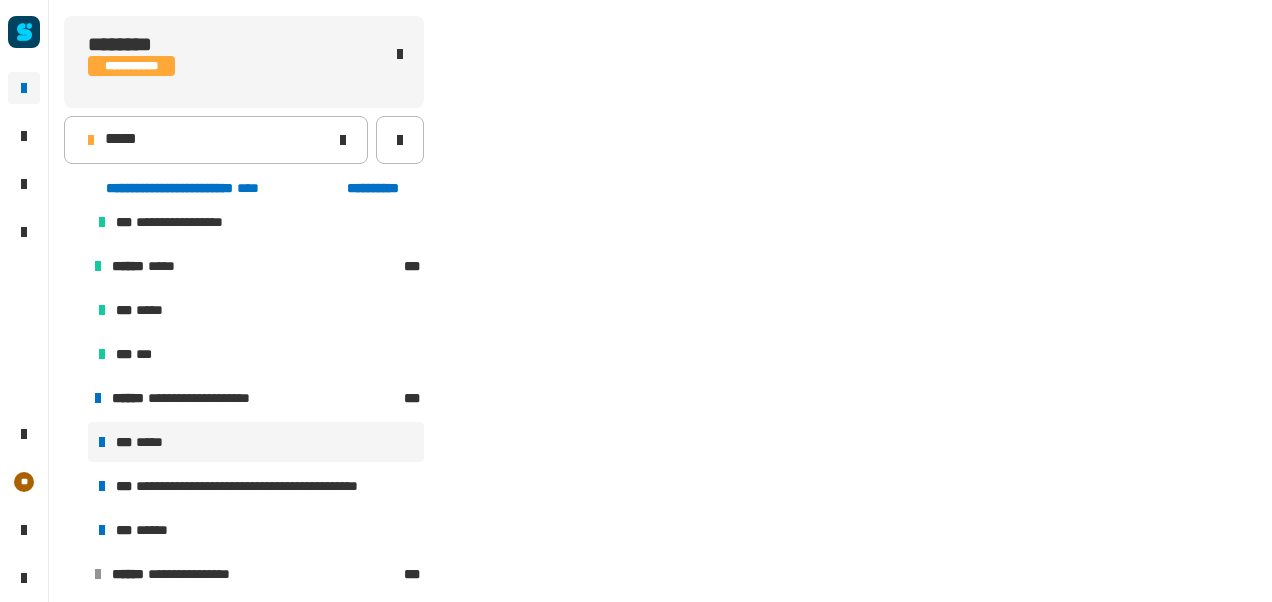 scroll, scrollTop: 1287, scrollLeft: 0, axis: vertical 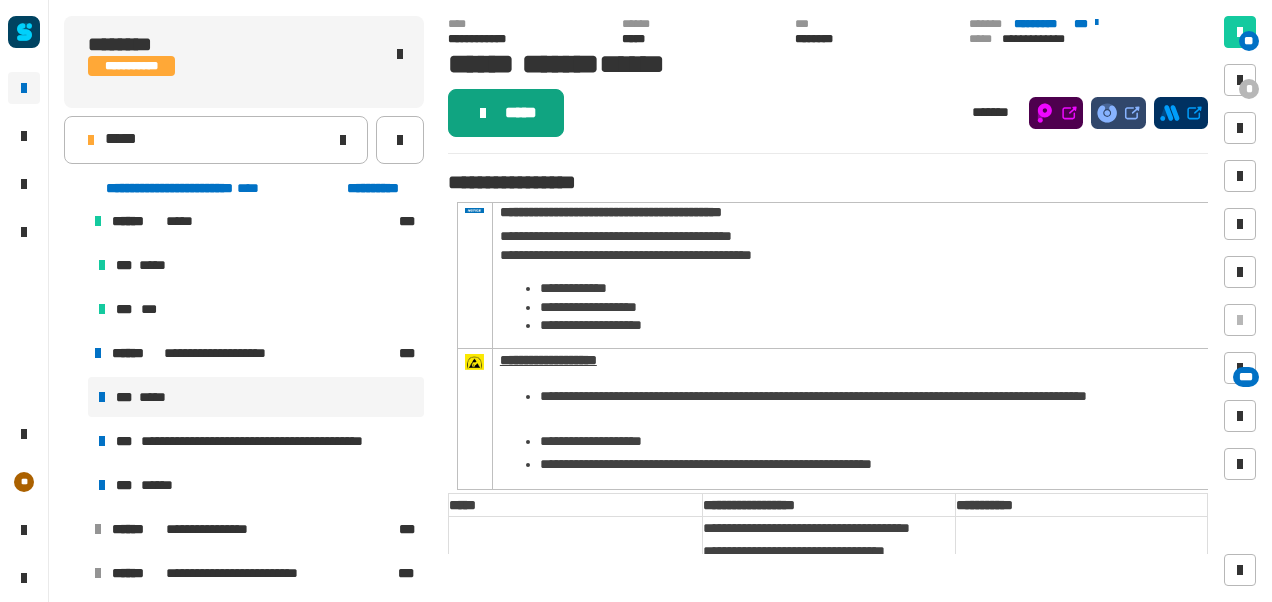 click on "*****" 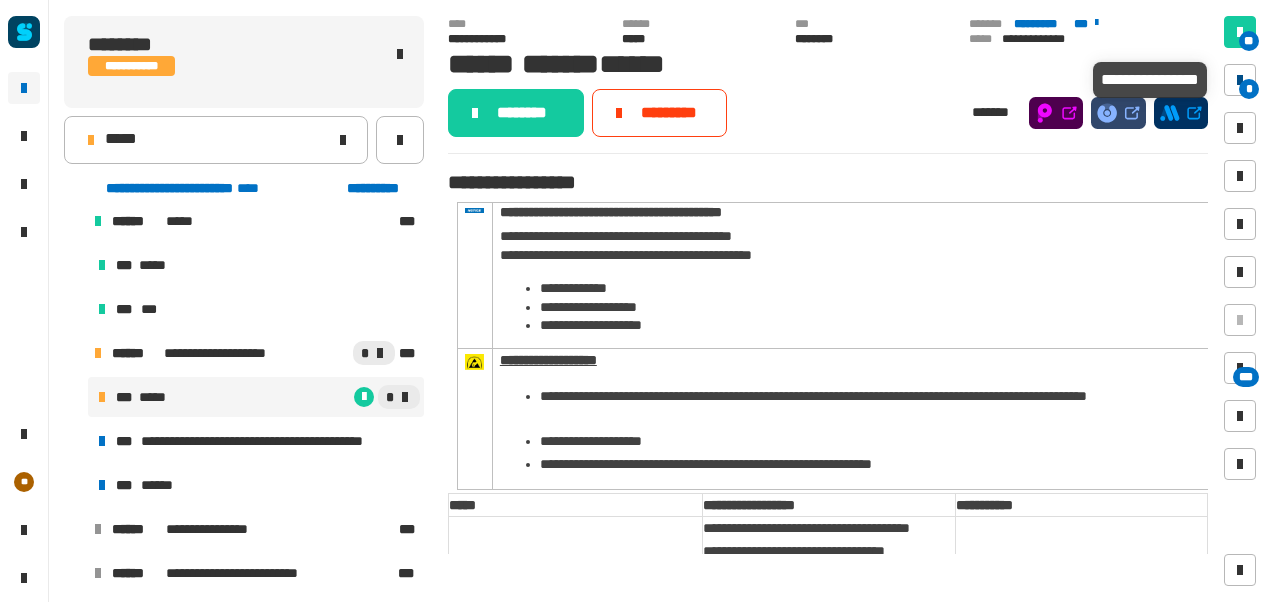 click at bounding box center [1240, 80] 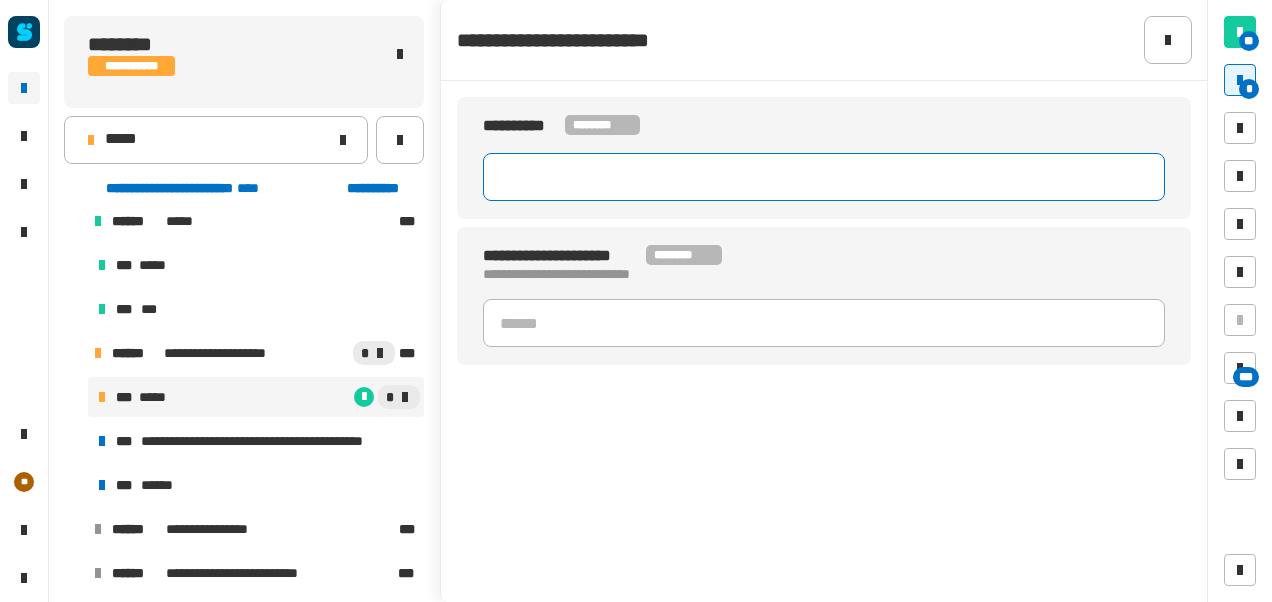 click 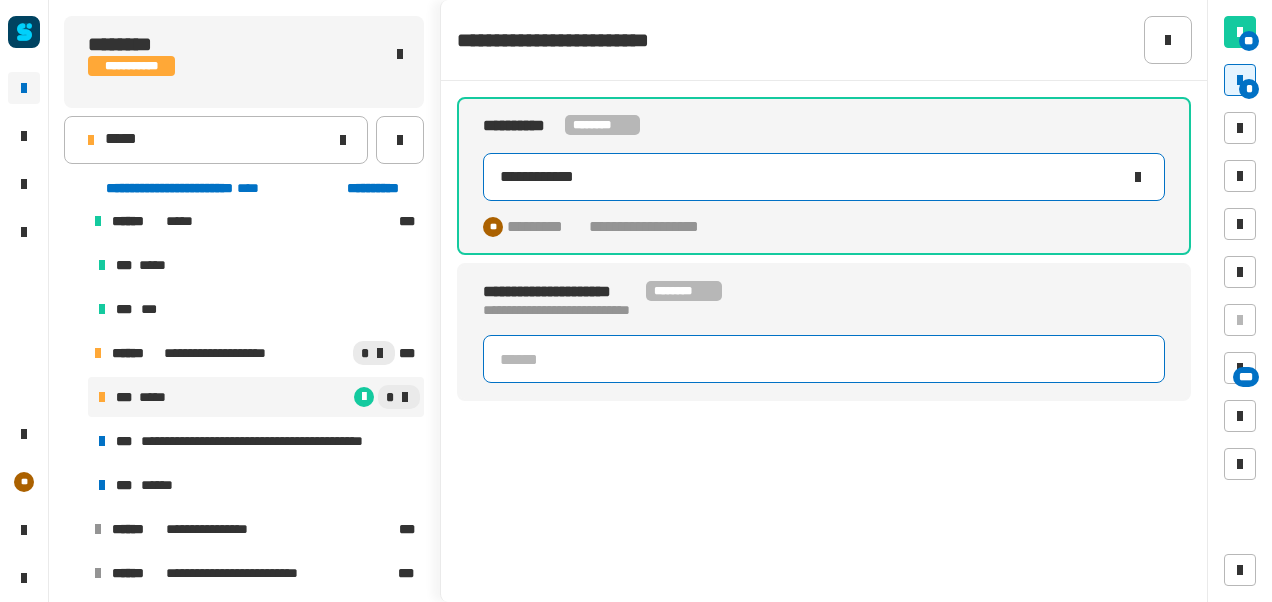 type on "**********" 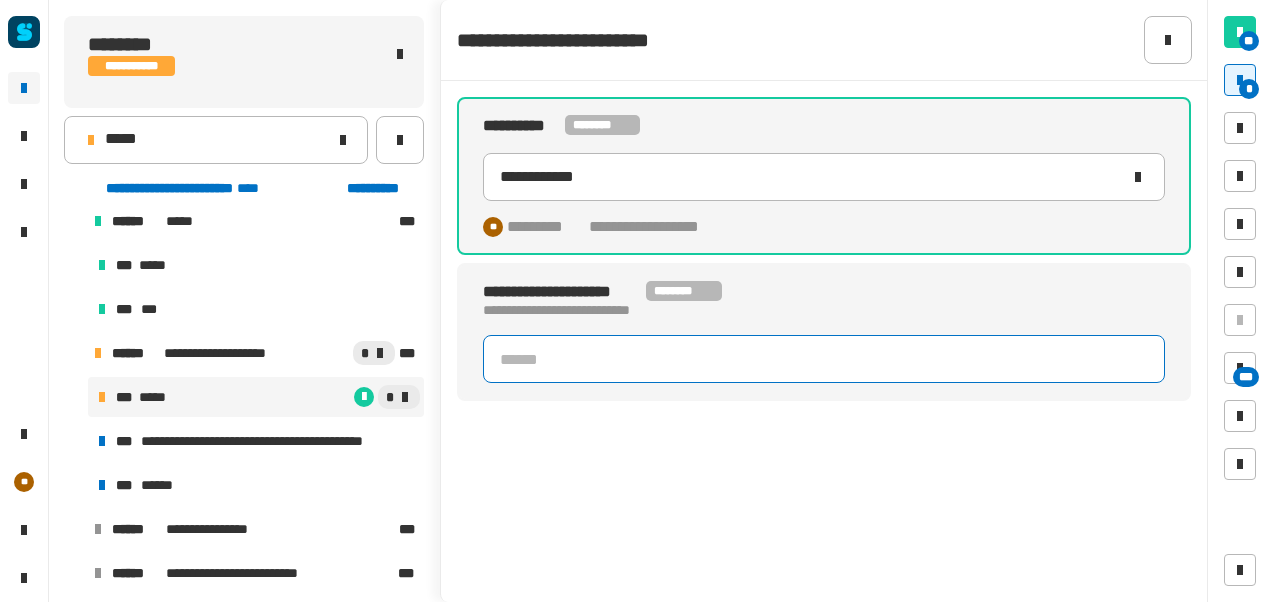 click 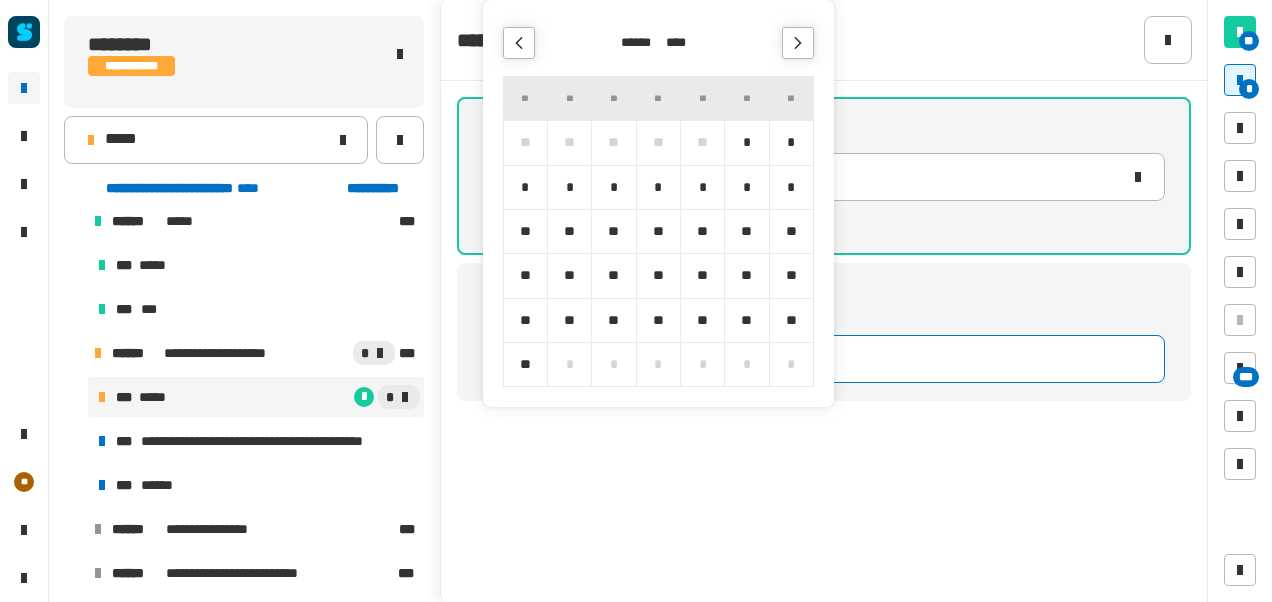 click 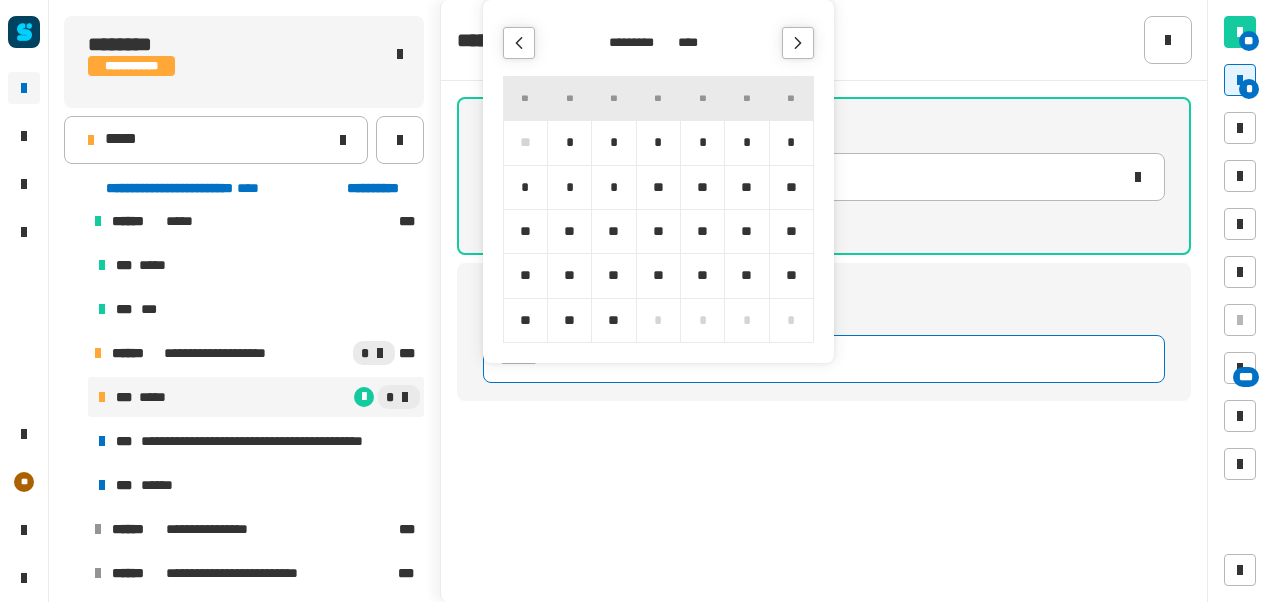 click 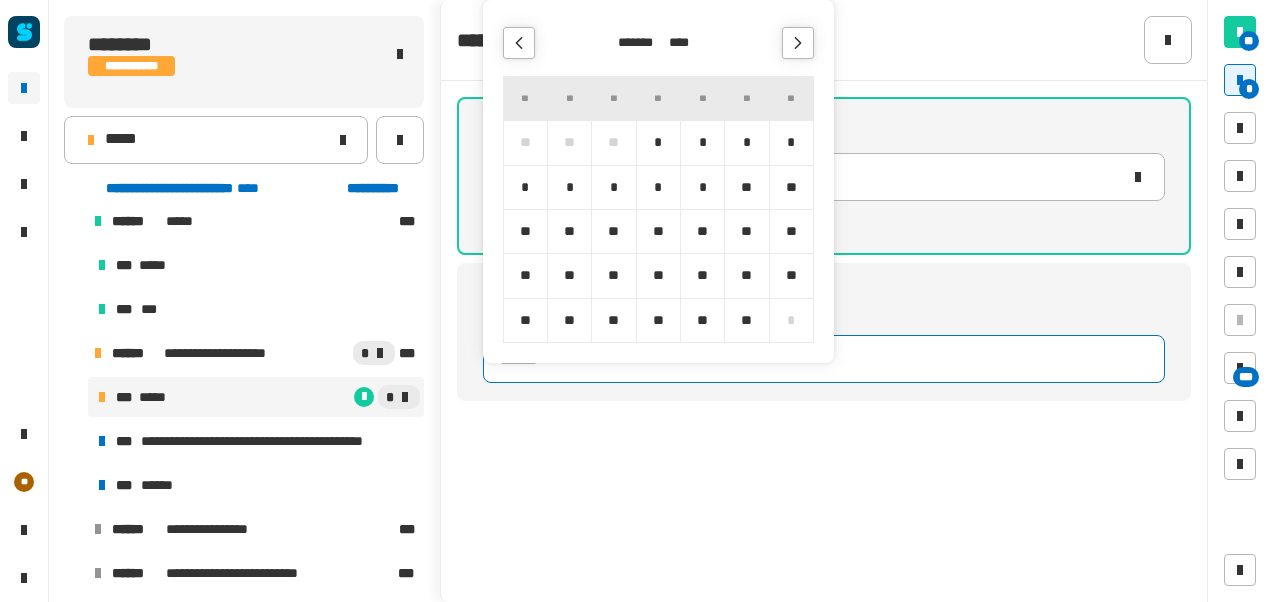 click on "**" at bounding box center (613, 231) 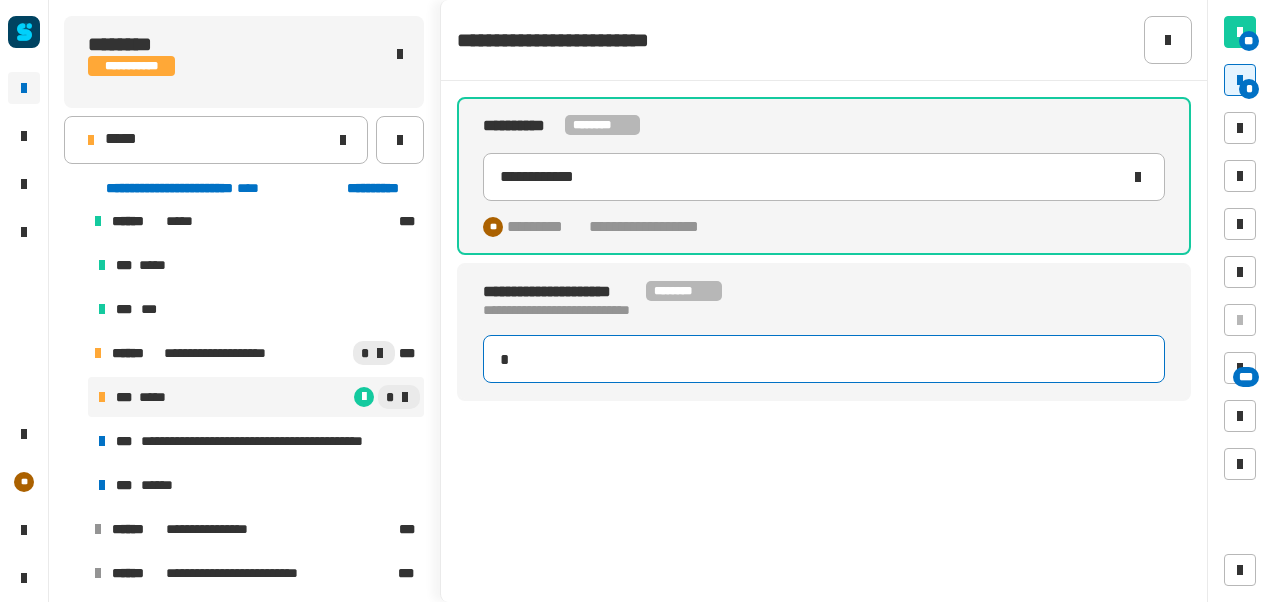 type on "**********" 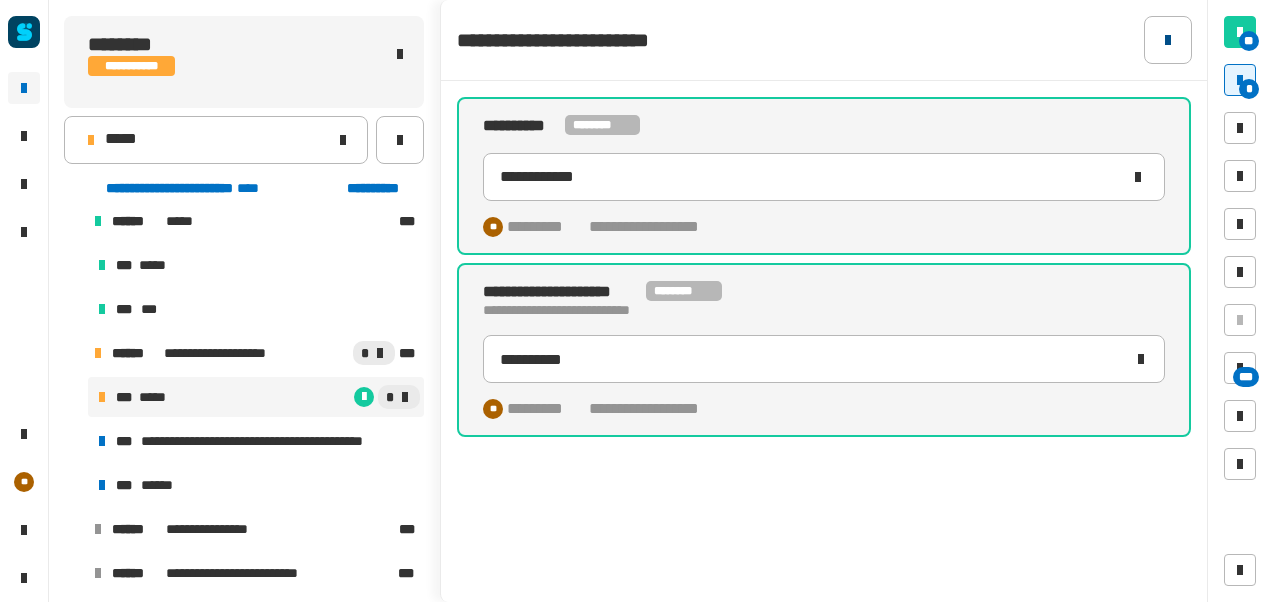 click 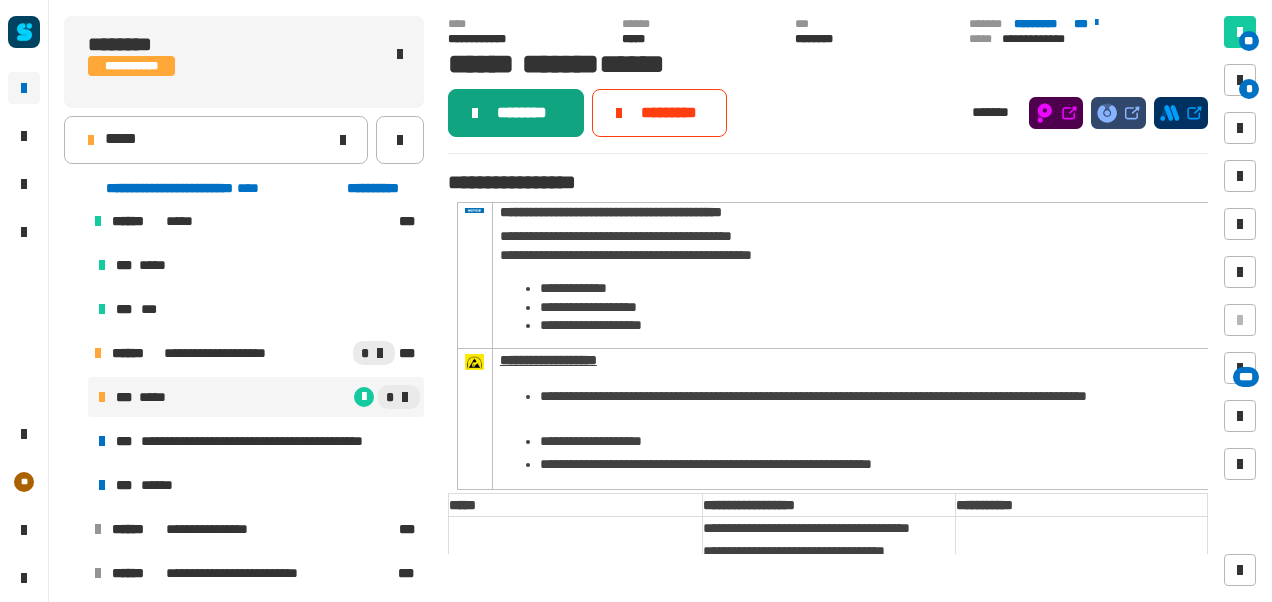 click on "********" 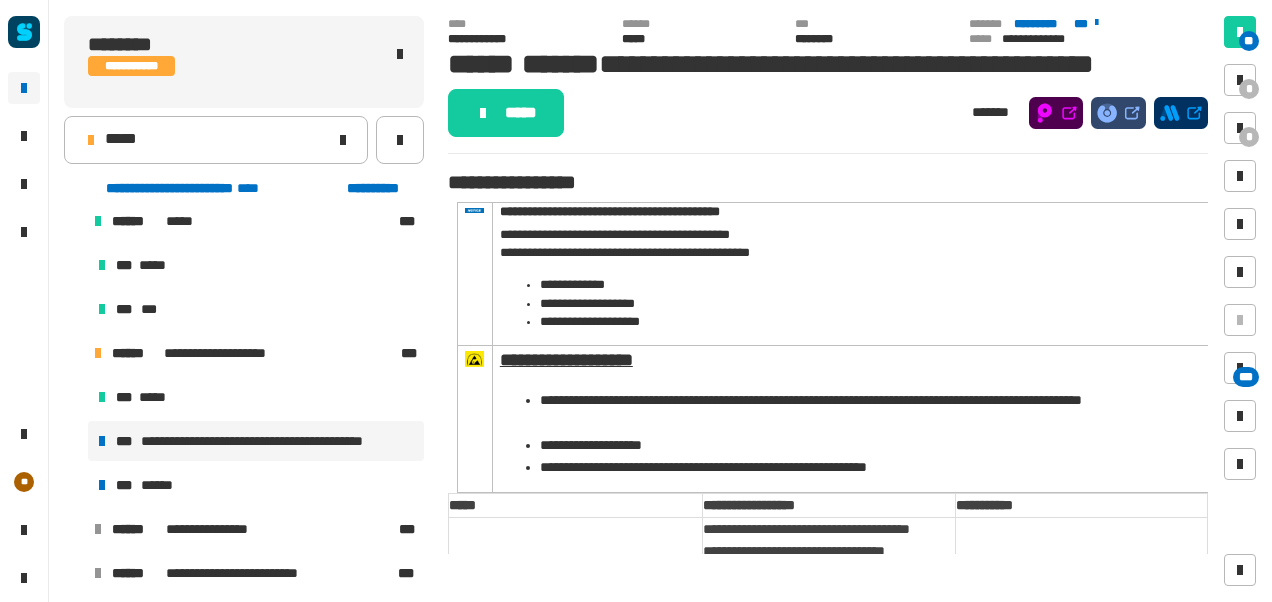 click on "*****" 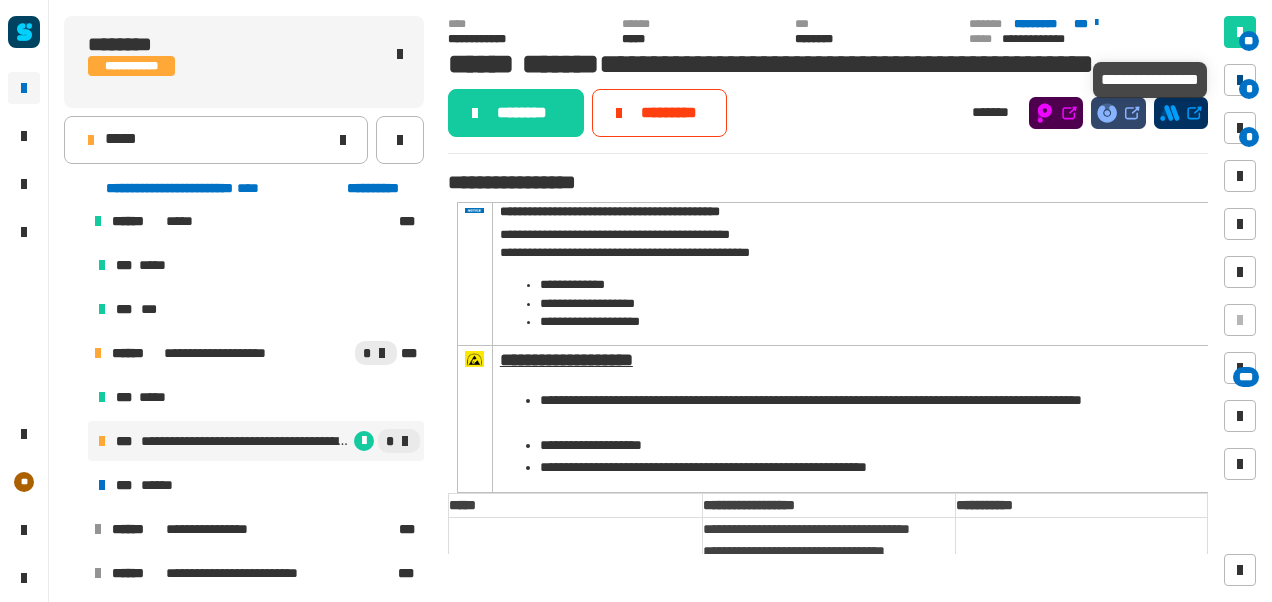 click on "*" at bounding box center [1240, 80] 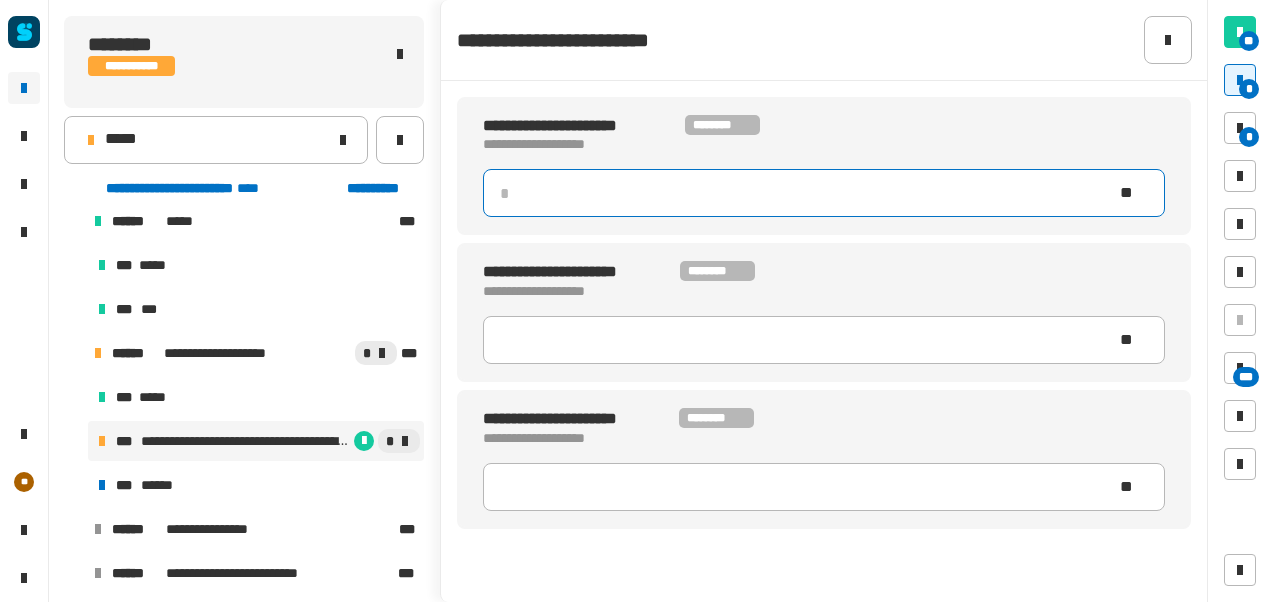 click 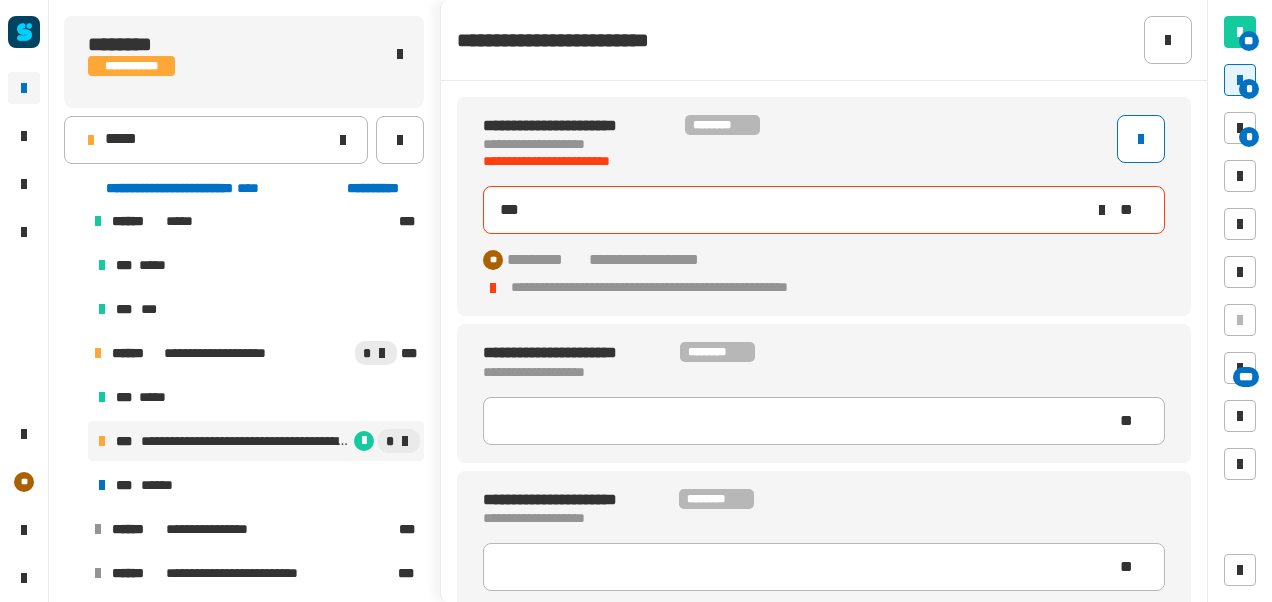 type on "****" 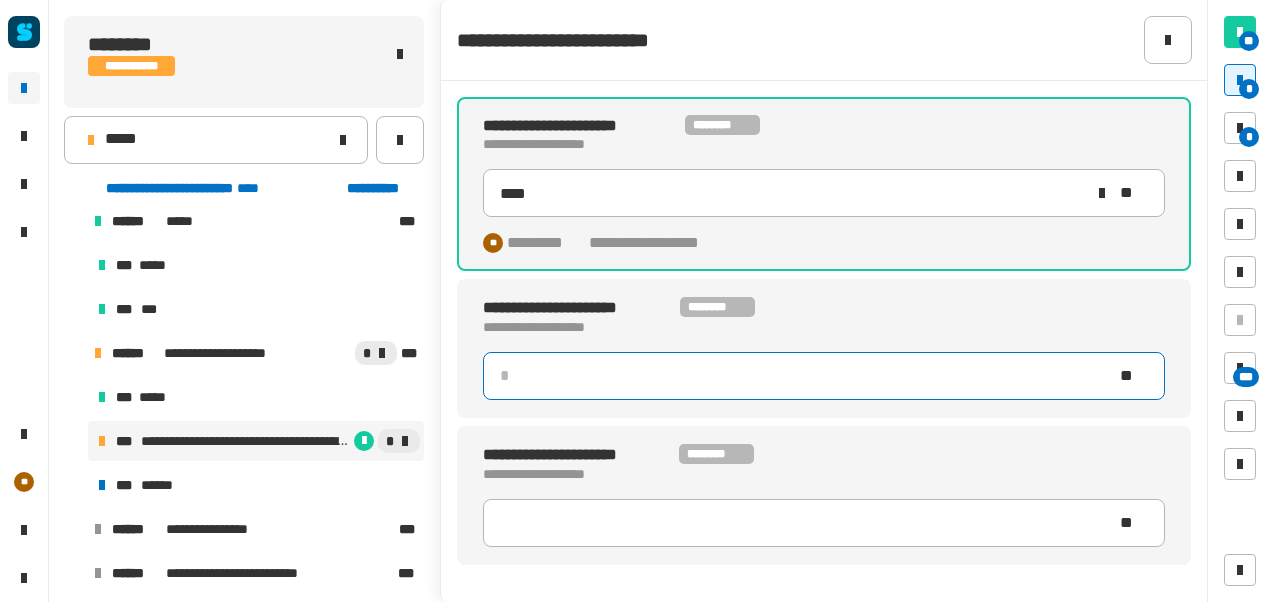 click 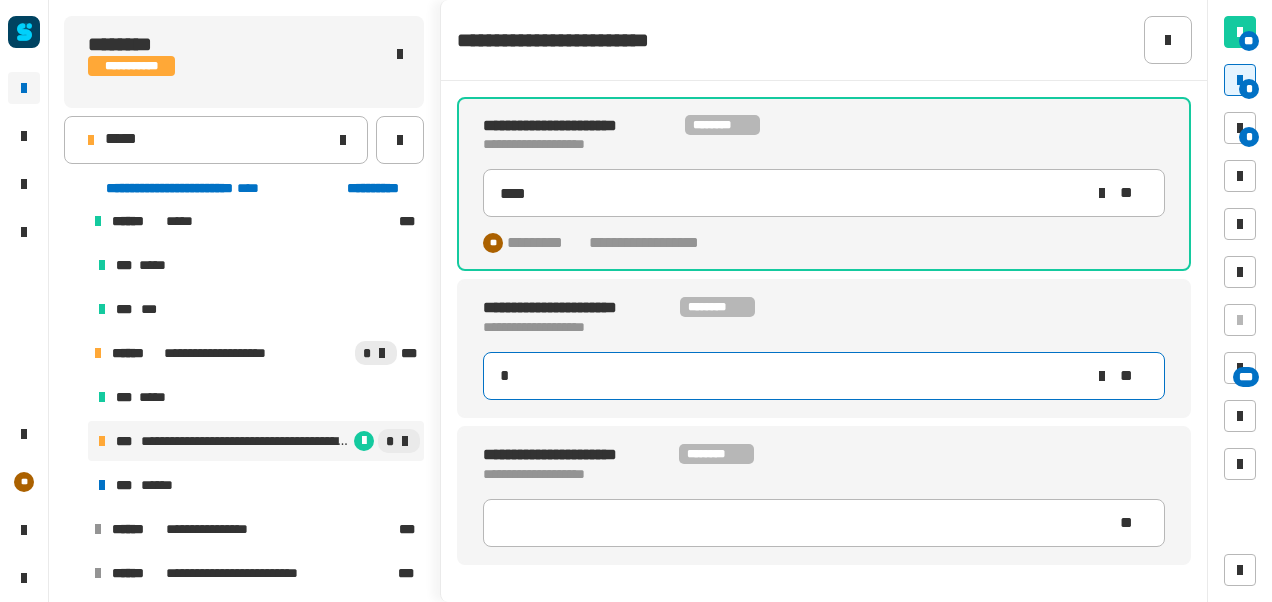 type on "***" 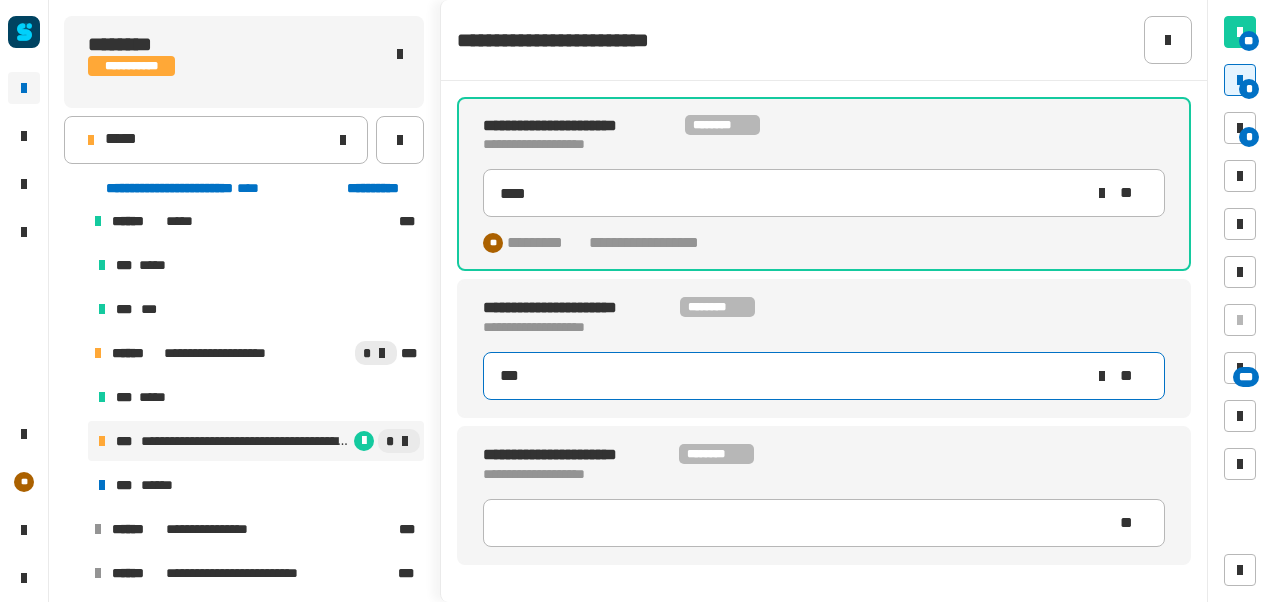 type on "****" 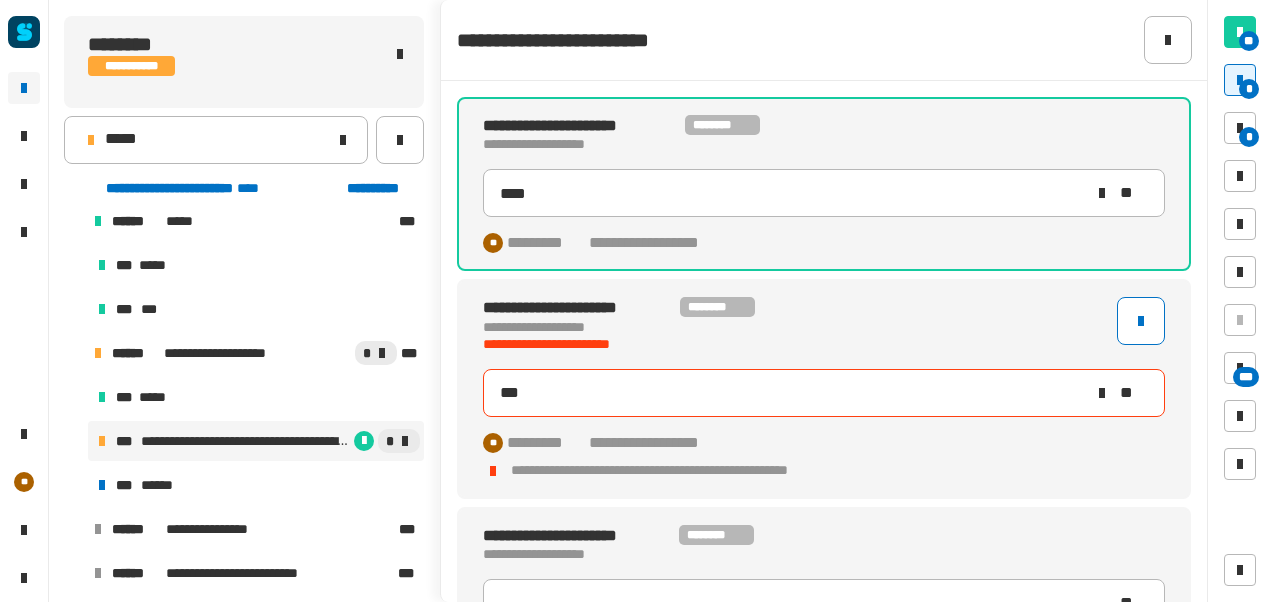 click on "***" 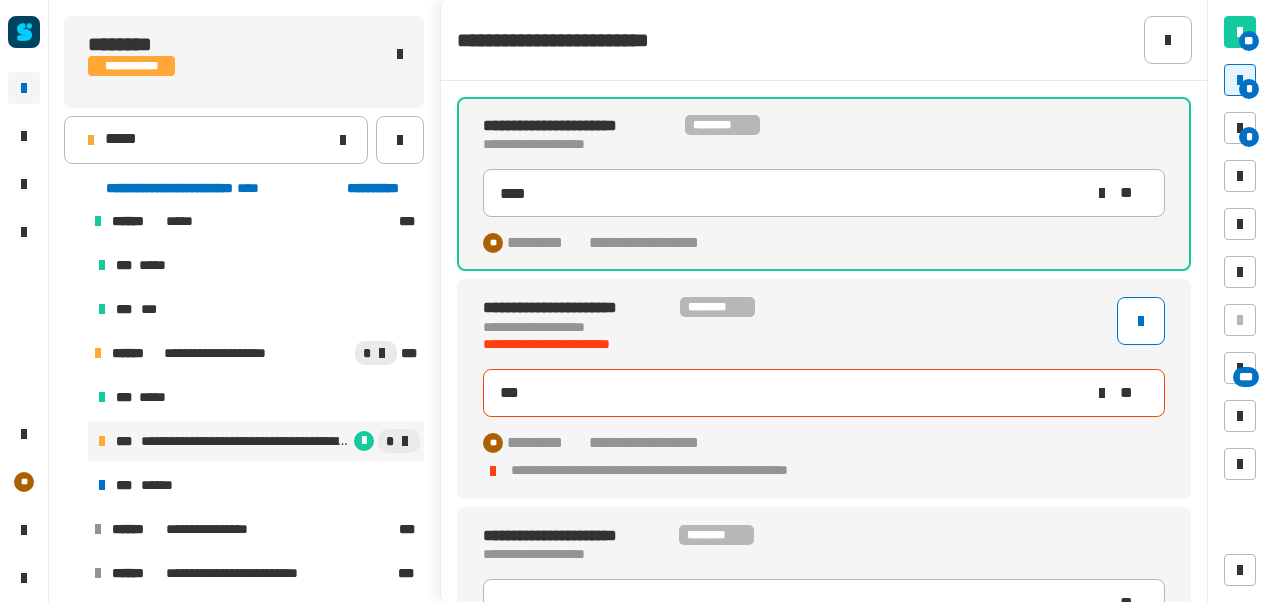 type on "****" 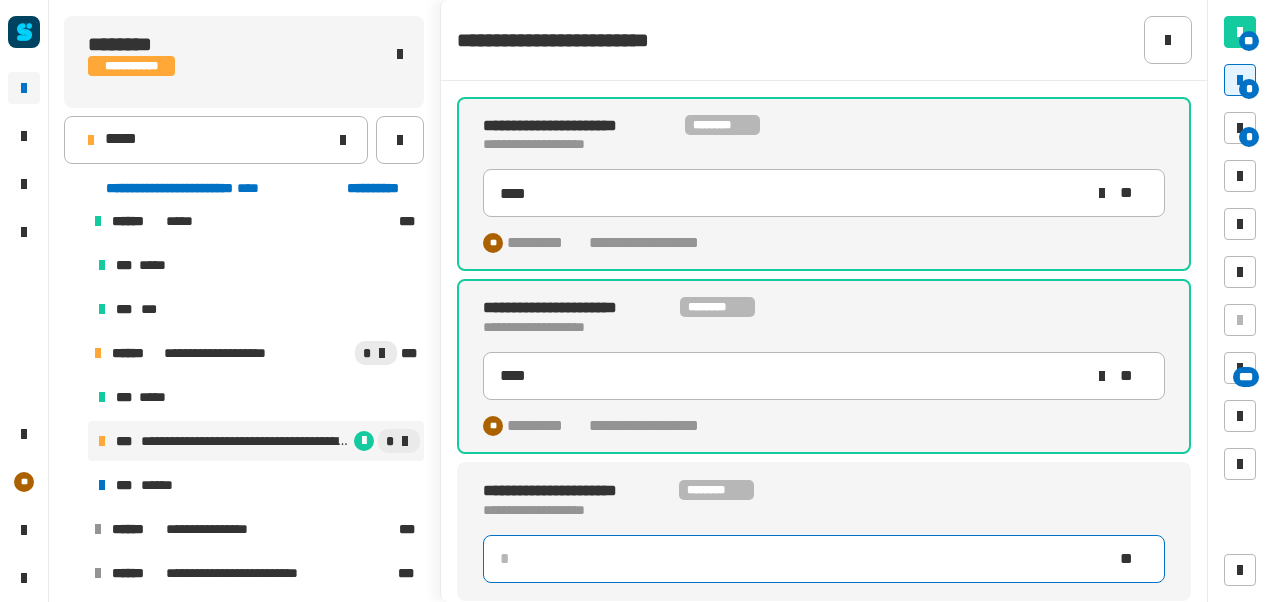 click 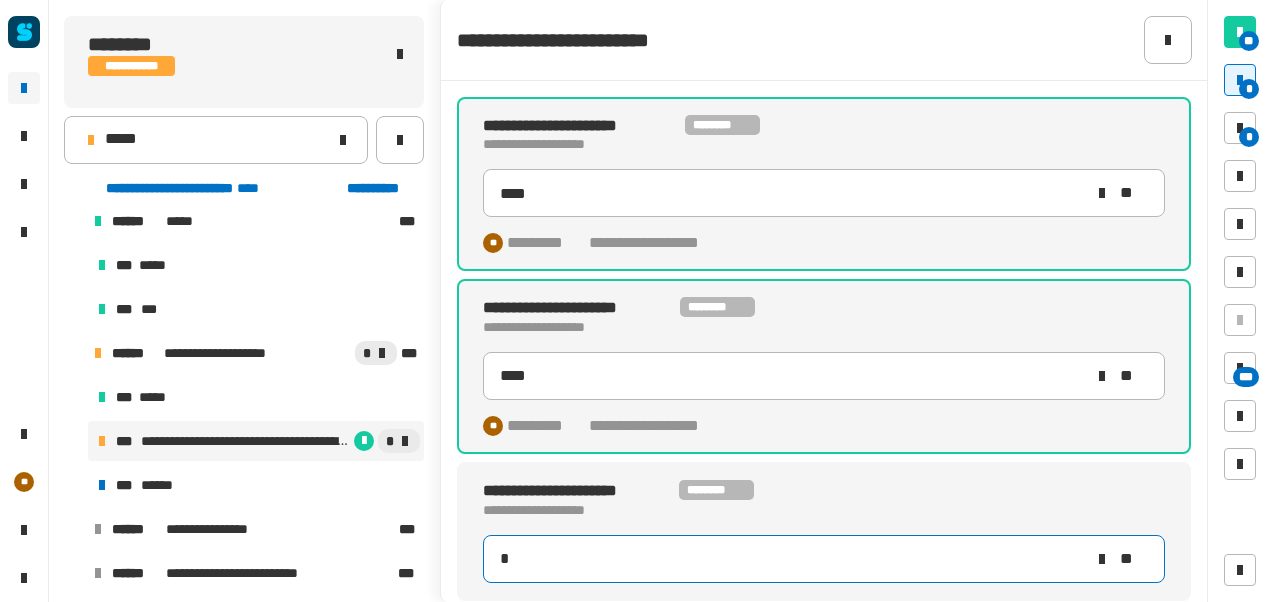type on "***" 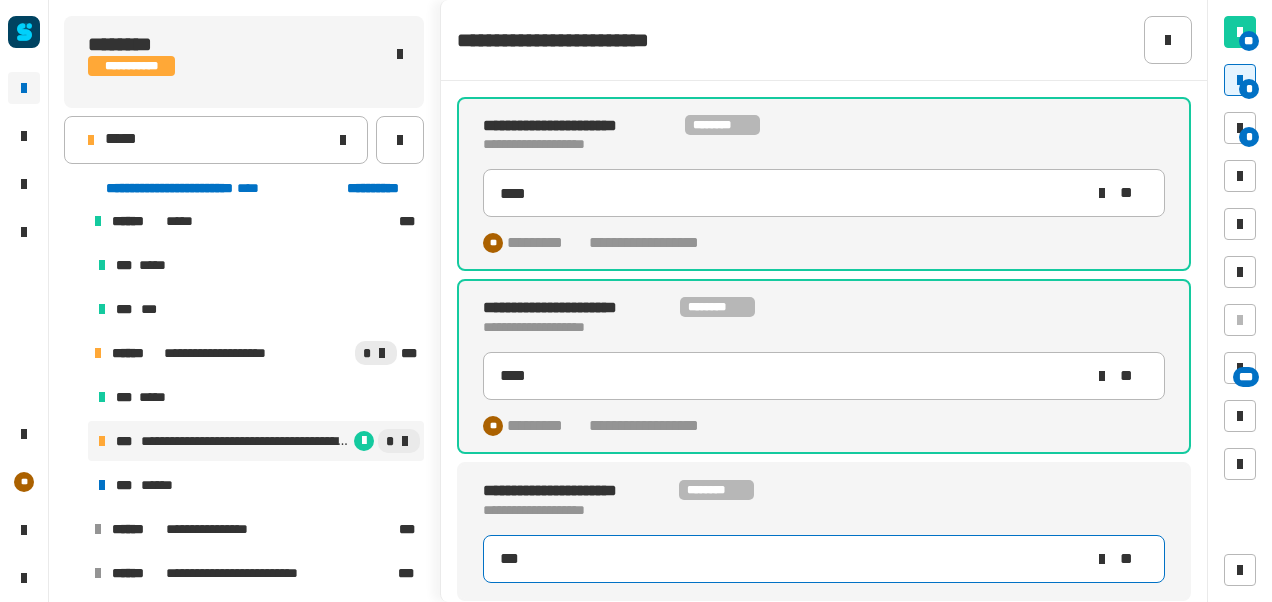 type on "****" 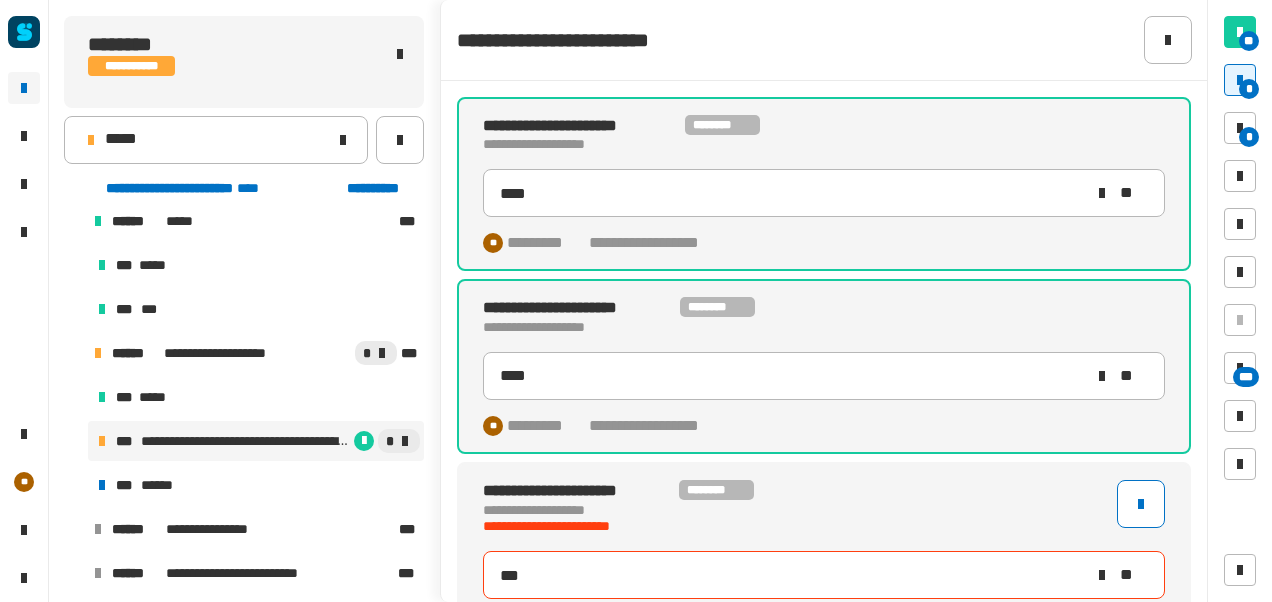 type on "****" 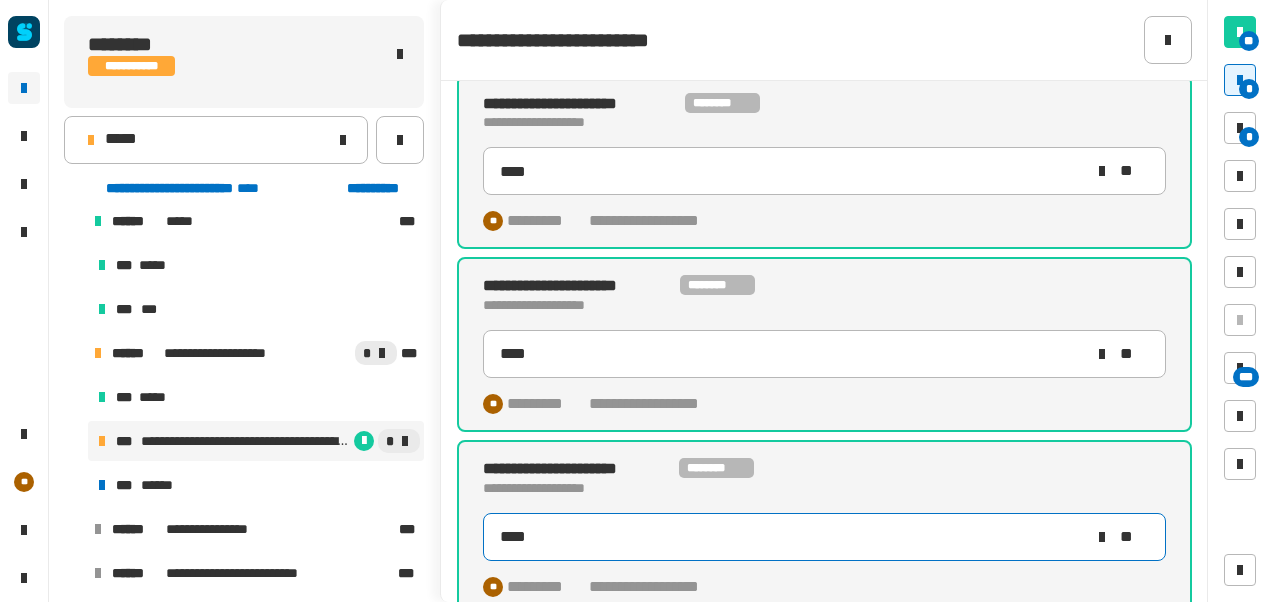 scroll, scrollTop: 34, scrollLeft: 0, axis: vertical 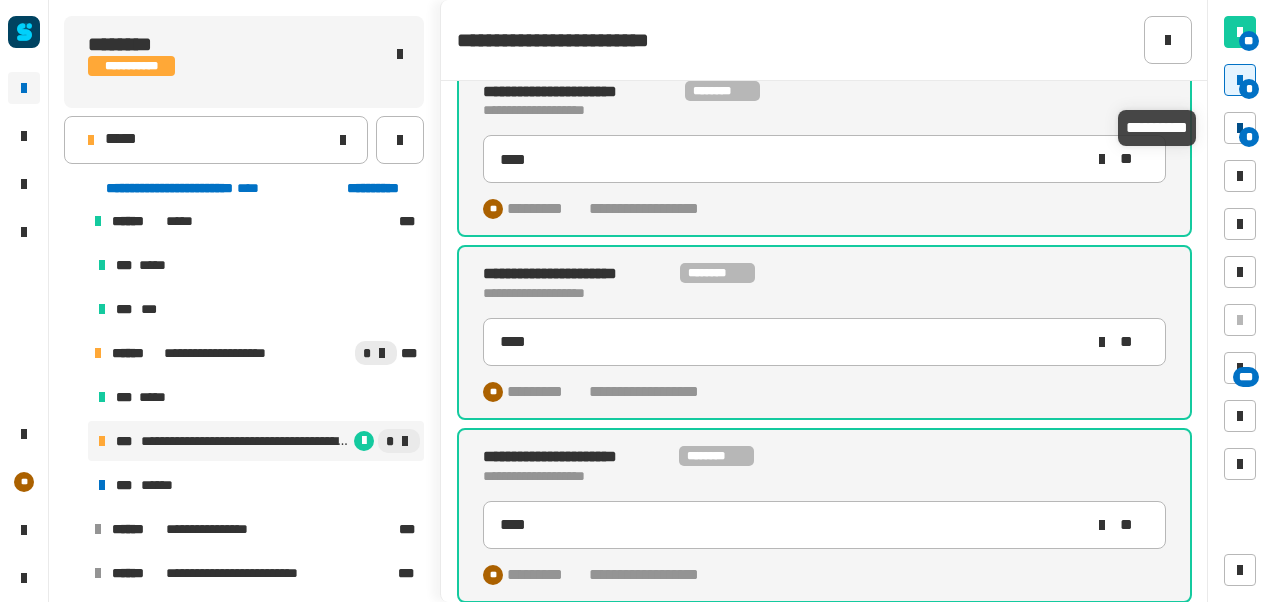 click at bounding box center (1240, 128) 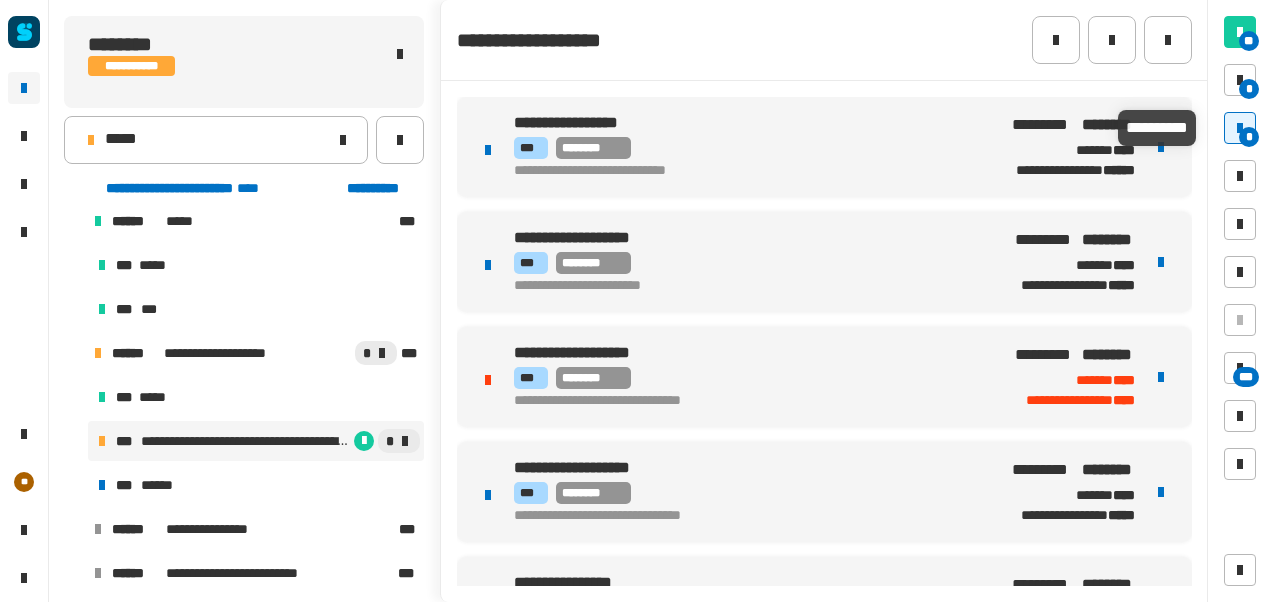 scroll, scrollTop: 0, scrollLeft: 0, axis: both 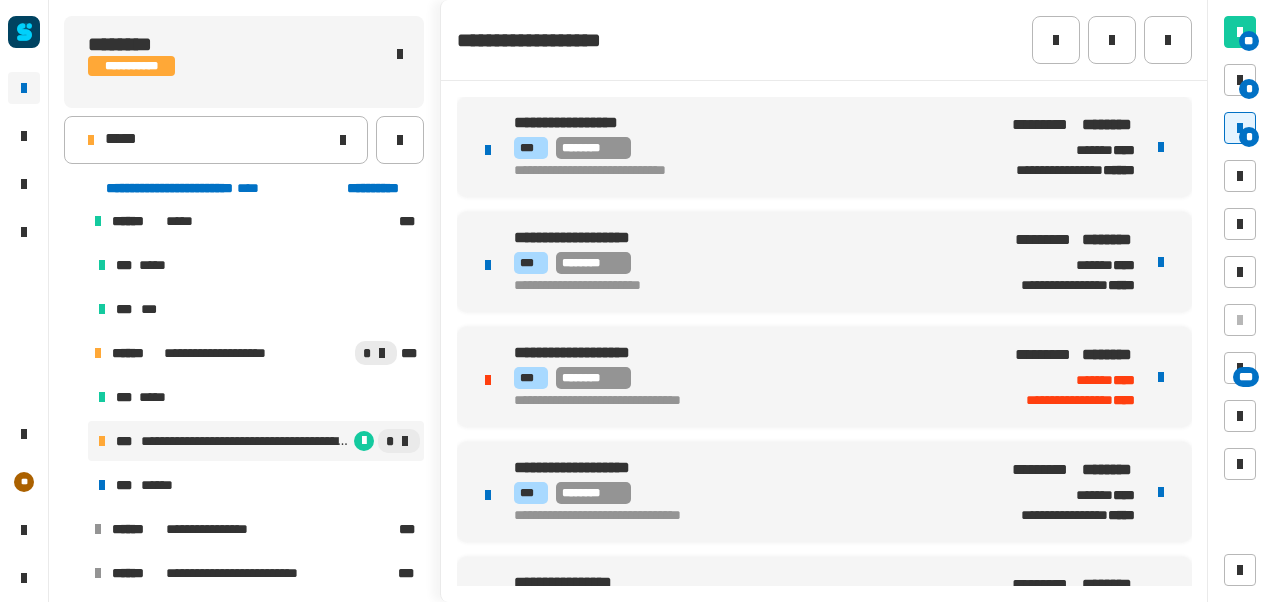 click on "**********" at bounding box center [732, 171] 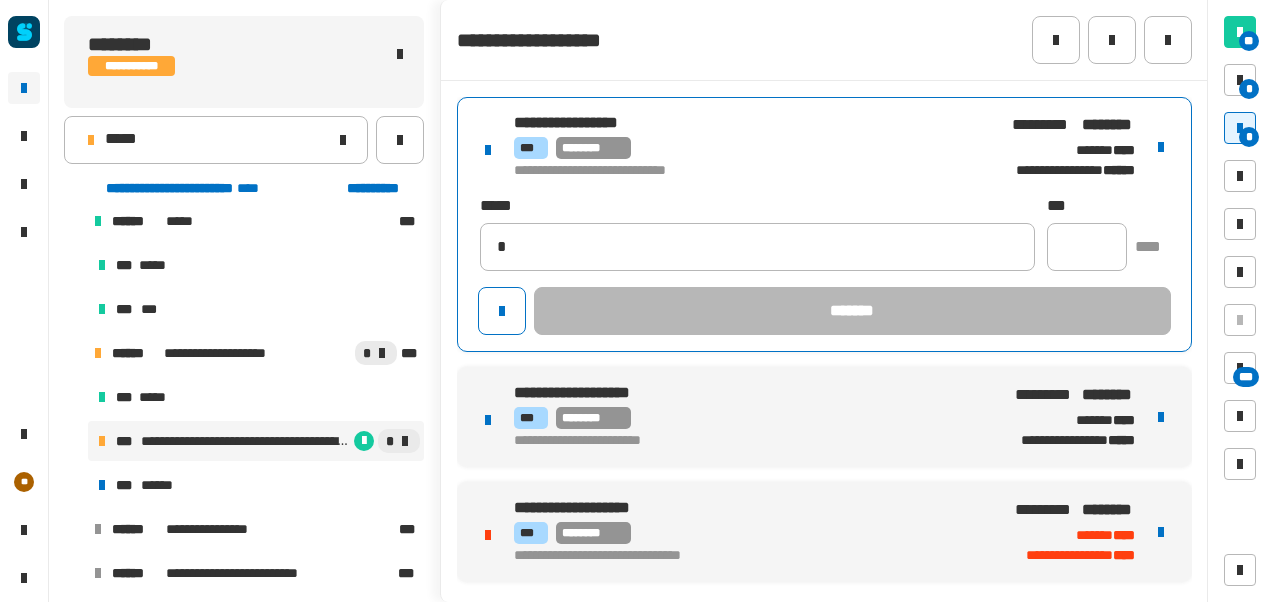 type on "**********" 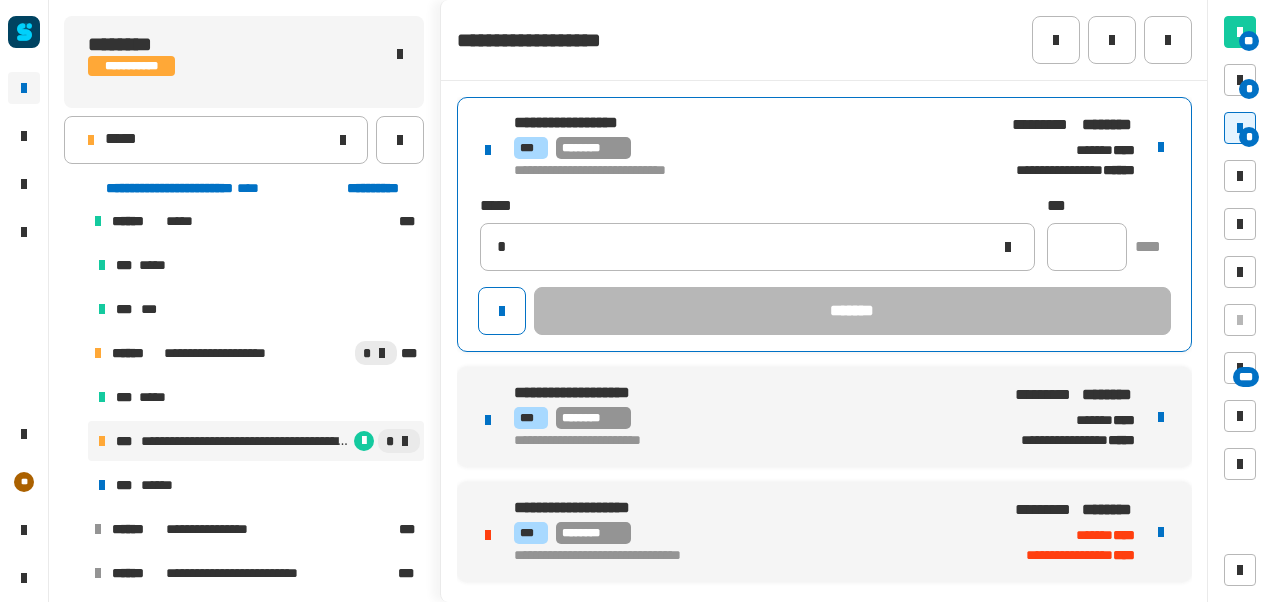 type 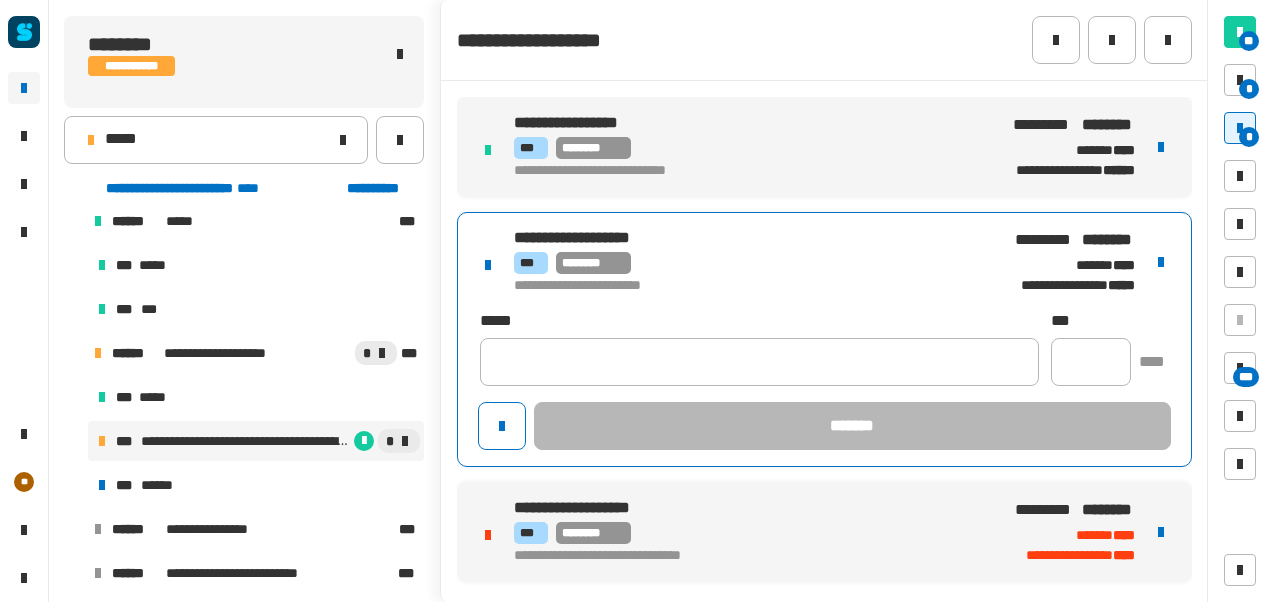 click on "**********" at bounding box center (824, 339) 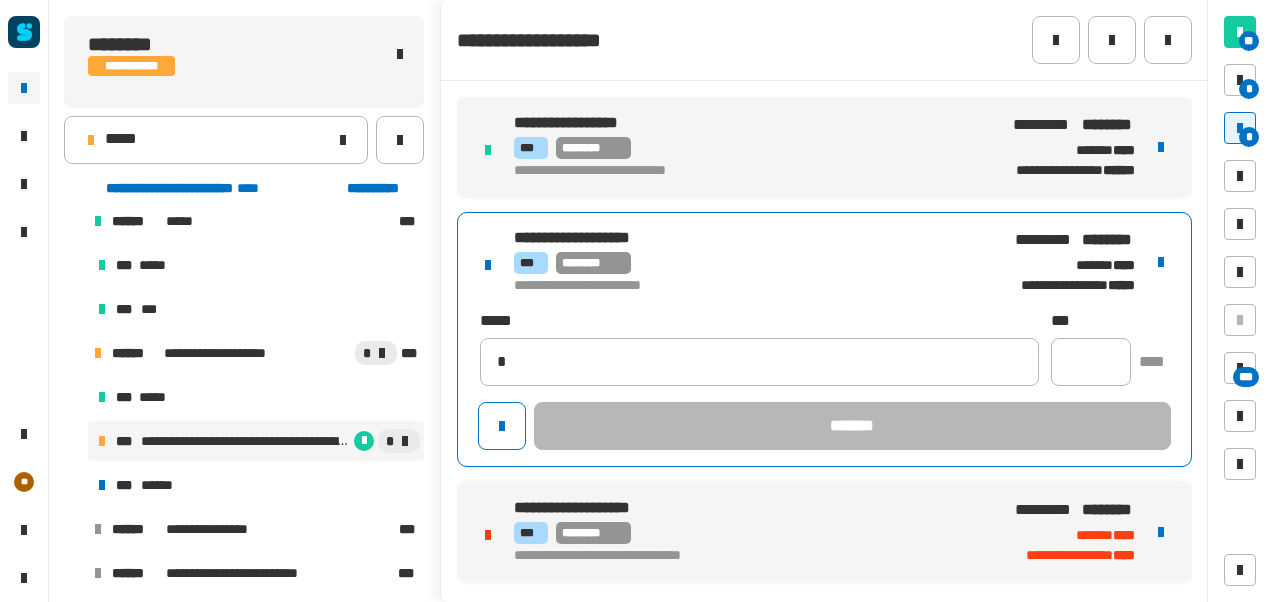 type on "**********" 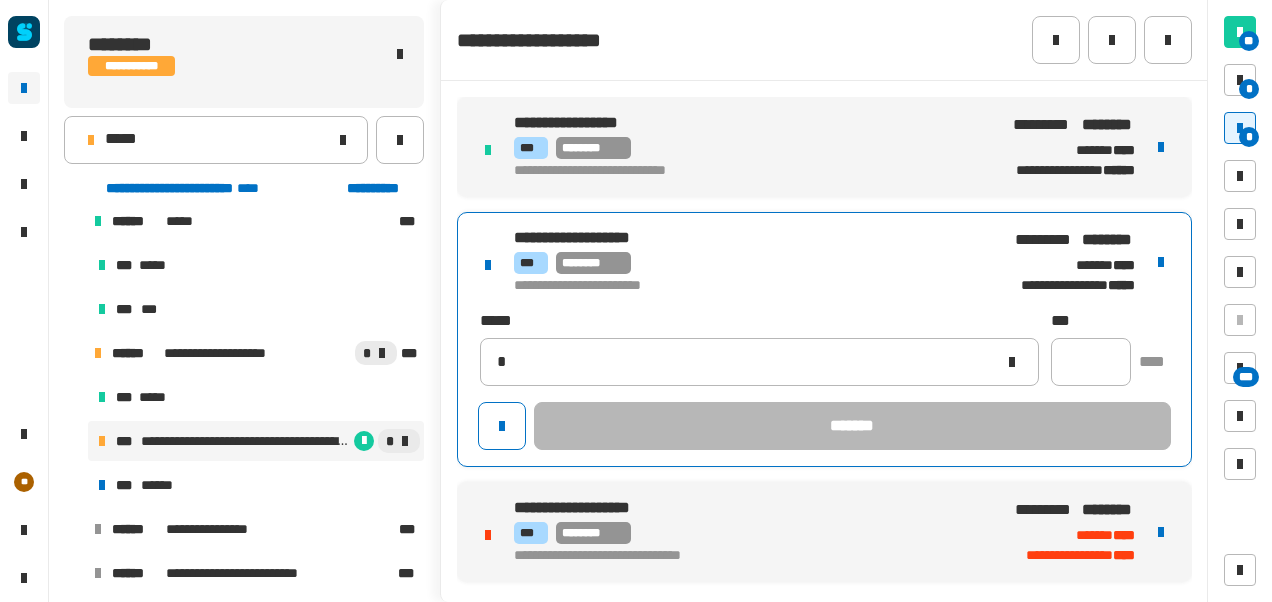 type 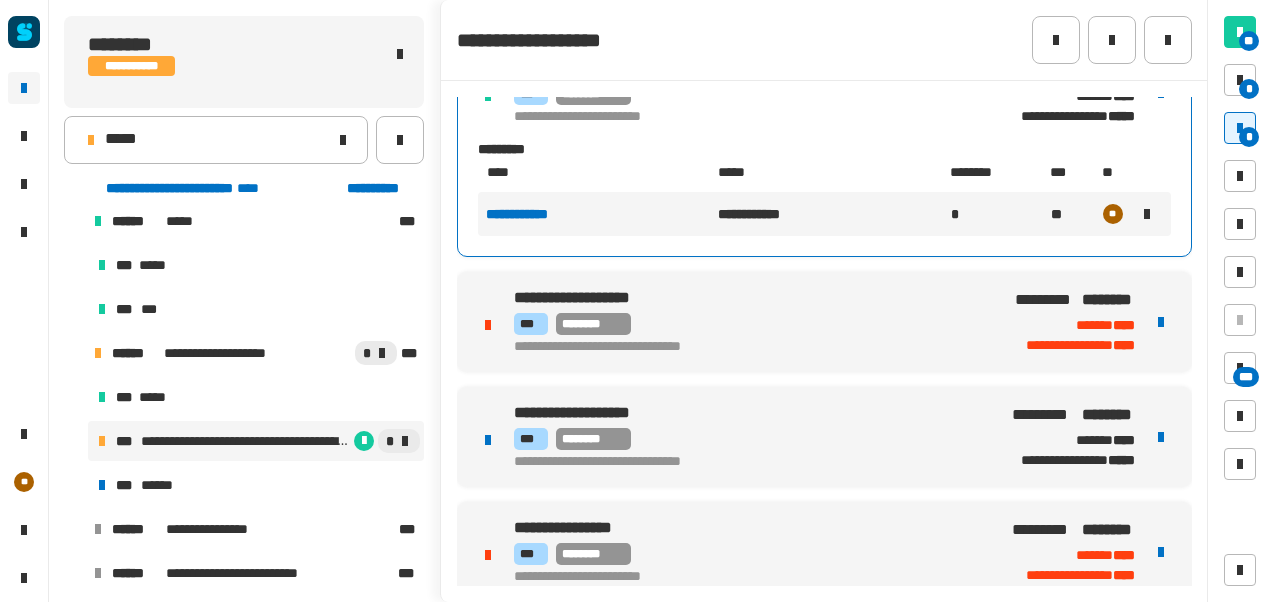 scroll, scrollTop: 181, scrollLeft: 0, axis: vertical 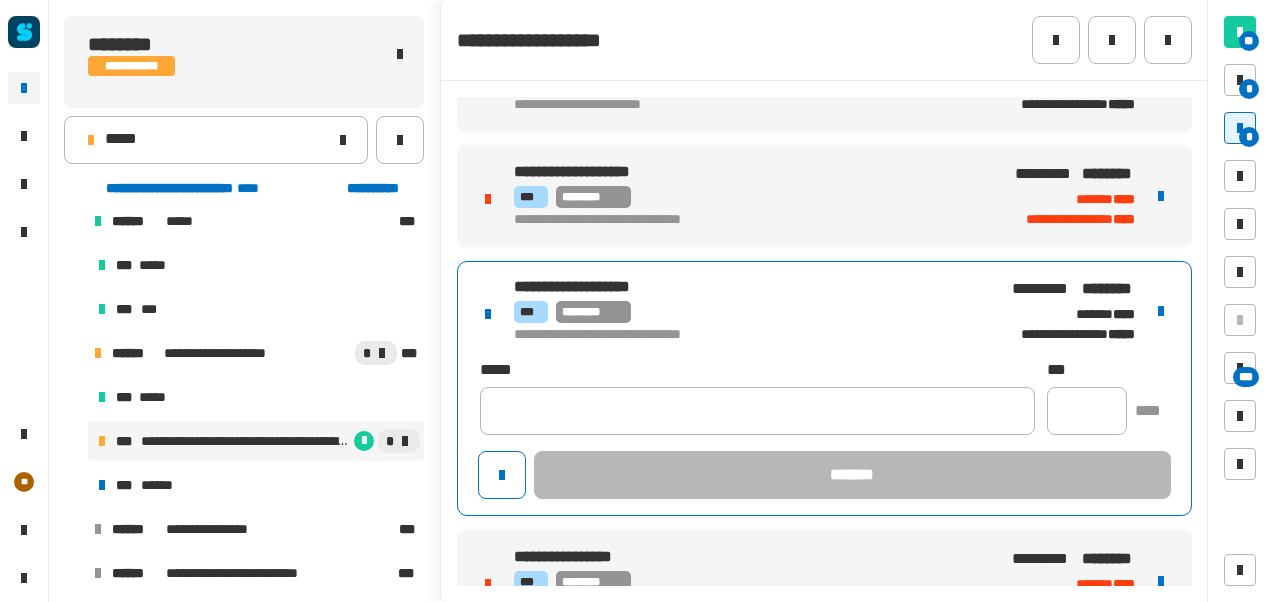 click on "**********" at bounding box center (824, 388) 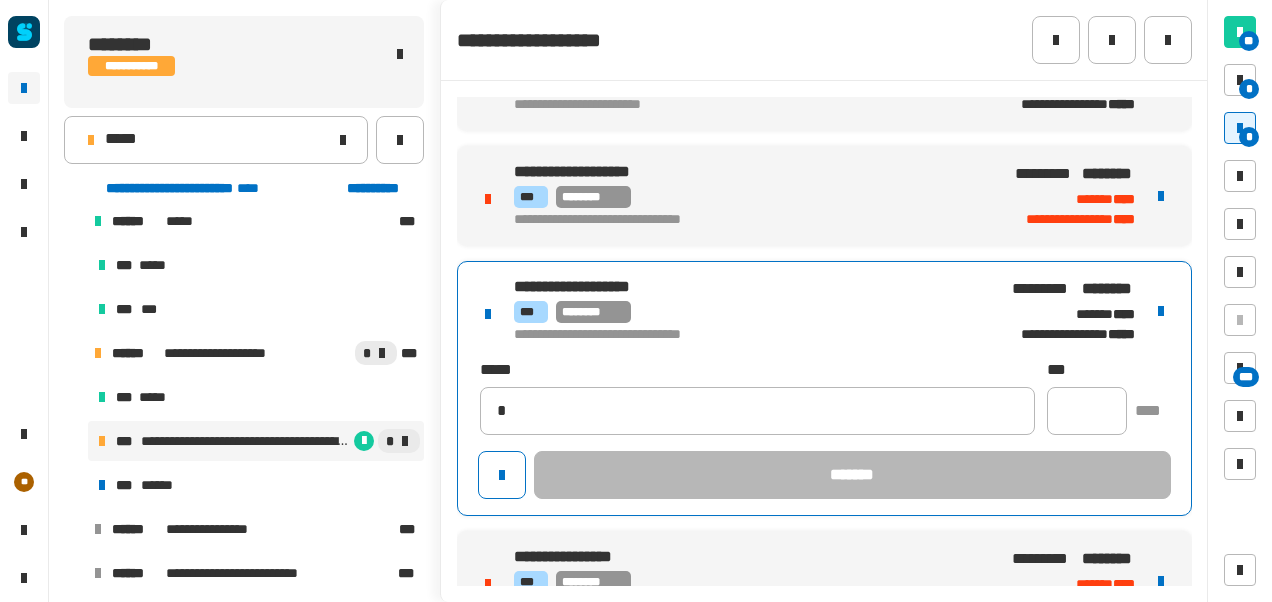 type on "**********" 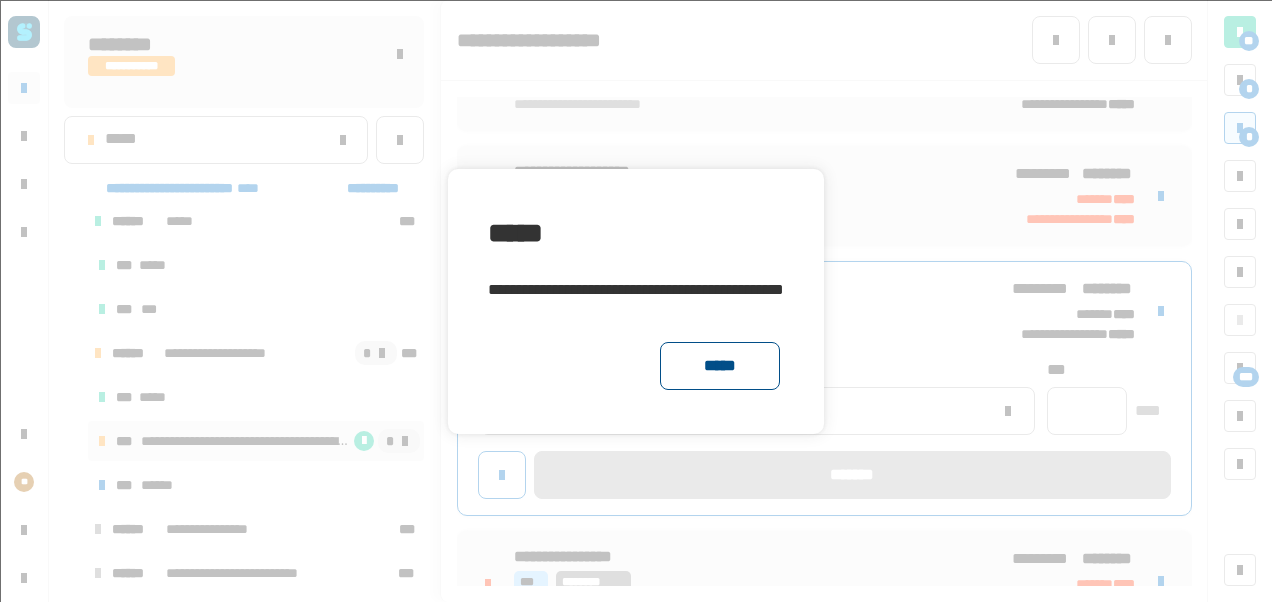 click on "*****" 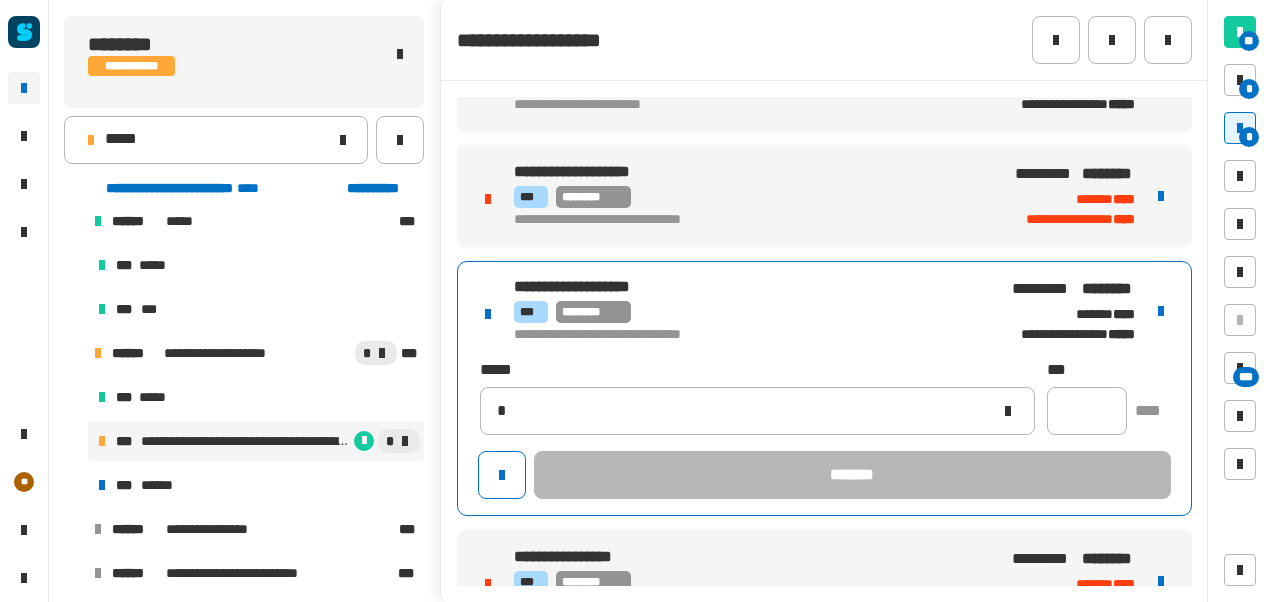 type on "**********" 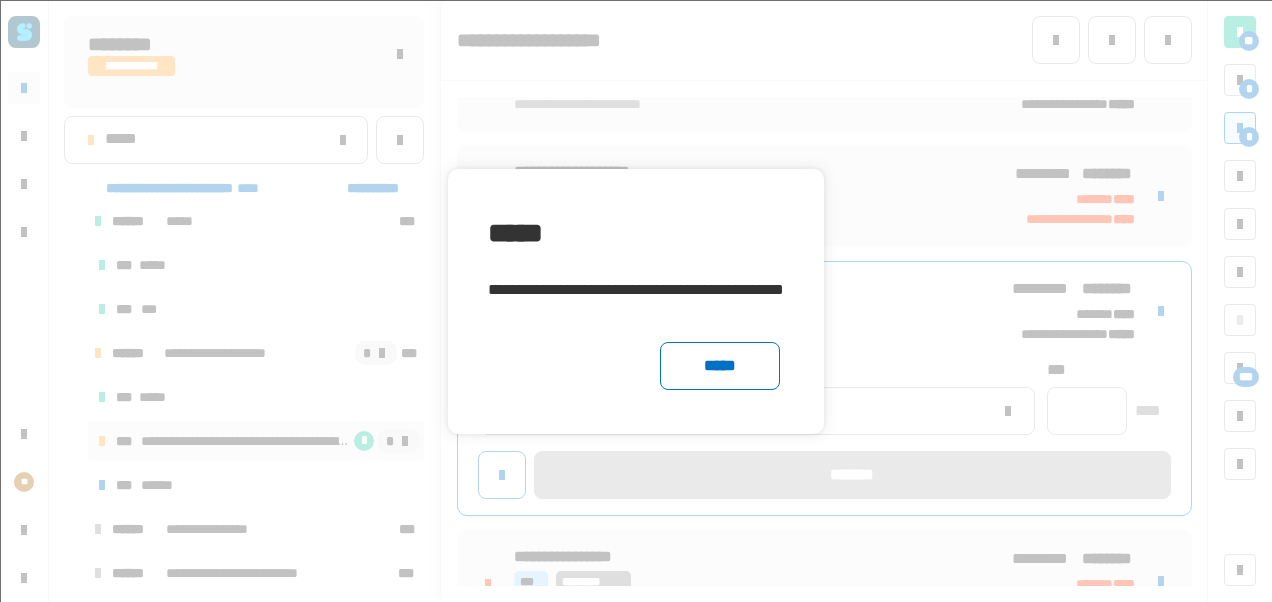 click on "*****" 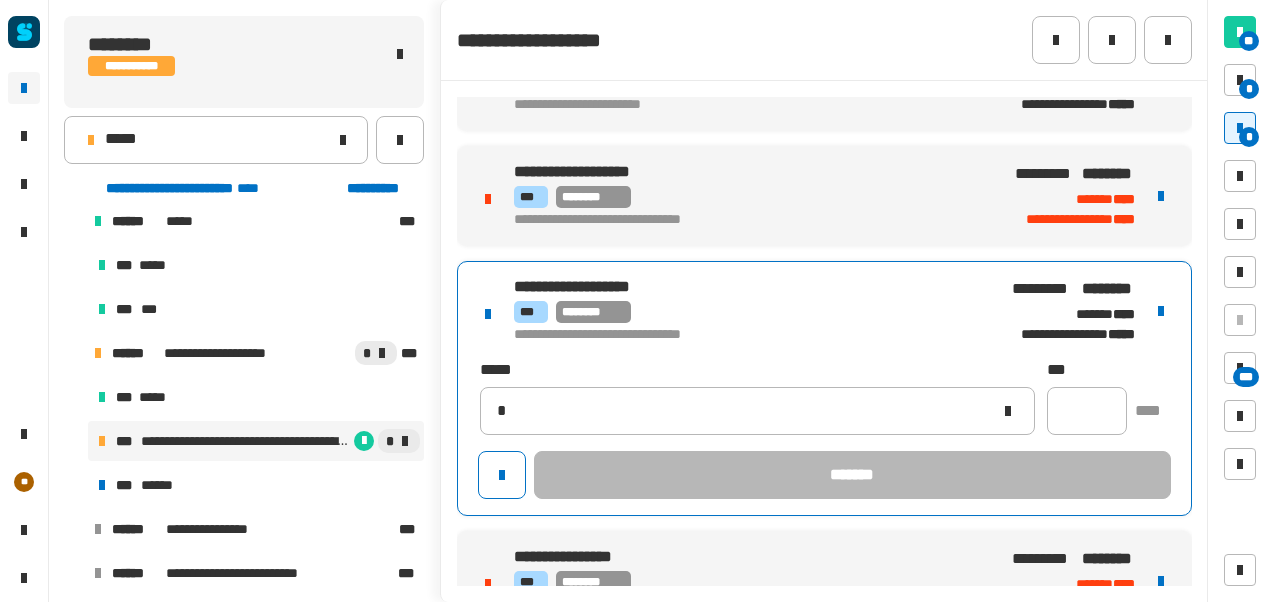 type on "**********" 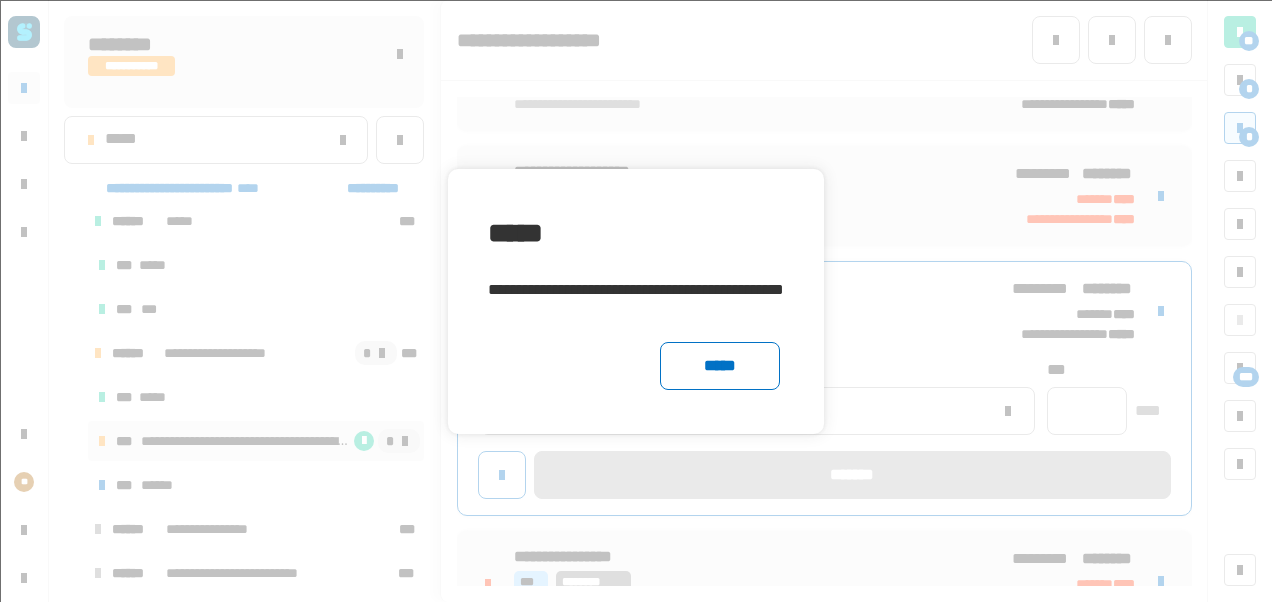click on "*****" 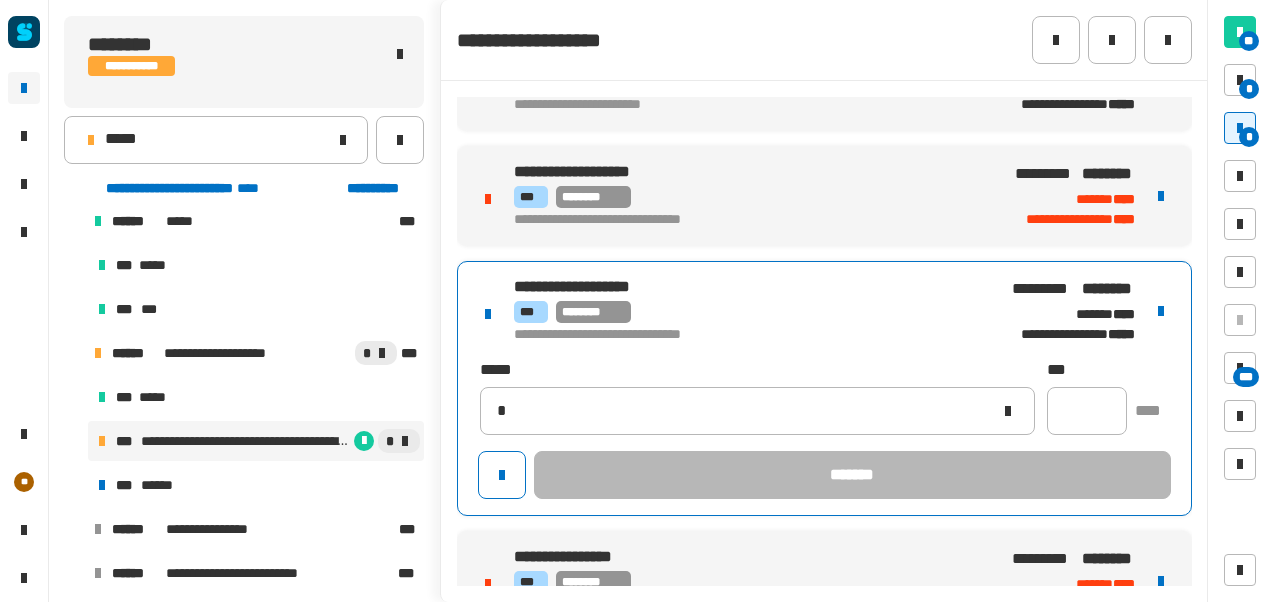 type on "**********" 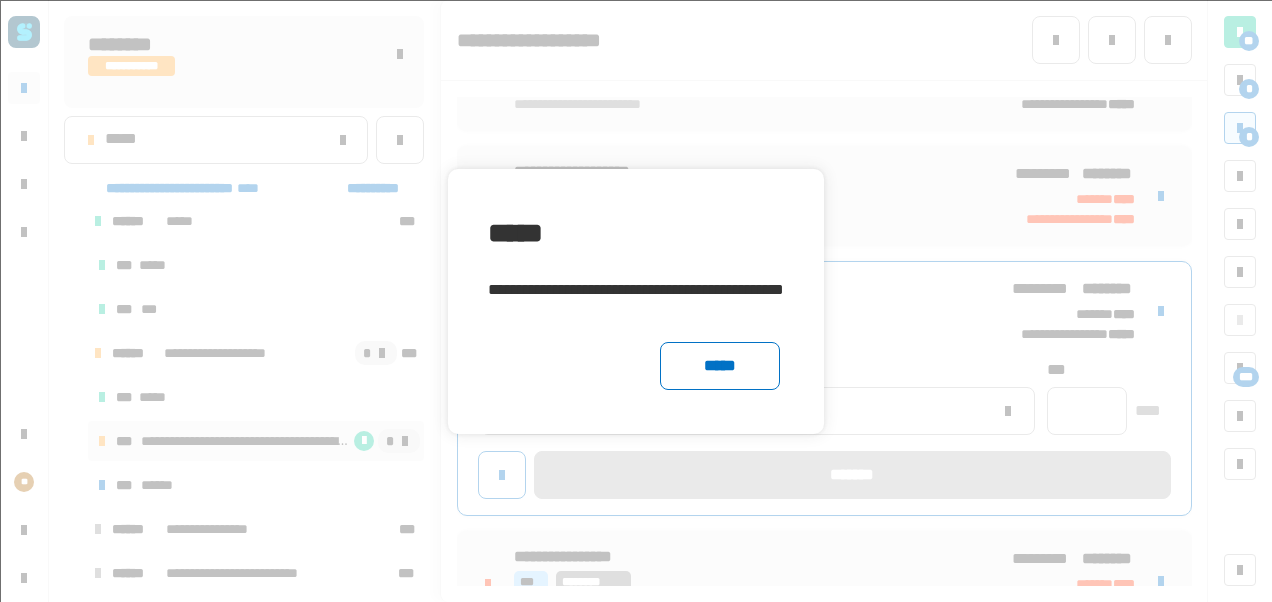 click on "*****" 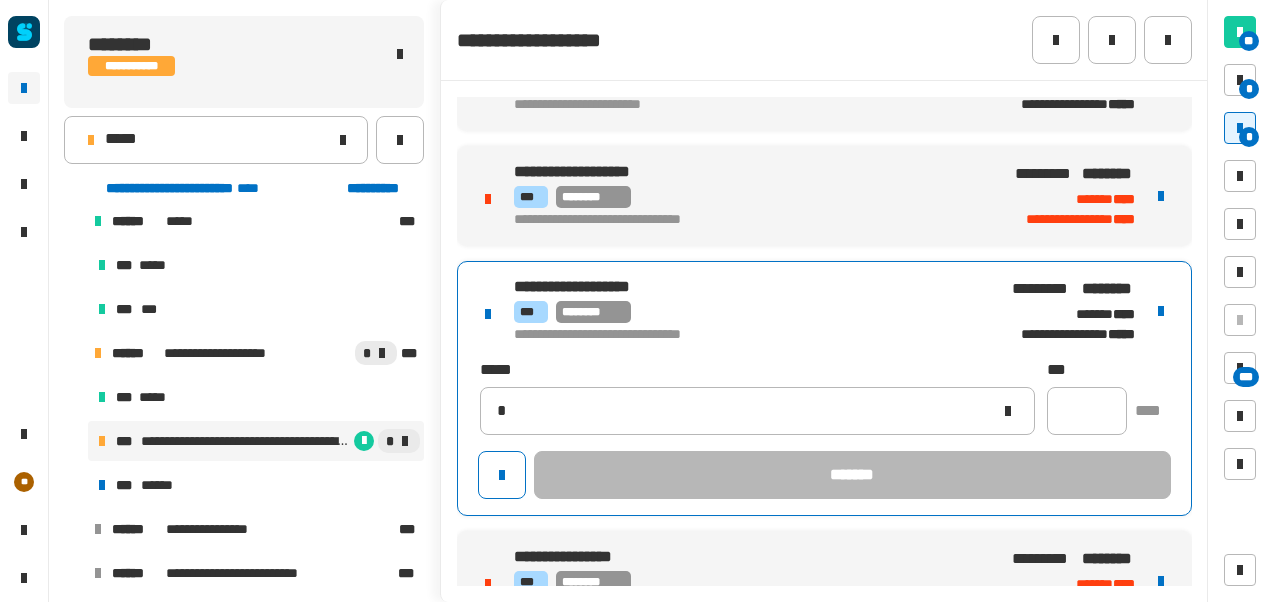 type on "**********" 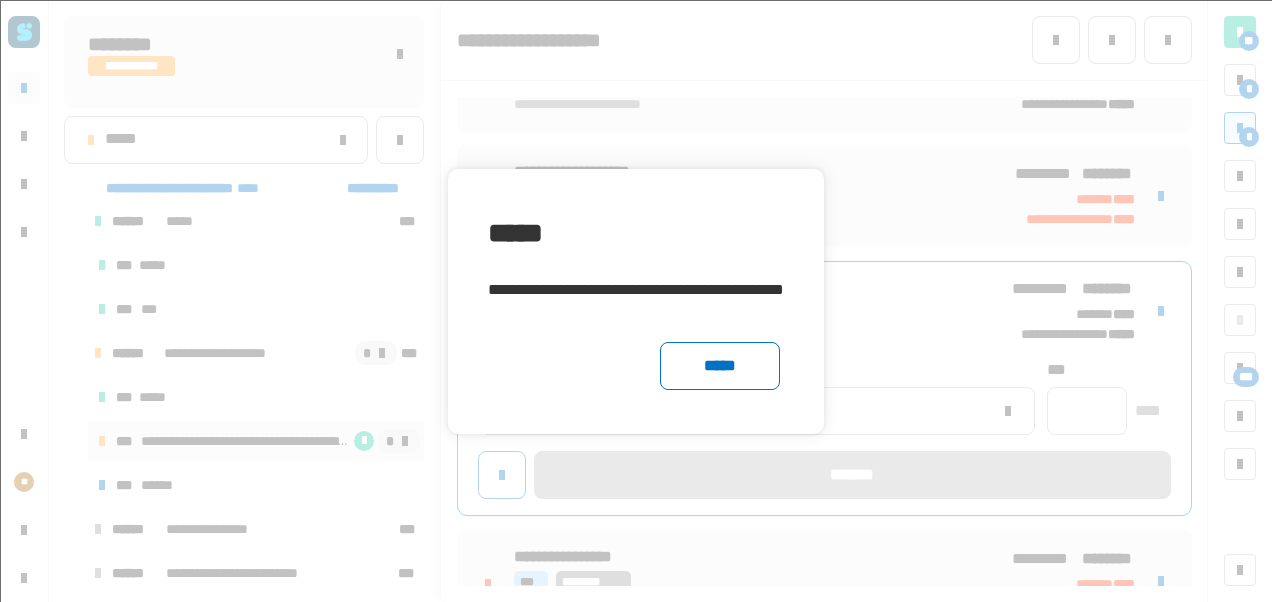click on "*****" 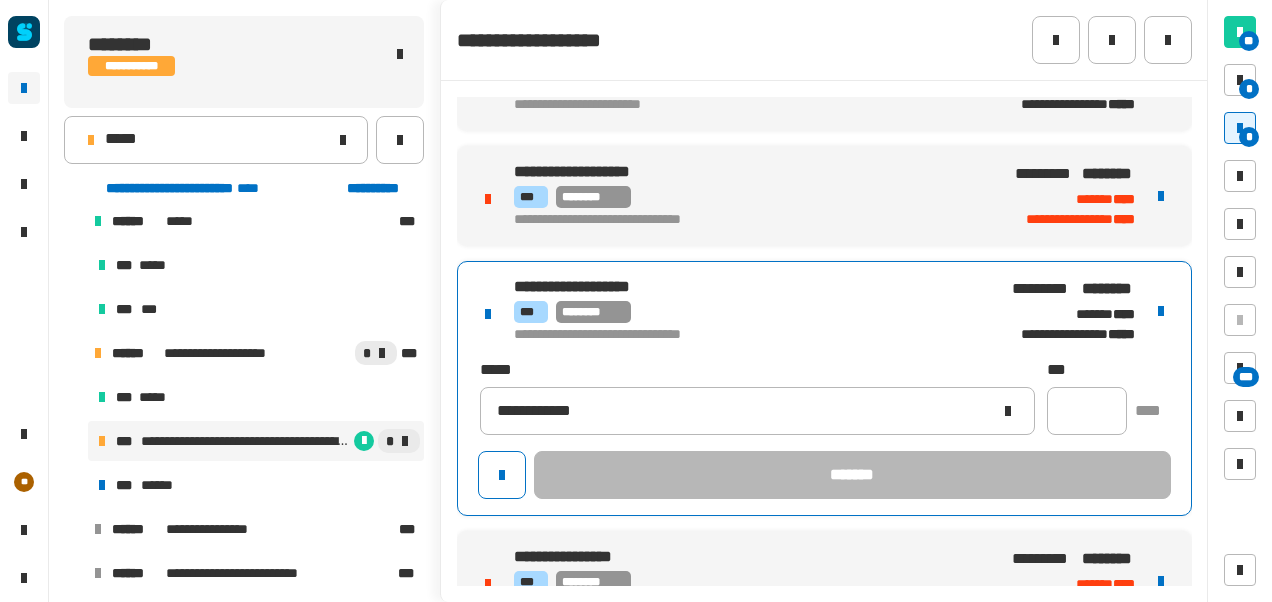 click at bounding box center (1161, 311) 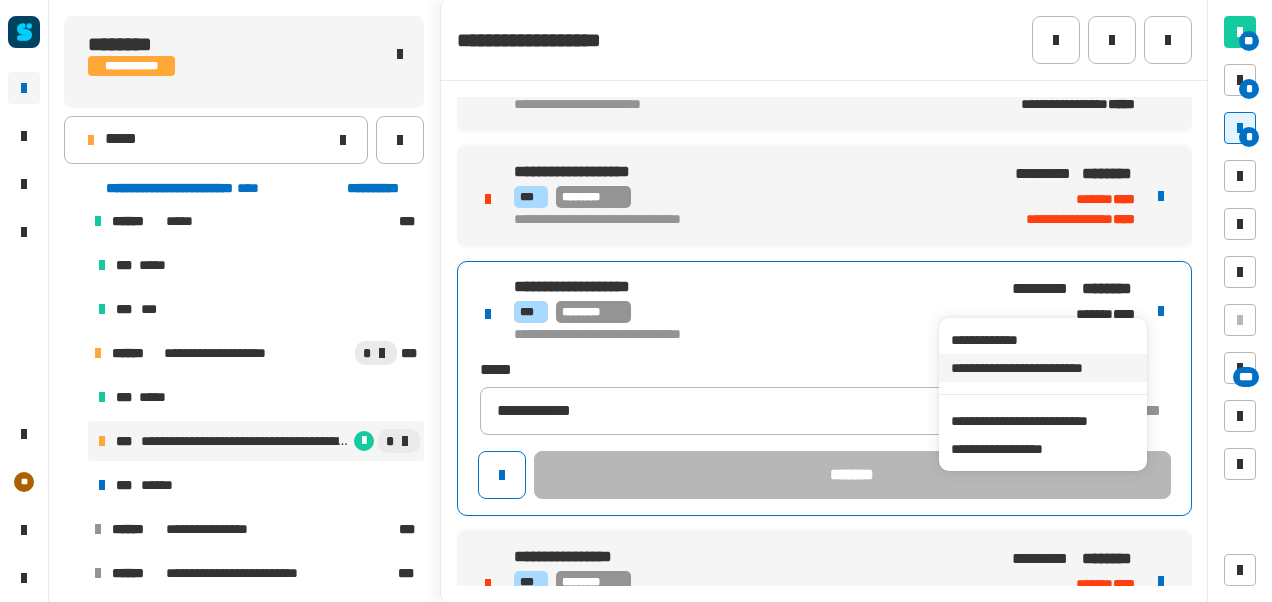 click on "**********" at bounding box center [1042, 368] 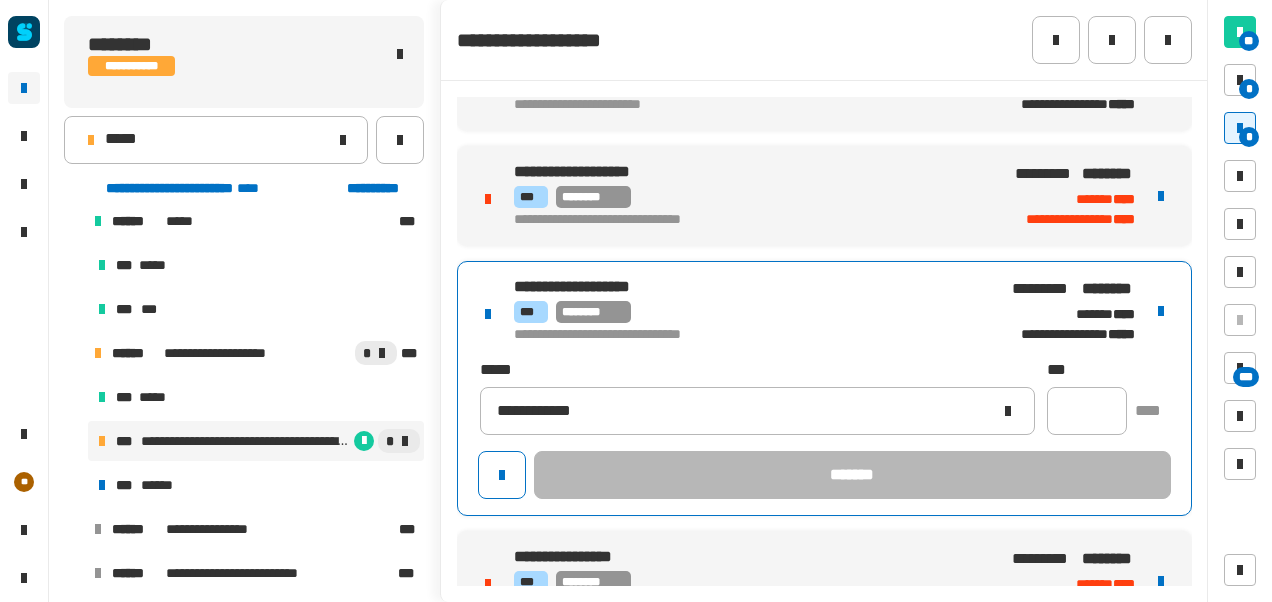 click at bounding box center (1161, 311) 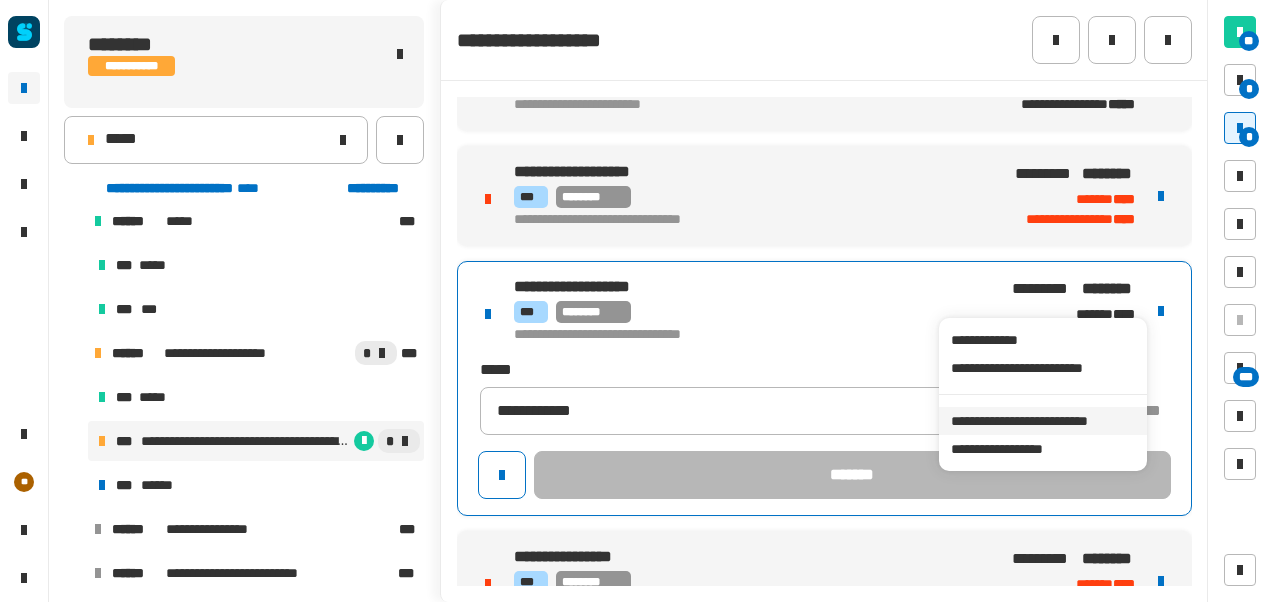 click on "**********" at bounding box center (1042, 421) 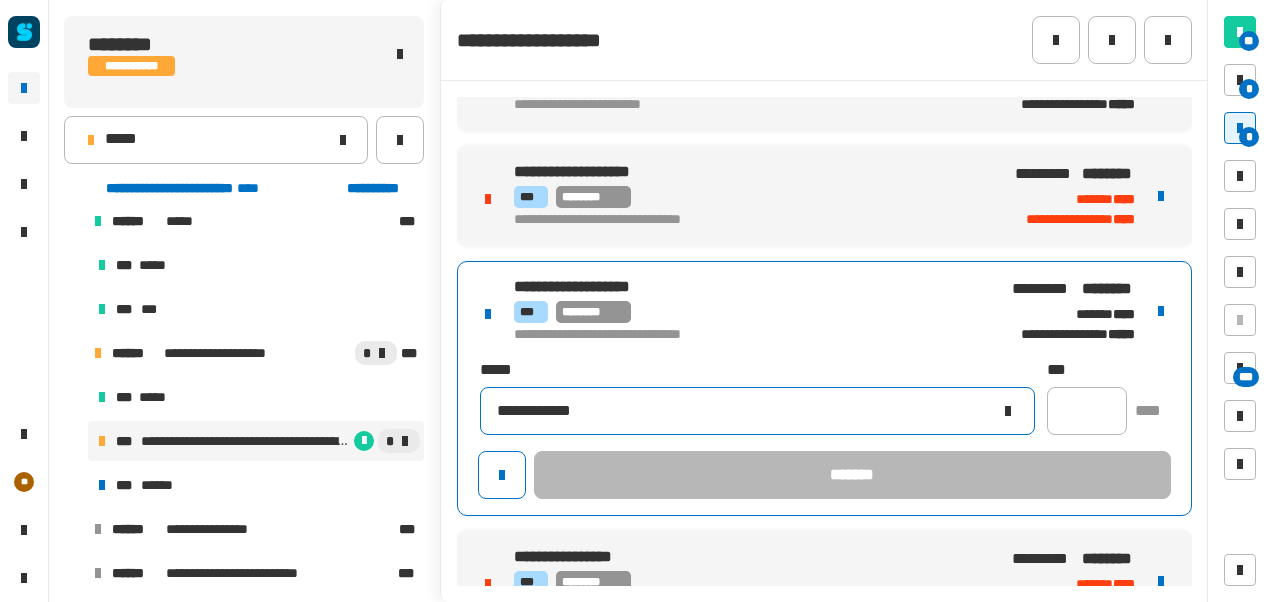 click on "**********" 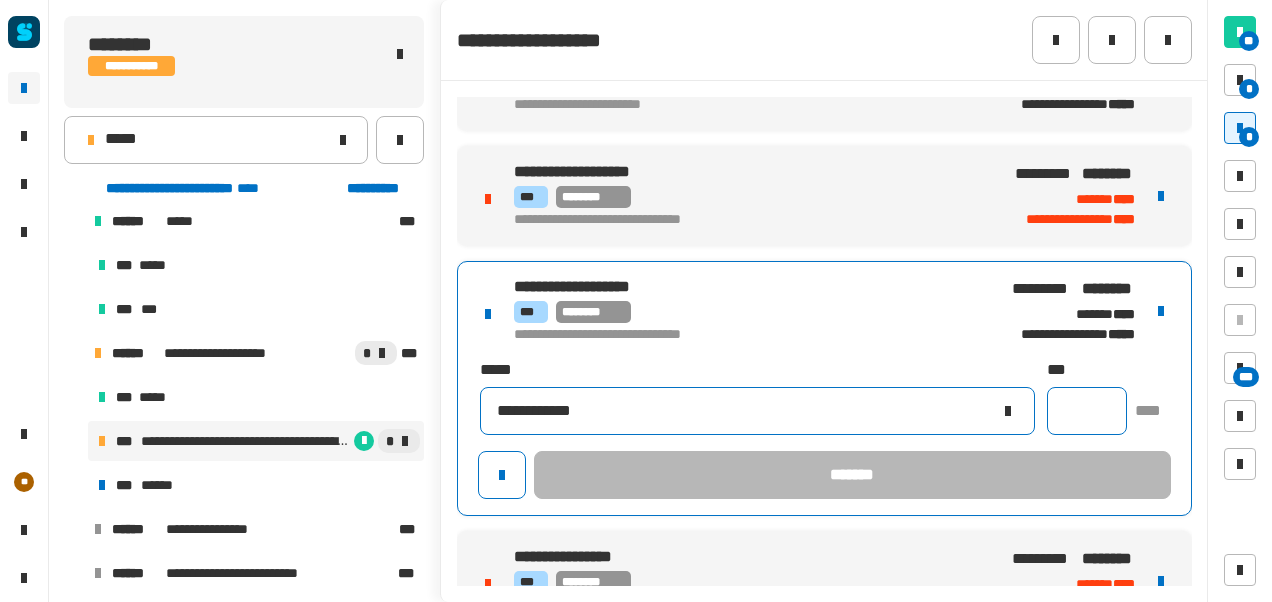 type on "**********" 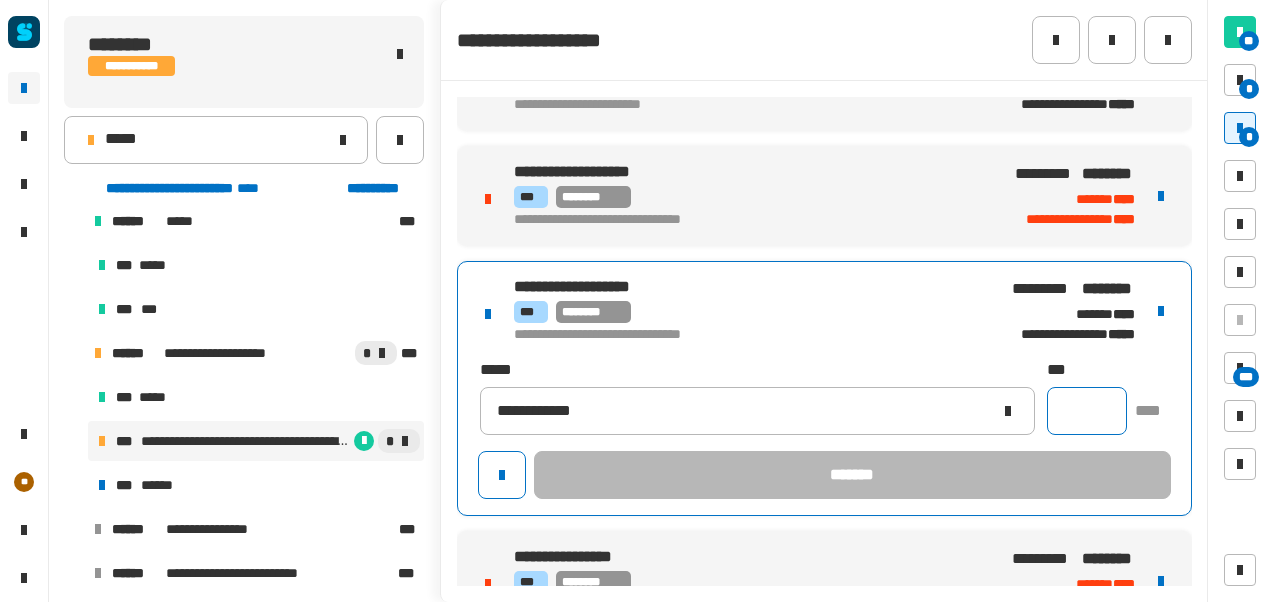 click 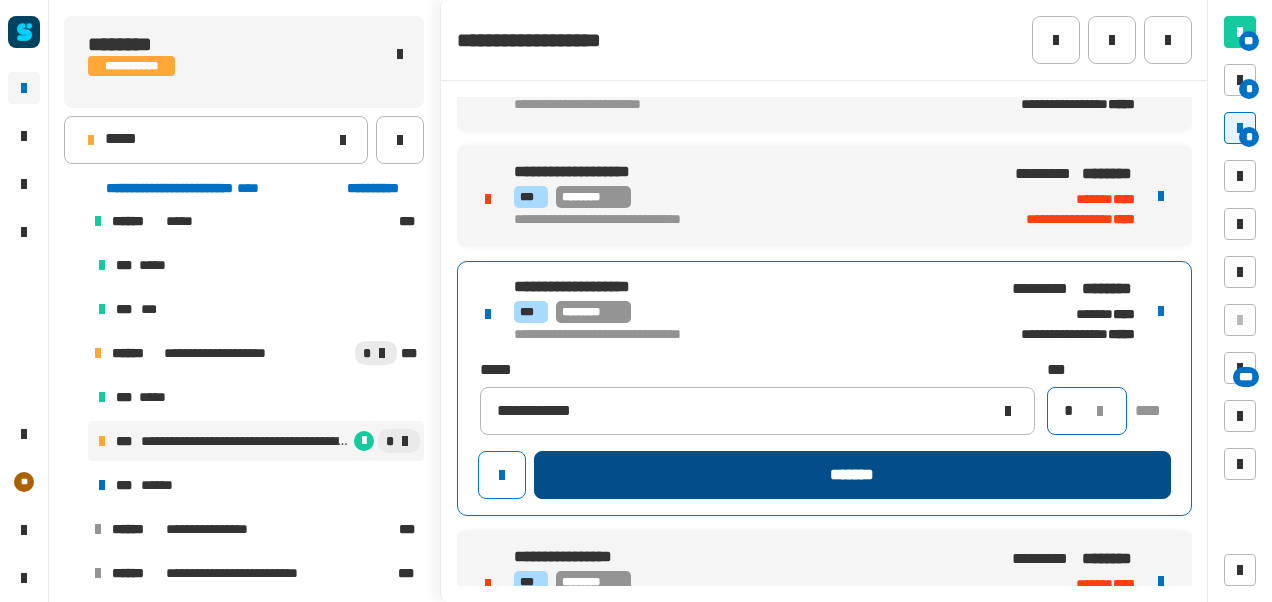 type on "*" 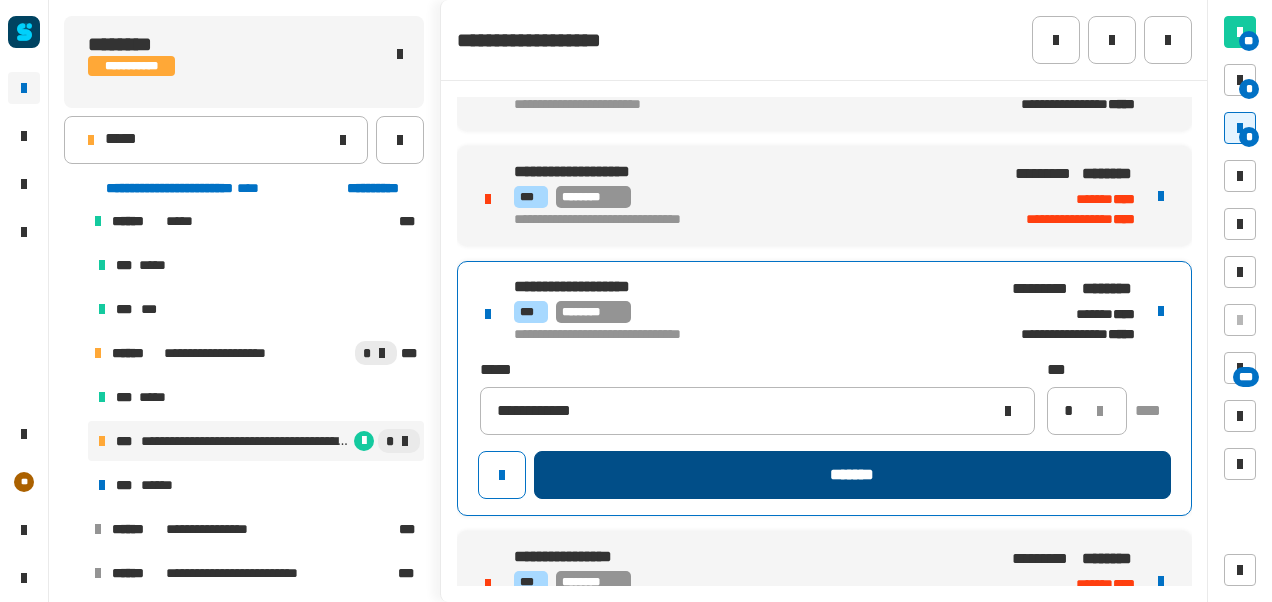 click on "*******" 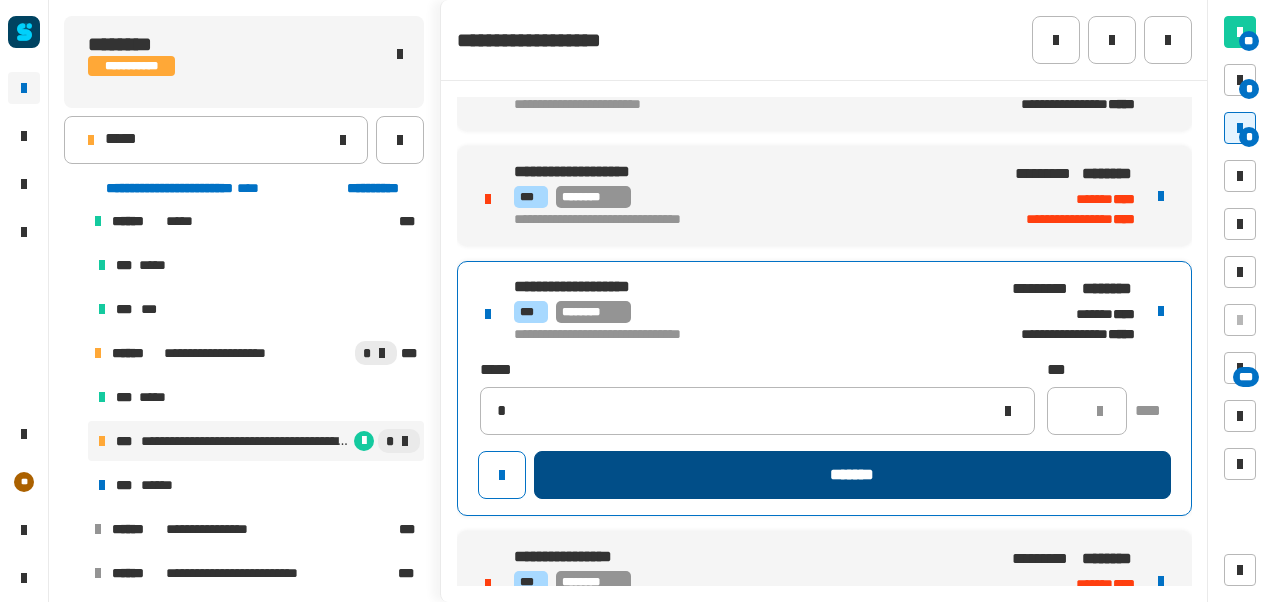 type 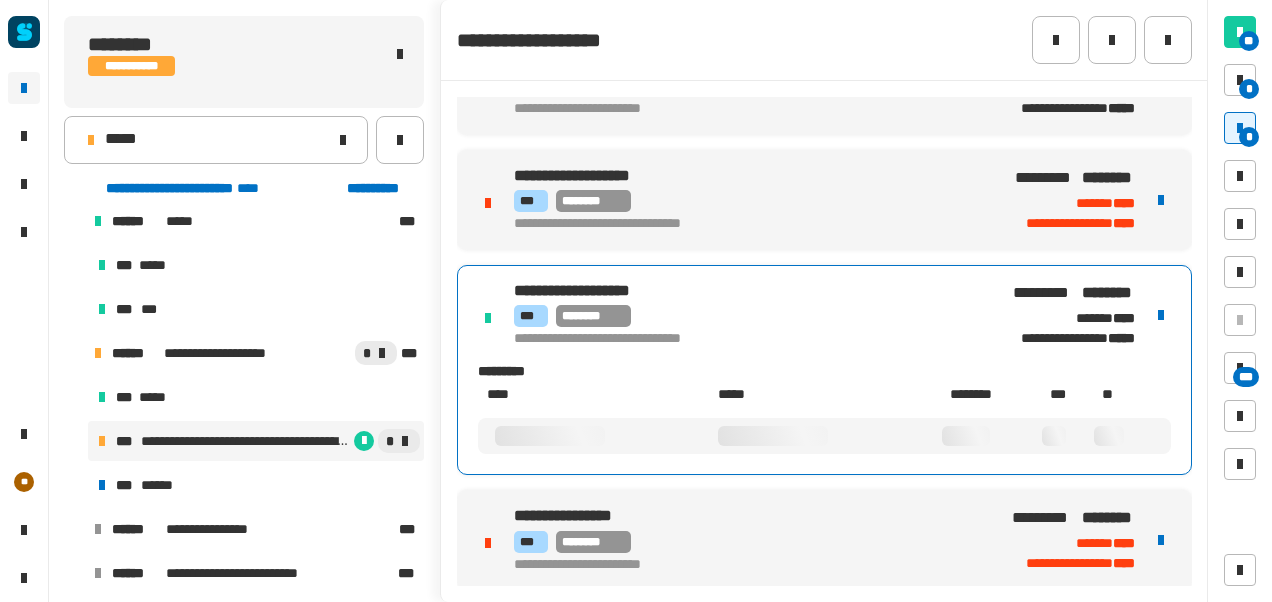 scroll, scrollTop: 181, scrollLeft: 0, axis: vertical 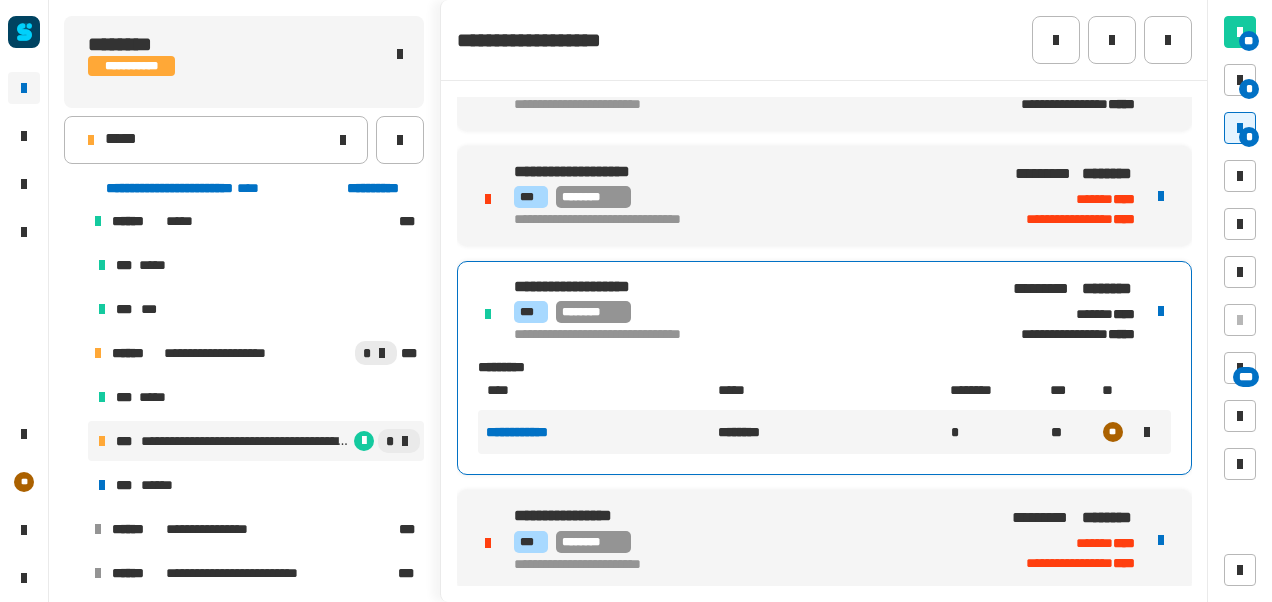 click on "**********" at bounding box center (824, 540) 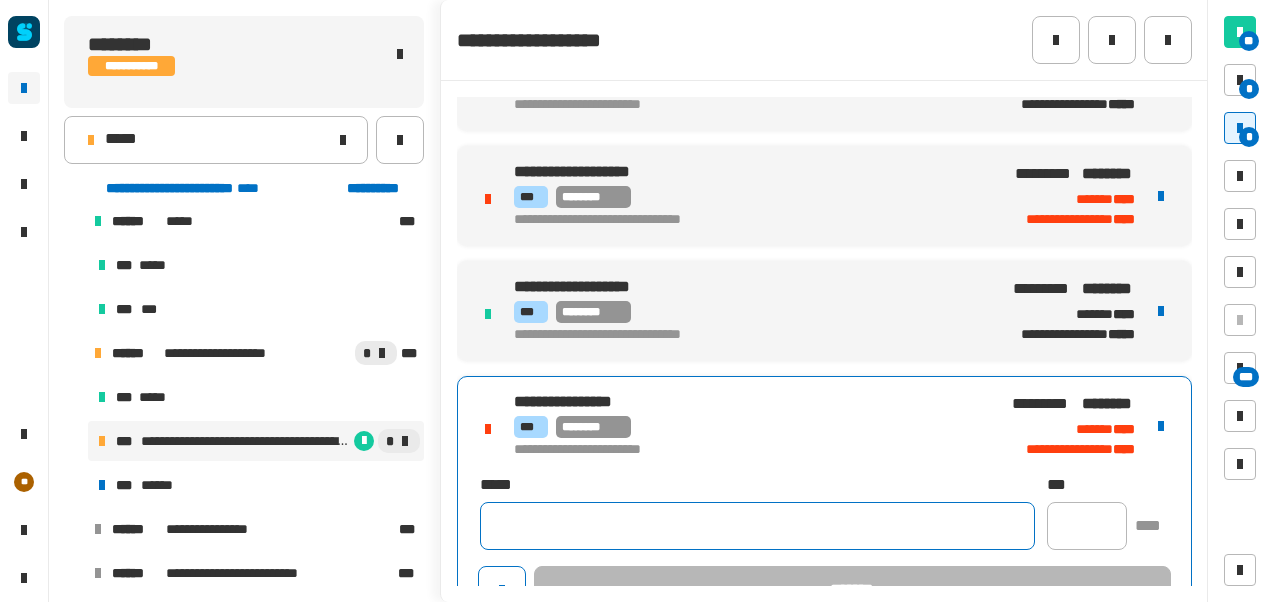 click 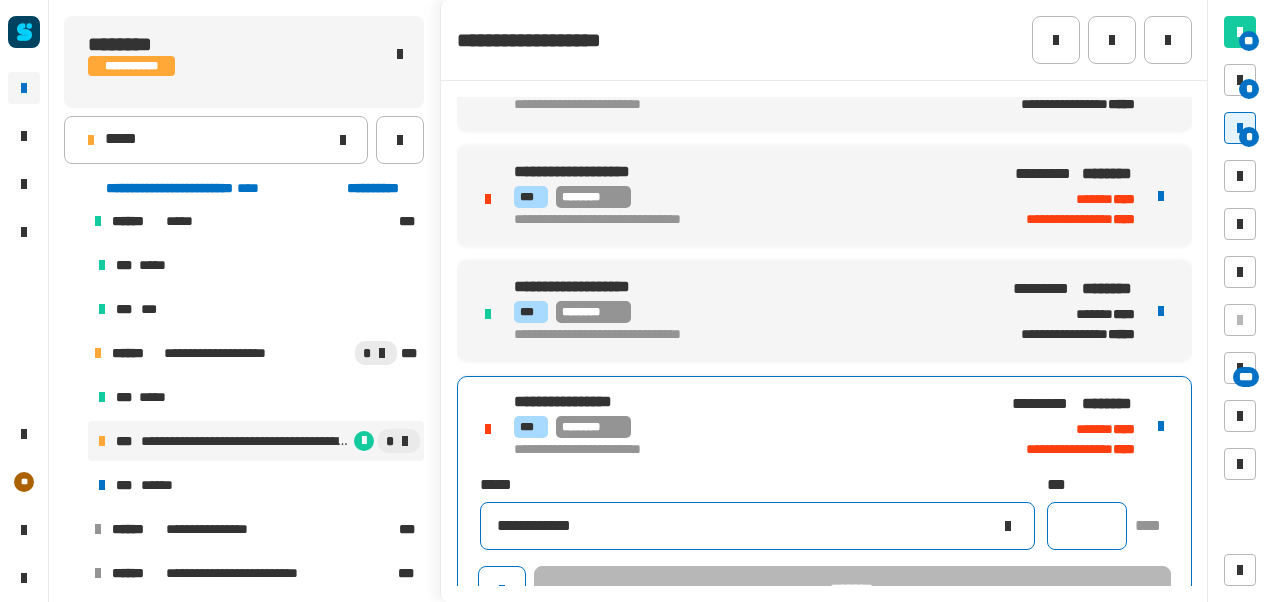 type on "**********" 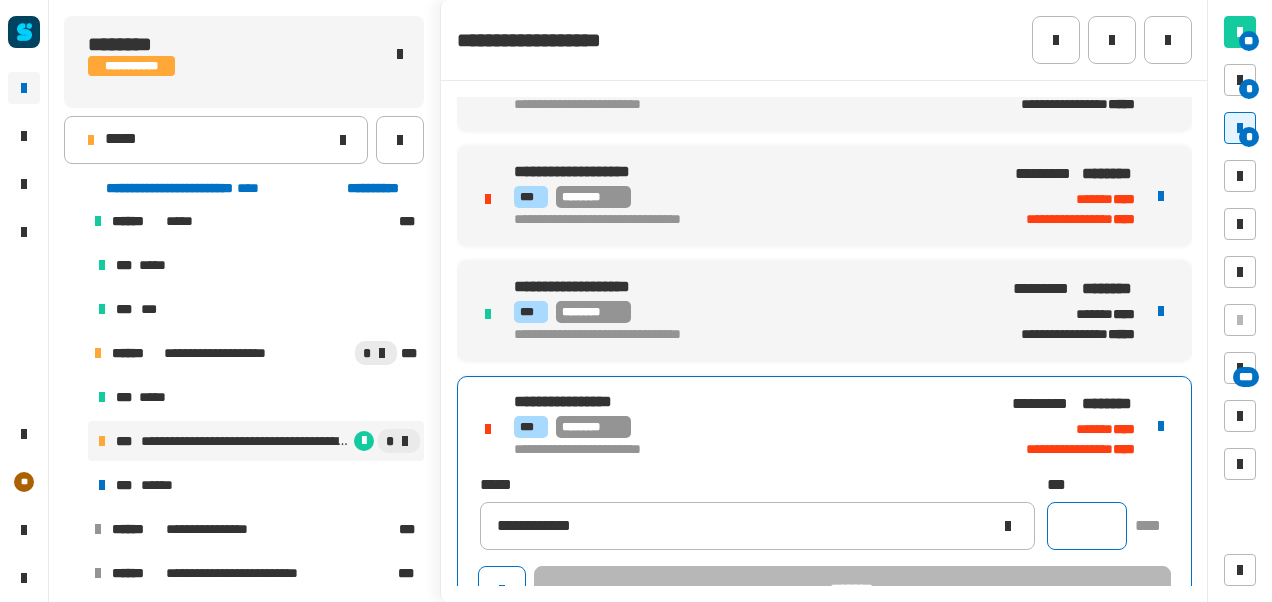click 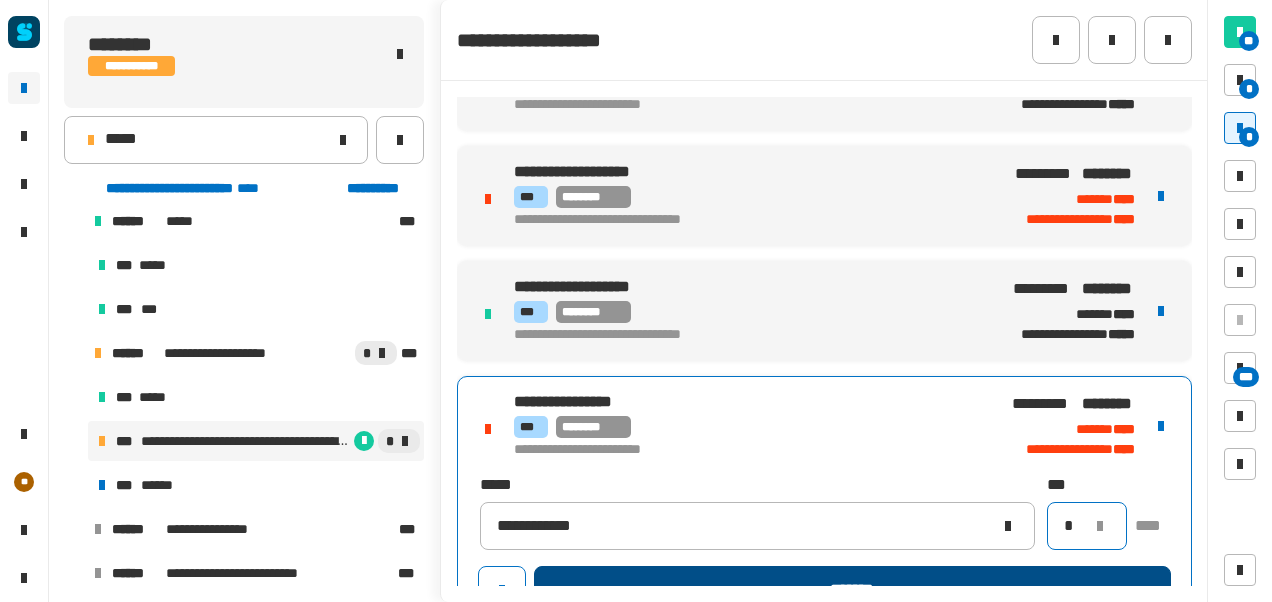 type on "*" 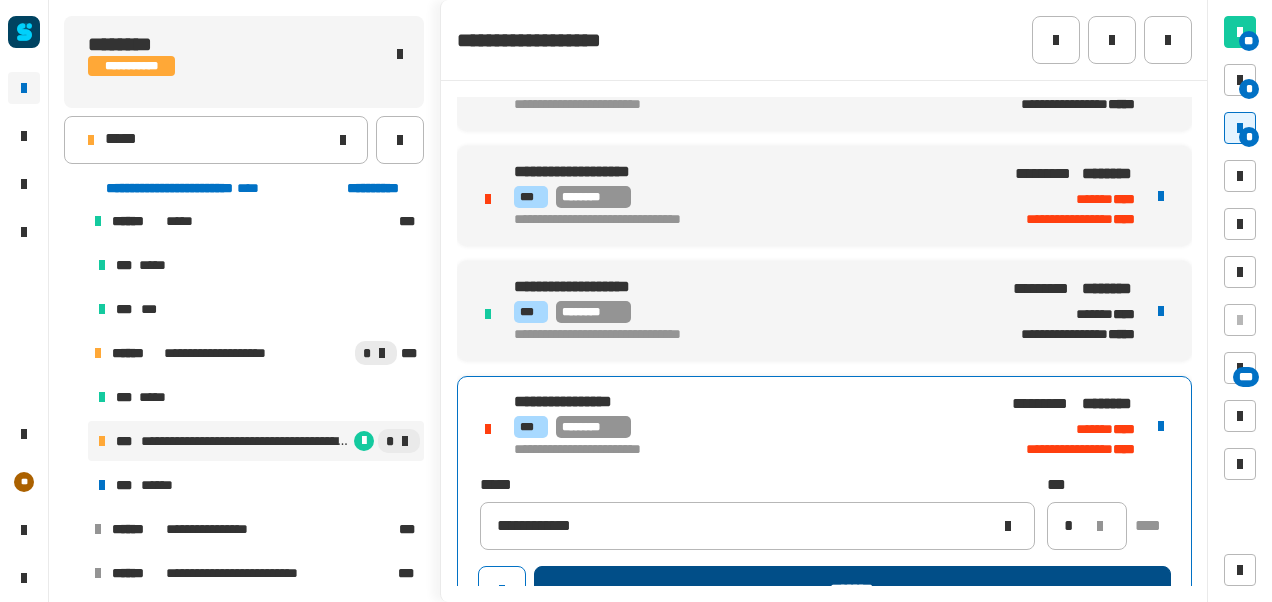 click on "*******" 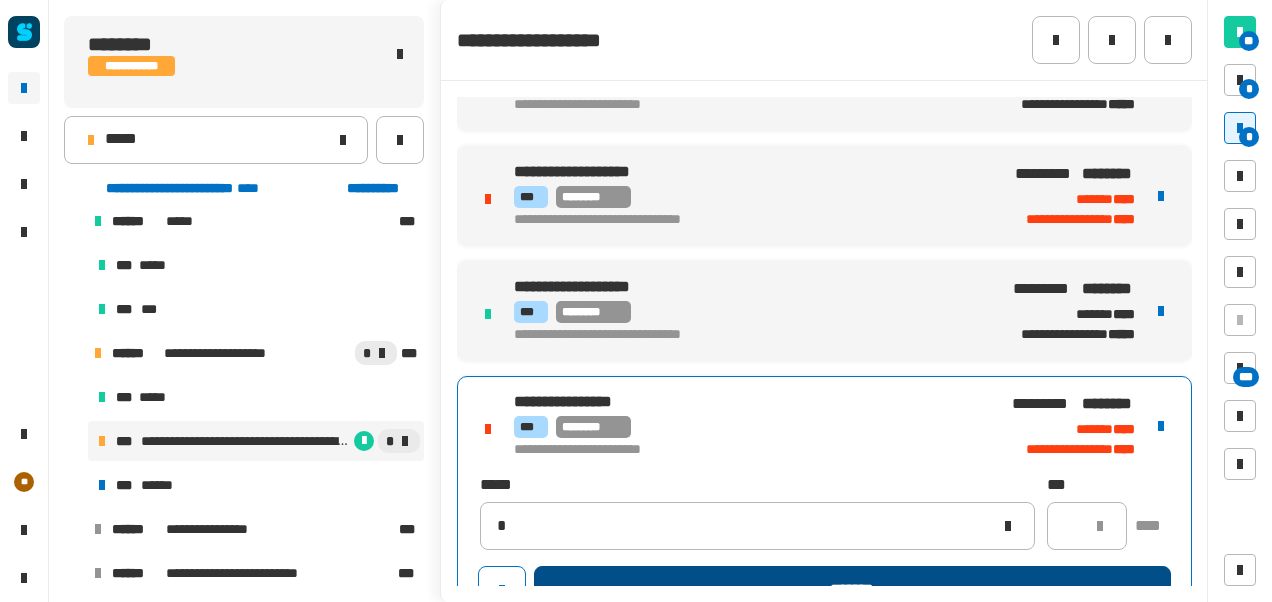 type 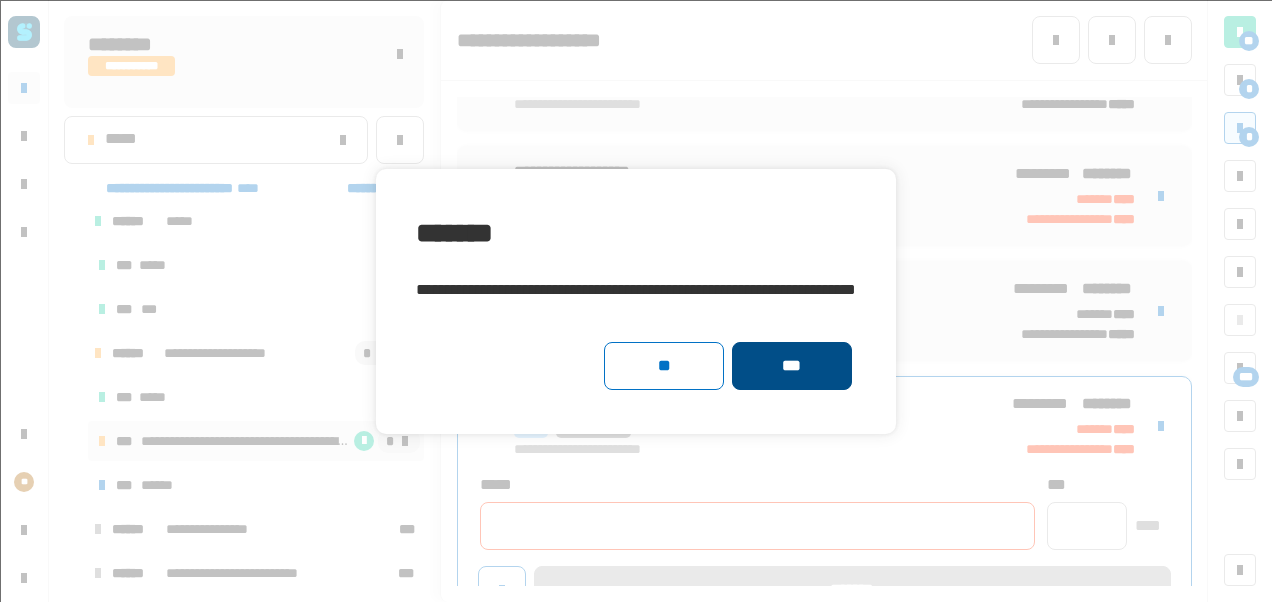 click on "***" 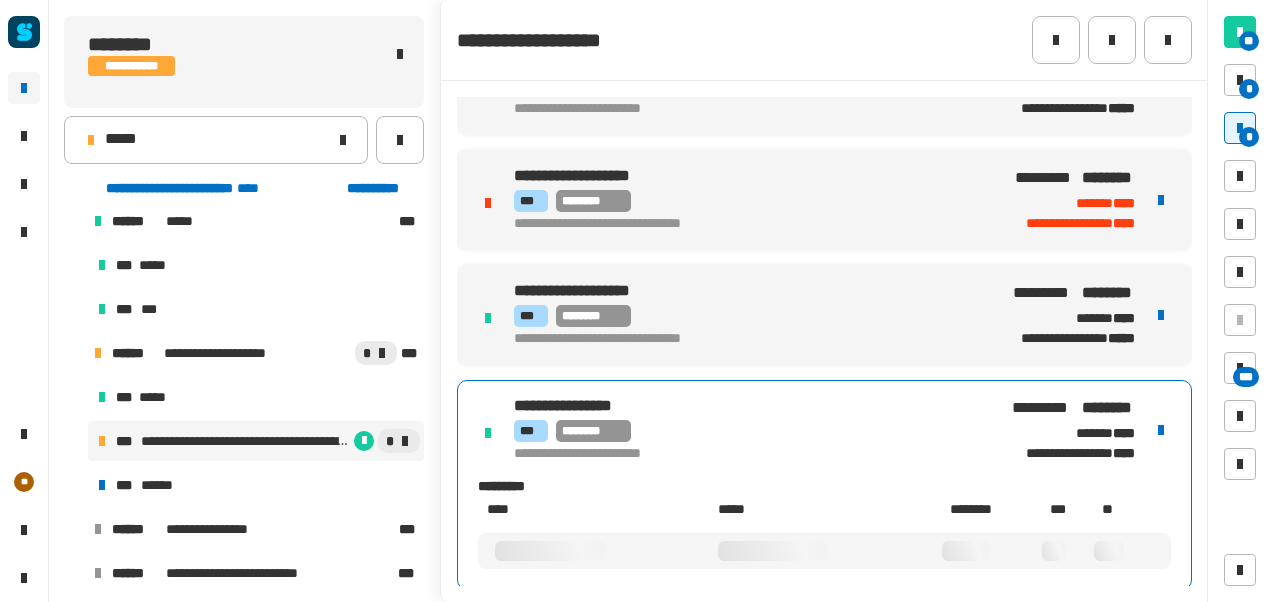 scroll, scrollTop: 181, scrollLeft: 0, axis: vertical 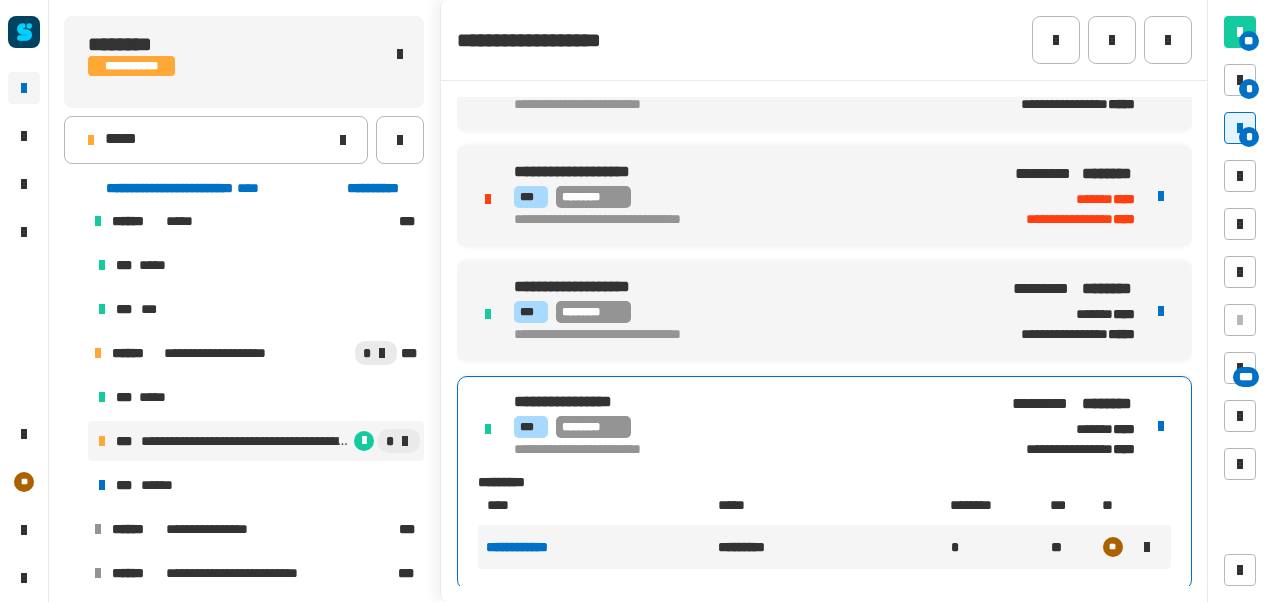 click on "**********" at bounding box center (749, 196) 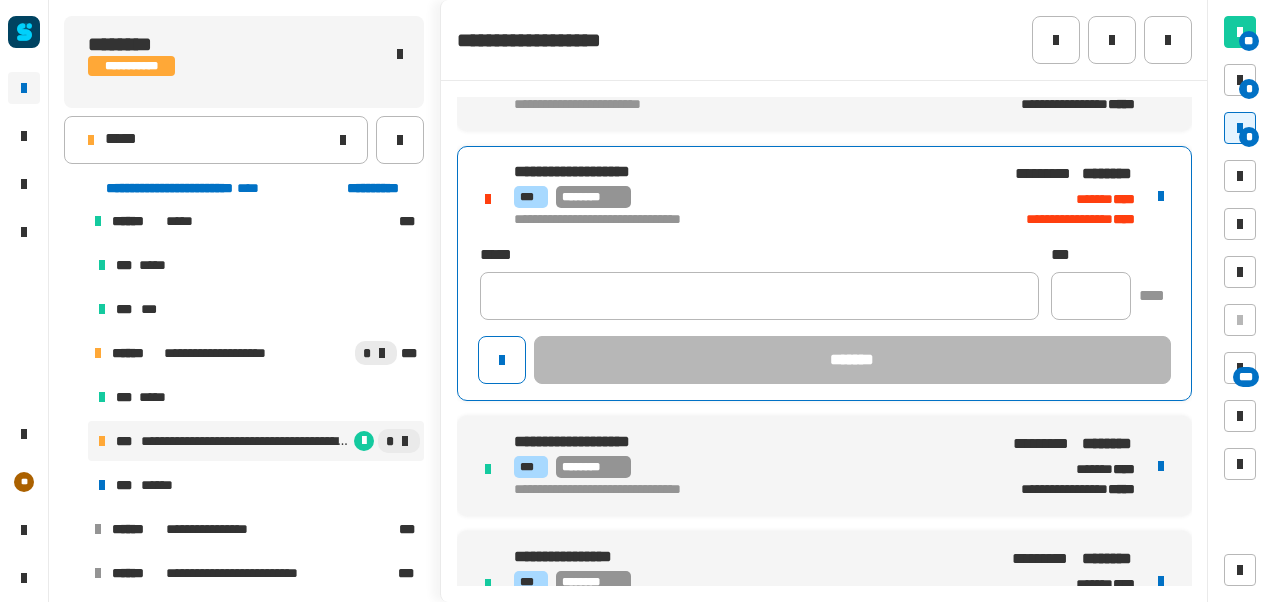 click at bounding box center (1161, 196) 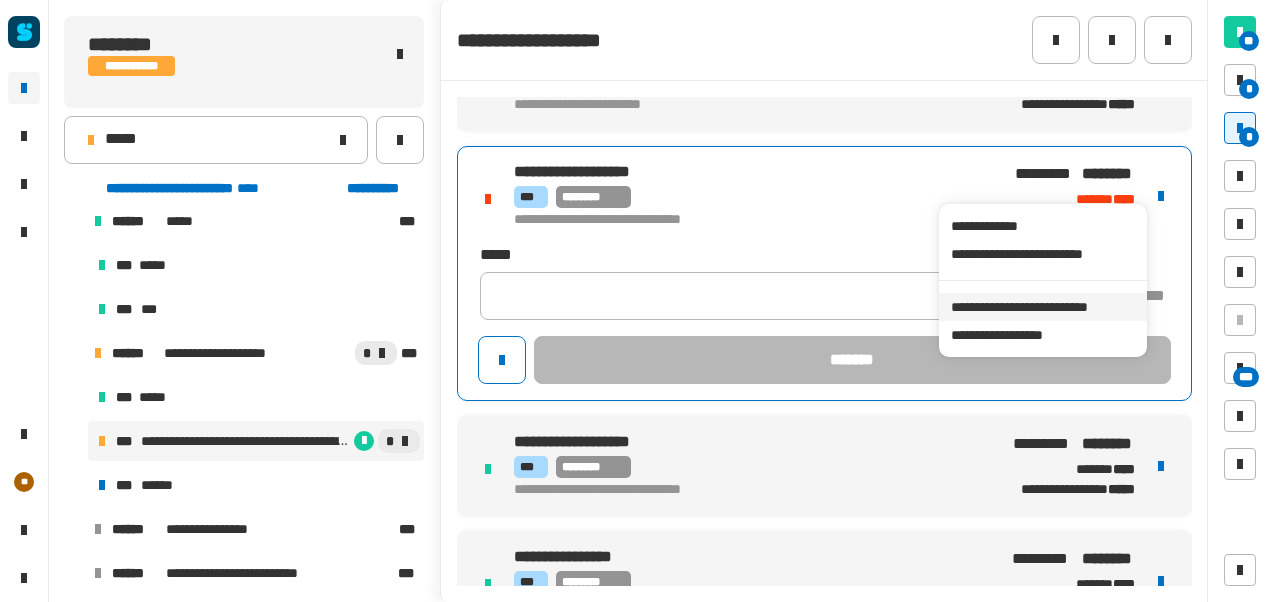 click on "**********" at bounding box center (1042, 307) 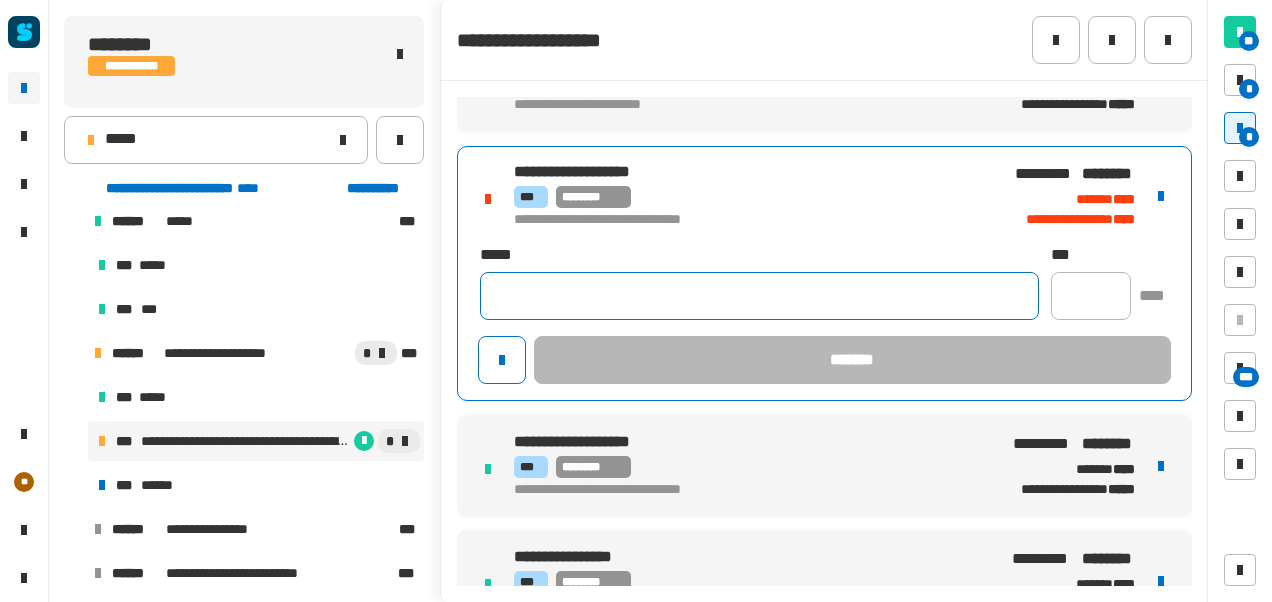 click 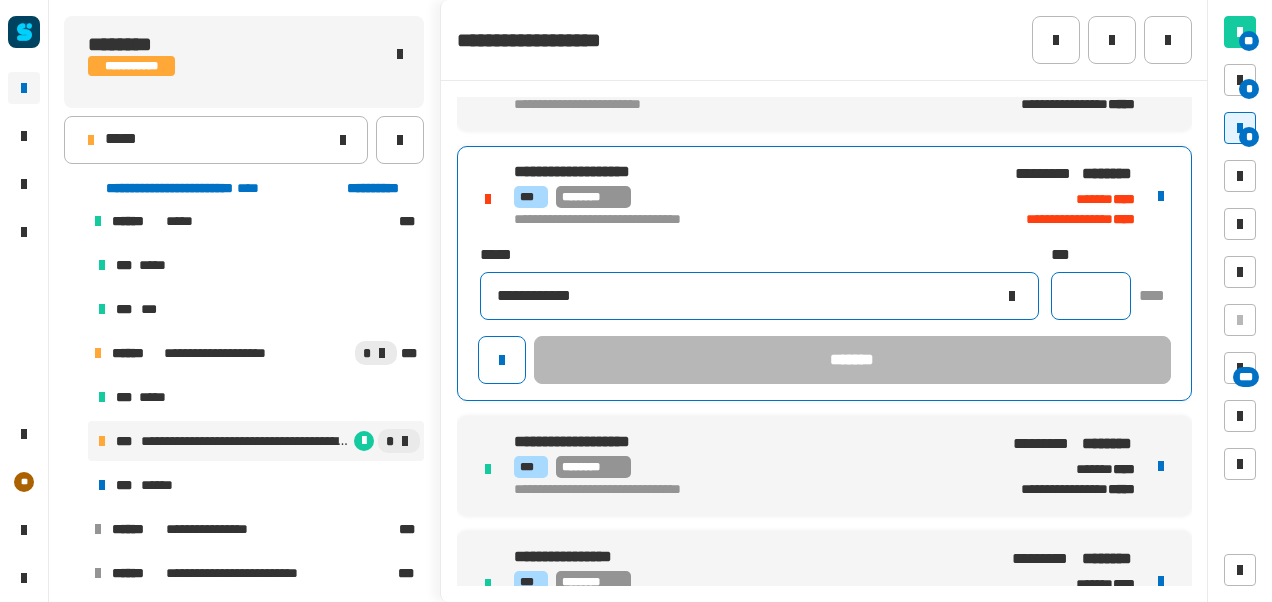 type on "**********" 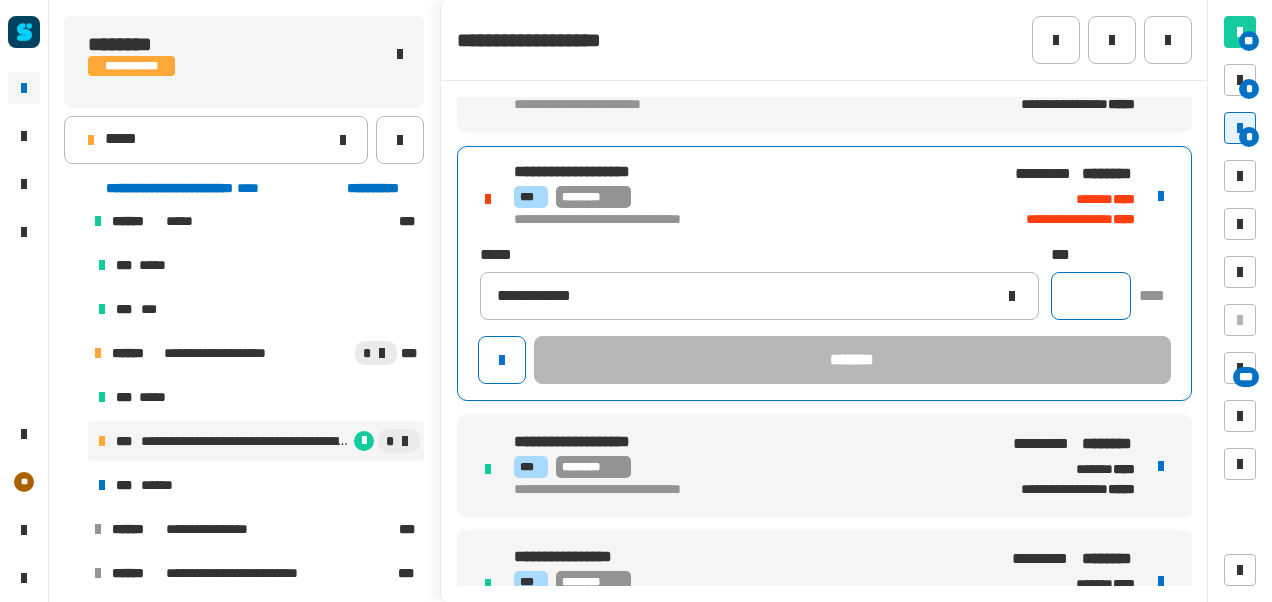 click 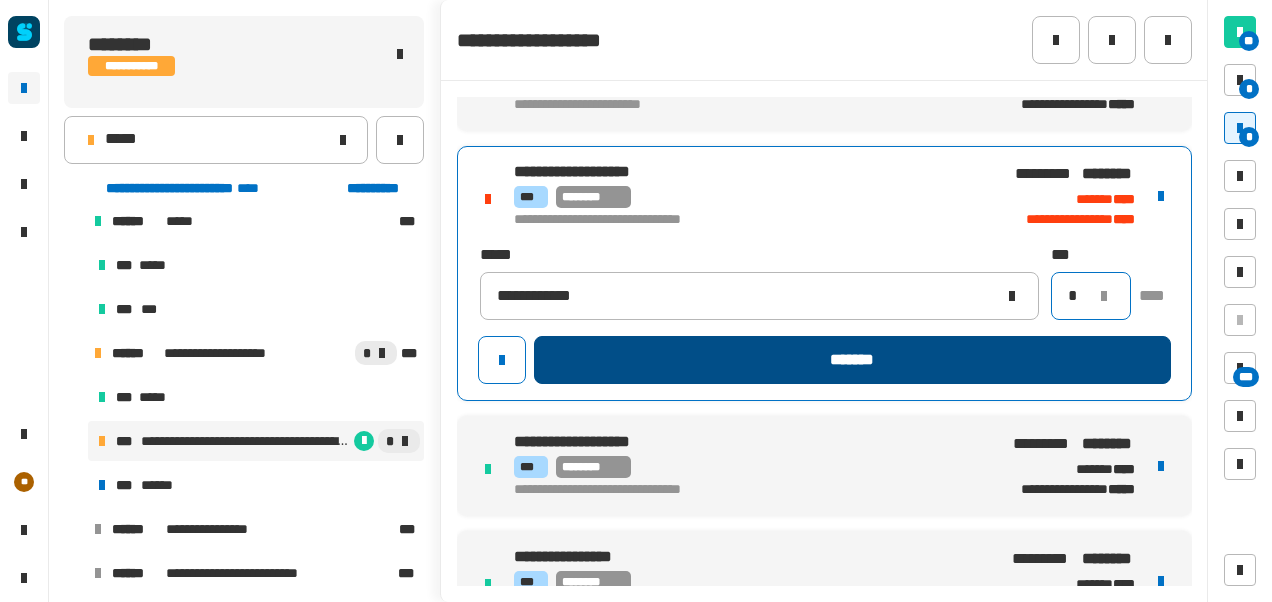 type on "*" 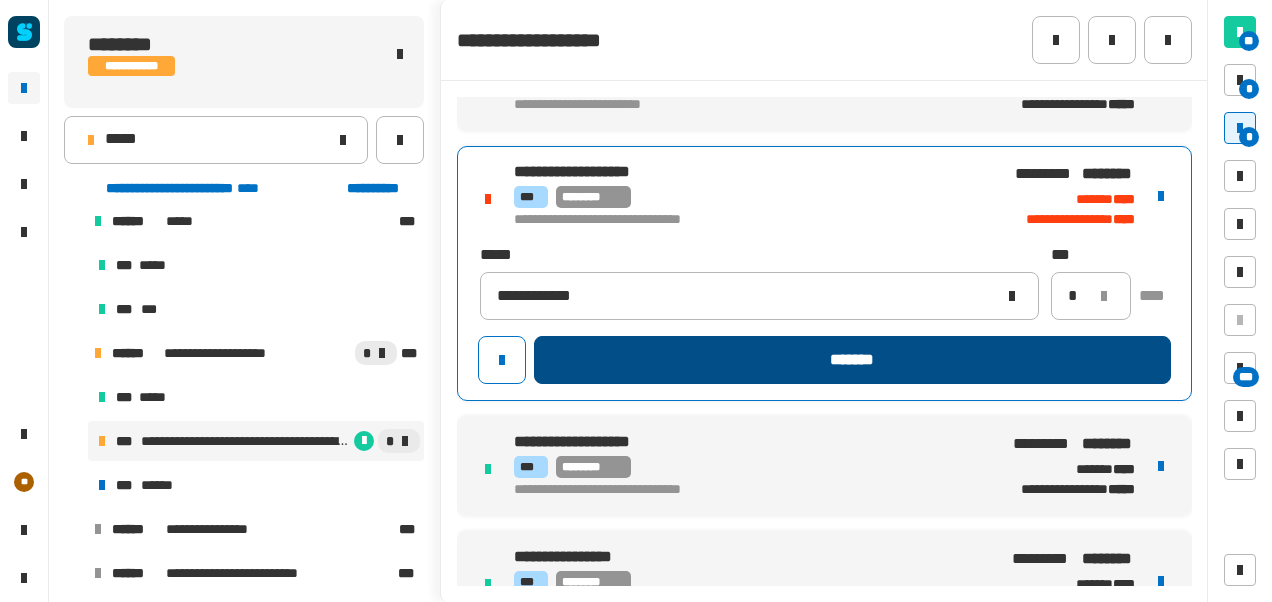 click on "*******" 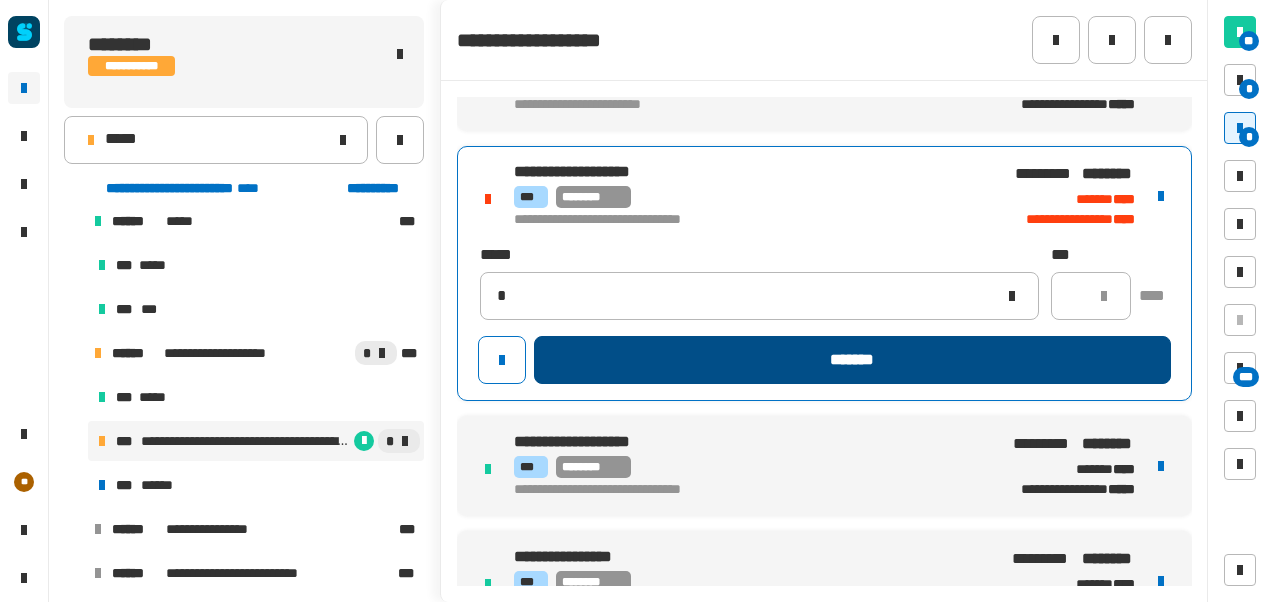 type 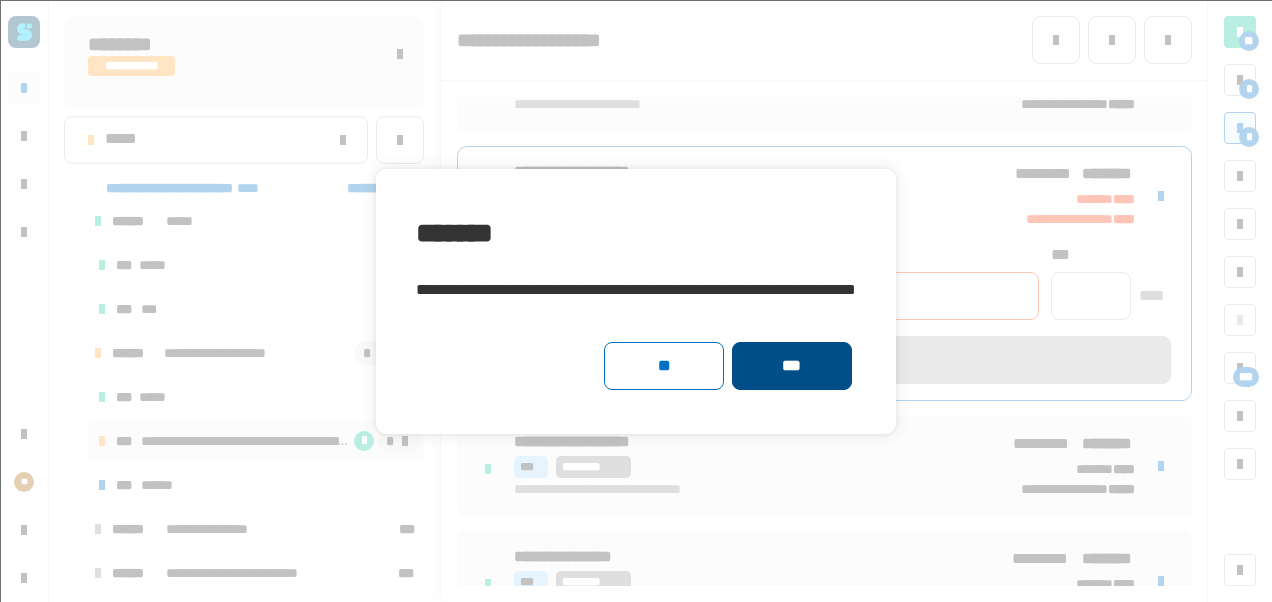 click on "***" 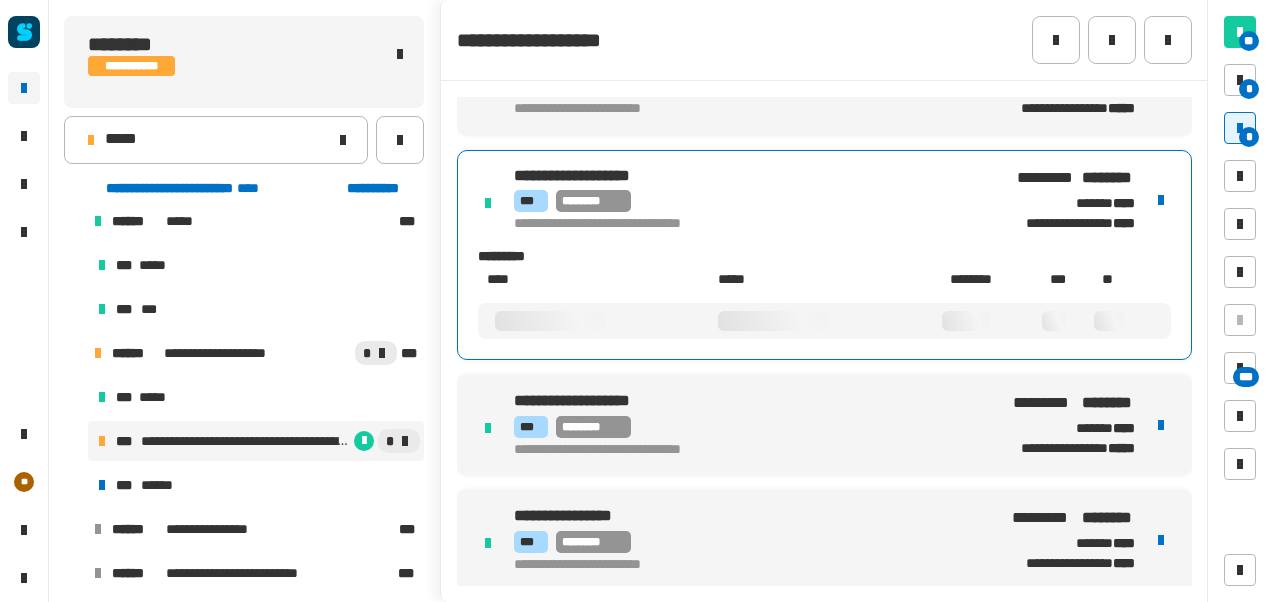 scroll, scrollTop: 181, scrollLeft: 0, axis: vertical 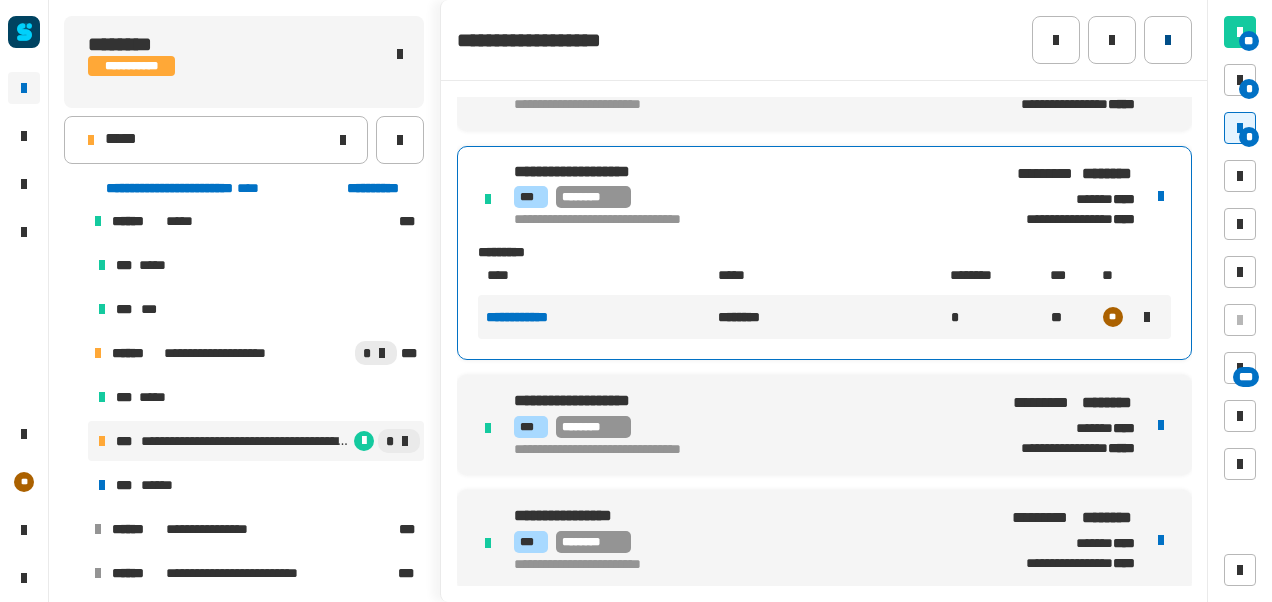 click 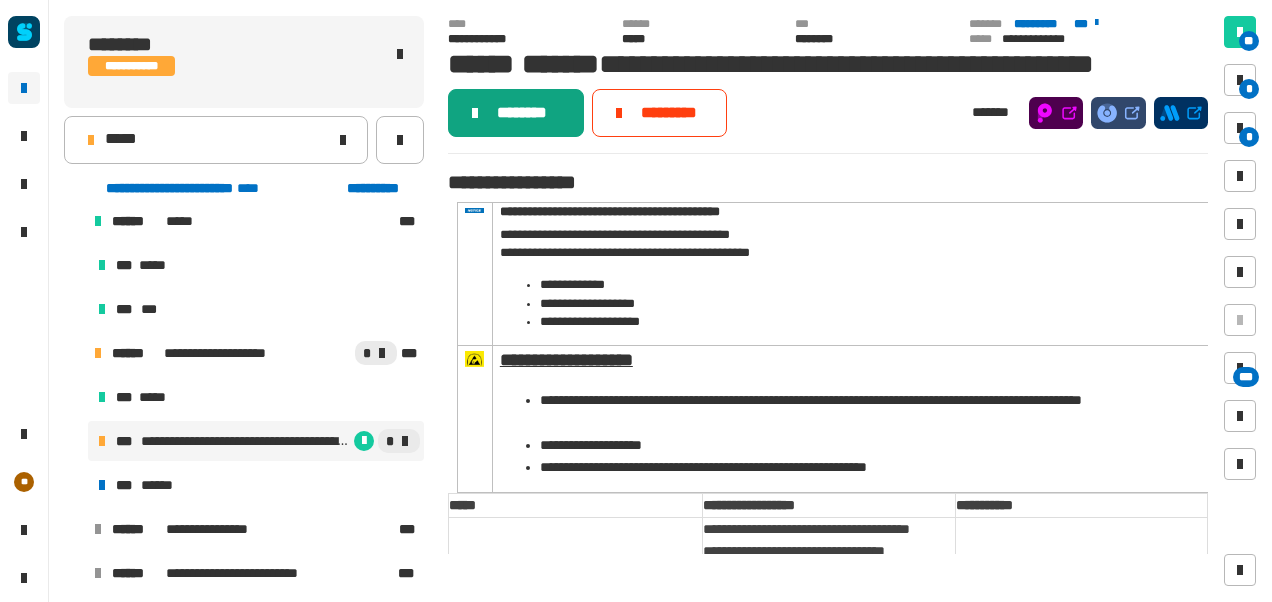 click on "********" 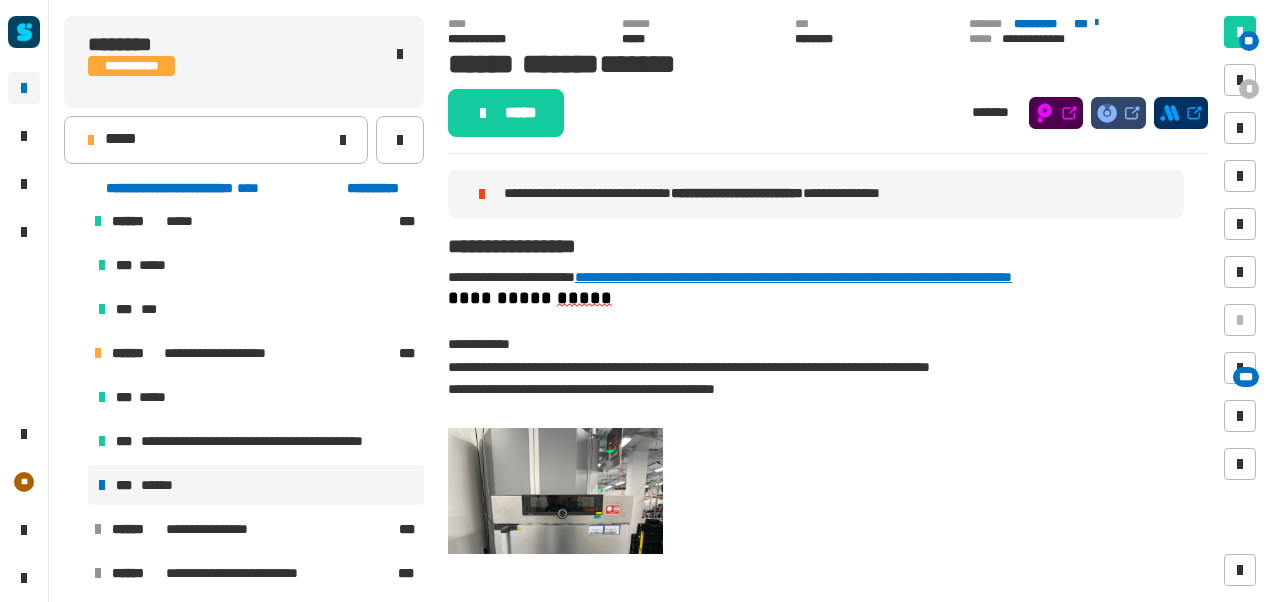 click on "*****" 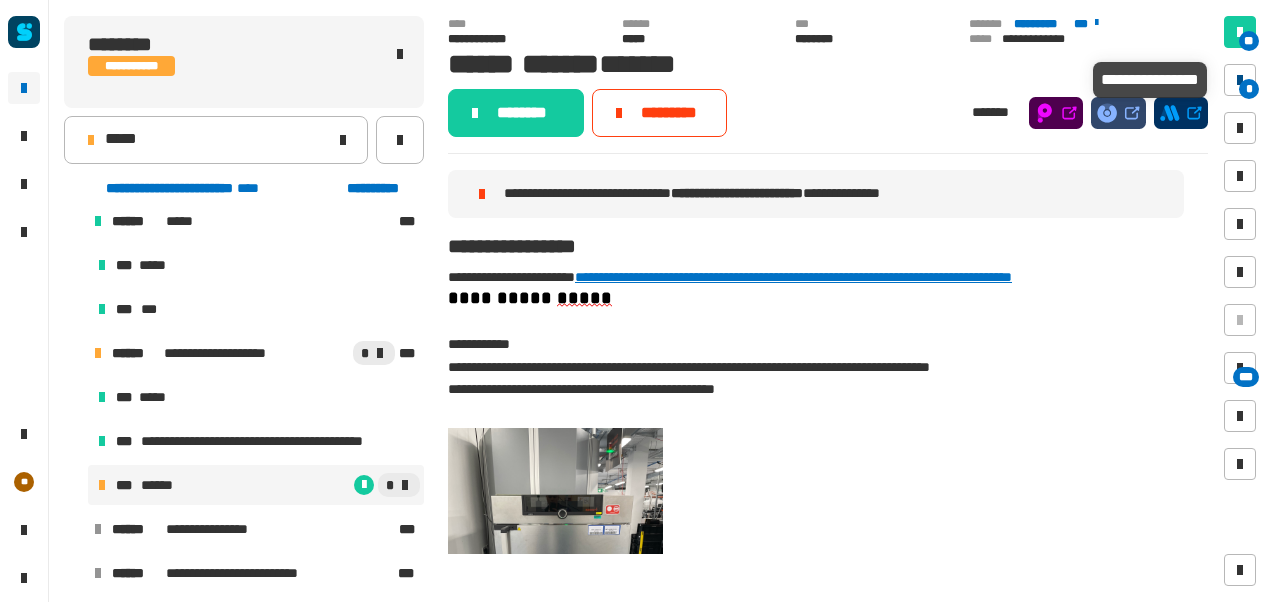 click on "*" at bounding box center (1249, 89) 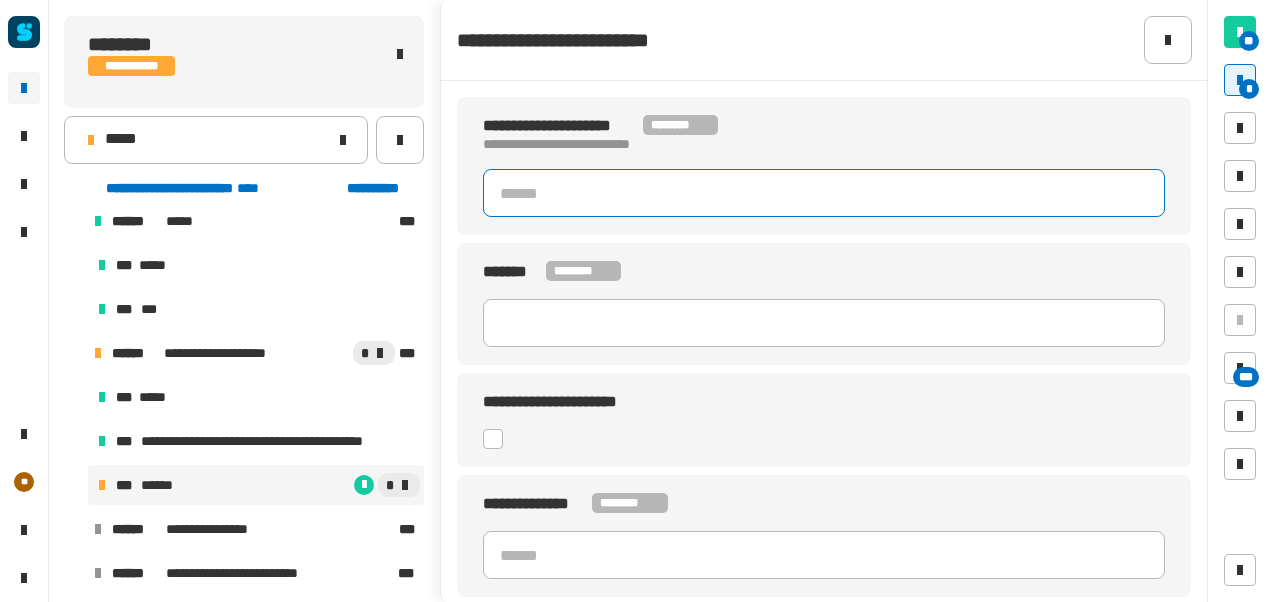 click 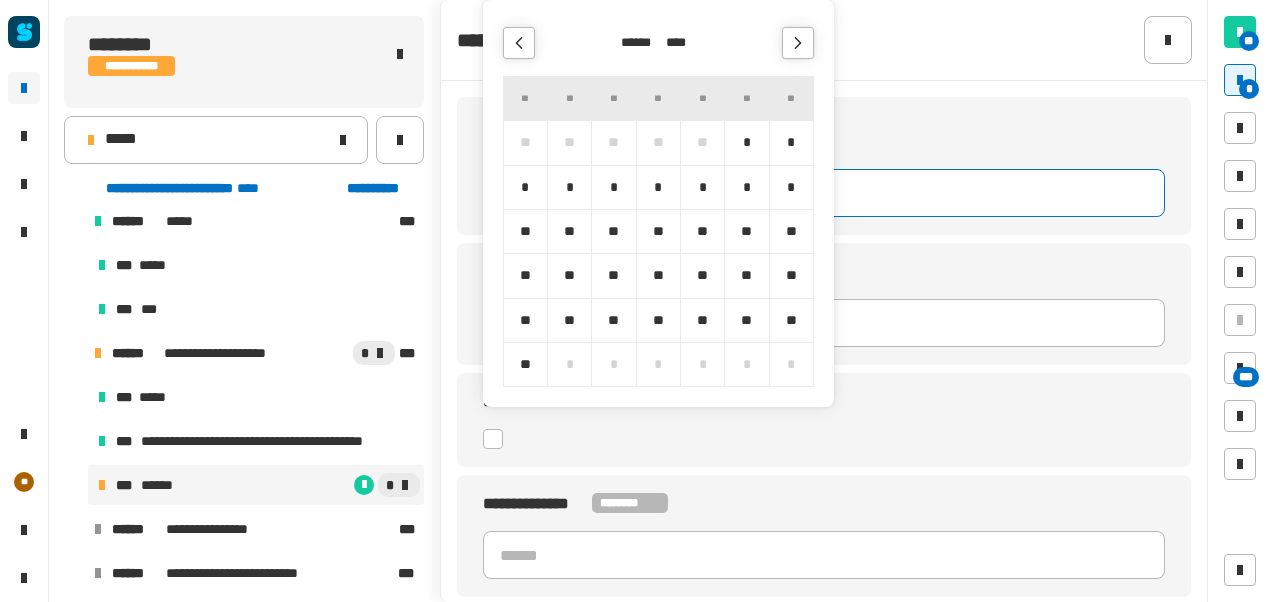 click 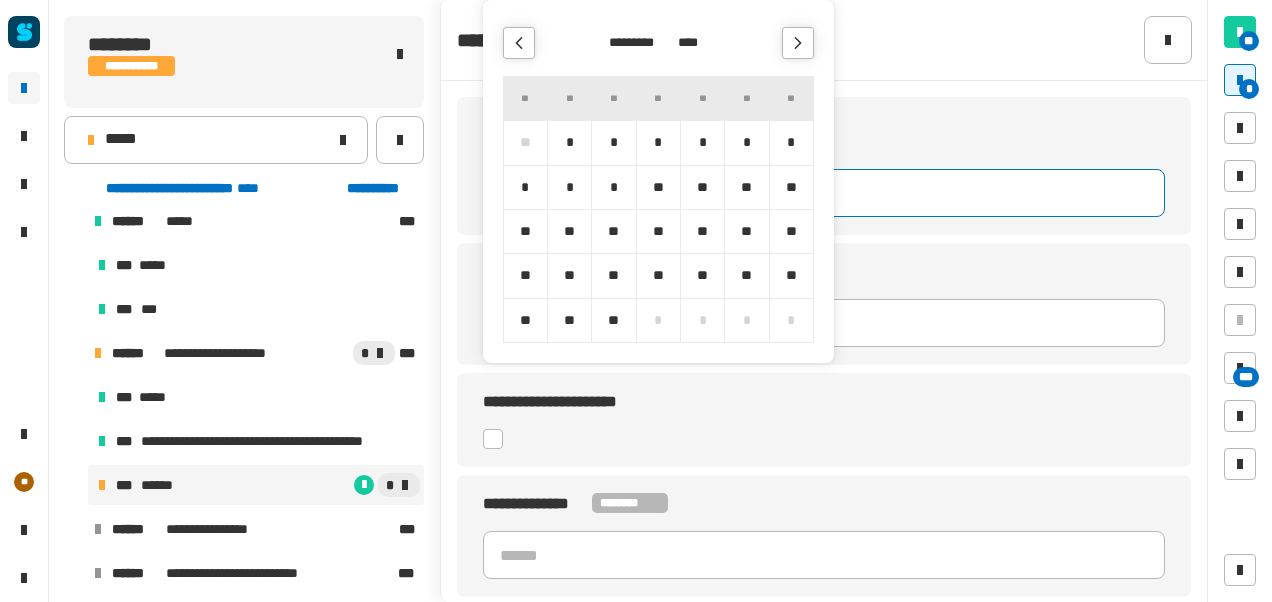 click 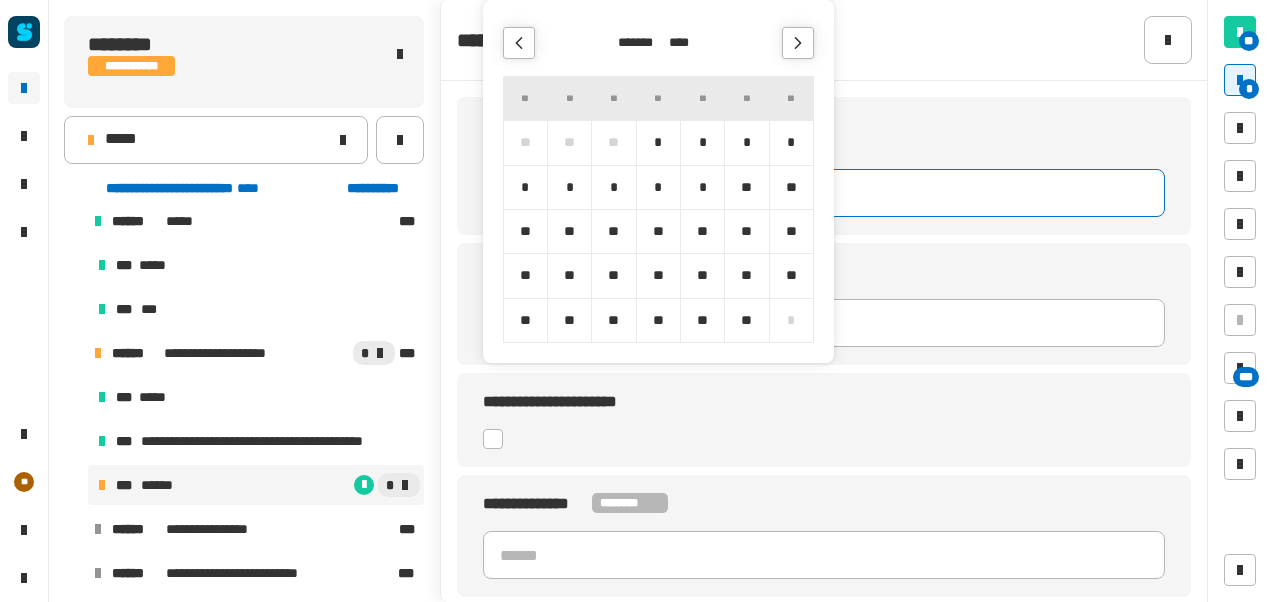 click 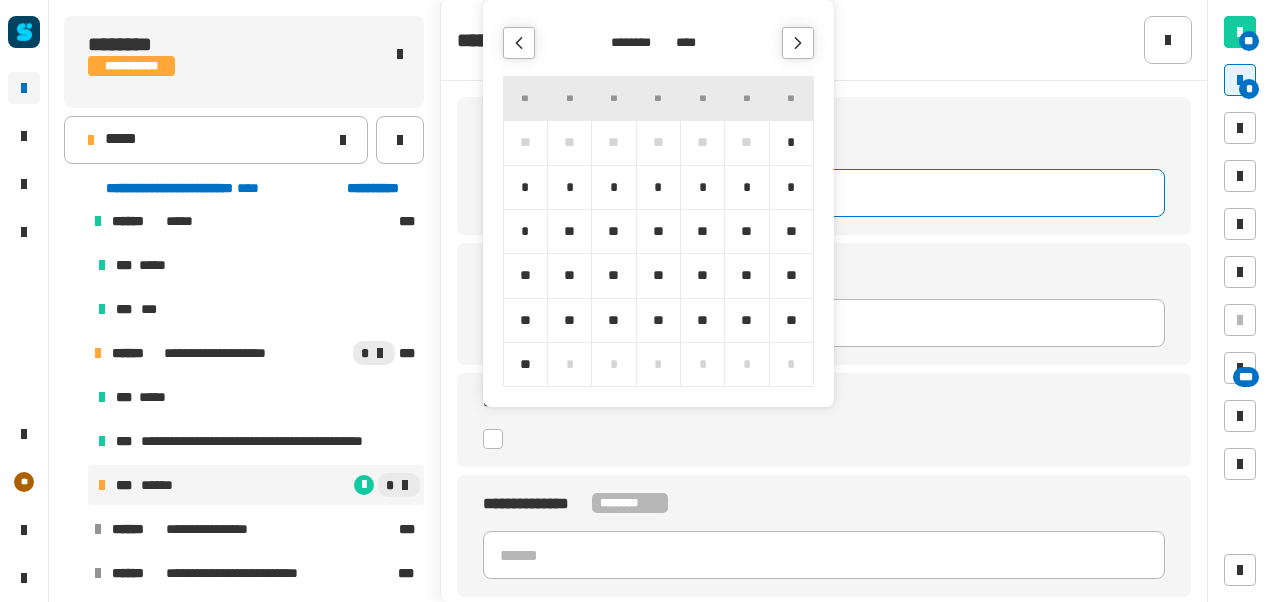 click on "*" at bounding box center (702, 187) 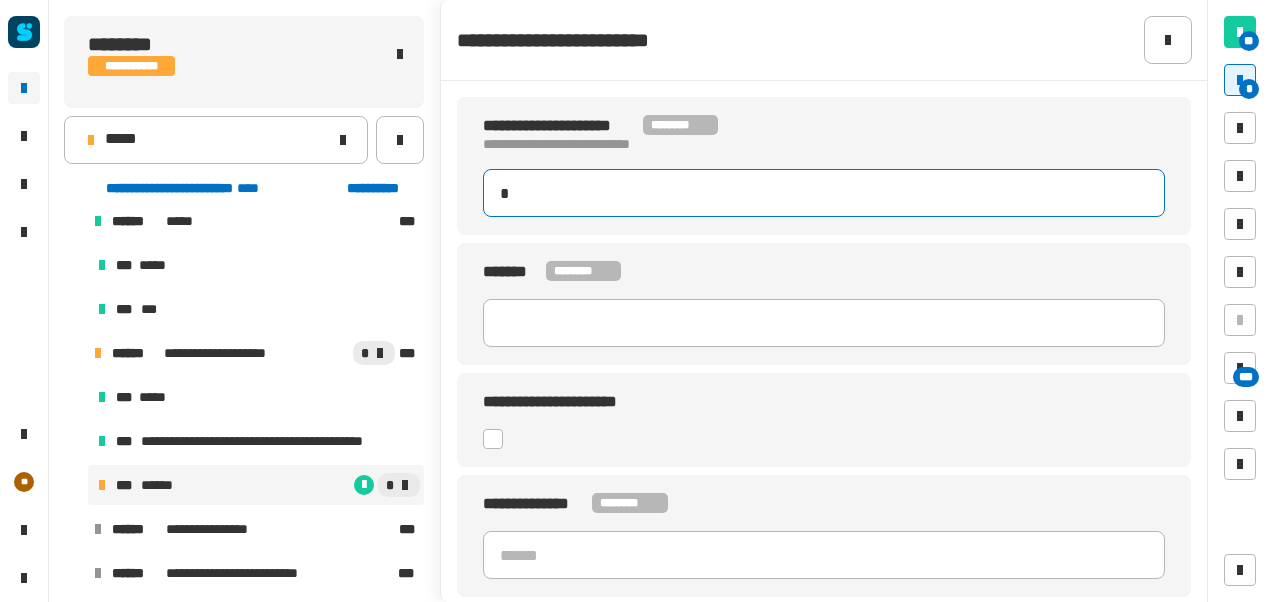 type on "**********" 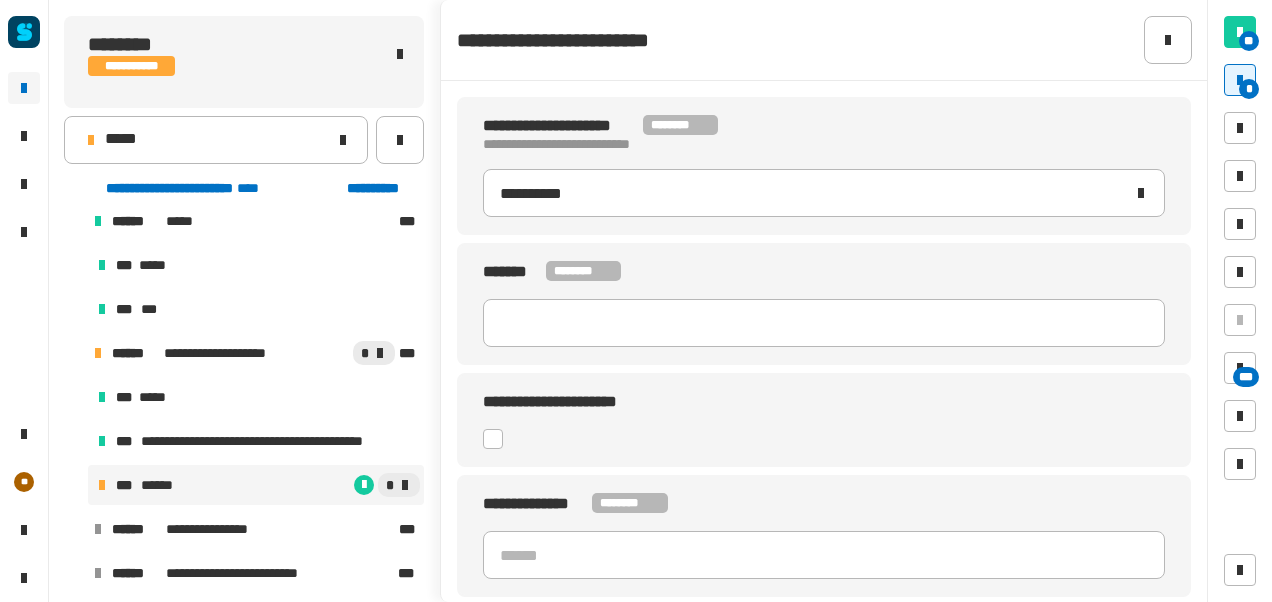 type 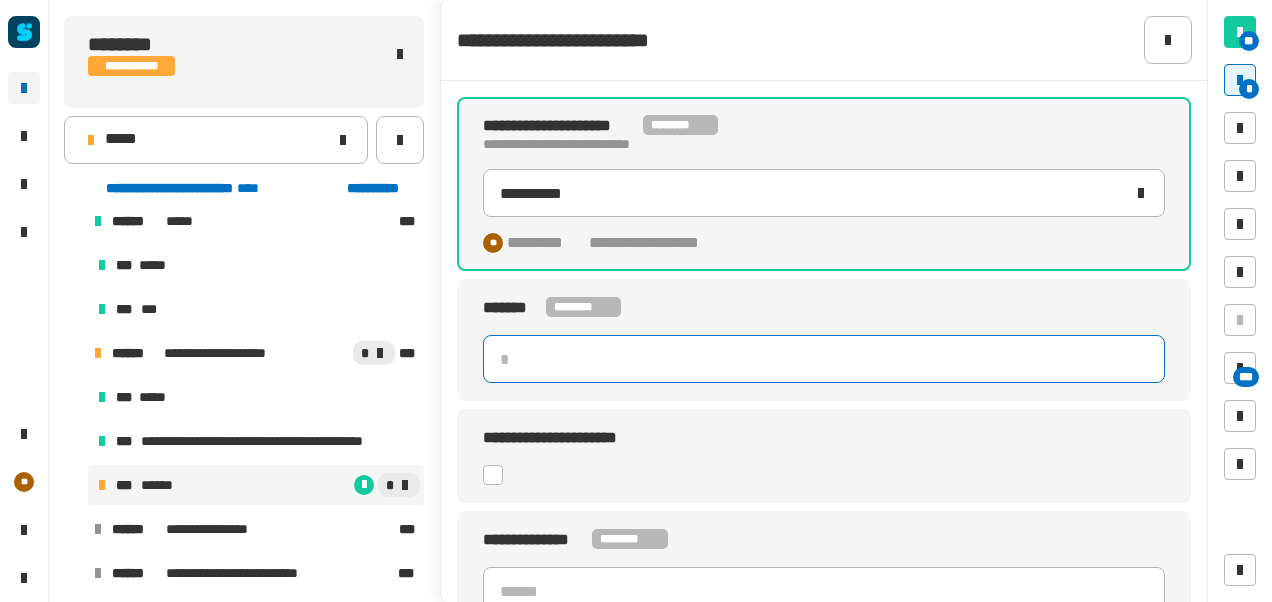click 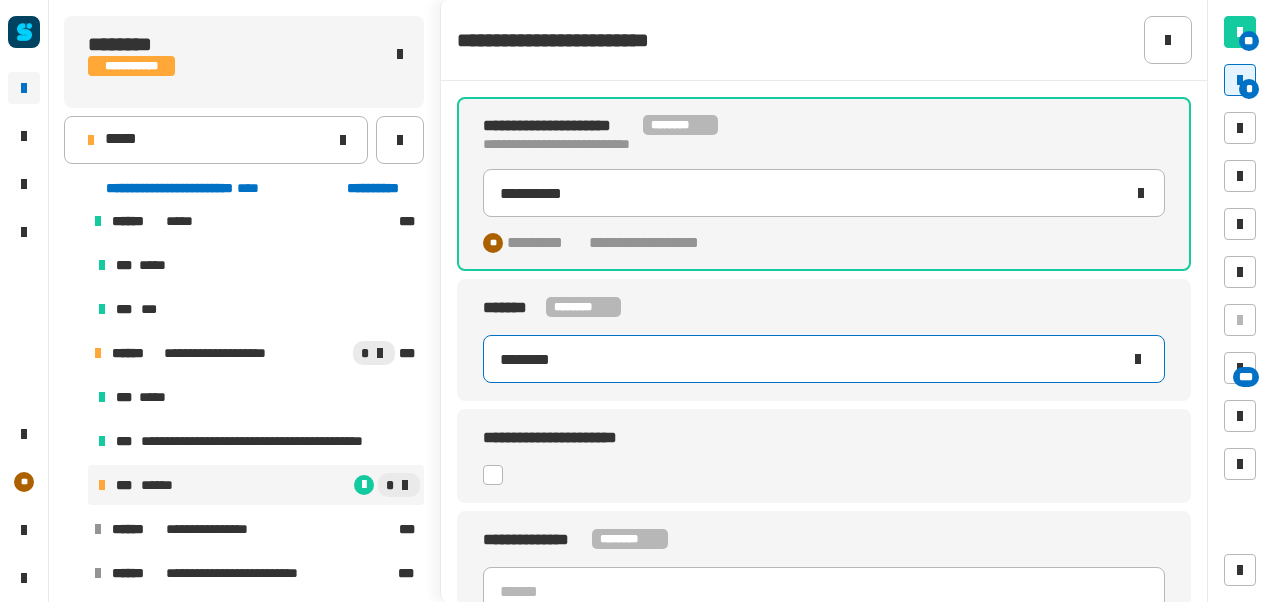type 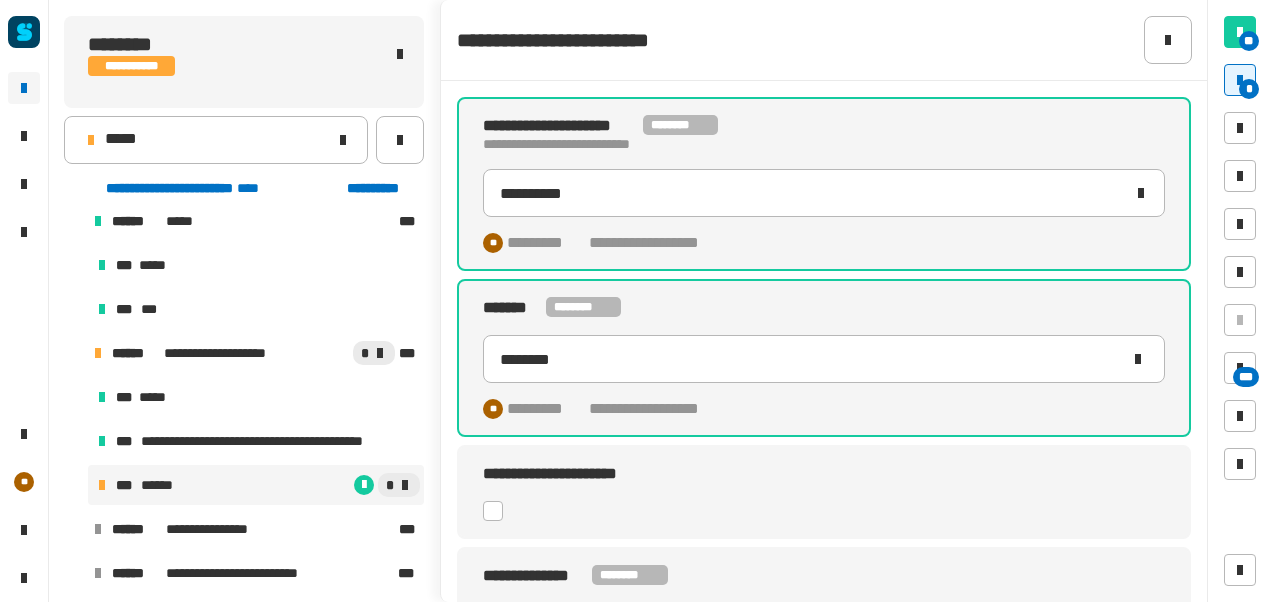 click 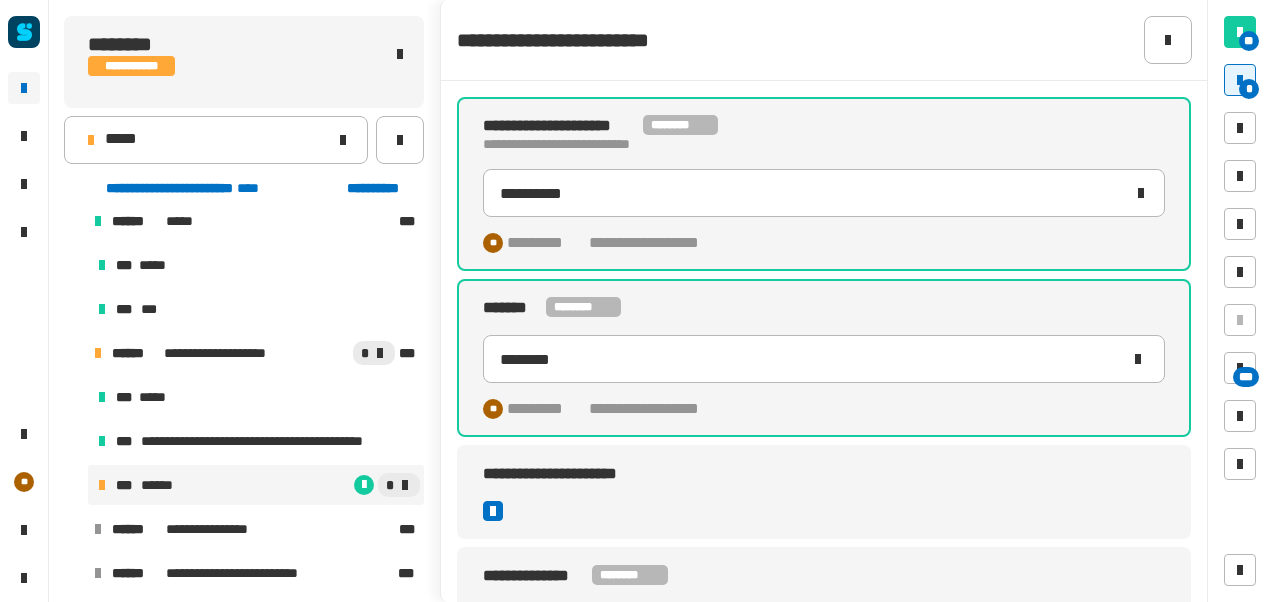 type on "********" 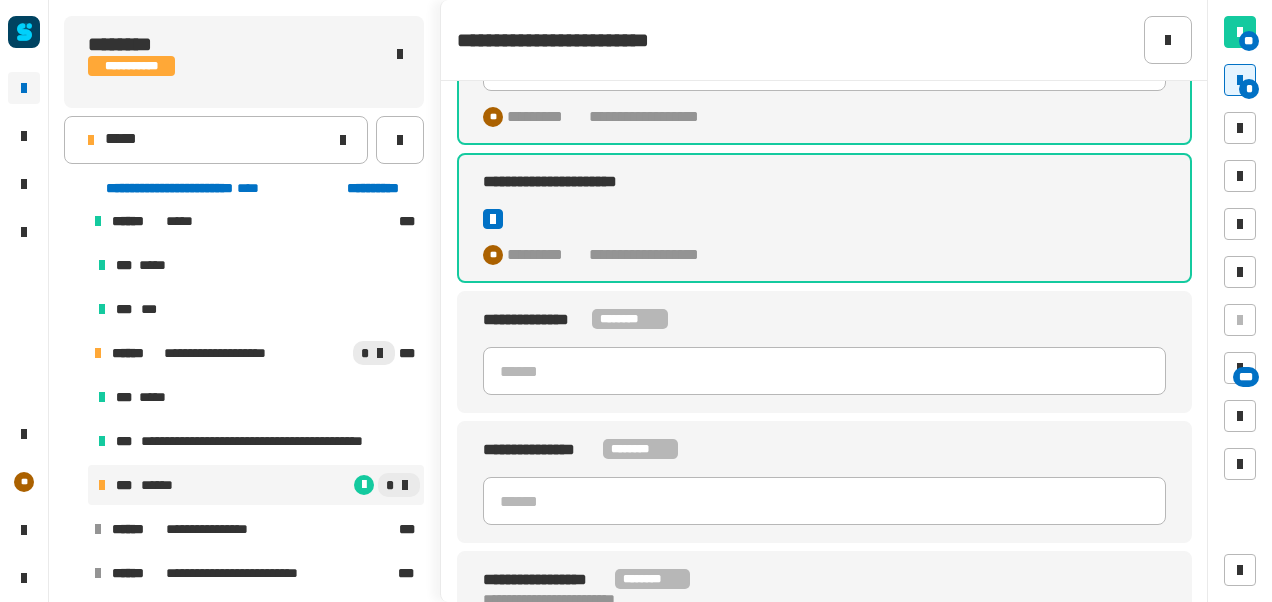 scroll, scrollTop: 380, scrollLeft: 0, axis: vertical 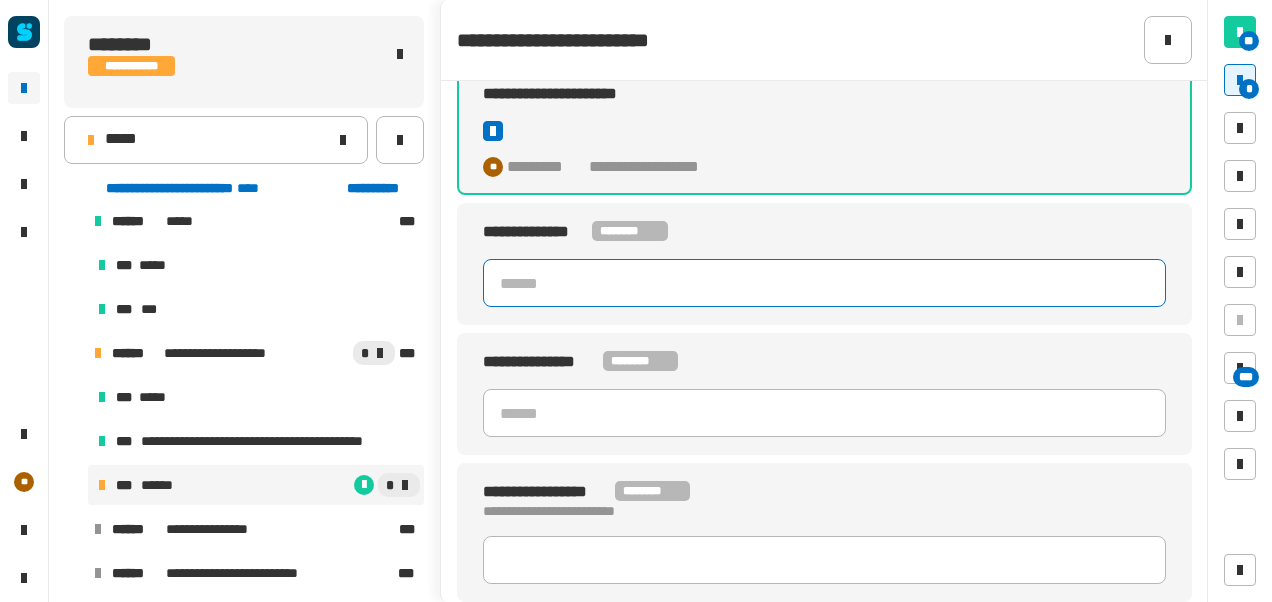 click 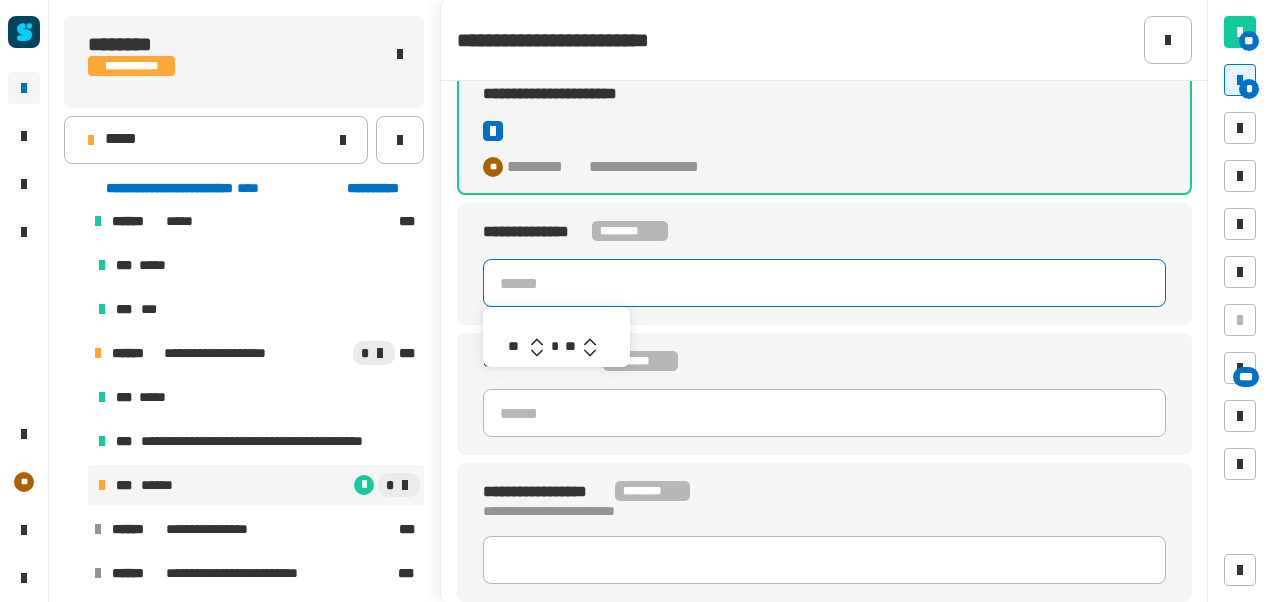 click 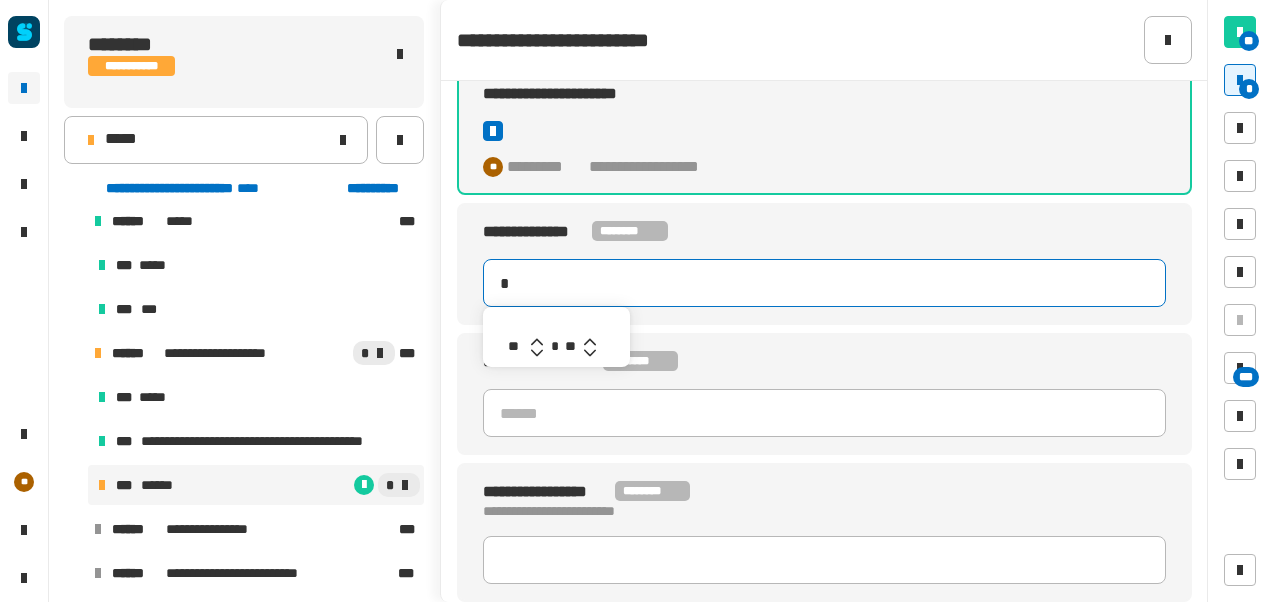 type on "*******" 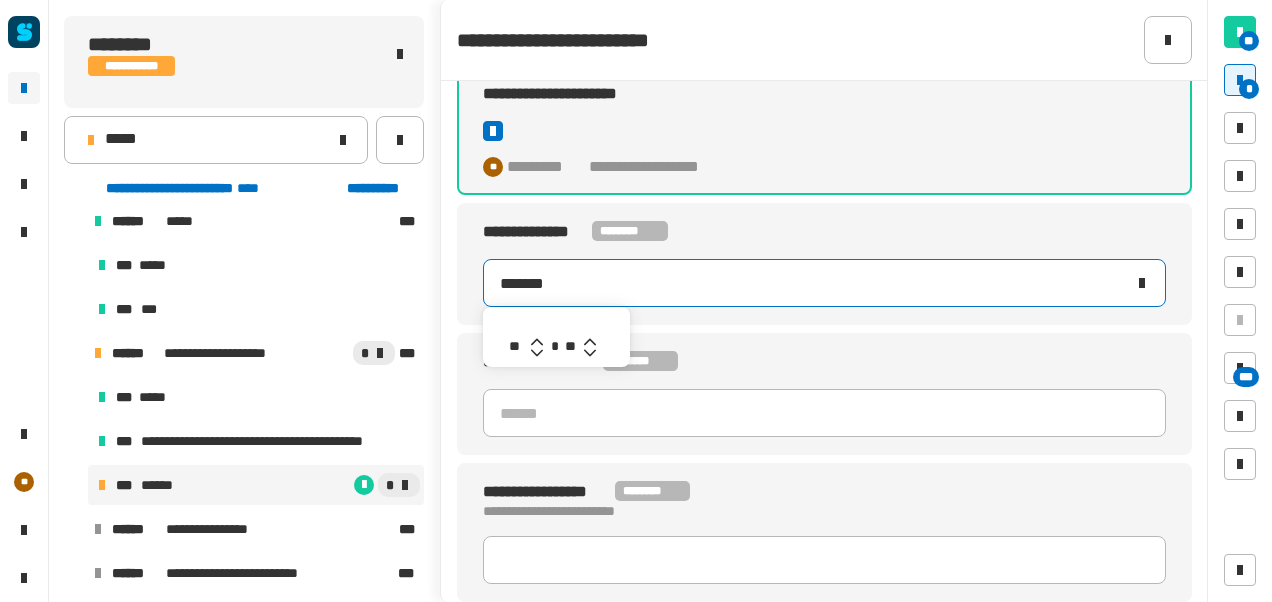 click 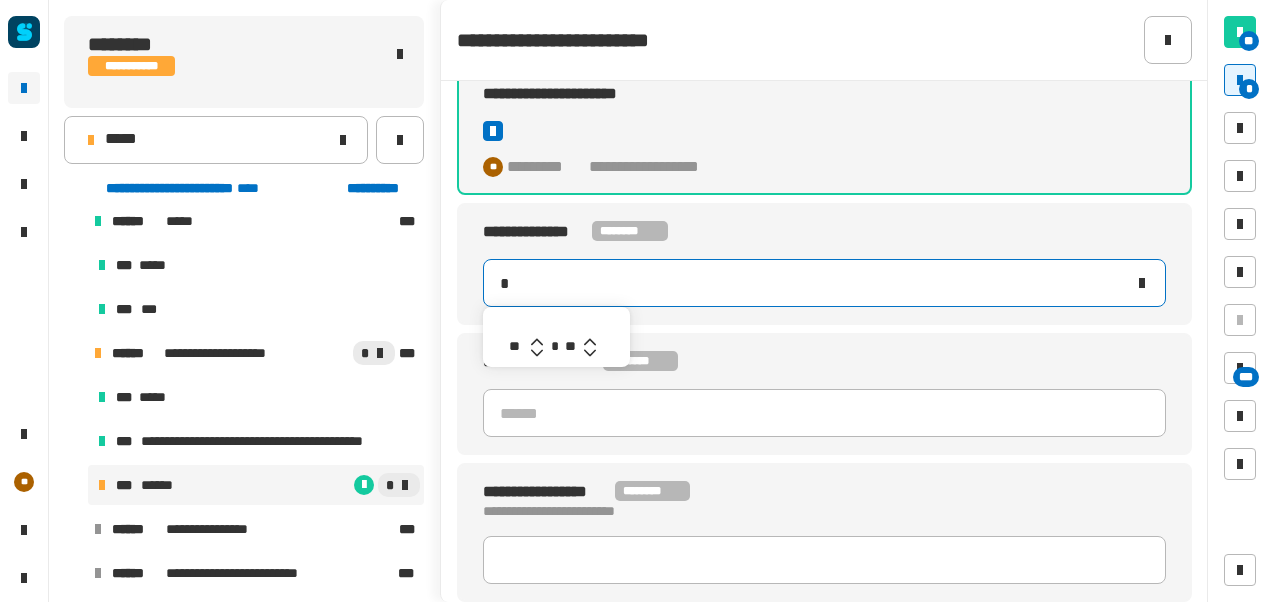 type on "*******" 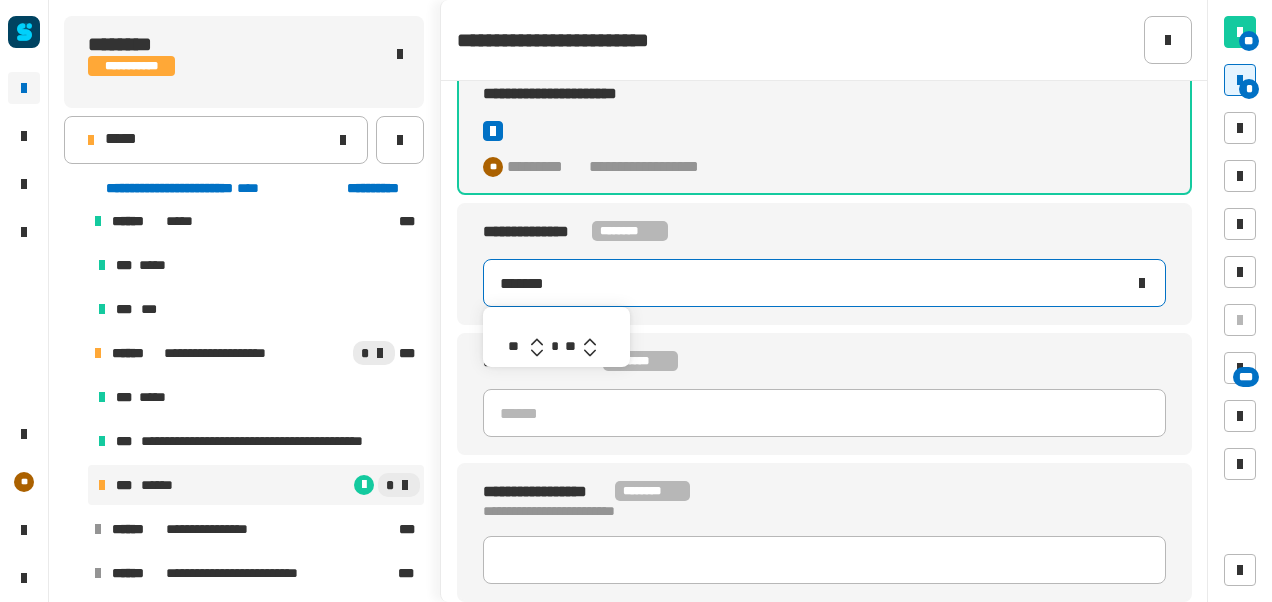 click 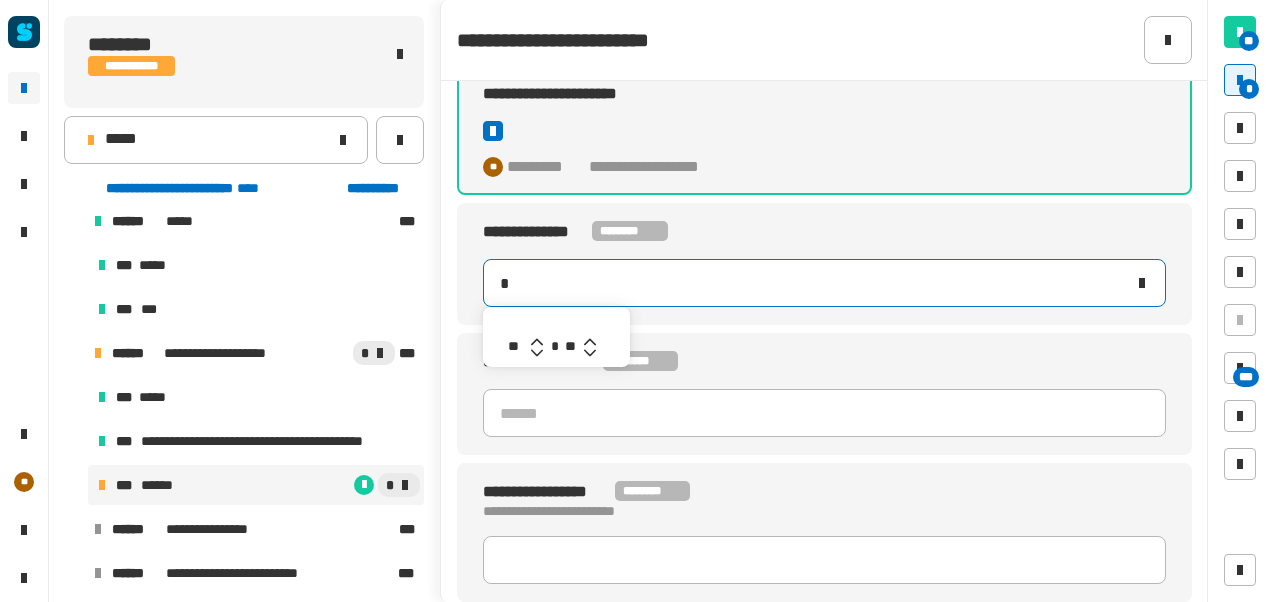 type on "*******" 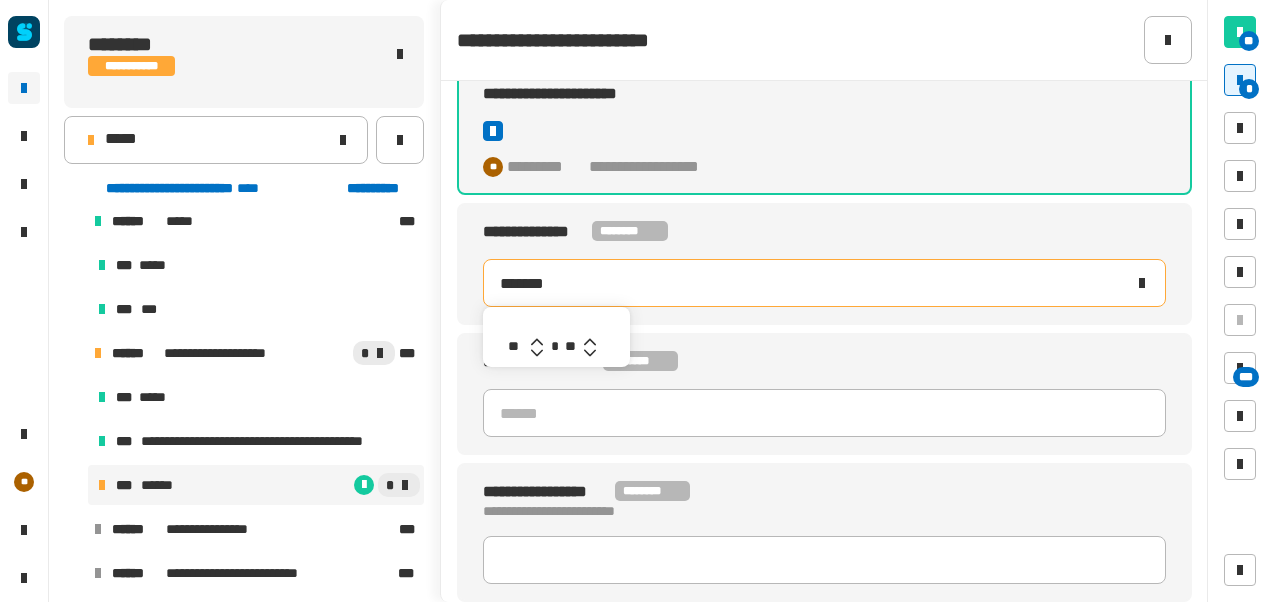 click 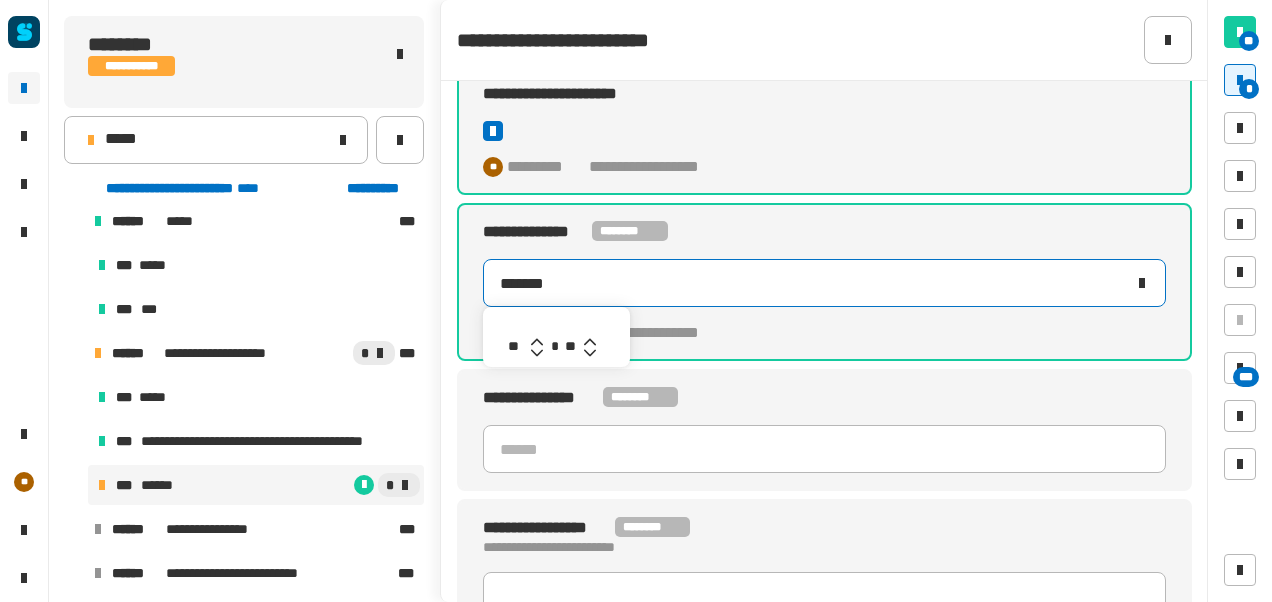 click 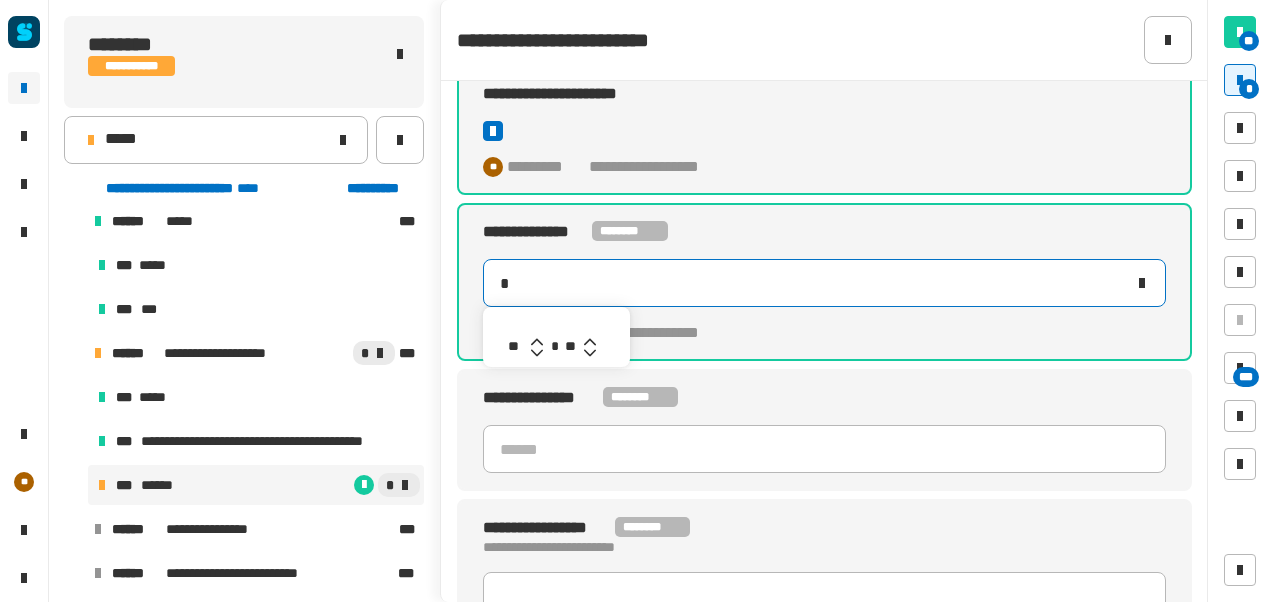 type on "*******" 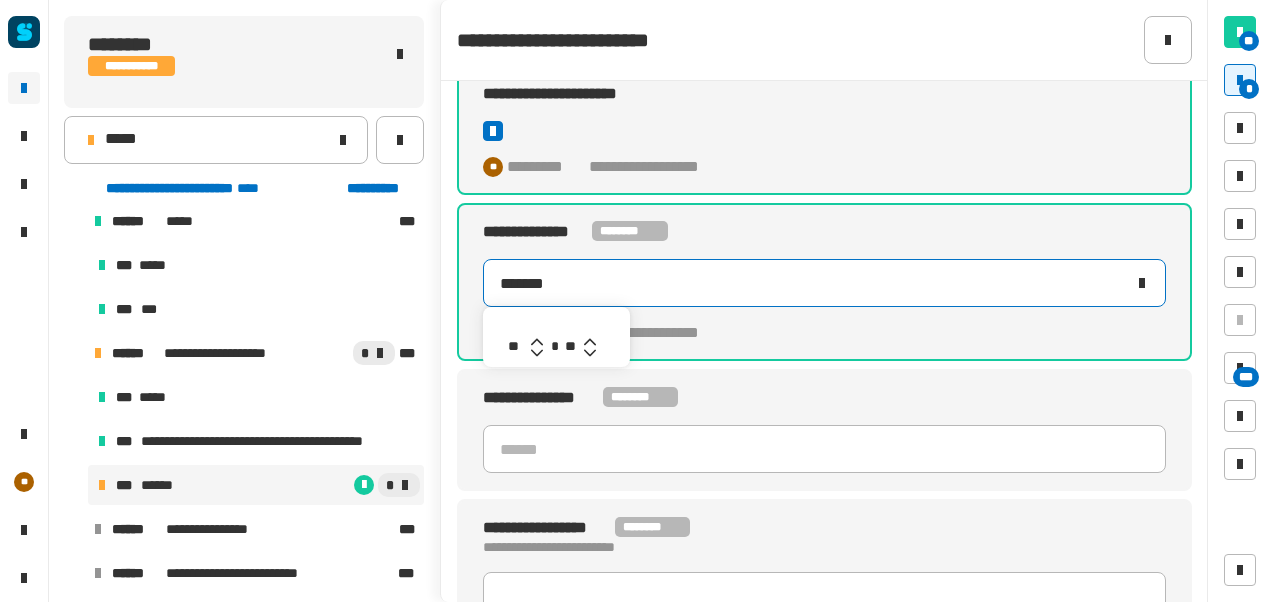 click 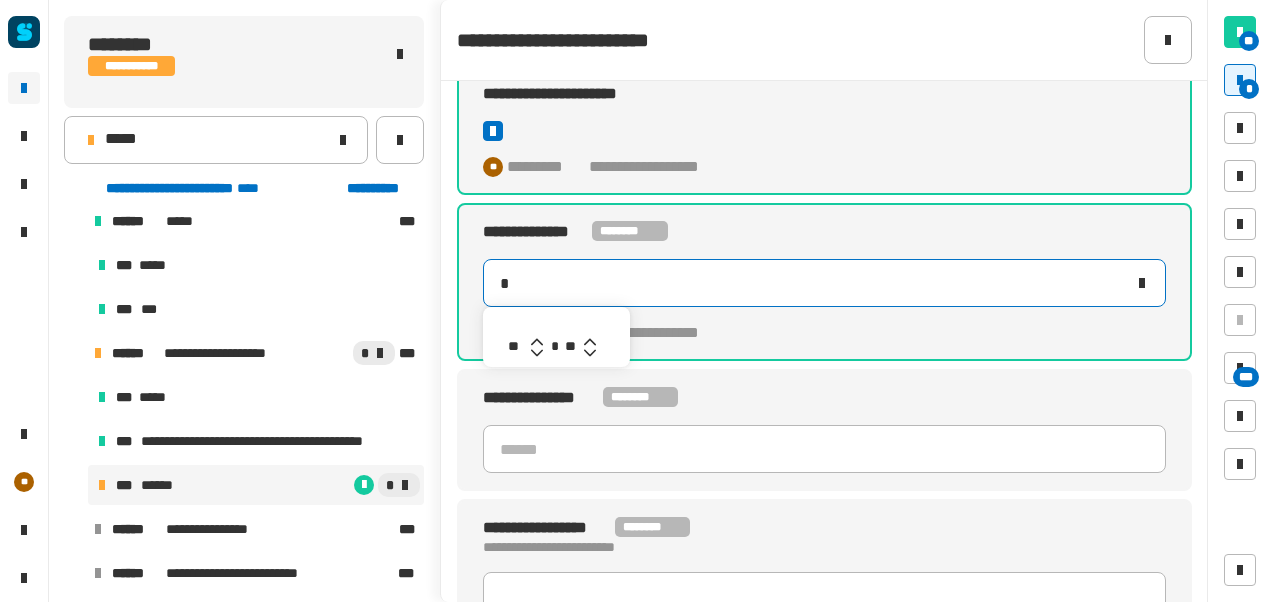 type on "*******" 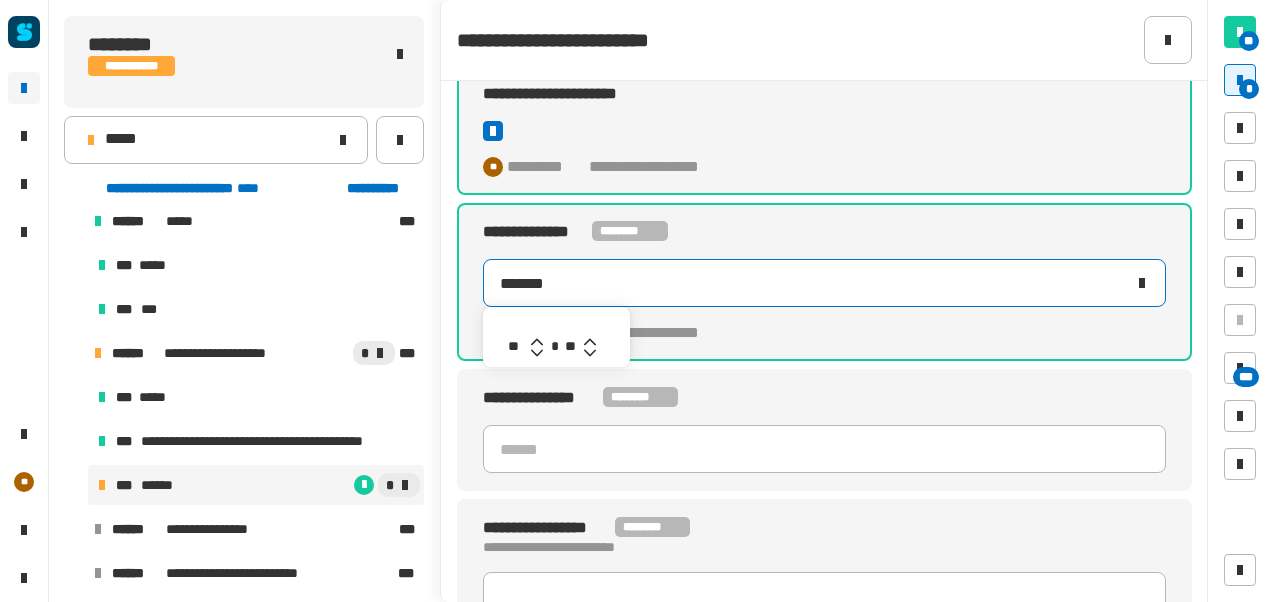 click 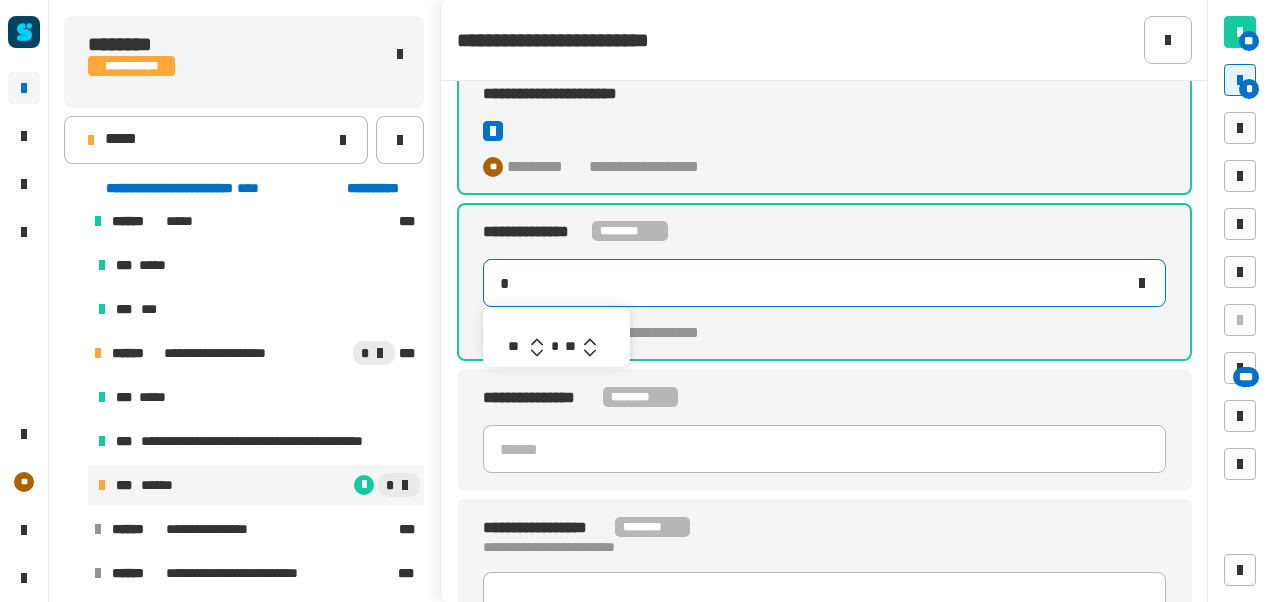 type on "*******" 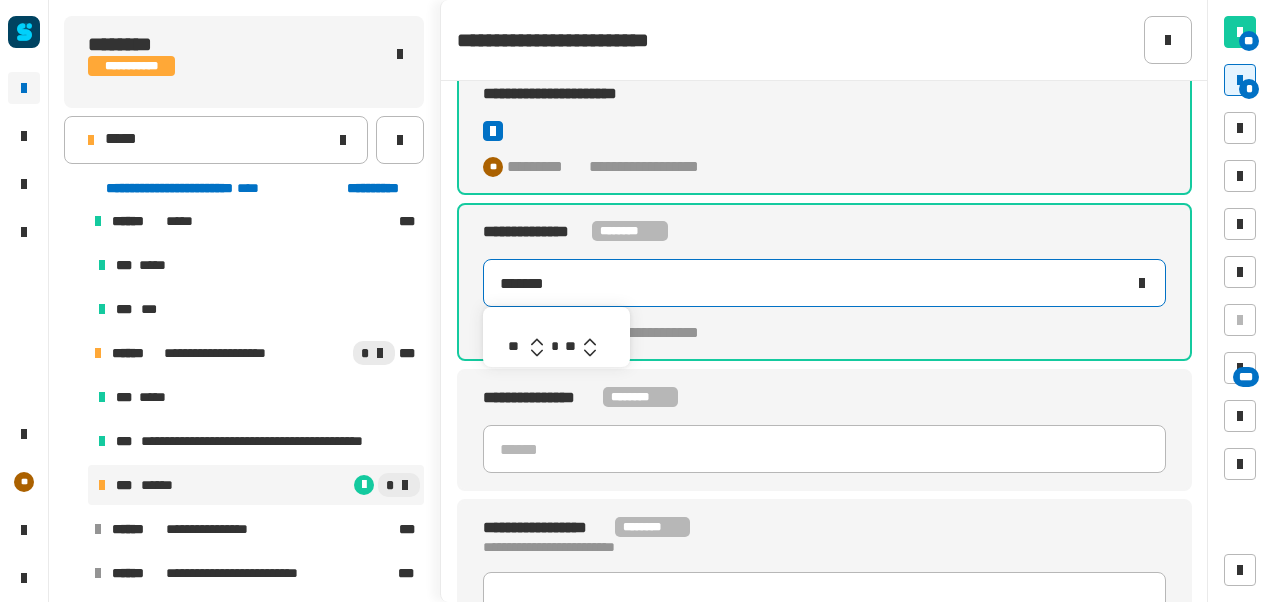 type 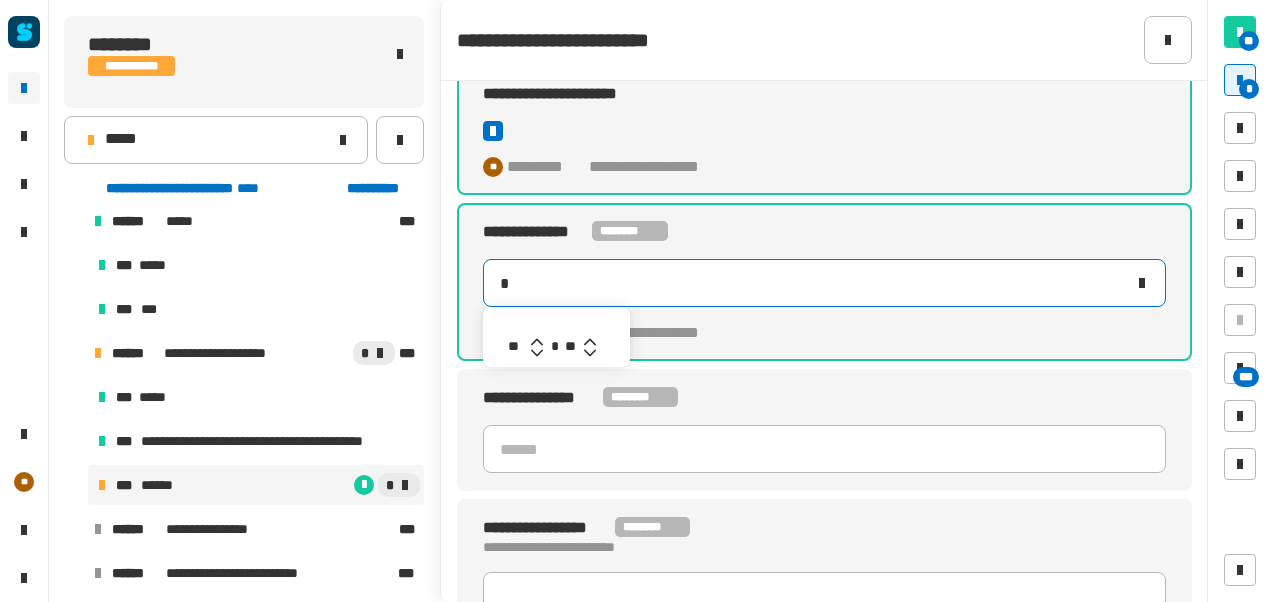 type on "*******" 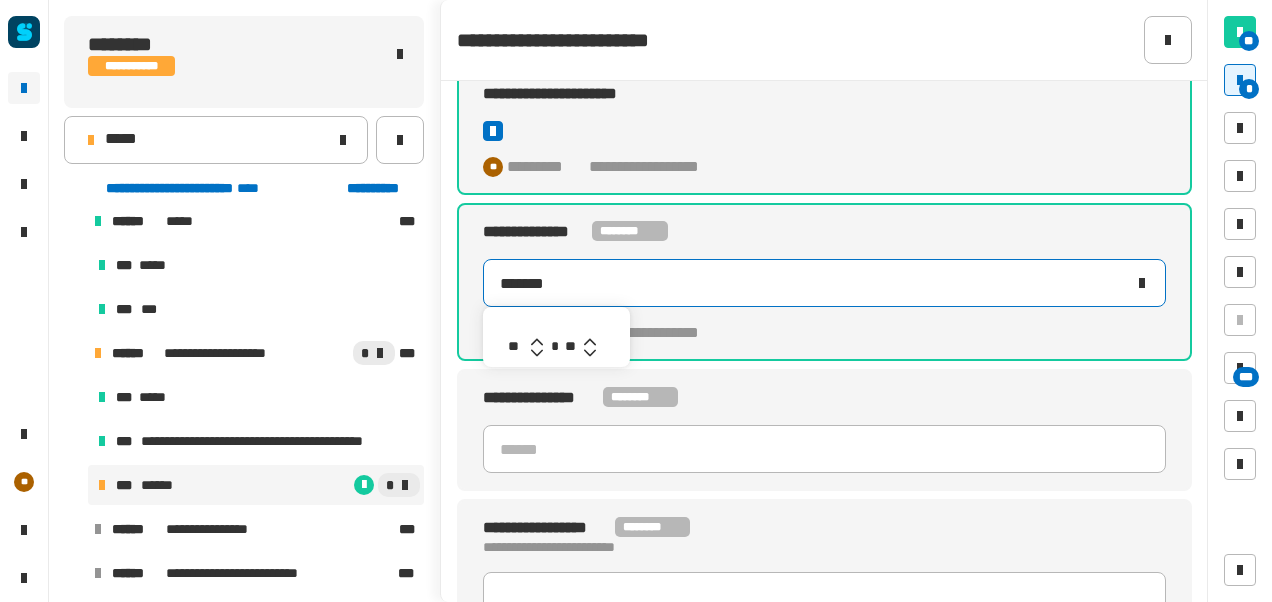 type 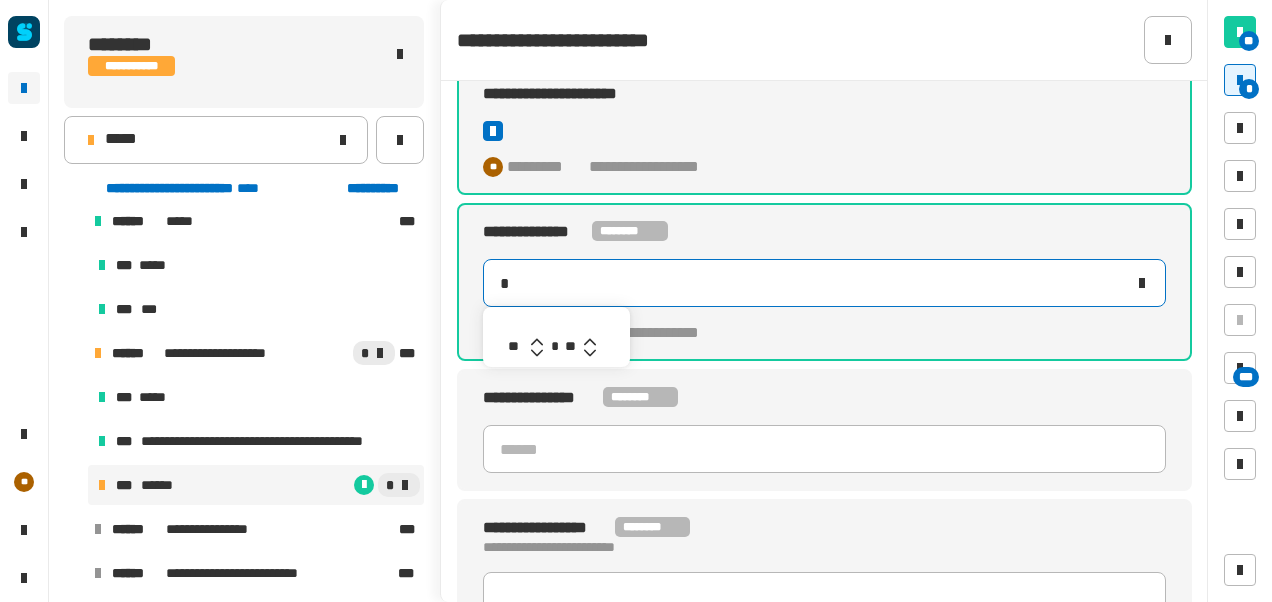 type on "*******" 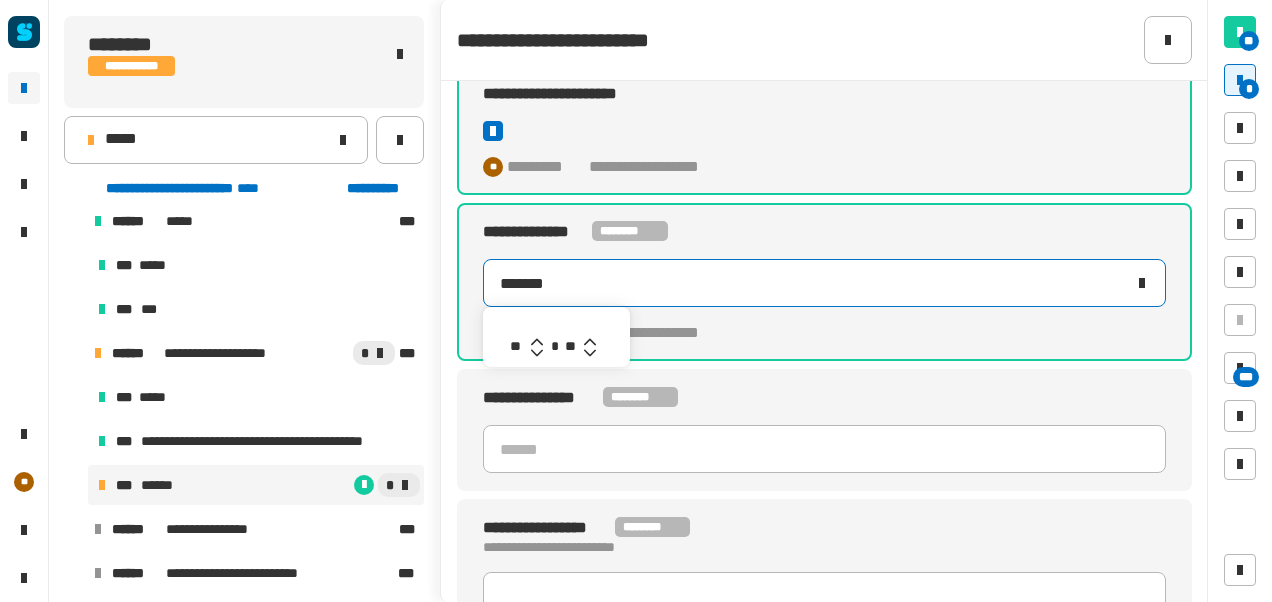 click 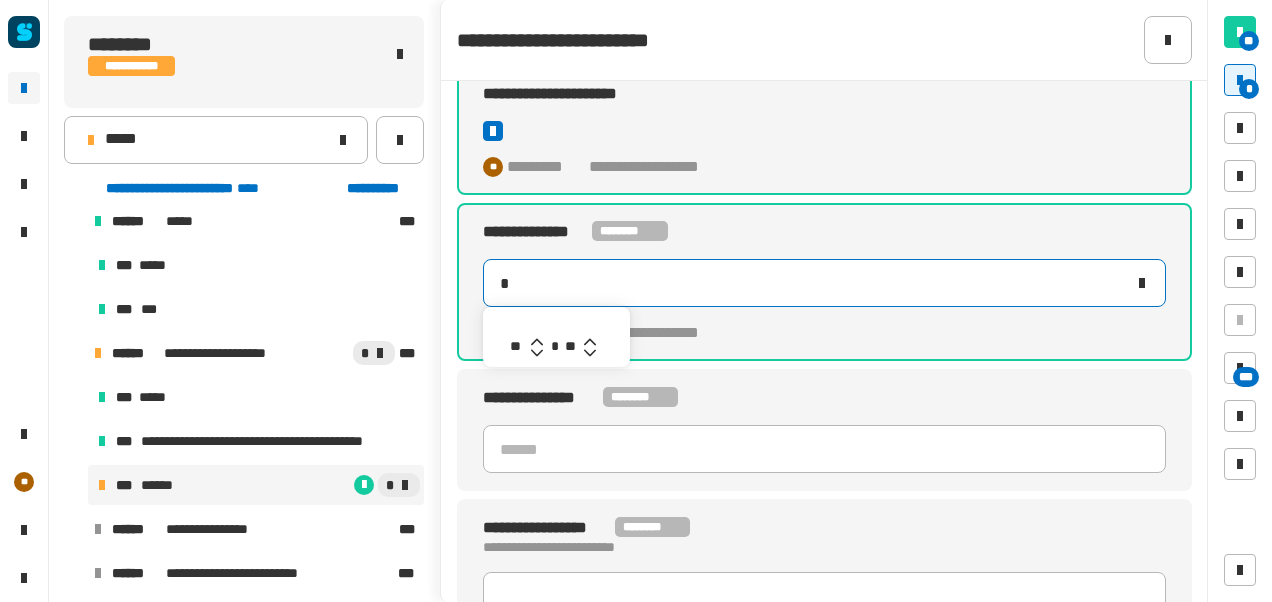 type on "*******" 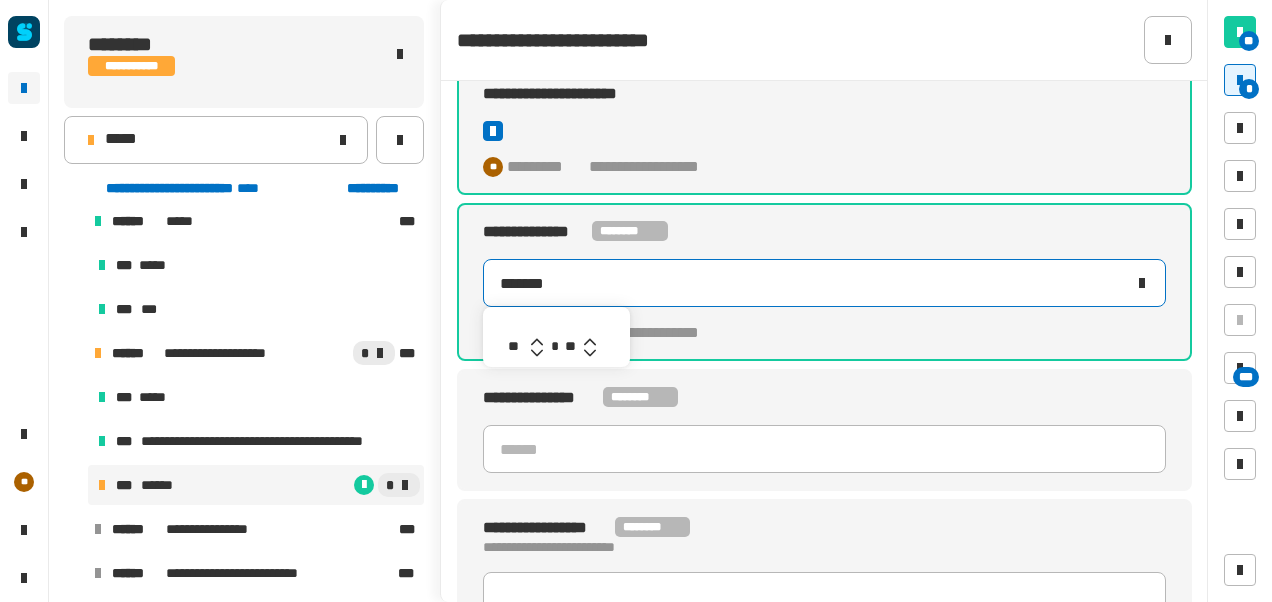 click 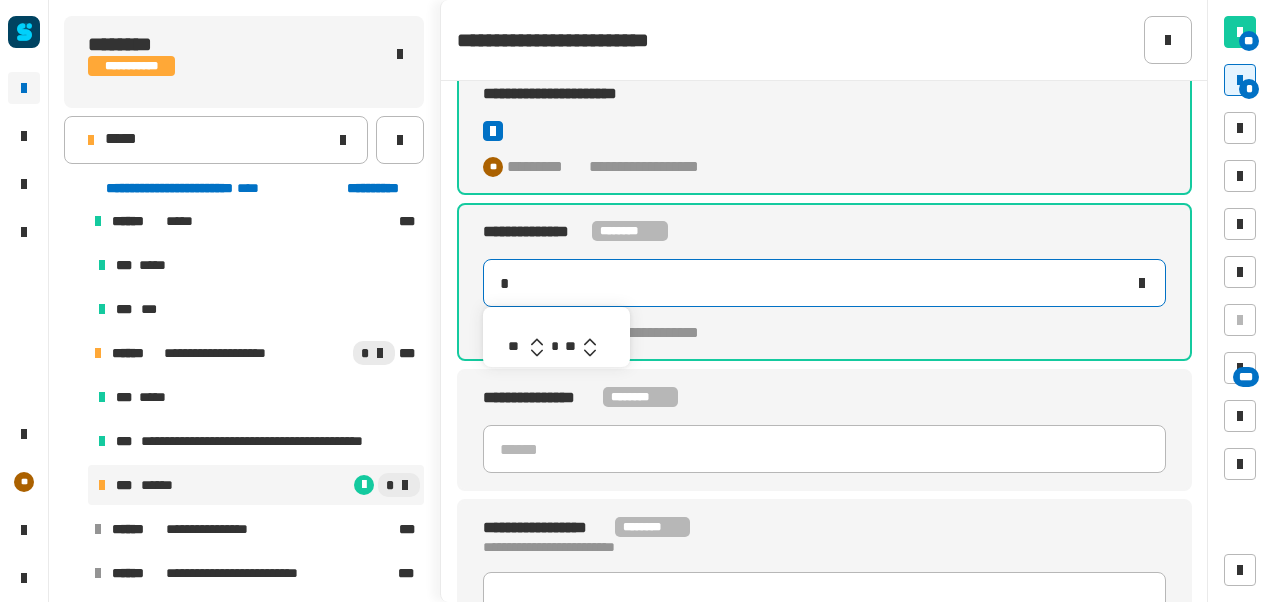 type on "********" 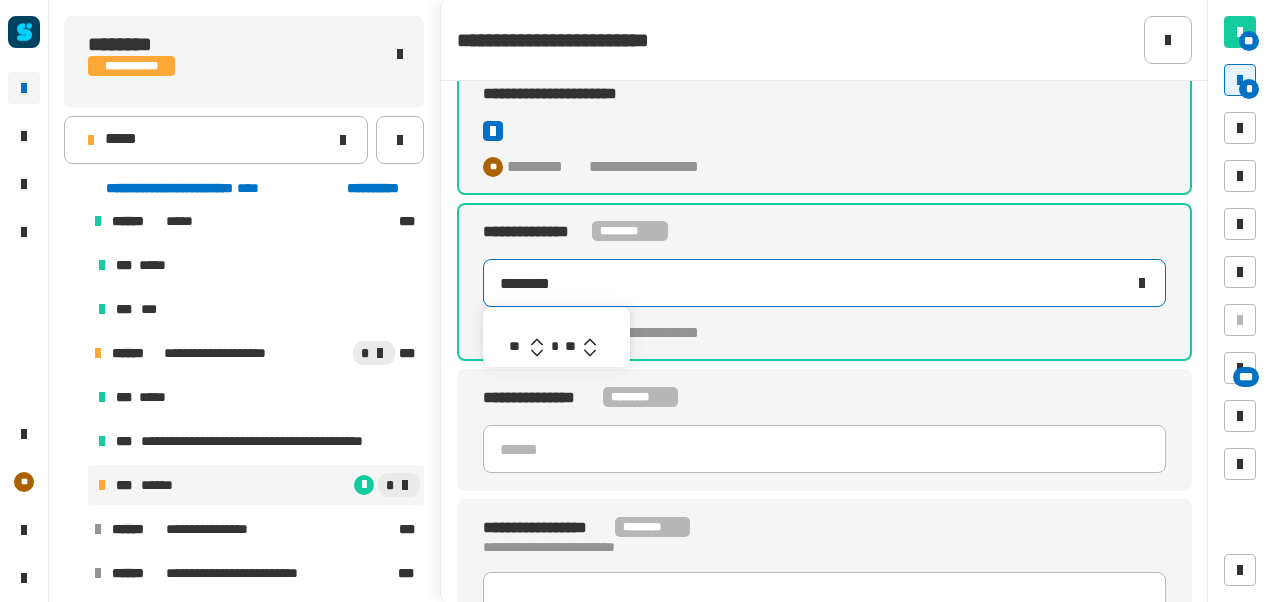 click 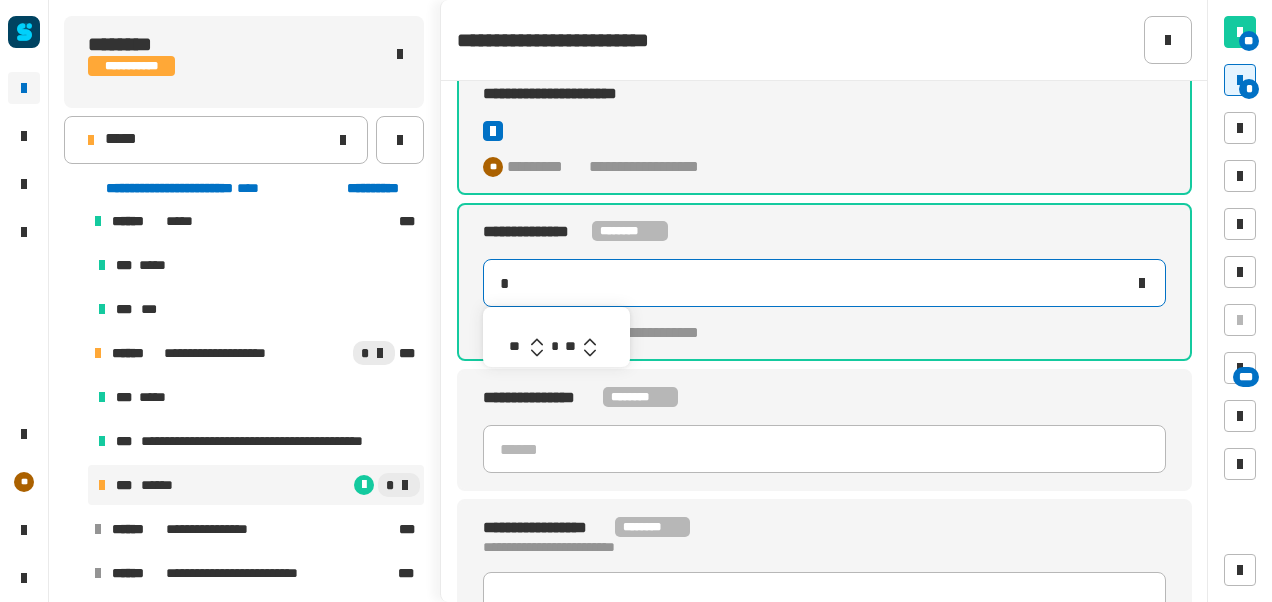 type on "********" 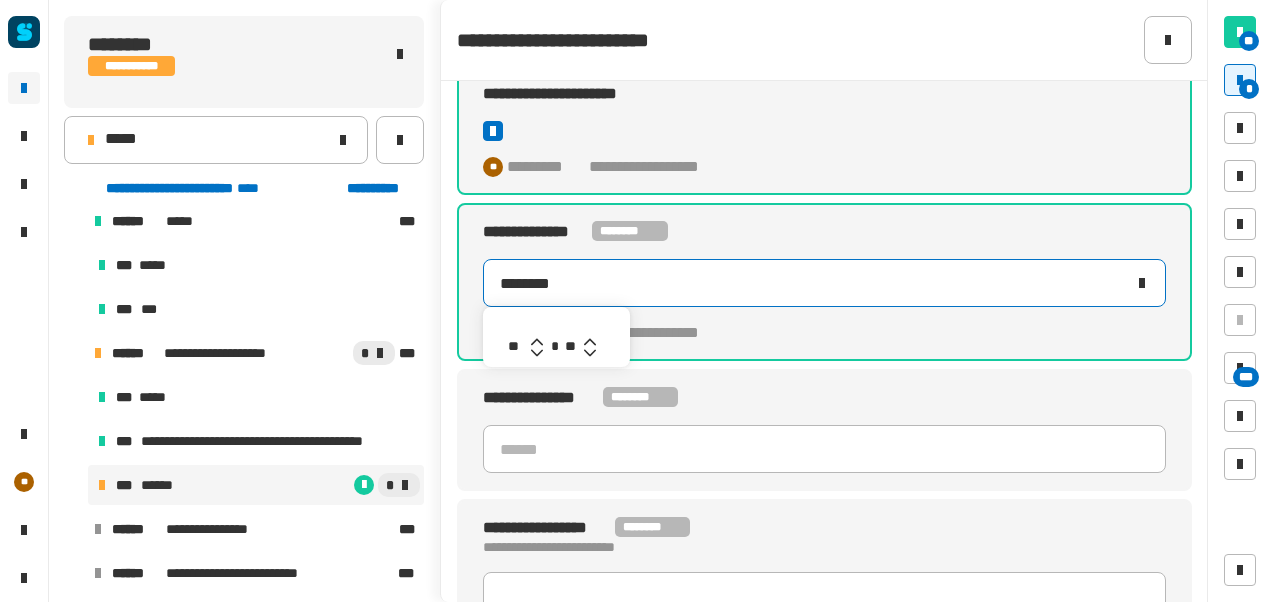 click 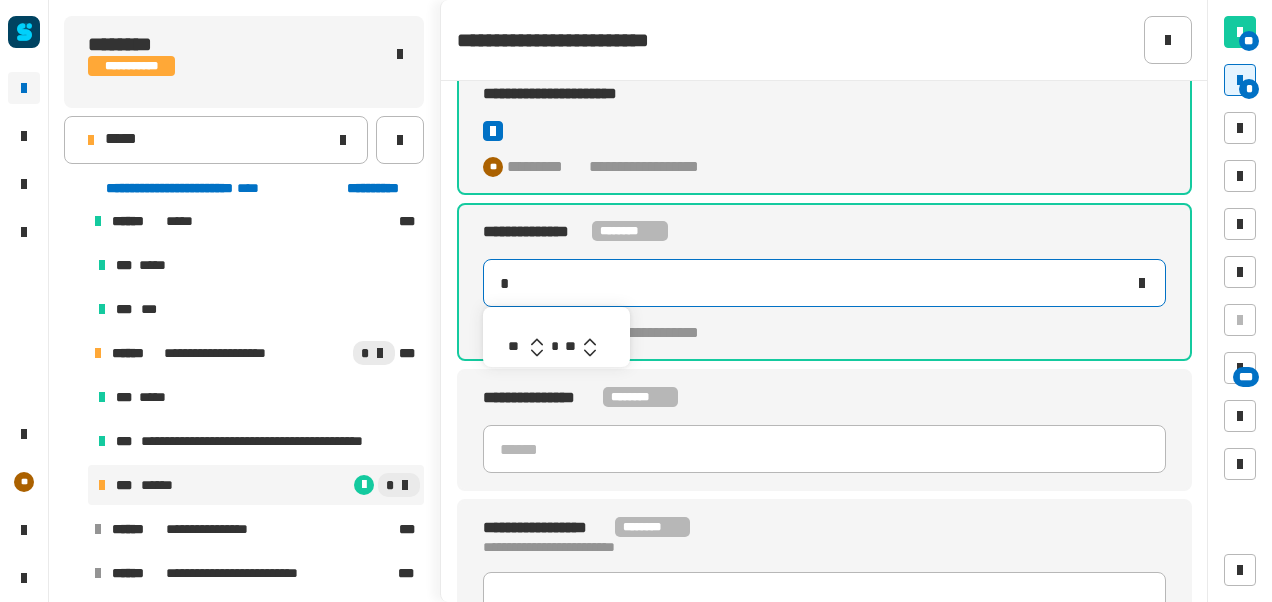 type on "********" 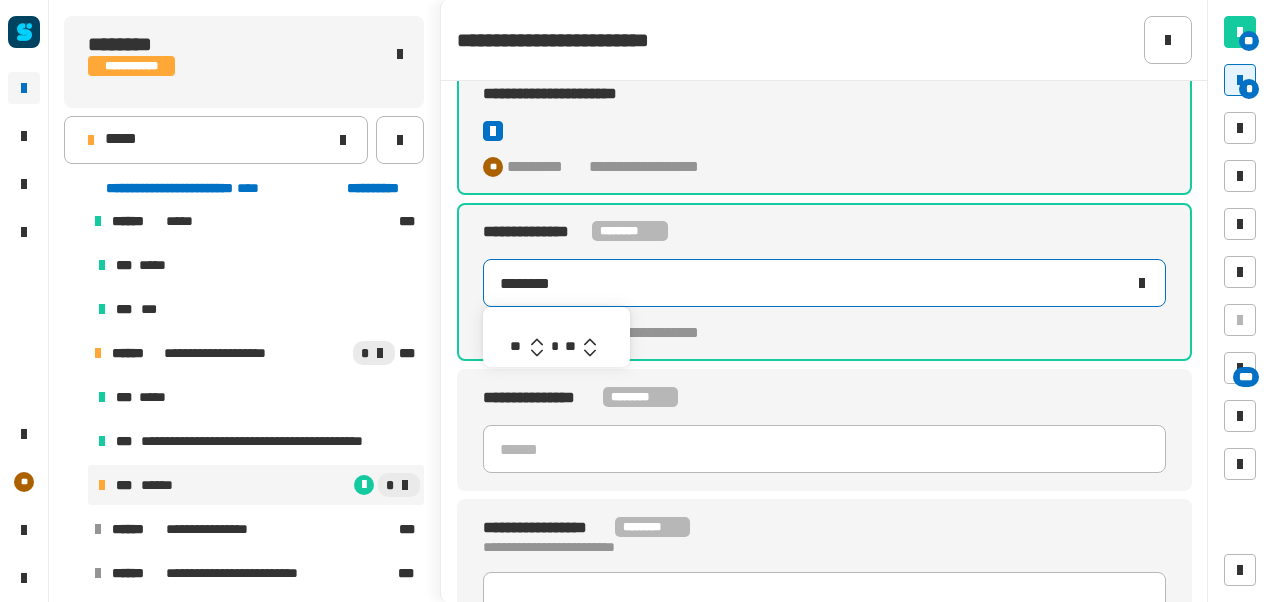 click 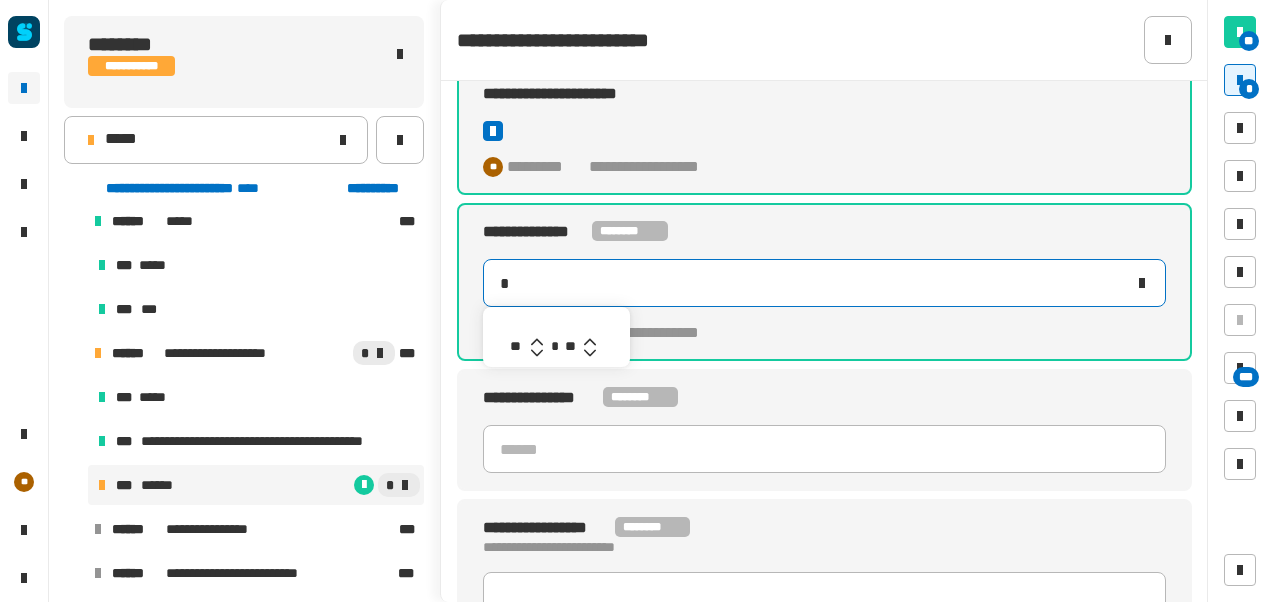 type on "*******" 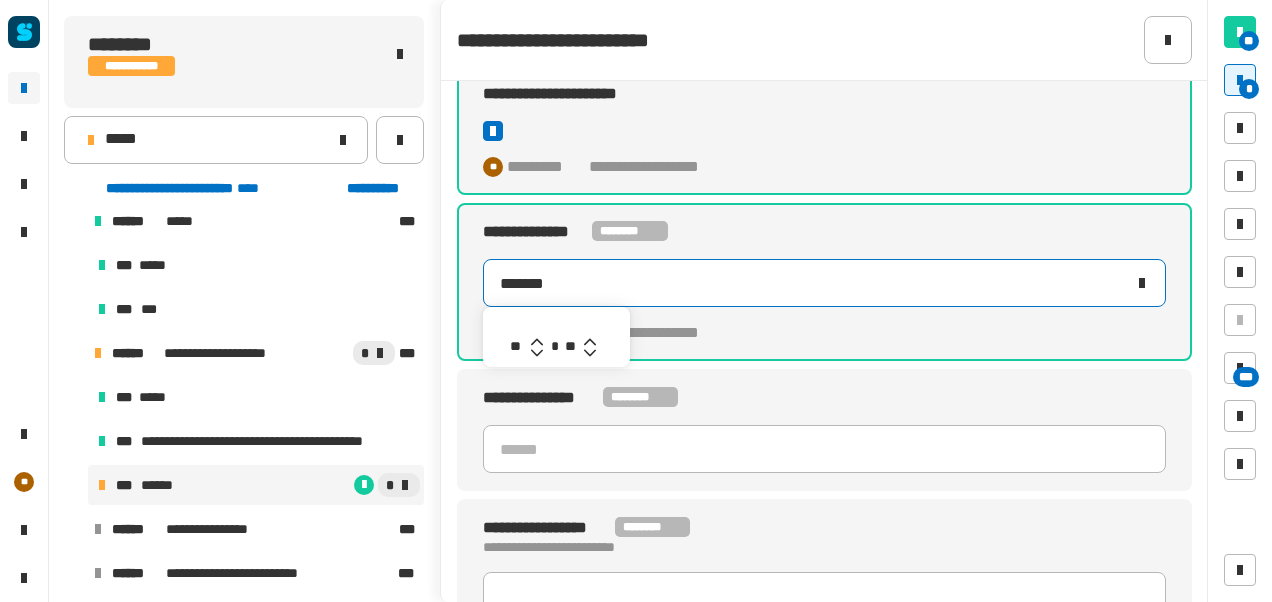 click 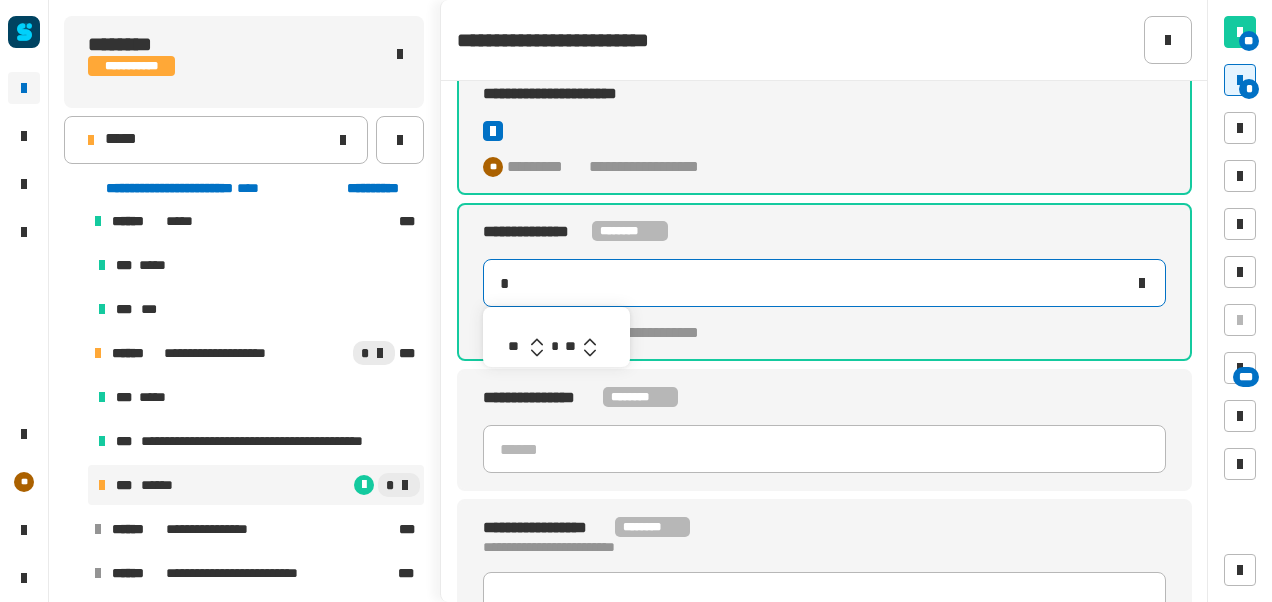 type on "*******" 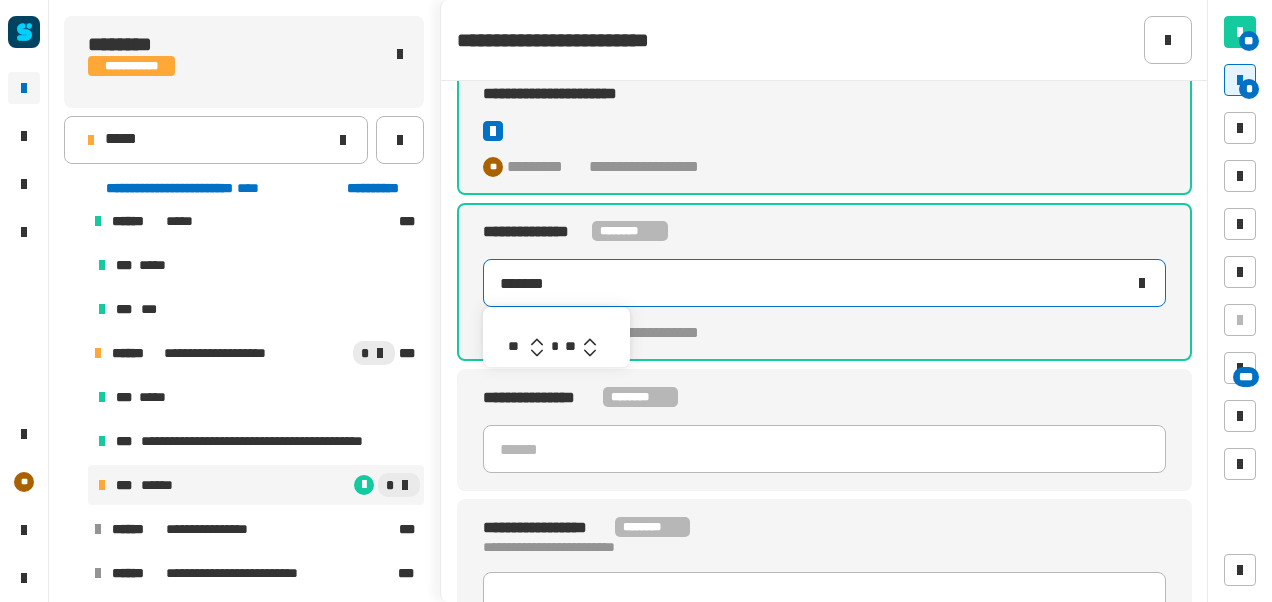 click 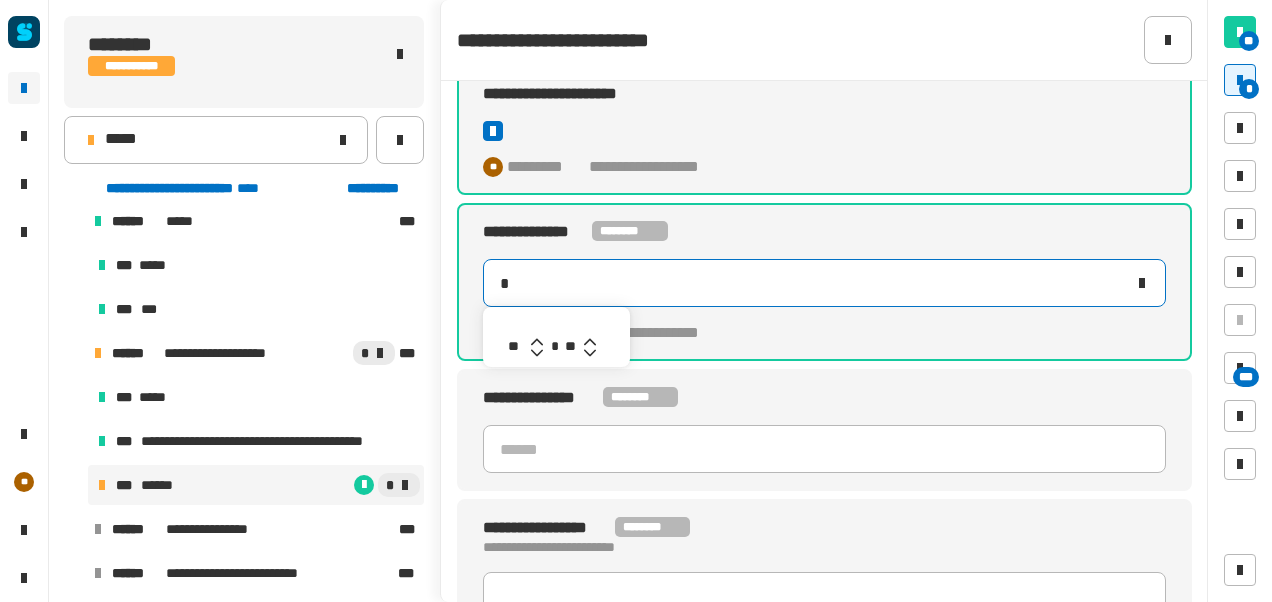 type on "*******" 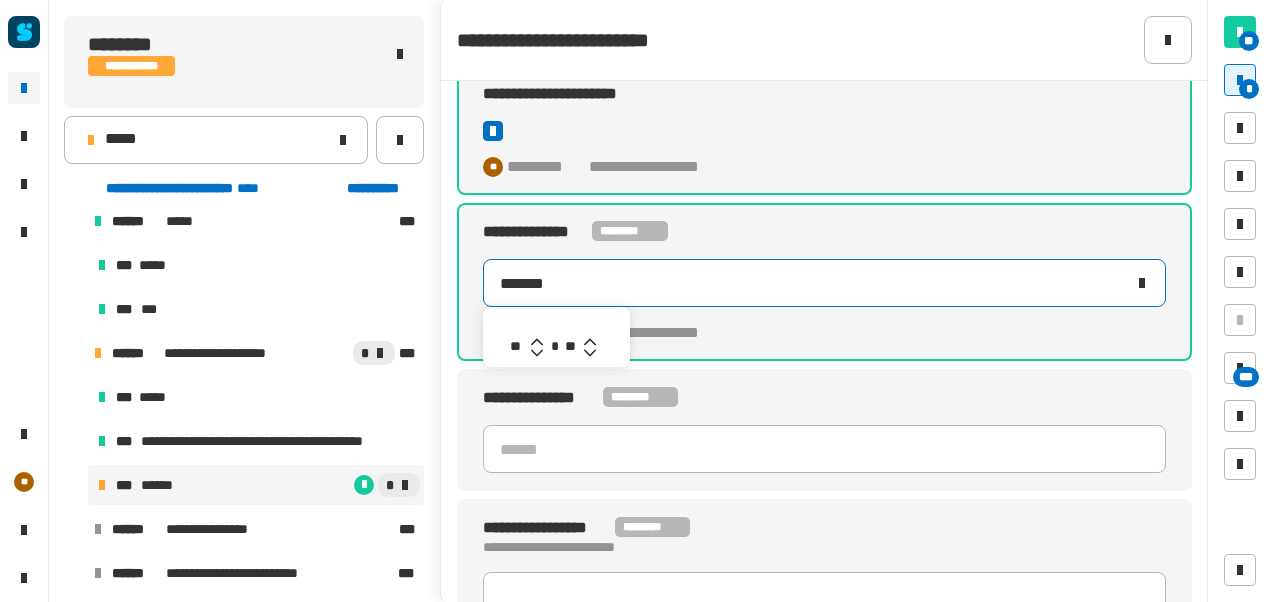 click 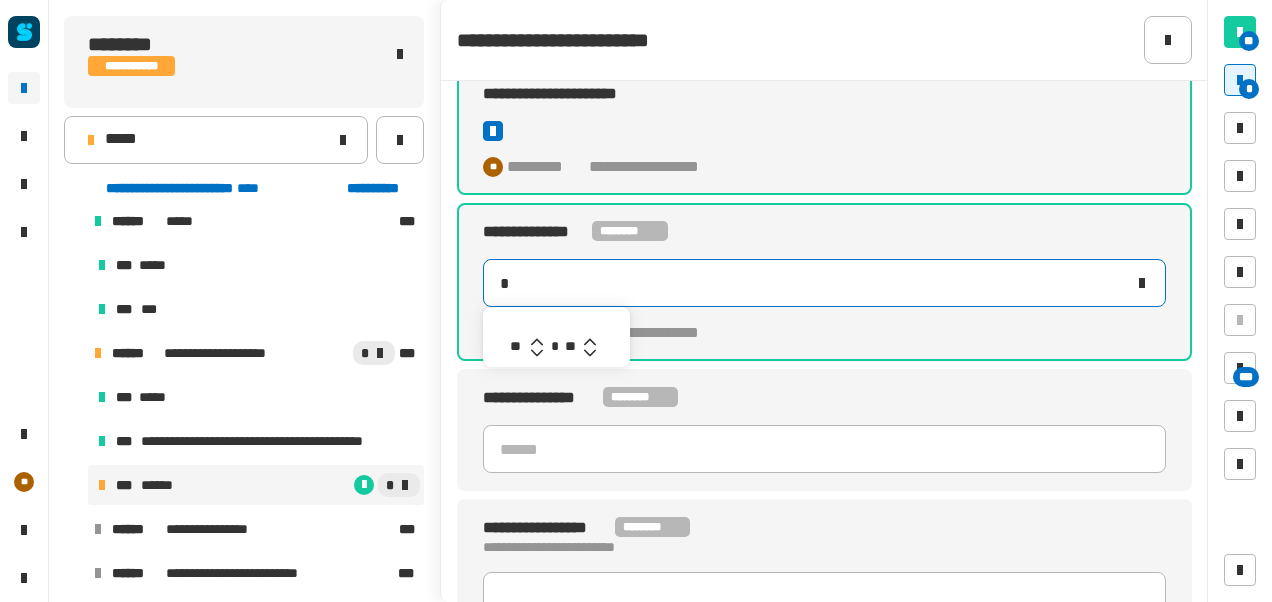 type on "*******" 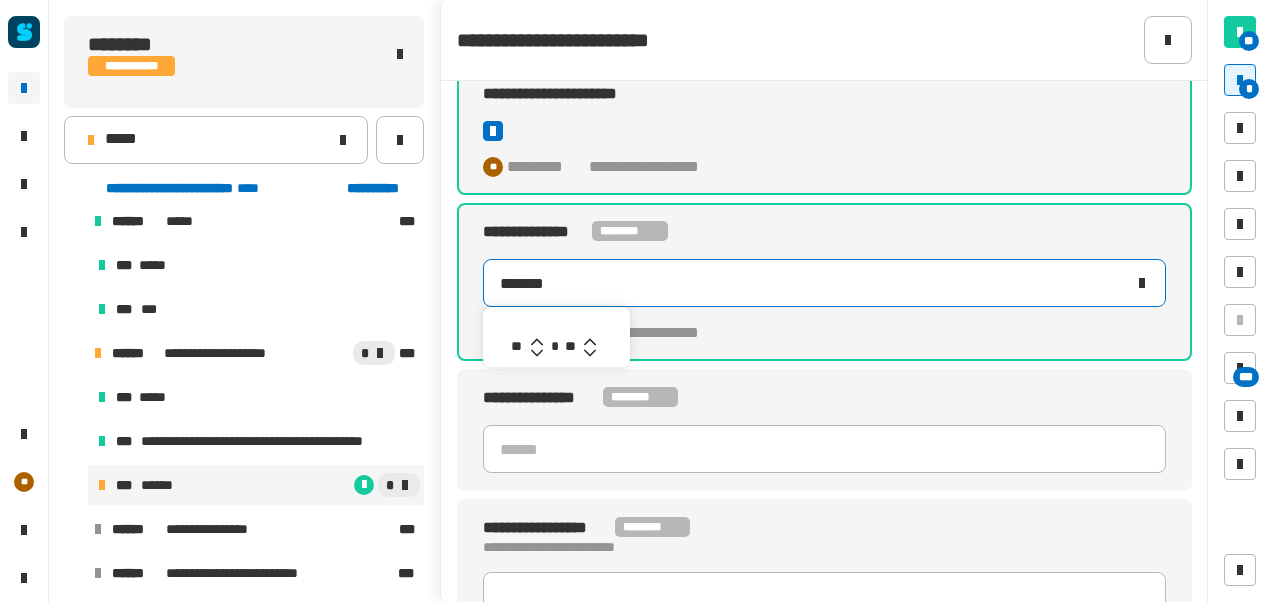 click 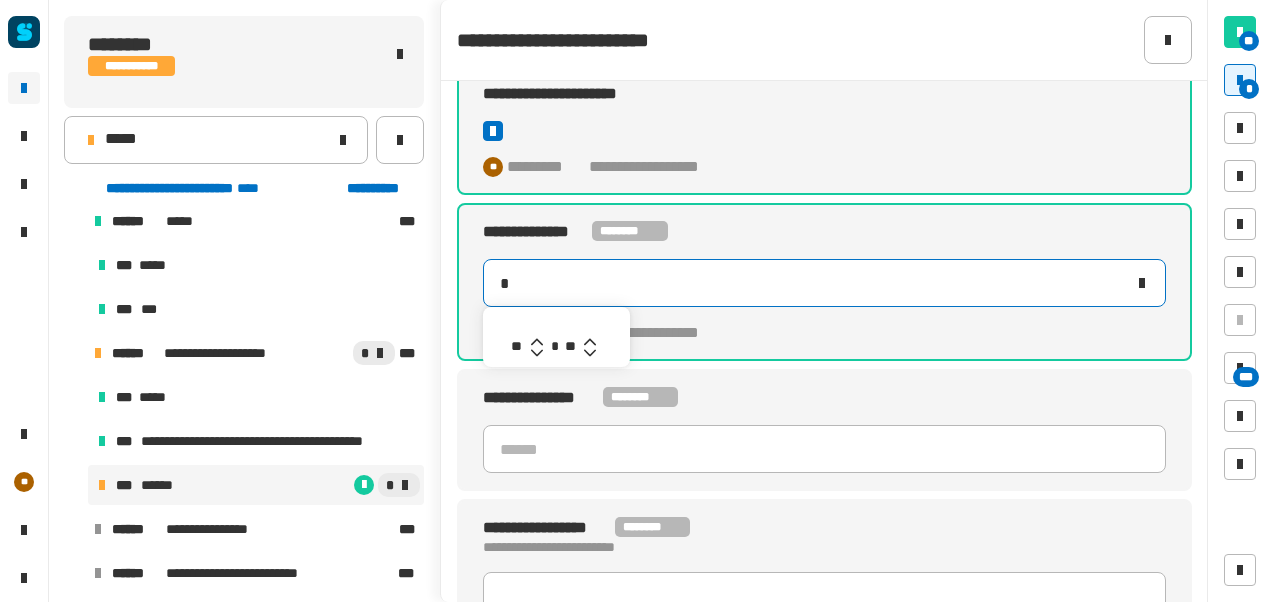 type on "*******" 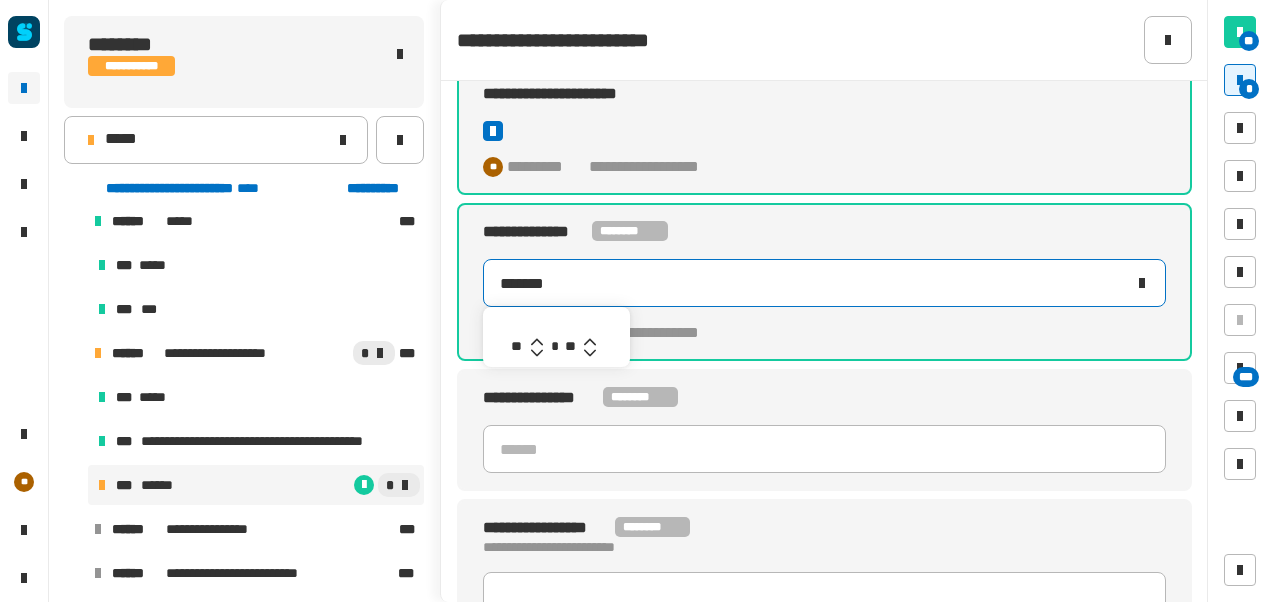 click 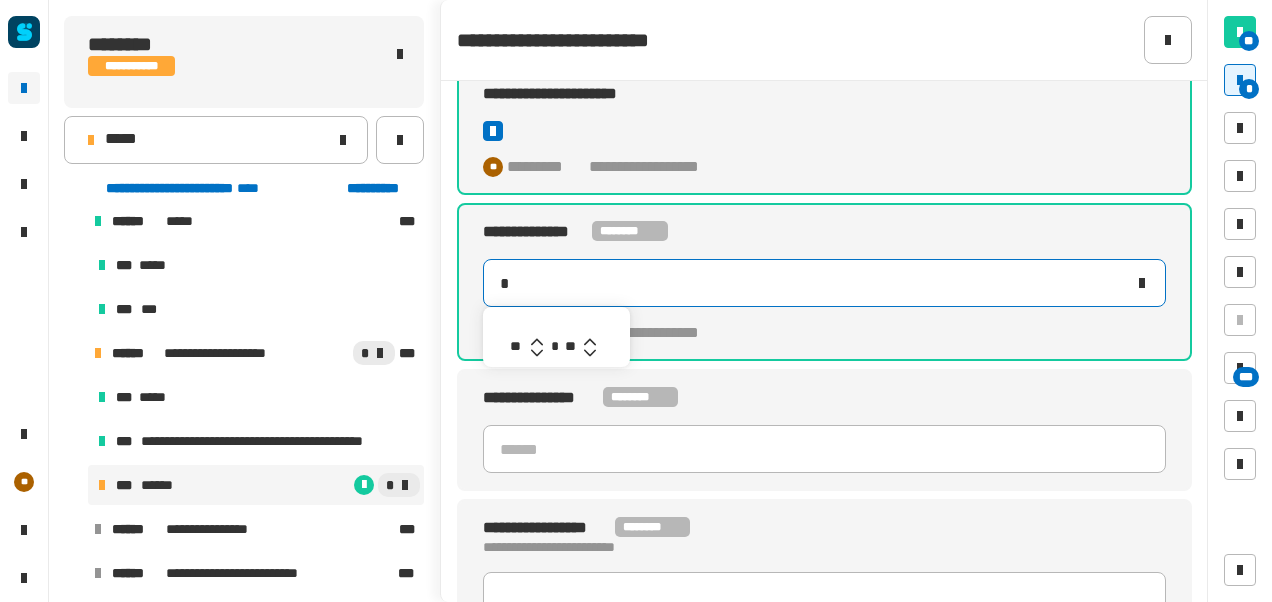 type on "*******" 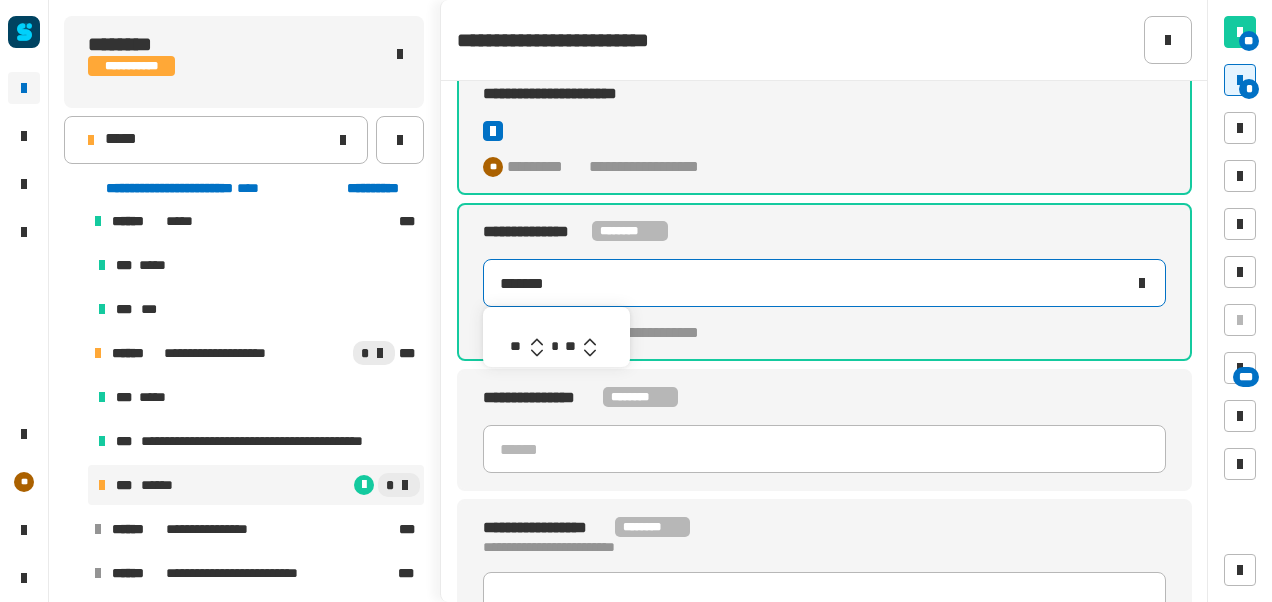 click 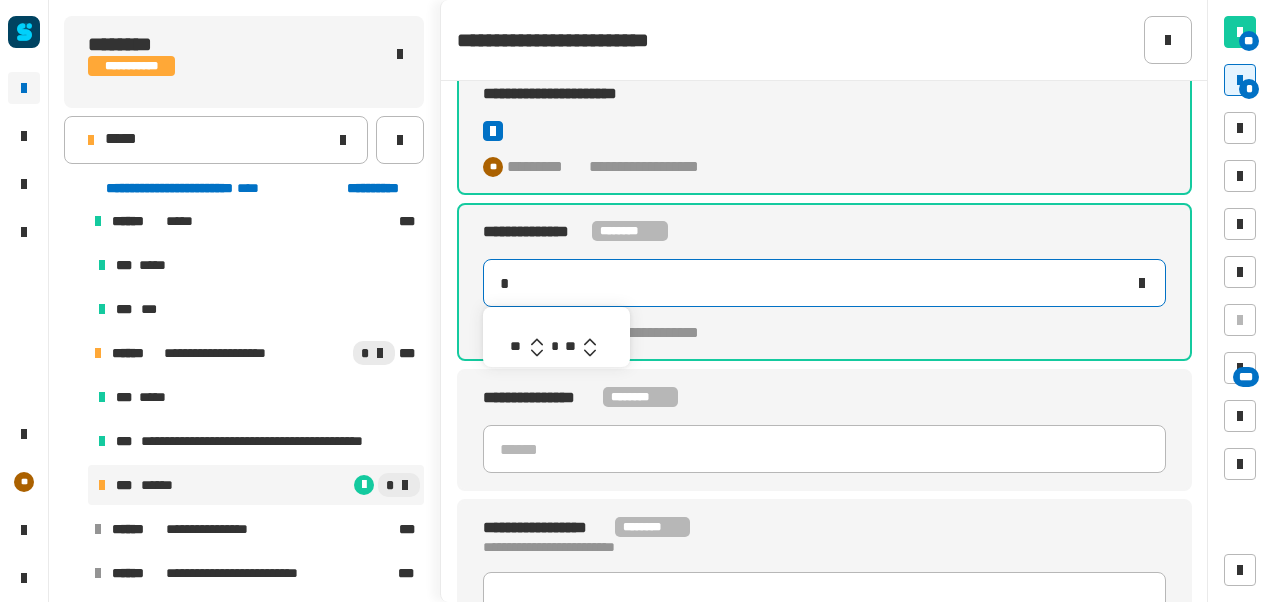 type on "*******" 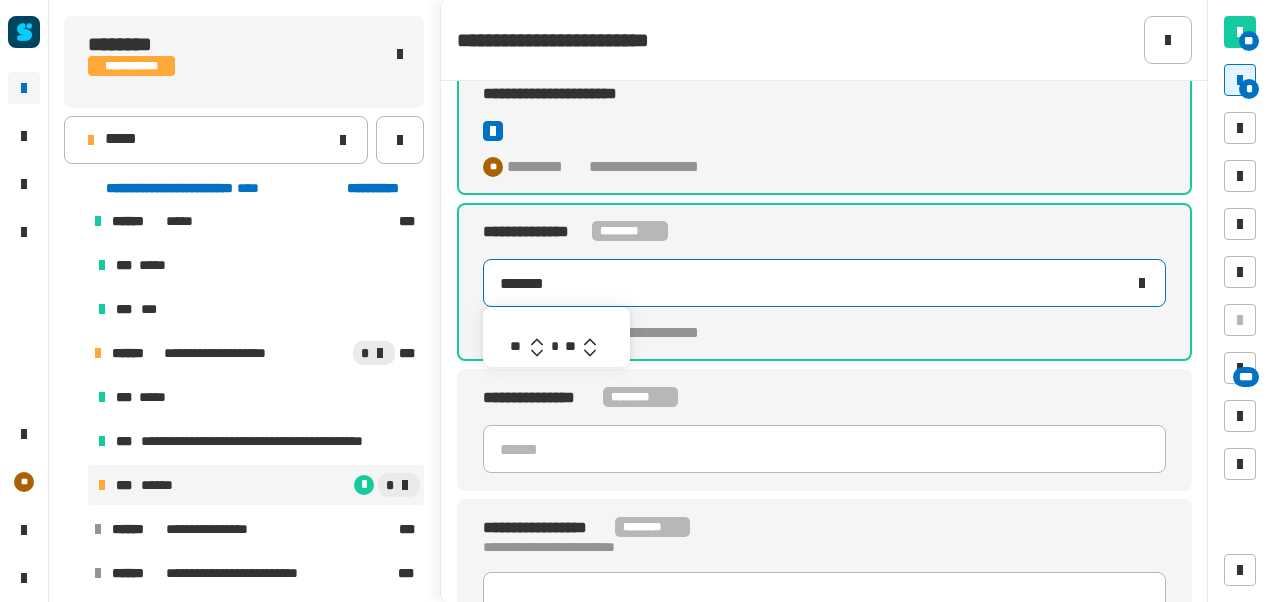 click 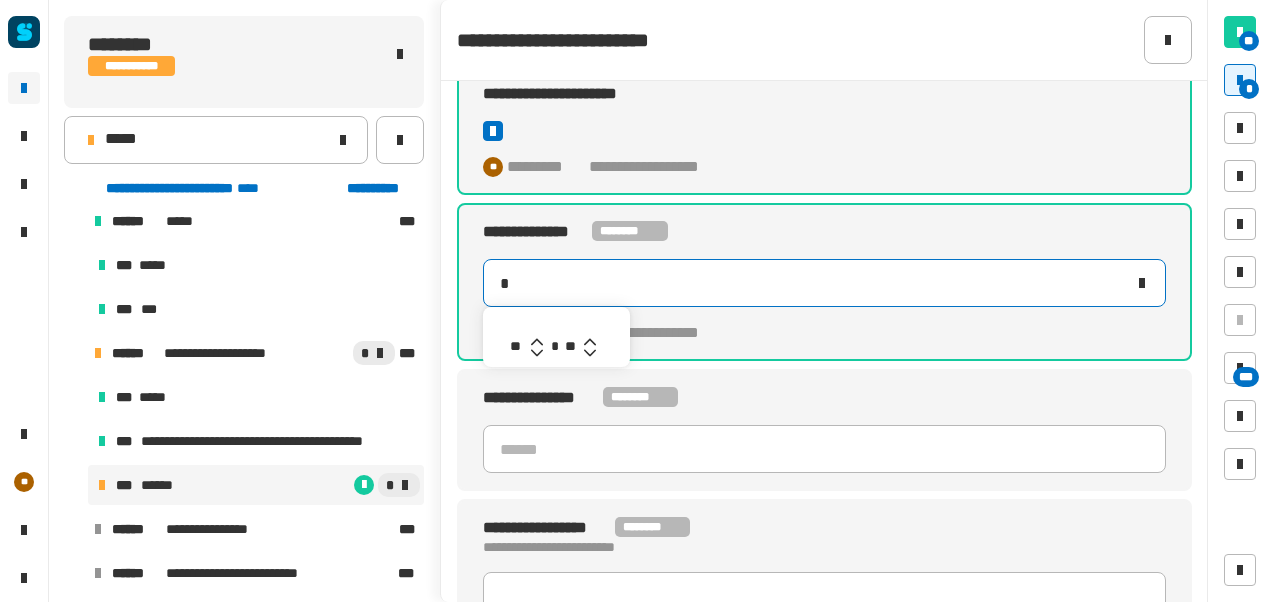 type on "*******" 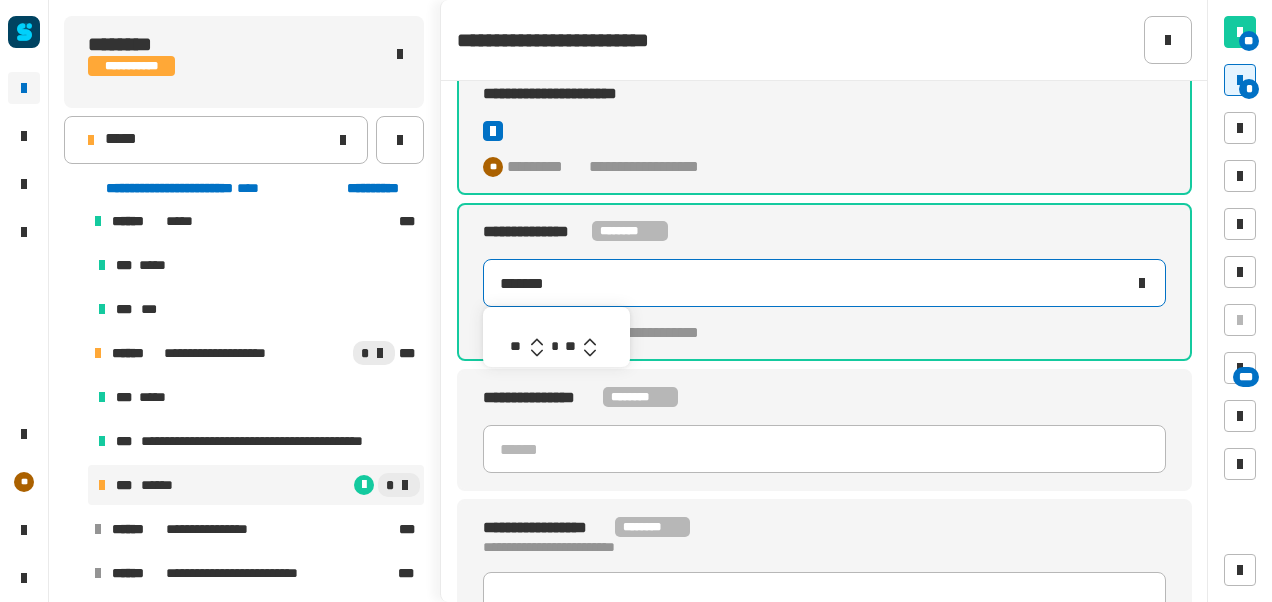 click 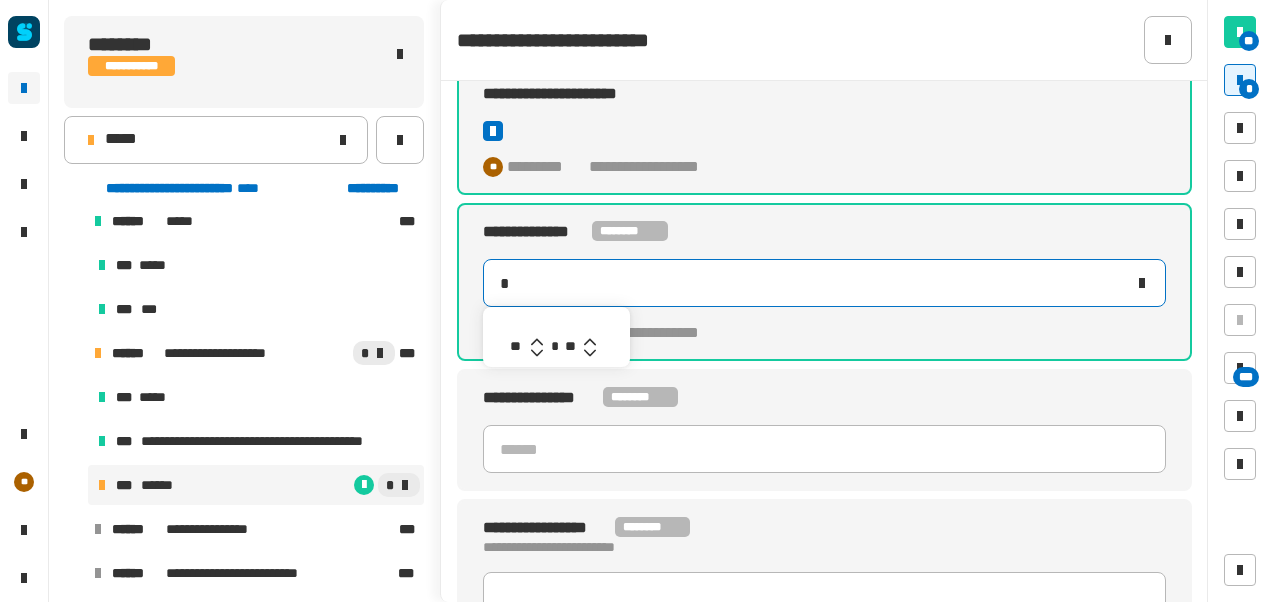type on "*******" 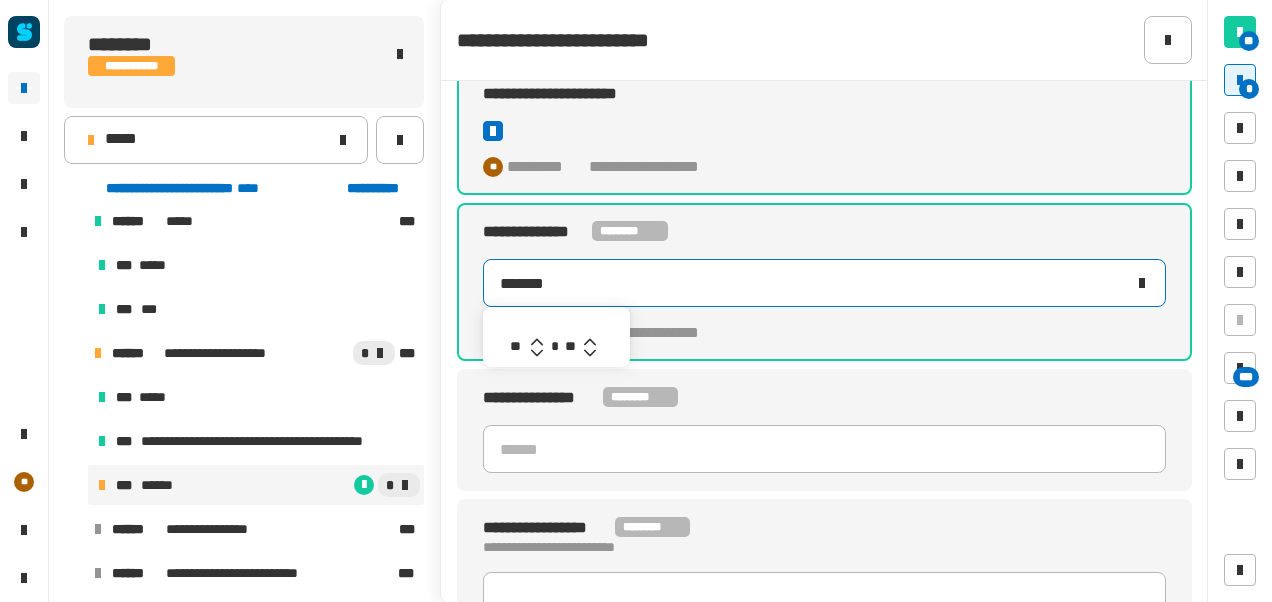 click 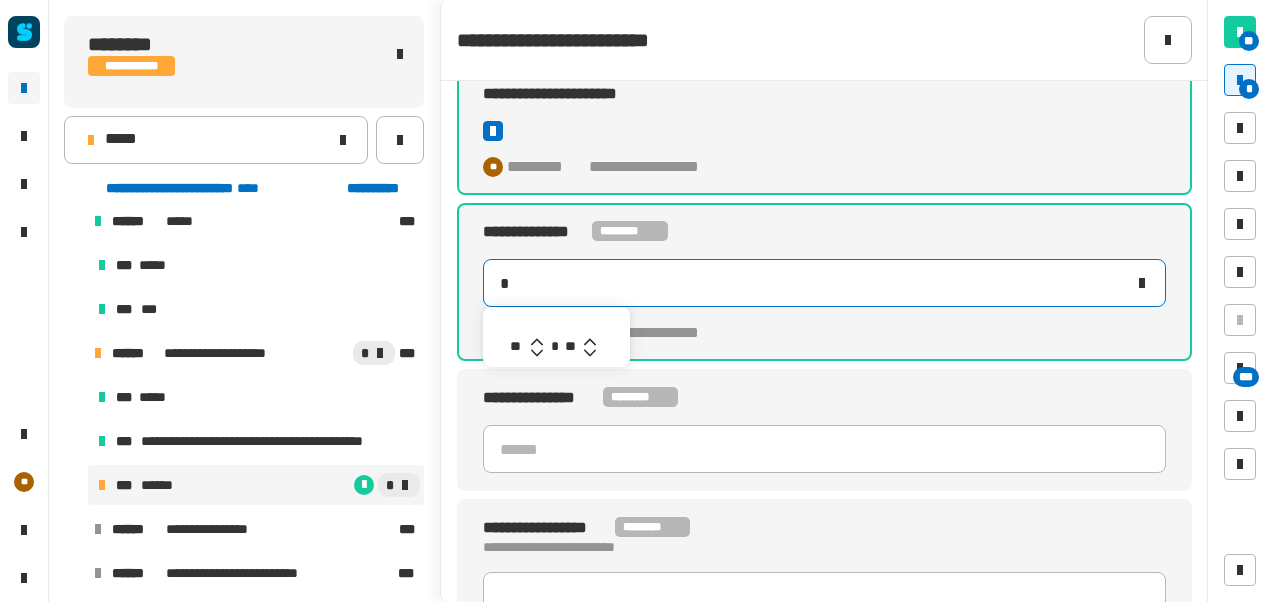 type on "********" 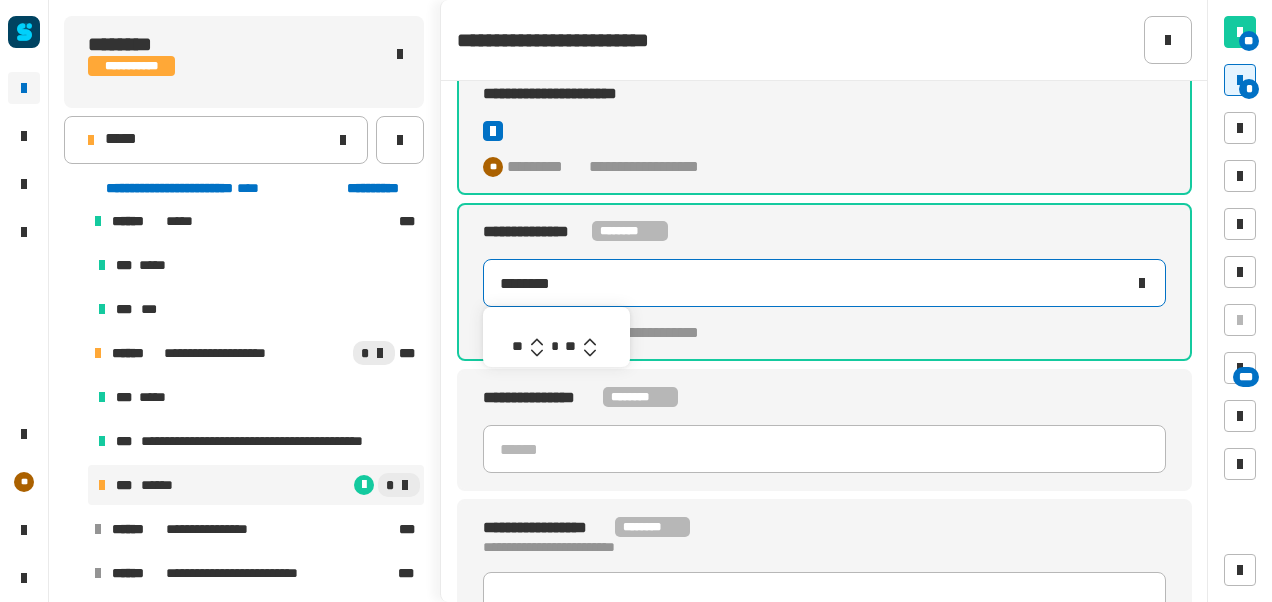click 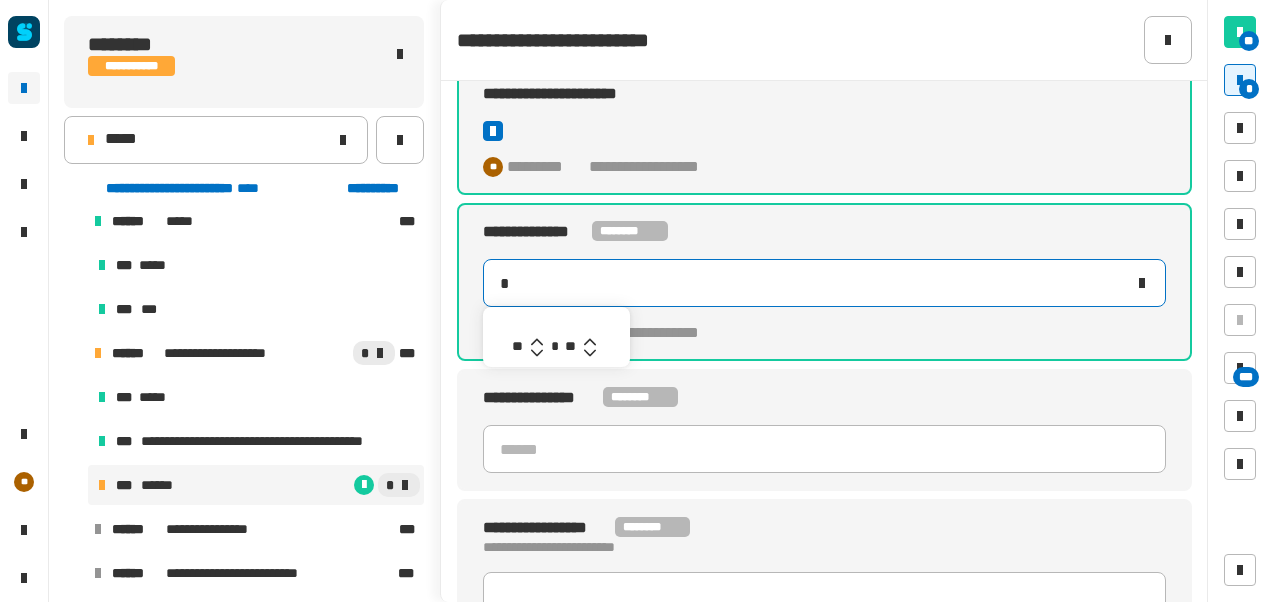 type on "********" 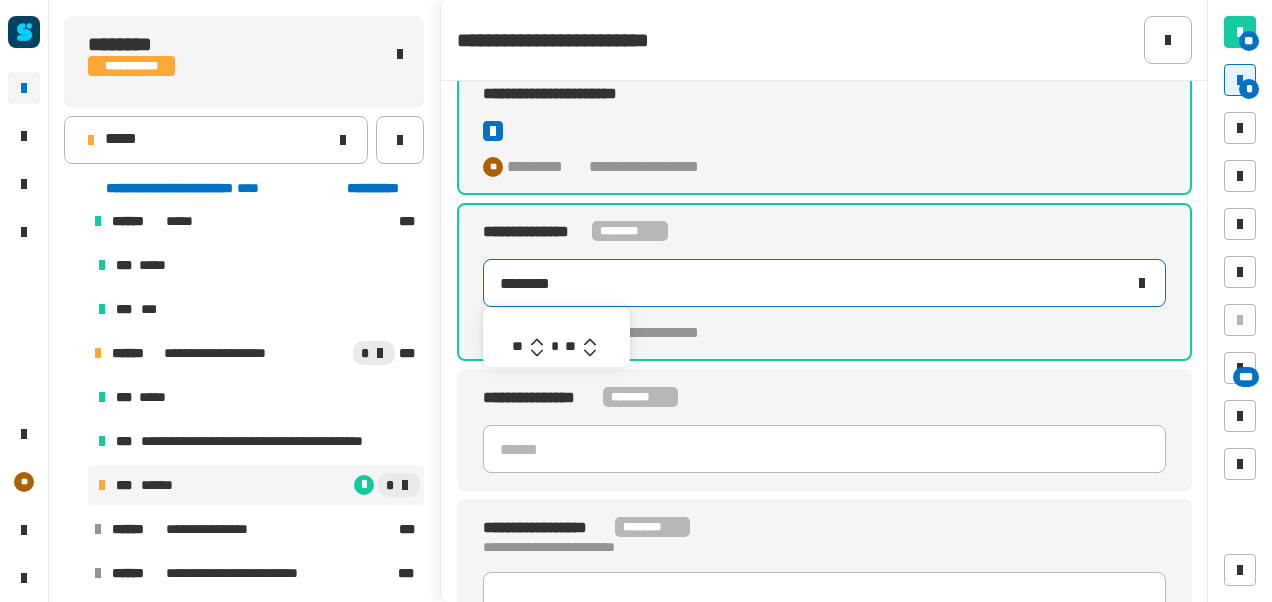 click 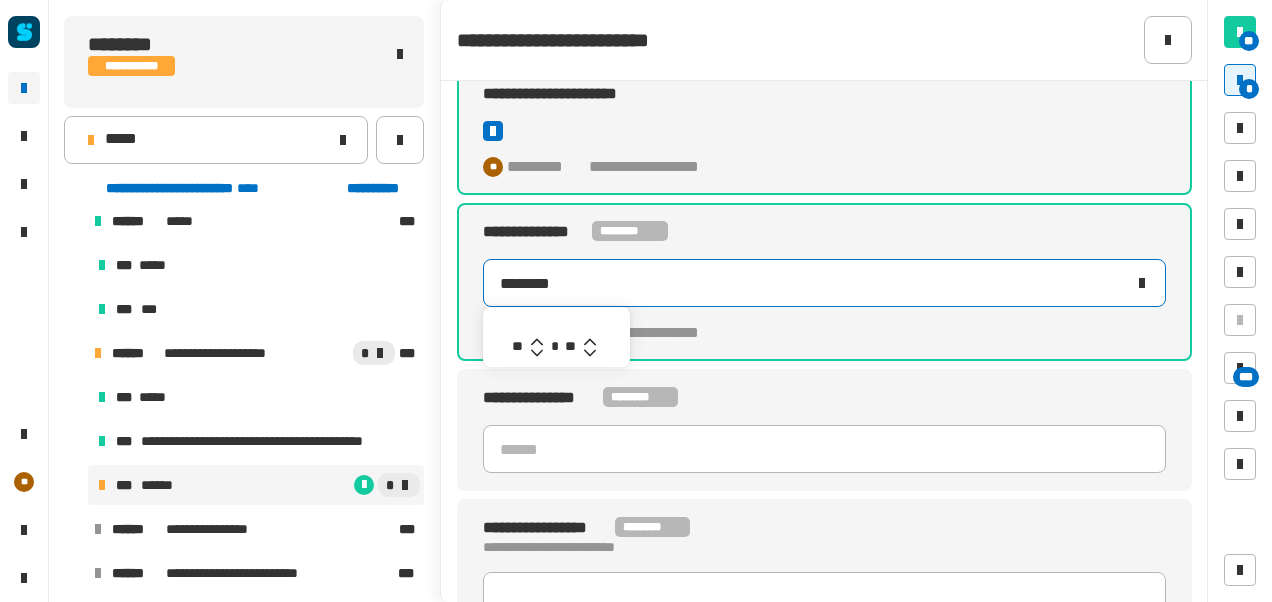 click 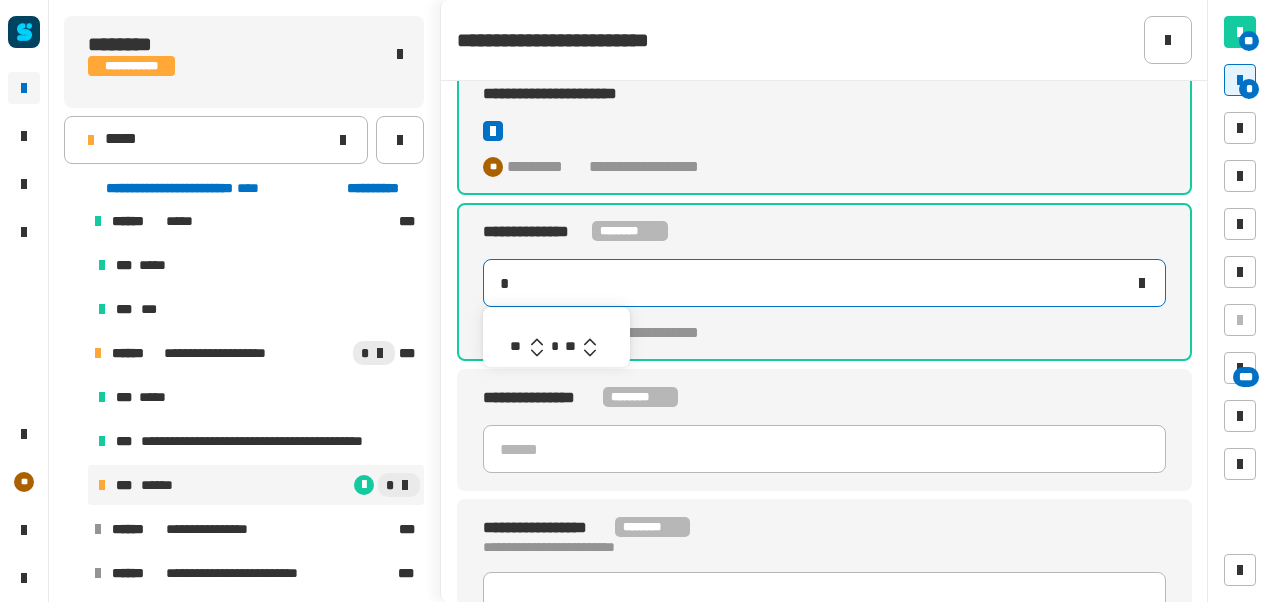 type on "********" 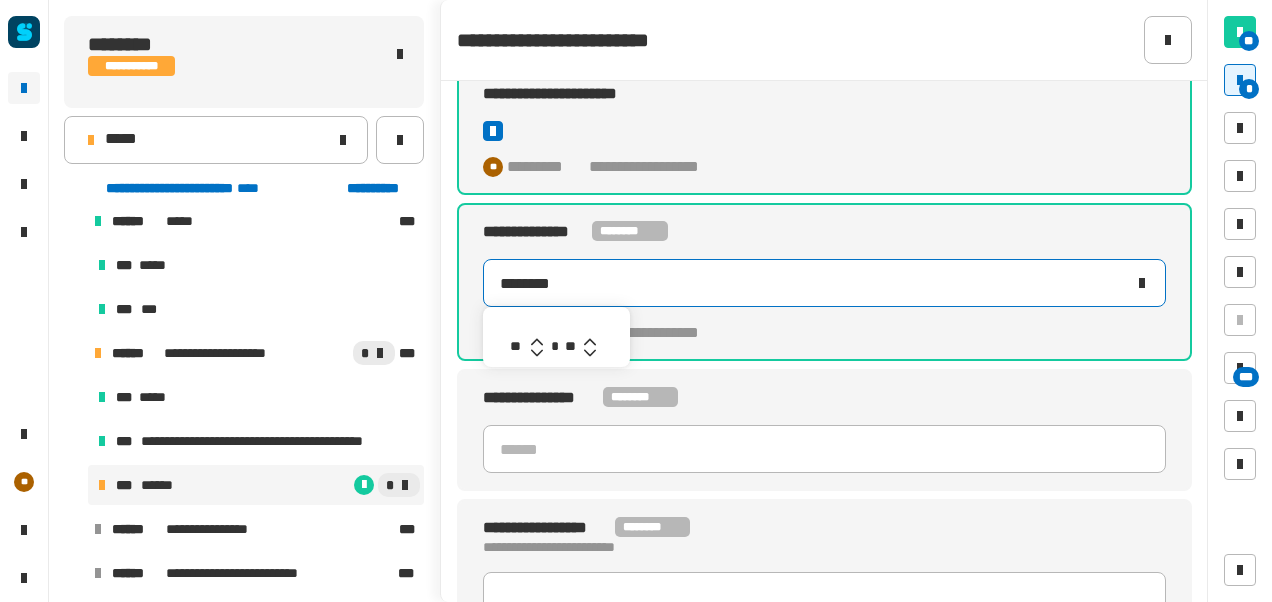 type 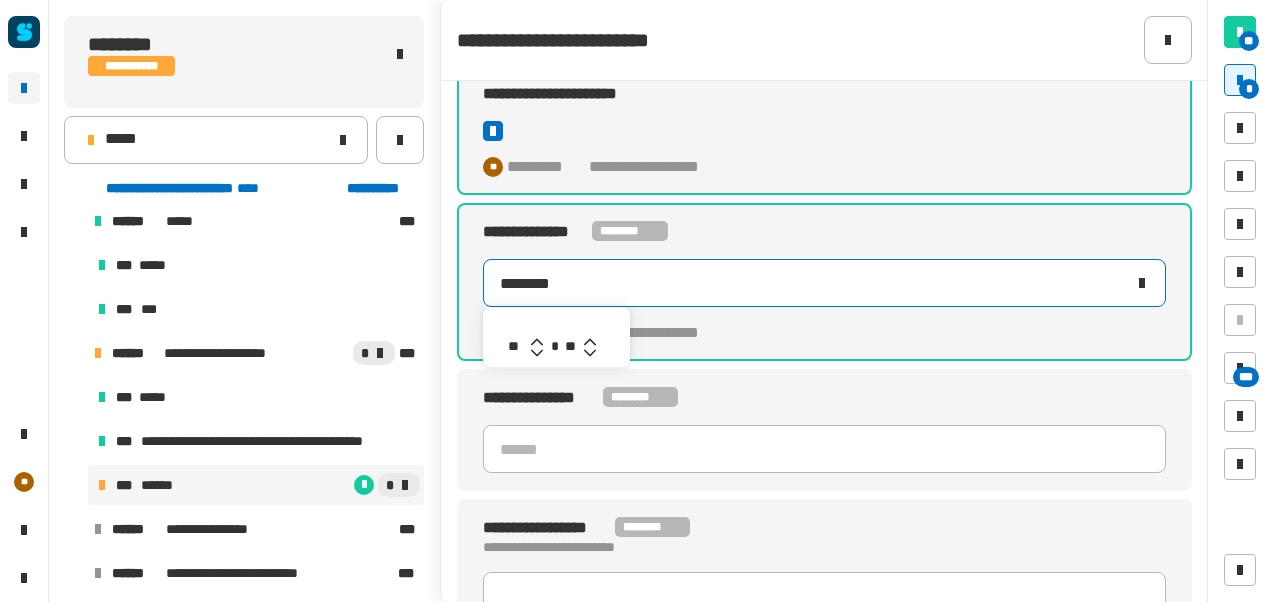 click 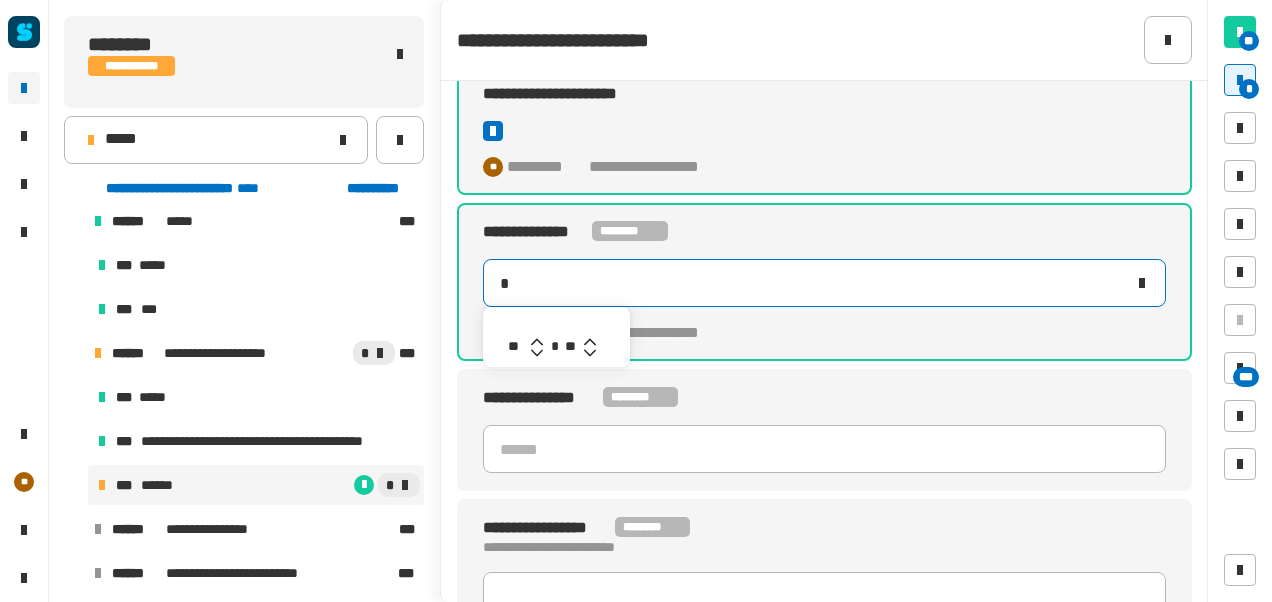 type on "*******" 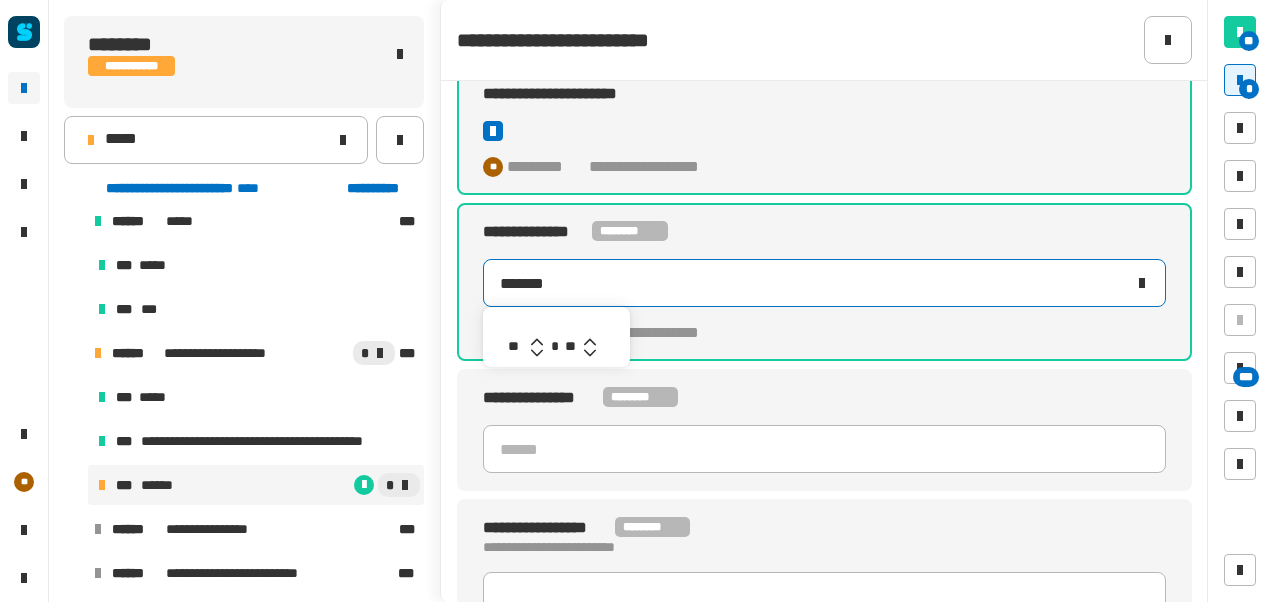 type 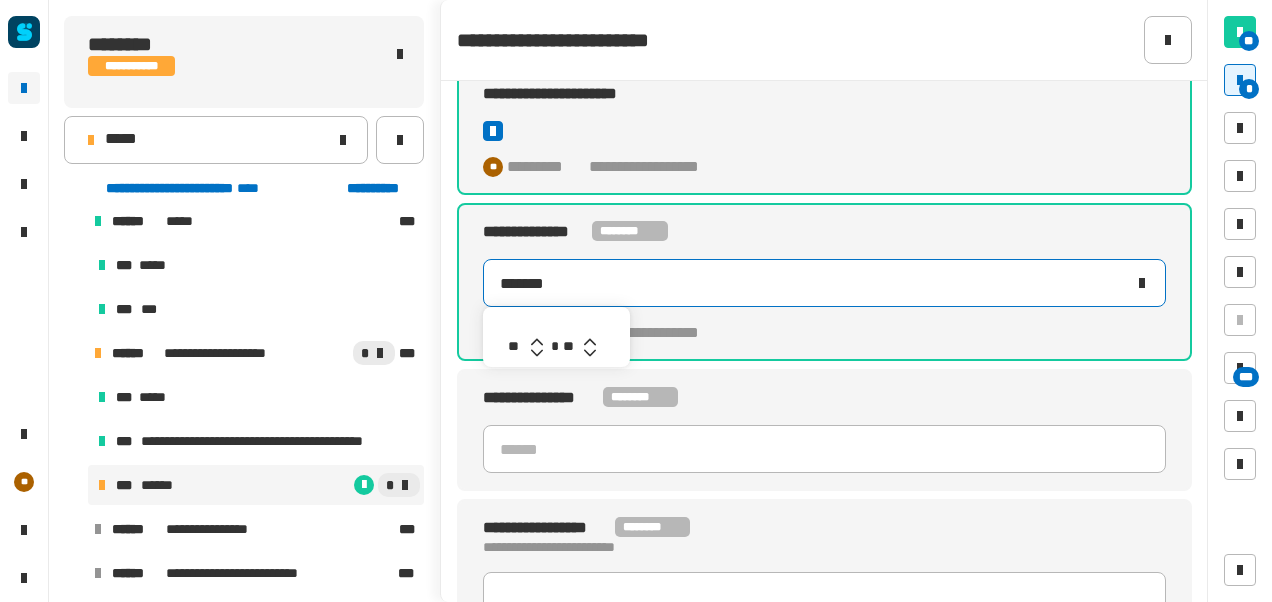 click 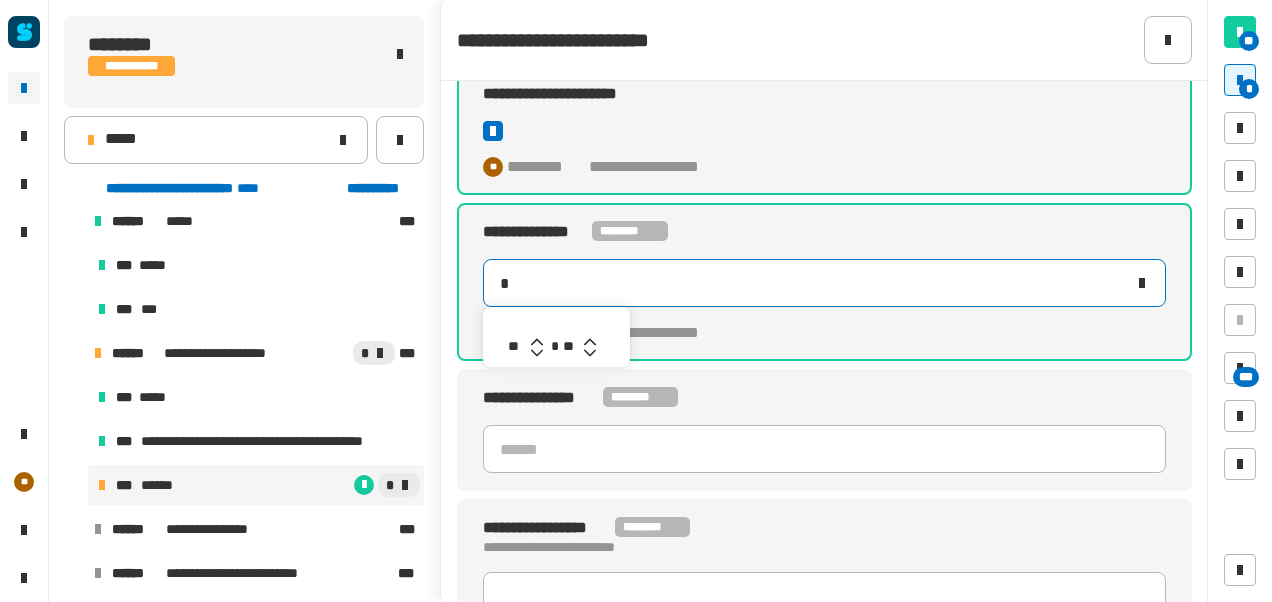 type on "*******" 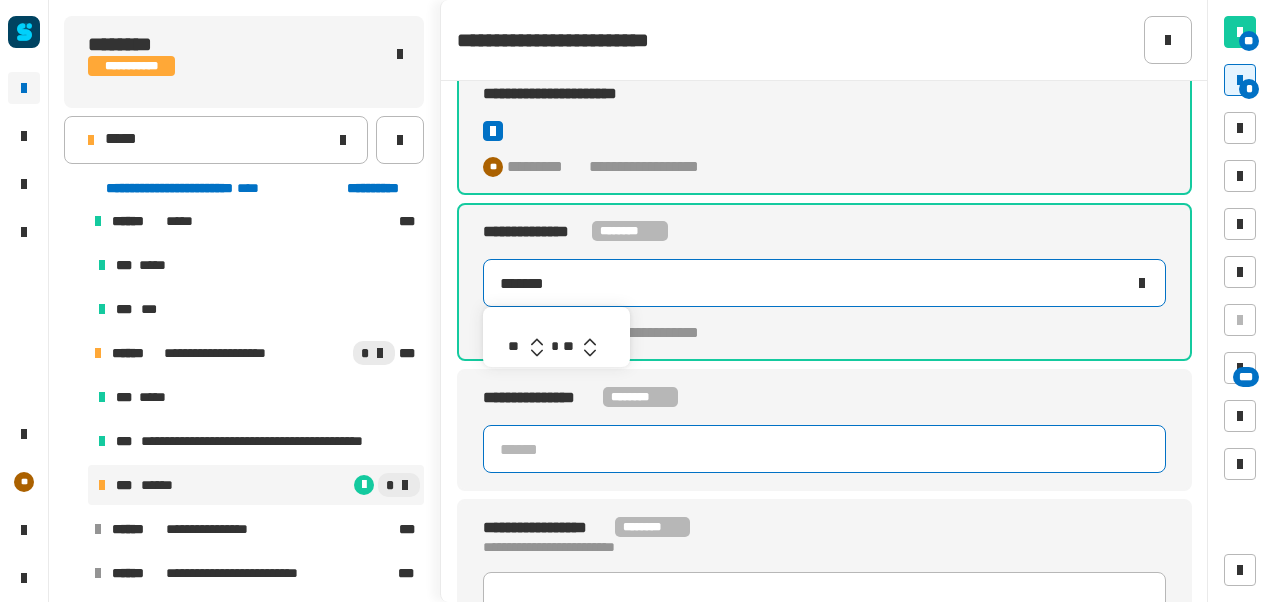 type 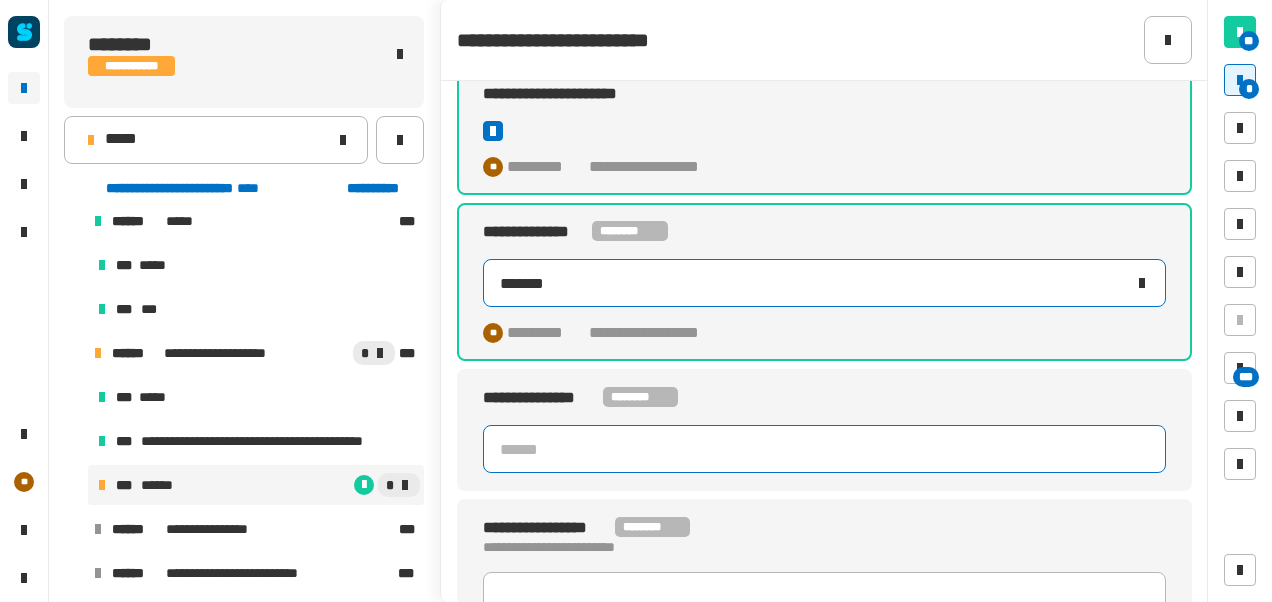 click 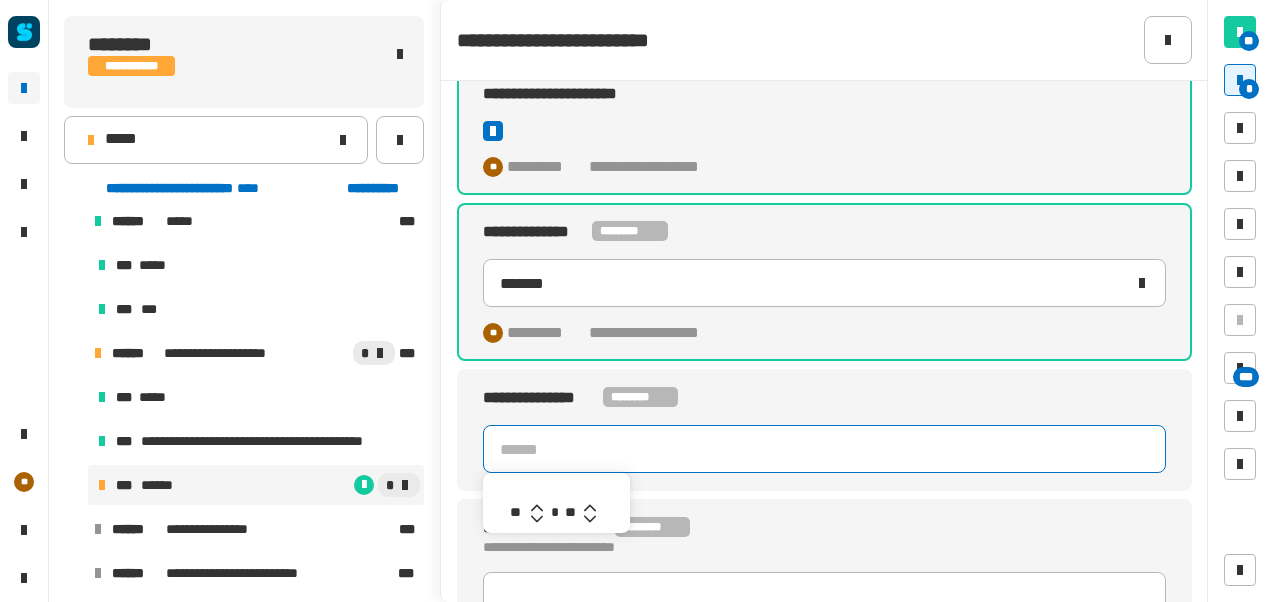 click 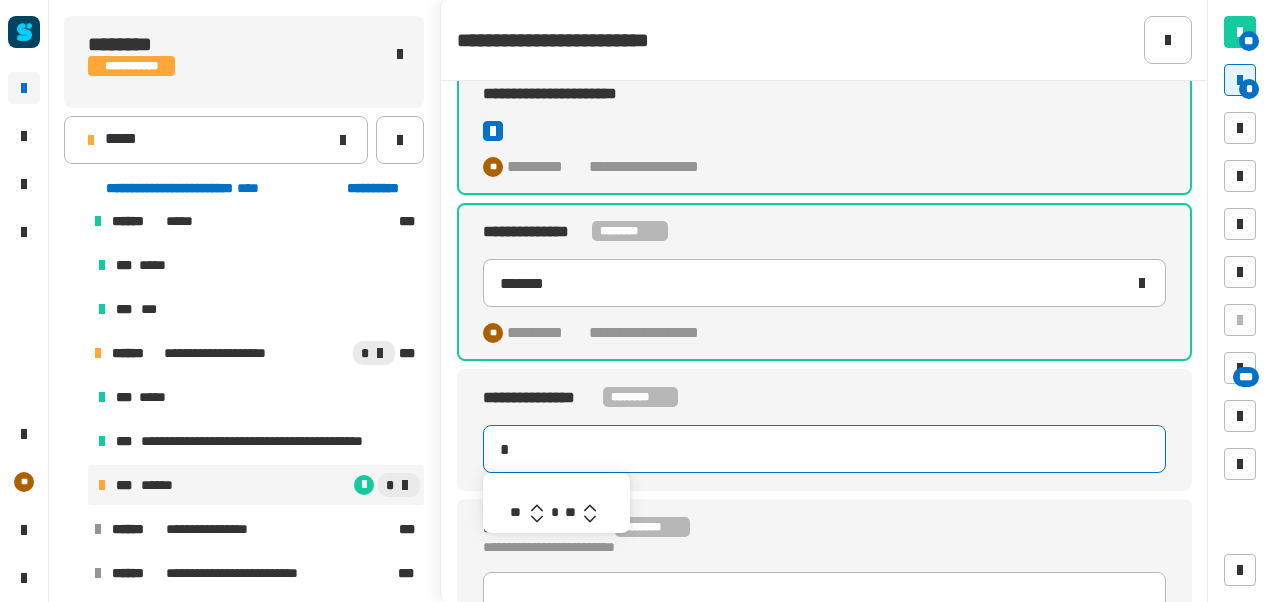 type on "********" 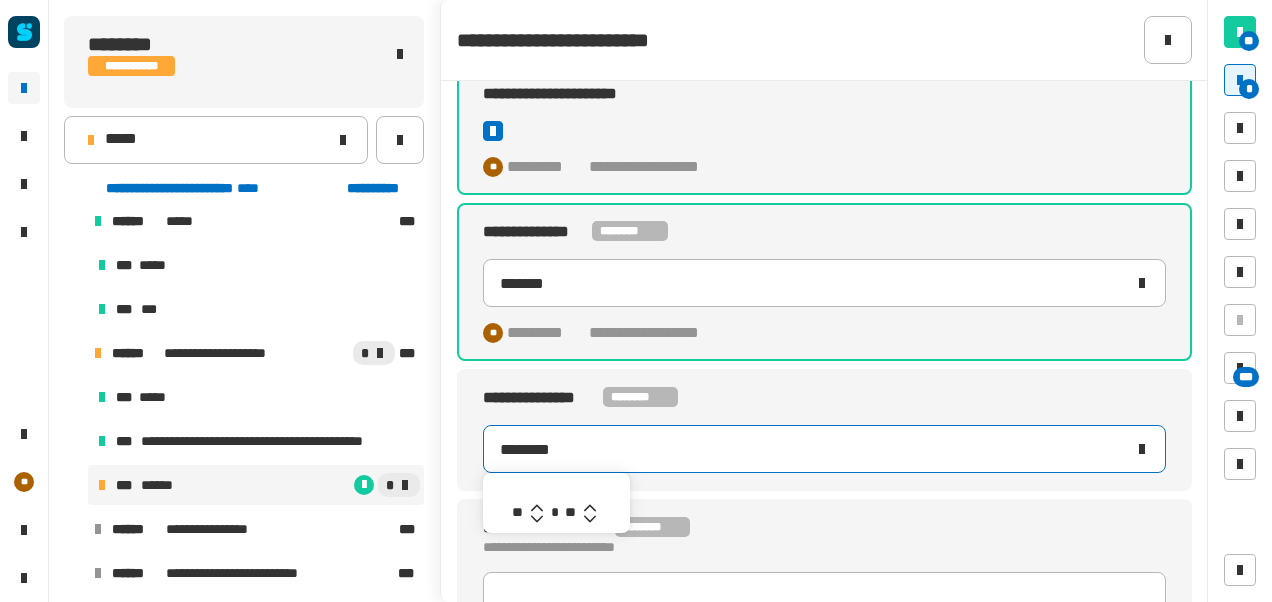 click 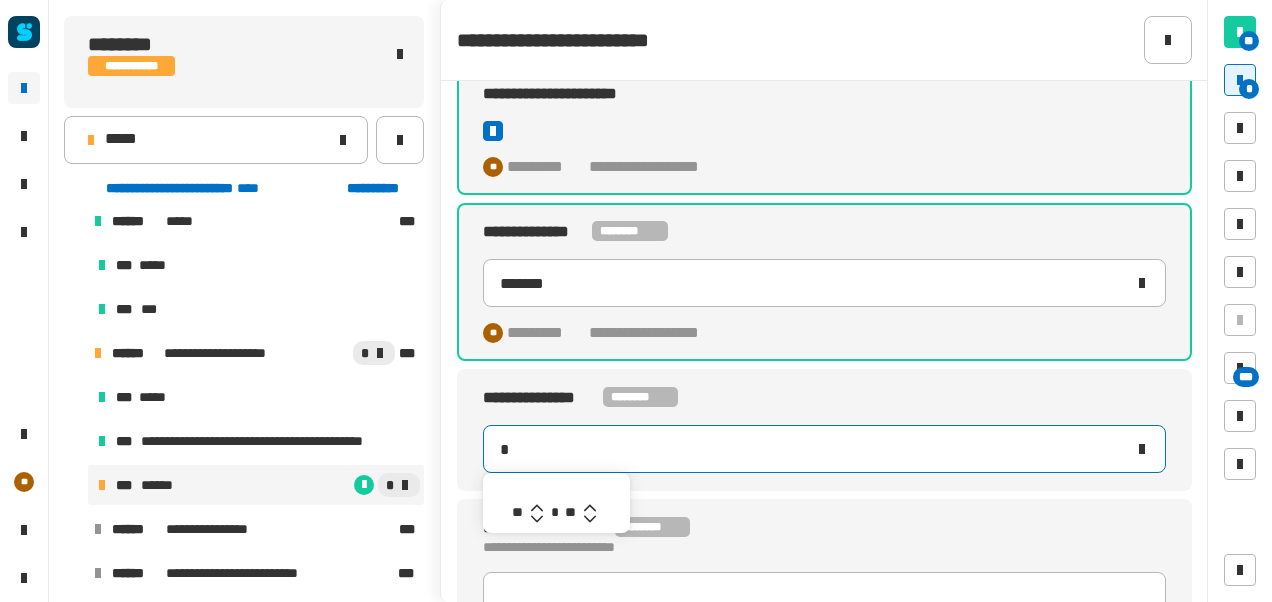 type on "********" 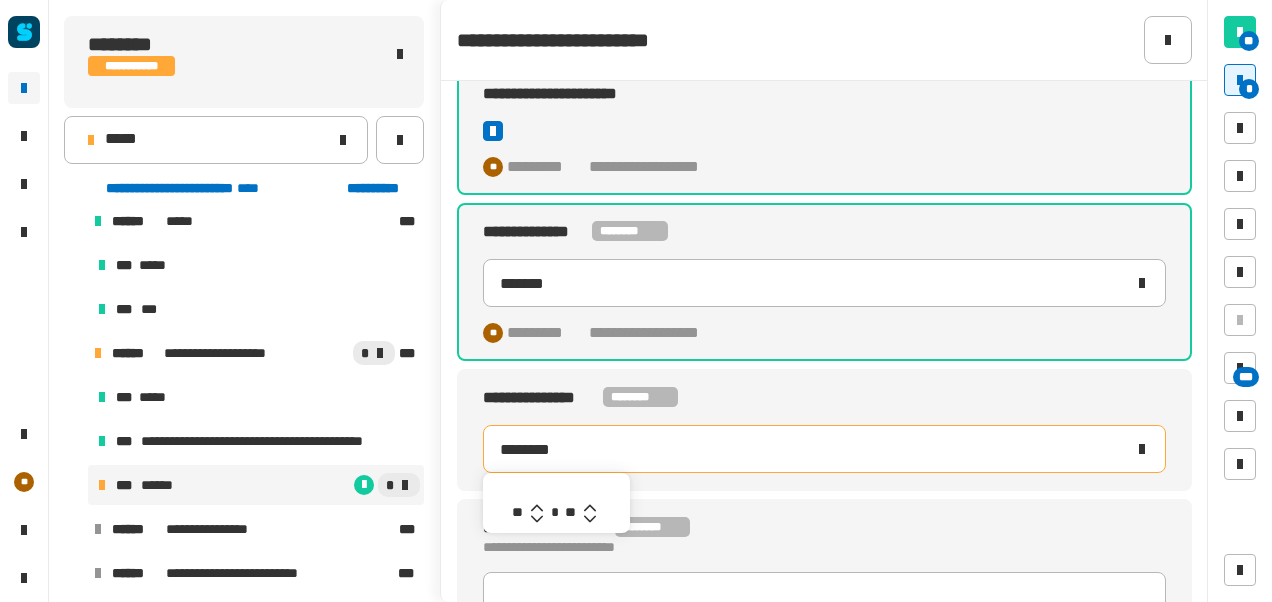type 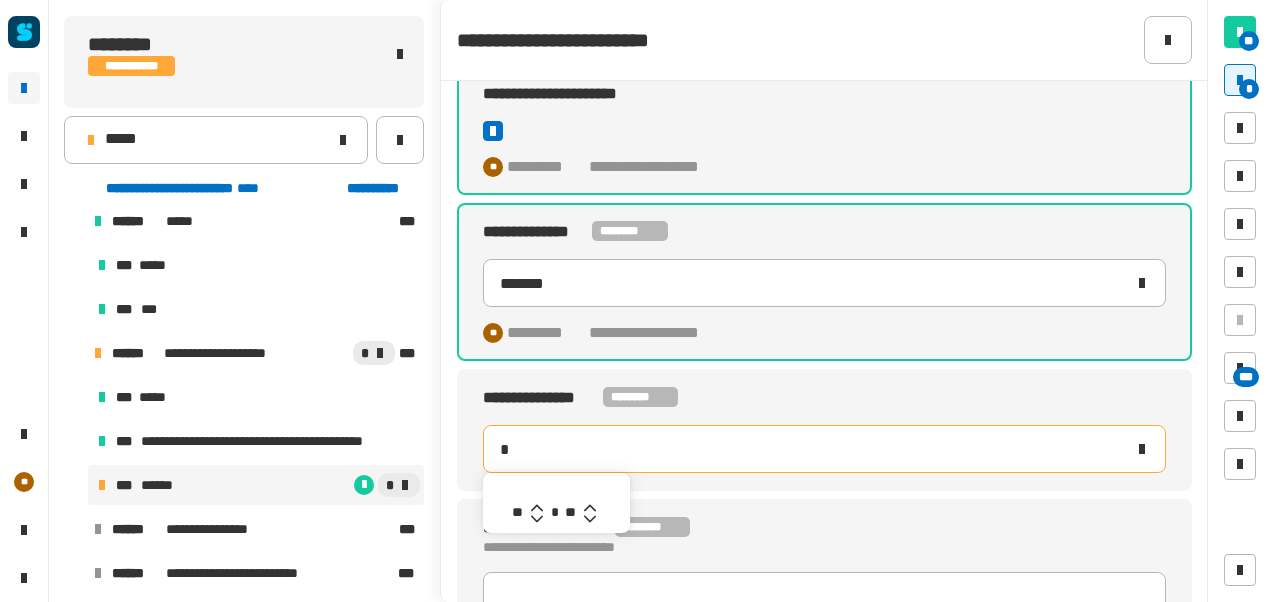 type on "********" 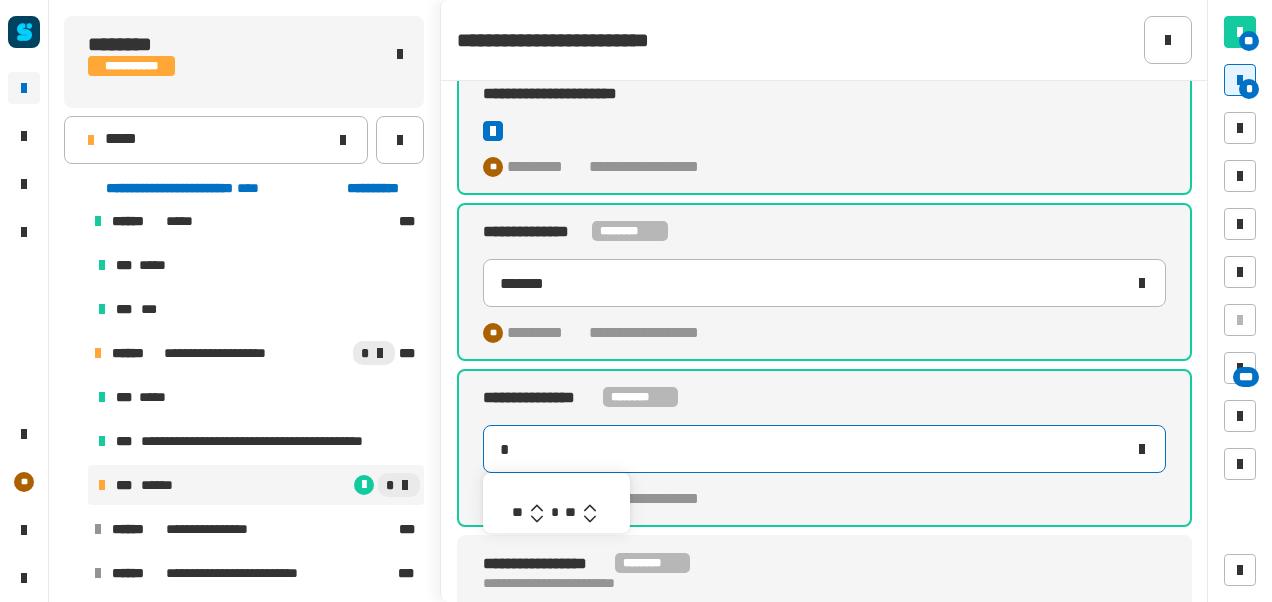 type on "********" 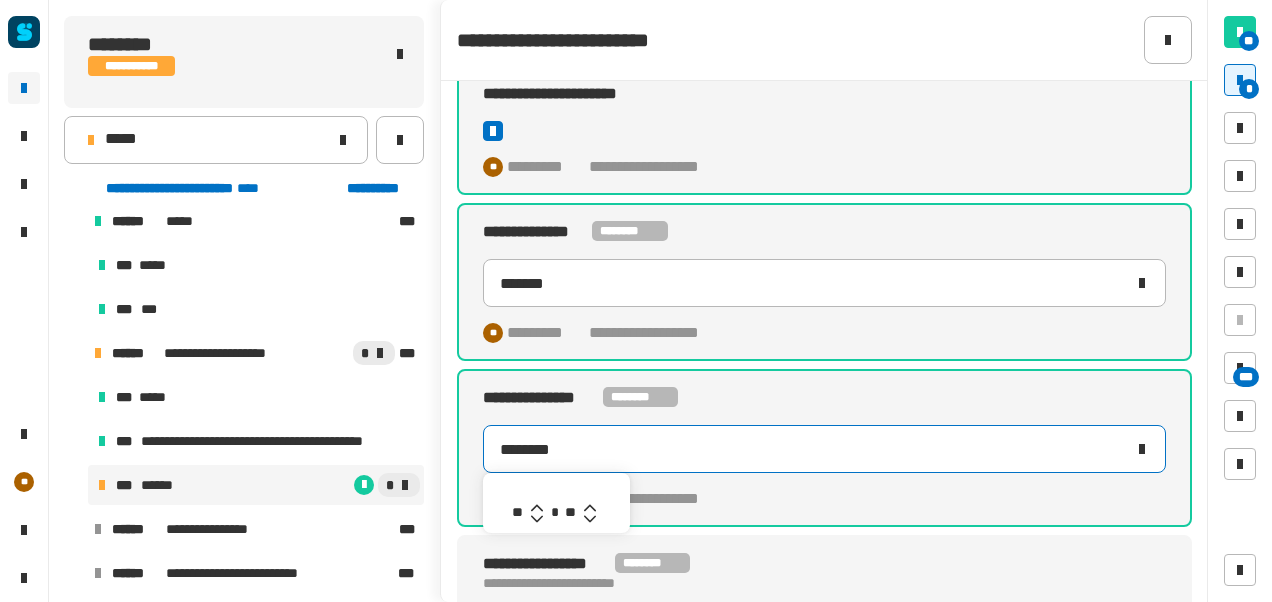 click 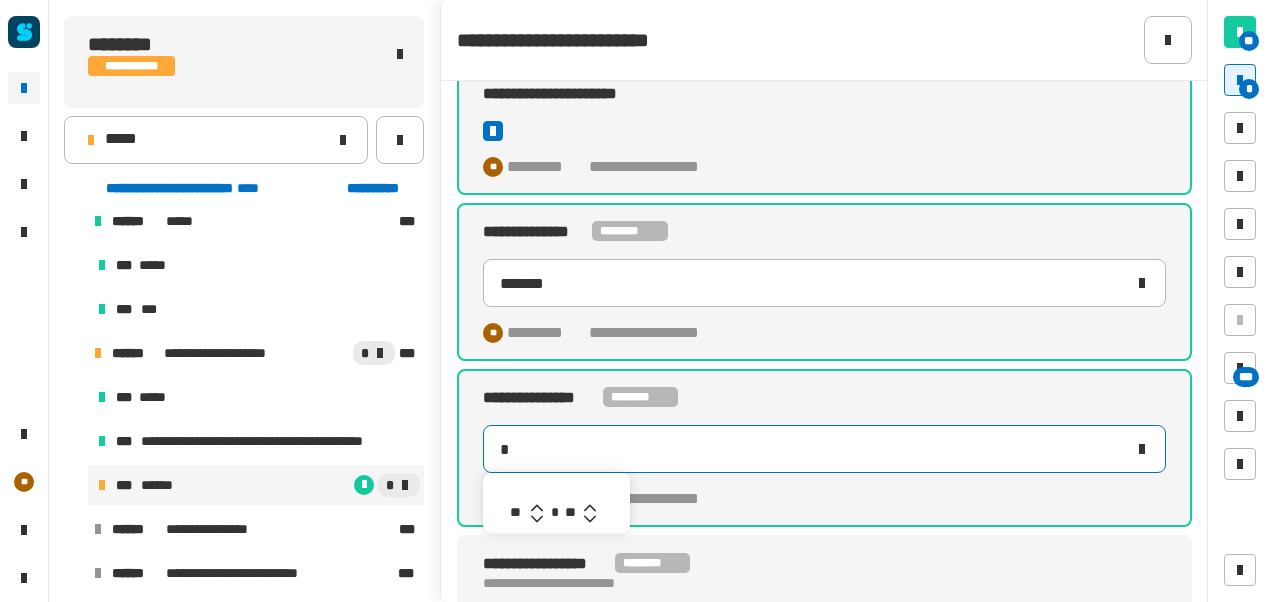 type on "********" 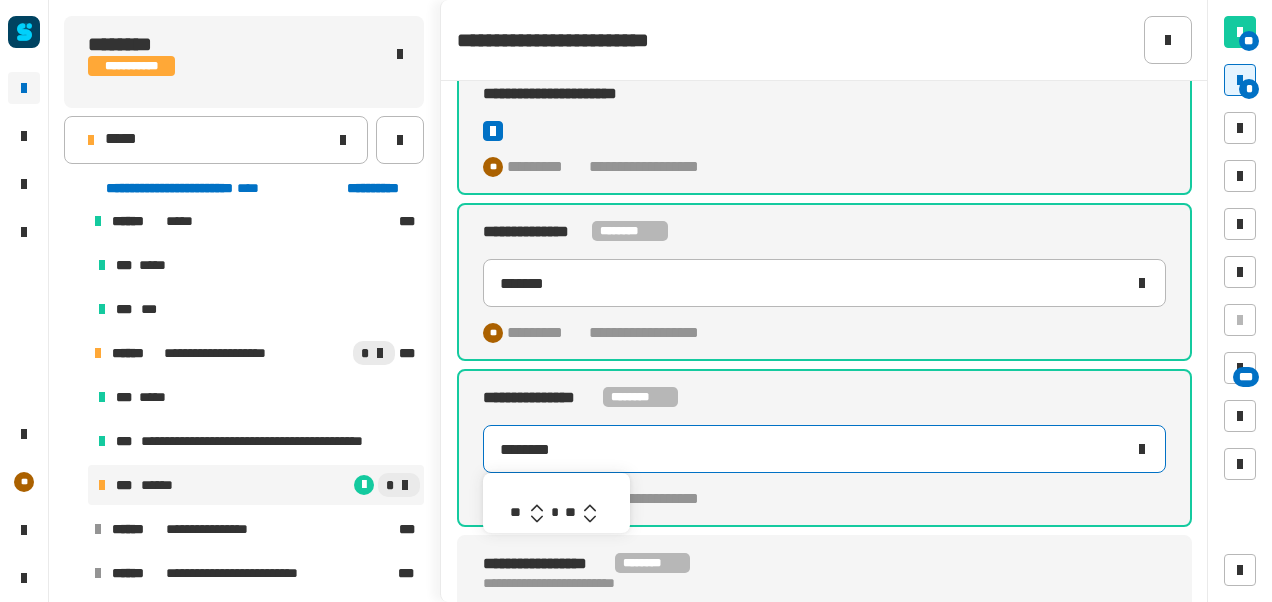type 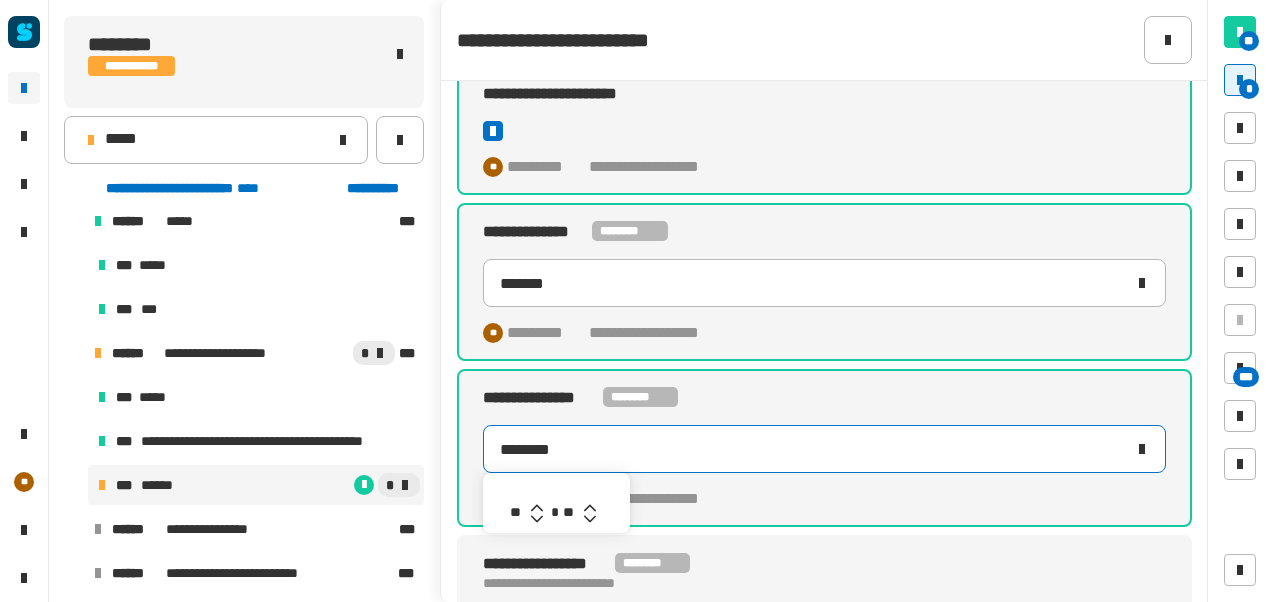 click 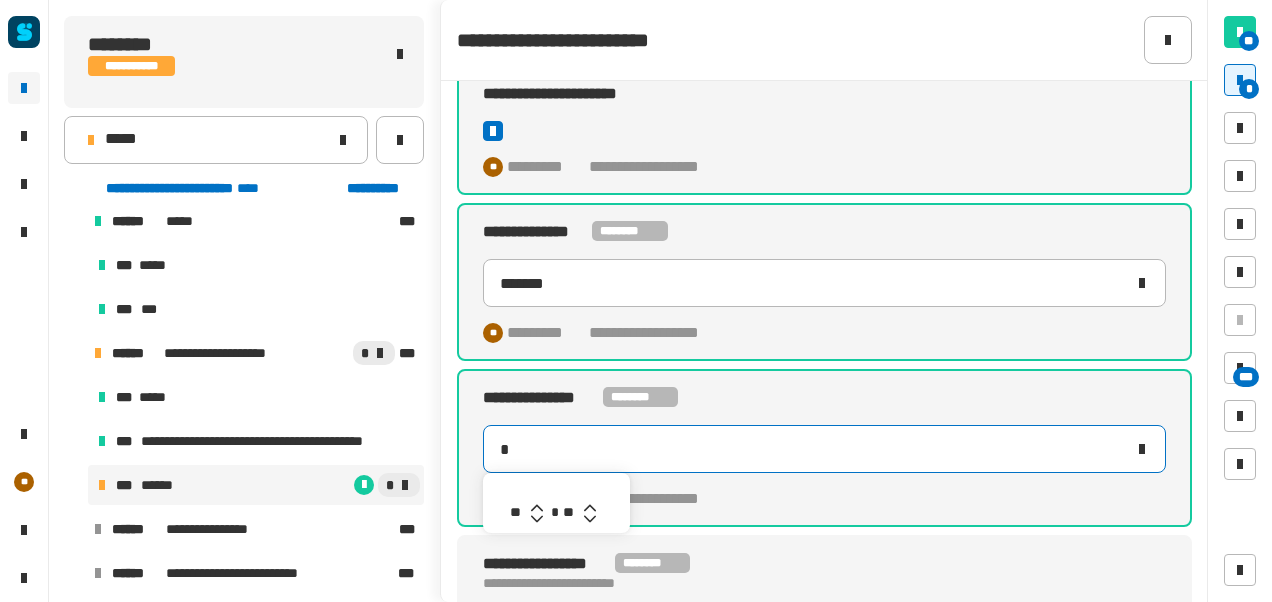type on "********" 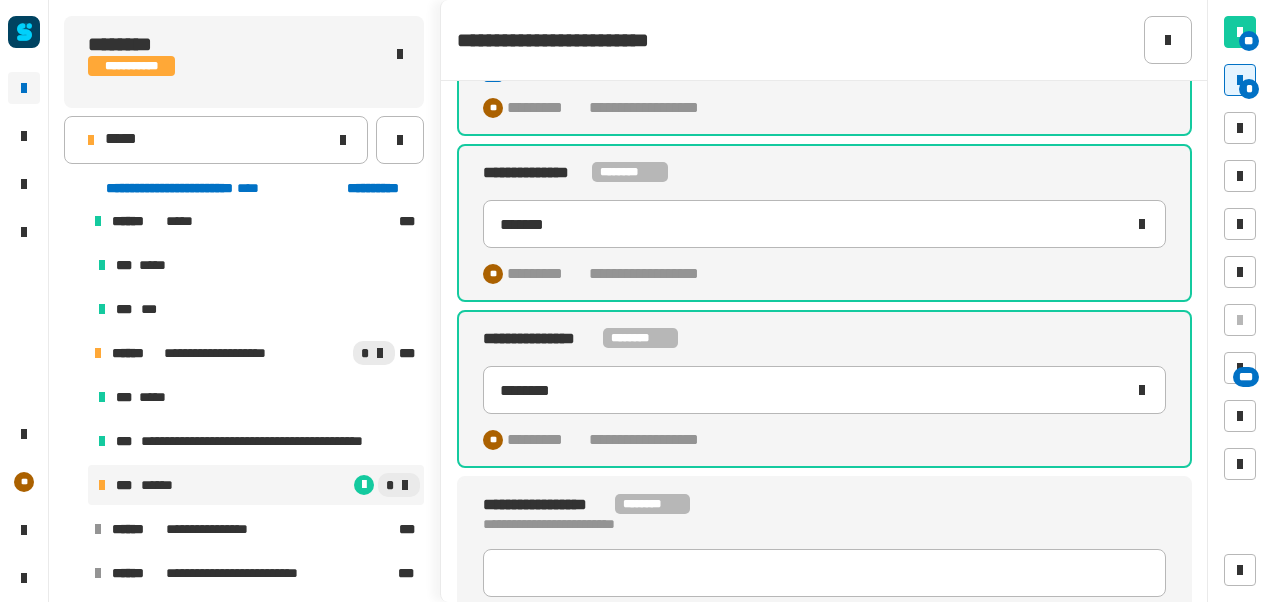 scroll, scrollTop: 452, scrollLeft: 0, axis: vertical 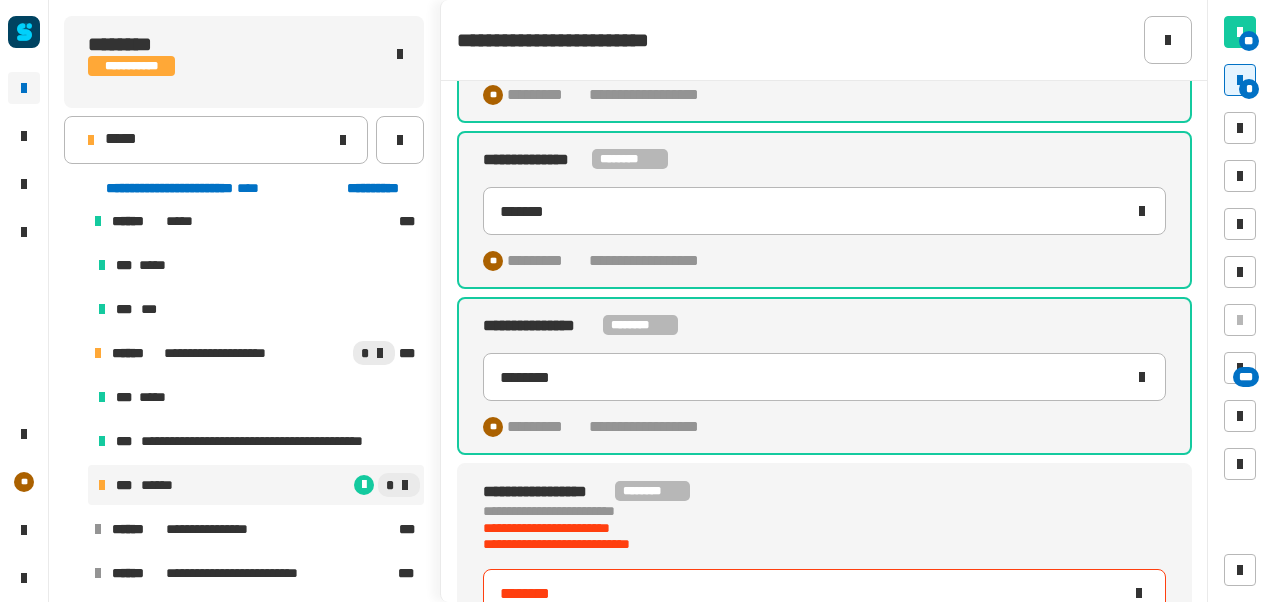 type on "********" 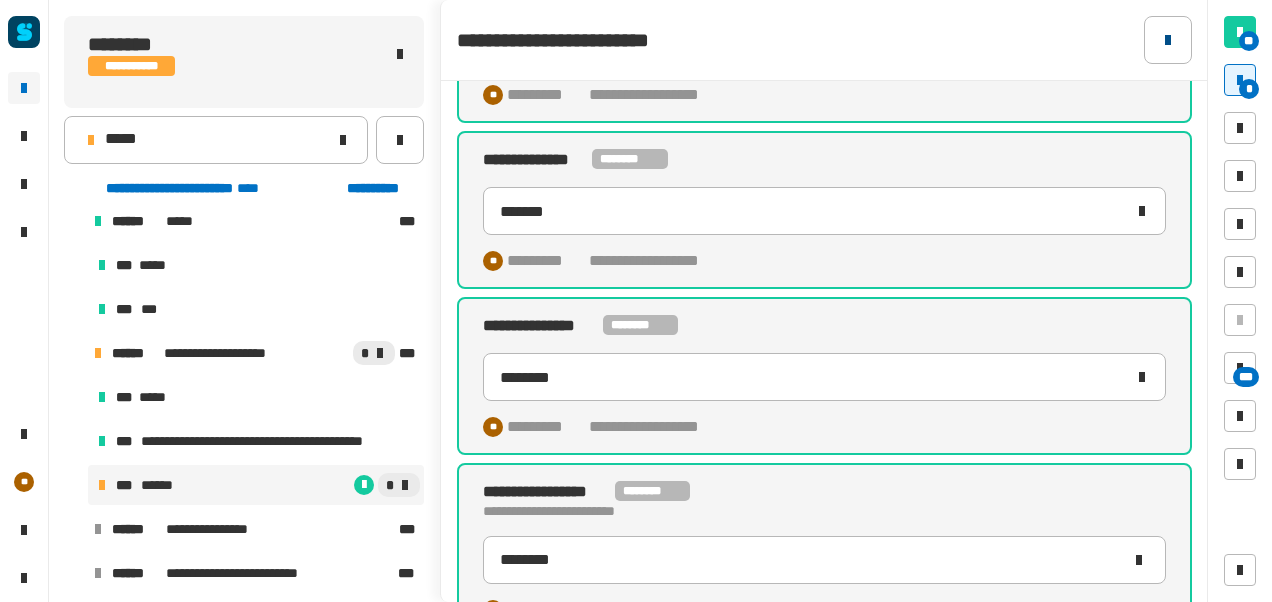 click 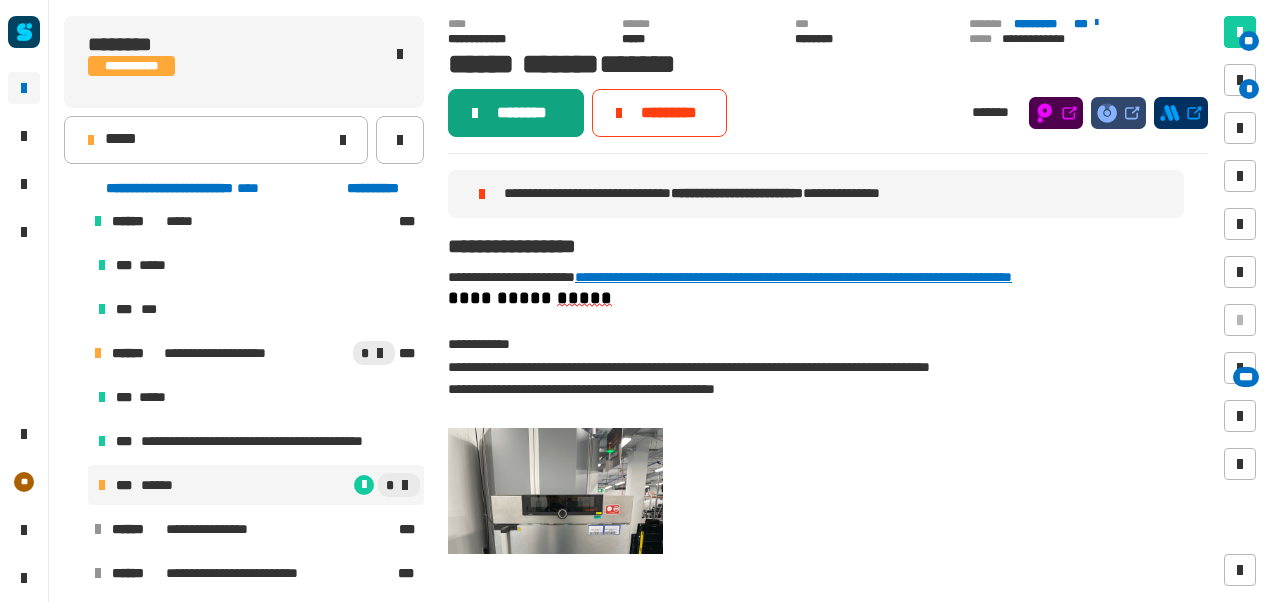 click on "********" 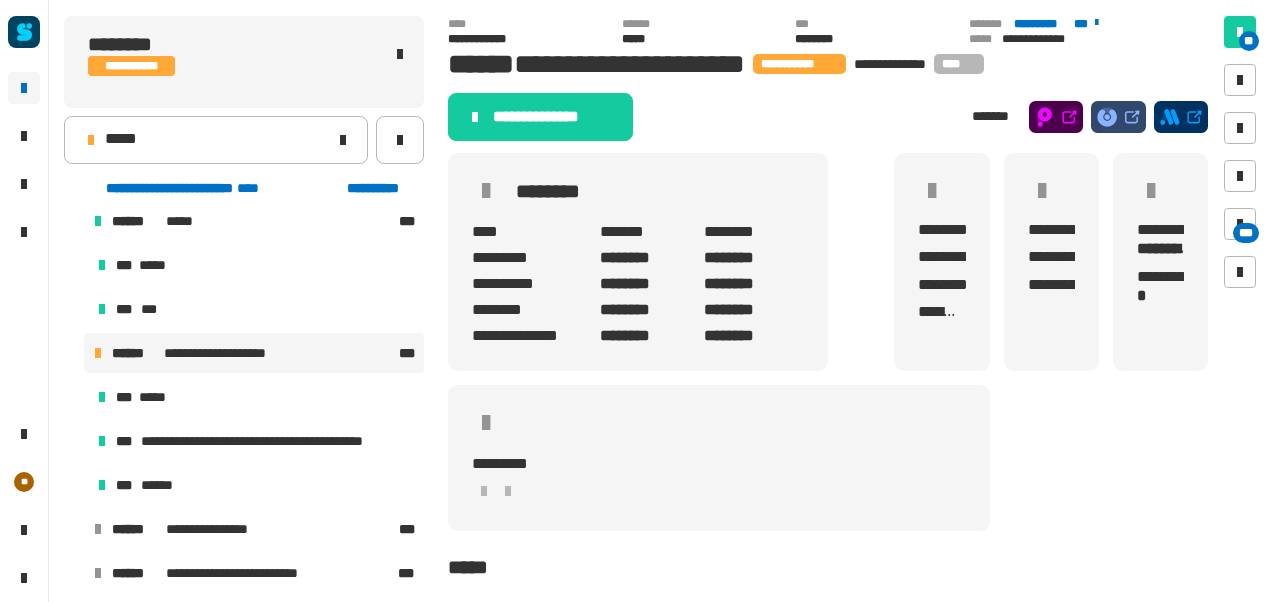click on "**********" 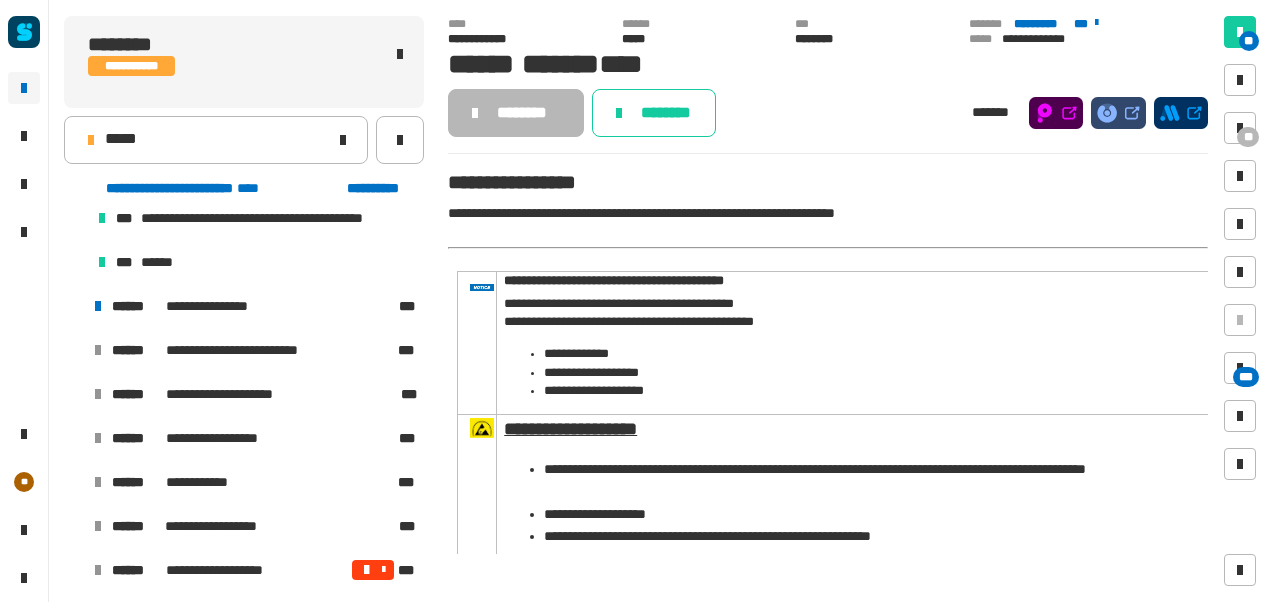 scroll, scrollTop: 1514, scrollLeft: 0, axis: vertical 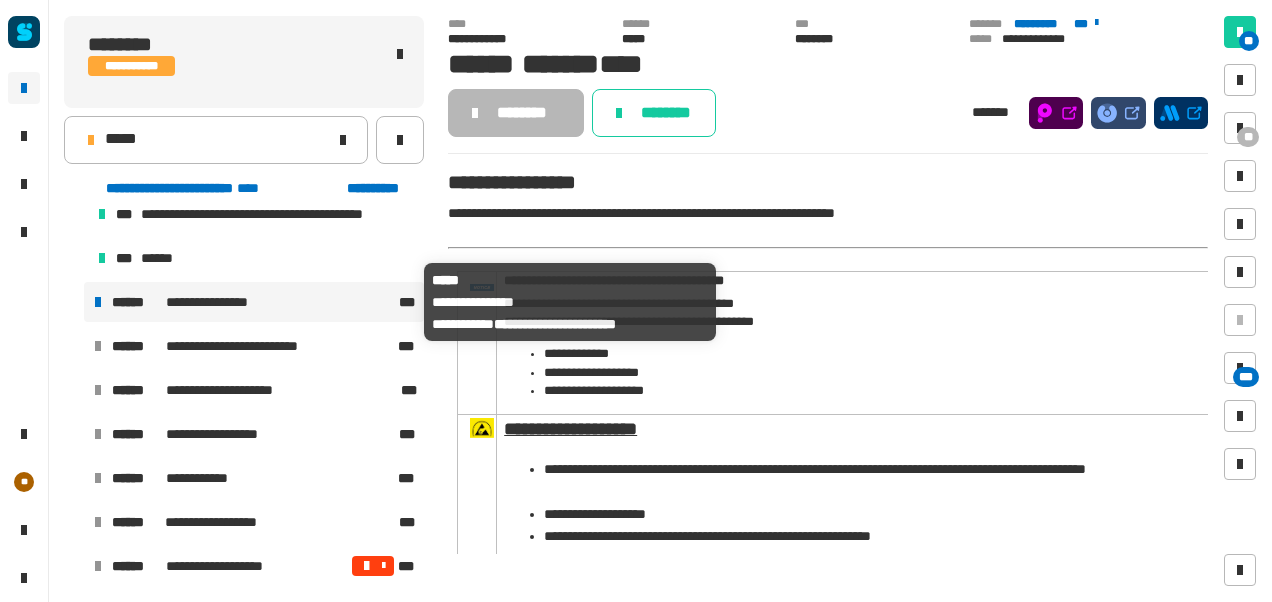 click on "**********" at bounding box center [253, 302] 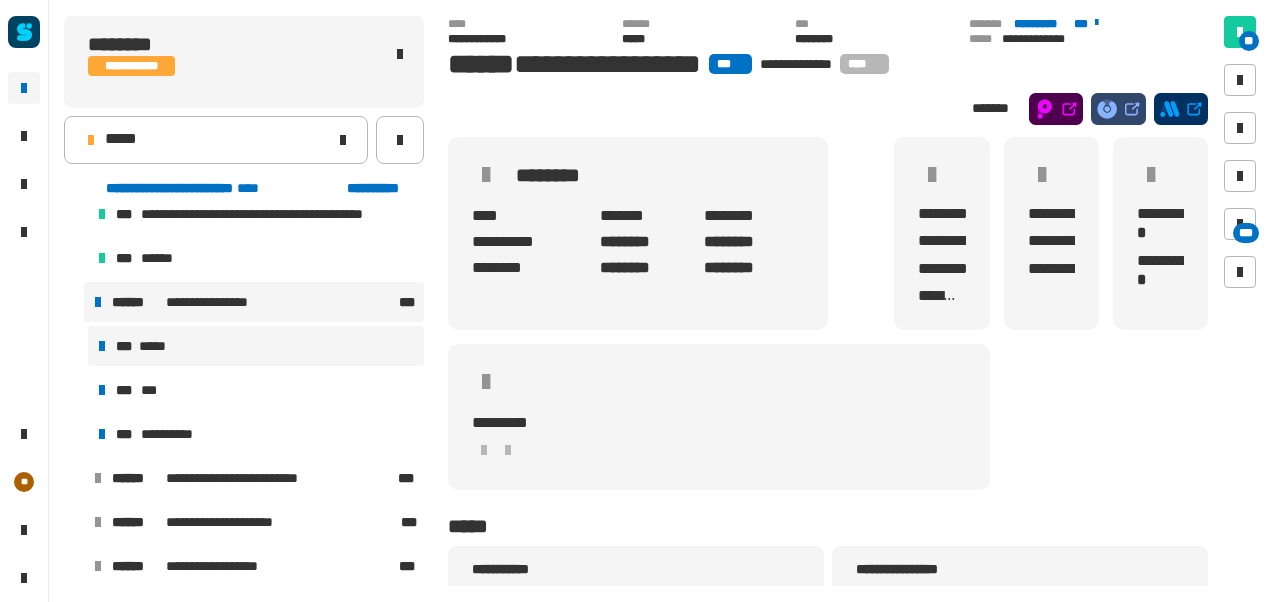 click on "*** *****" at bounding box center (256, 346) 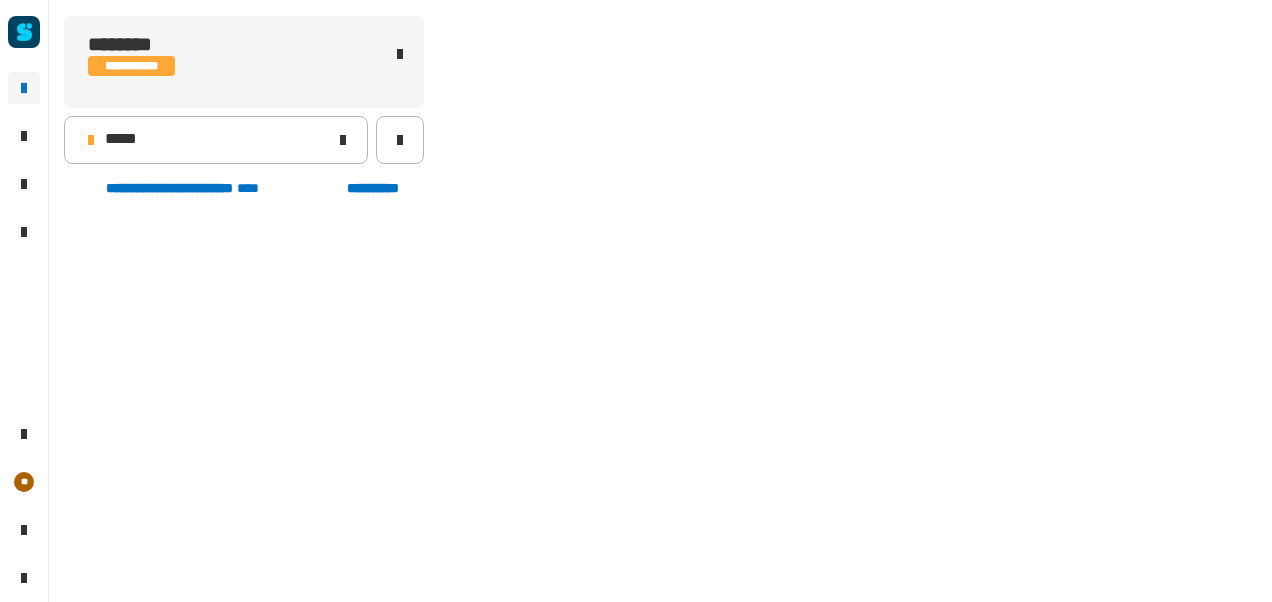 scroll, scrollTop: 1463, scrollLeft: 0, axis: vertical 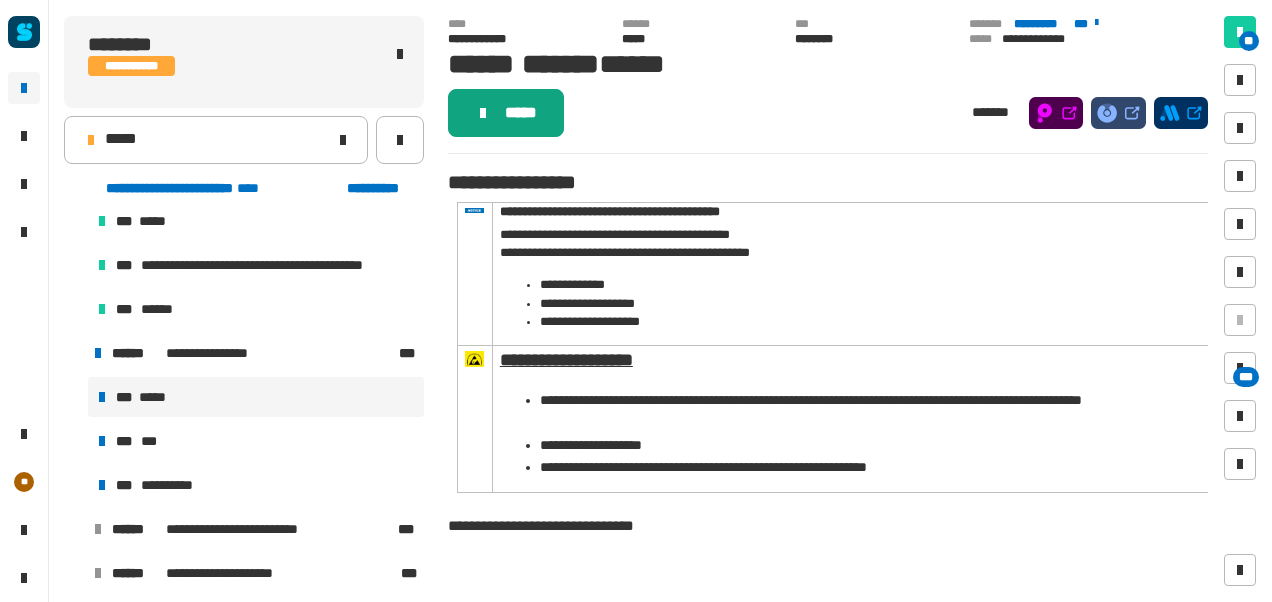 click on "*****" 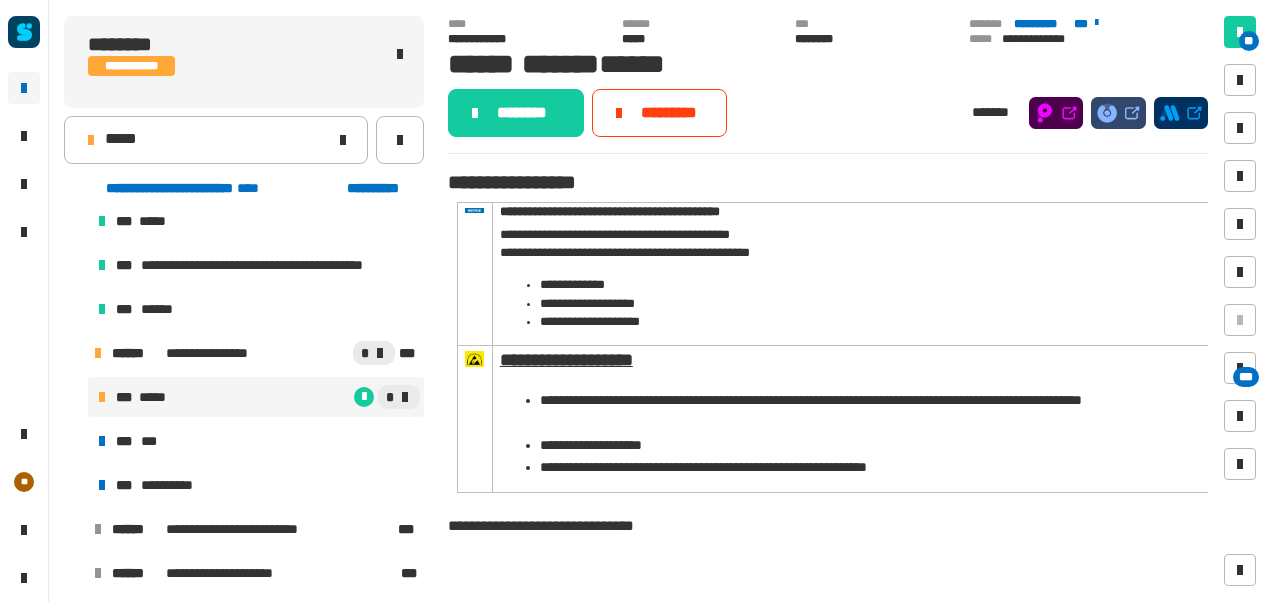 click on "********" 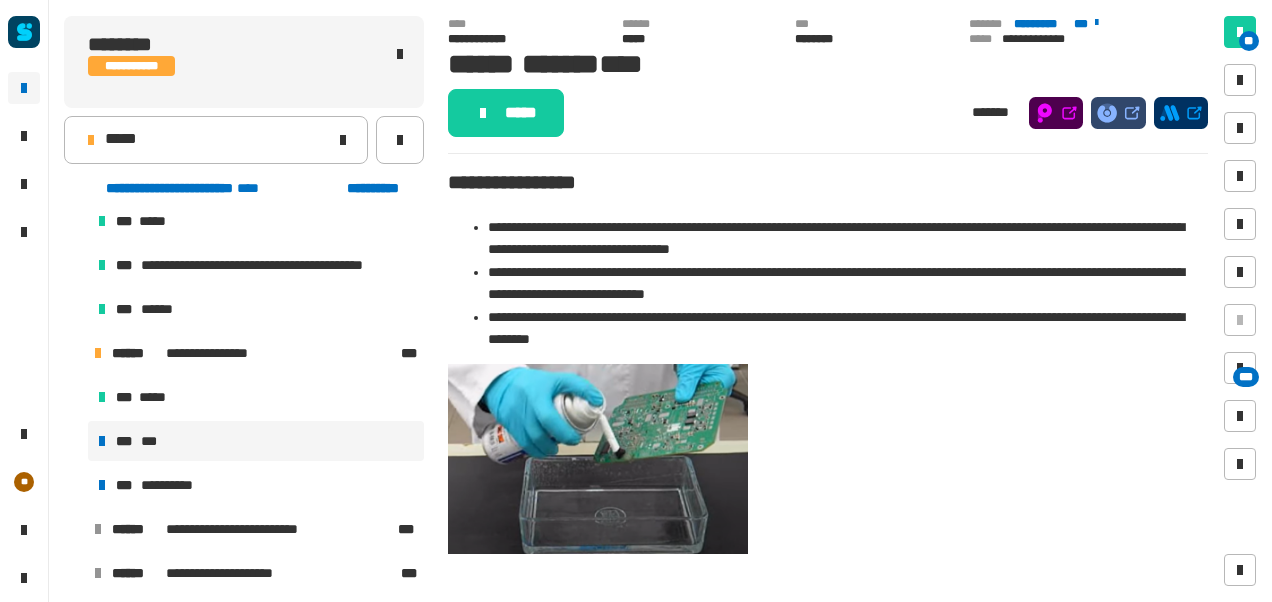 click on "*****" 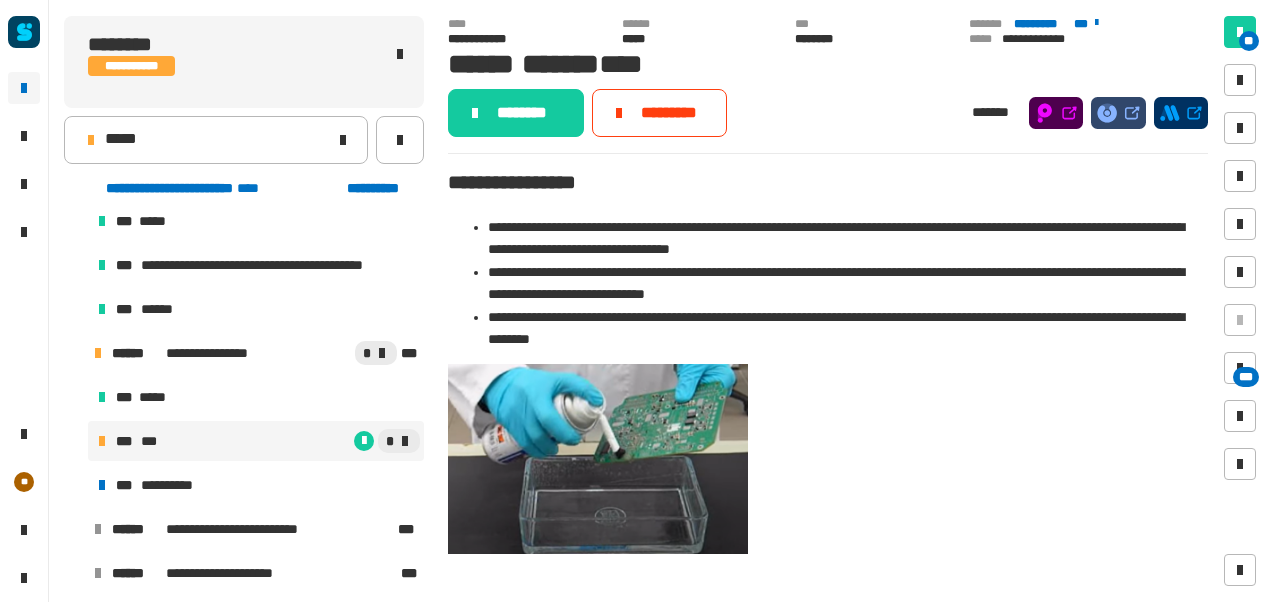 click on "********" 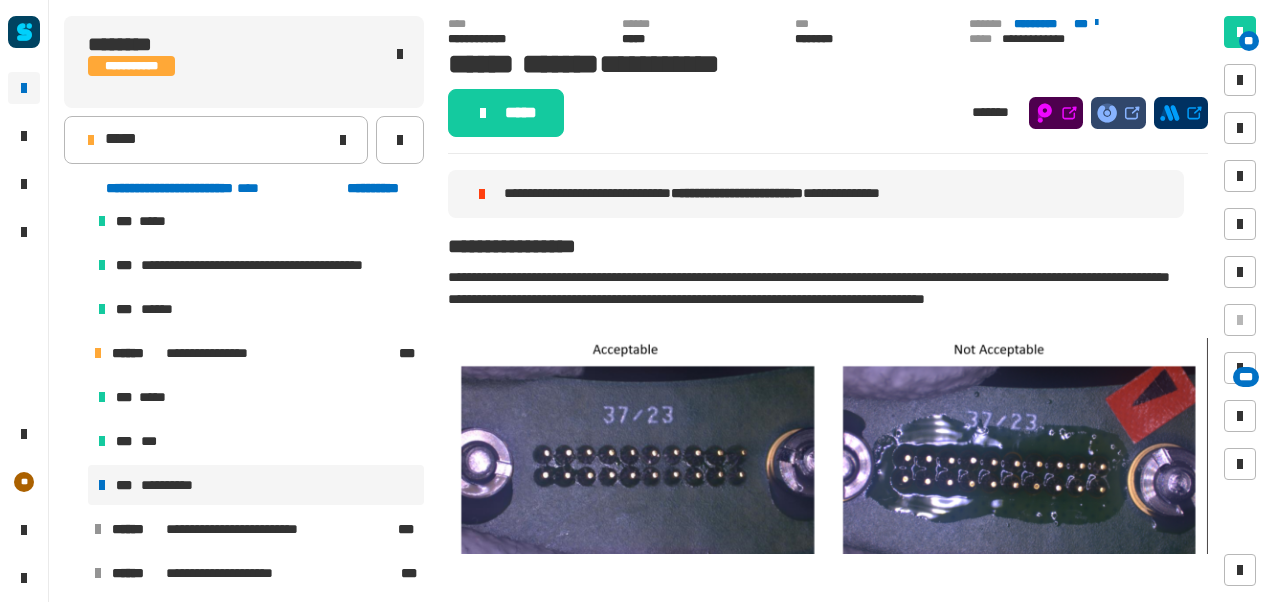 click on "*****" 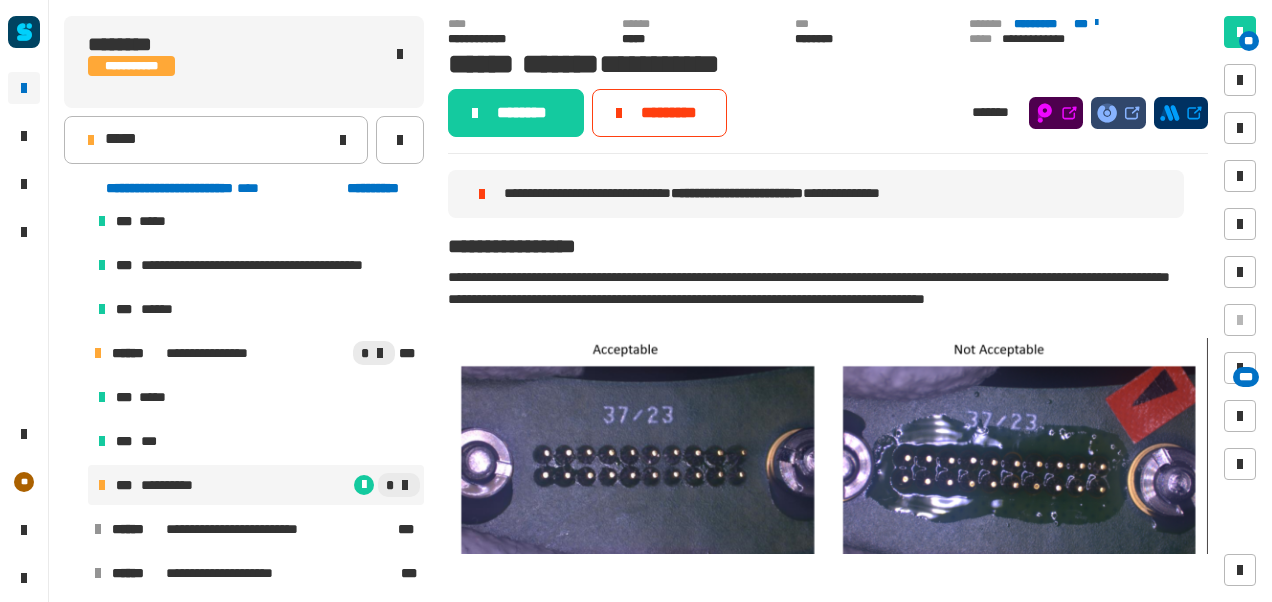 click on "********" 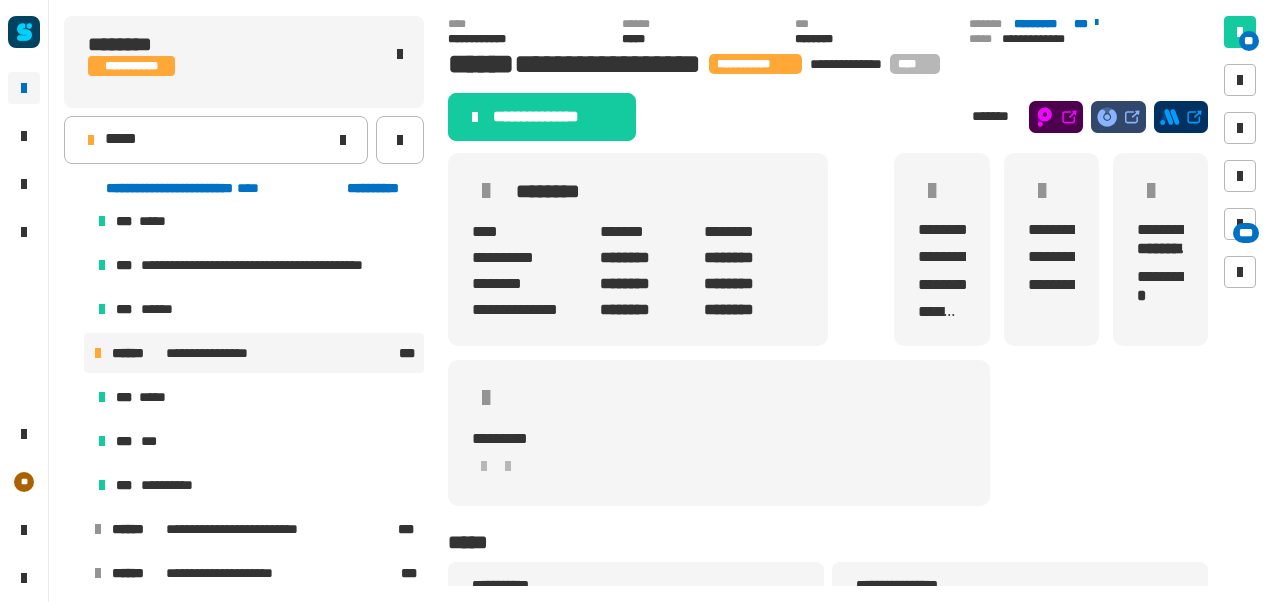 click on "**********" 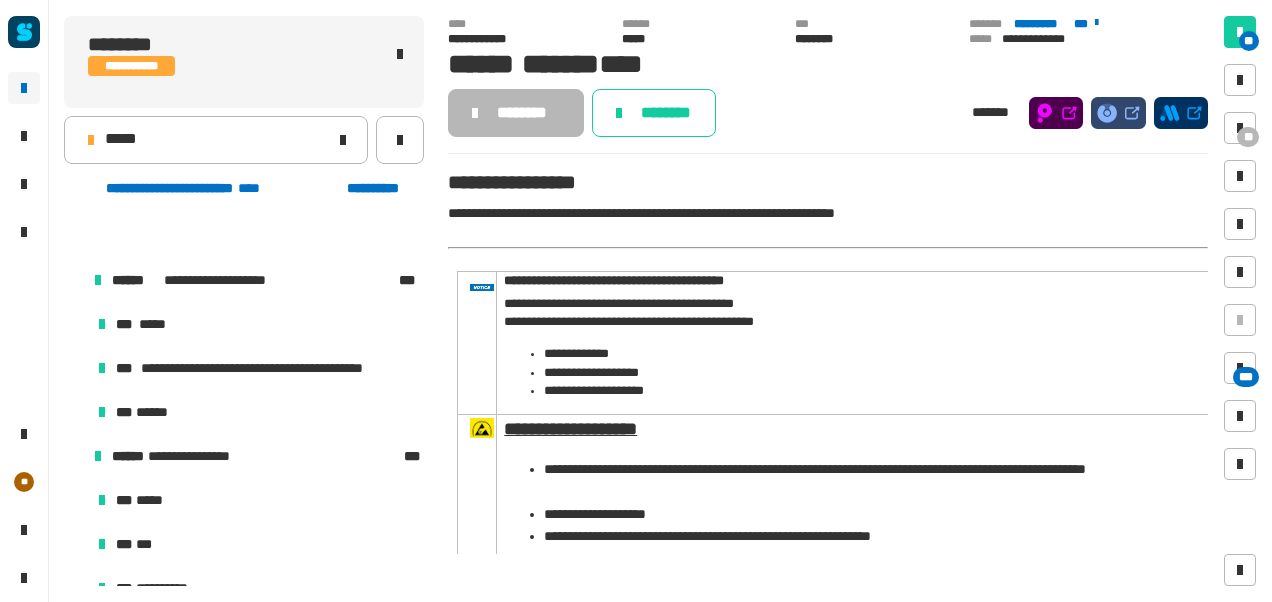 scroll, scrollTop: 1646, scrollLeft: 0, axis: vertical 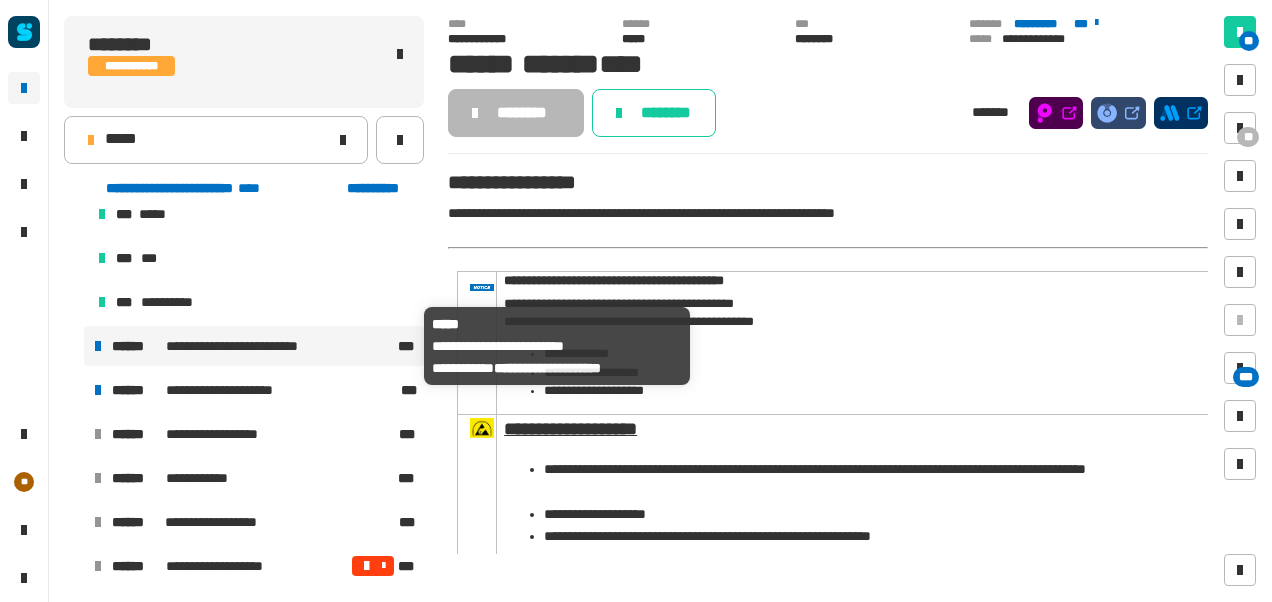 click on "**********" at bounding box center [250, 346] 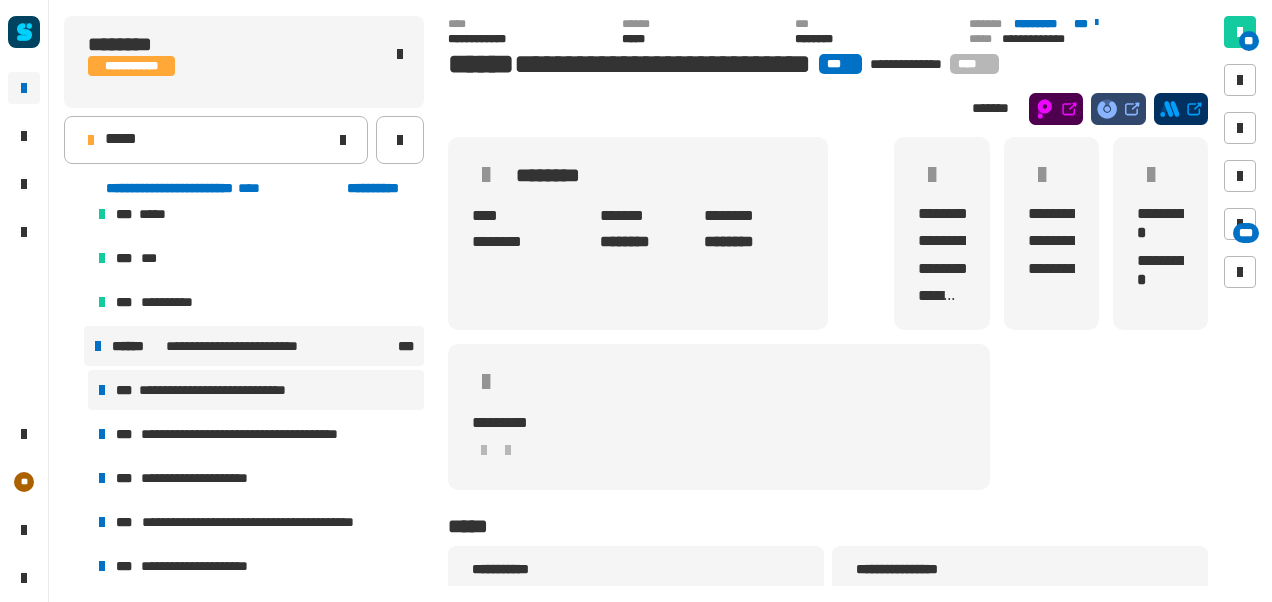 click on "**********" at bounding box center (256, 390) 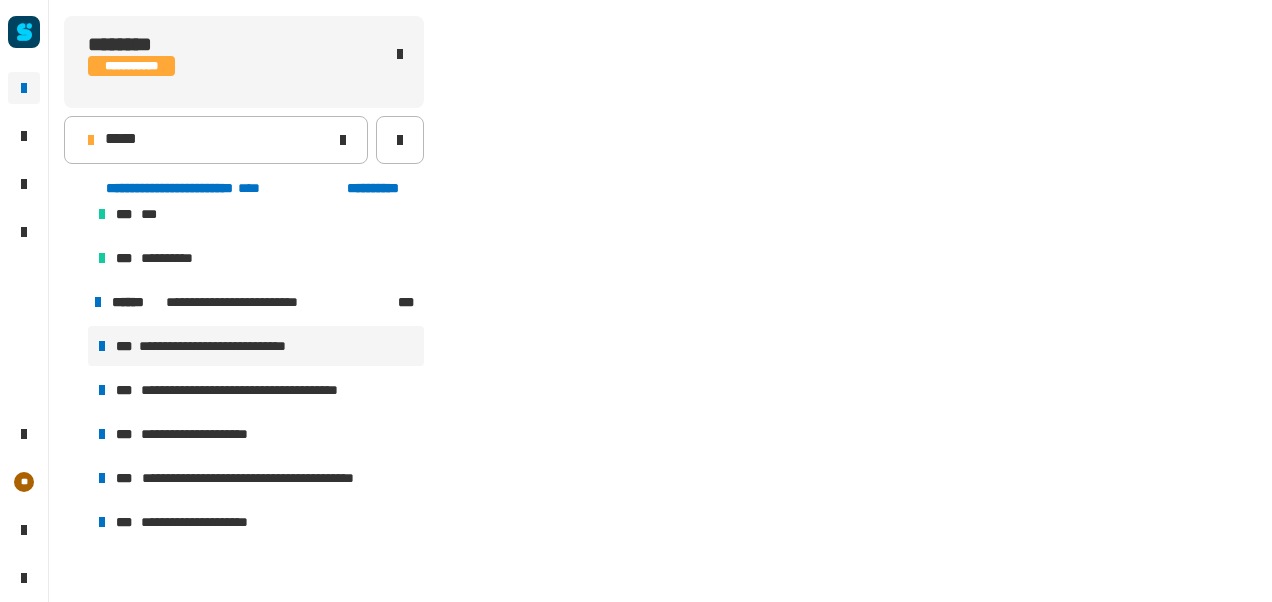 scroll, scrollTop: 1639, scrollLeft: 0, axis: vertical 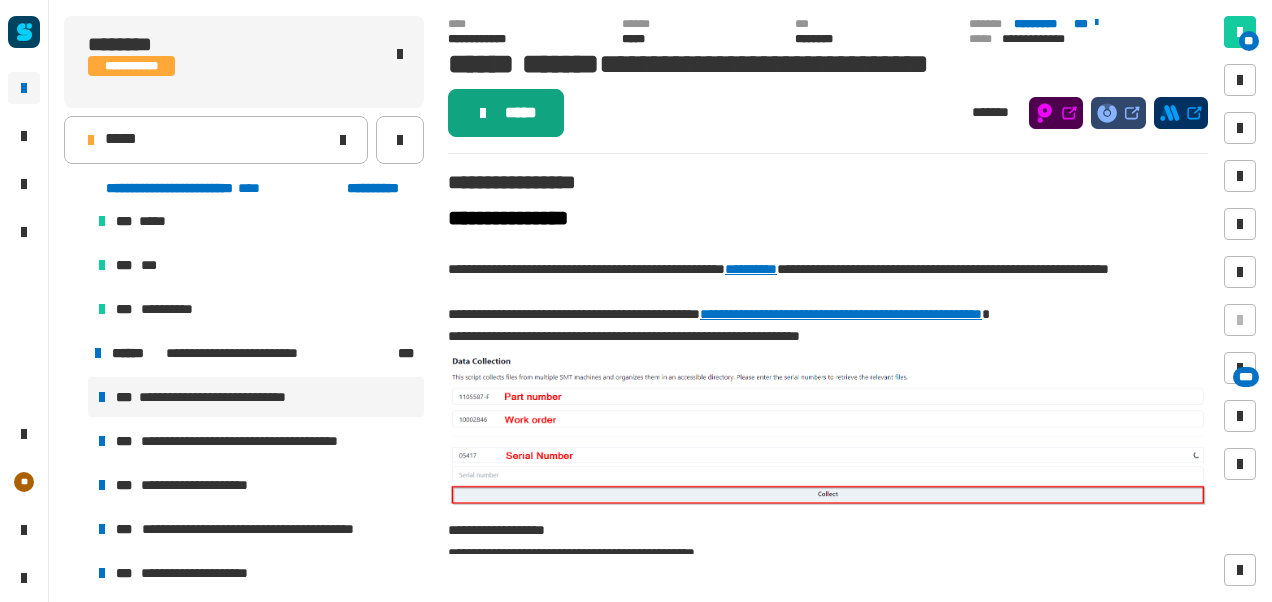 click on "*****" 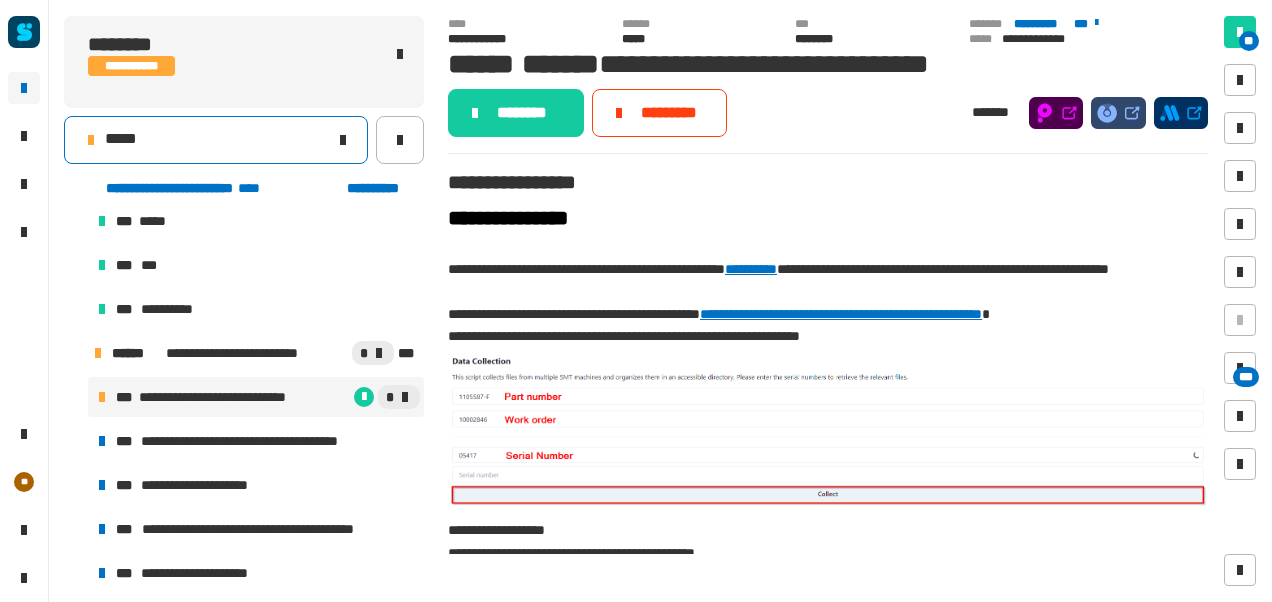 click on "*****" 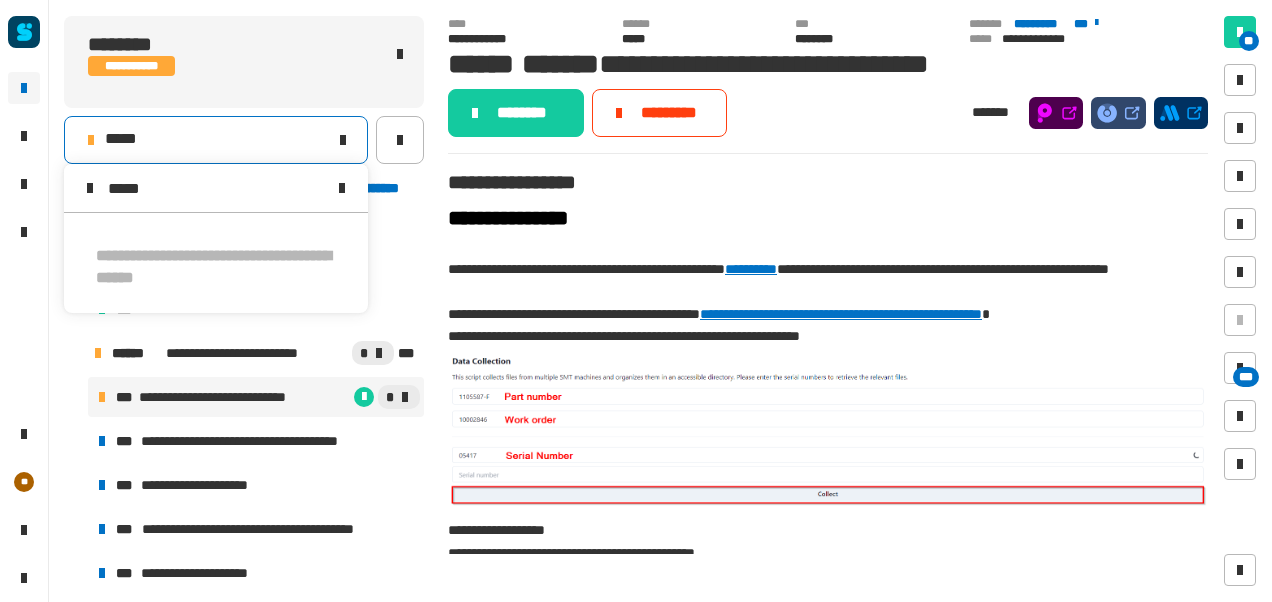 click on "*****" at bounding box center (216, 188) 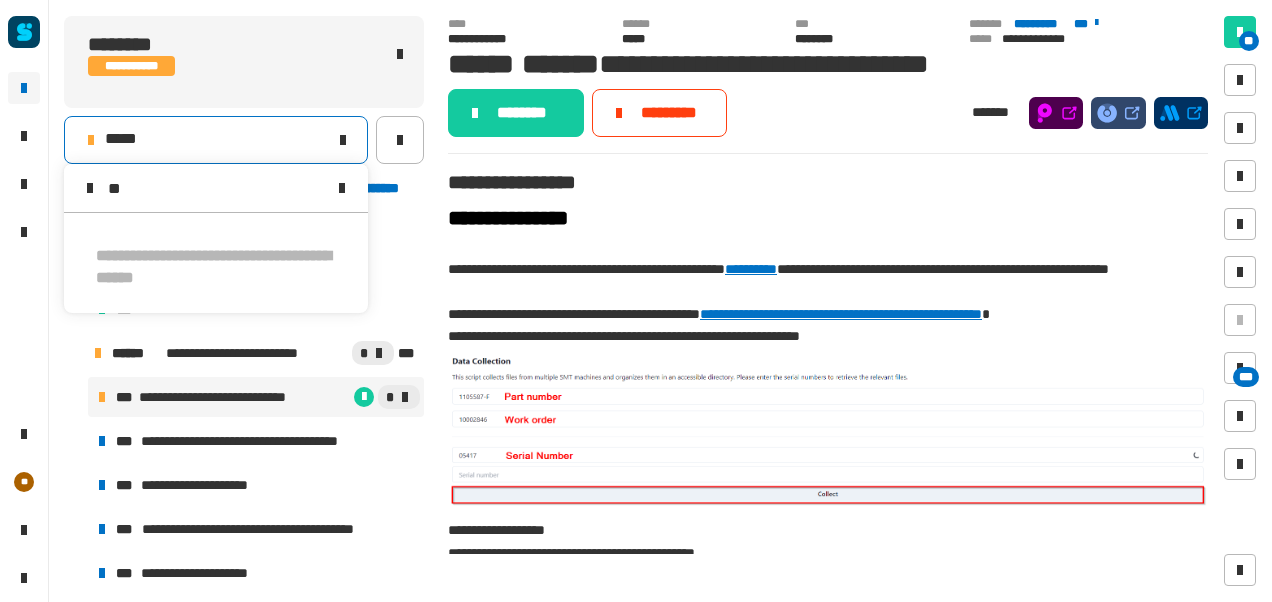 type on "*" 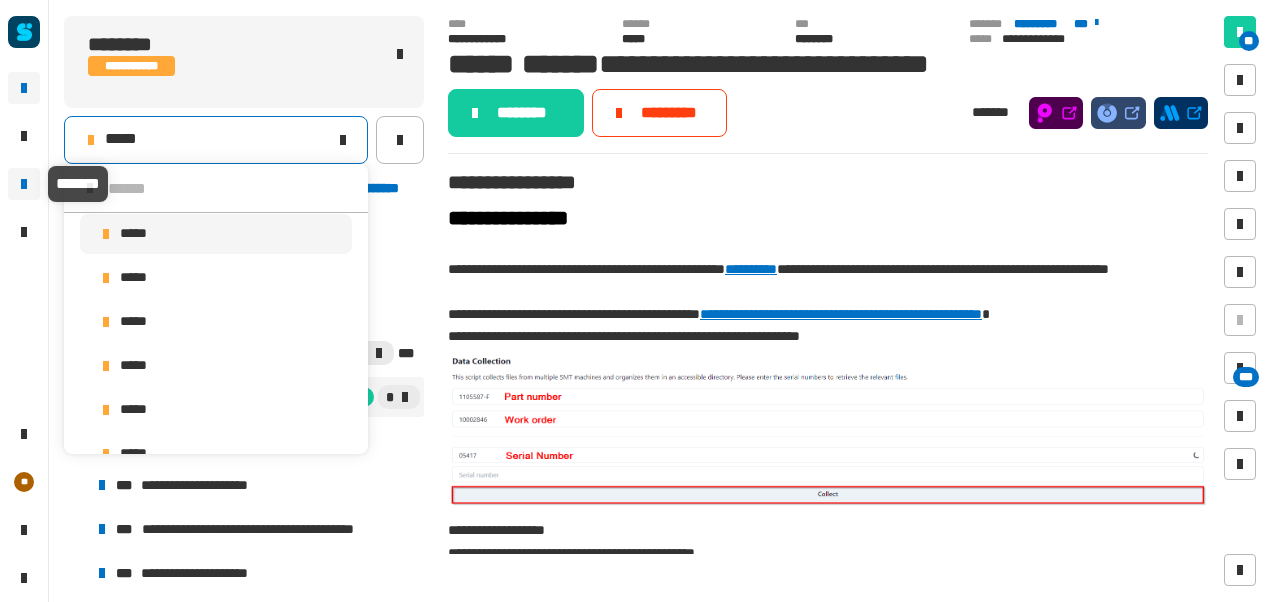 scroll, scrollTop: 16, scrollLeft: 0, axis: vertical 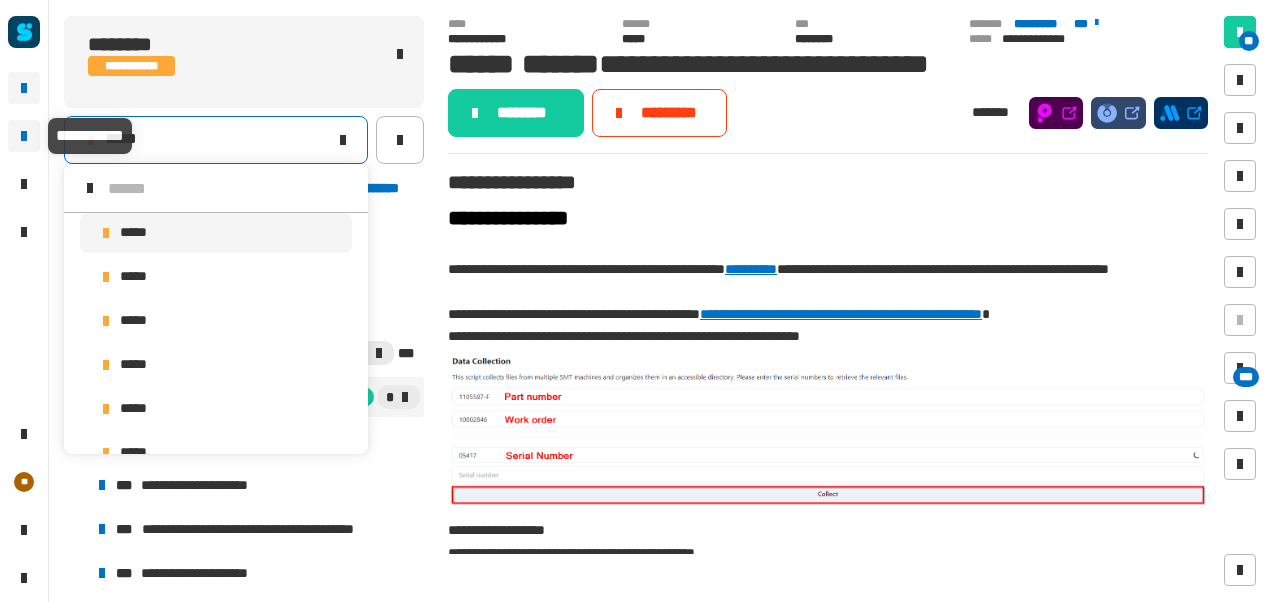 type 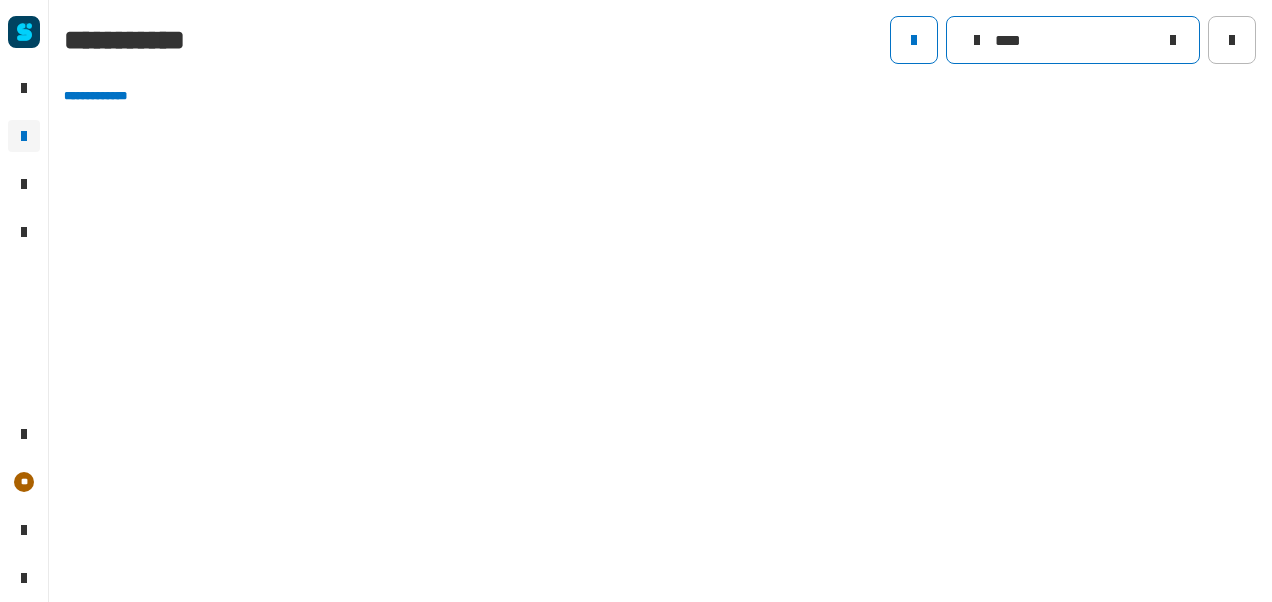 click on "****" 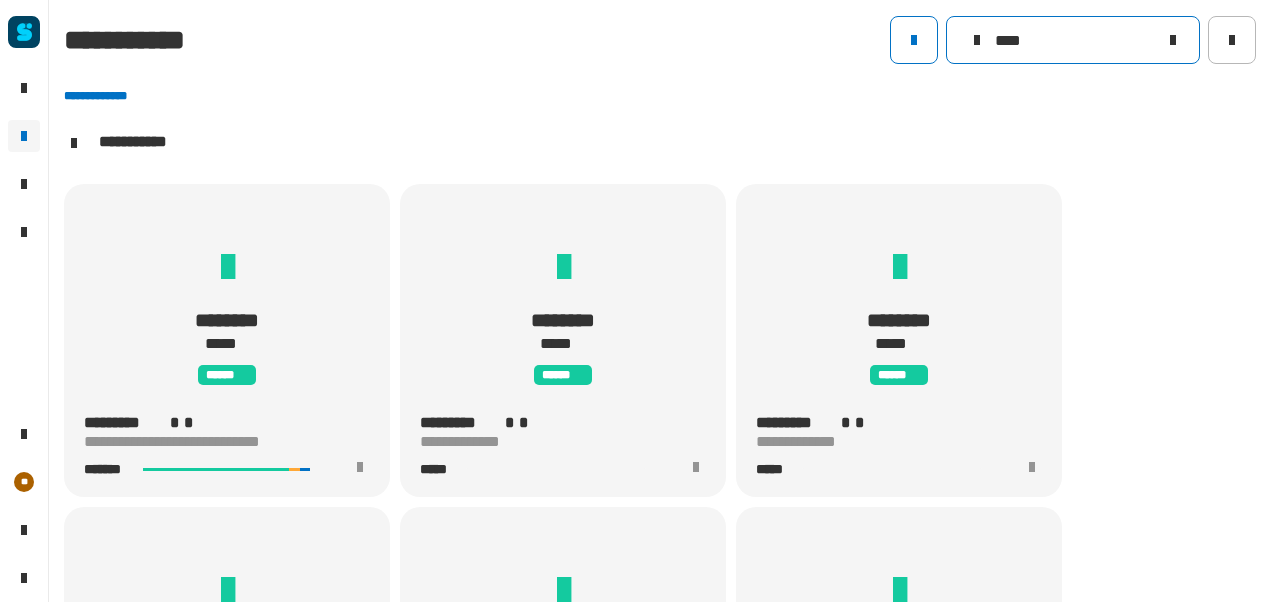 scroll, scrollTop: 1, scrollLeft: 0, axis: vertical 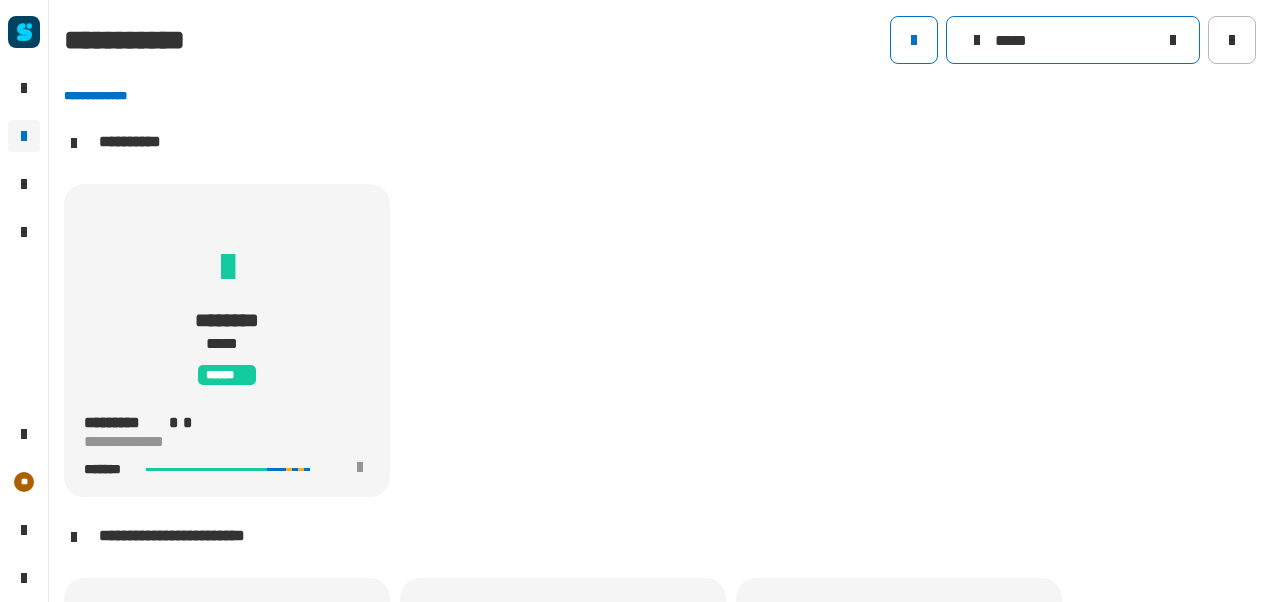 click on "*****" 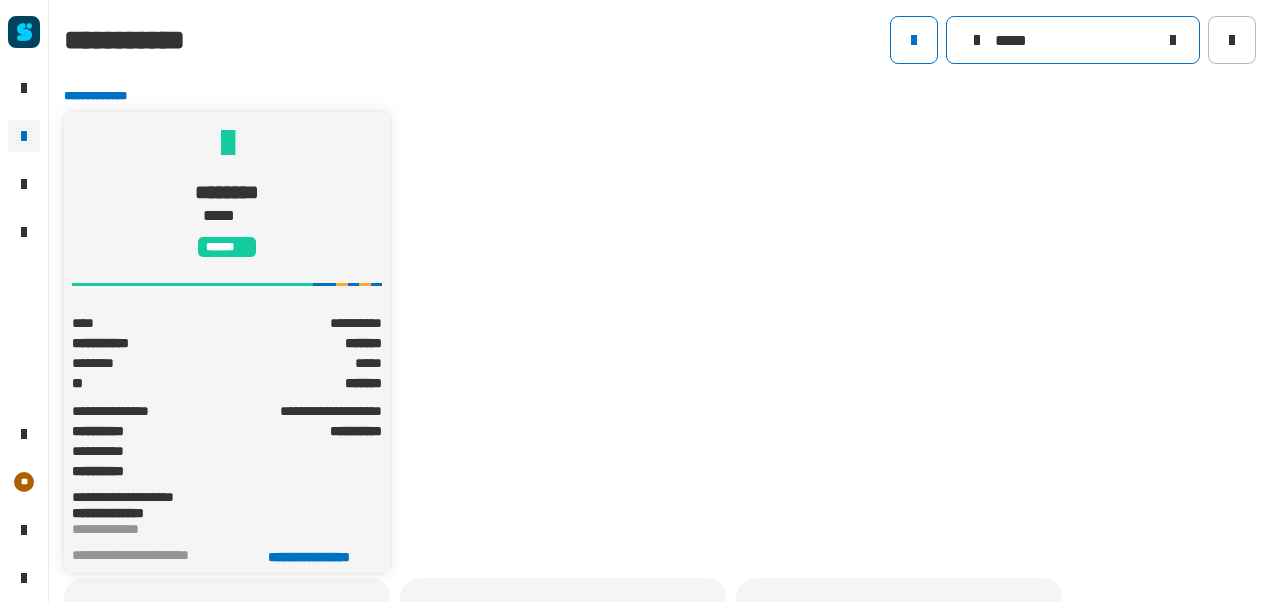 type on "*****" 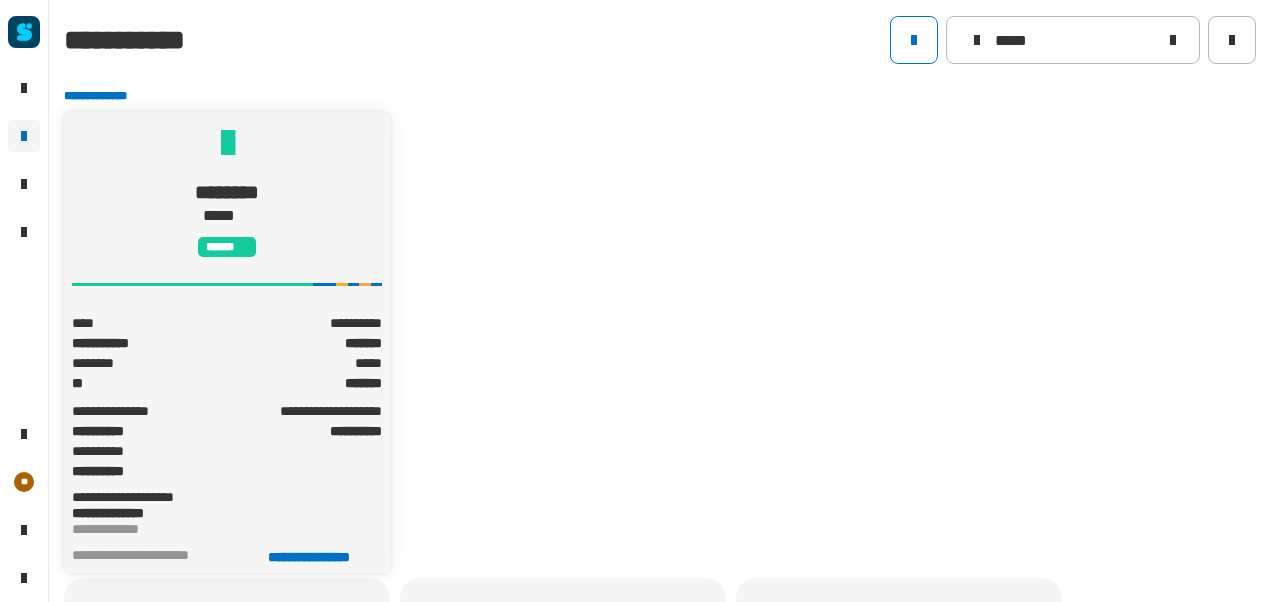 click on "******** ***** ******" 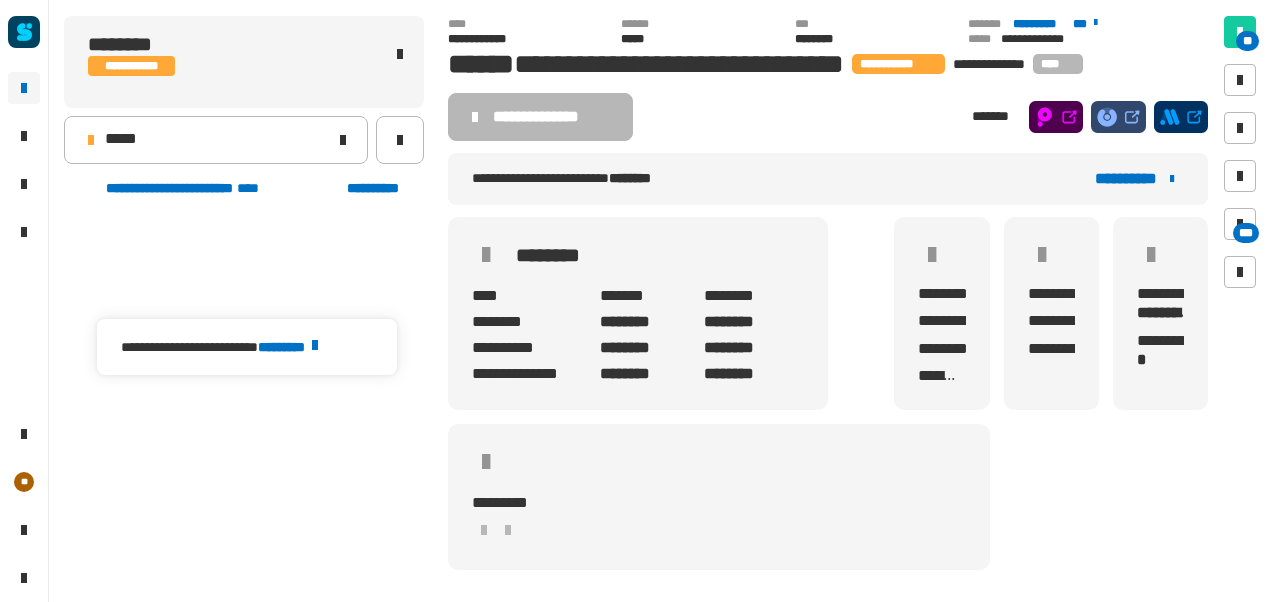 scroll, scrollTop: 0, scrollLeft: 0, axis: both 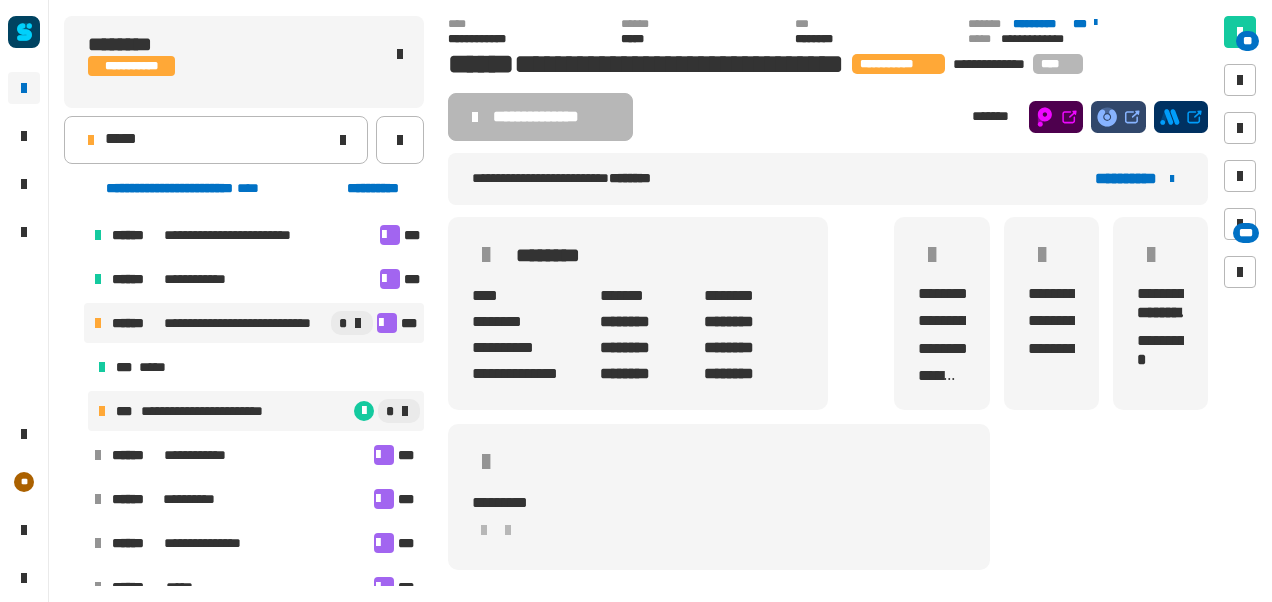 click on "**********" at bounding box center [236, 411] 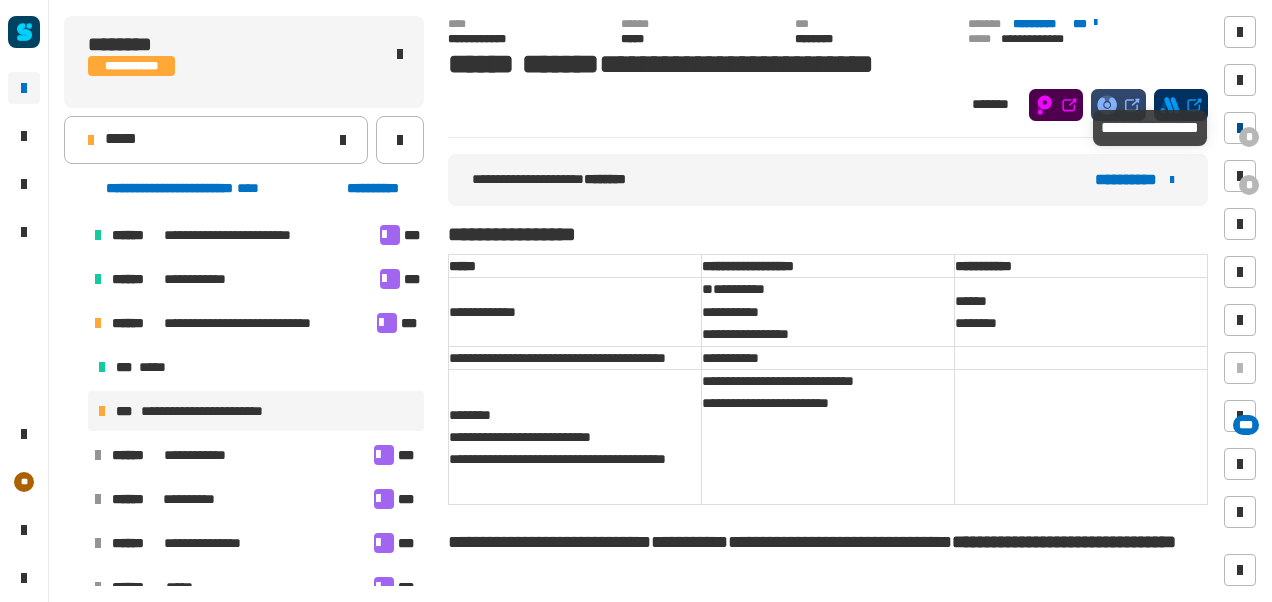 click on "*" at bounding box center [1240, 128] 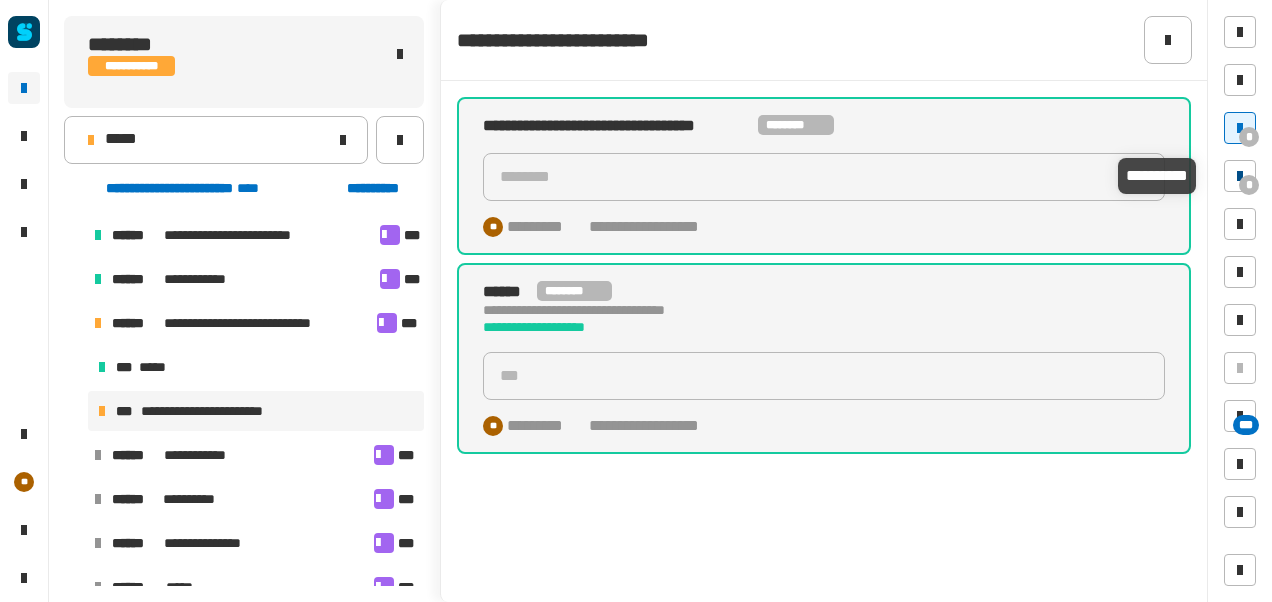 click on "*" at bounding box center [1240, 176] 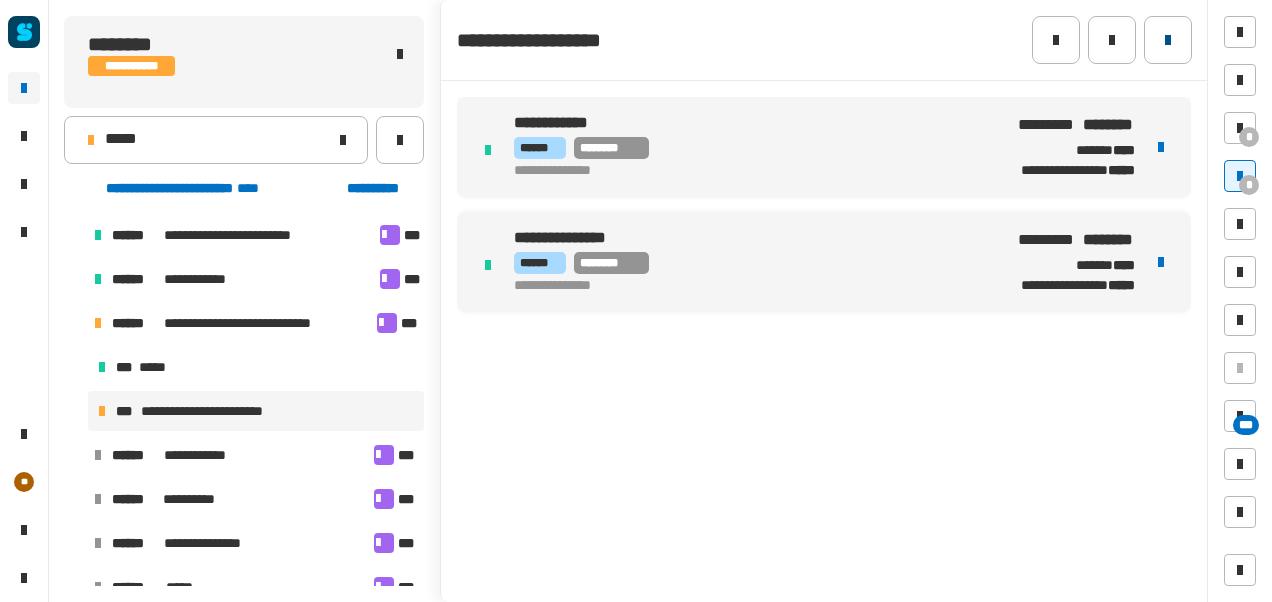 click 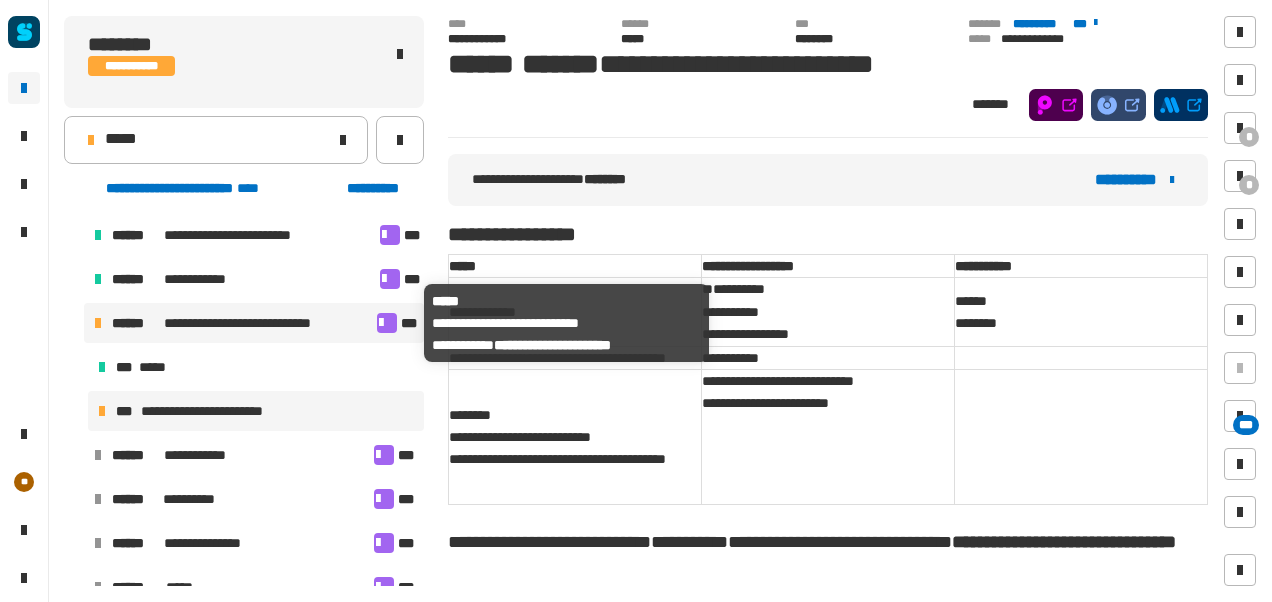 click at bounding box center [387, 323] 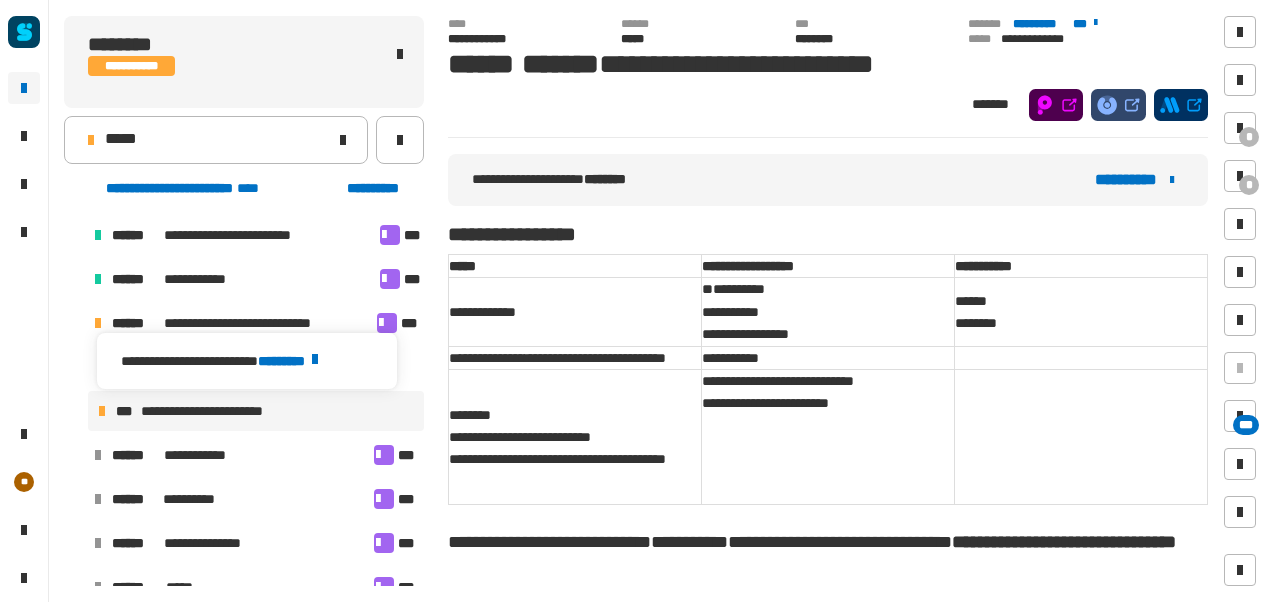 click on "********" at bounding box center (291, 361) 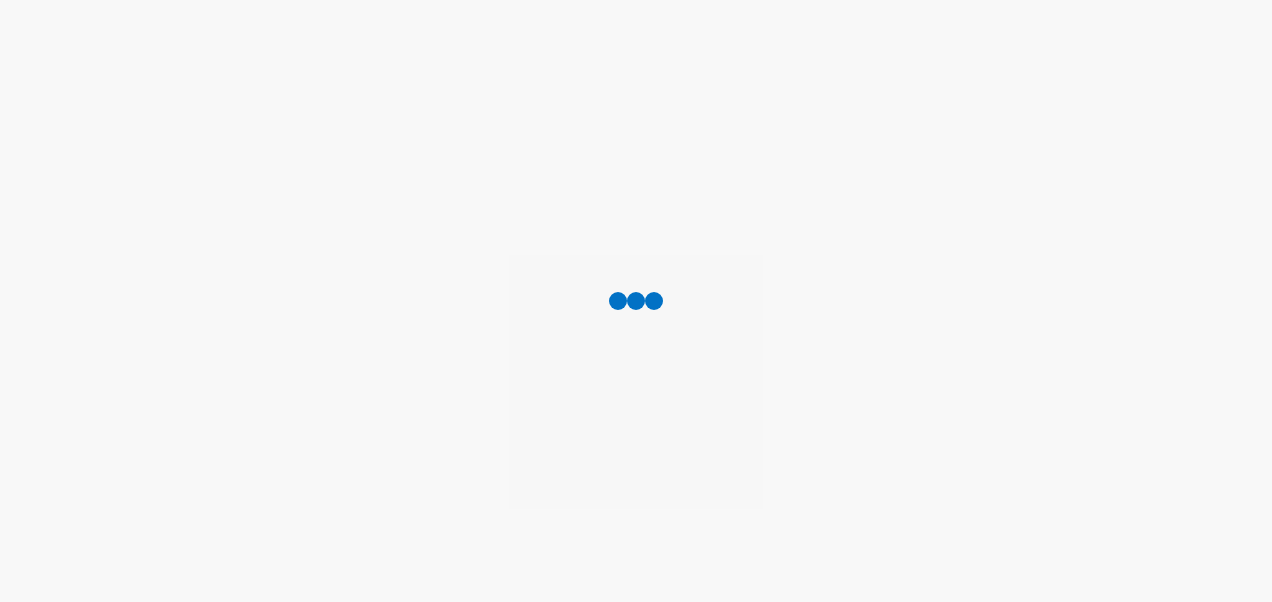 scroll, scrollTop: 0, scrollLeft: 0, axis: both 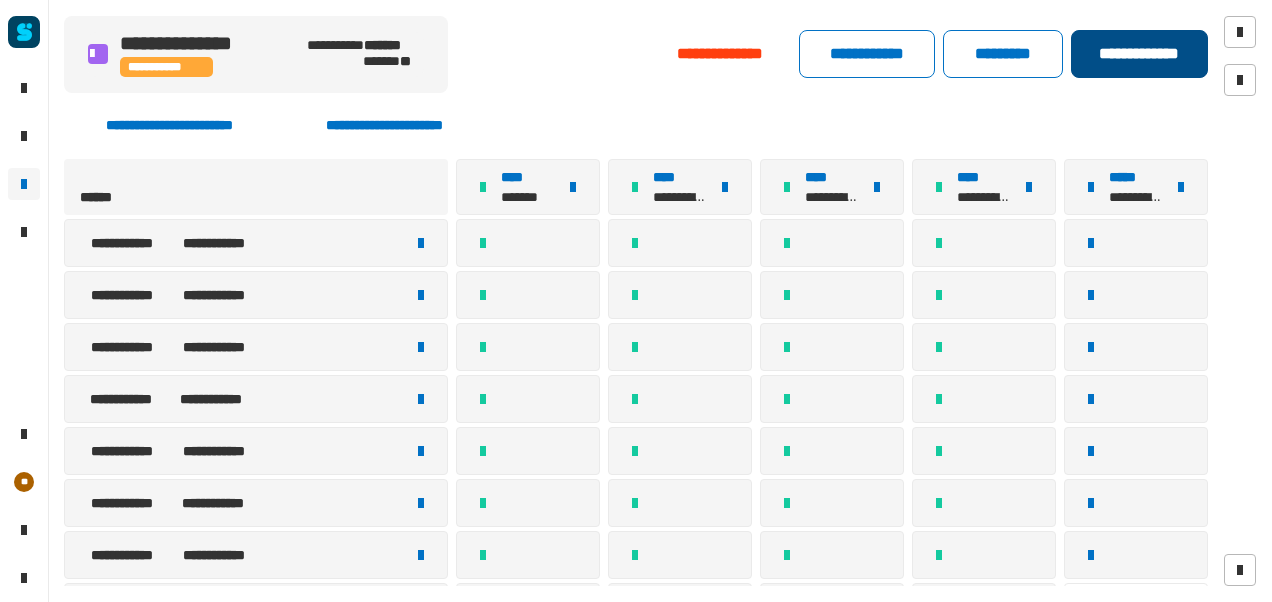 click on "**********" 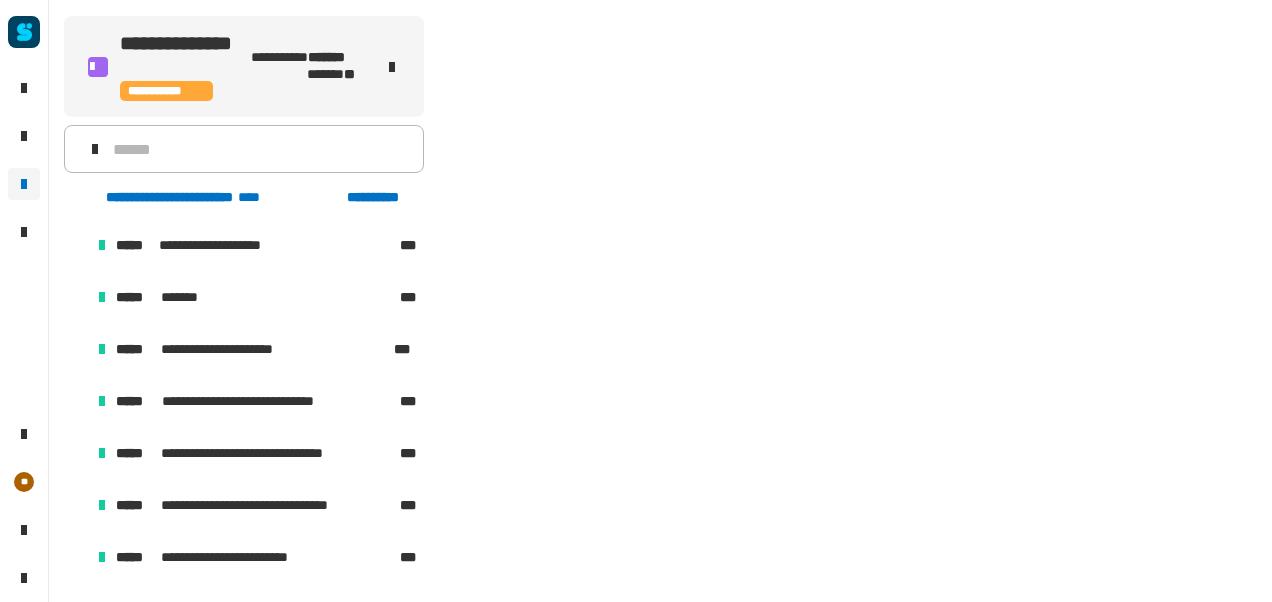 scroll, scrollTop: 448, scrollLeft: 0, axis: vertical 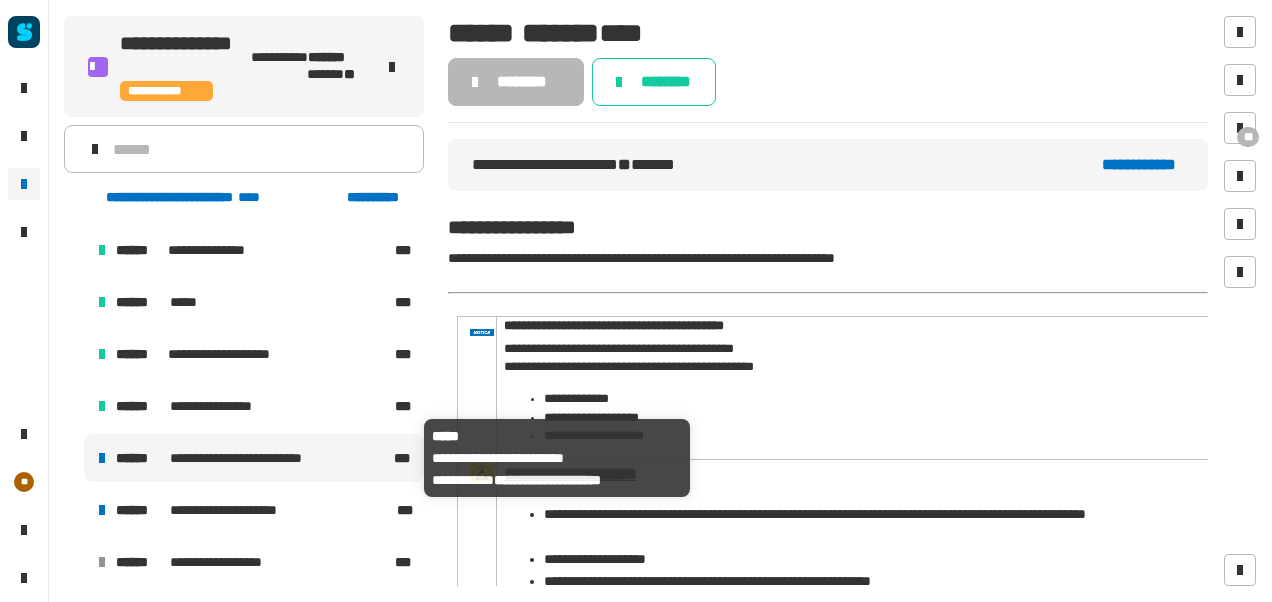 click on "**********" at bounding box center (254, 458) 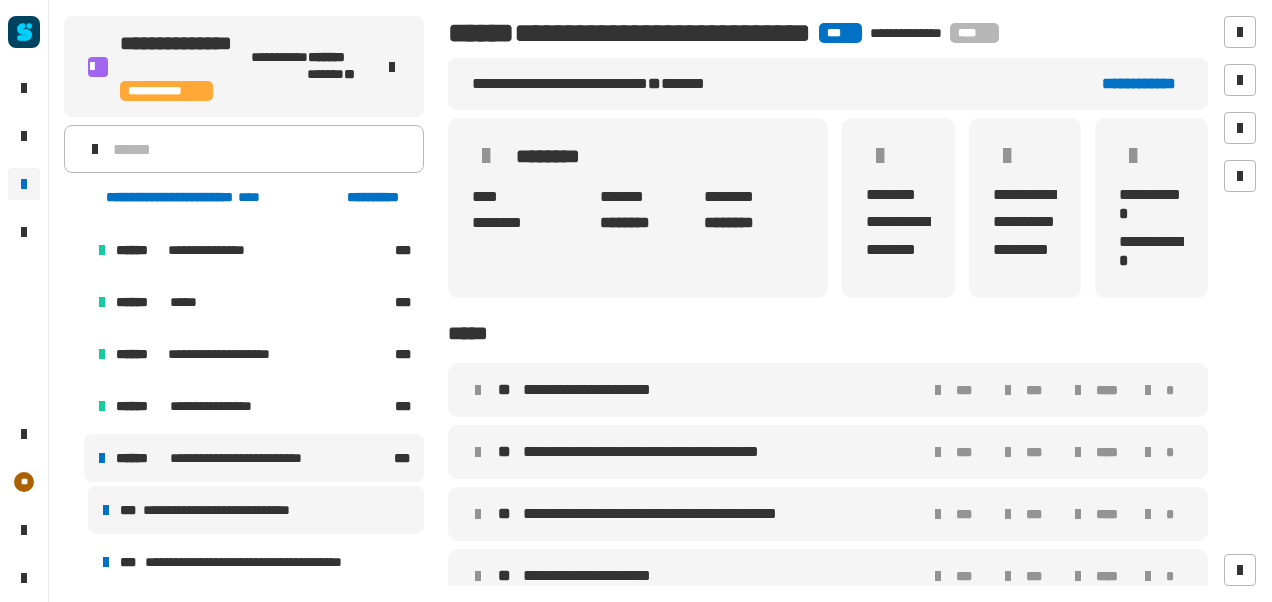 click on "**********" at bounding box center (256, 510) 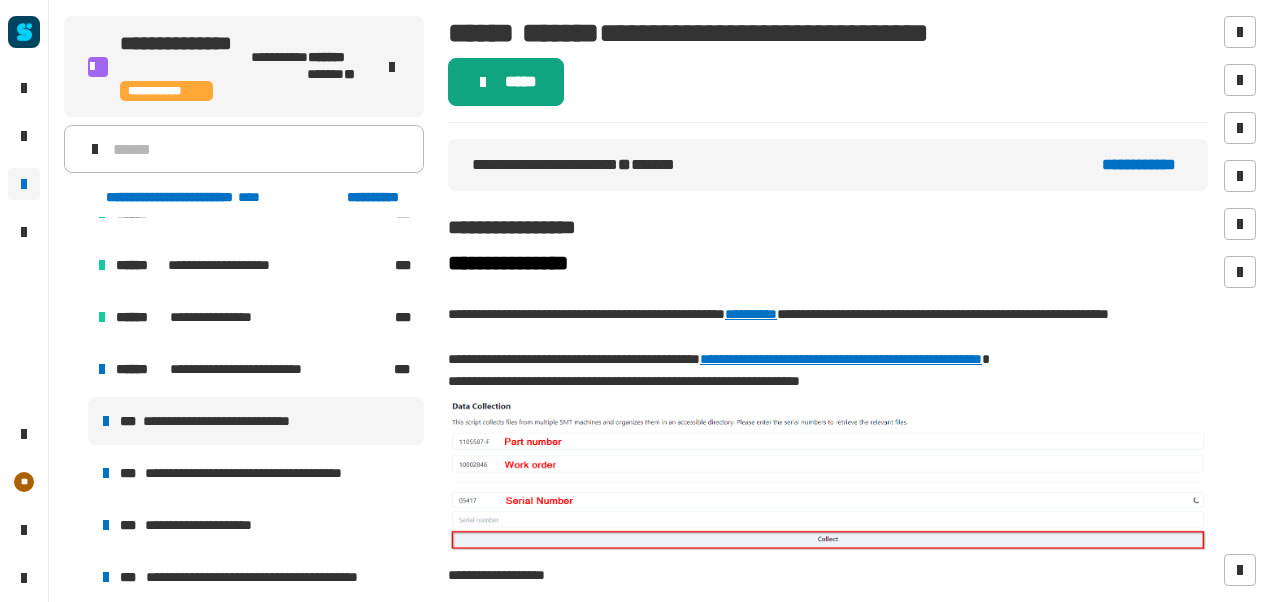 click on "*****" 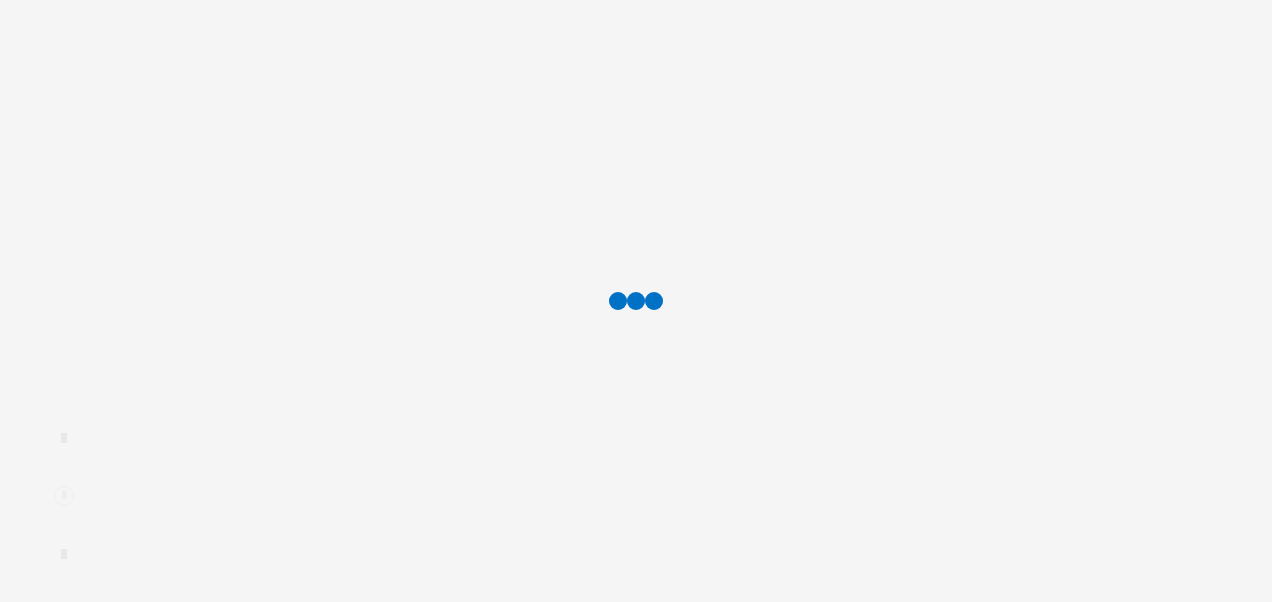 scroll, scrollTop: 0, scrollLeft: 0, axis: both 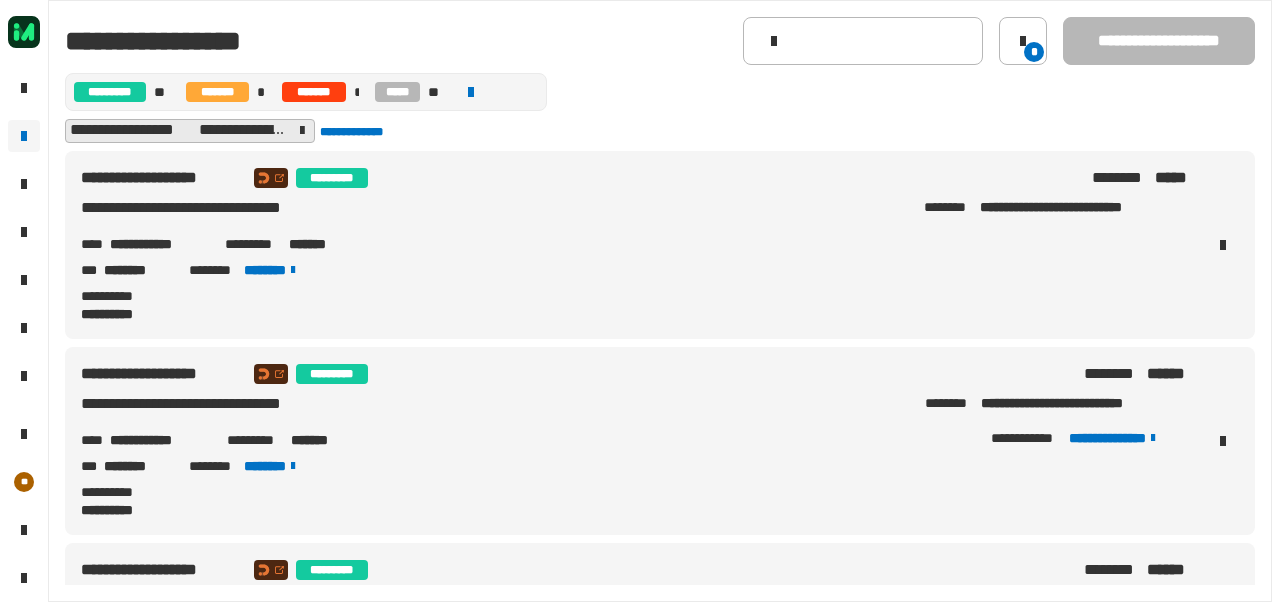 click on "**********" at bounding box center [159, 244] 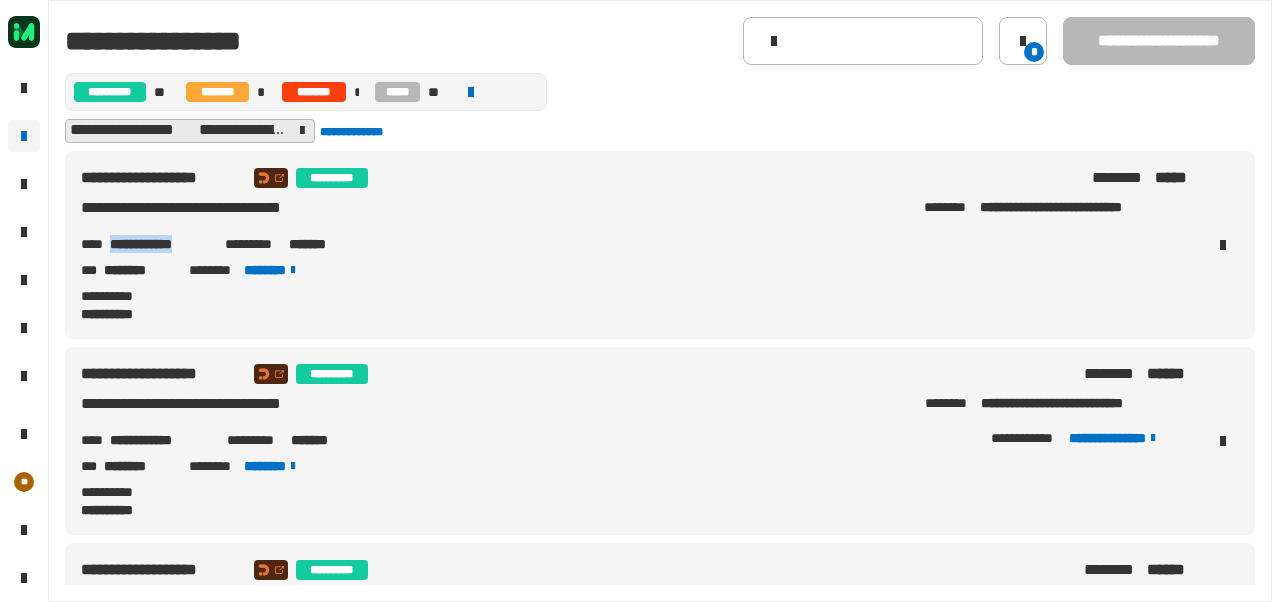 click on "**********" at bounding box center [159, 244] 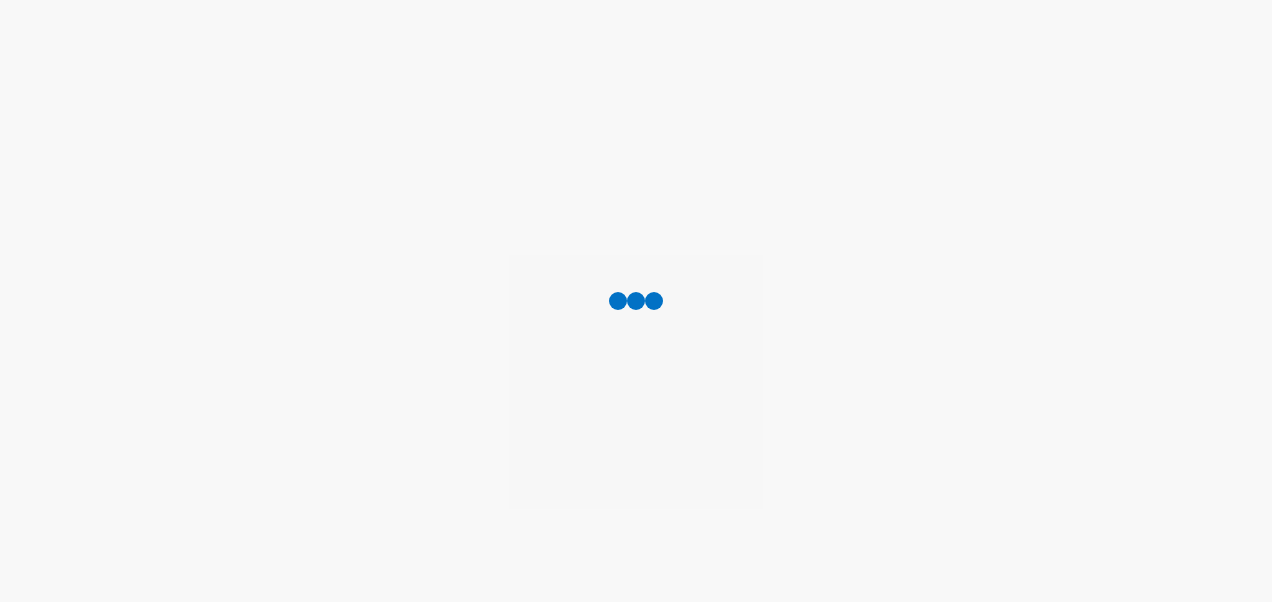 scroll, scrollTop: 0, scrollLeft: 0, axis: both 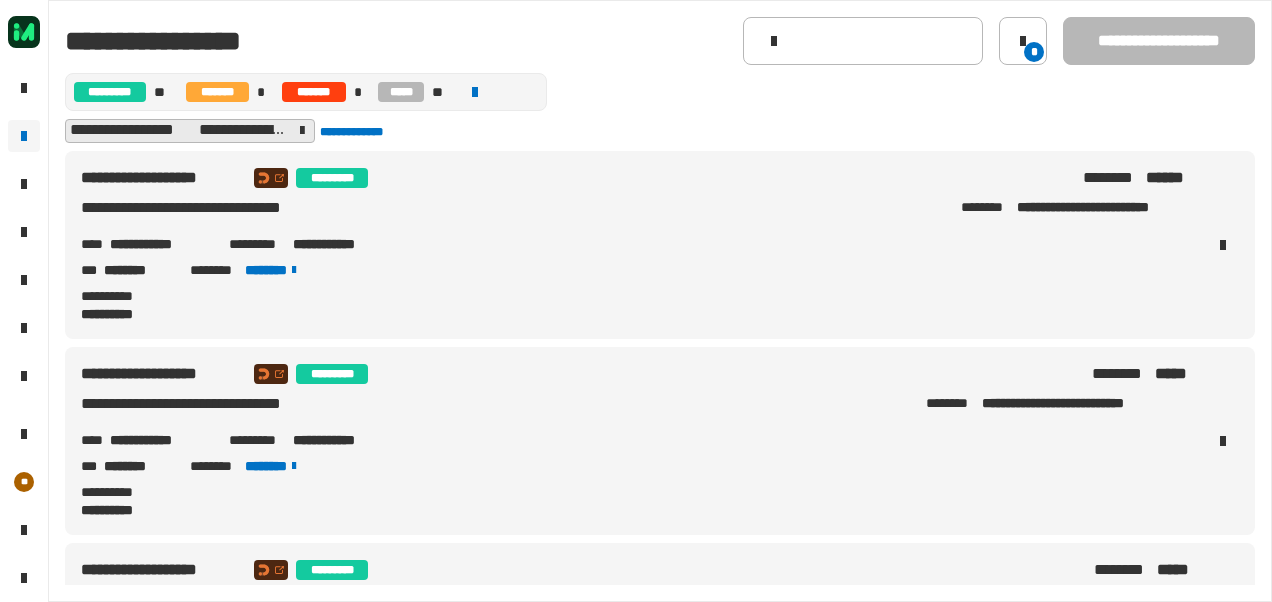 click on "**********" at bounding box center (161, 244) 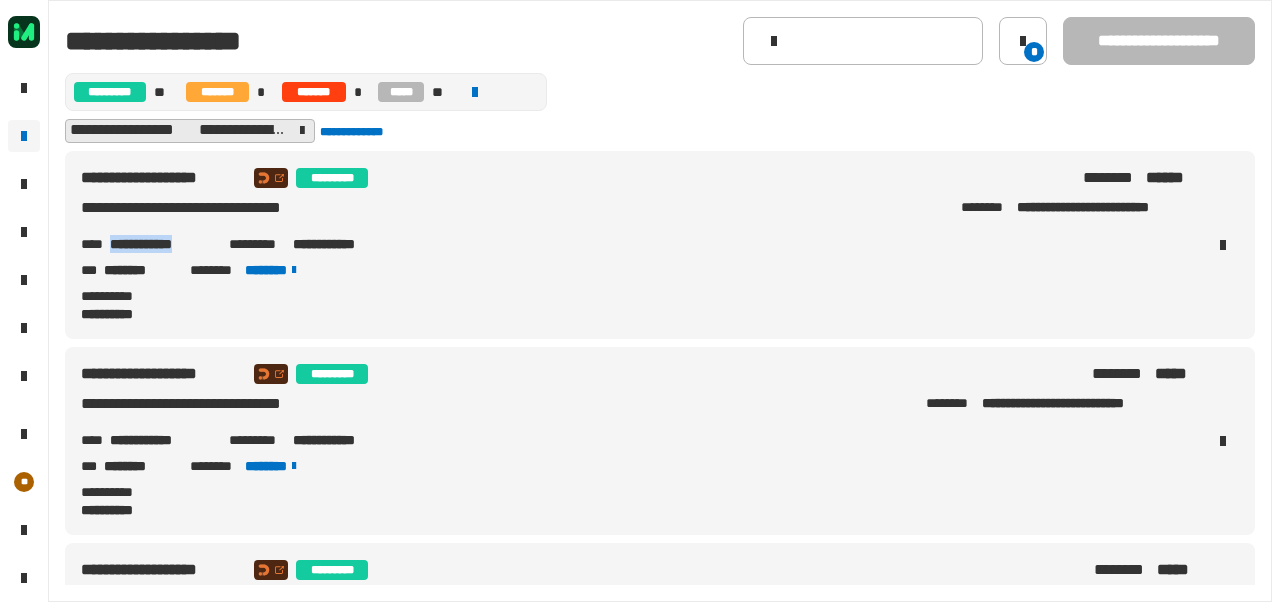 click on "**********" at bounding box center [161, 244] 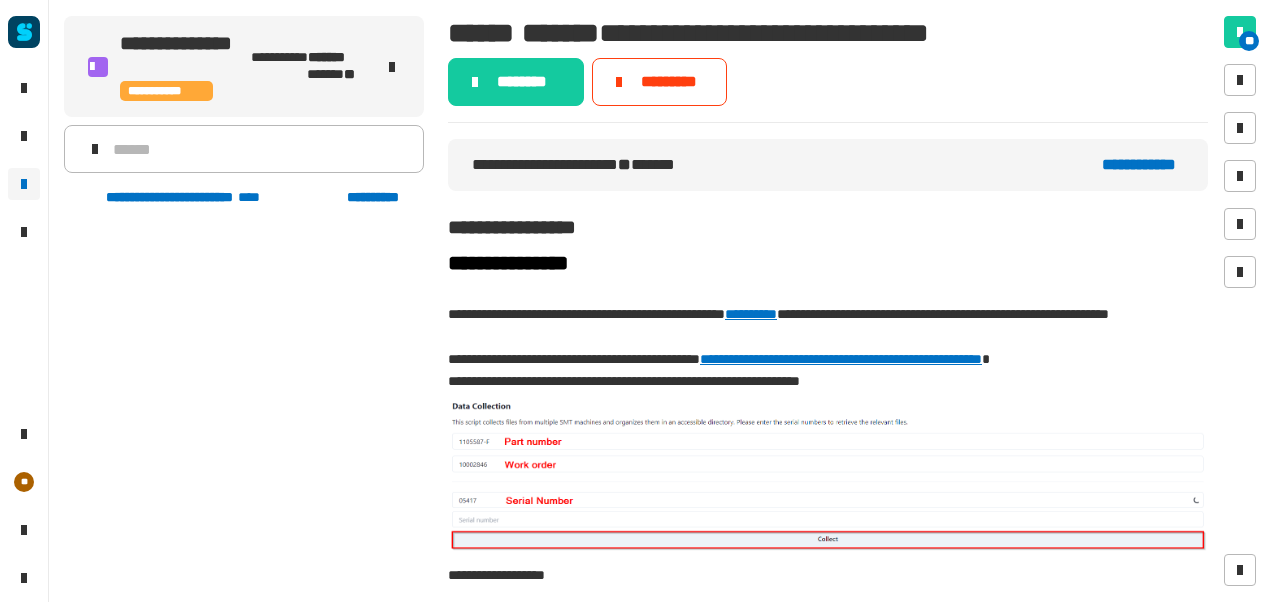 scroll, scrollTop: 0, scrollLeft: 0, axis: both 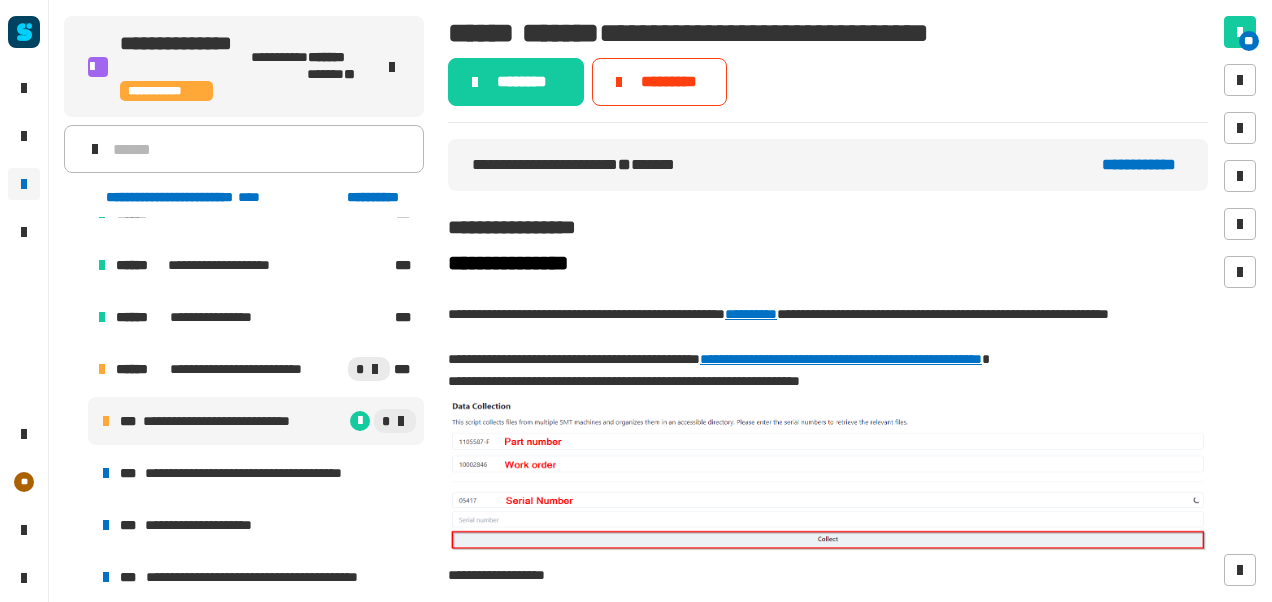 click on "*******" 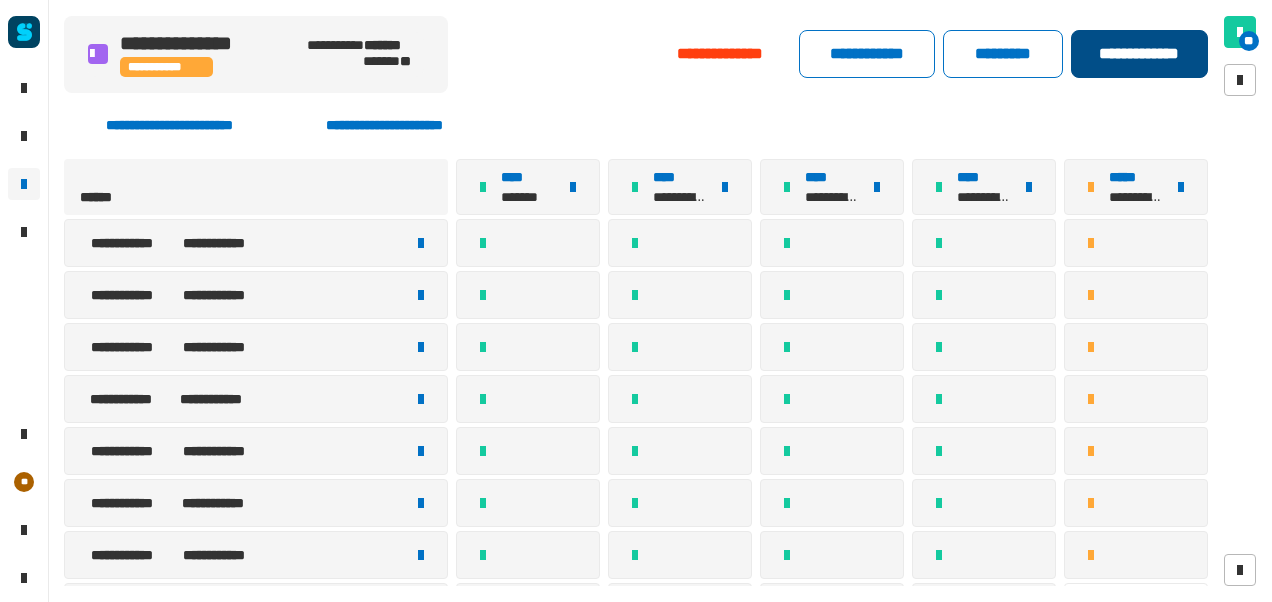 click on "**********" 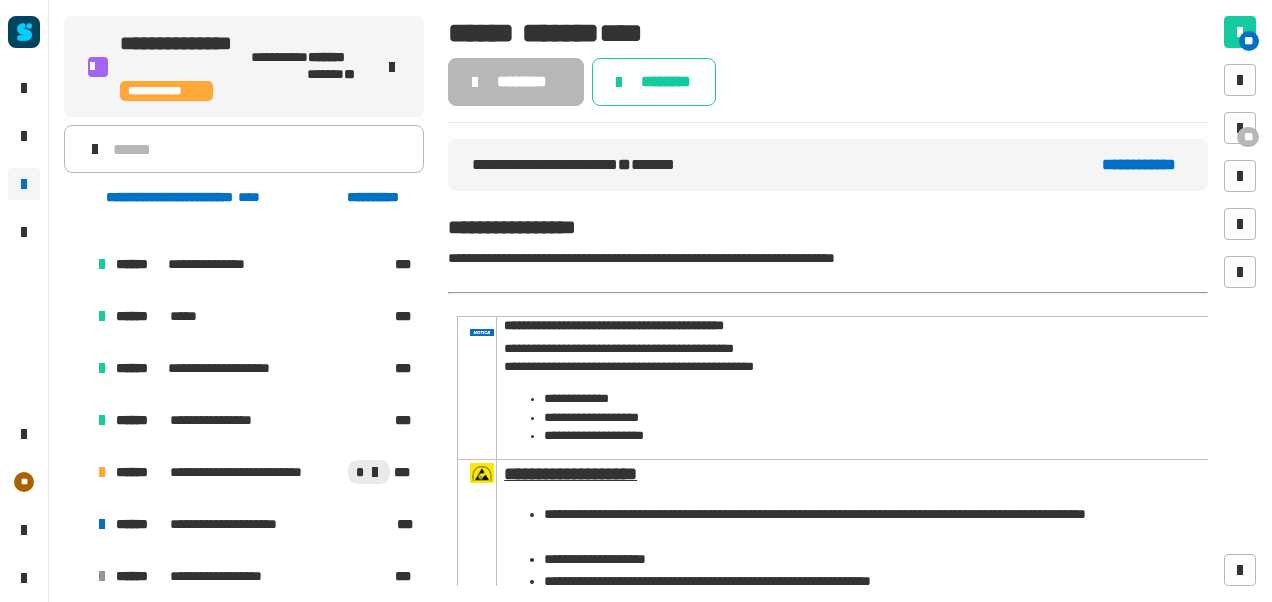 scroll, scrollTop: 931, scrollLeft: 0, axis: vertical 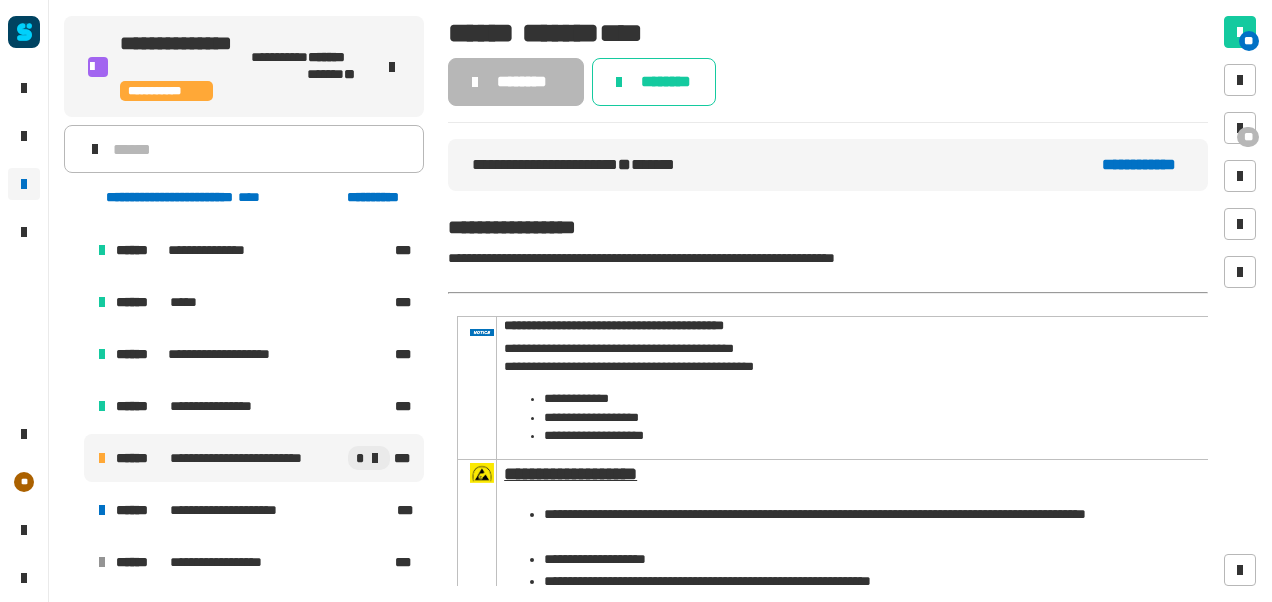 click on "**********" at bounding box center (254, 458) 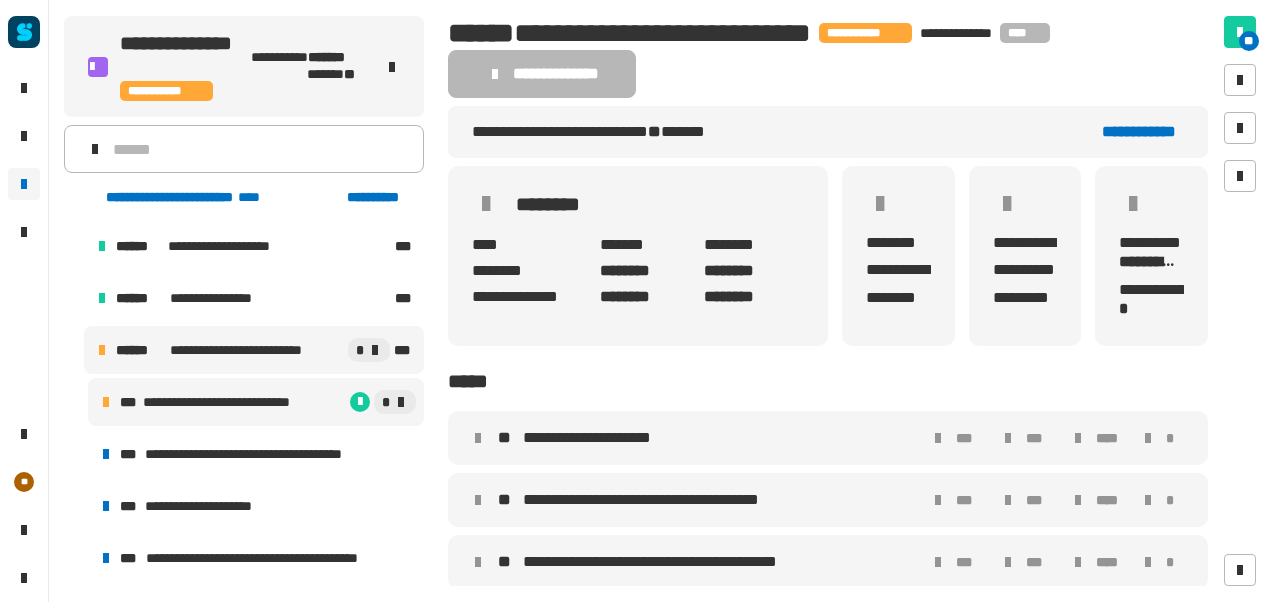scroll, scrollTop: 1040, scrollLeft: 0, axis: vertical 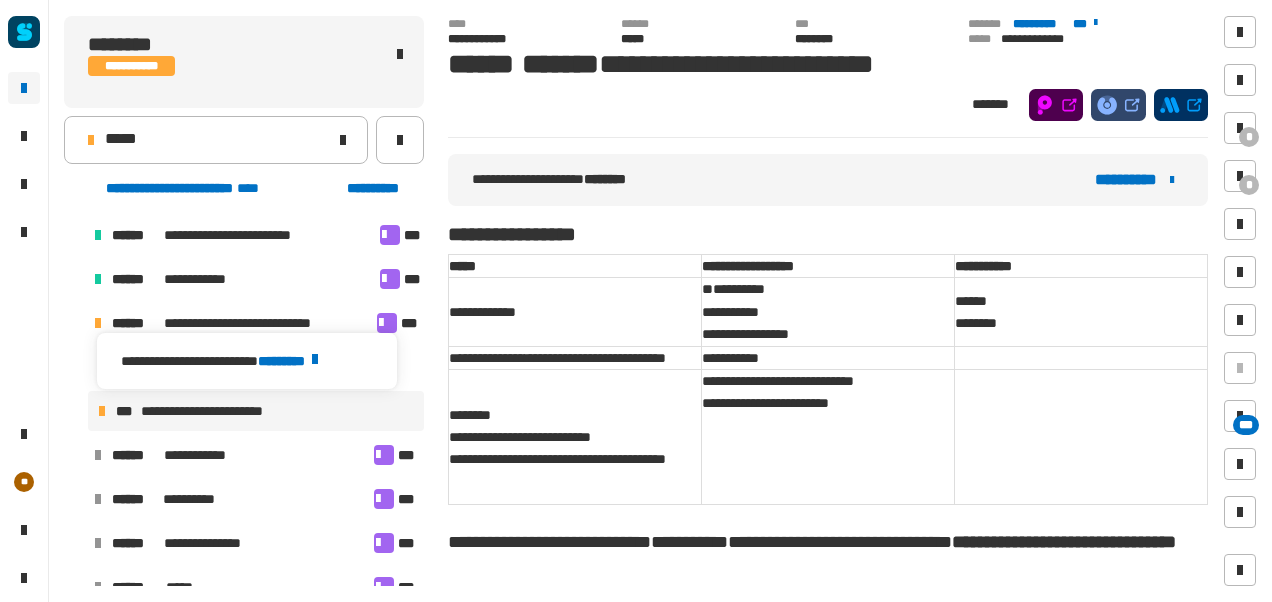 click on "********" at bounding box center [291, 361] 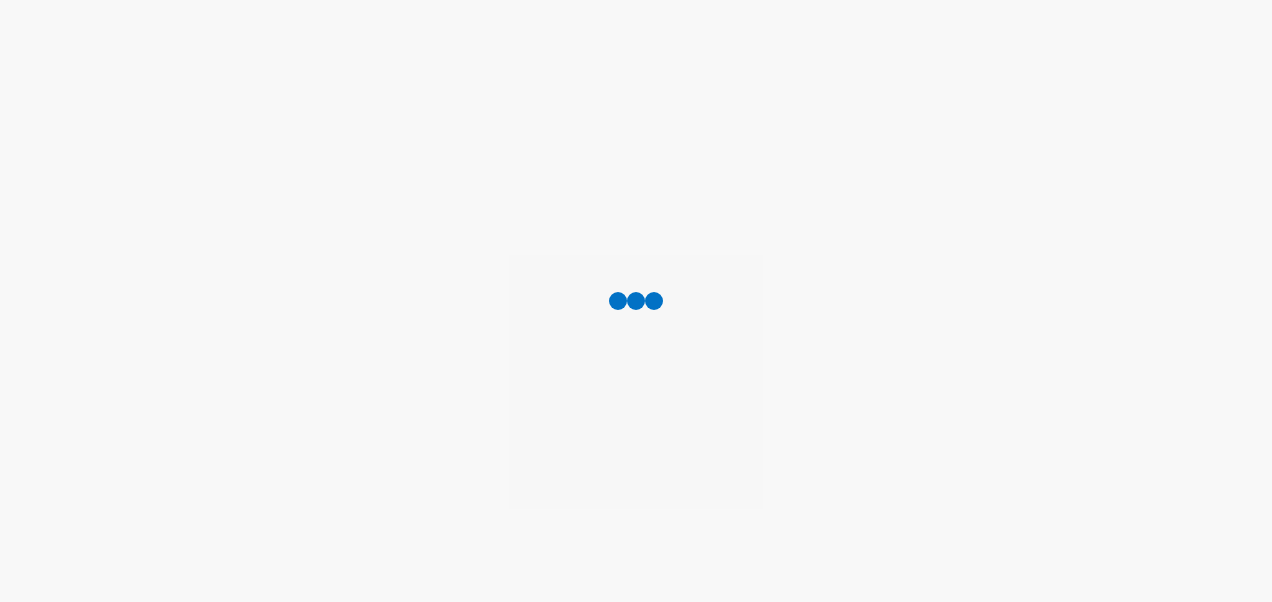 scroll, scrollTop: 0, scrollLeft: 0, axis: both 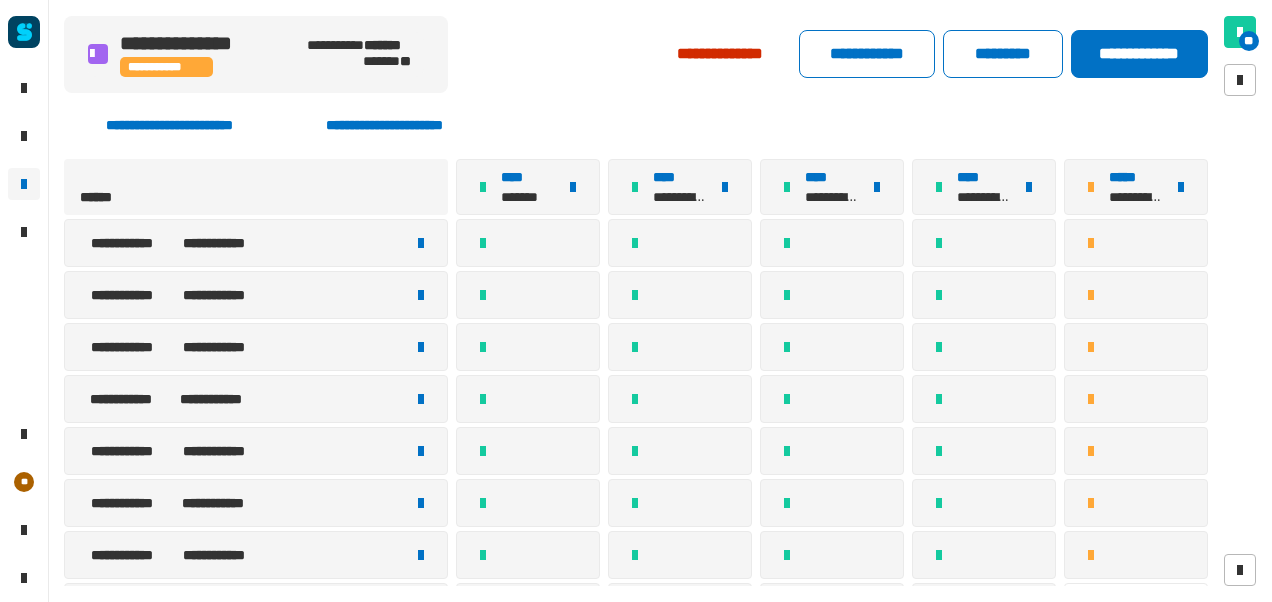 click on "**********" 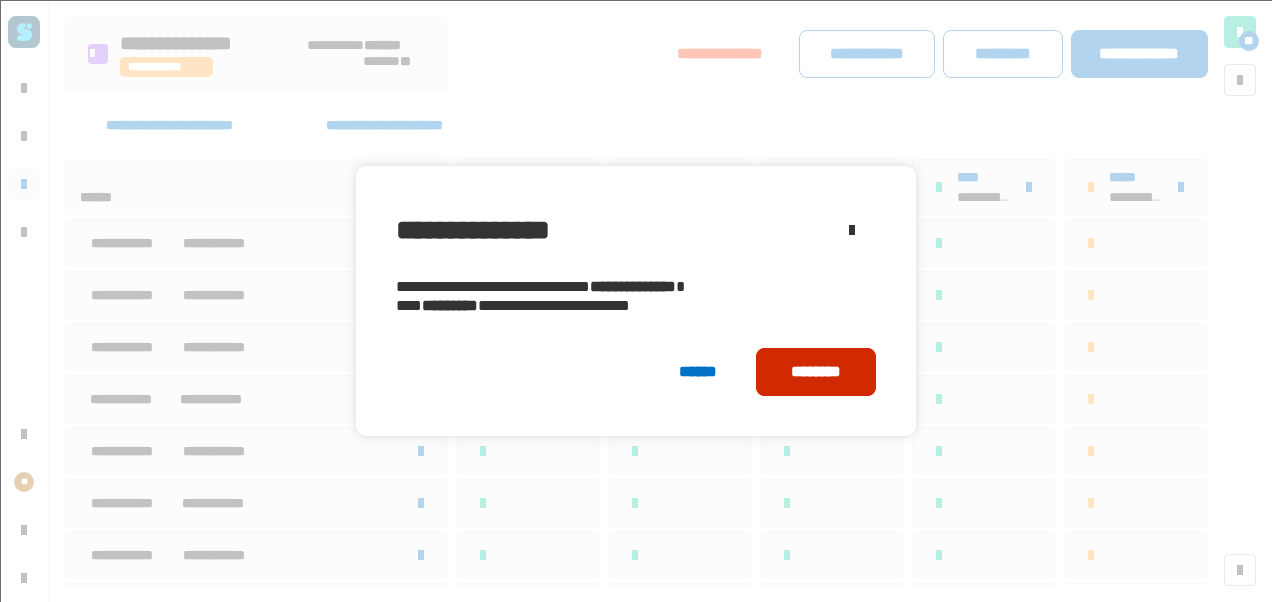 click on "********" 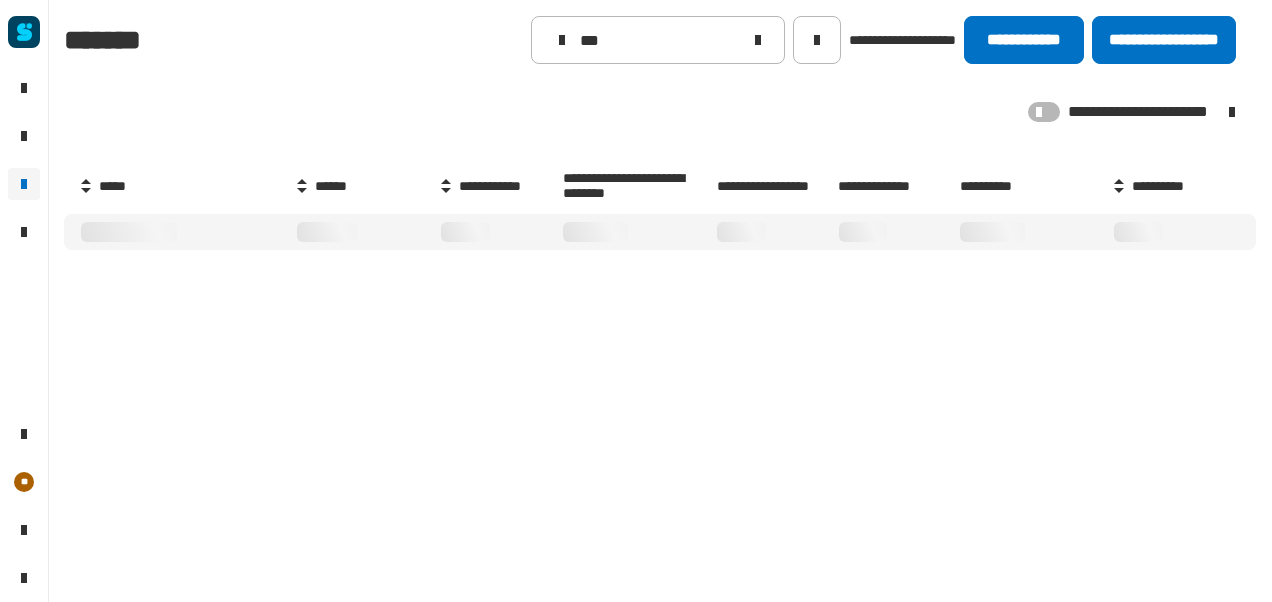 type on "***" 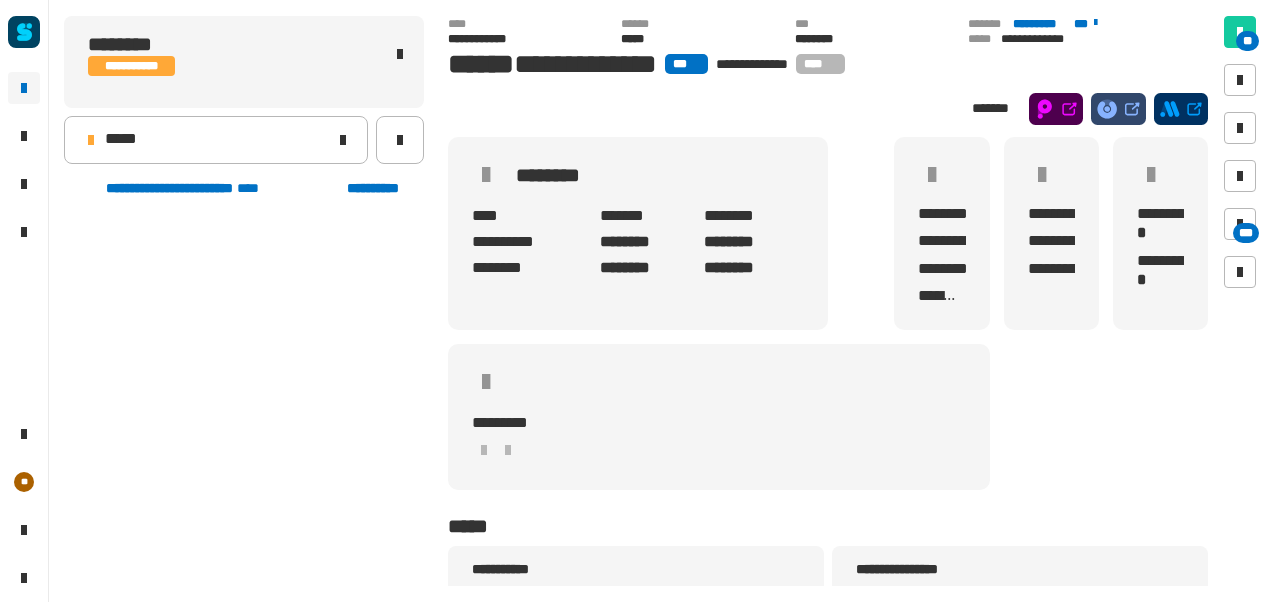 scroll, scrollTop: 0, scrollLeft: 0, axis: both 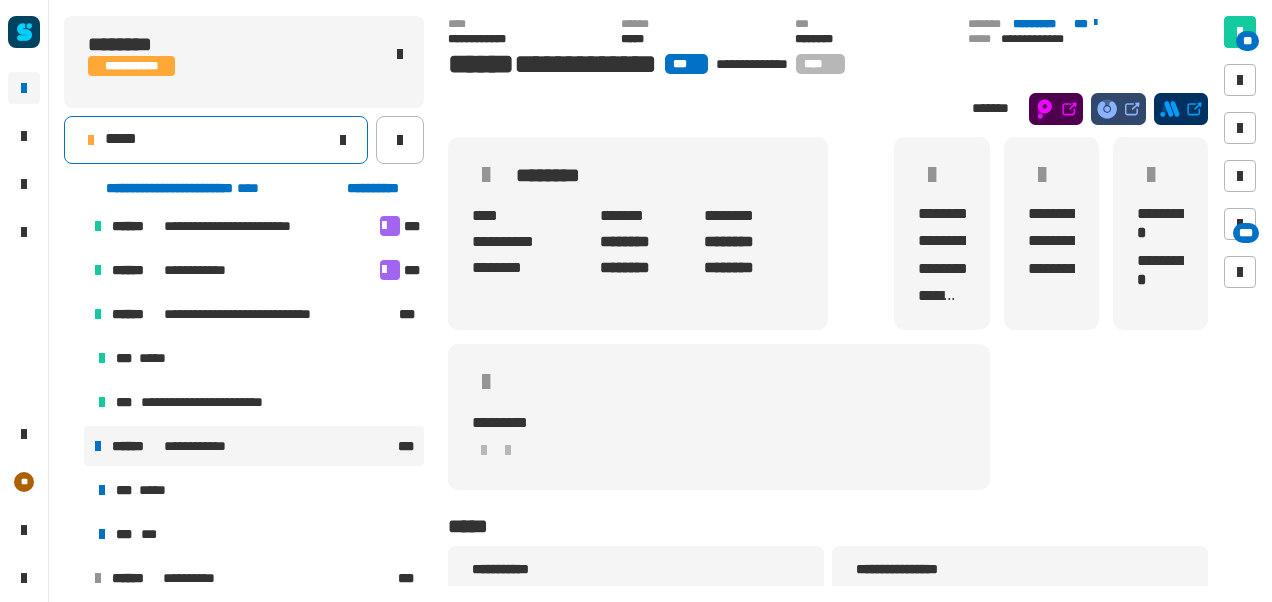 click on "*****" 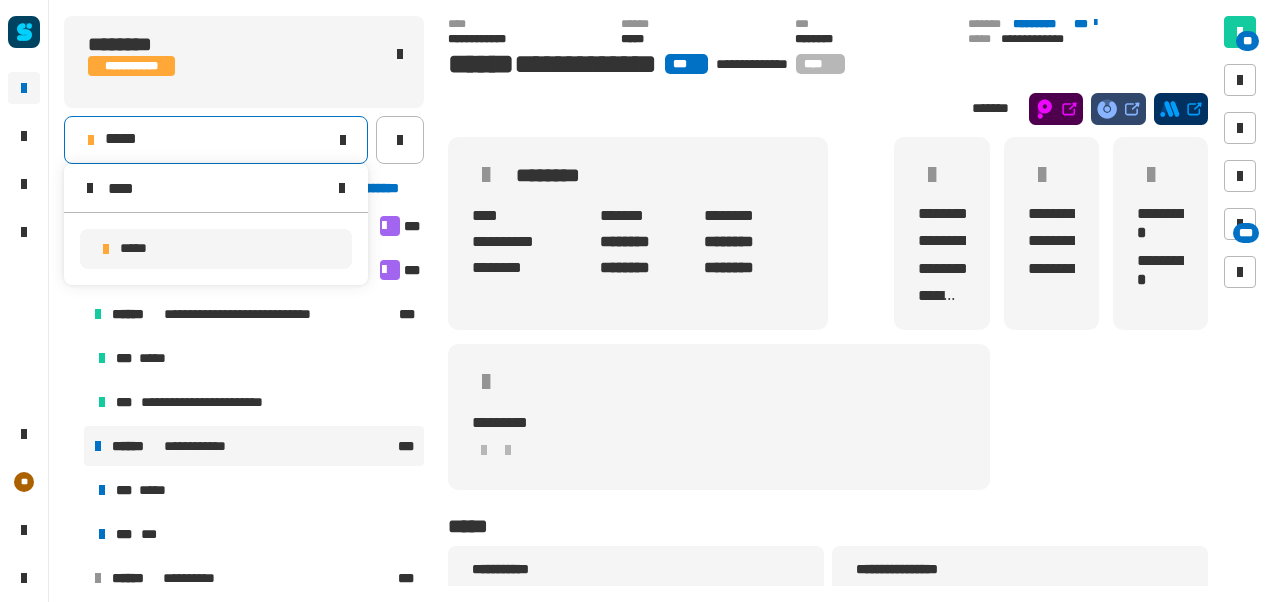 type on "****" 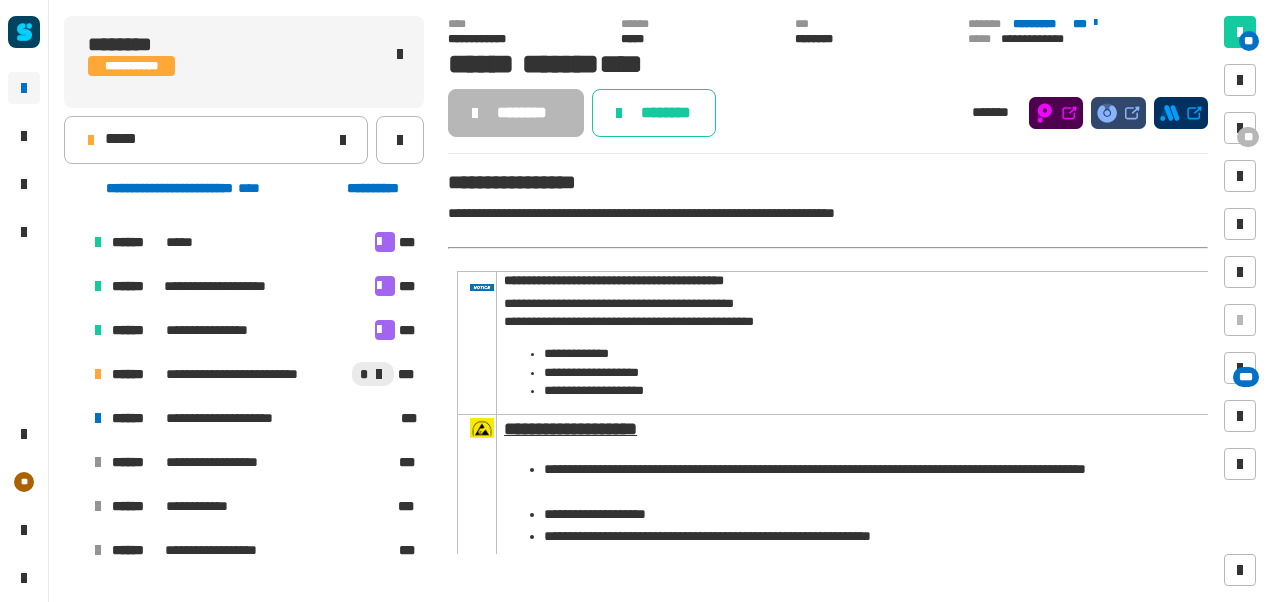 scroll, scrollTop: 827, scrollLeft: 0, axis: vertical 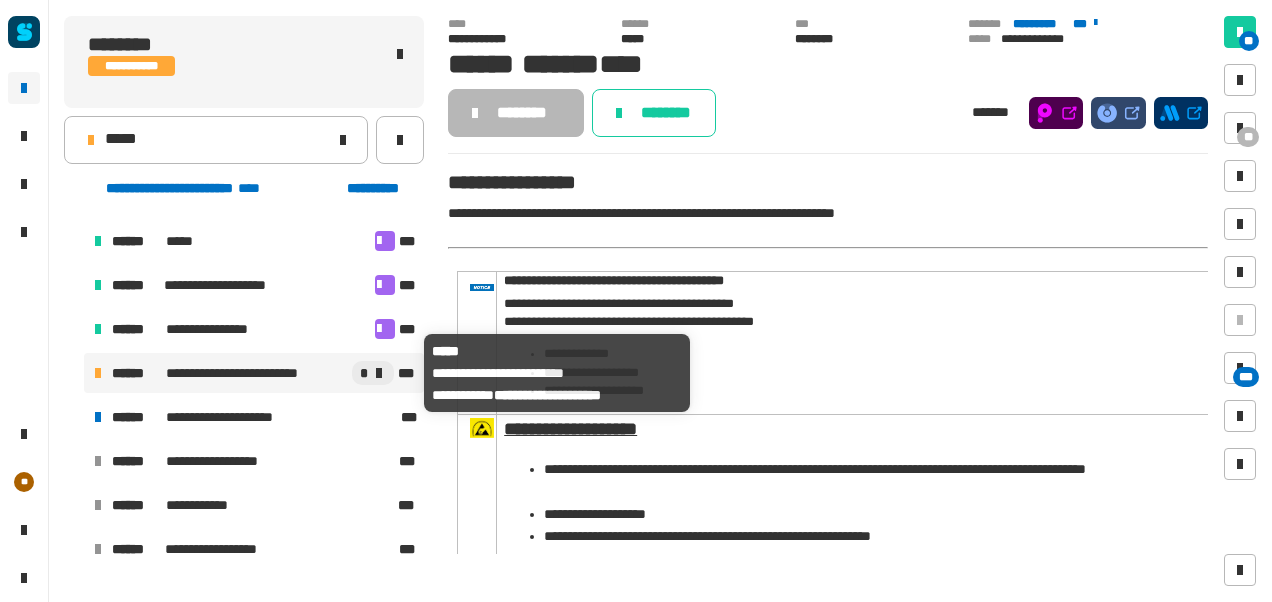 click on "**********" at bounding box center [250, 373] 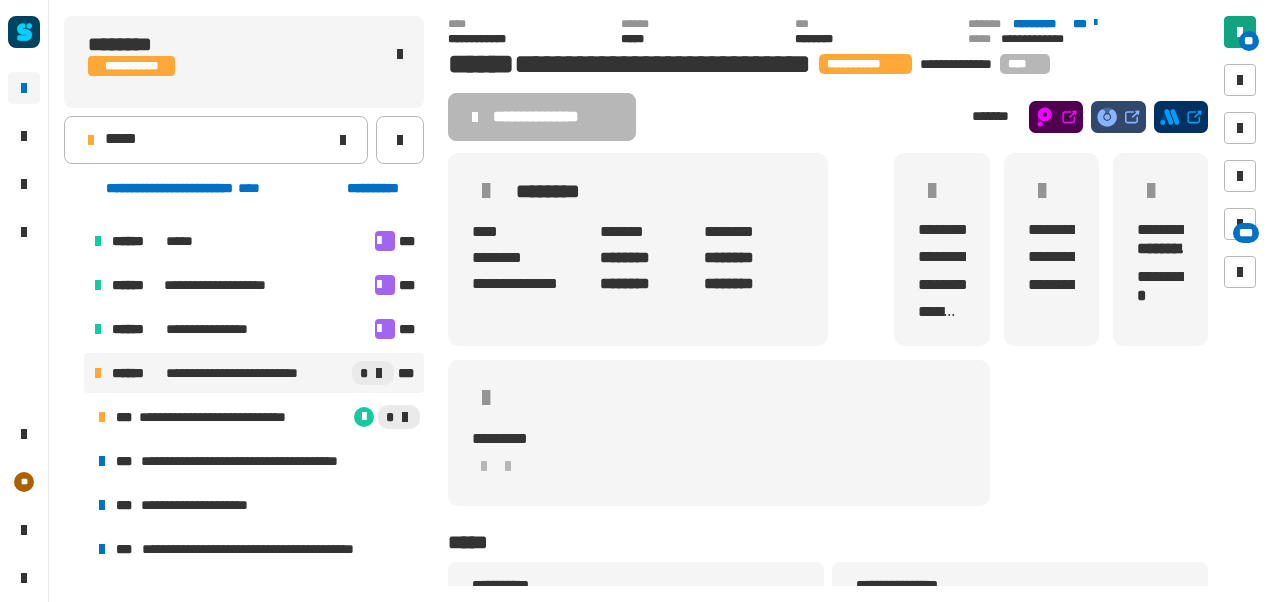click on "**" at bounding box center [1249, 41] 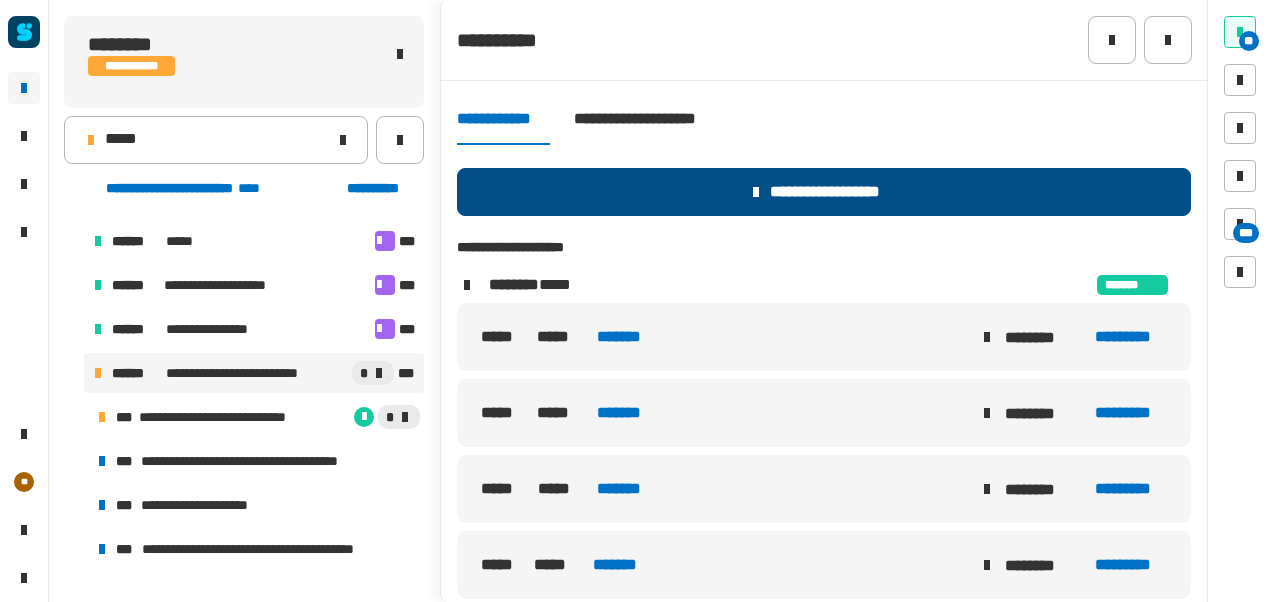 click on "**********" 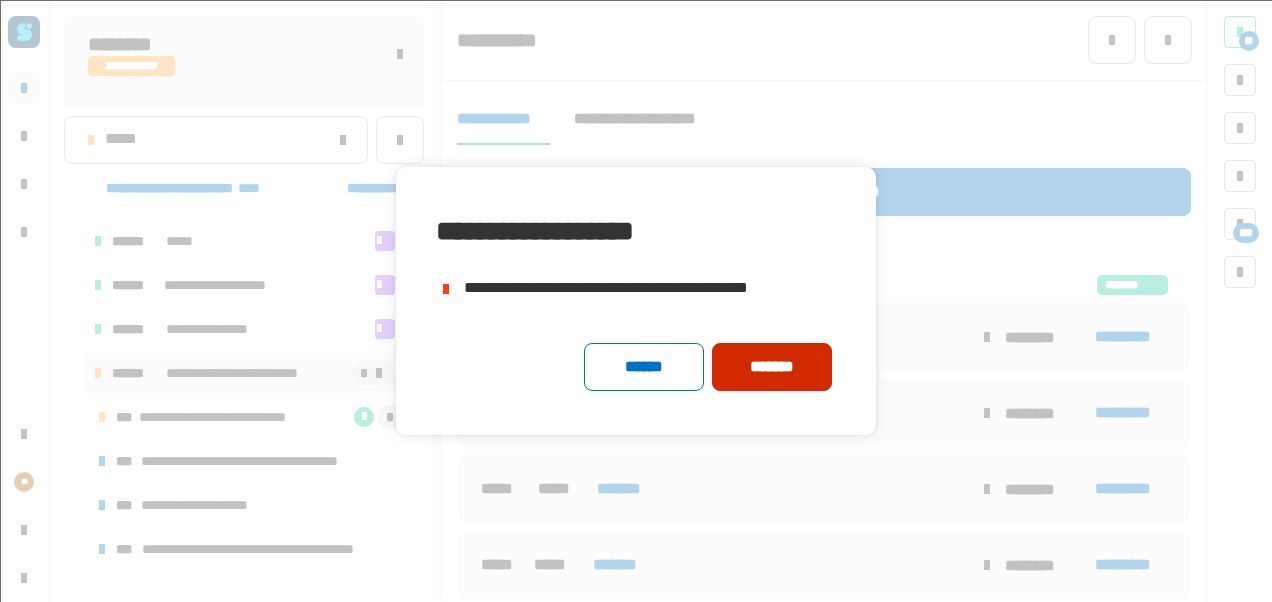 click on "*******" 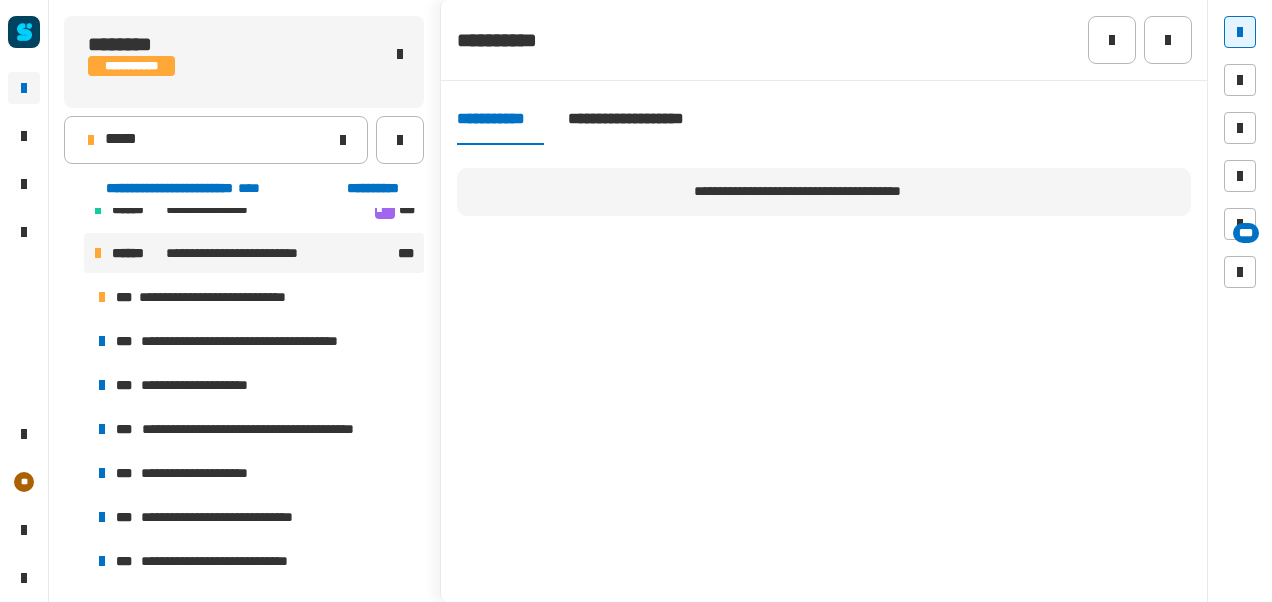 scroll, scrollTop: 948, scrollLeft: 0, axis: vertical 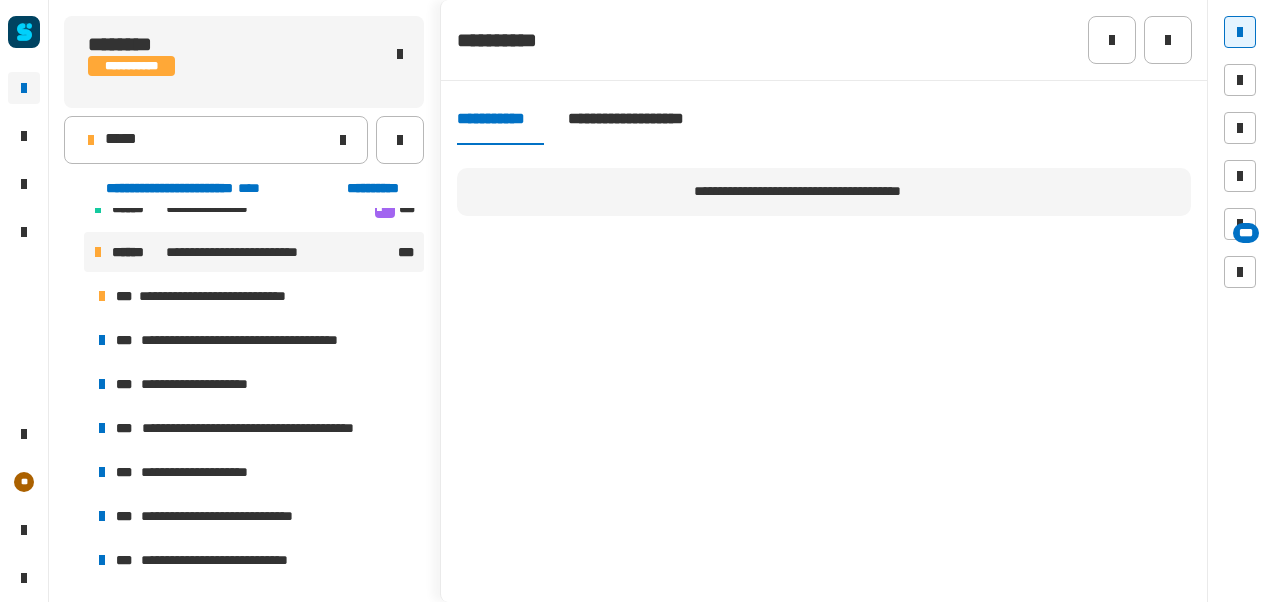 click on "**********" 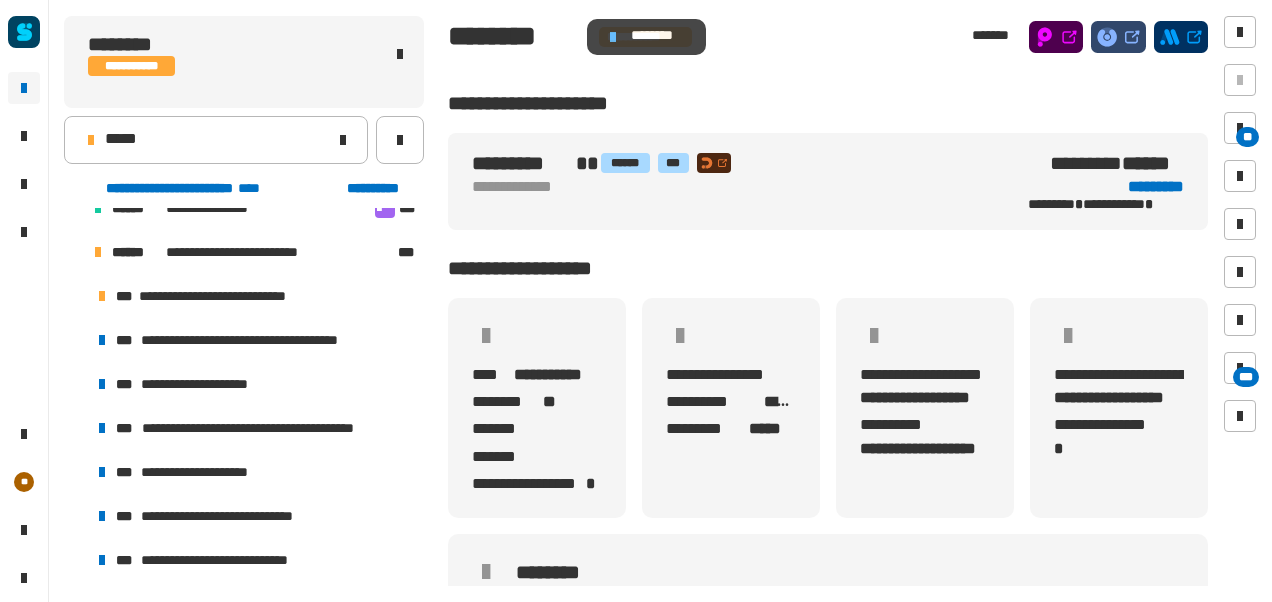 click at bounding box center [613, 37] 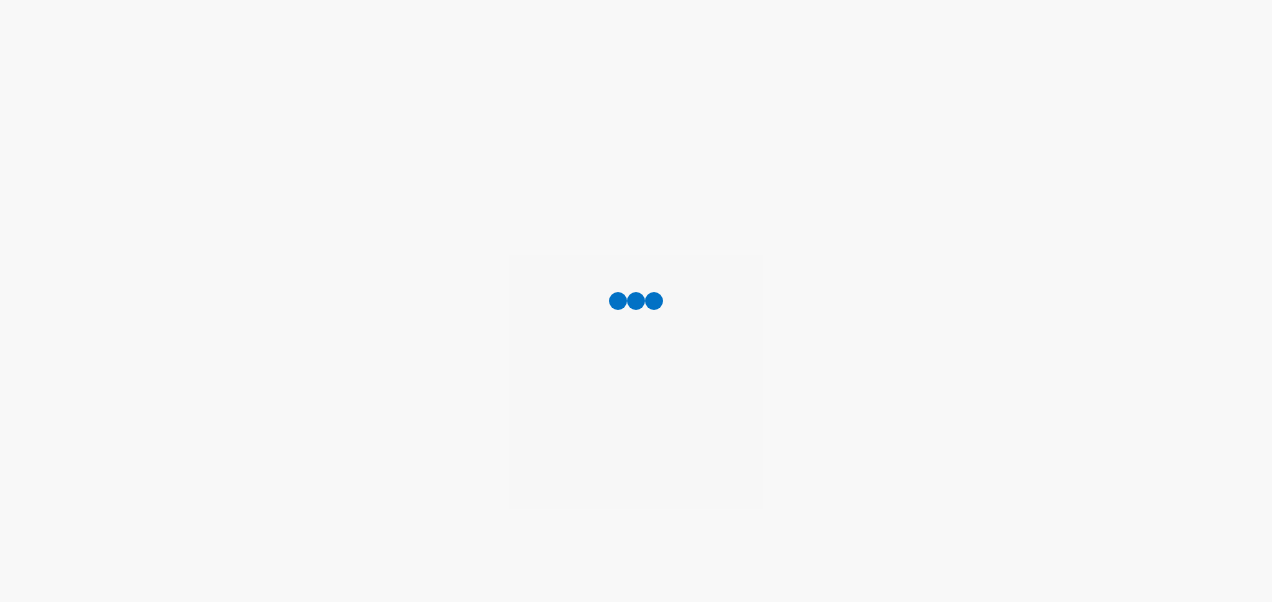 scroll, scrollTop: 0, scrollLeft: 0, axis: both 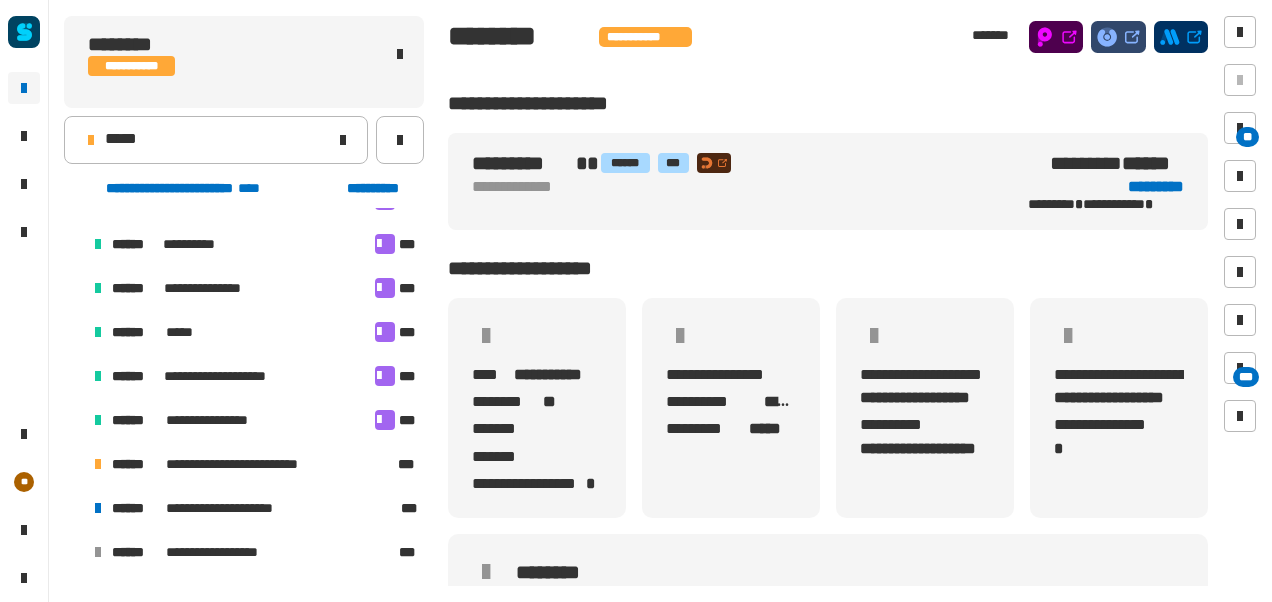 click at bounding box center (74, 464) 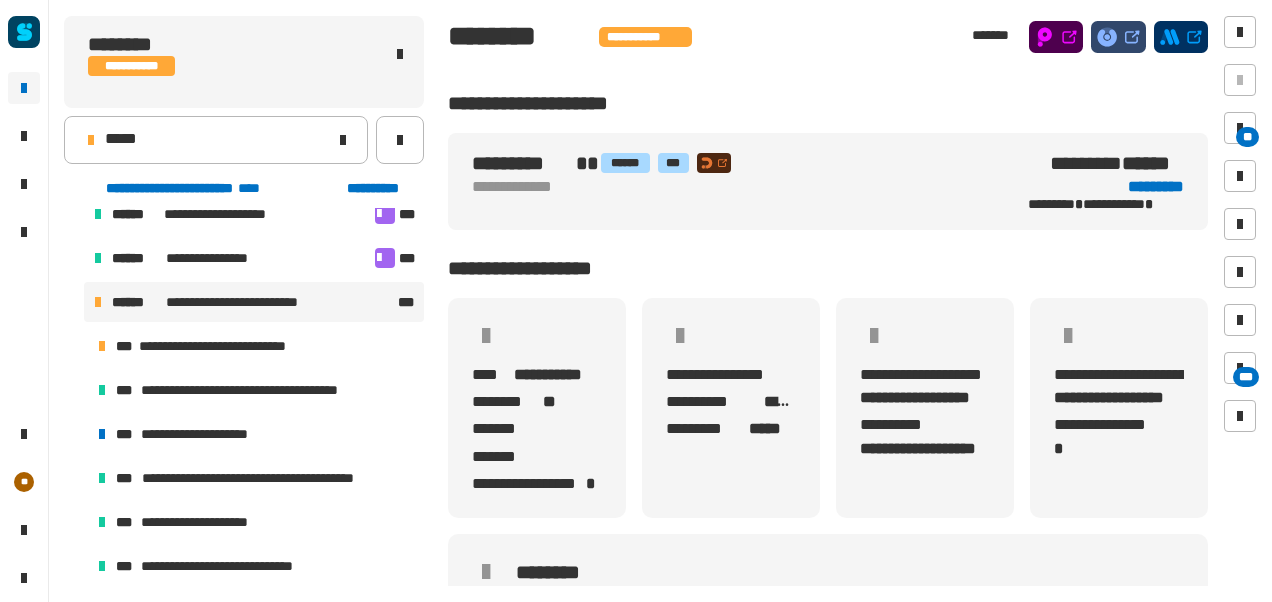 scroll, scrollTop: 855, scrollLeft: 0, axis: vertical 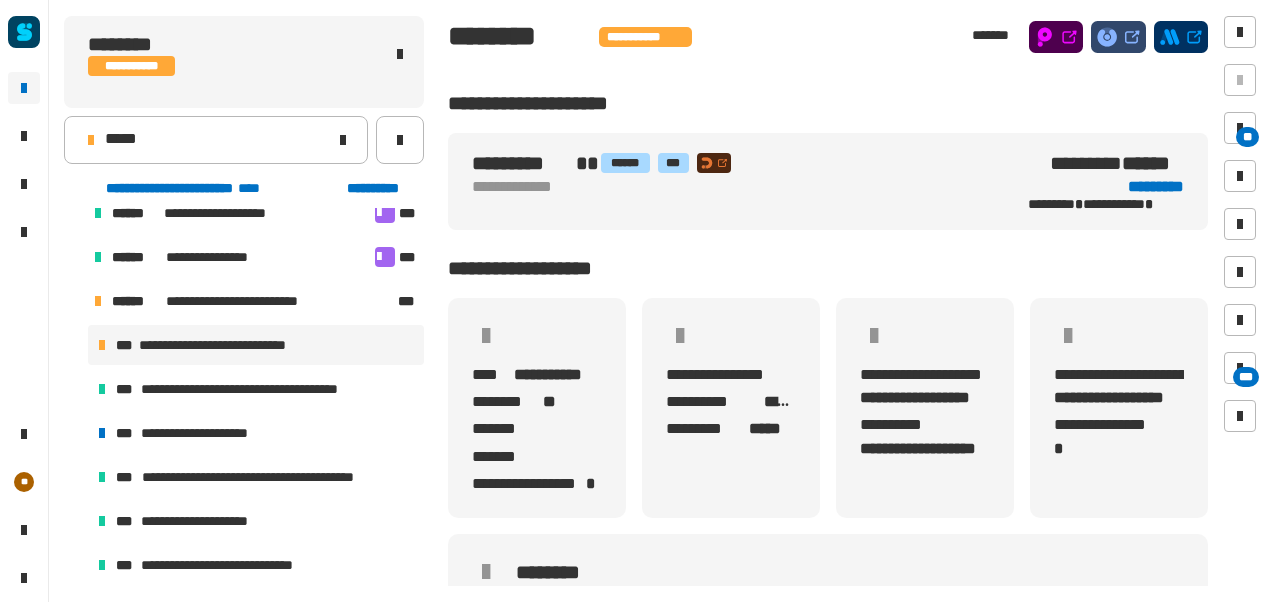 click on "**********" at bounding box center (227, 345) 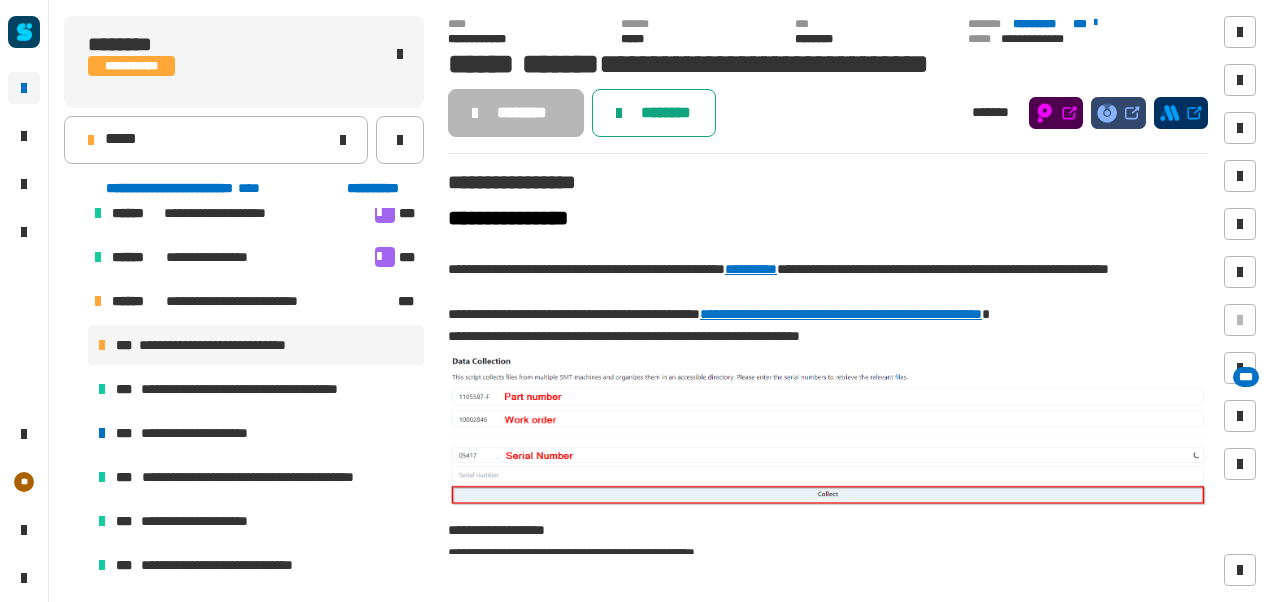 click on "********" 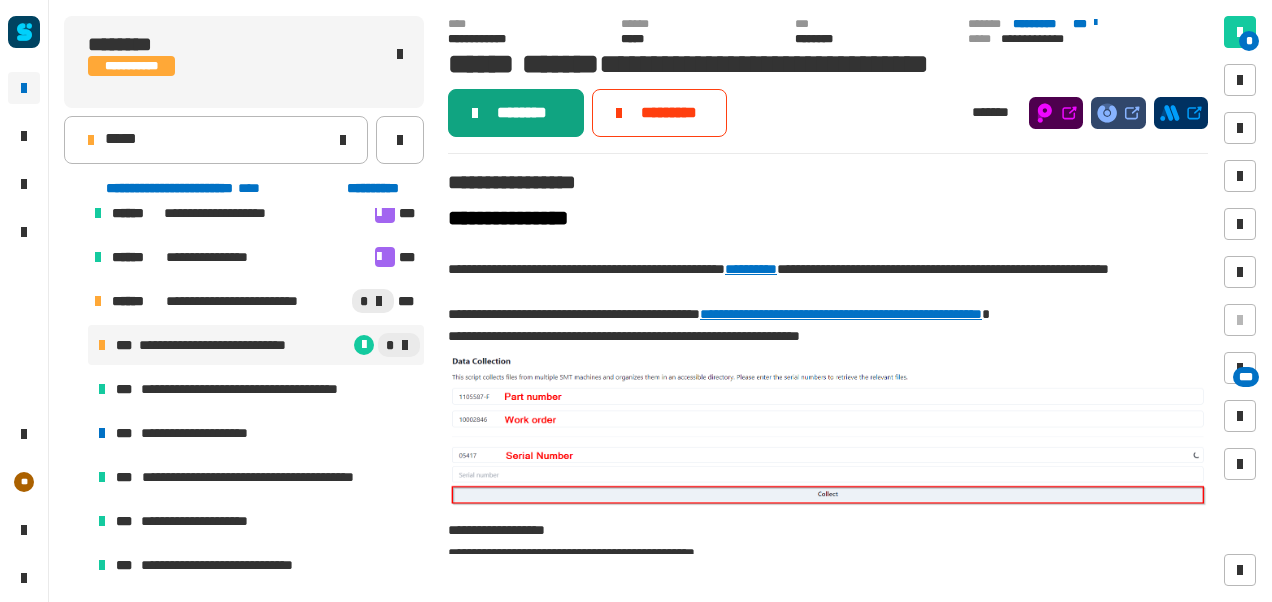 click on "********" 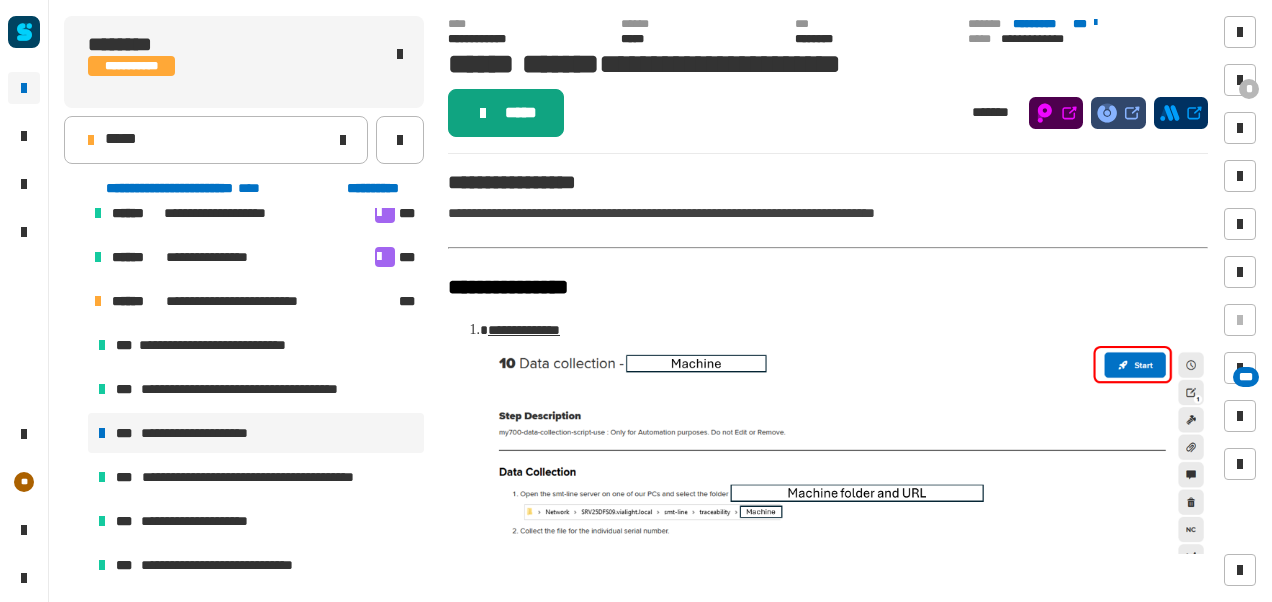 click on "*****" 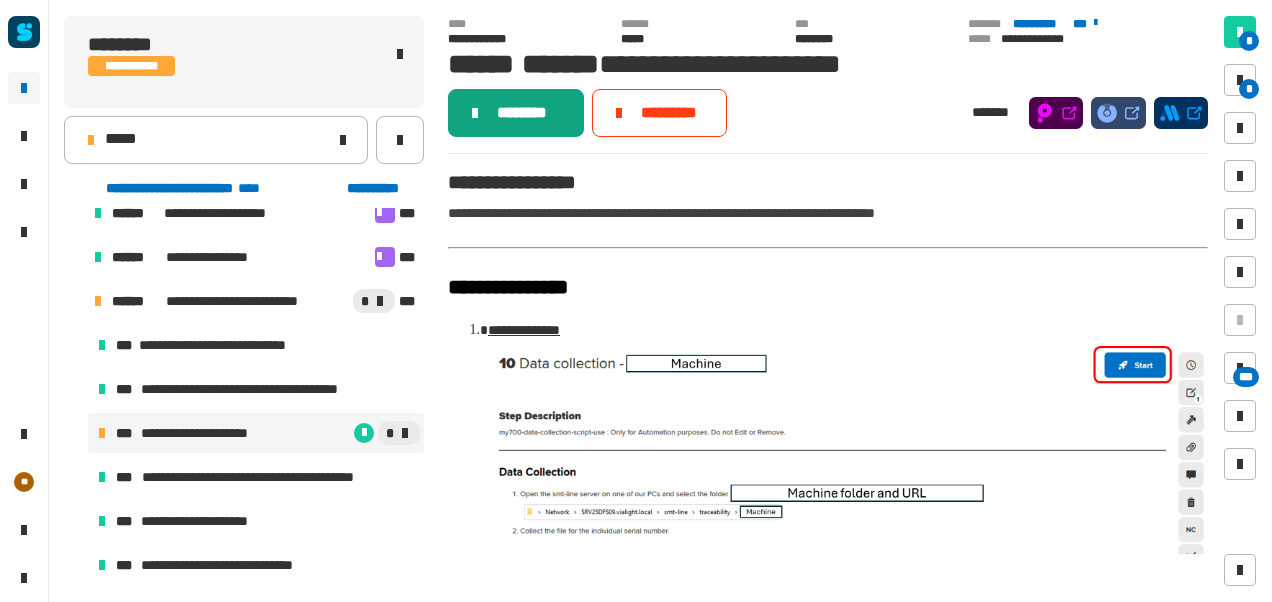 click on "********" 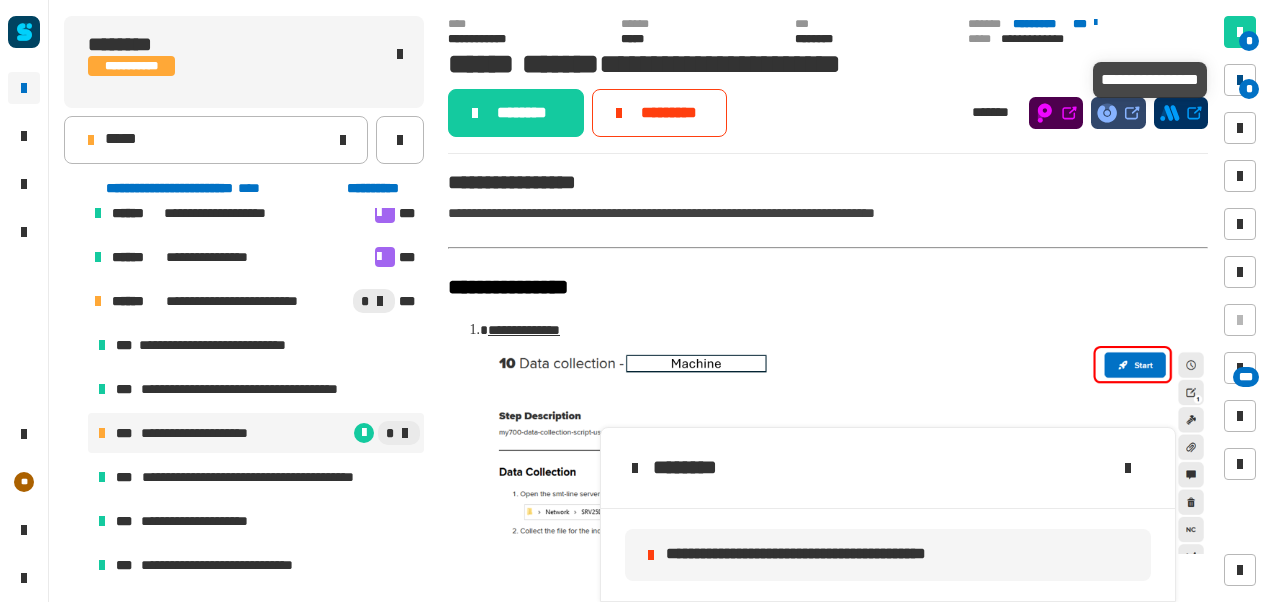 click on "*" at bounding box center (1249, 89) 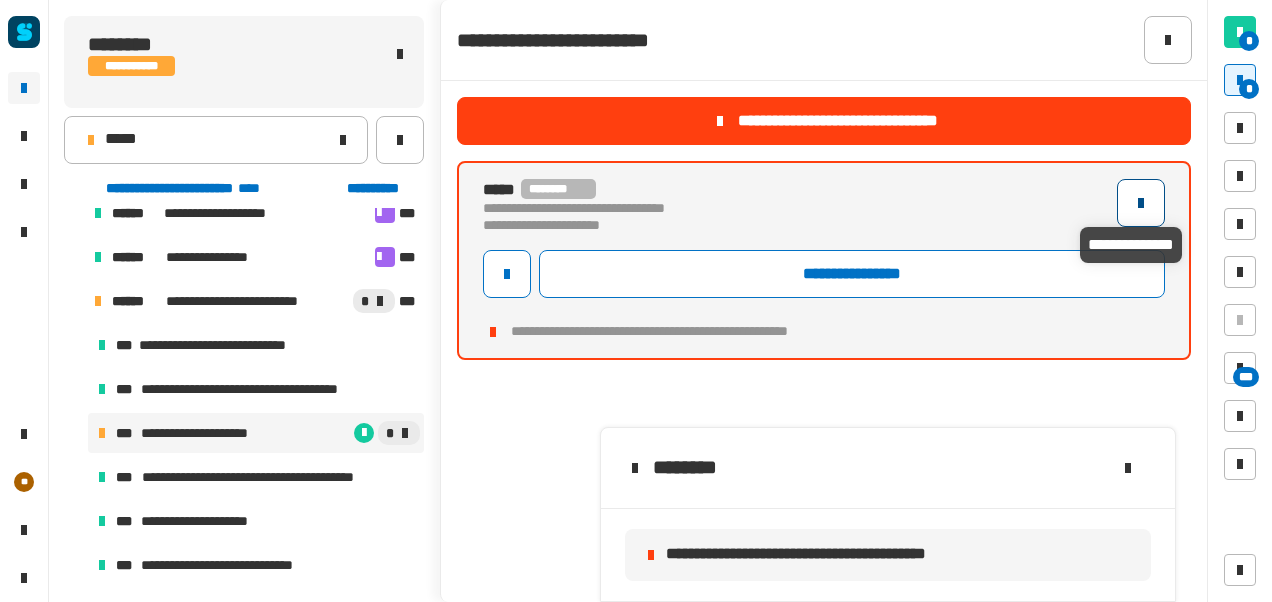 click 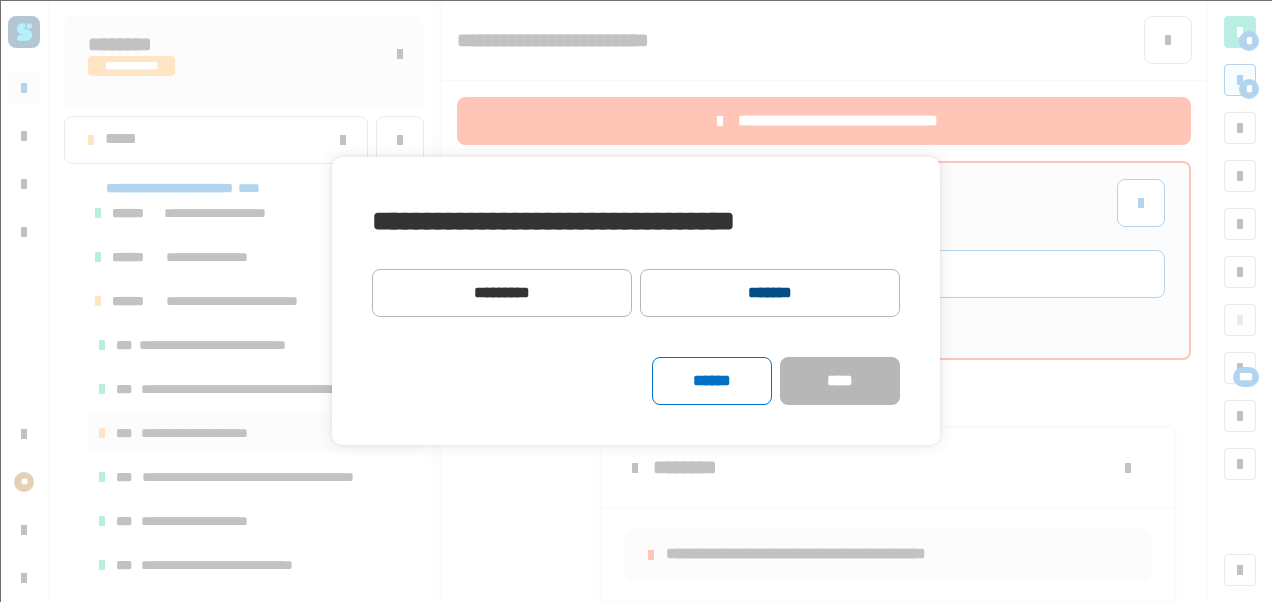 click on "*******" 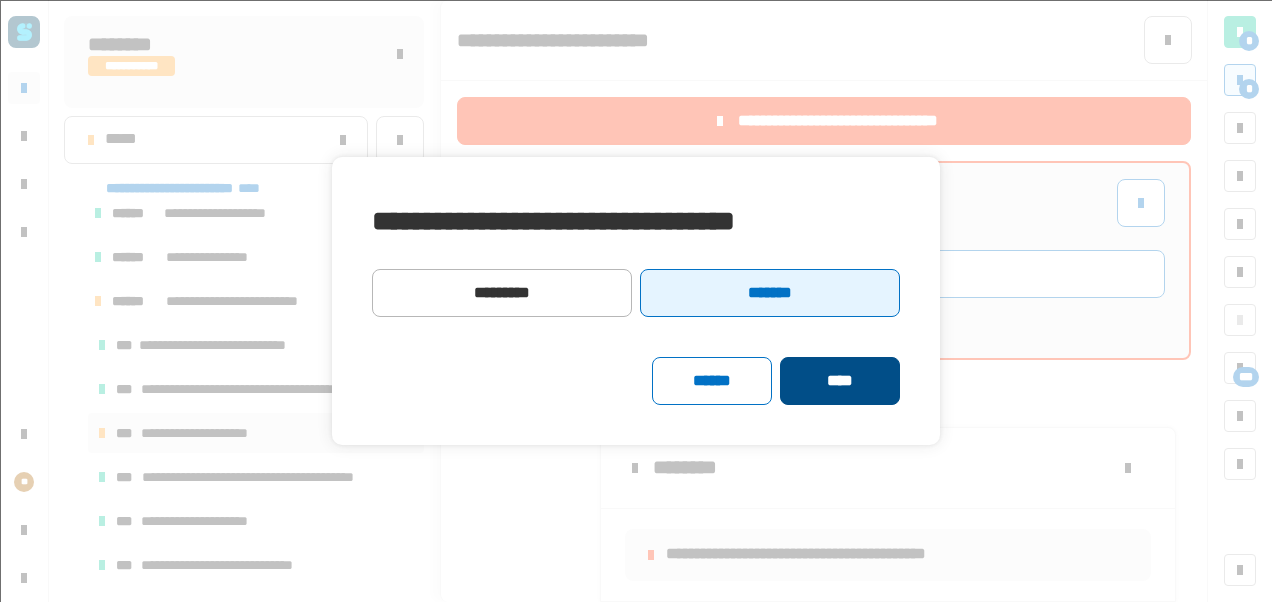 click on "****" 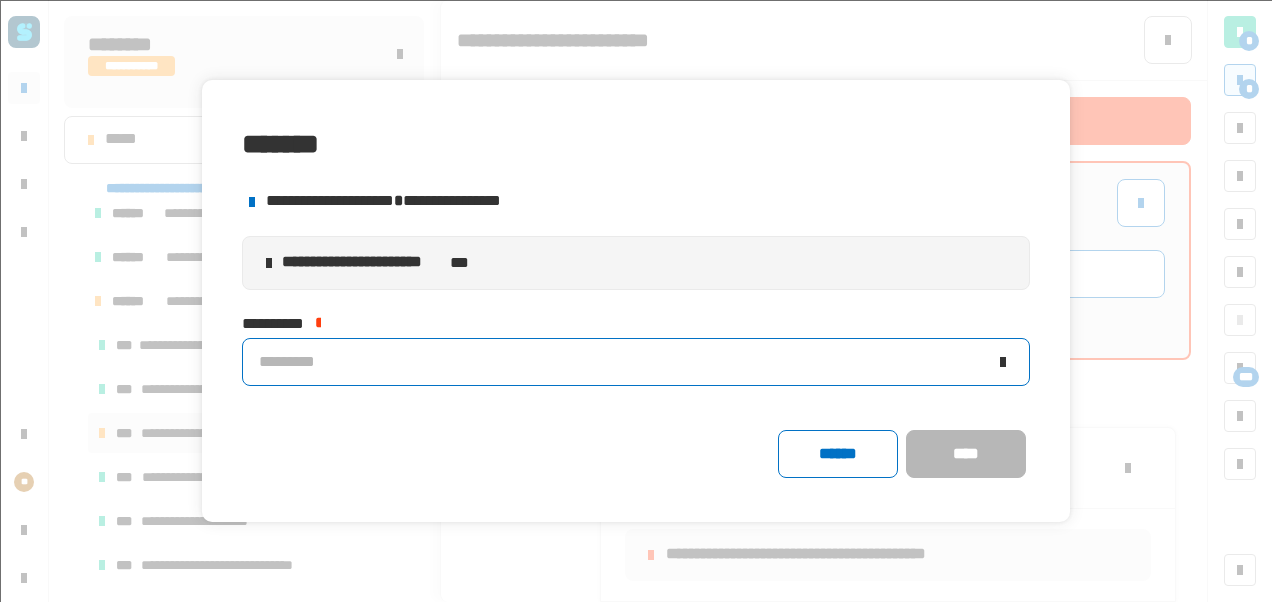 click on "*********" 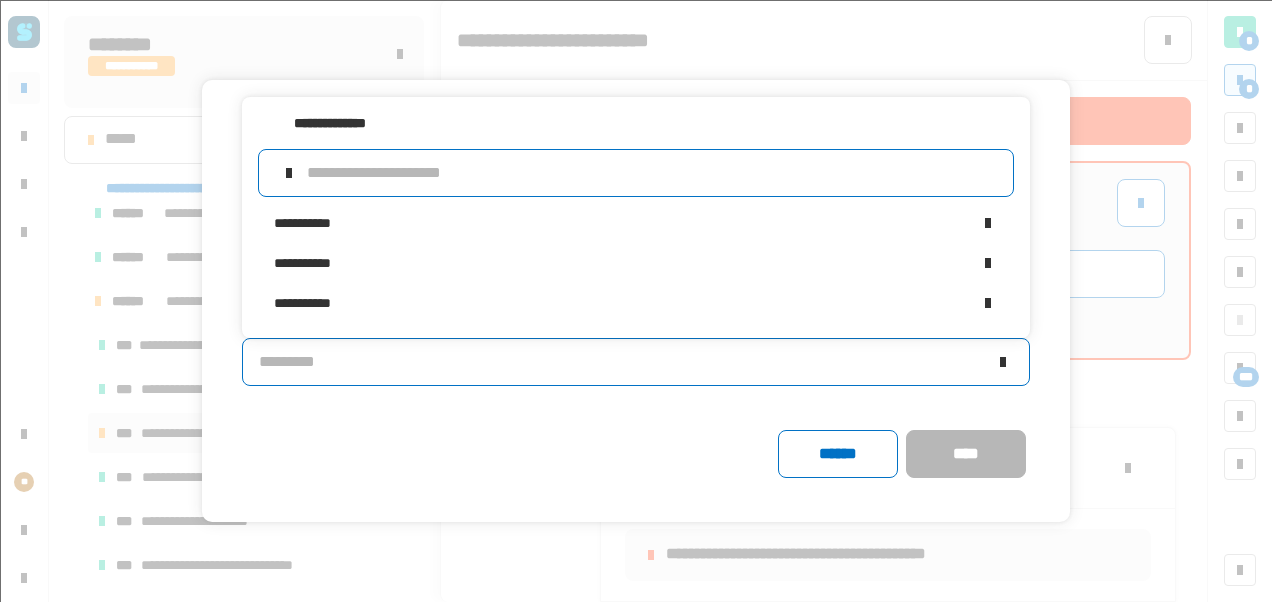 click at bounding box center [652, 173] 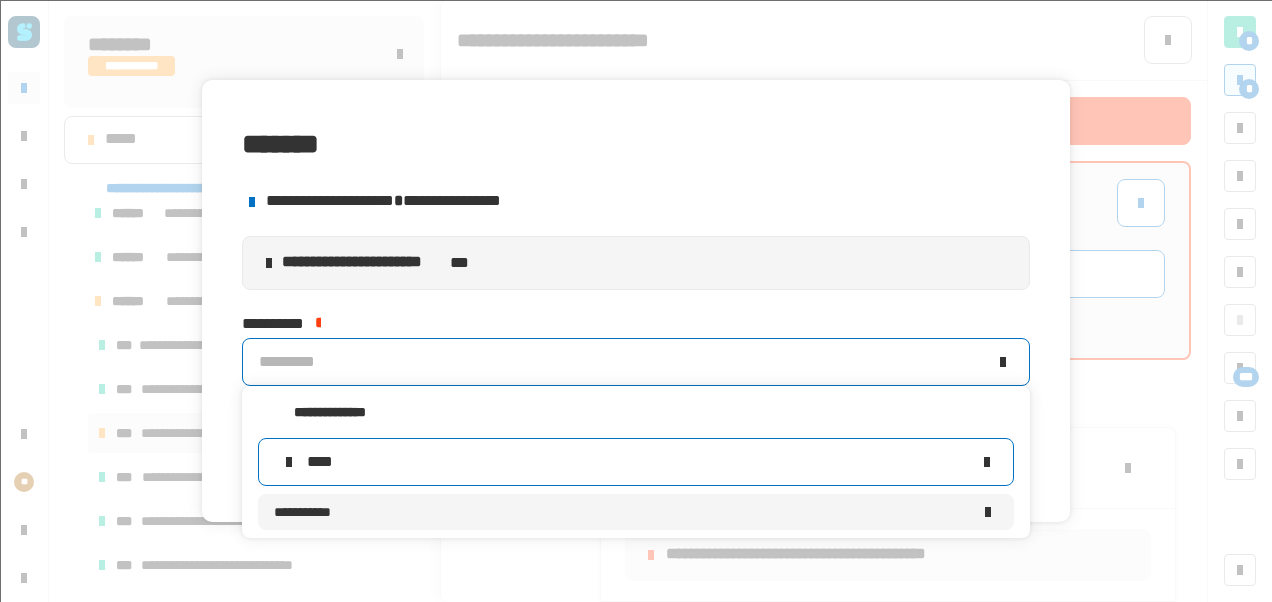 type on "****" 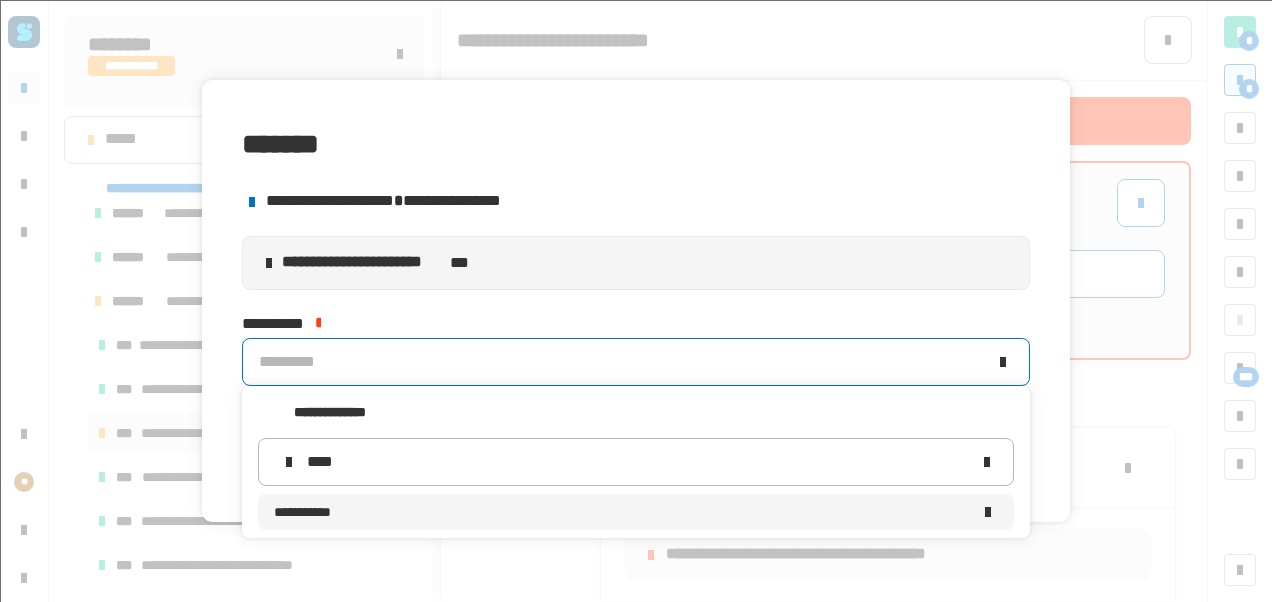 click on "**********" at bounding box center [622, 512] 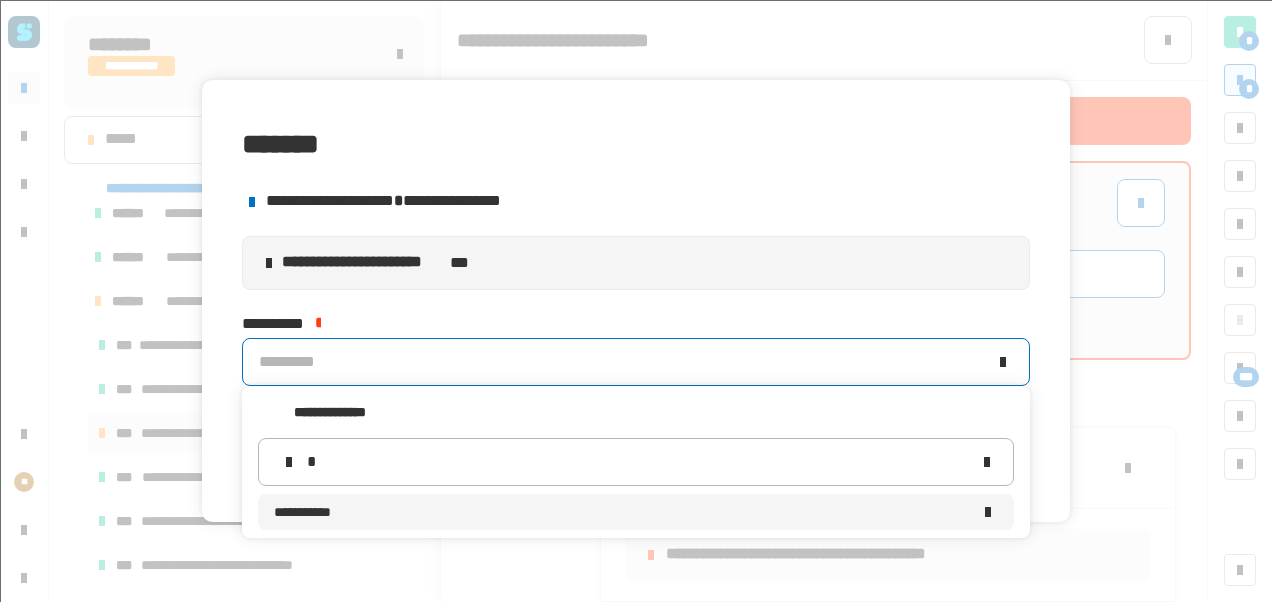 type 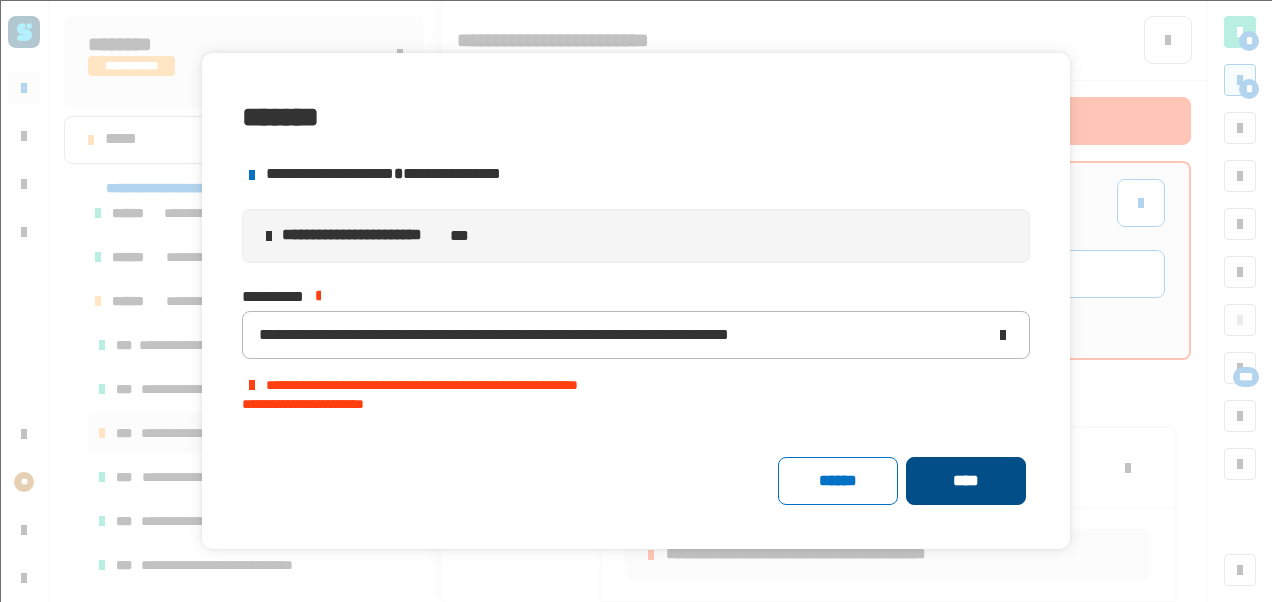 click on "****" 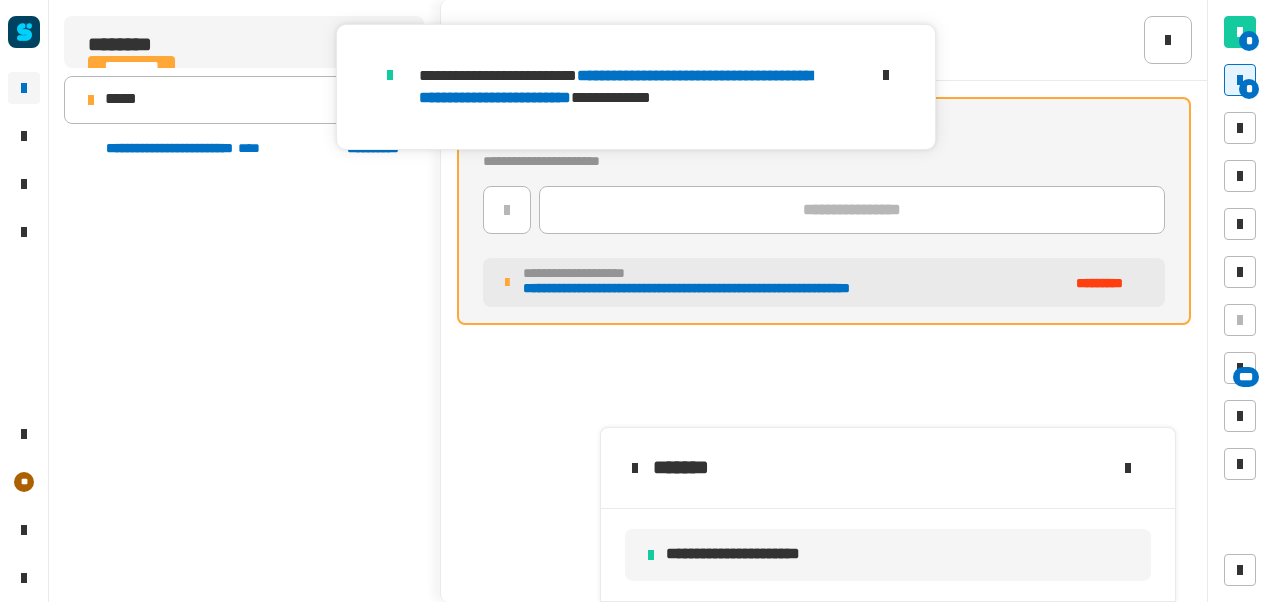 scroll, scrollTop: 891, scrollLeft: 0, axis: vertical 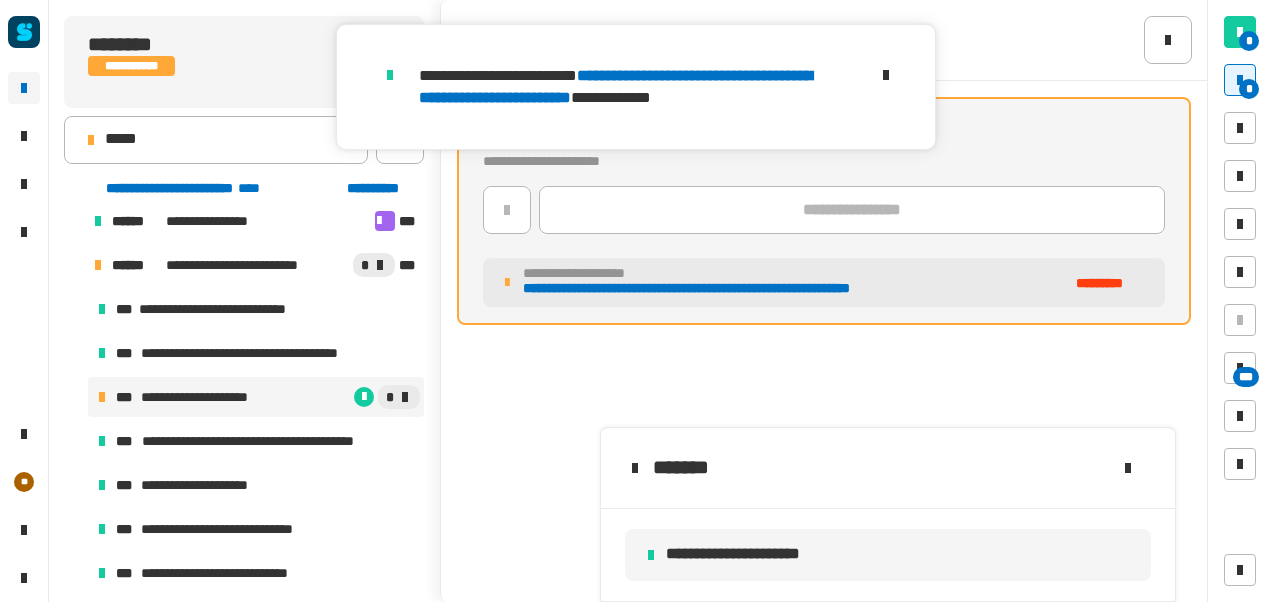 click 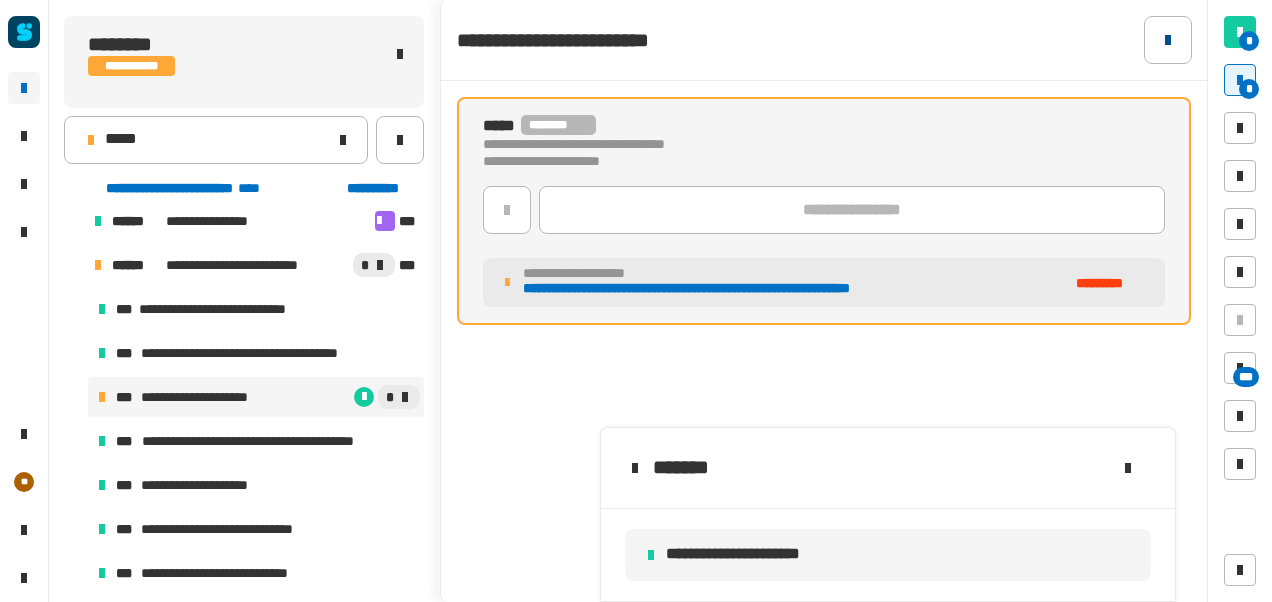 click 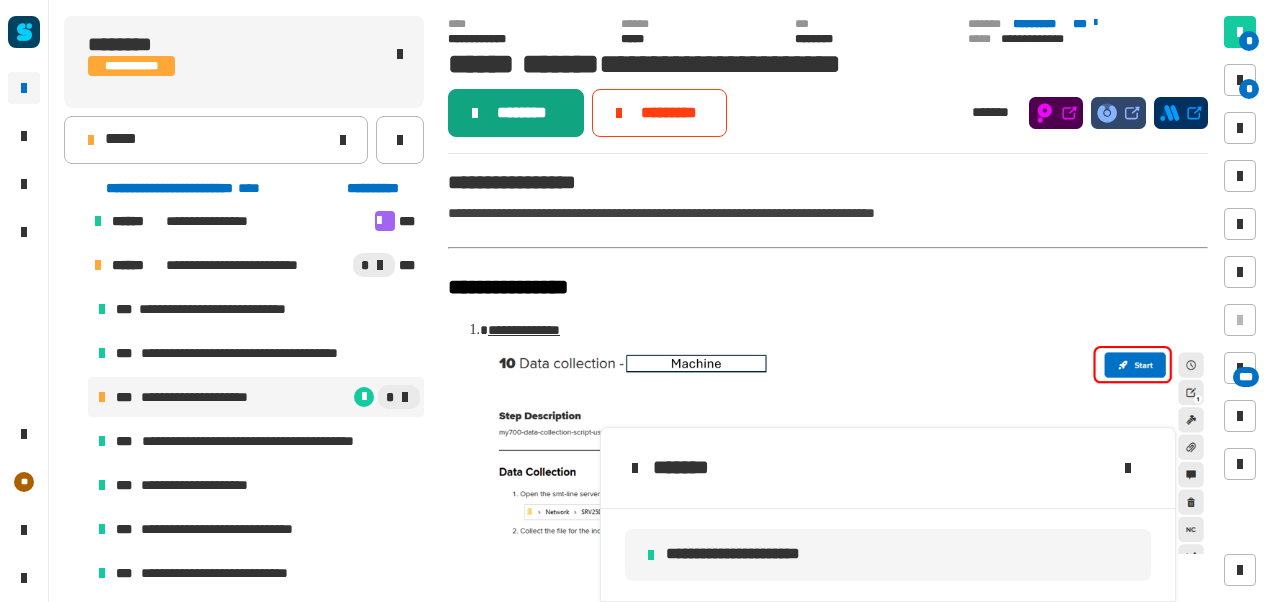 click on "********" 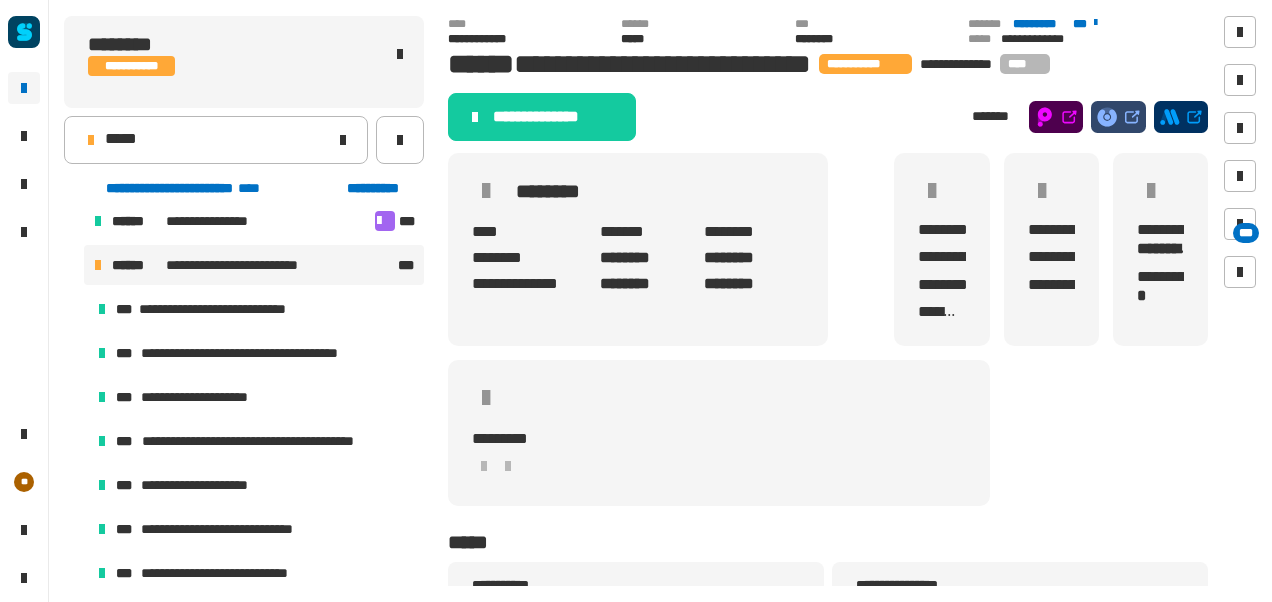 click on "**********" 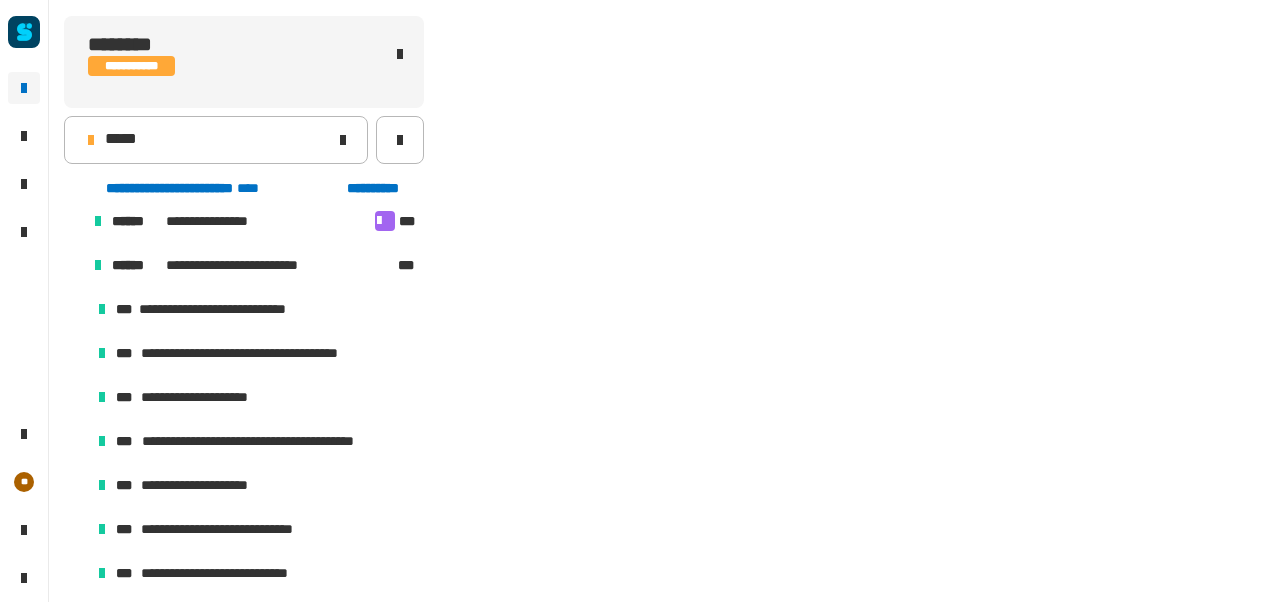 scroll, scrollTop: 363, scrollLeft: 0, axis: vertical 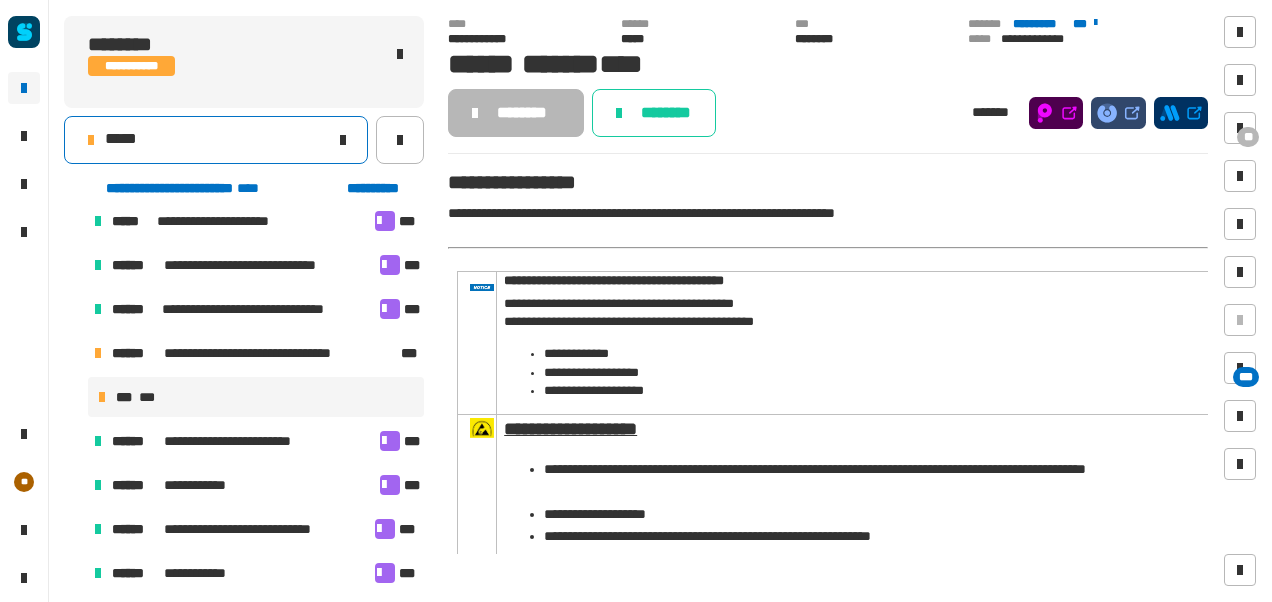 click on "*****" 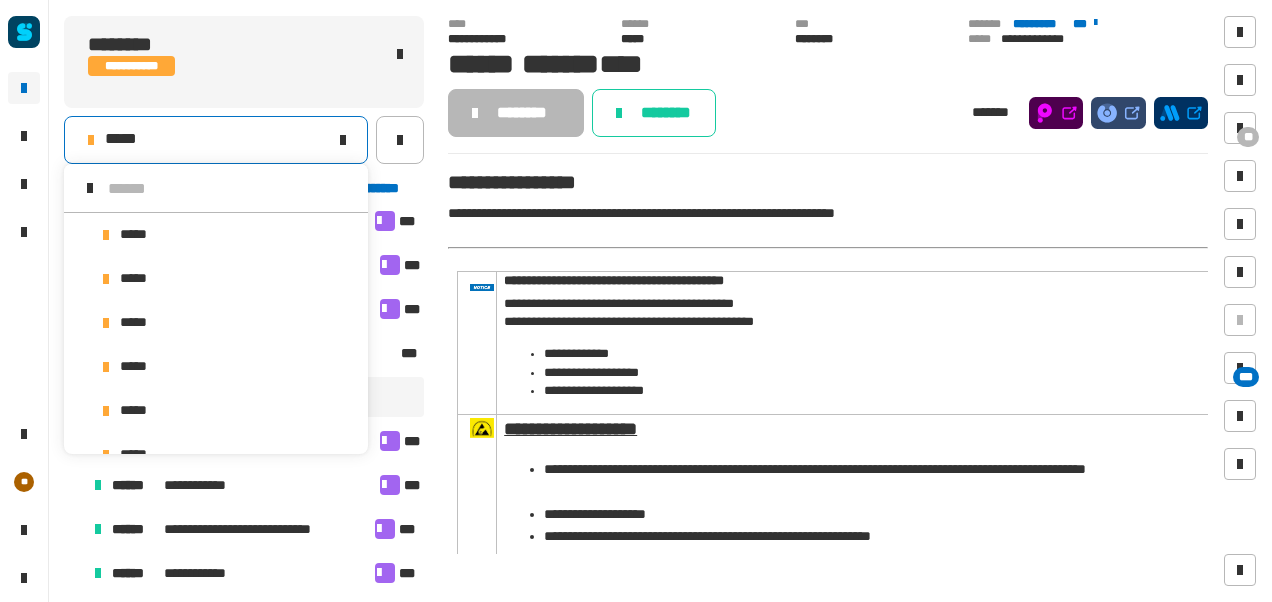 scroll, scrollTop: 16, scrollLeft: 0, axis: vertical 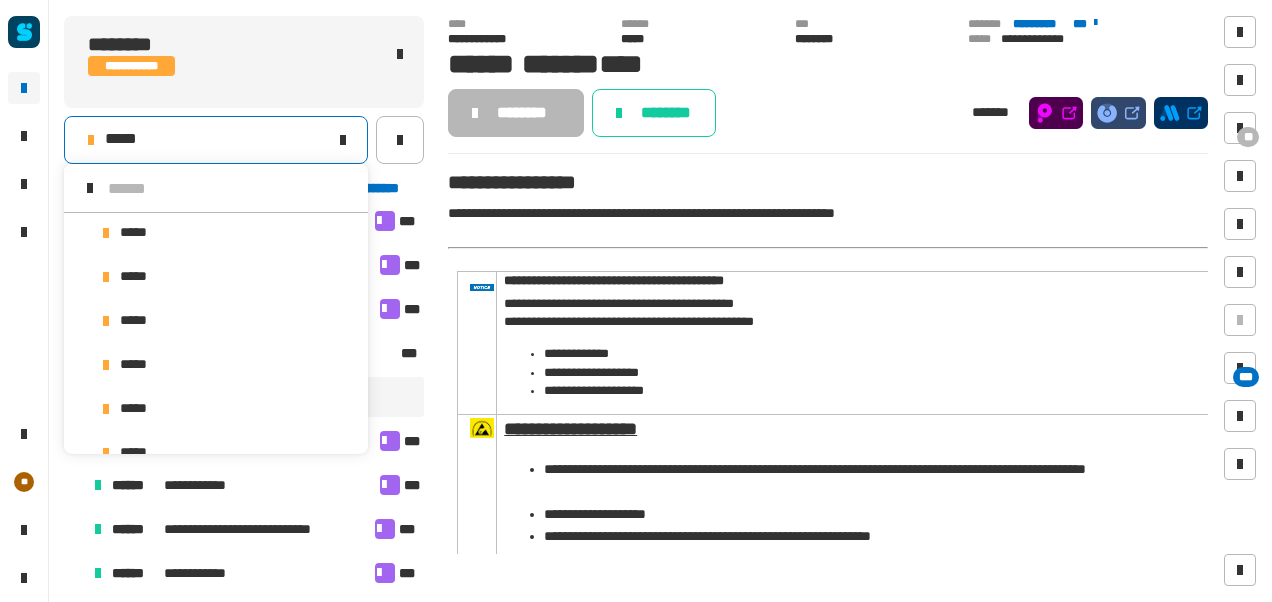 click at bounding box center (230, 188) 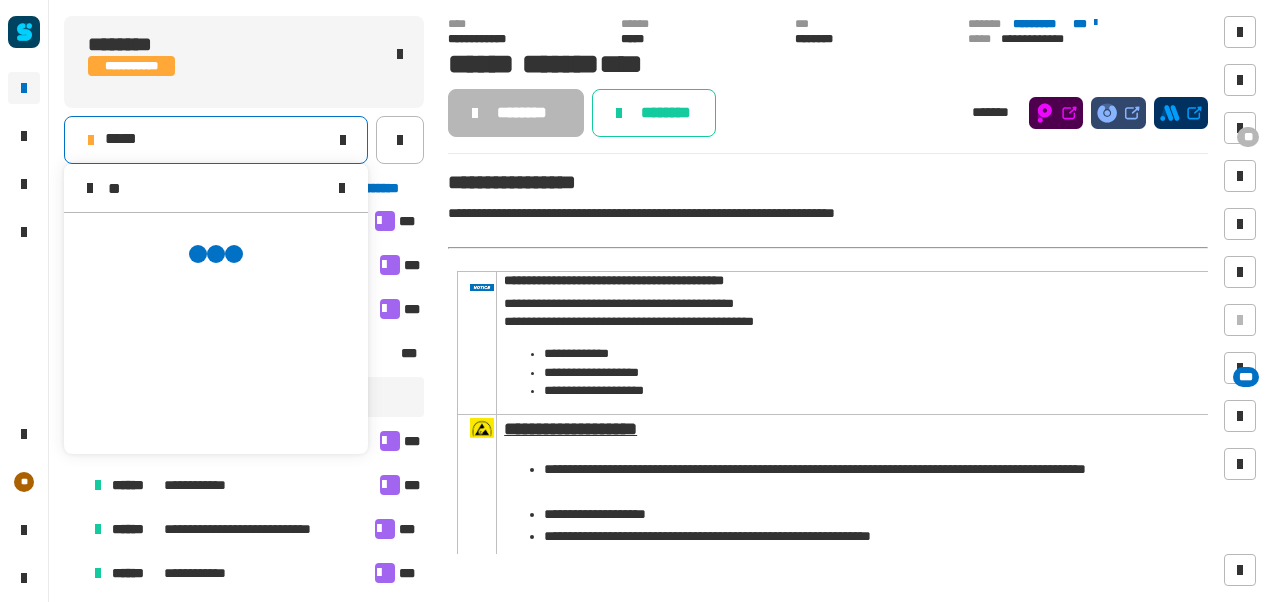 scroll, scrollTop: 0, scrollLeft: 0, axis: both 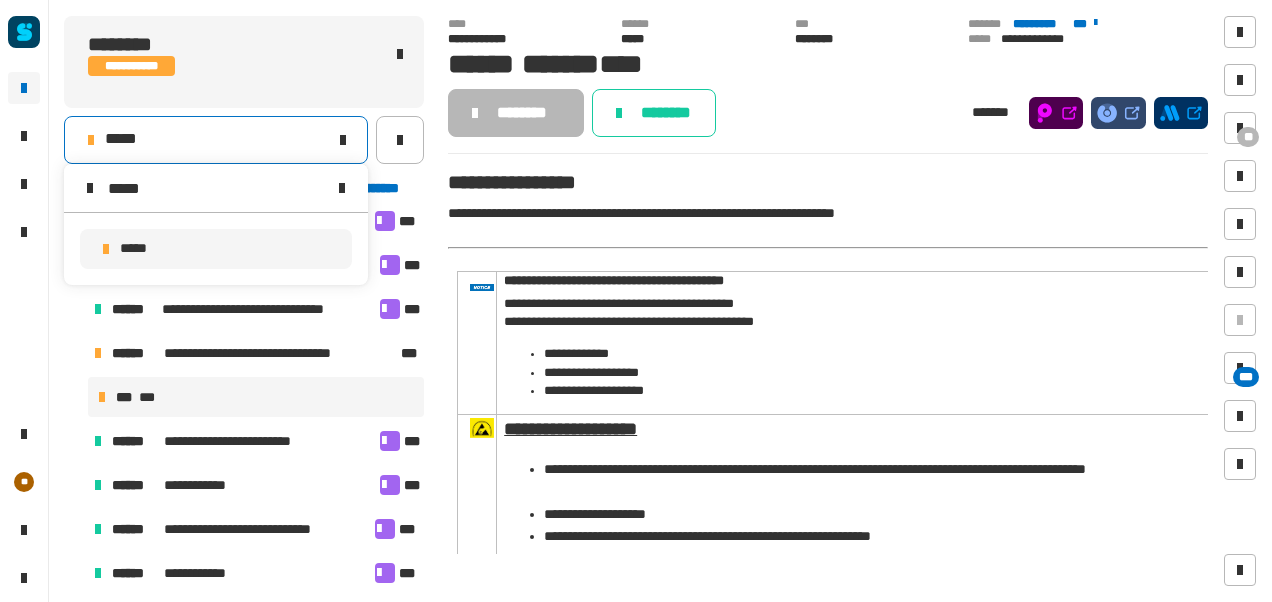 type on "*****" 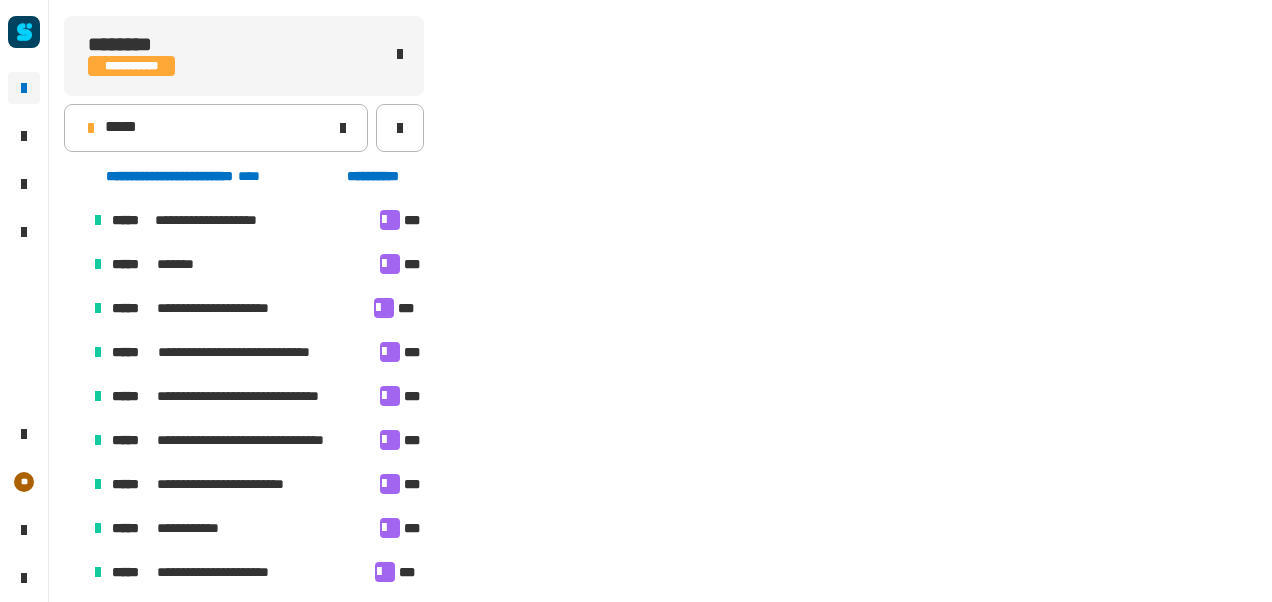 scroll, scrollTop: 363, scrollLeft: 0, axis: vertical 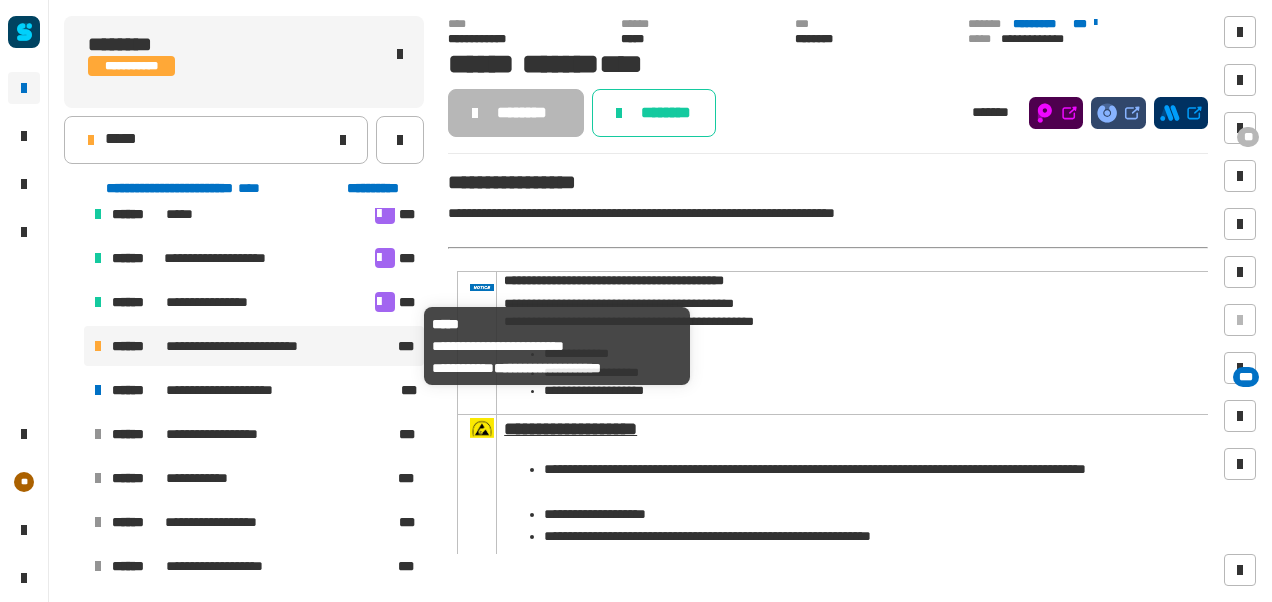 click on "**********" at bounding box center (250, 346) 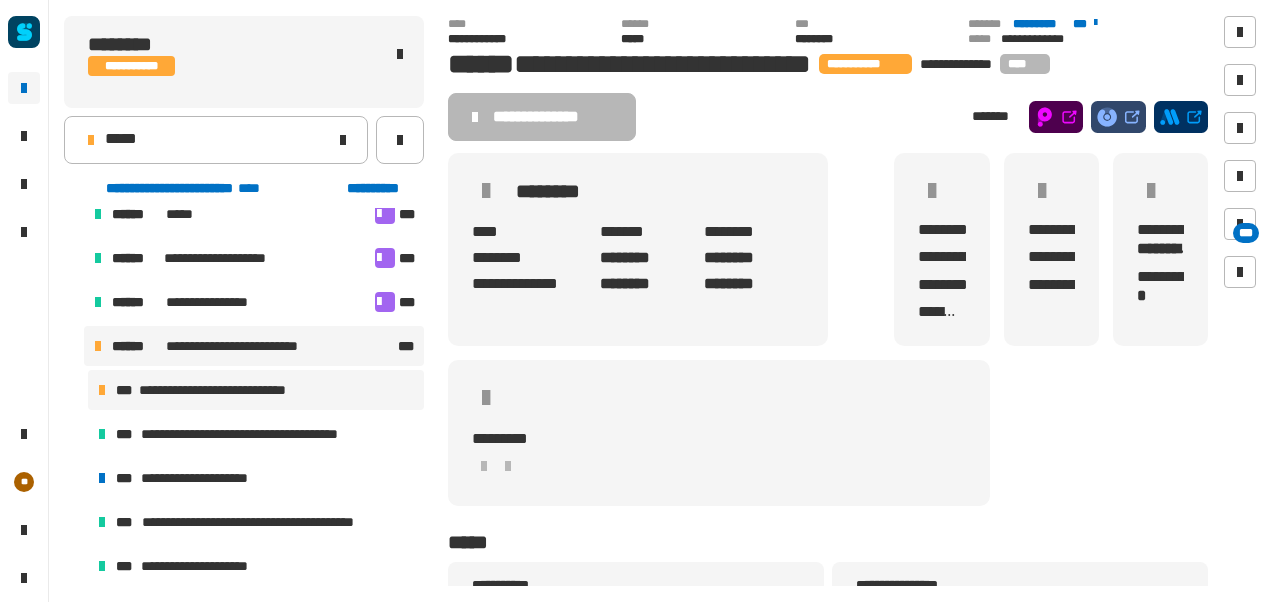click on "**********" at bounding box center (227, 390) 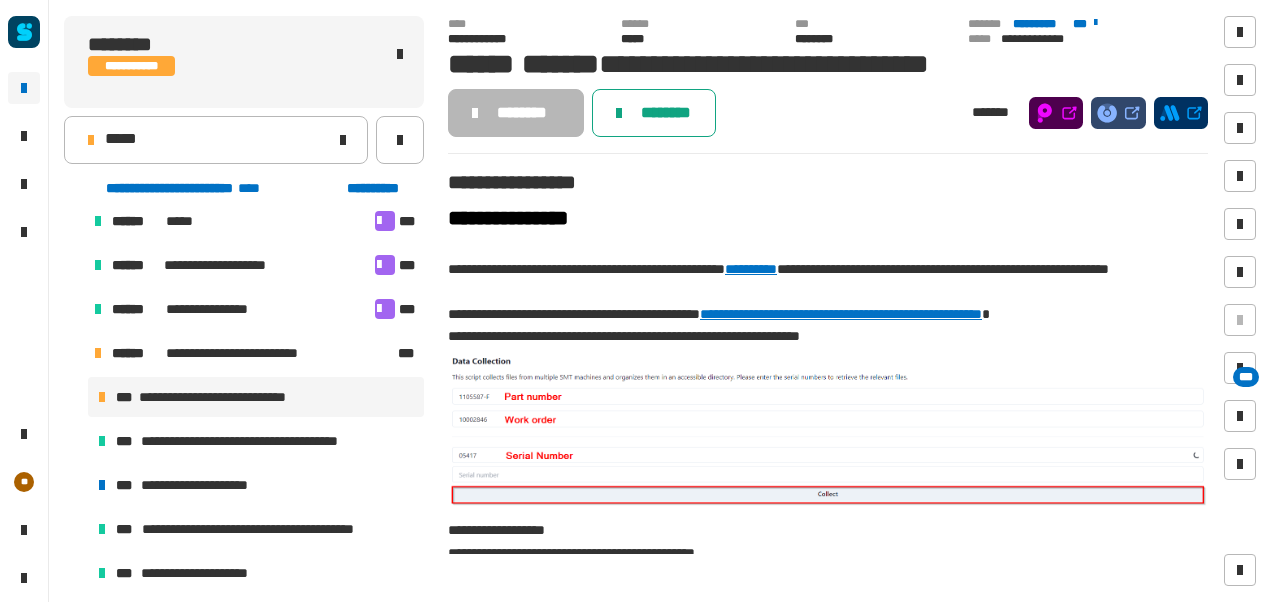 click on "********" 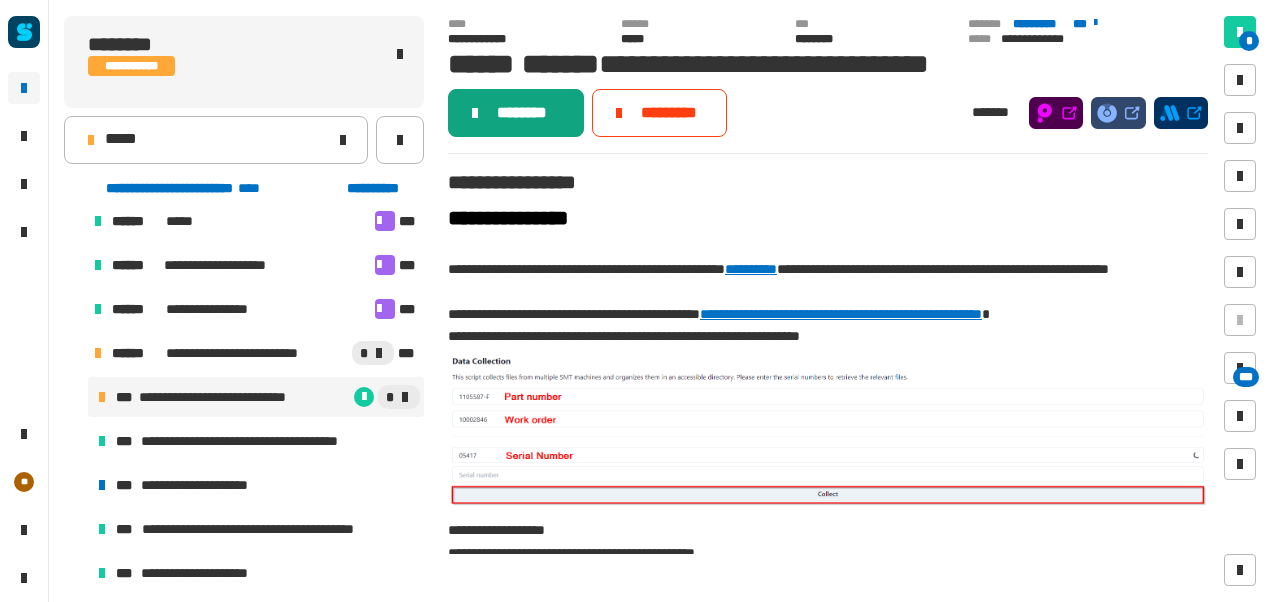 click on "********" 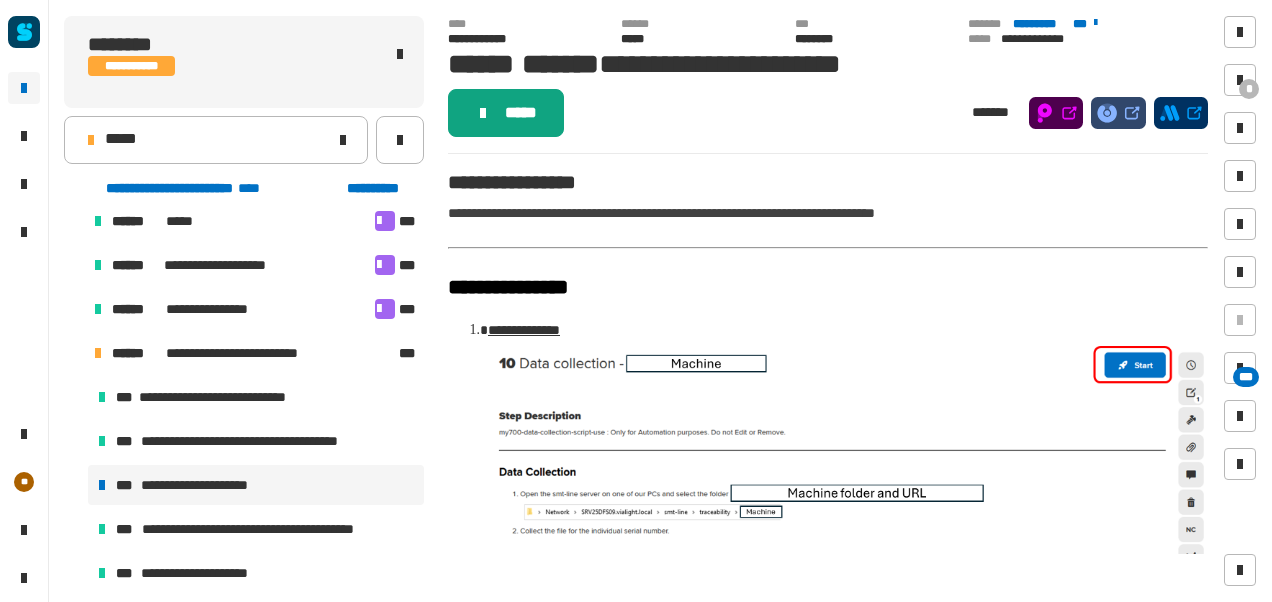 click on "*****" 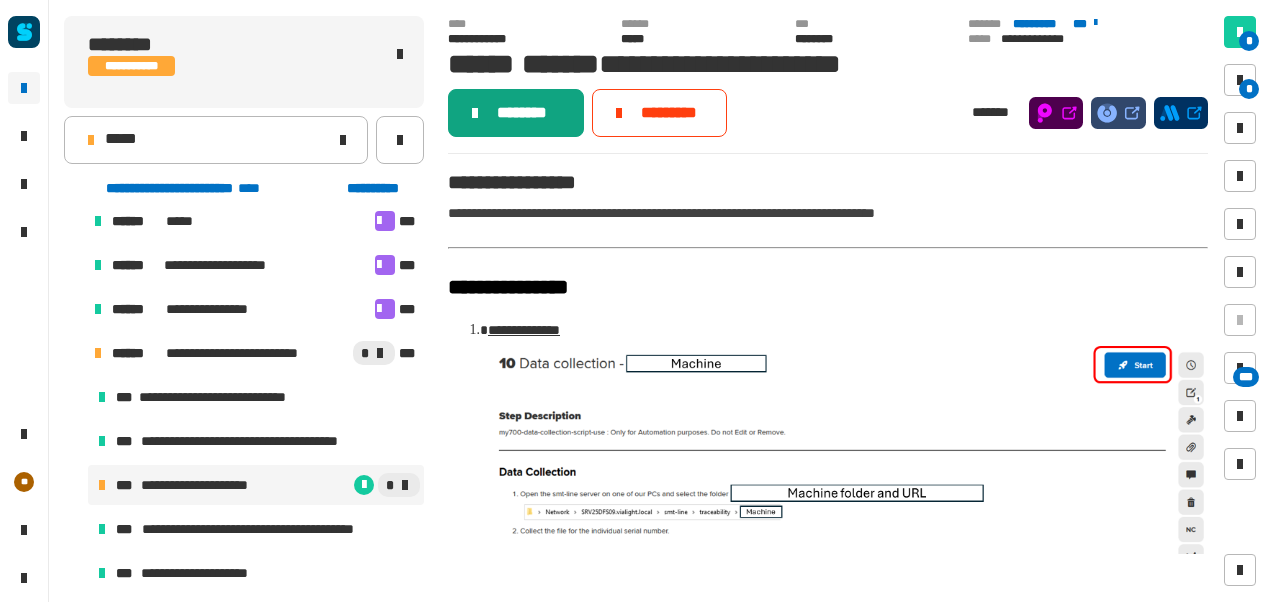 click on "********" 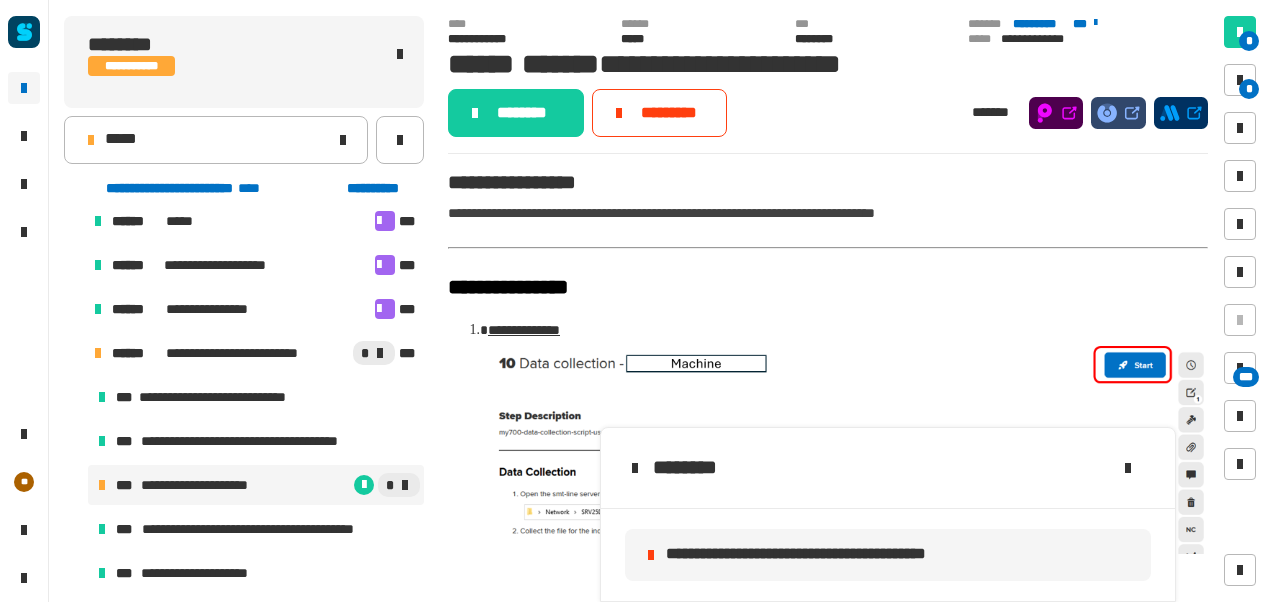 click on "**********" 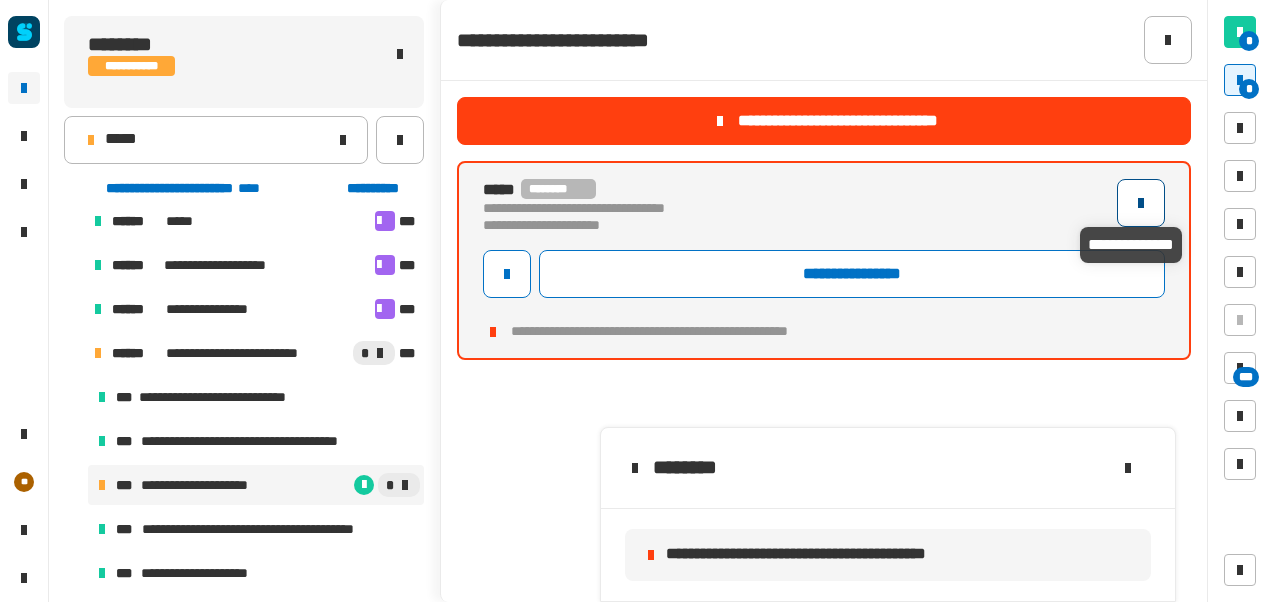 click 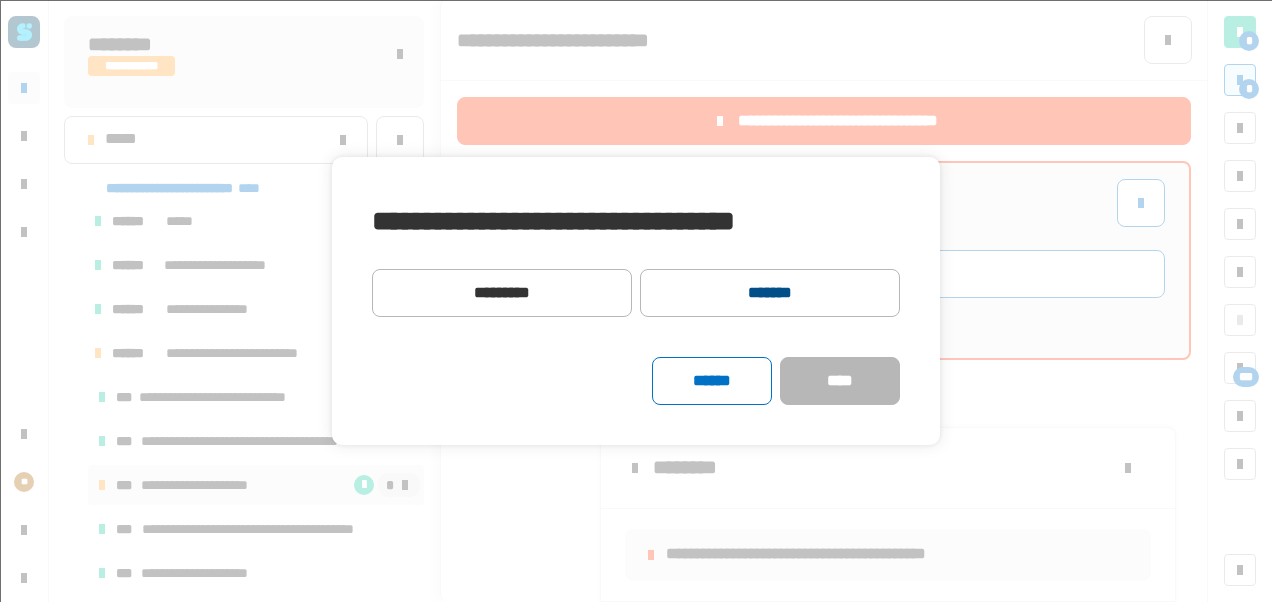 click on "*******" 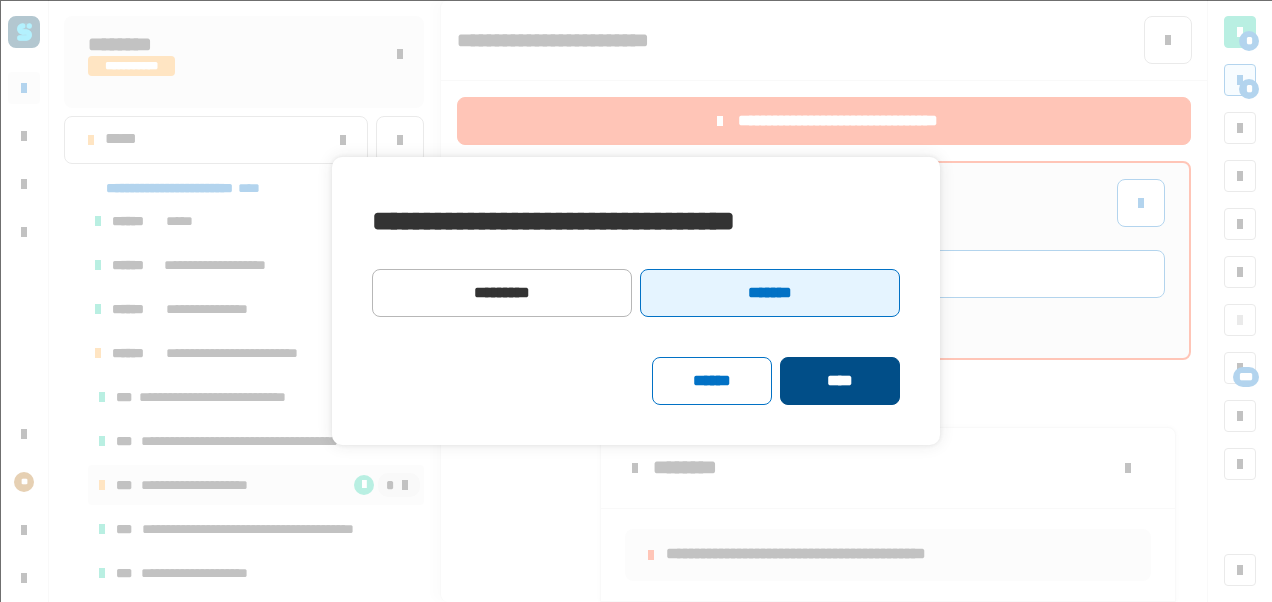 click on "****" 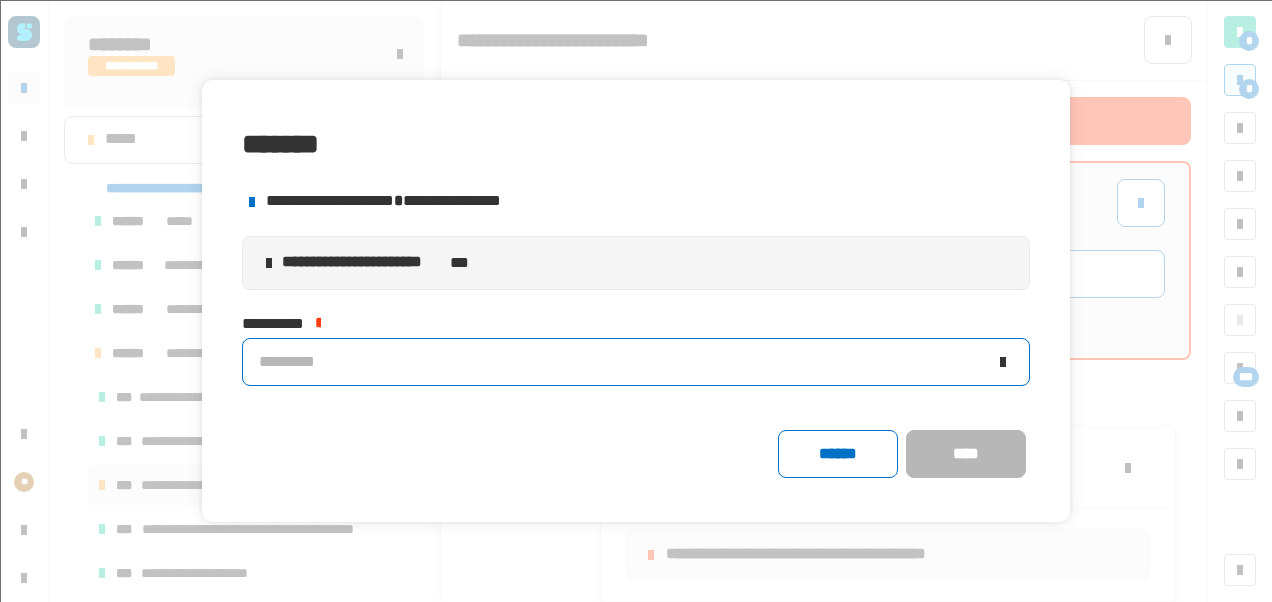 click on "*********" 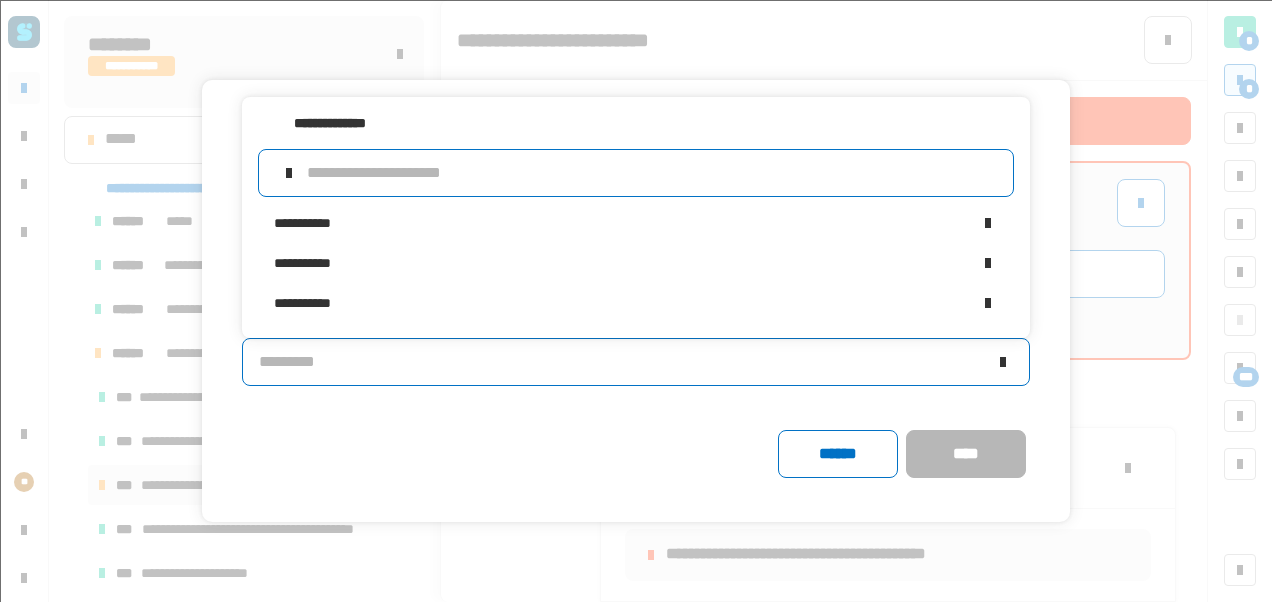 click at bounding box center [652, 173] 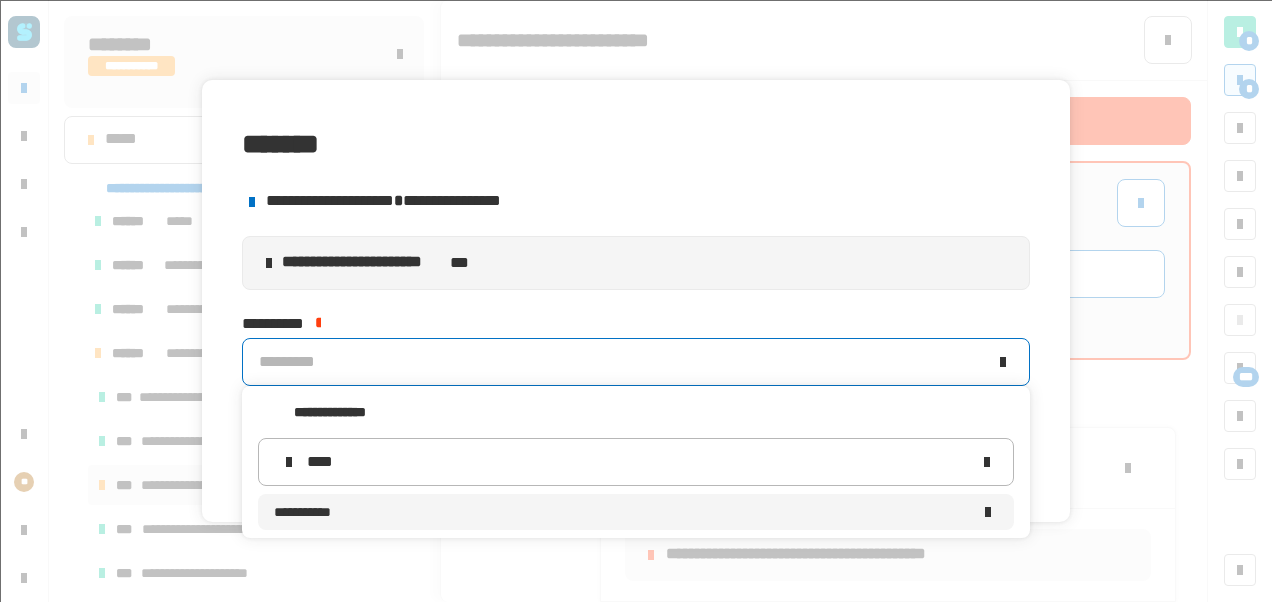 click on "**********" at bounding box center (622, 512) 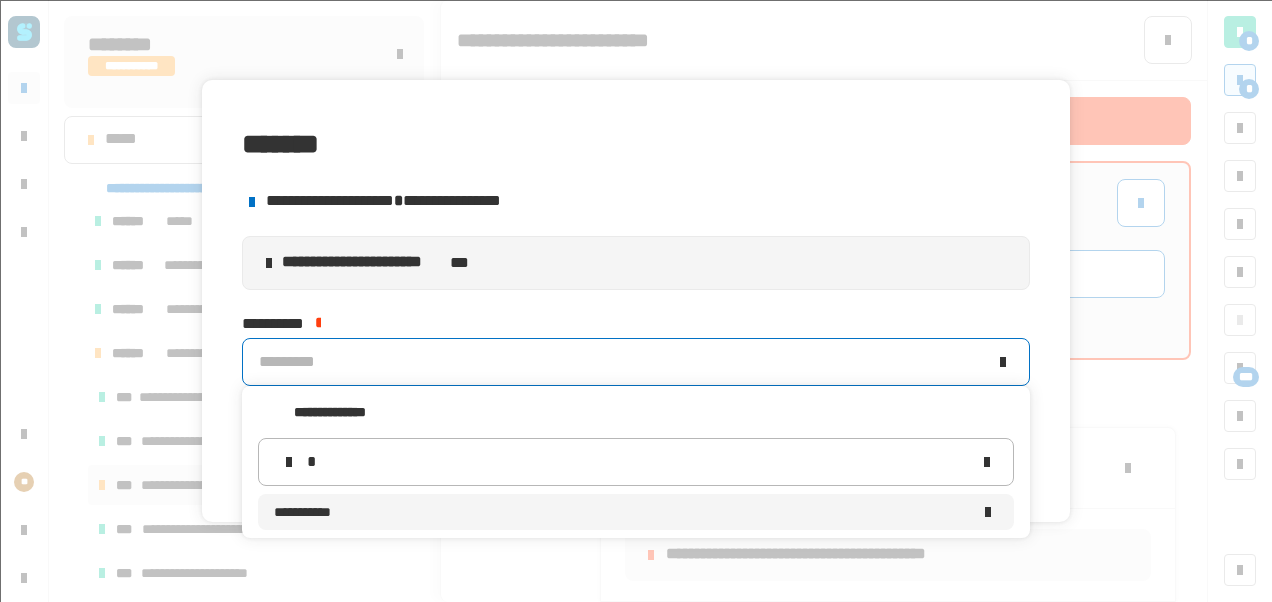 type 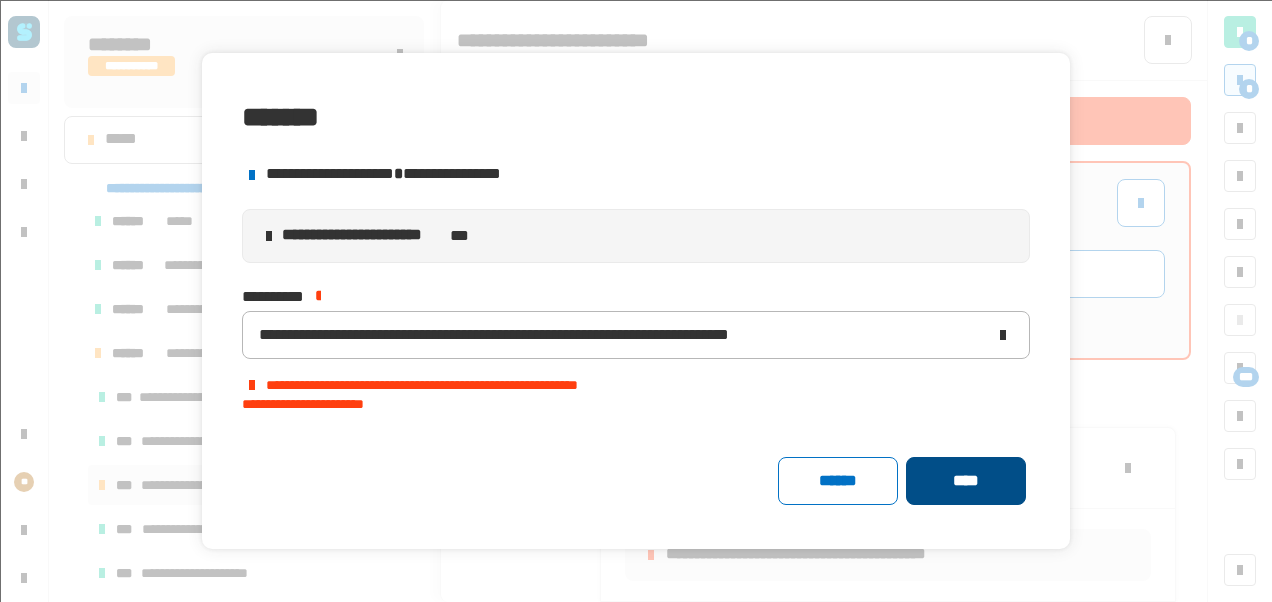 click on "****" 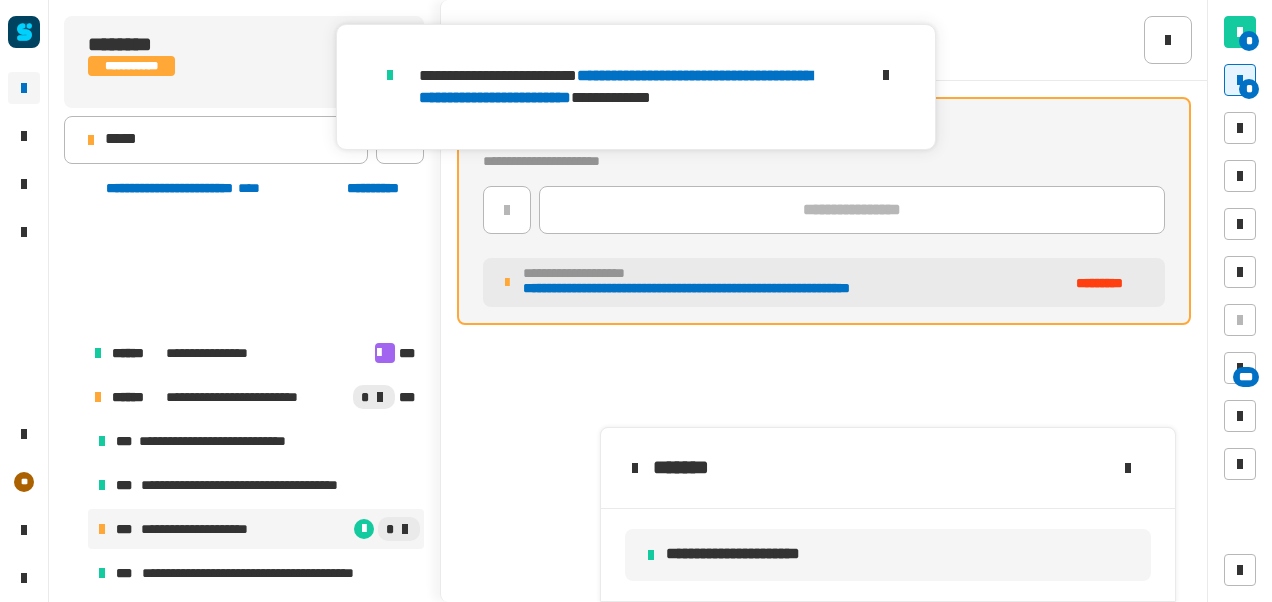 scroll, scrollTop: 935, scrollLeft: 0, axis: vertical 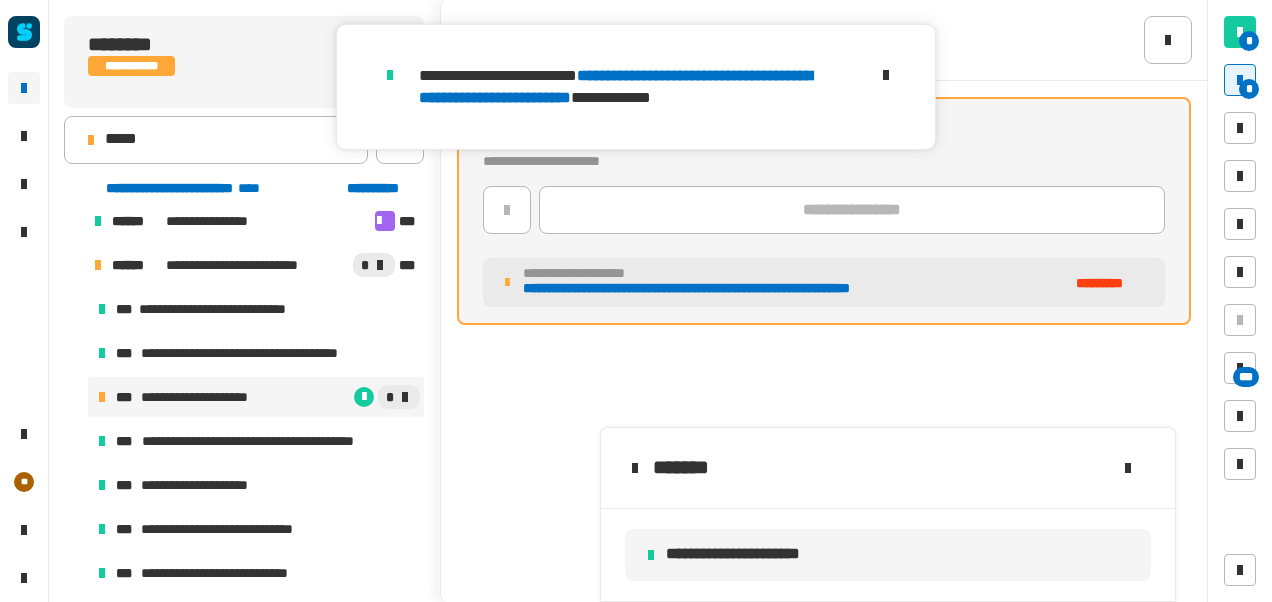click on "**********" 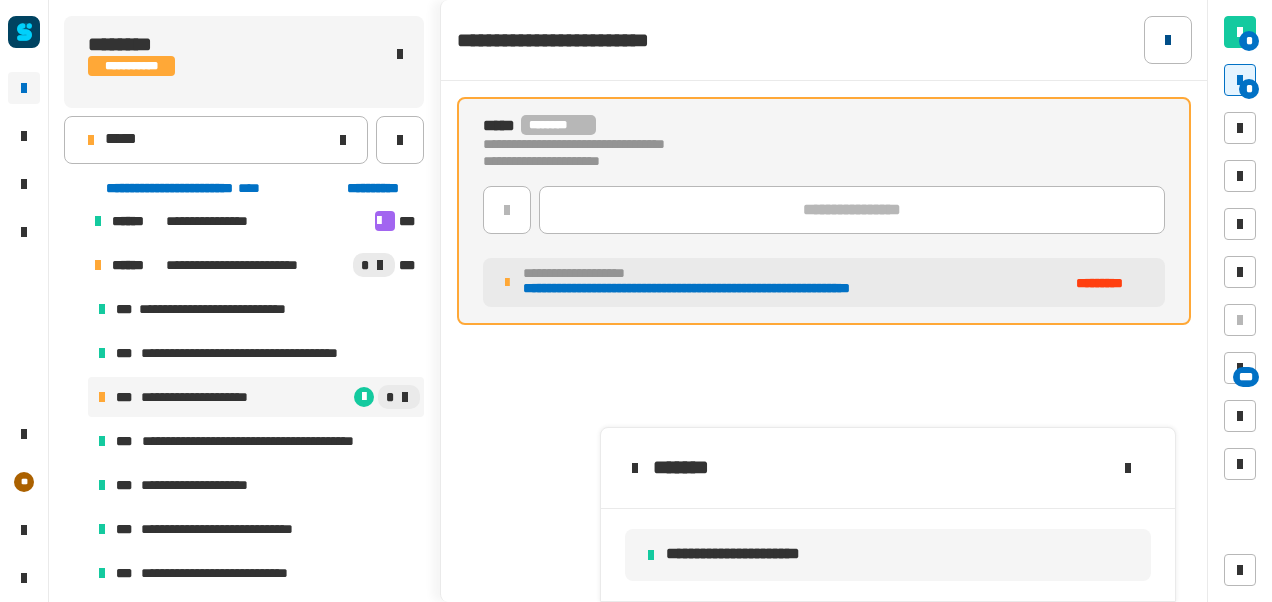 click 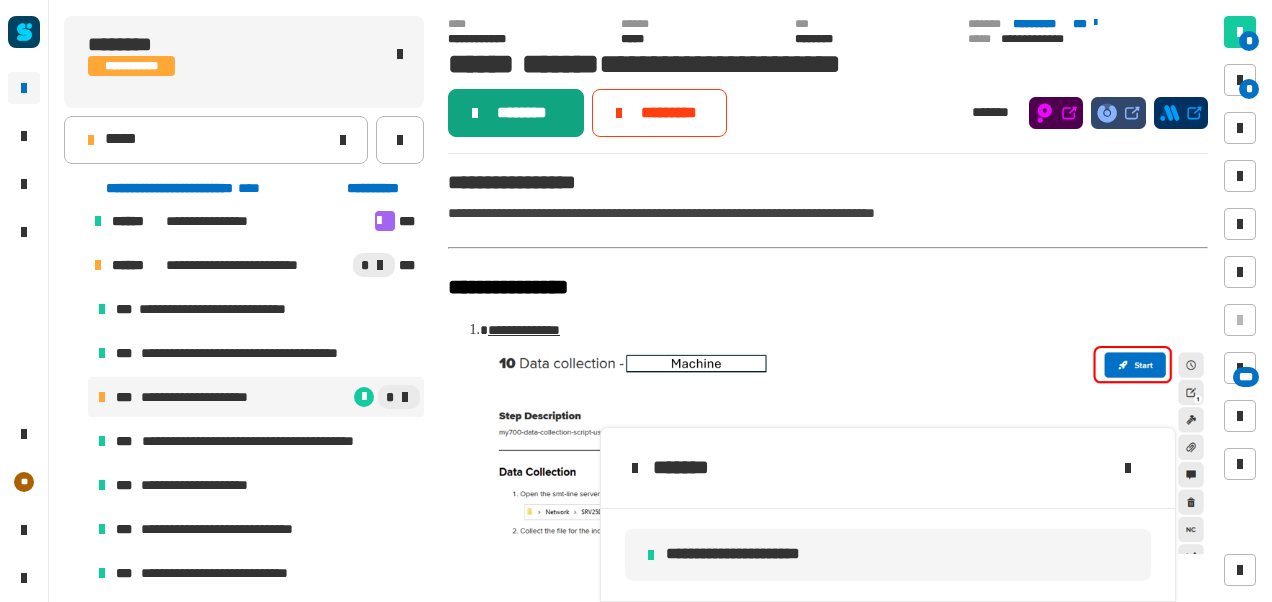 click on "********" 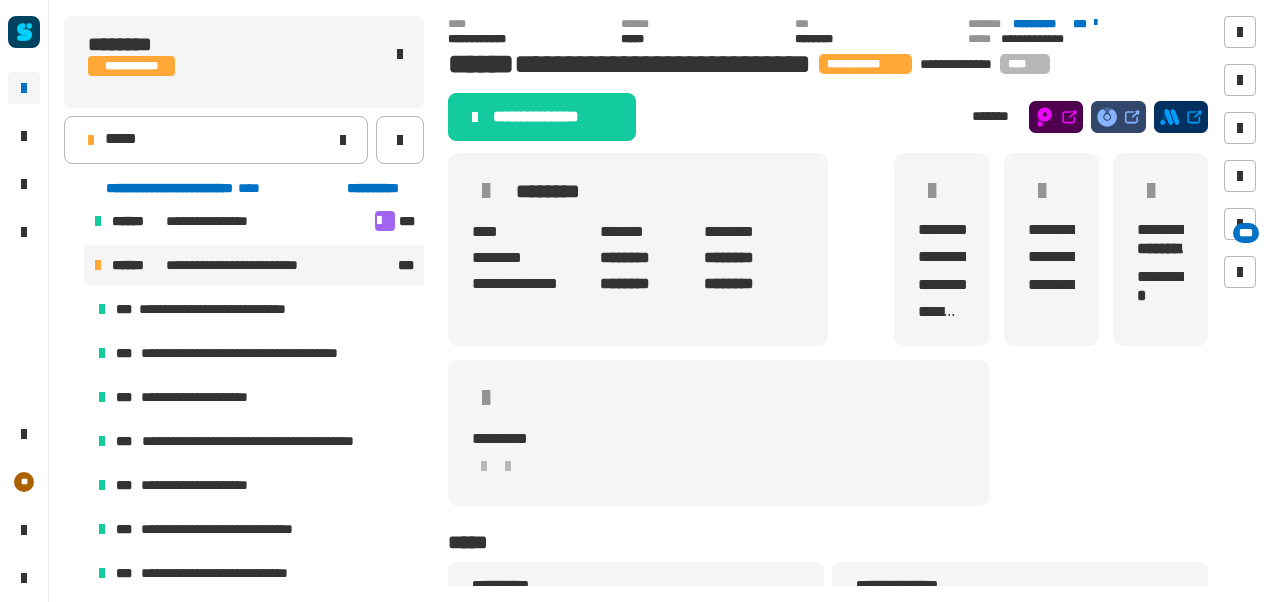 click on "**********" 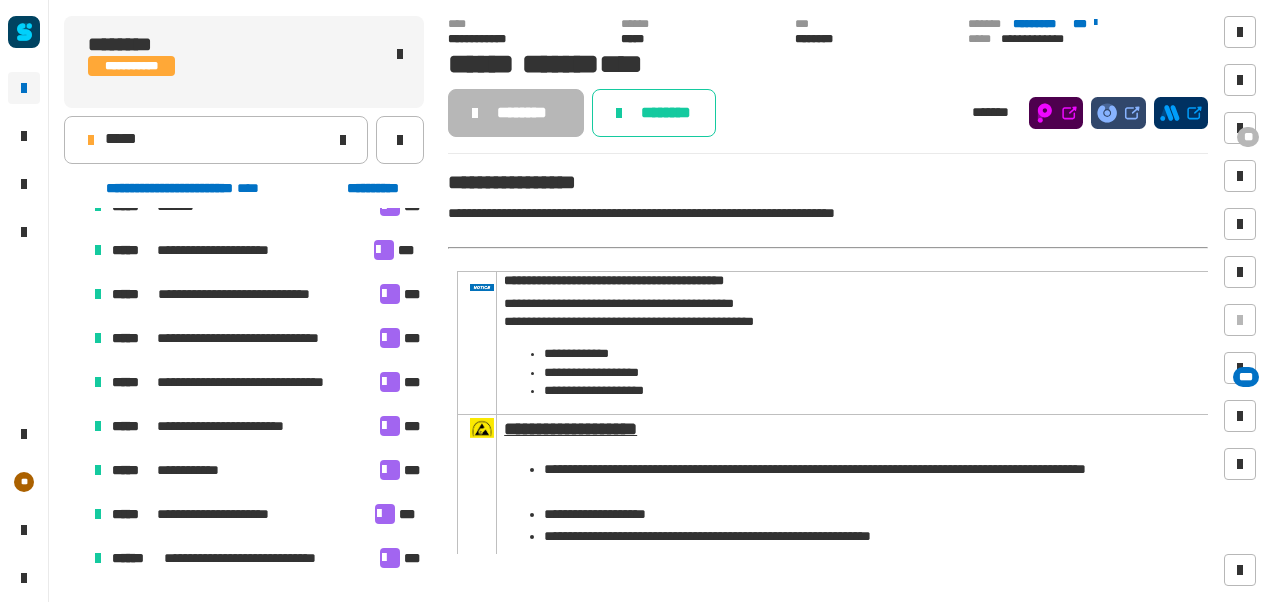 scroll, scrollTop: 24, scrollLeft: 0, axis: vertical 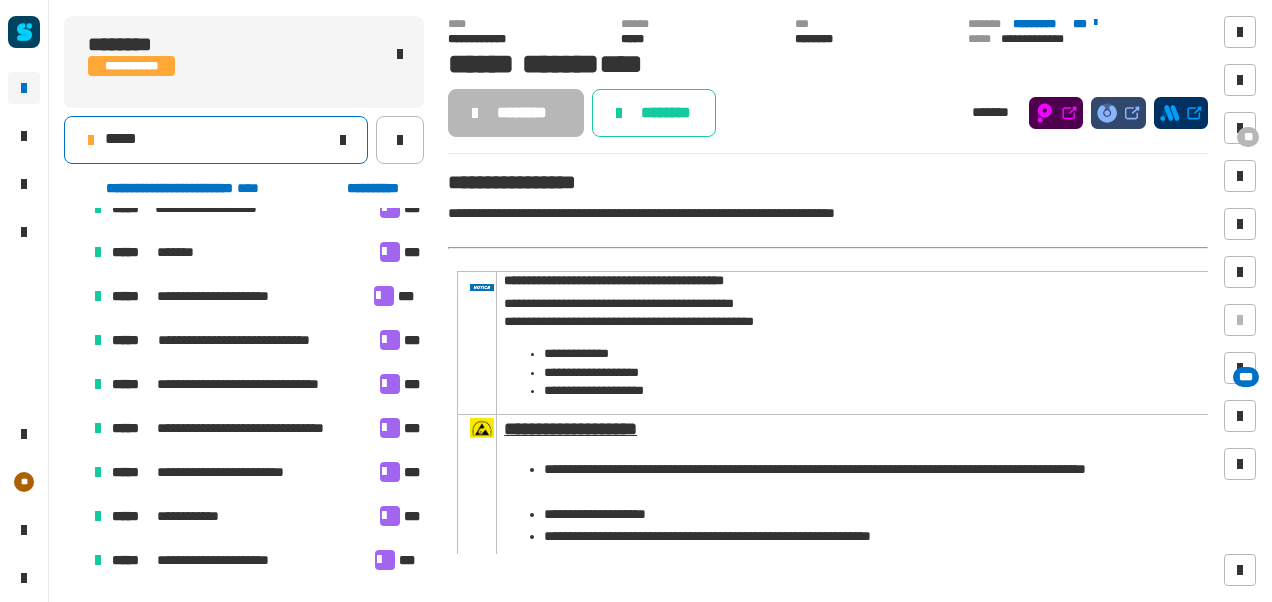 click on "*****" 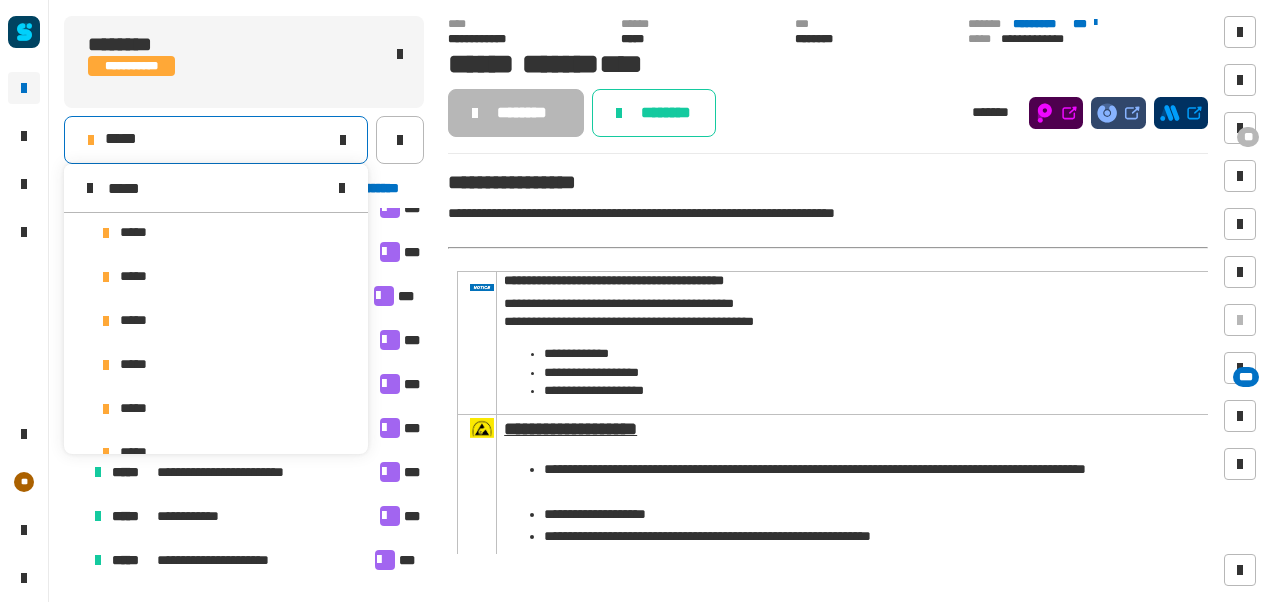 scroll, scrollTop: 0, scrollLeft: 0, axis: both 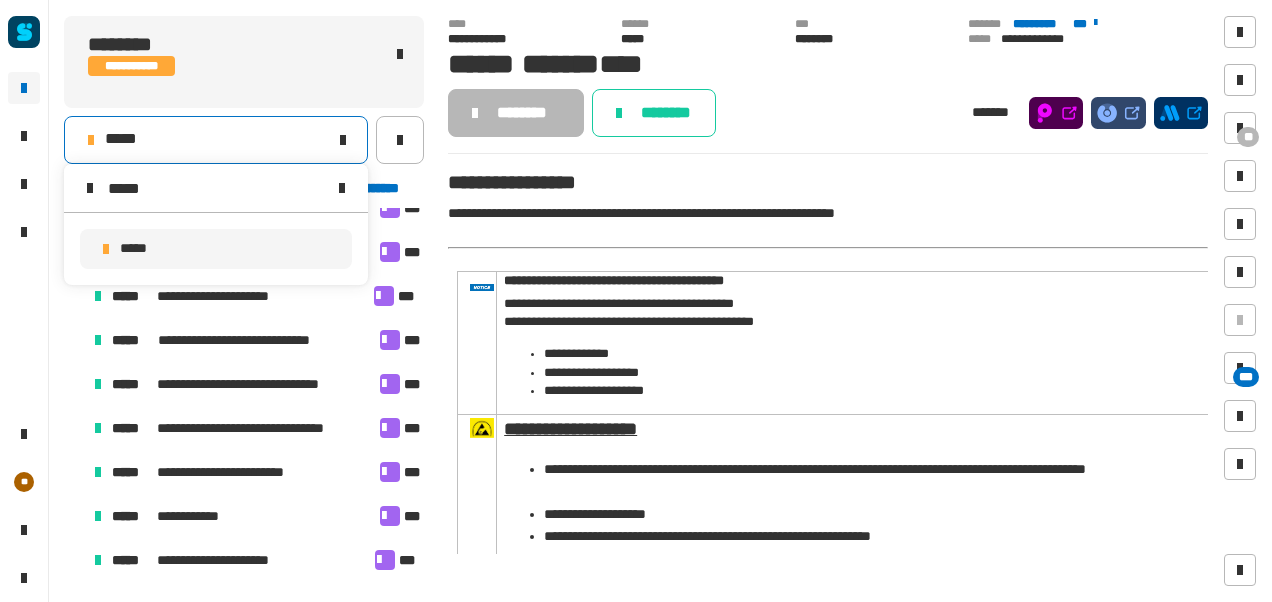 type on "*****" 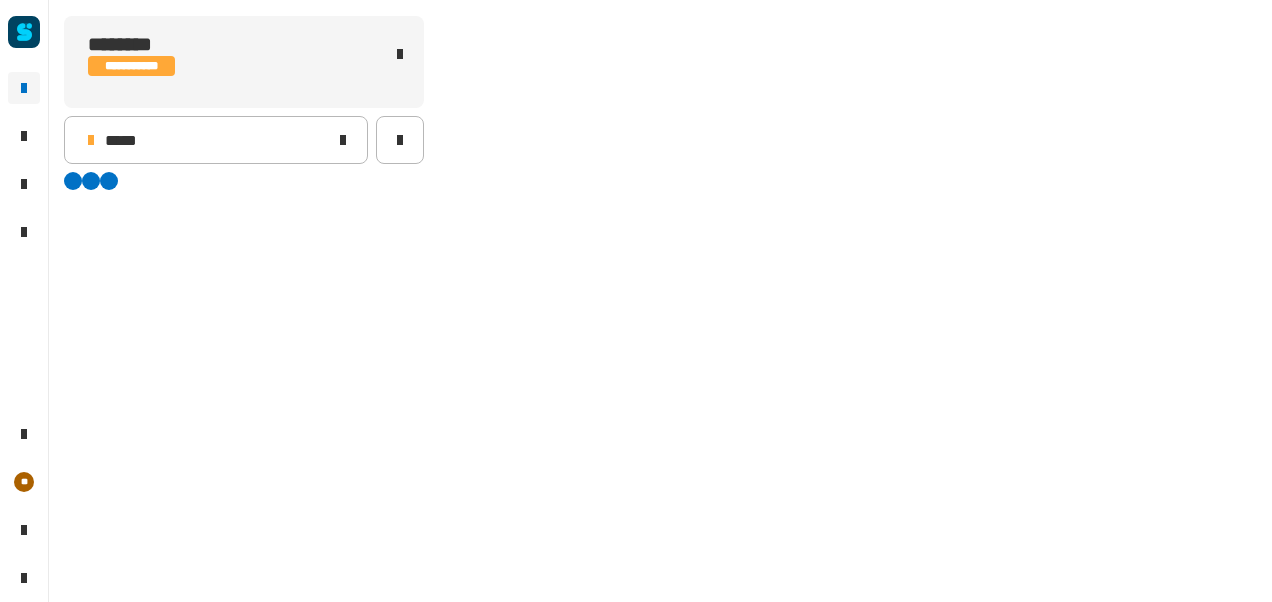 scroll, scrollTop: 0, scrollLeft: 0, axis: both 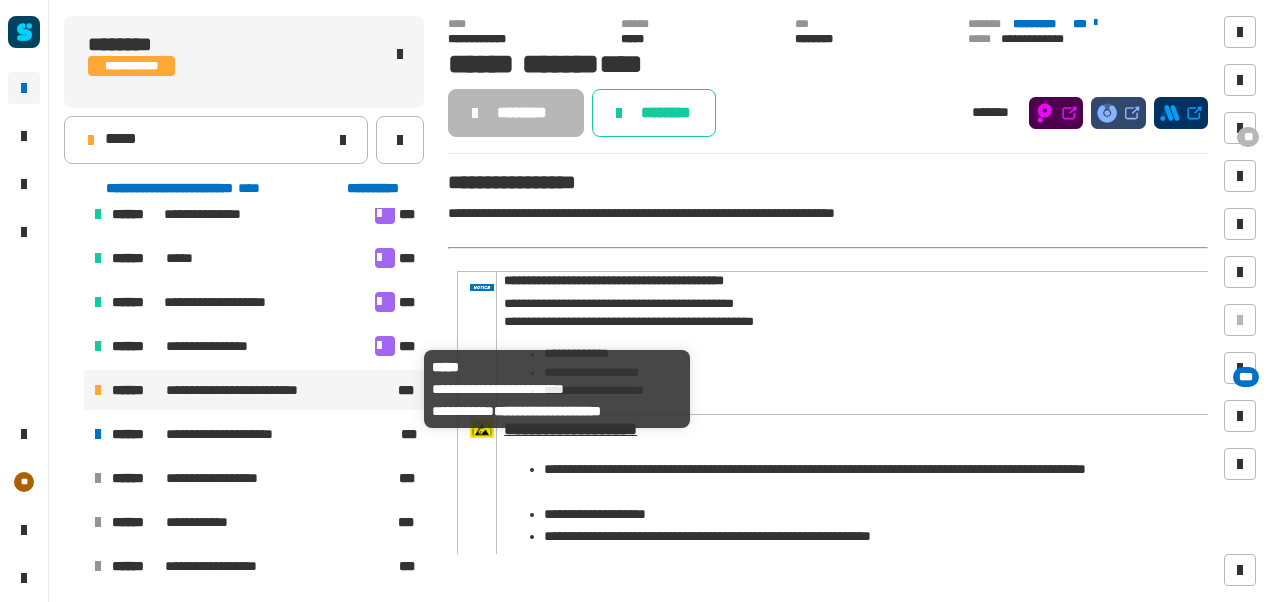 click on "**********" at bounding box center [250, 390] 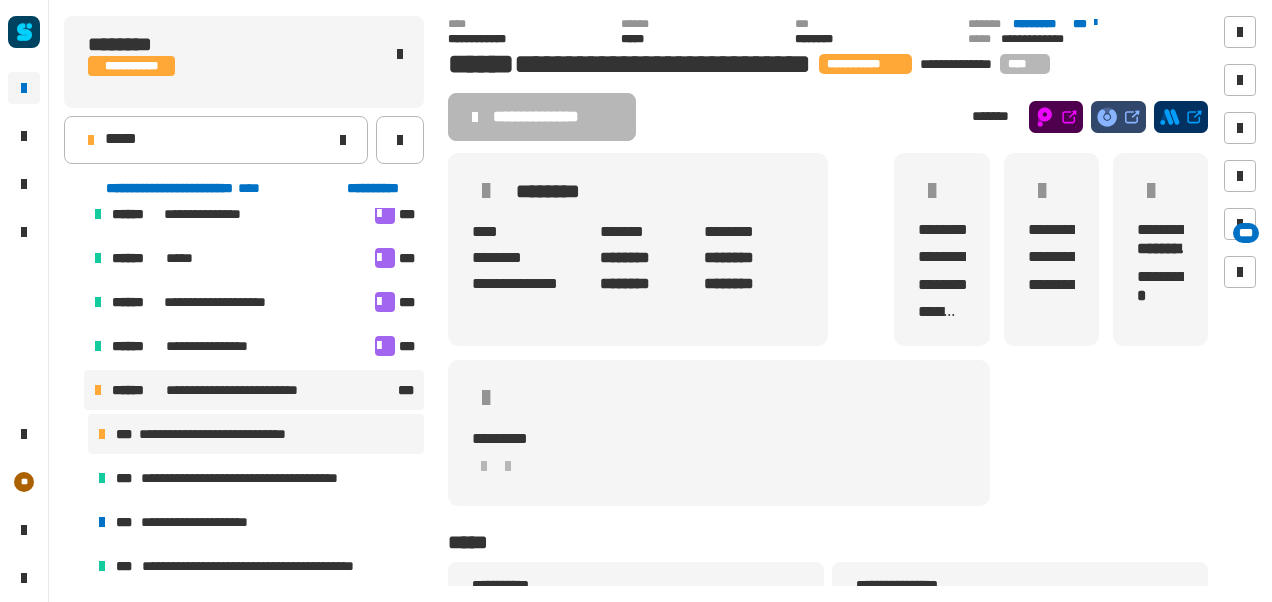 click on "**********" at bounding box center [256, 434] 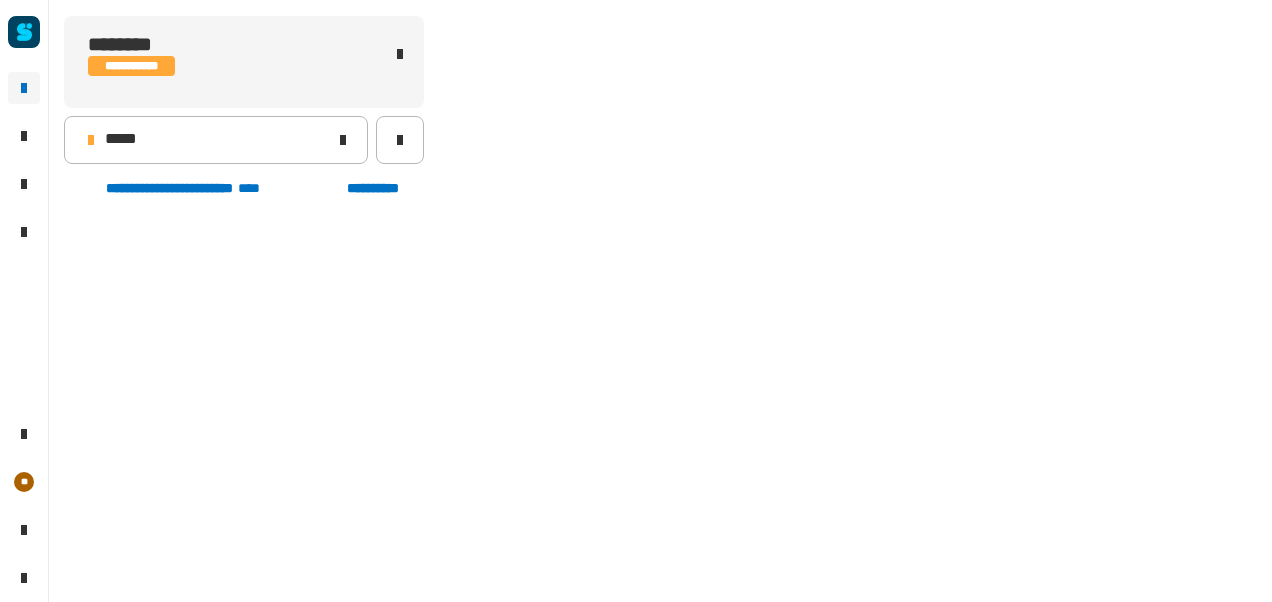 scroll, scrollTop: 847, scrollLeft: 0, axis: vertical 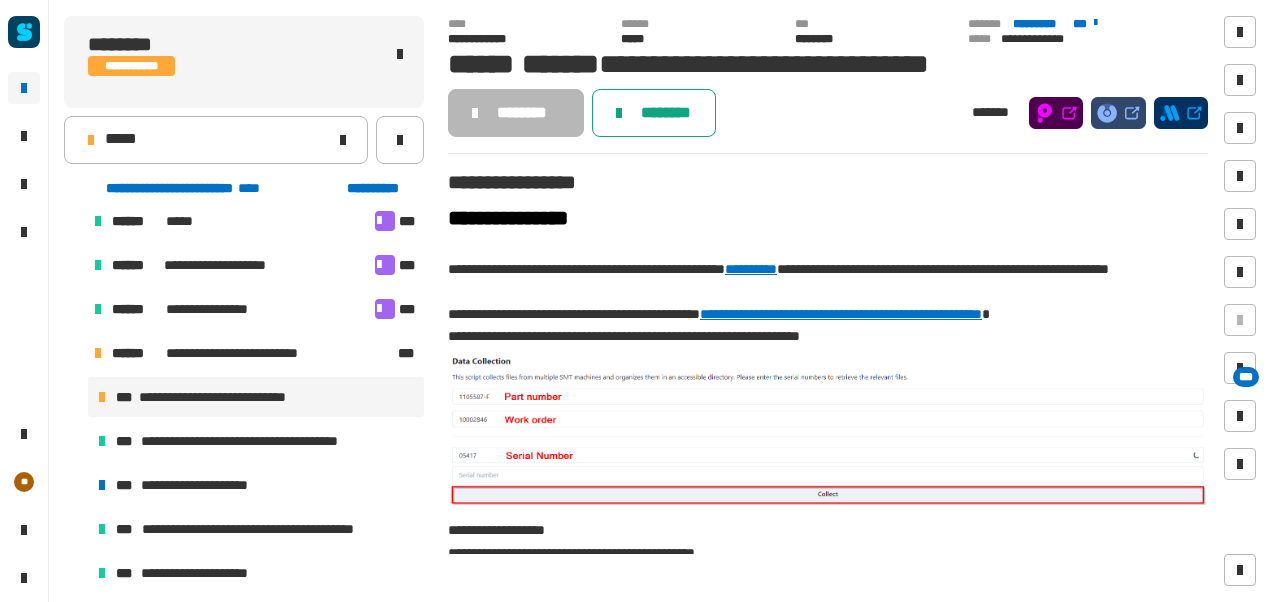 click on "********" 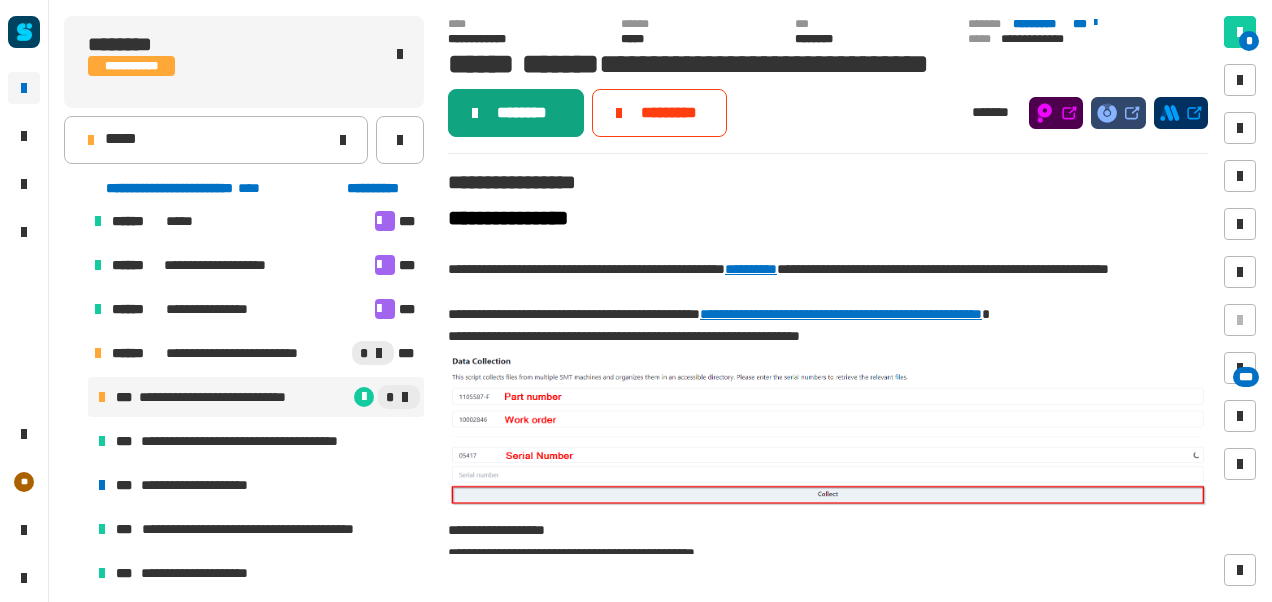 click on "********" 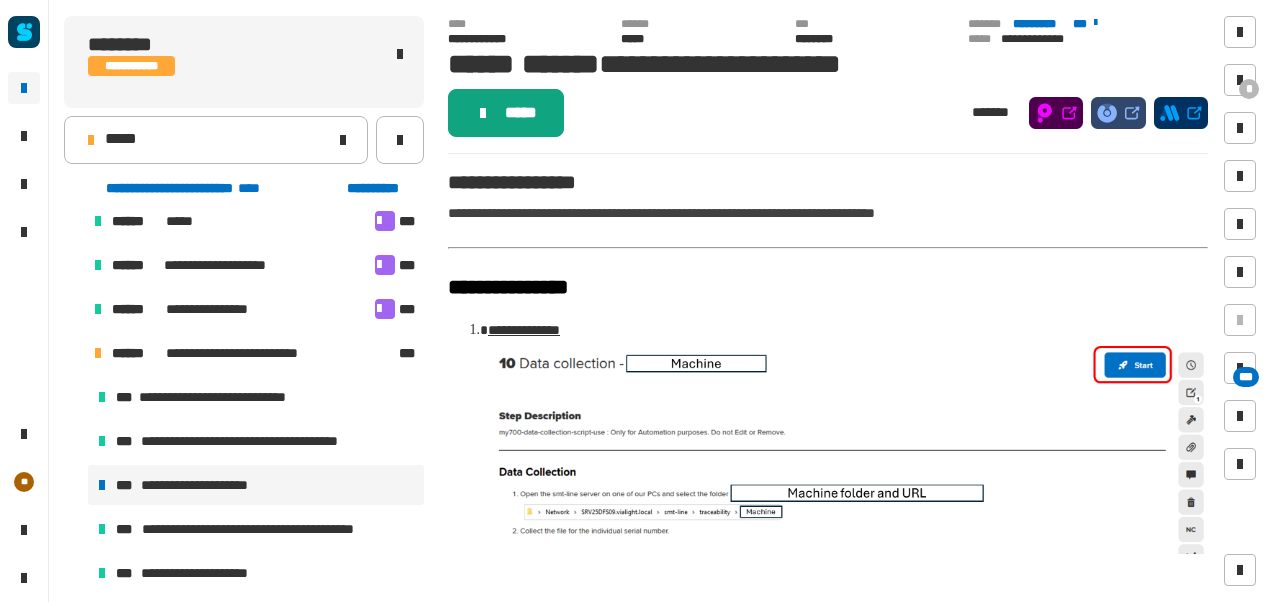 click on "*****" 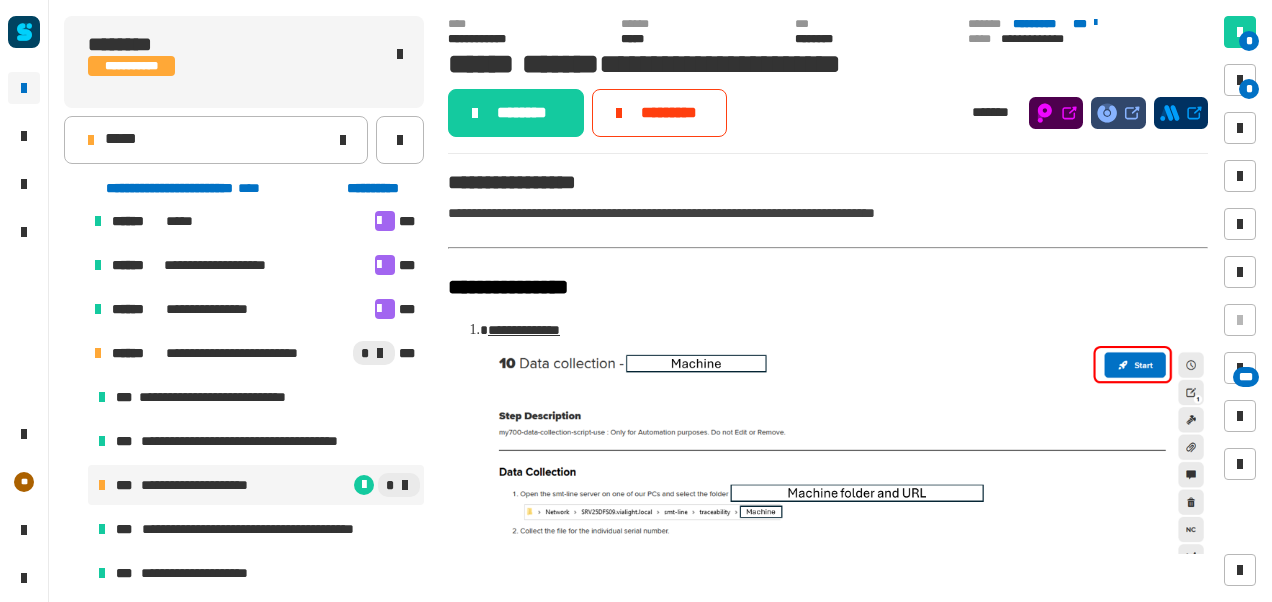 click on "********" 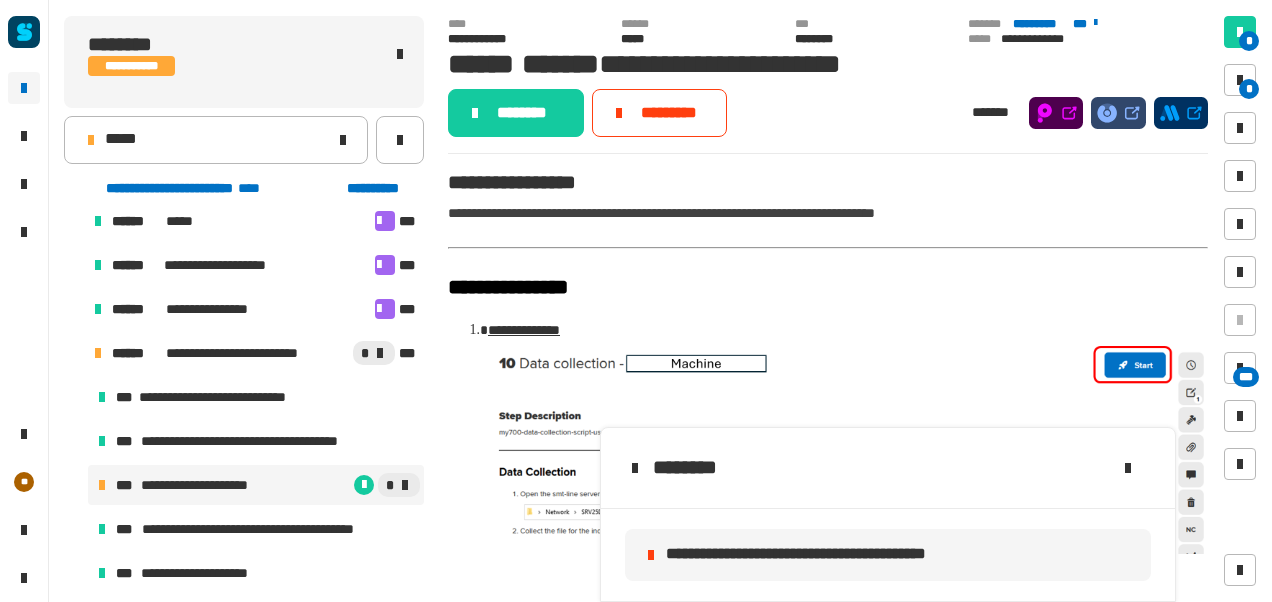 click on "**********" 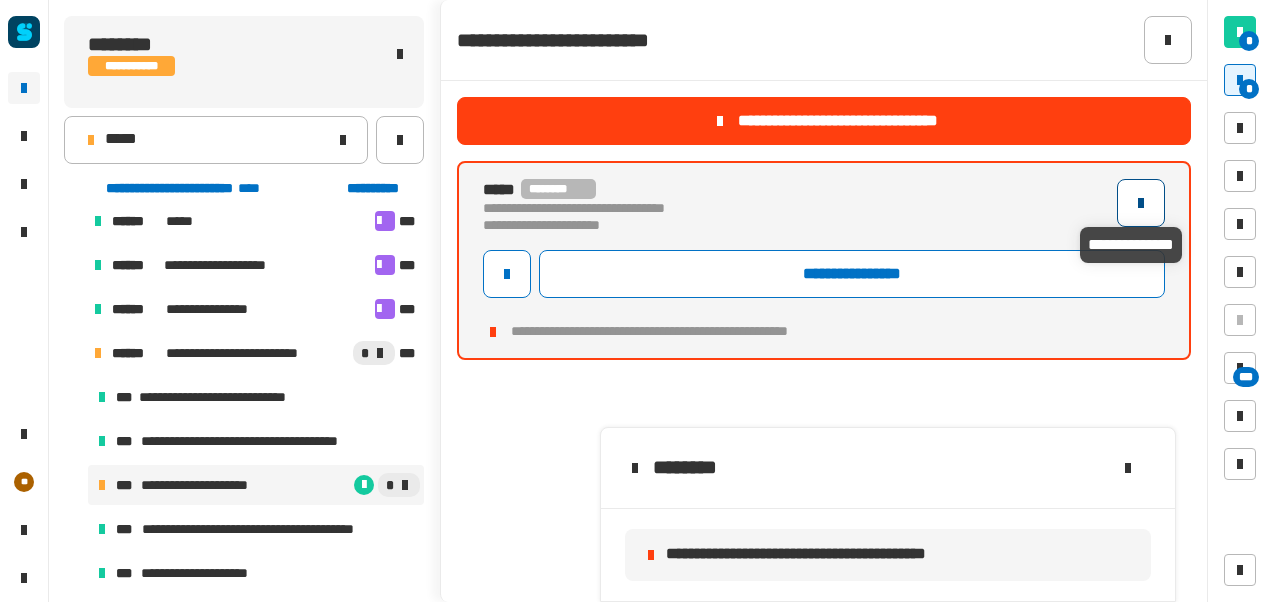 click 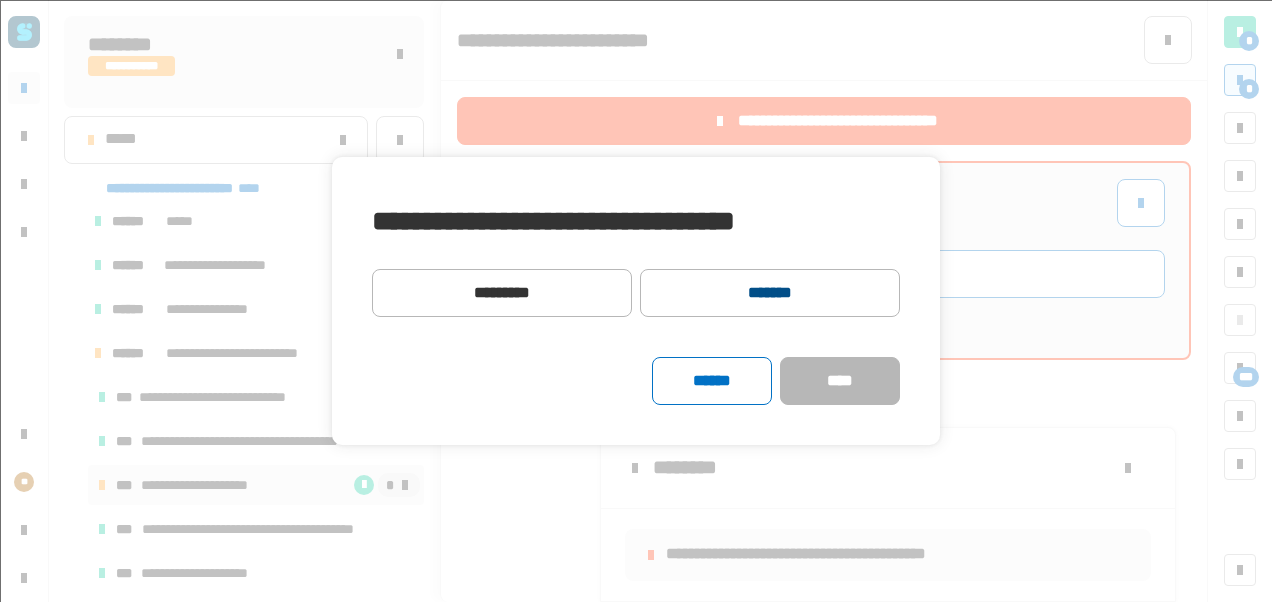 click on "*******" 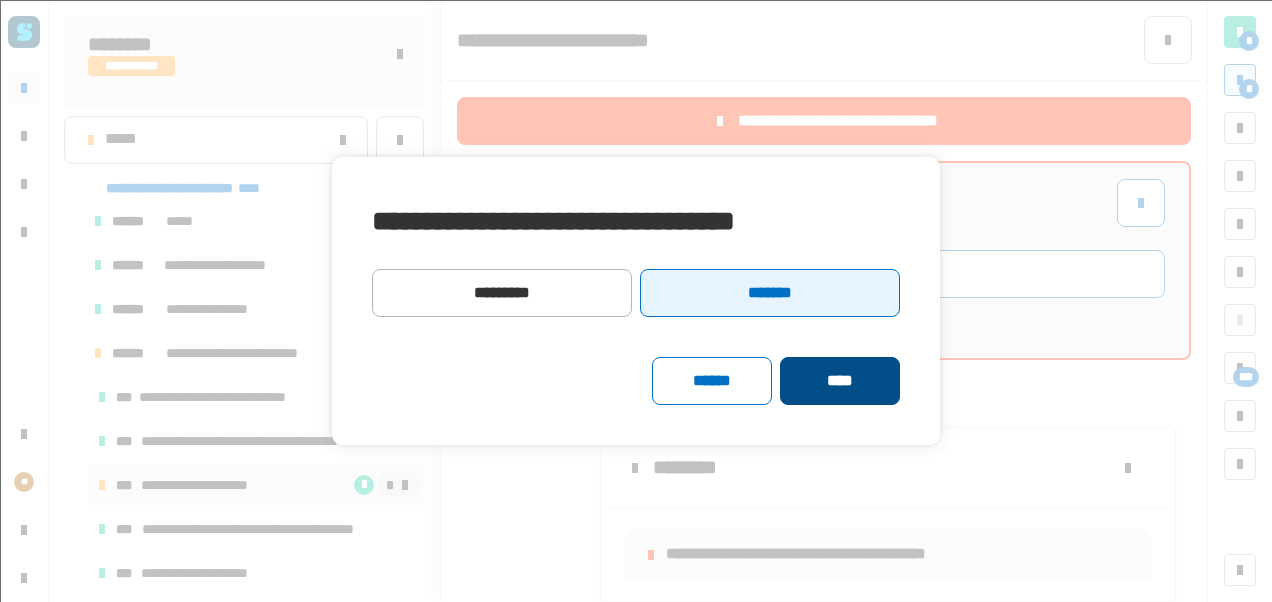 click on "****" 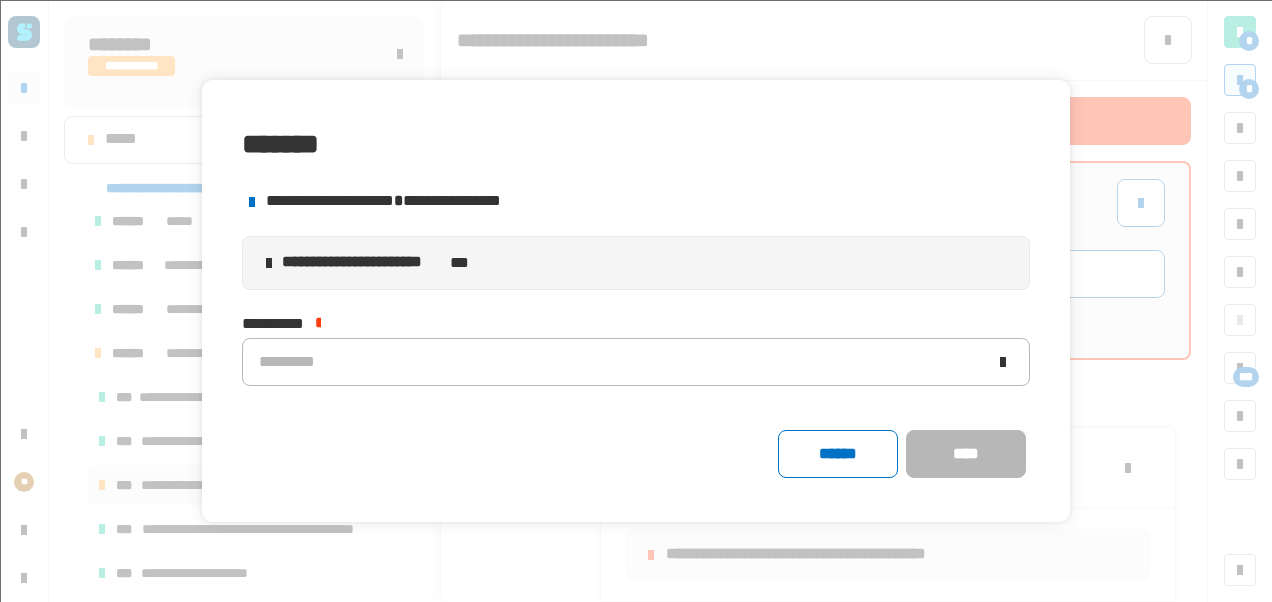 click on "*********" 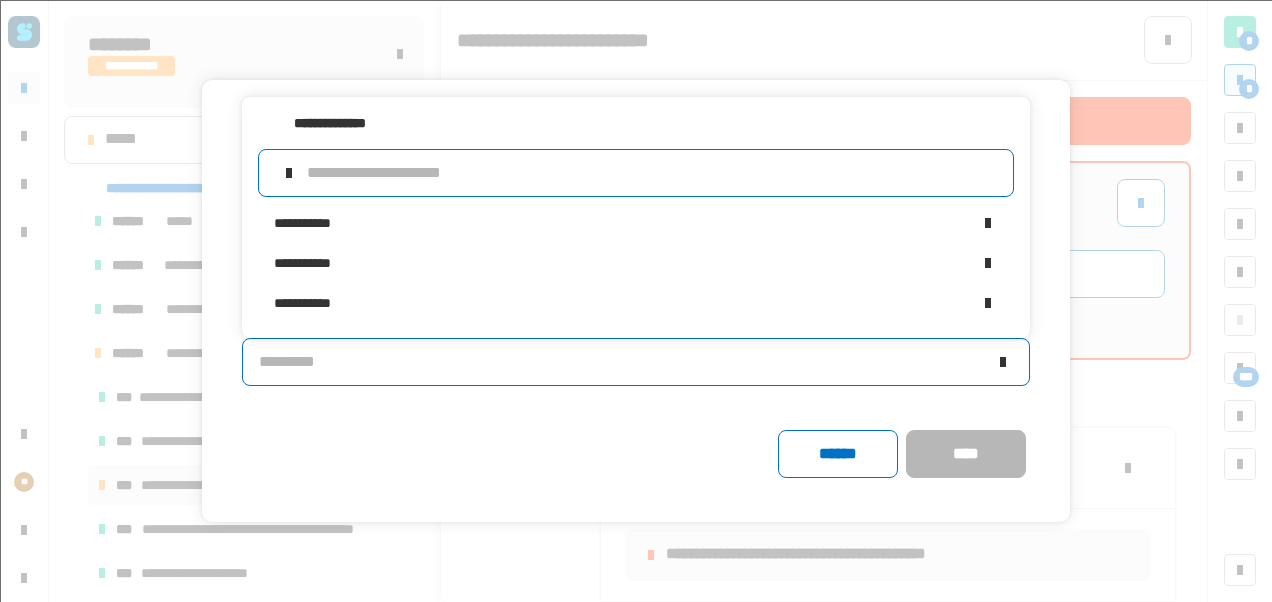 click at bounding box center [652, 173] 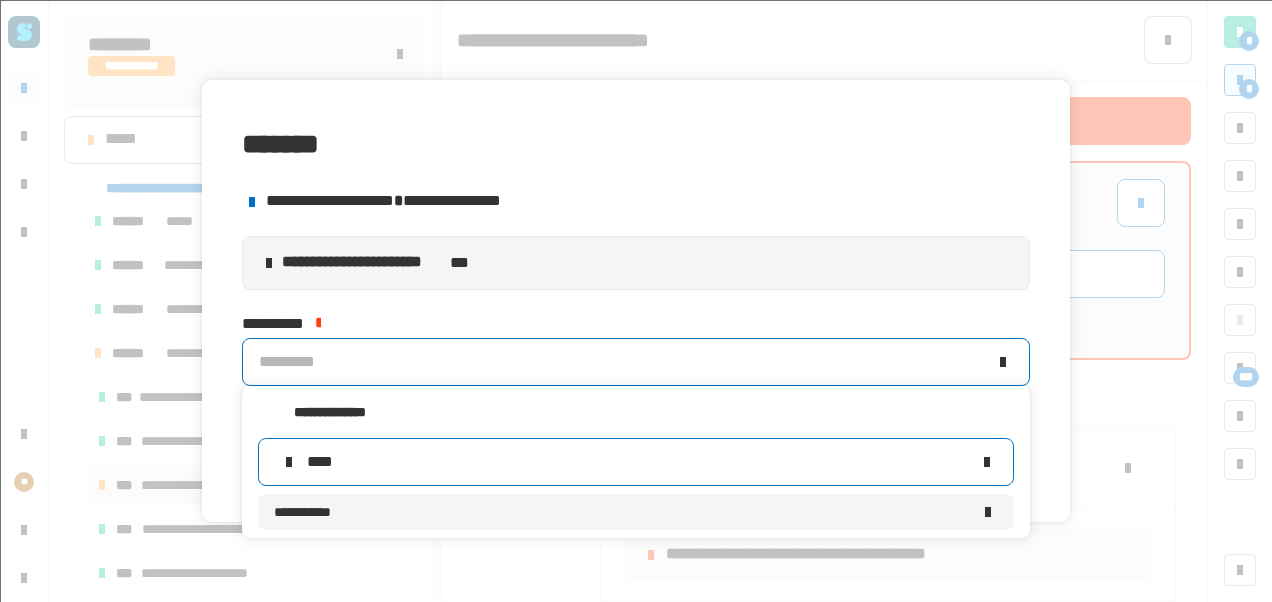 type on "****" 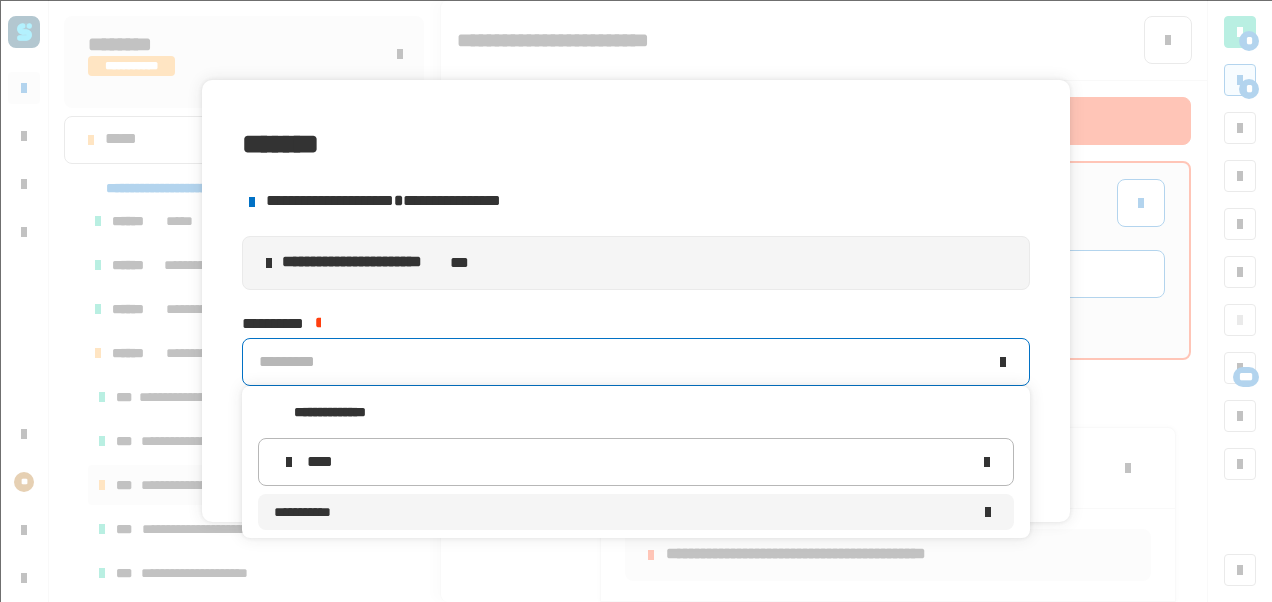 click on "**********" at bounding box center (622, 512) 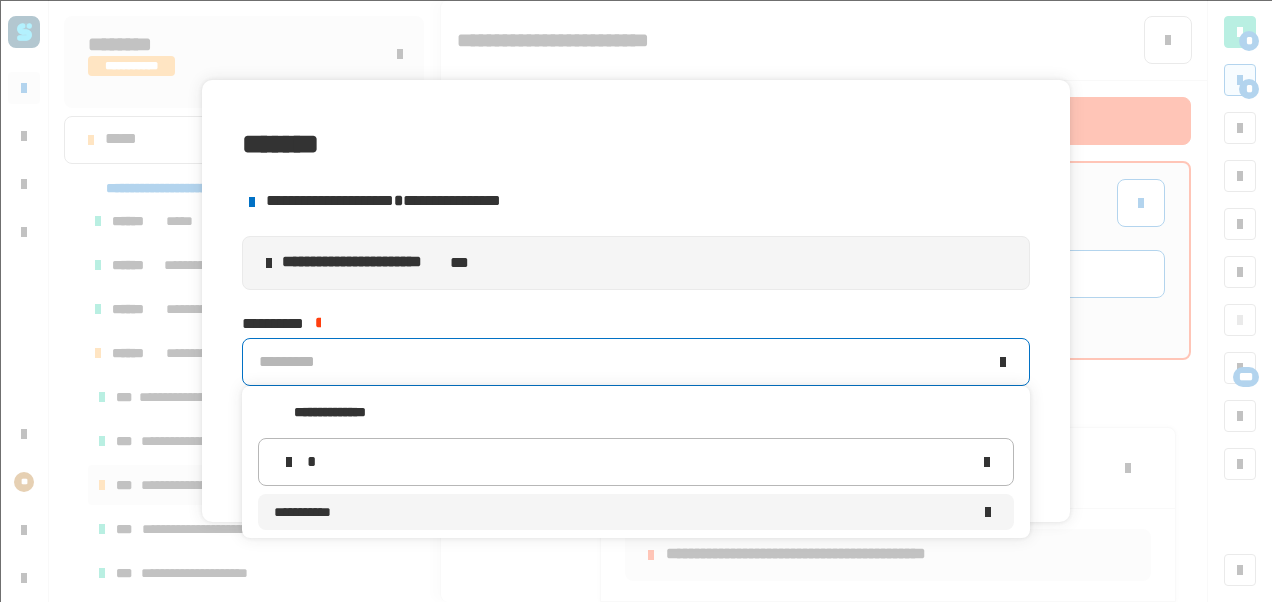 type 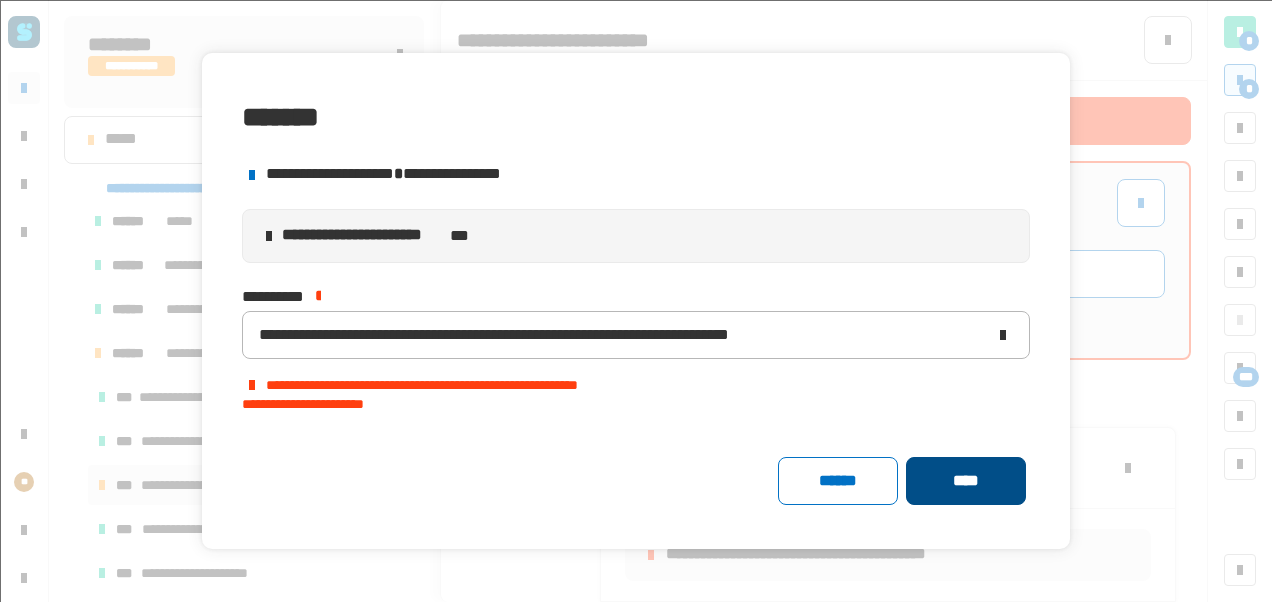 click on "****" 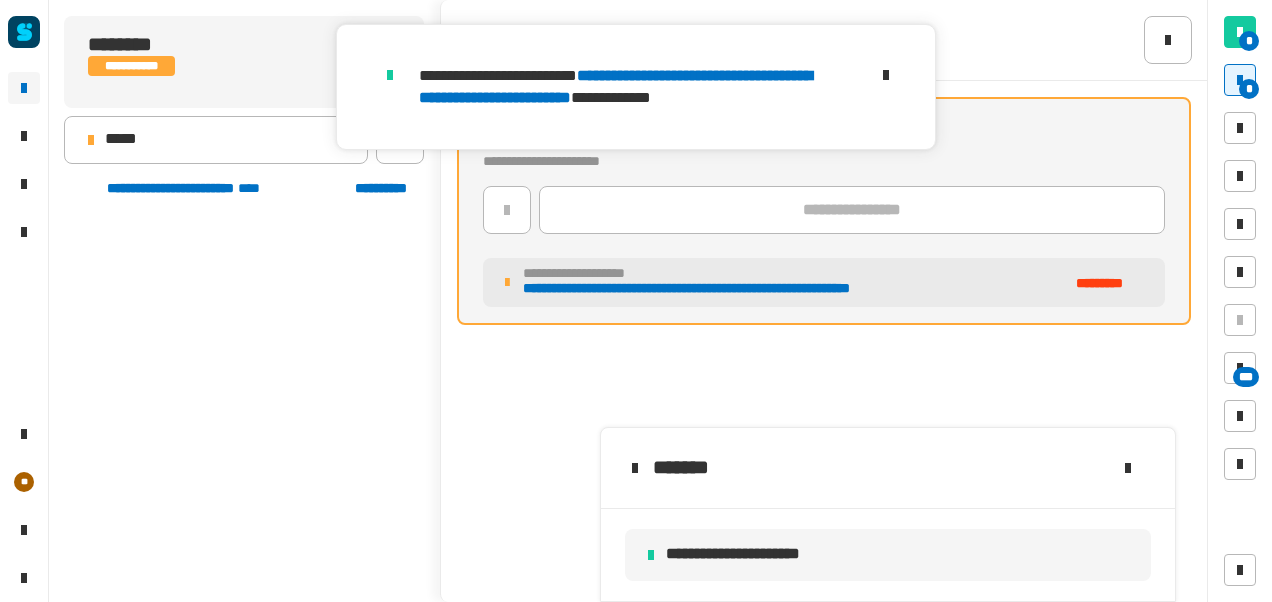 scroll, scrollTop: 935, scrollLeft: 0, axis: vertical 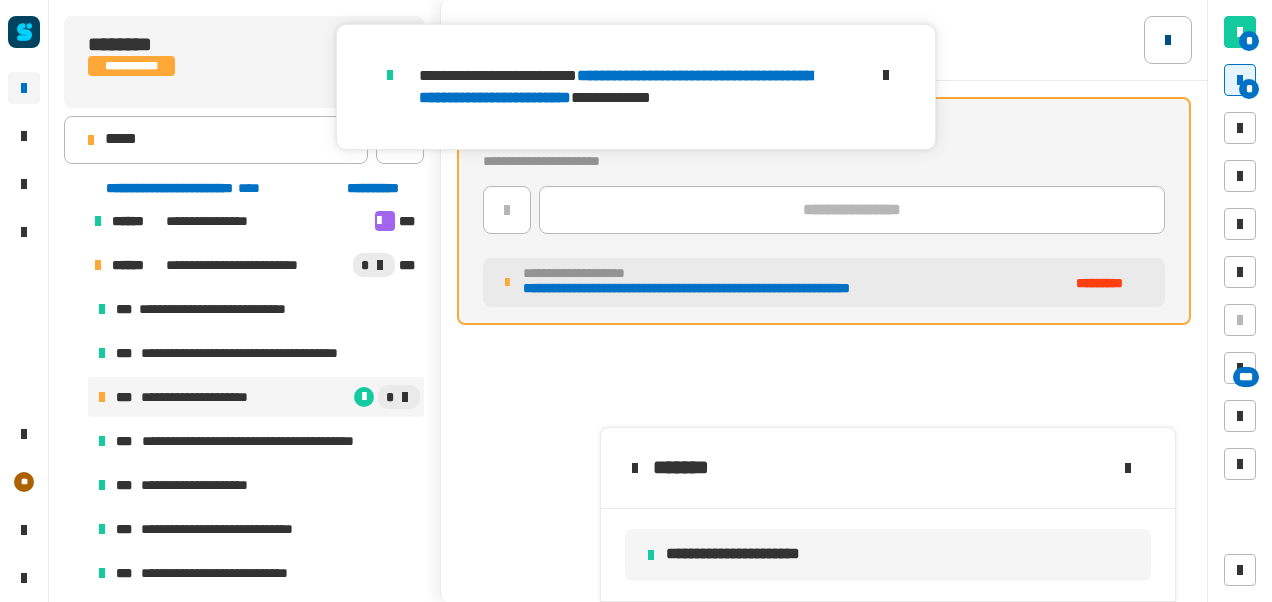 click 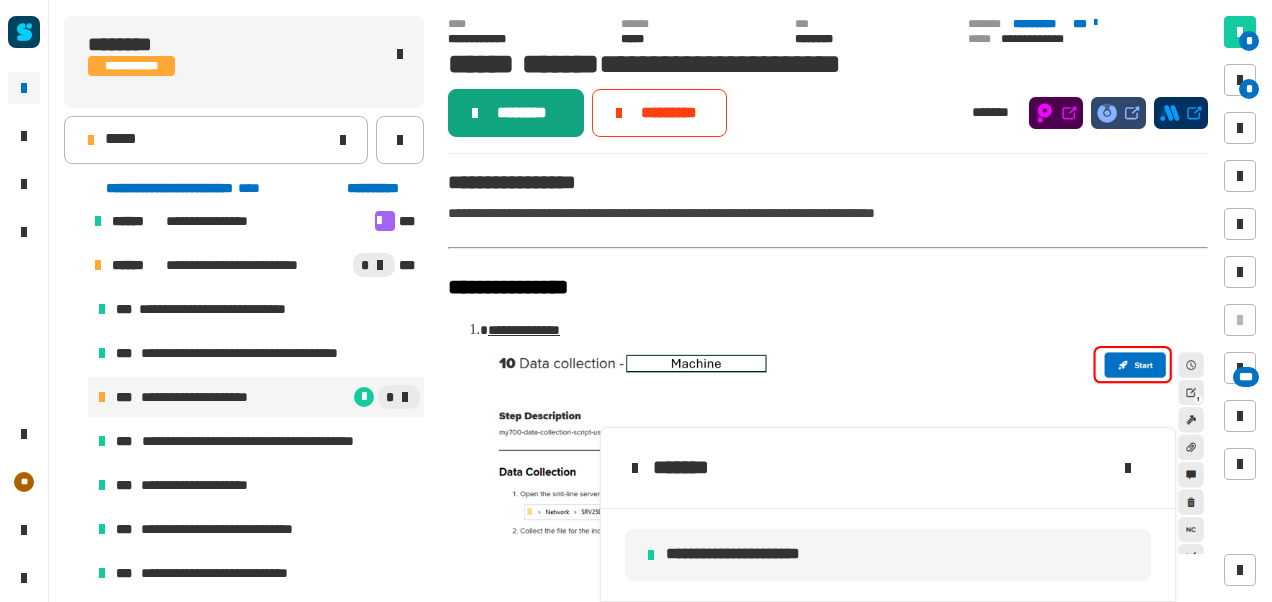 click on "********" 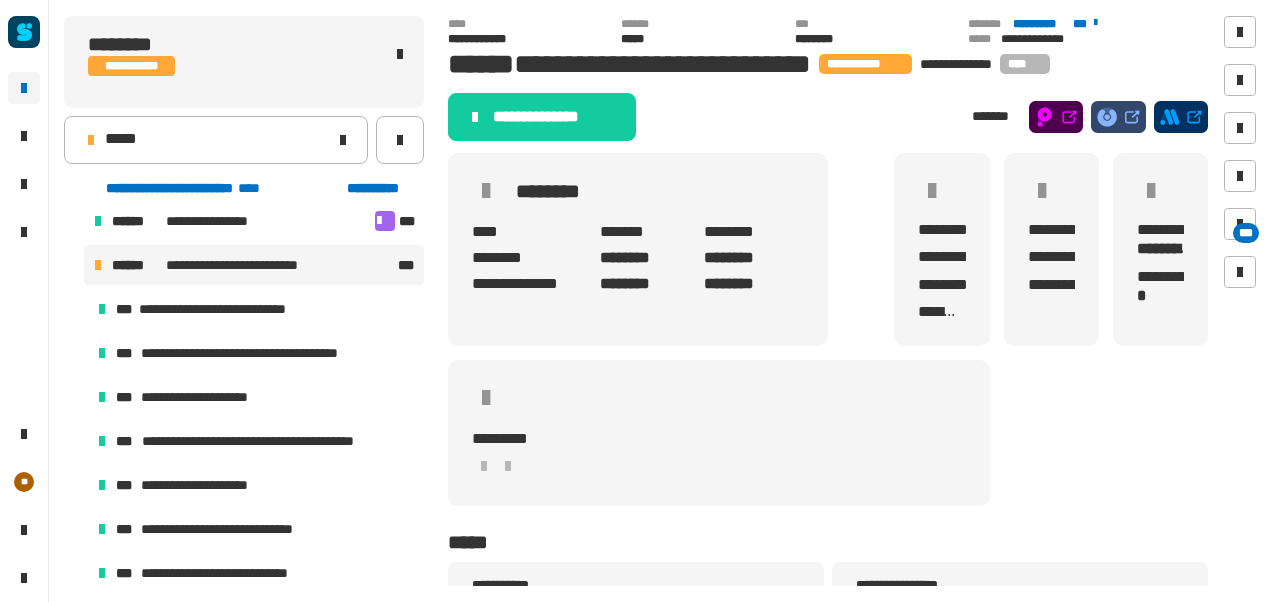 click on "**********" 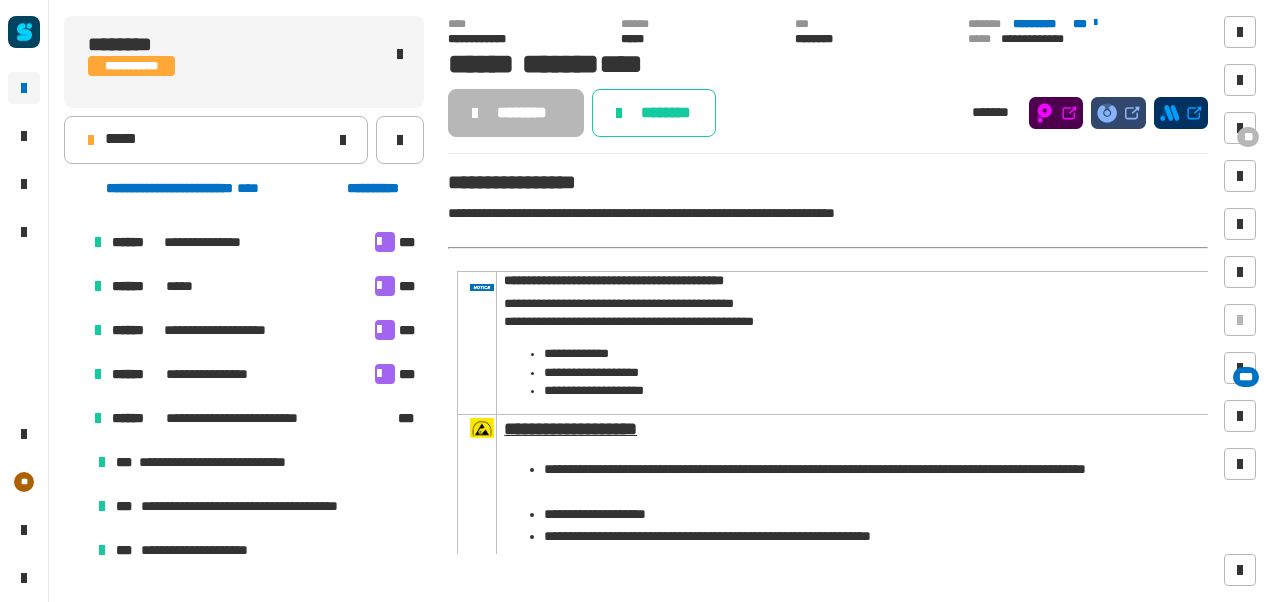 scroll, scrollTop: 740, scrollLeft: 0, axis: vertical 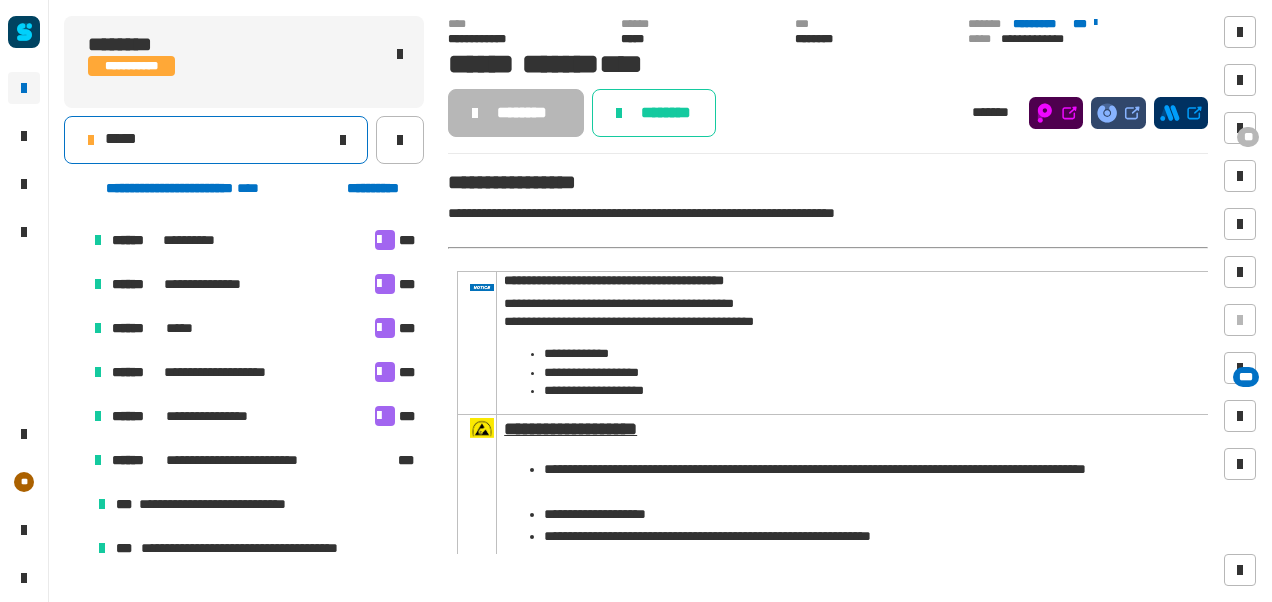 click on "*****" 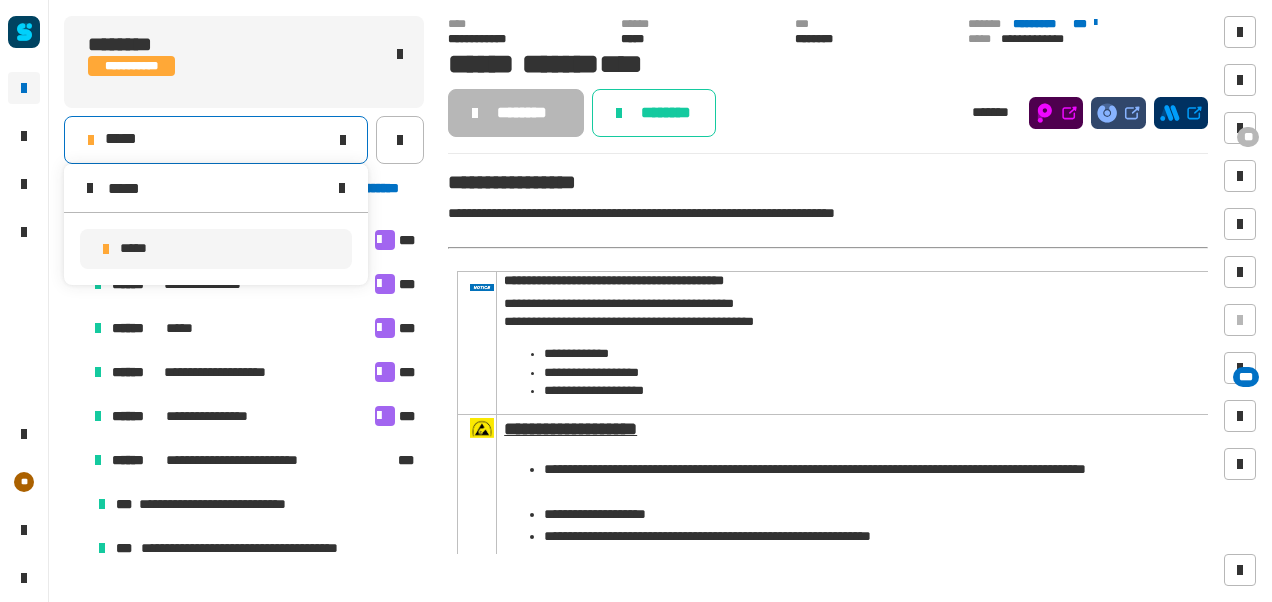 click on "*****" at bounding box center [216, 188] 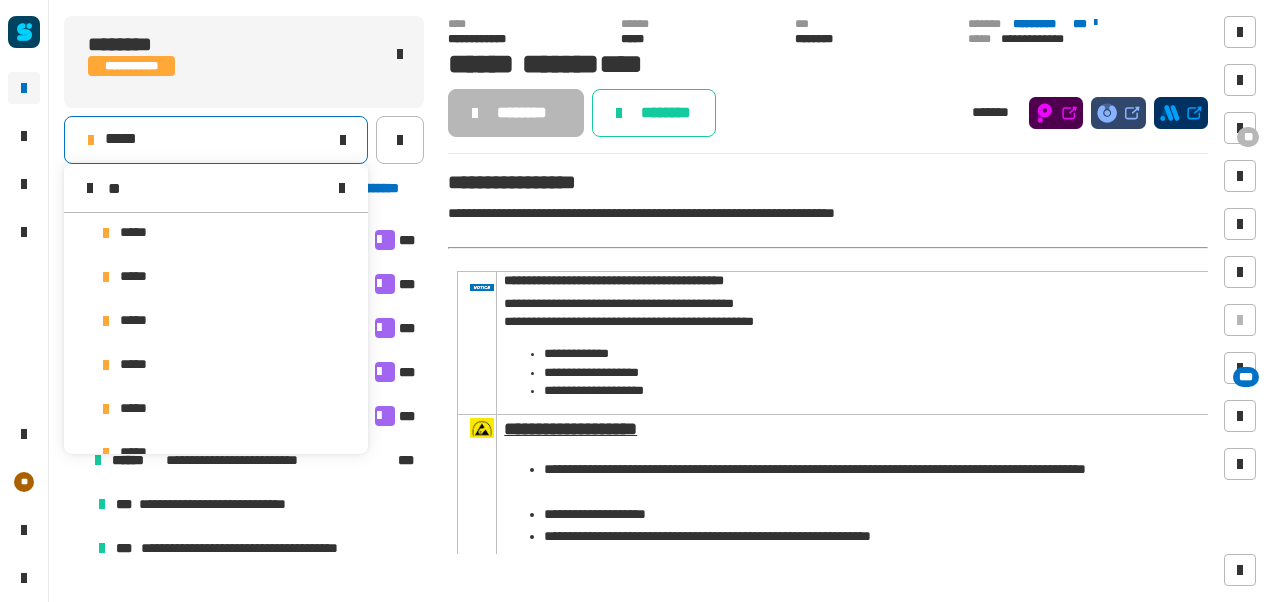 scroll, scrollTop: 0, scrollLeft: 0, axis: both 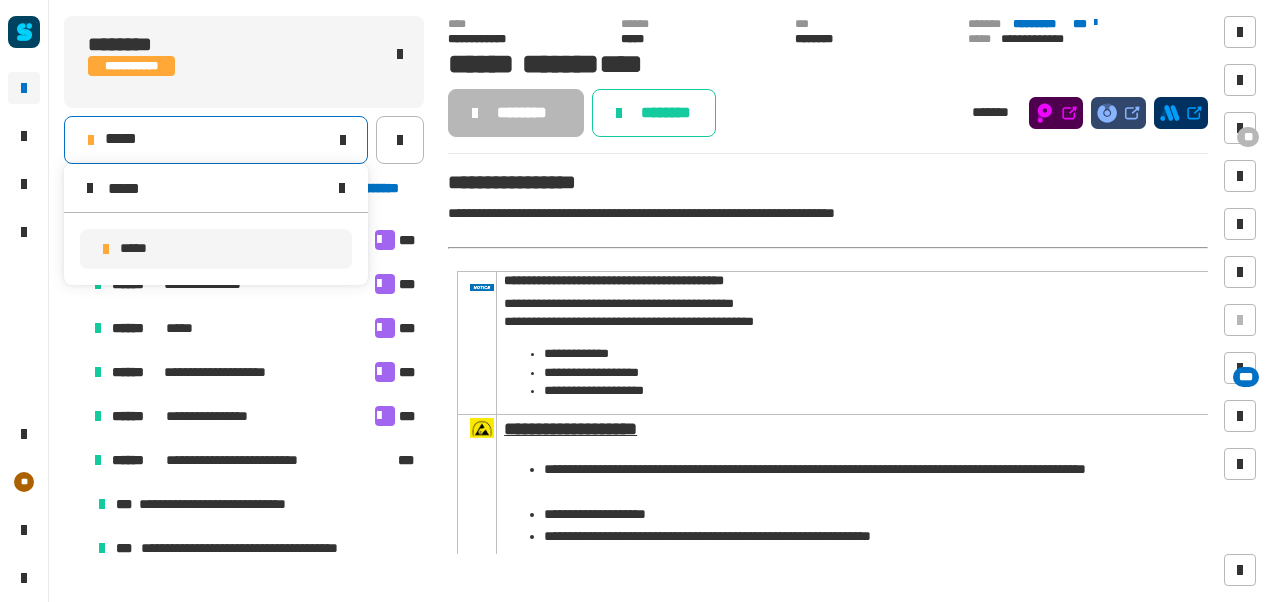 type on "*****" 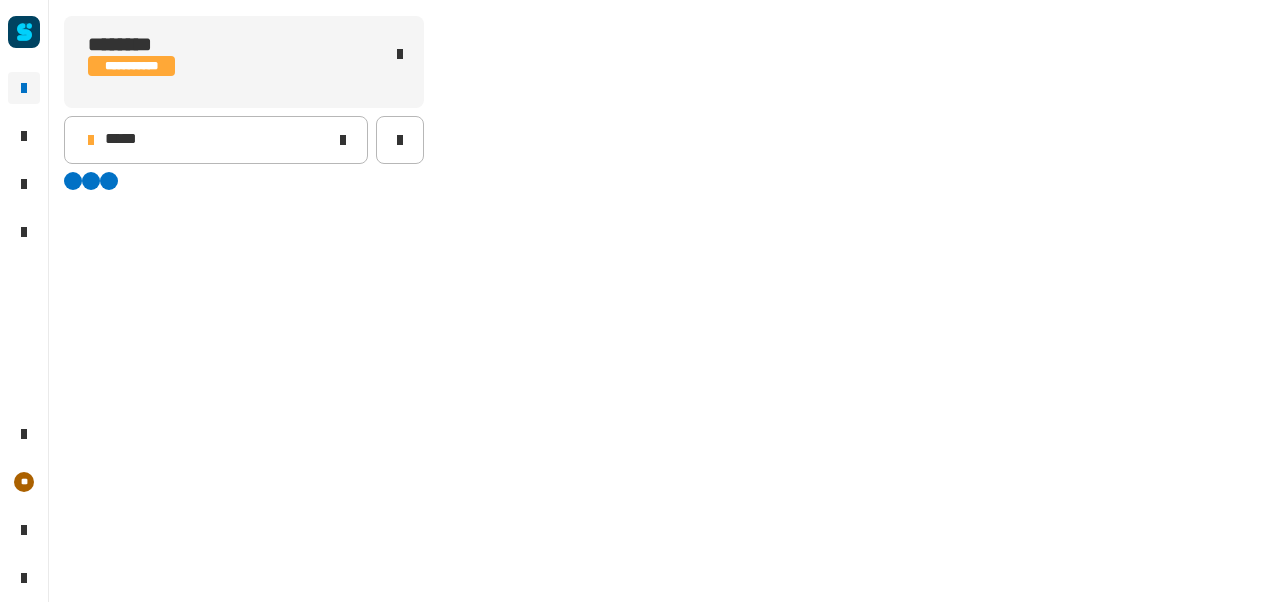 scroll, scrollTop: 0, scrollLeft: 0, axis: both 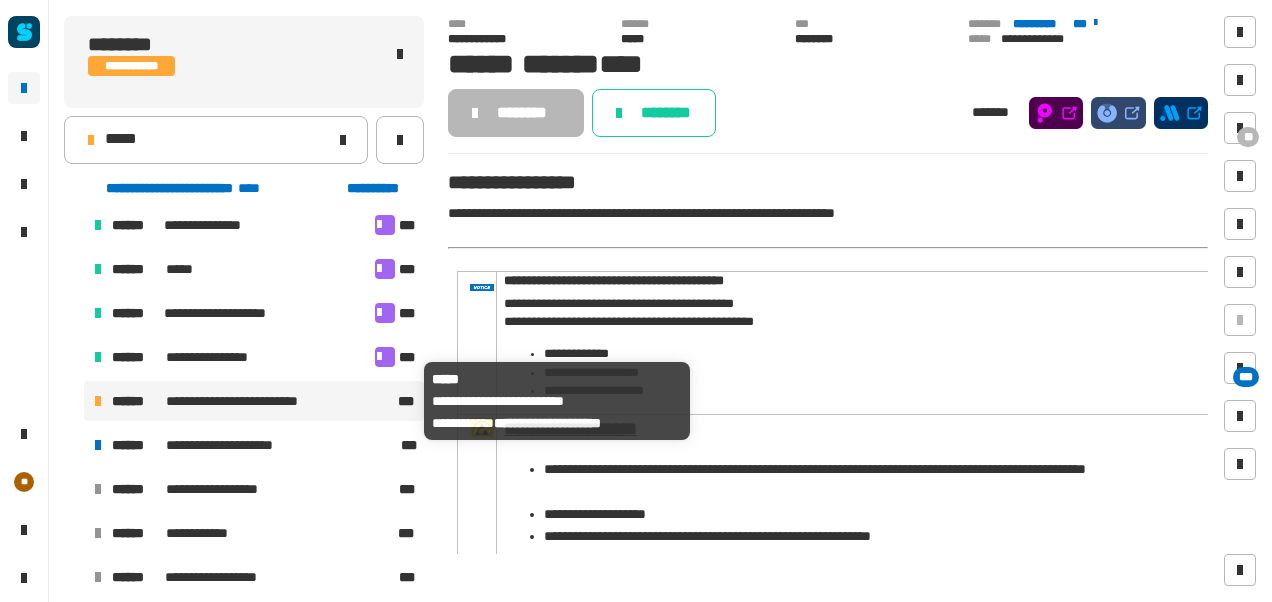 click on "**********" at bounding box center [253, 401] 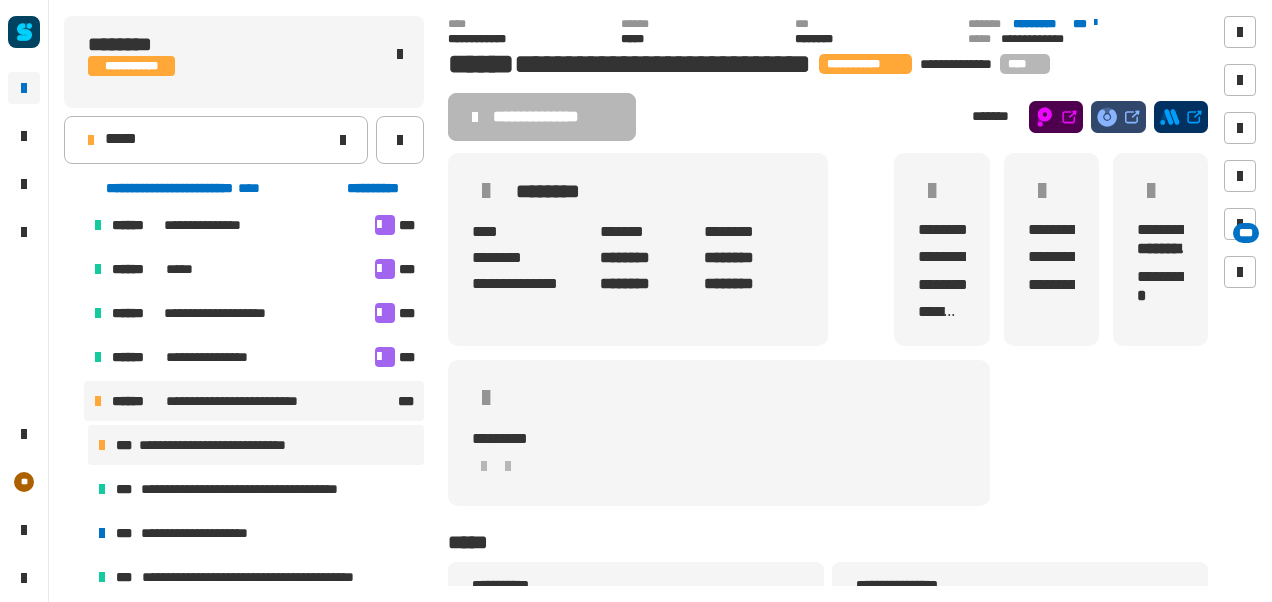 click on "**********" at bounding box center (227, 445) 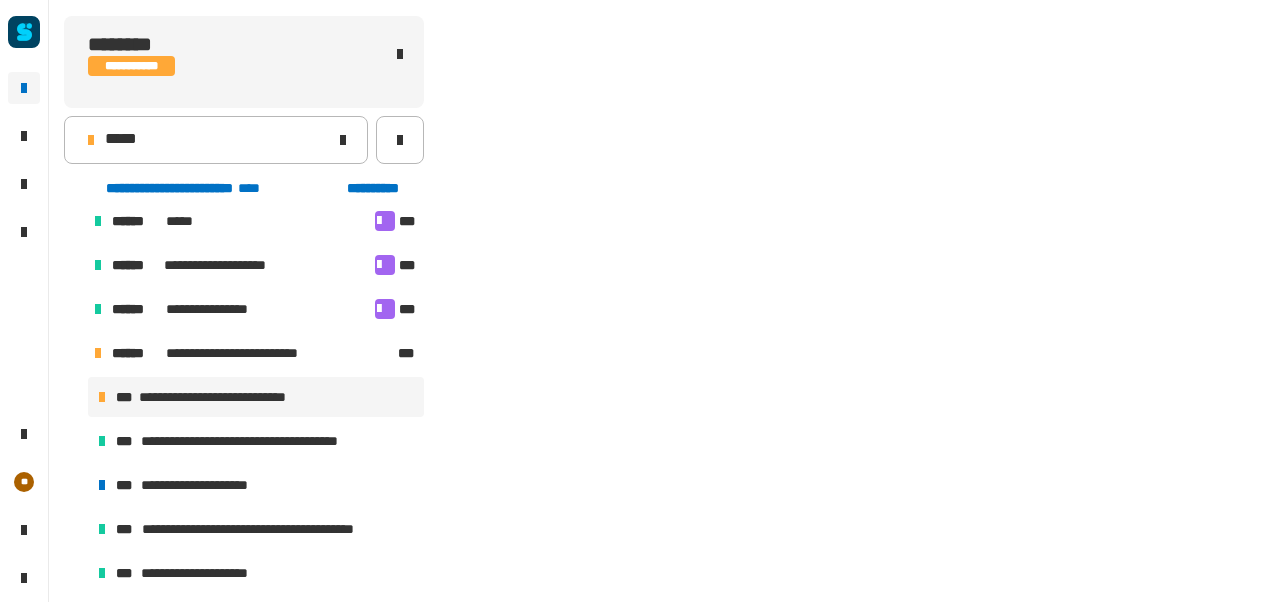 scroll, scrollTop: 847, scrollLeft: 0, axis: vertical 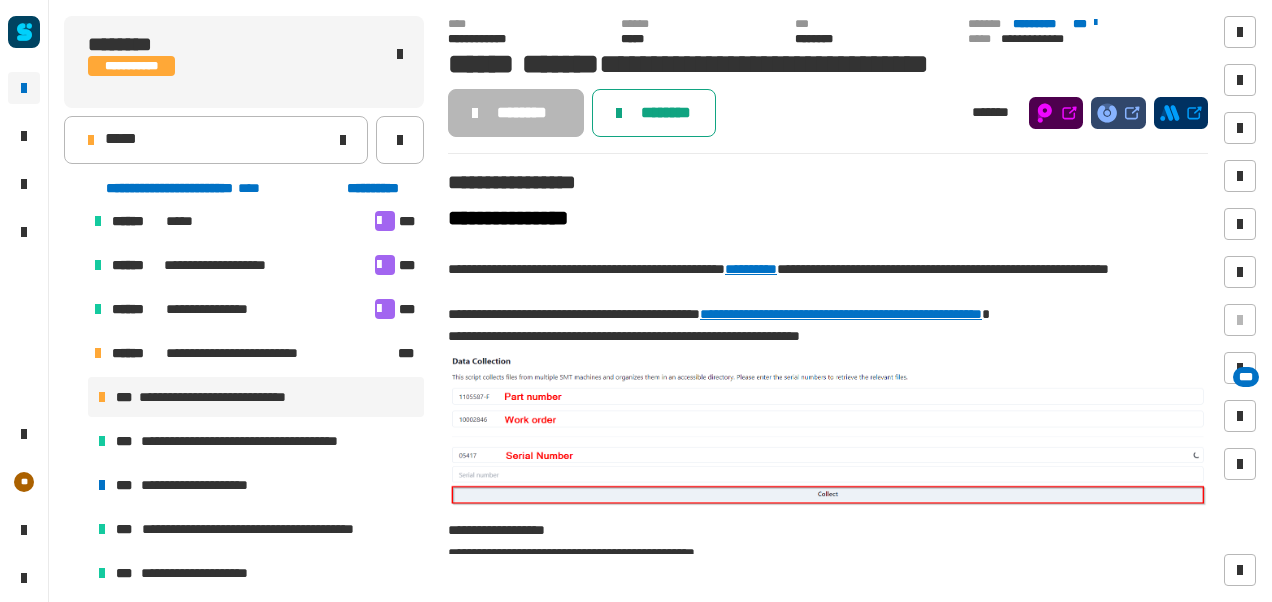 click on "********" 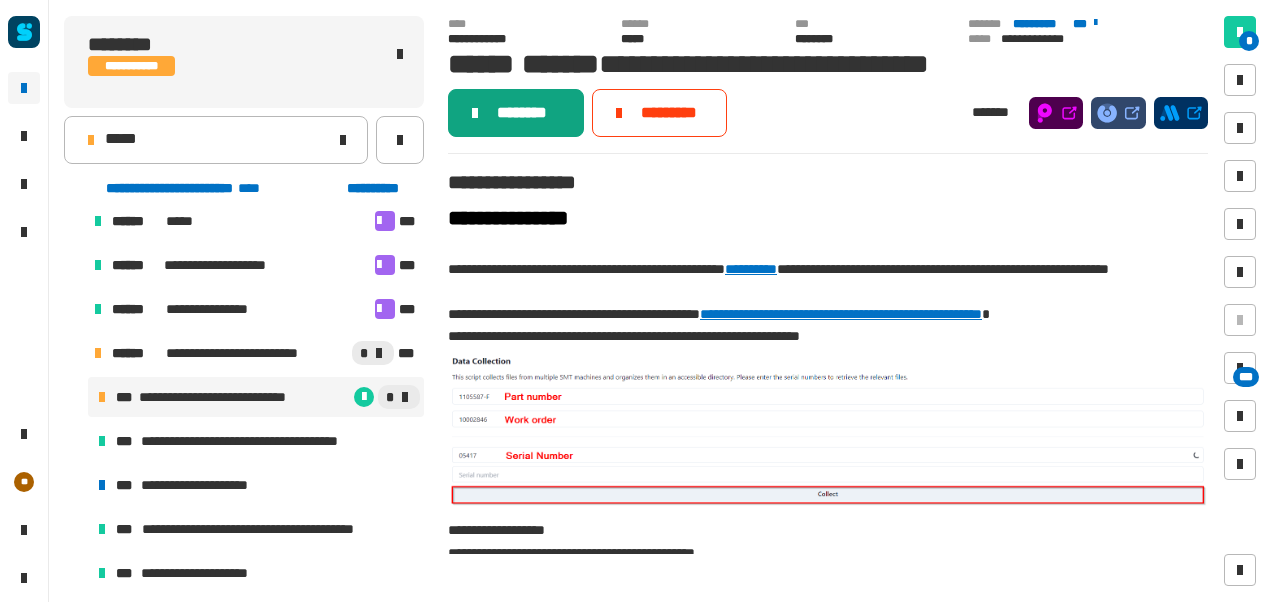 click on "********" 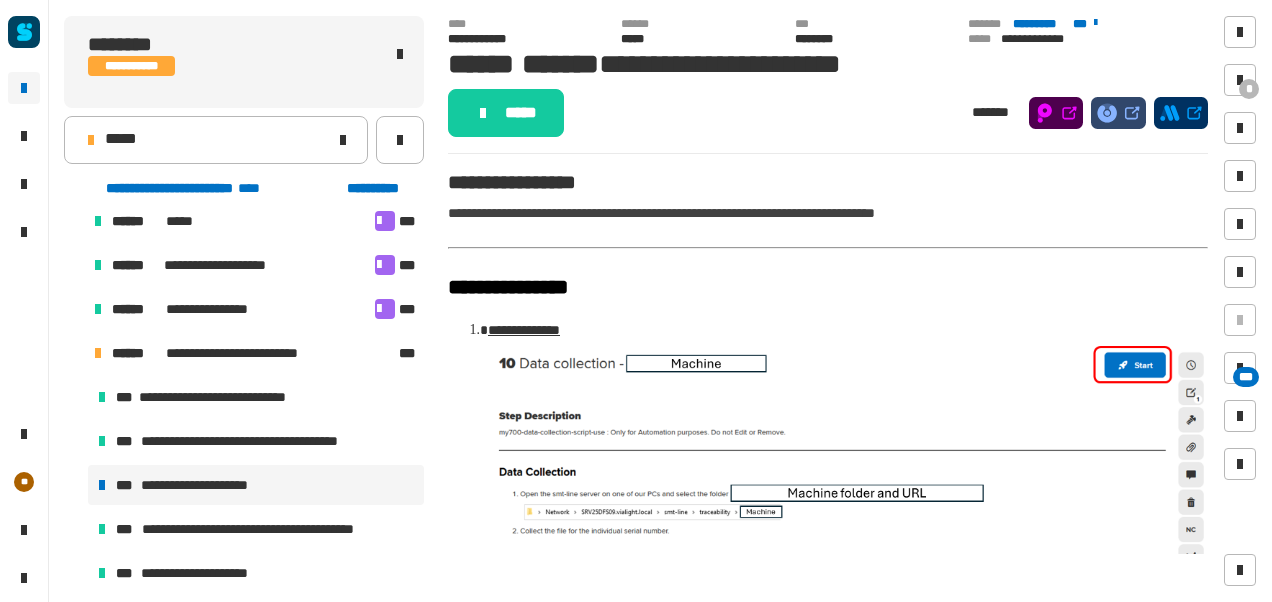 click on "*****" 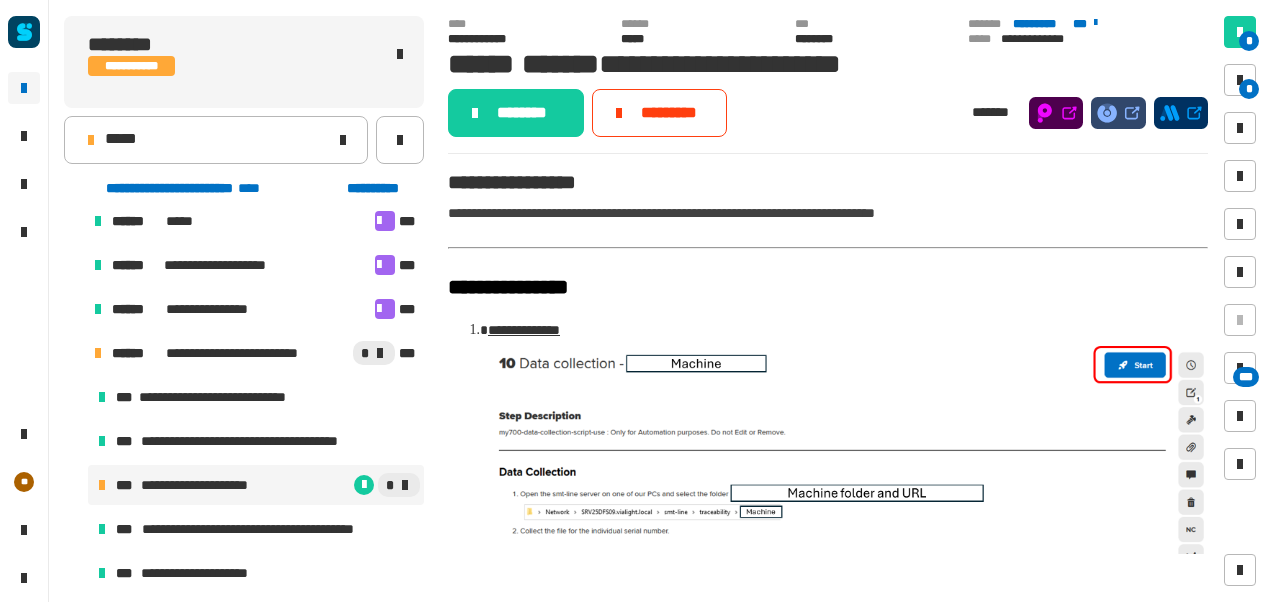 click on "********" 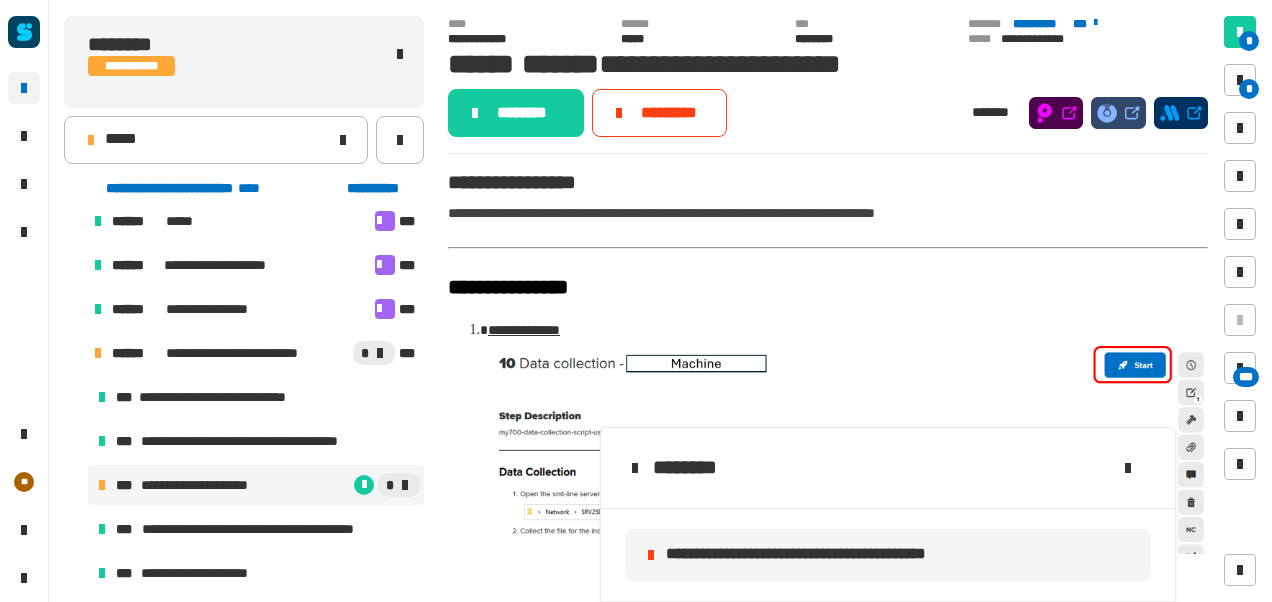 click on "**********" 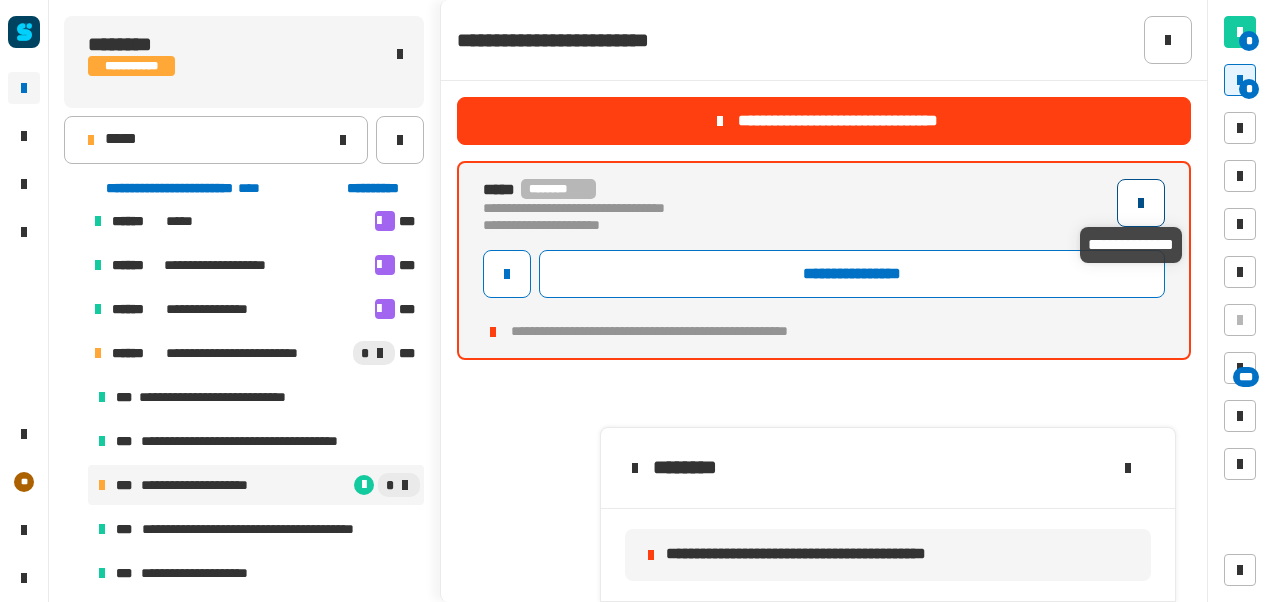 click 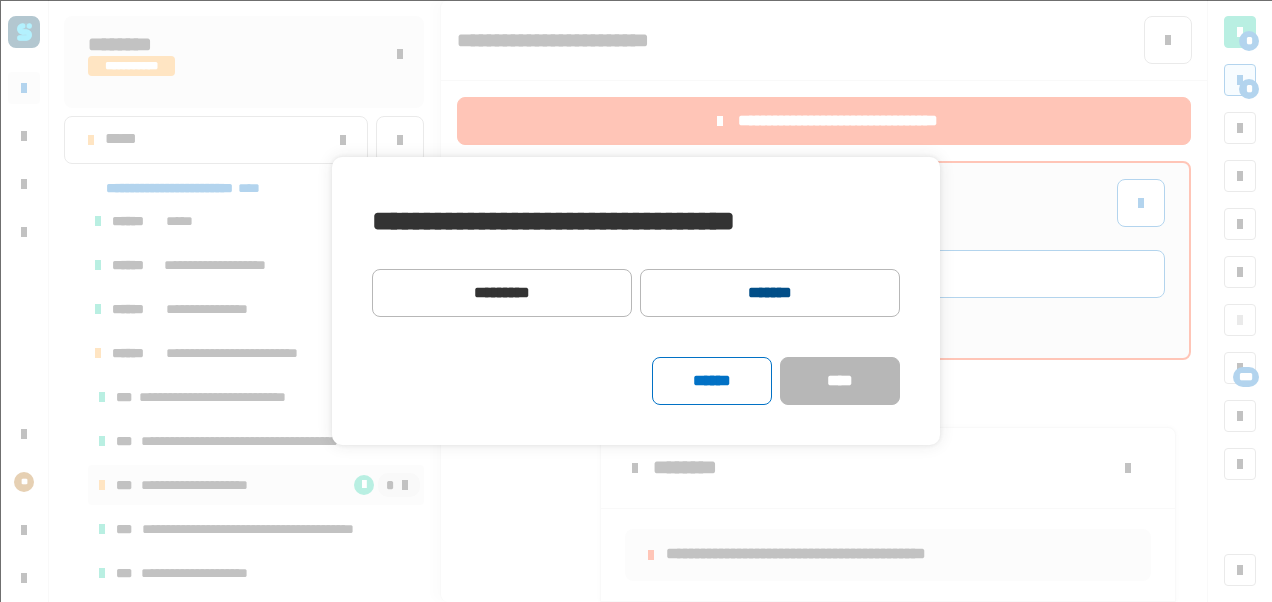 click on "*******" 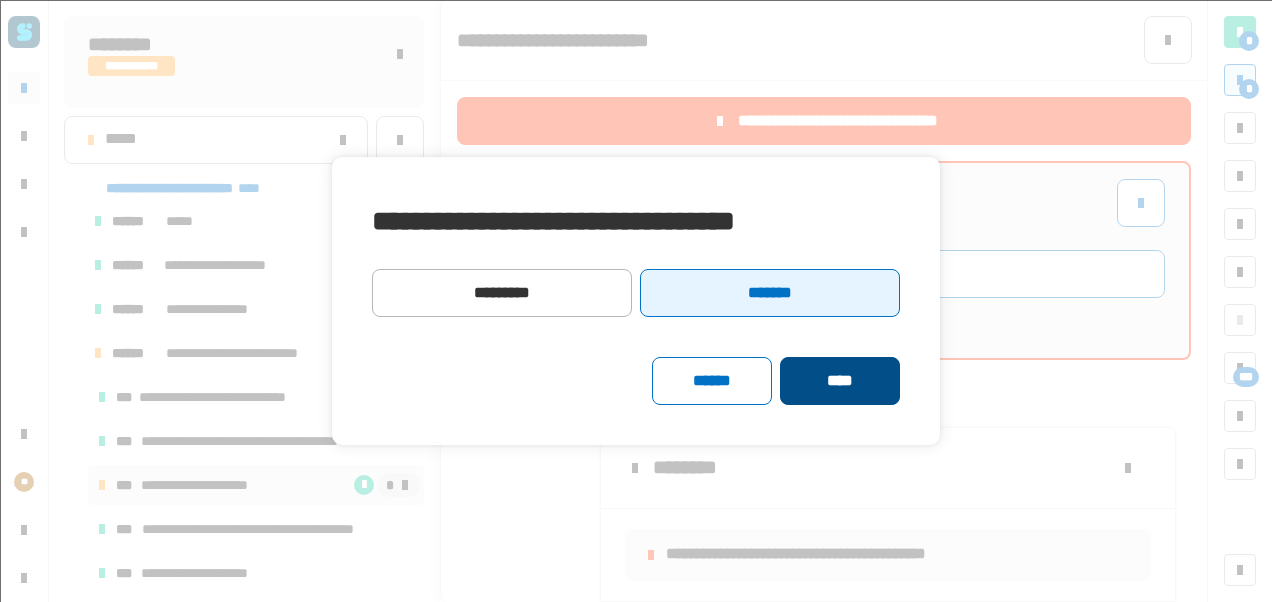 click on "****" 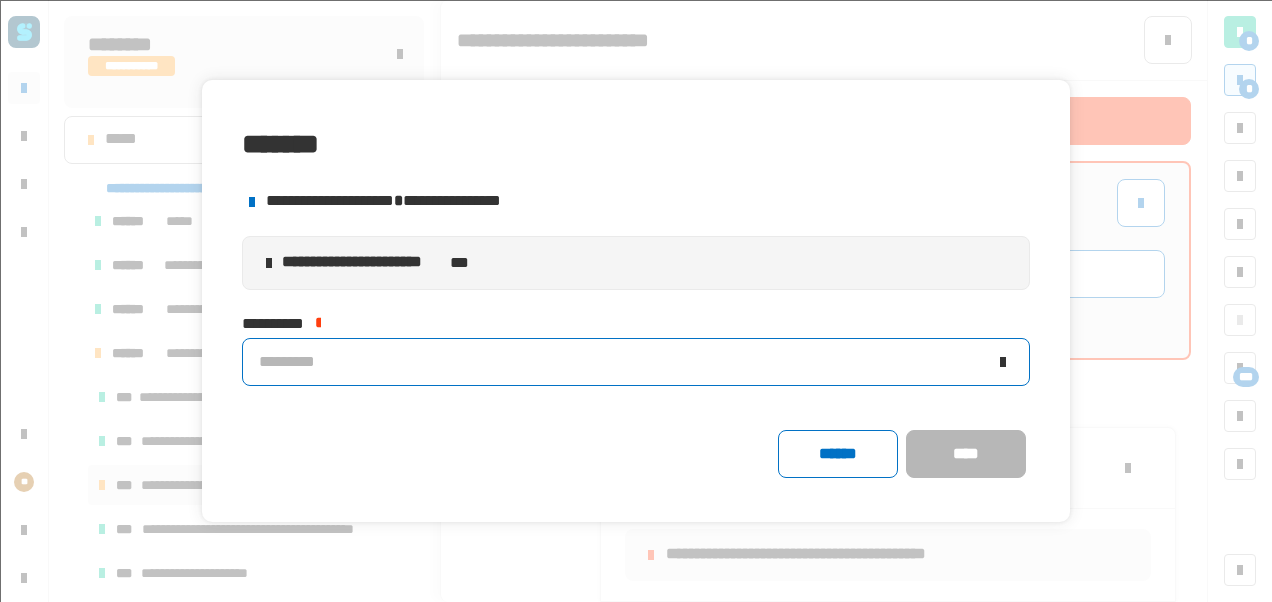 click on "*********" 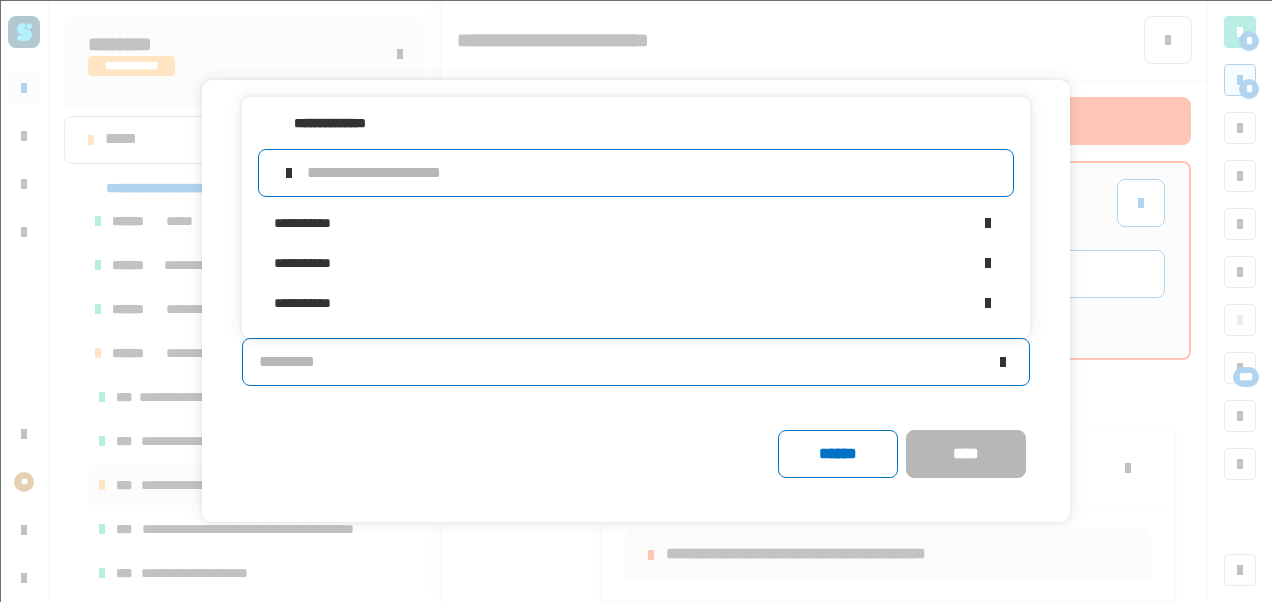 click at bounding box center (652, 173) 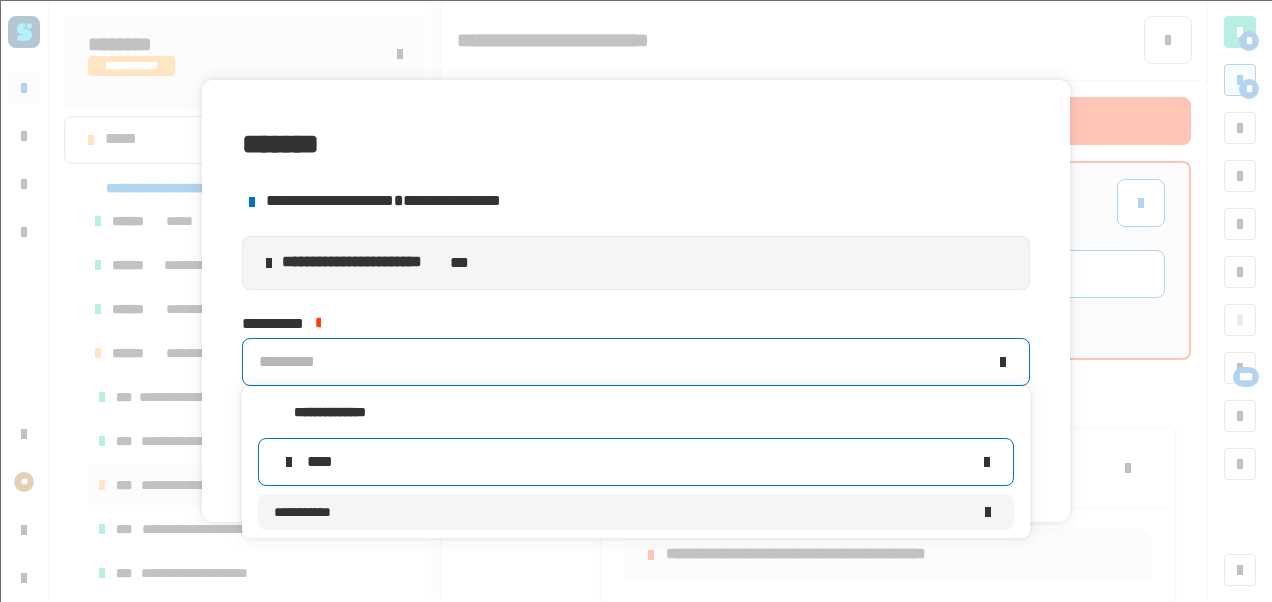 type on "****" 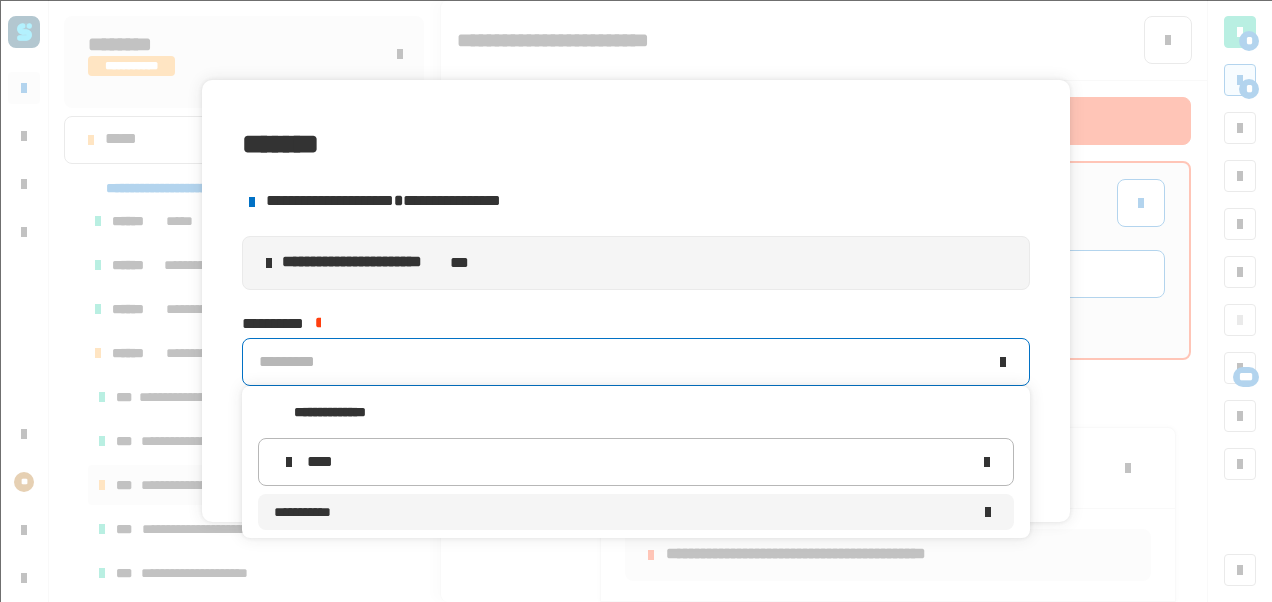click on "**********" at bounding box center [622, 512] 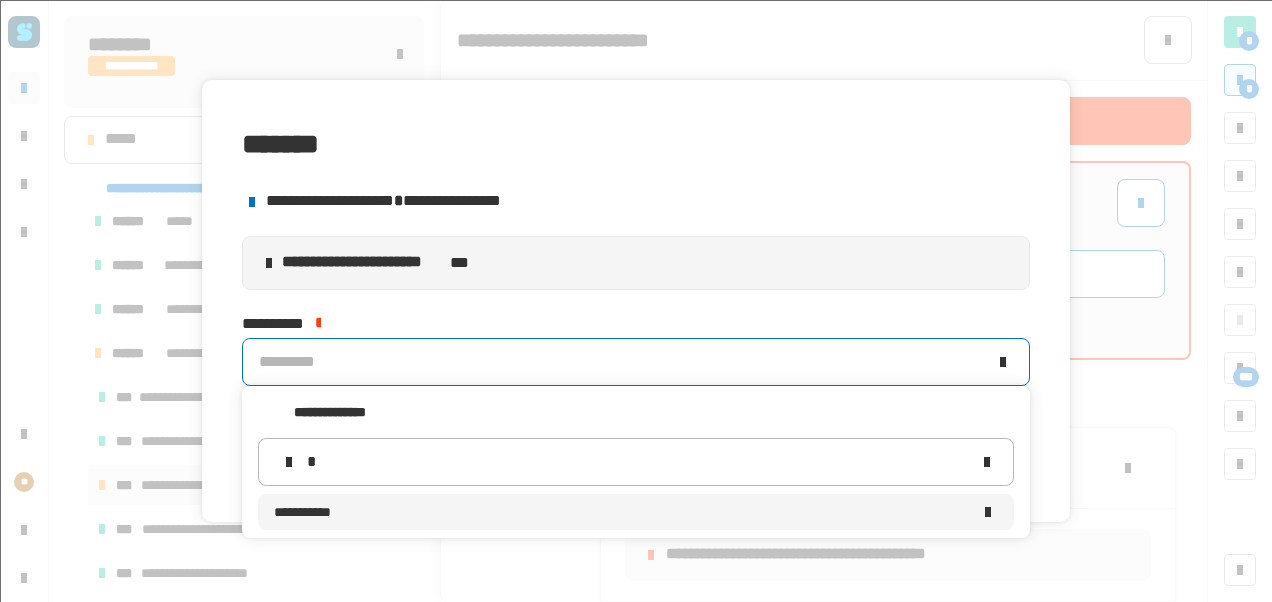 type 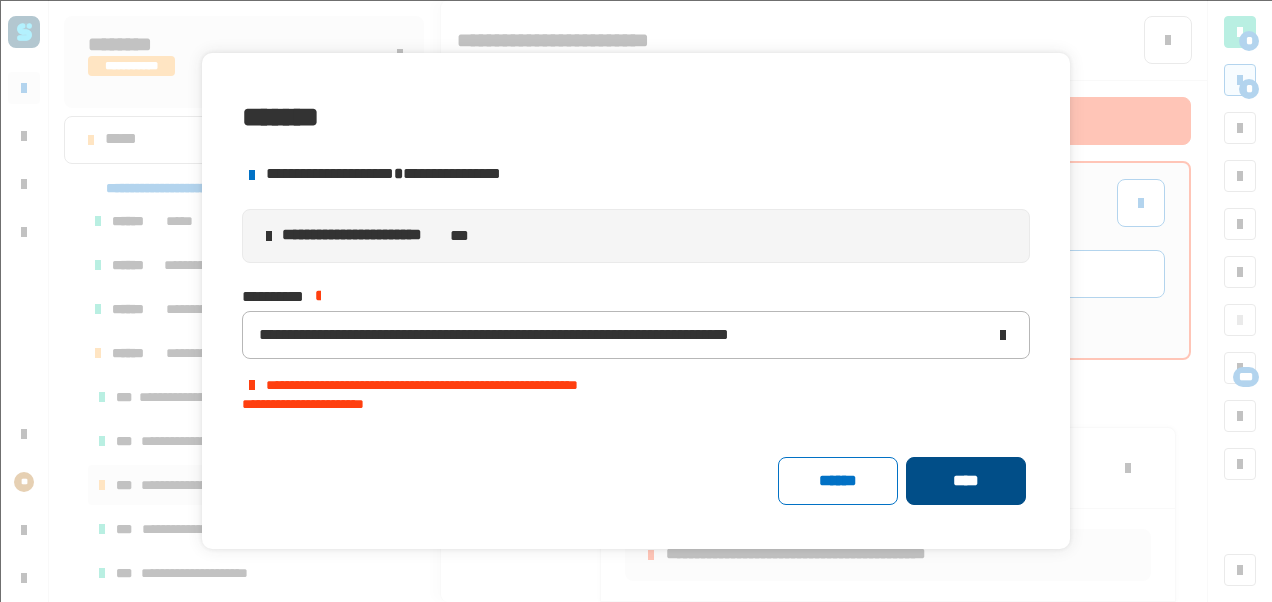 click on "****" 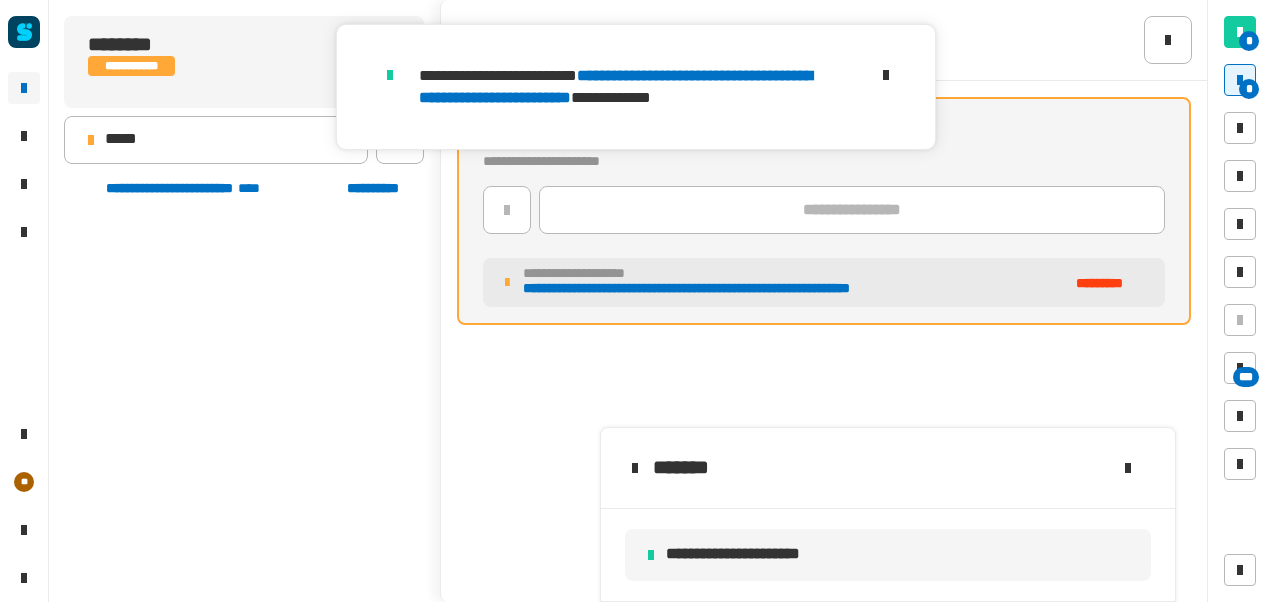 scroll, scrollTop: 935, scrollLeft: 0, axis: vertical 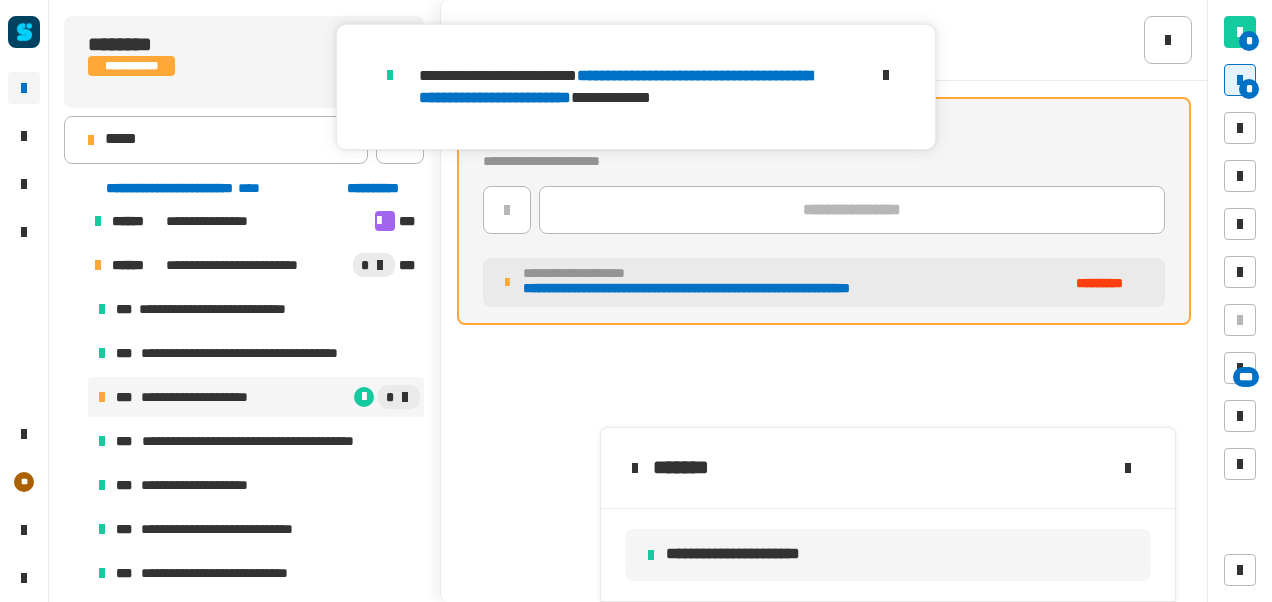click 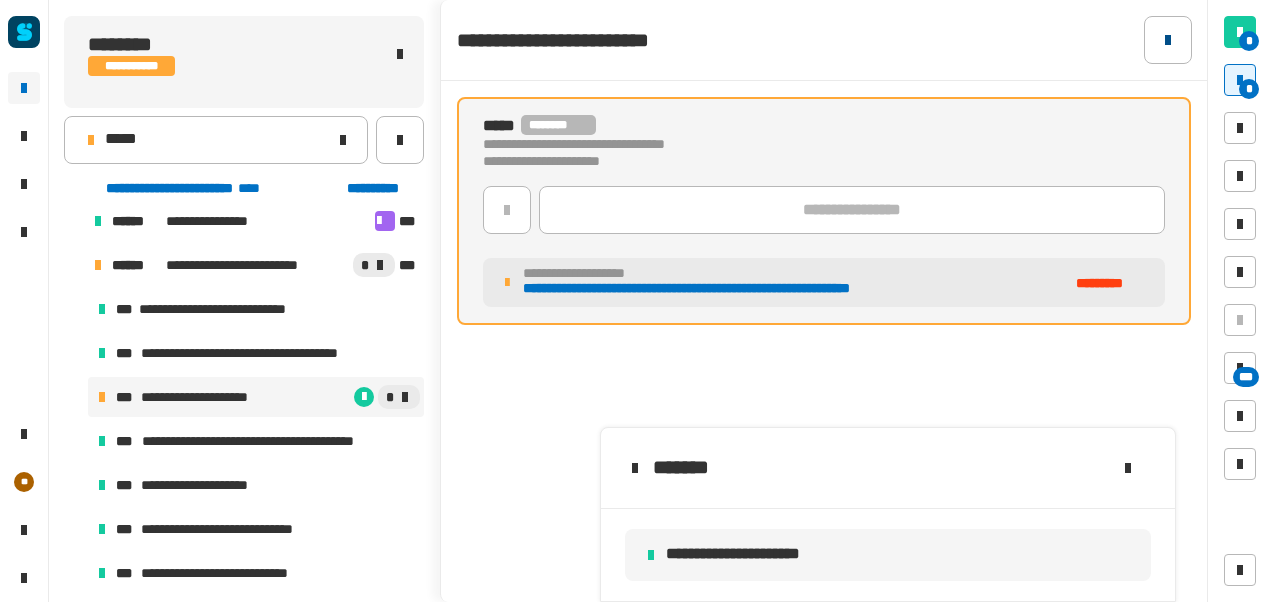 click 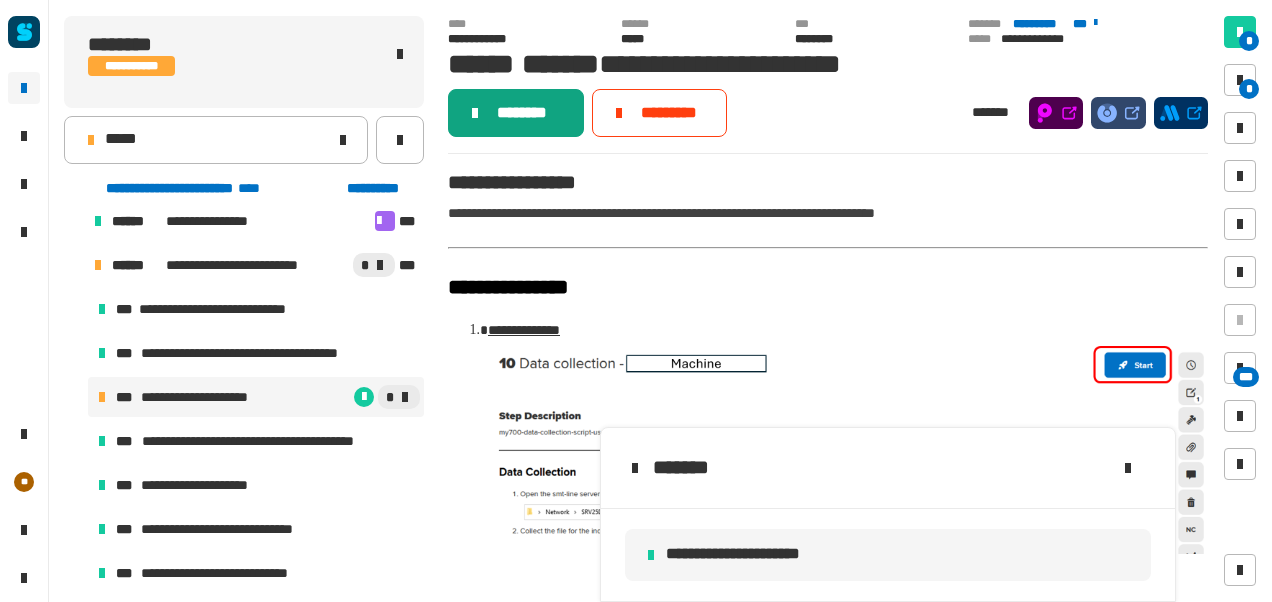 click on "********" 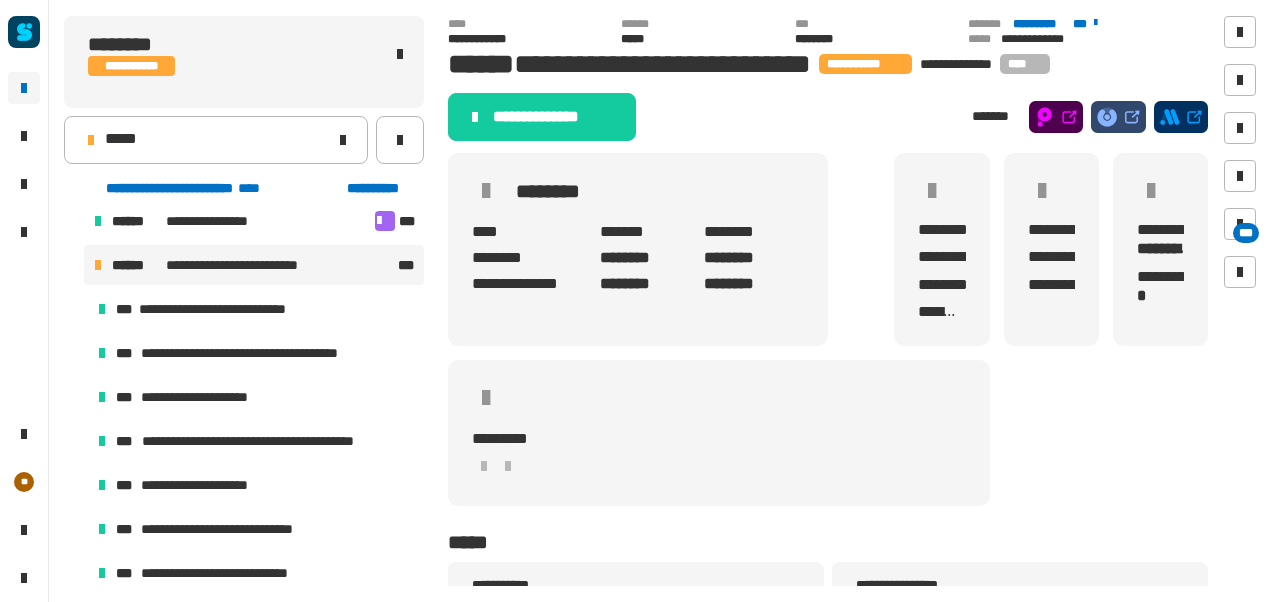 click on "**********" 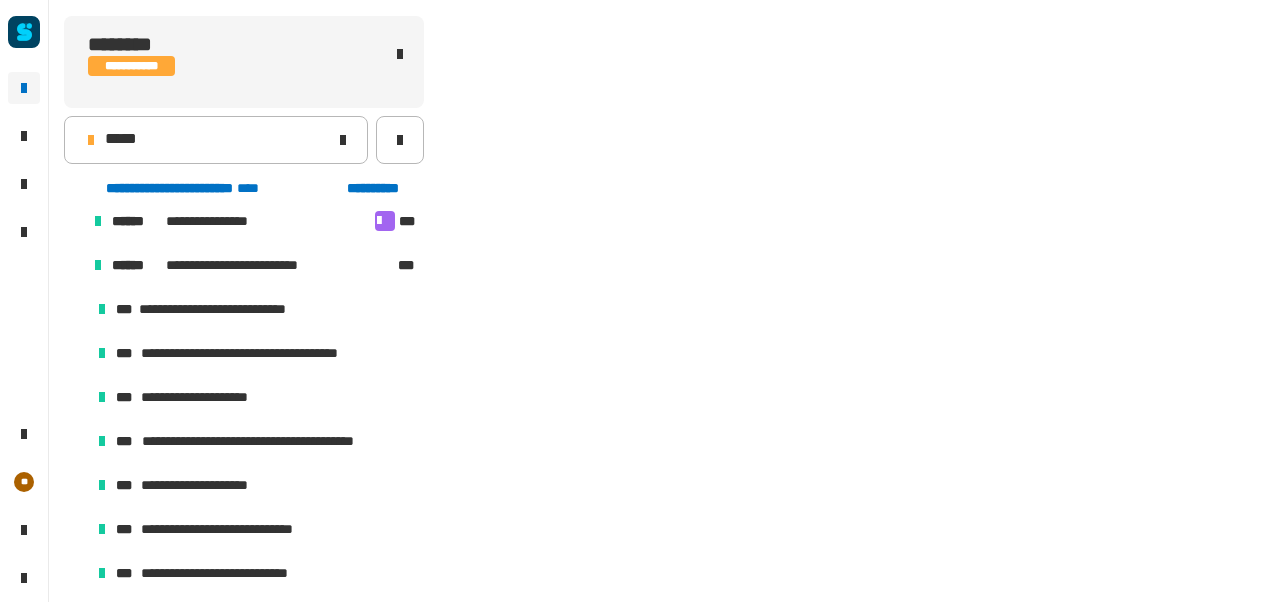 scroll, scrollTop: 363, scrollLeft: 0, axis: vertical 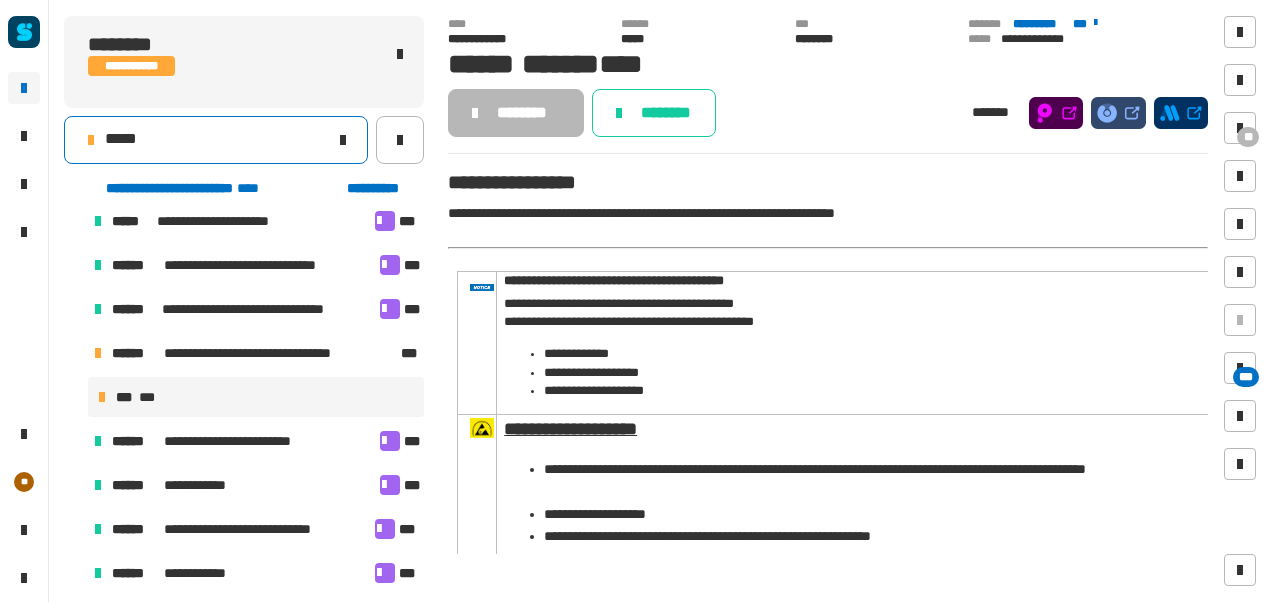 click on "*****" 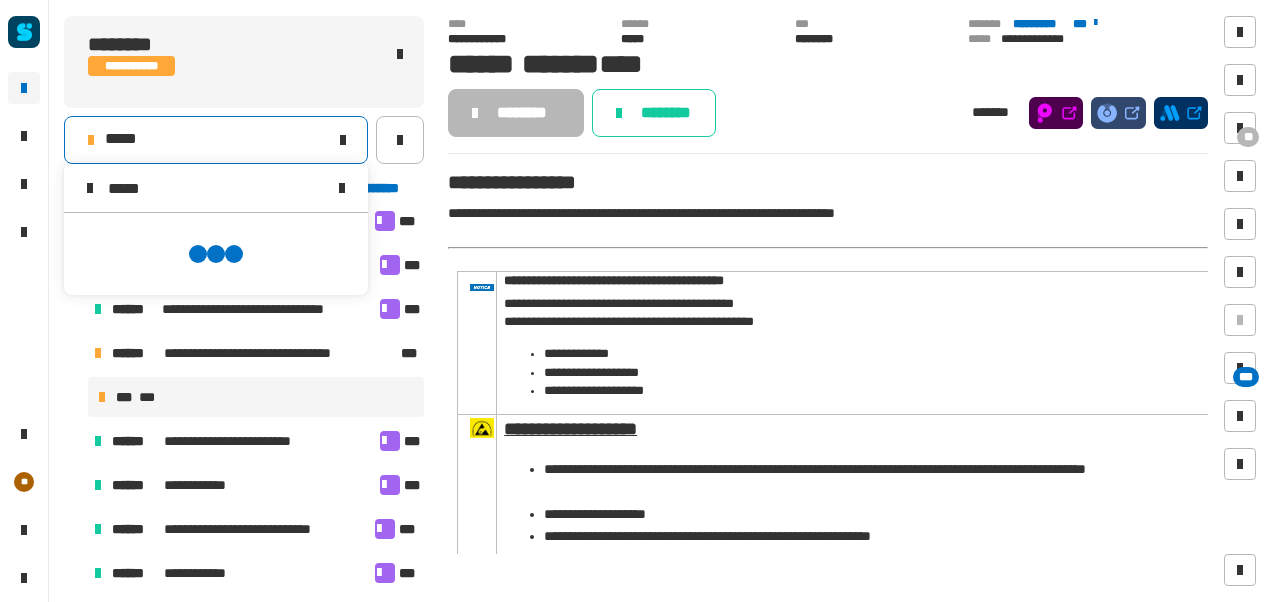 scroll, scrollTop: 0, scrollLeft: 0, axis: both 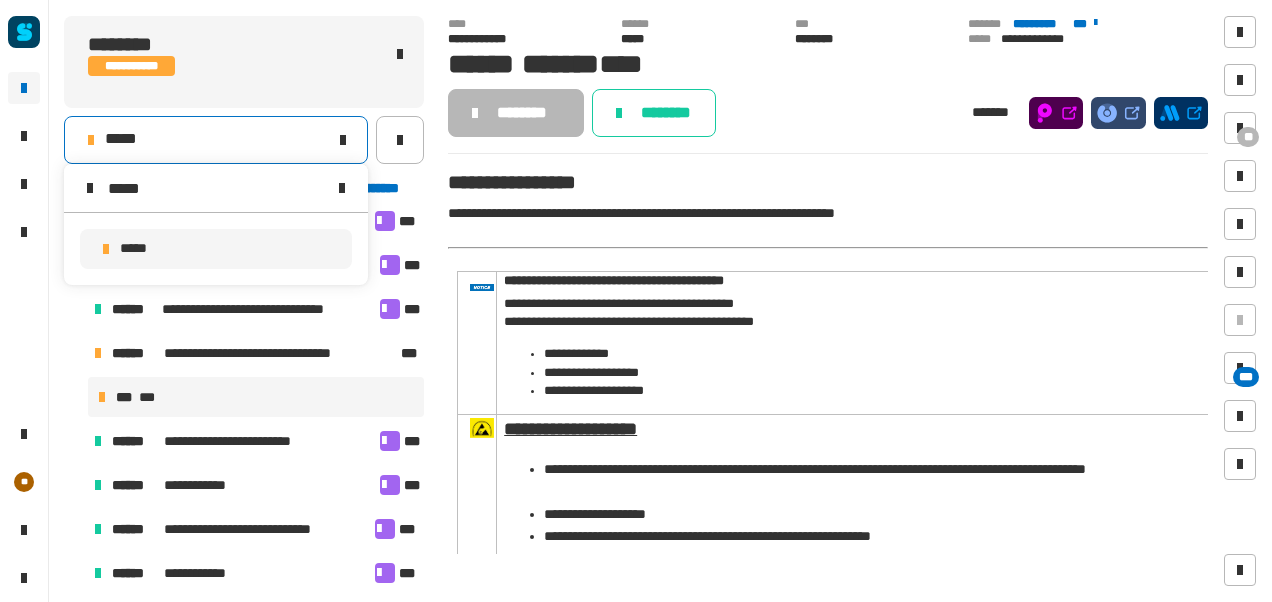 type on "*****" 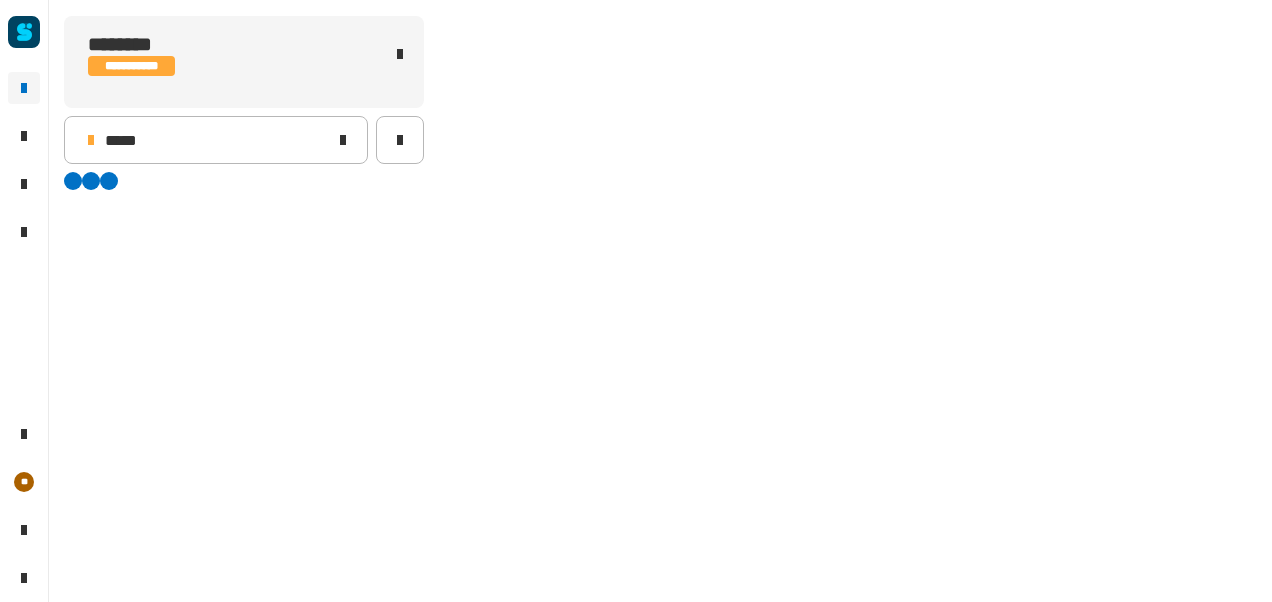 scroll, scrollTop: 0, scrollLeft: 0, axis: both 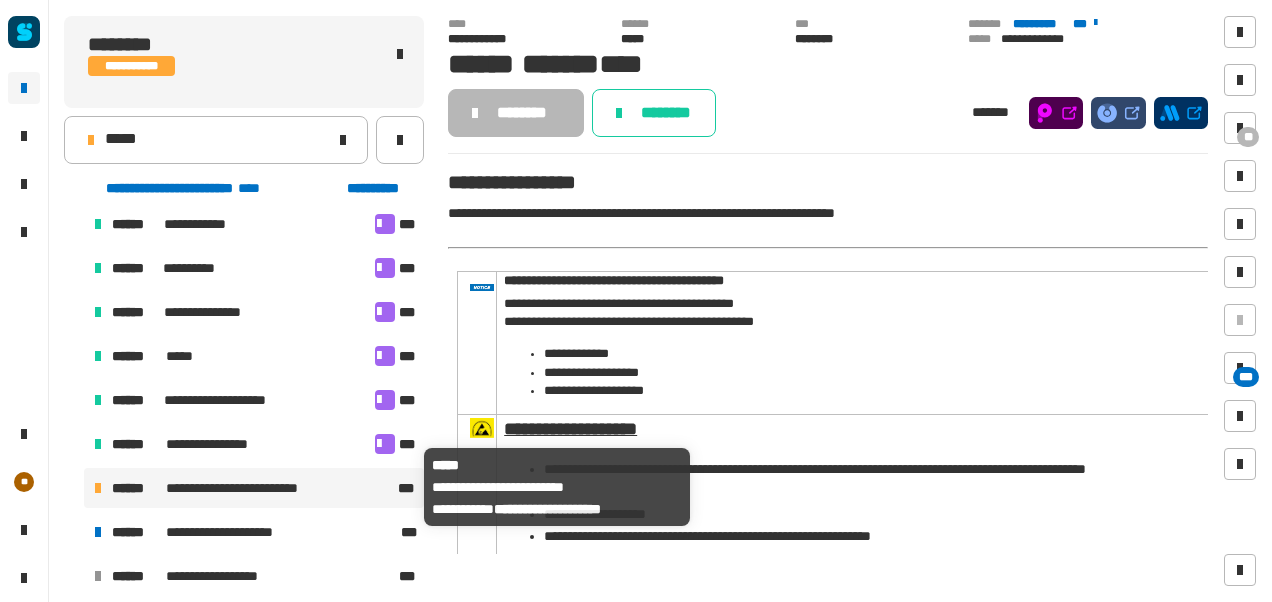 click on "**********" at bounding box center [250, 488] 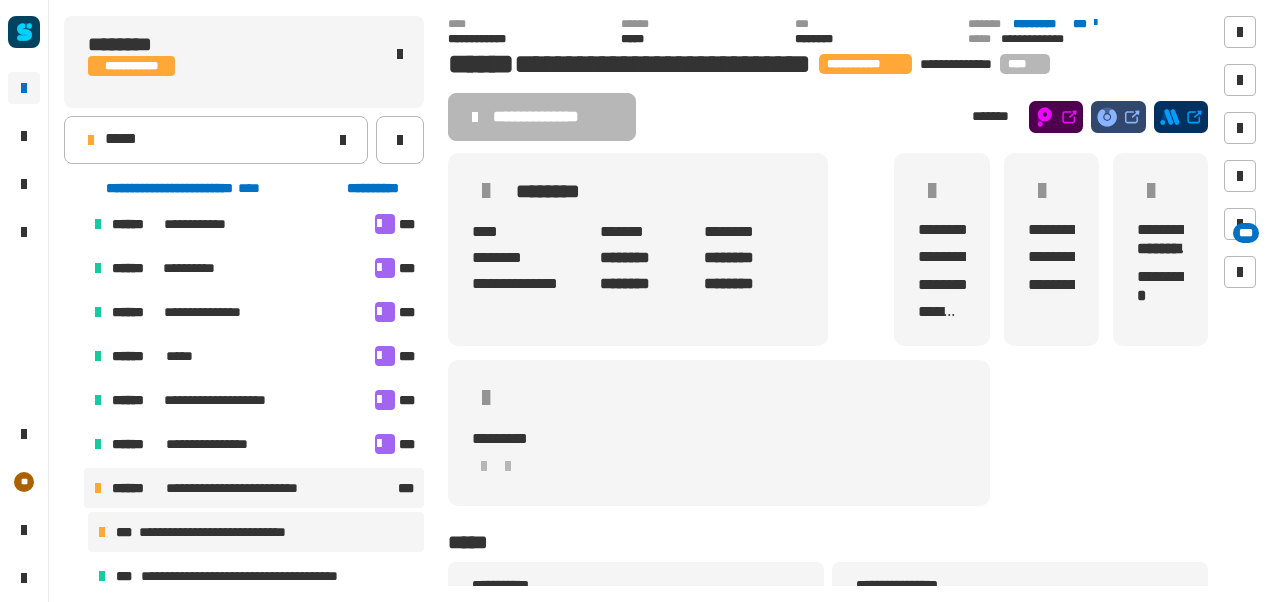 click on "**********" at bounding box center [227, 532] 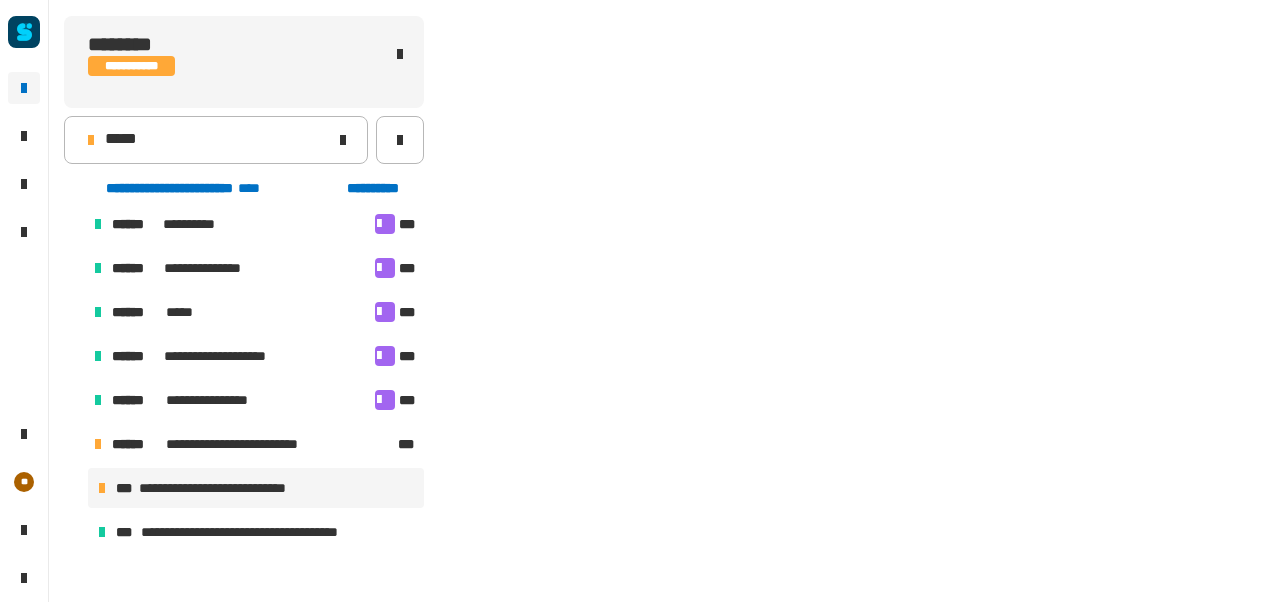 scroll, scrollTop: 847, scrollLeft: 0, axis: vertical 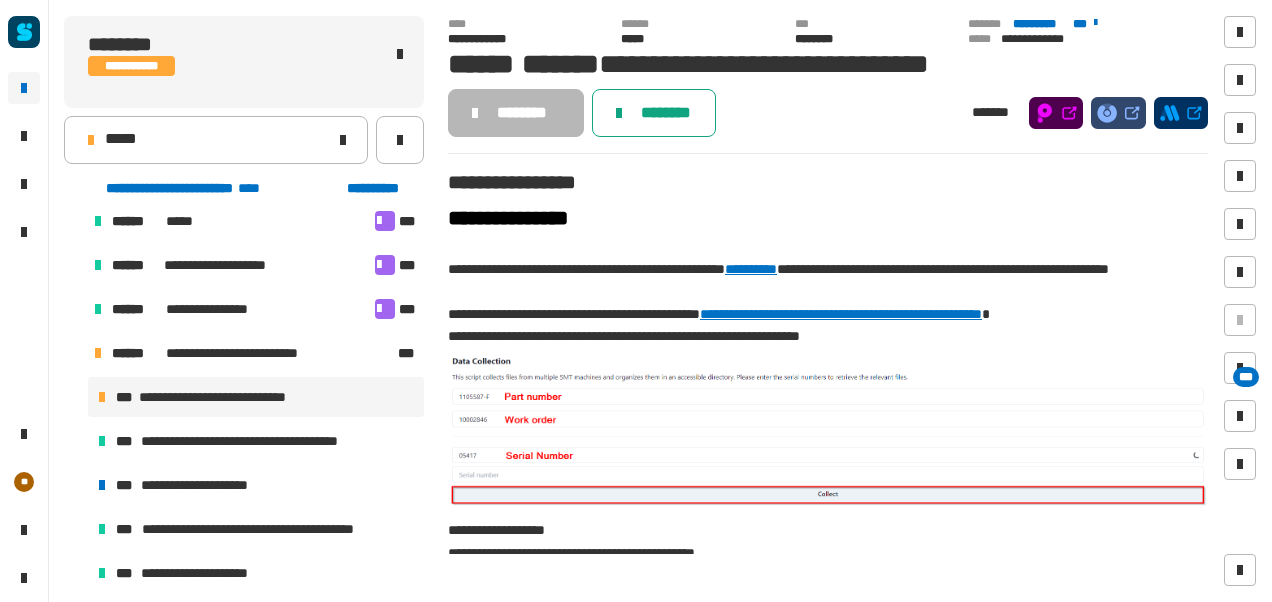 click 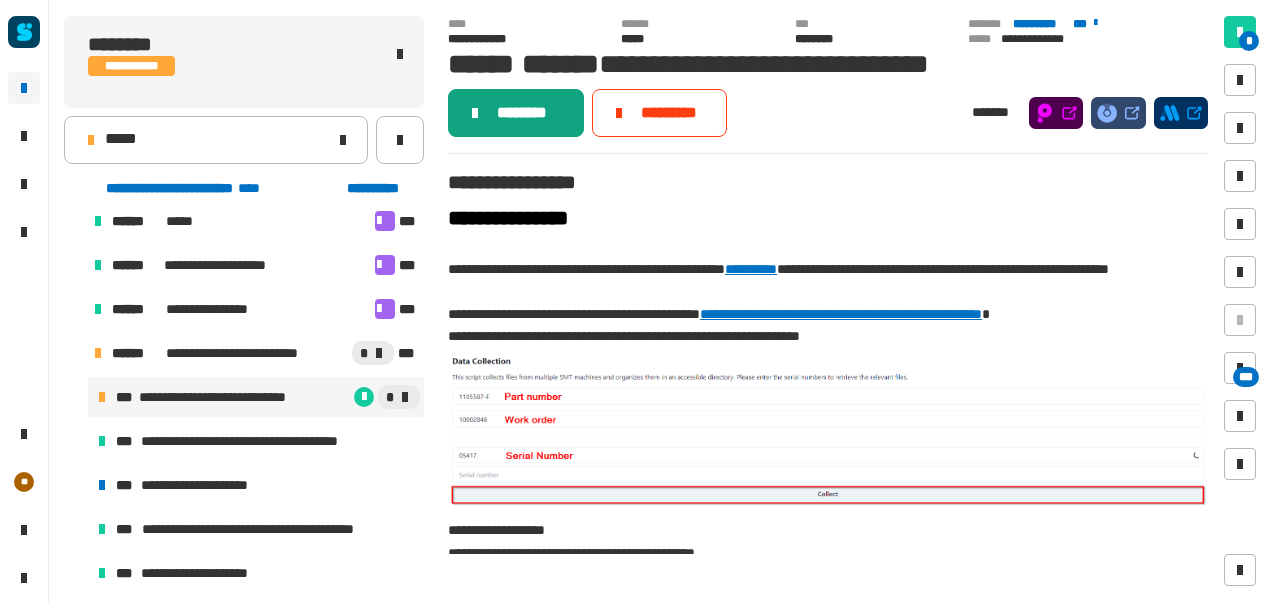 click on "********" 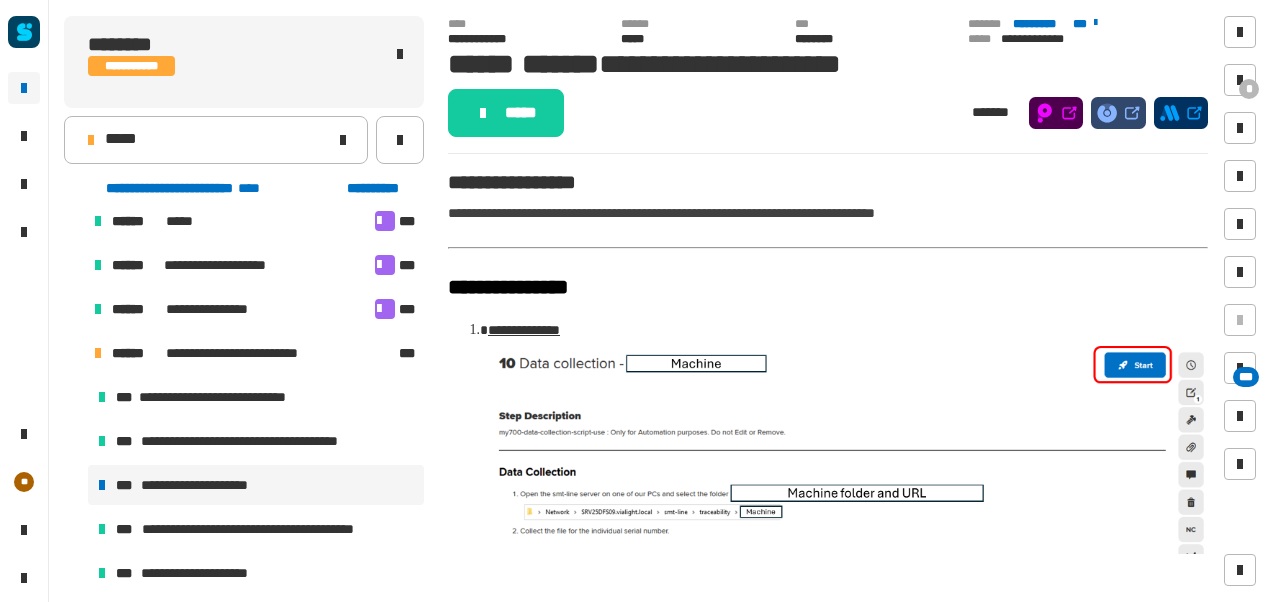 click on "*****" 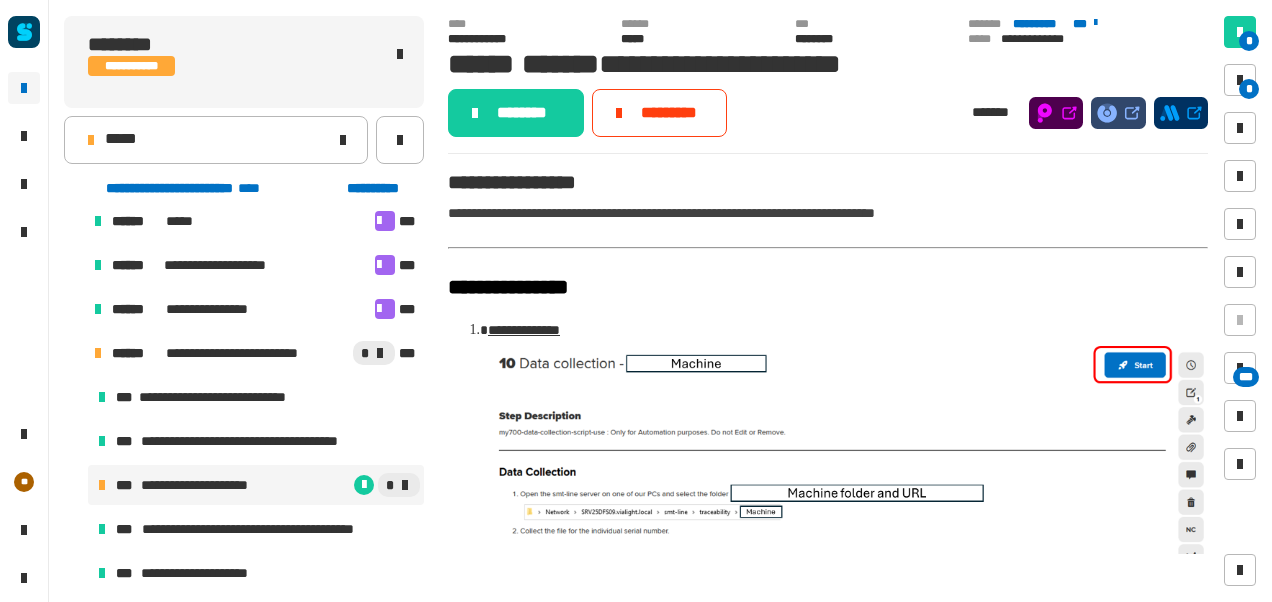 click on "********" 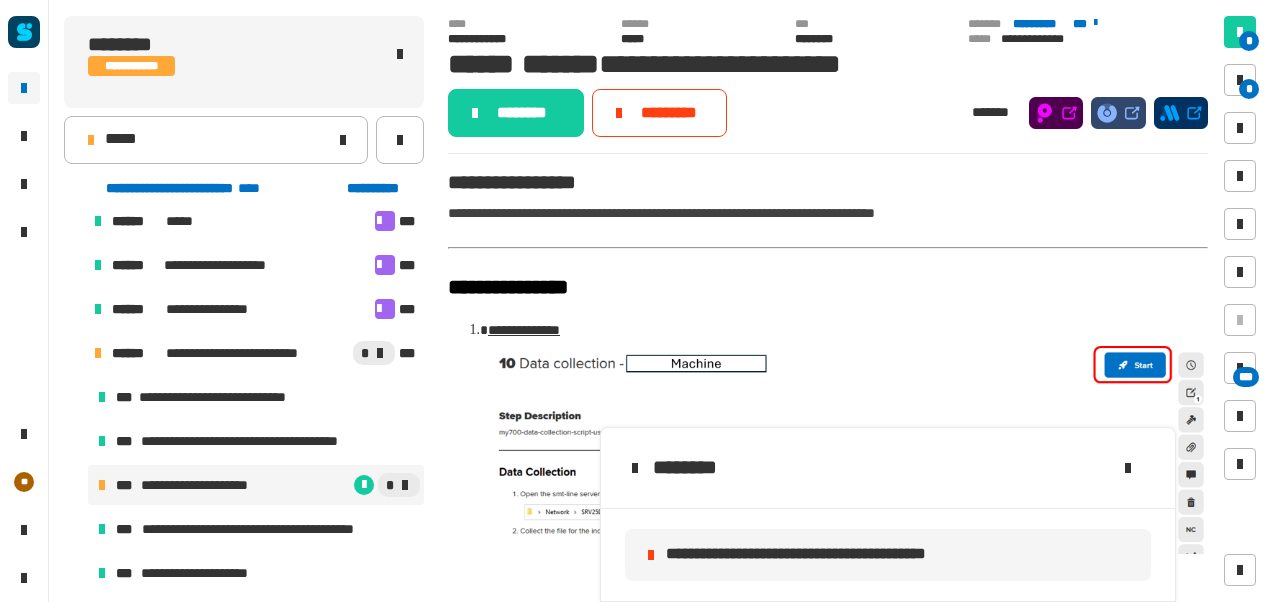 click on "**********" 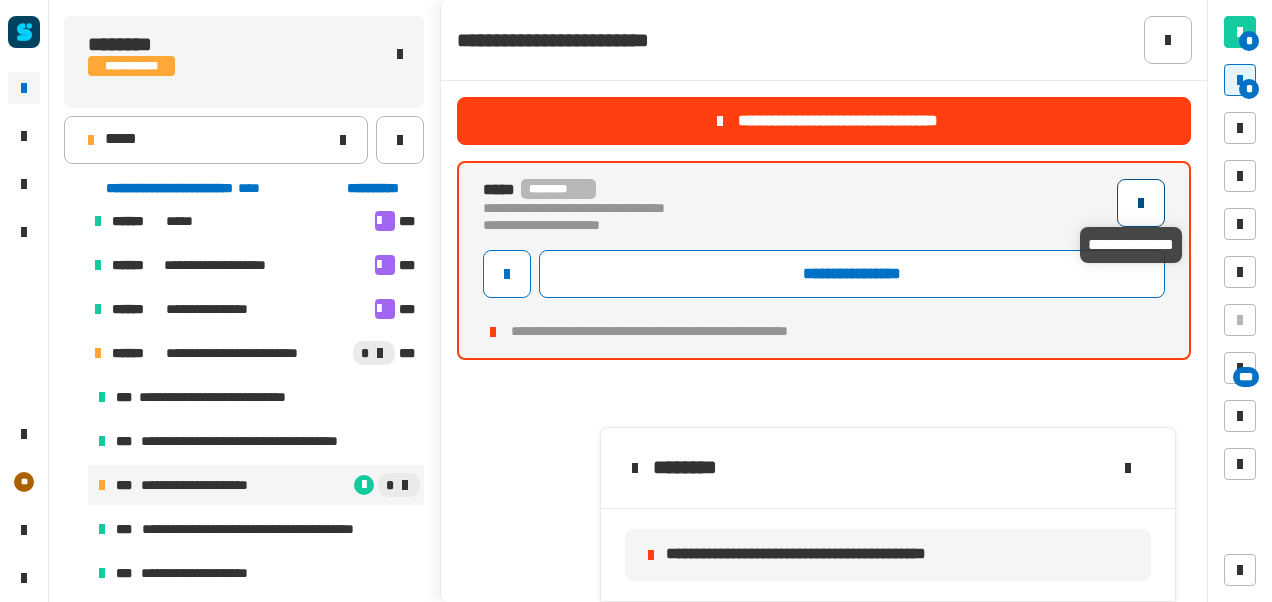 click 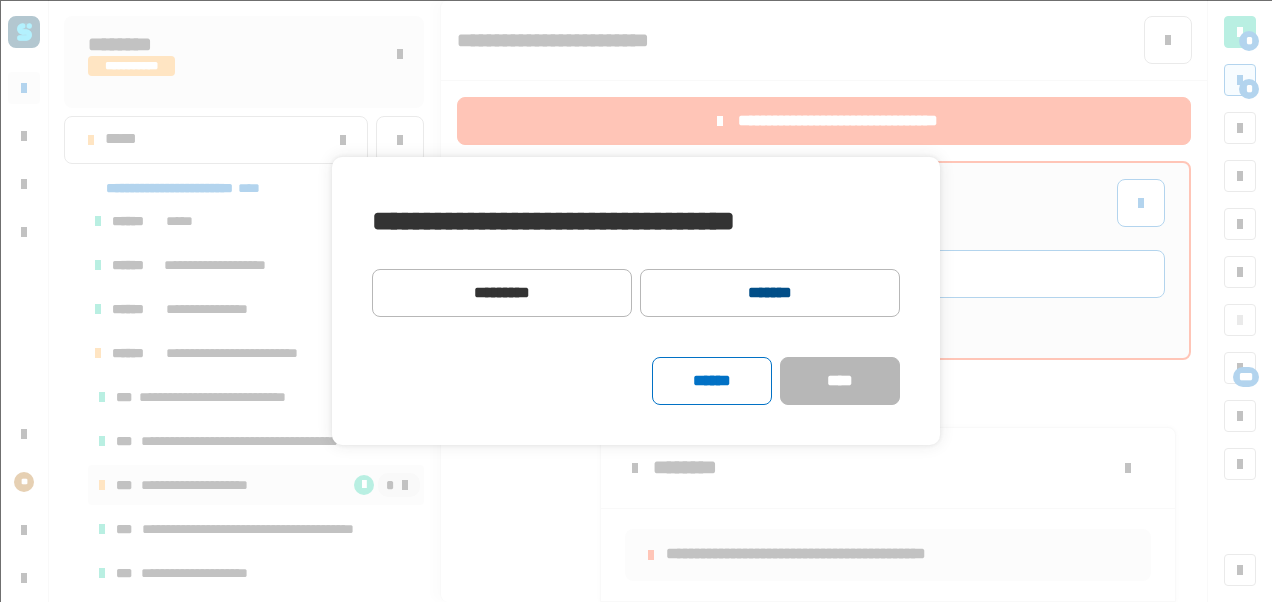 click on "*******" 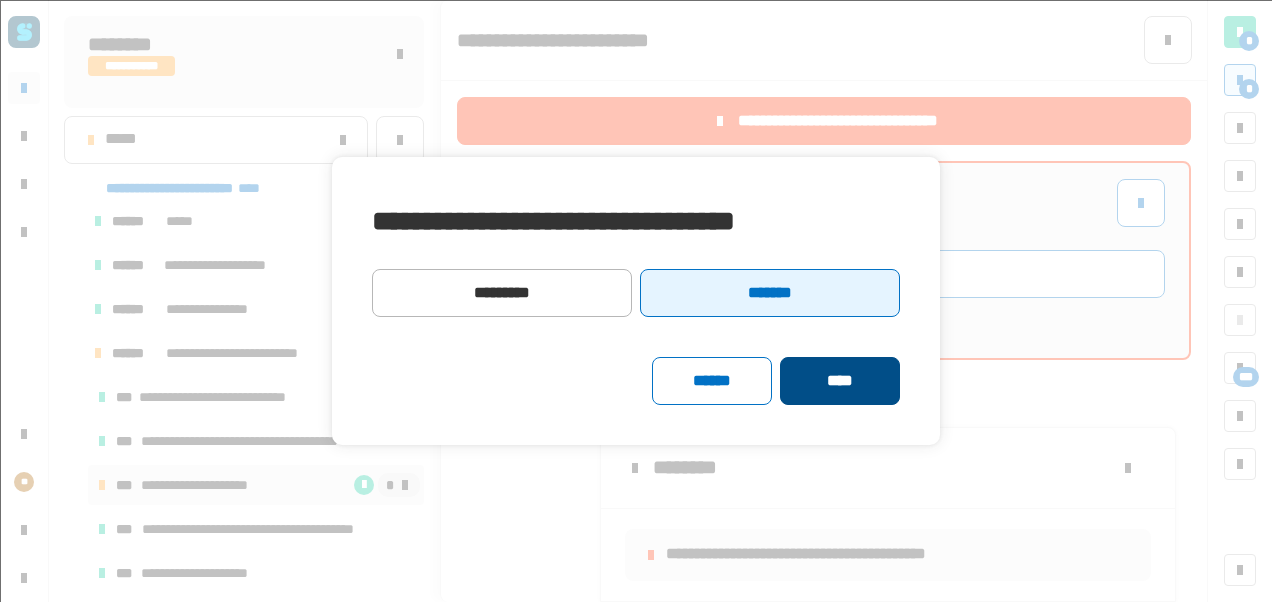 click on "****" 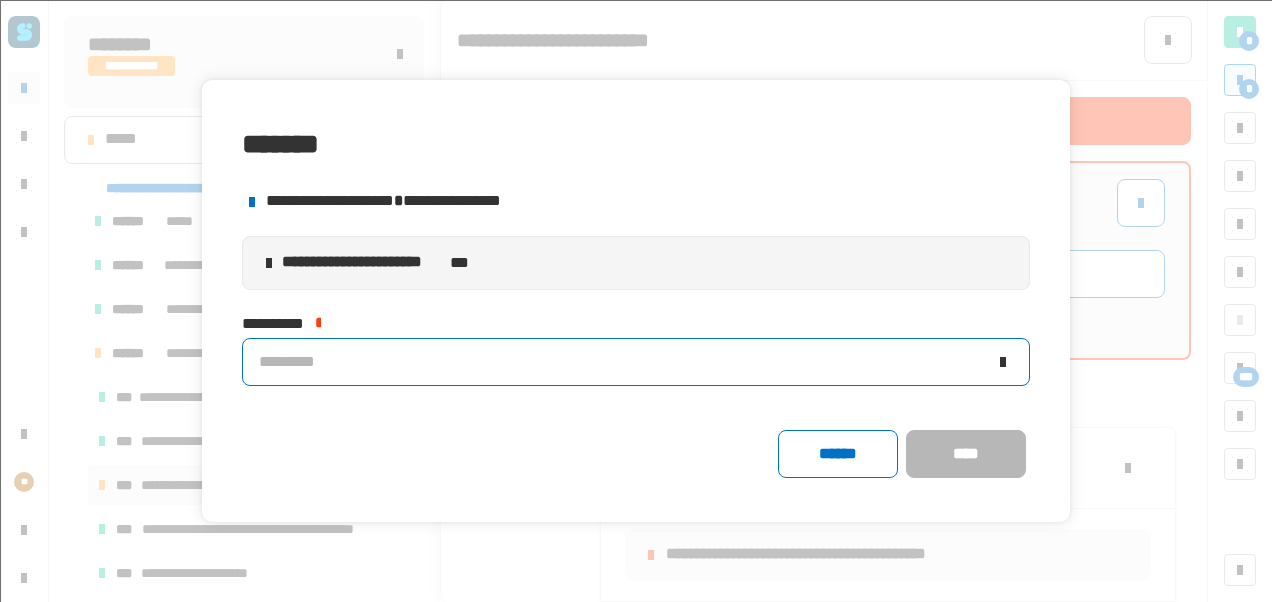 click on "*********" 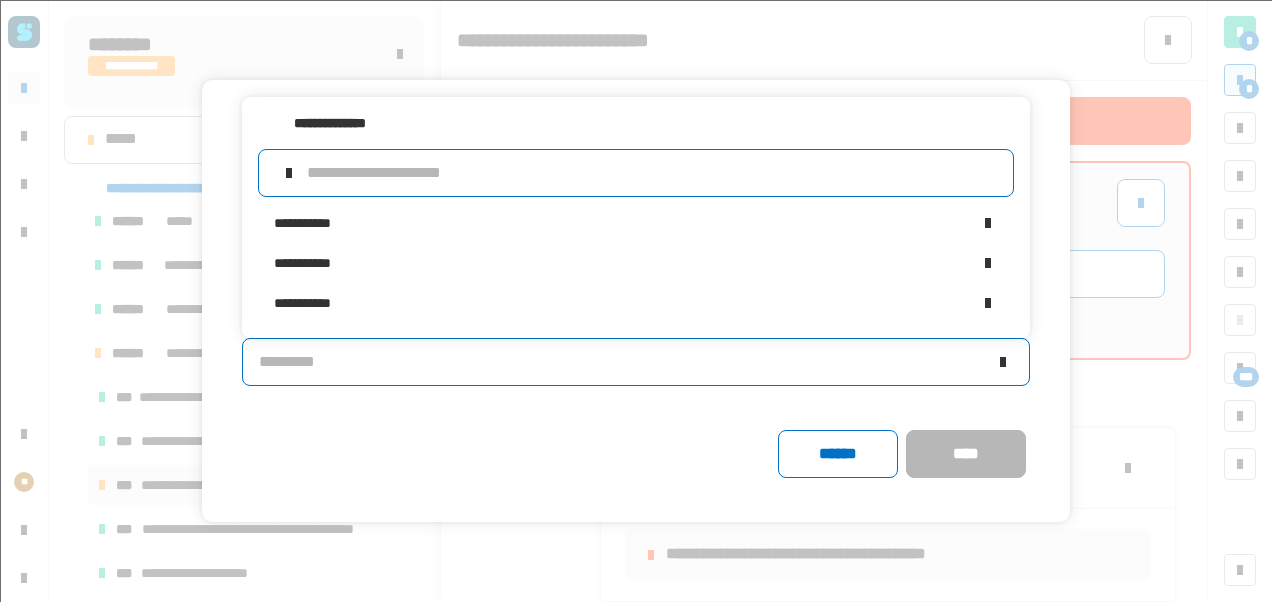 click at bounding box center (652, 173) 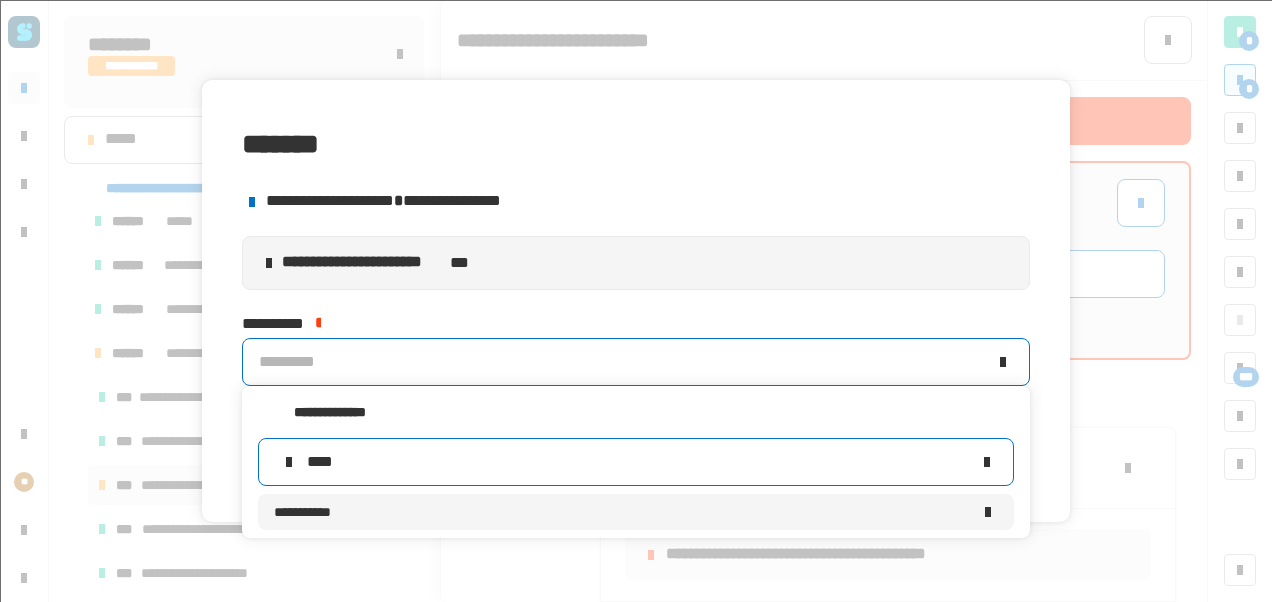 type on "****" 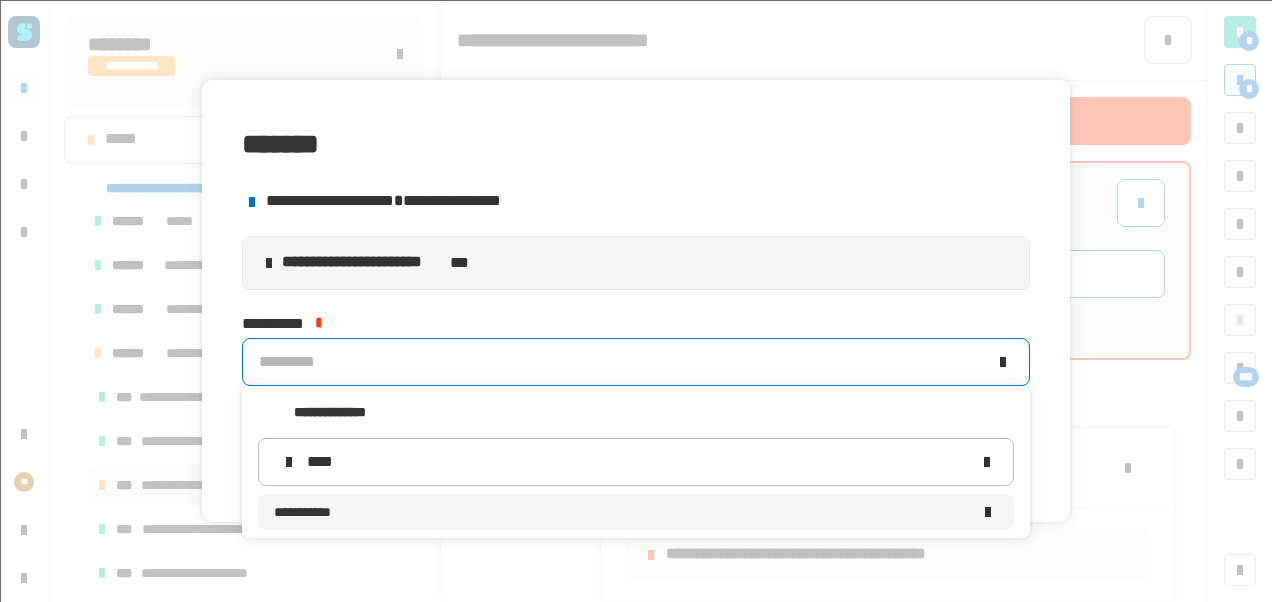 click on "**********" at bounding box center [622, 512] 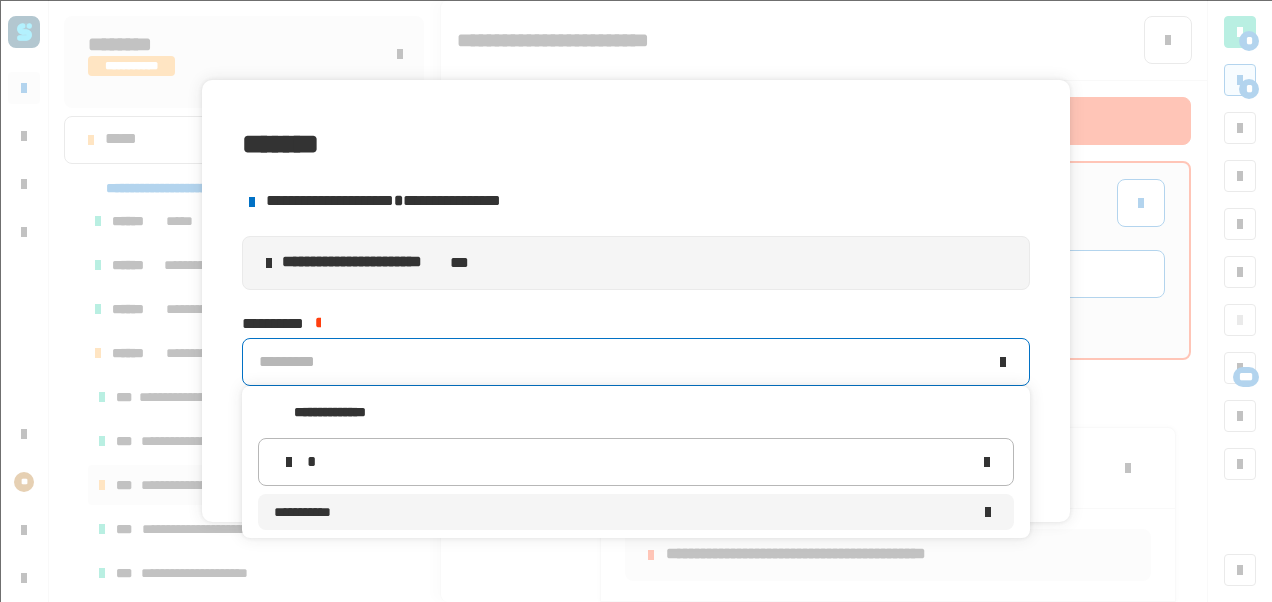 type 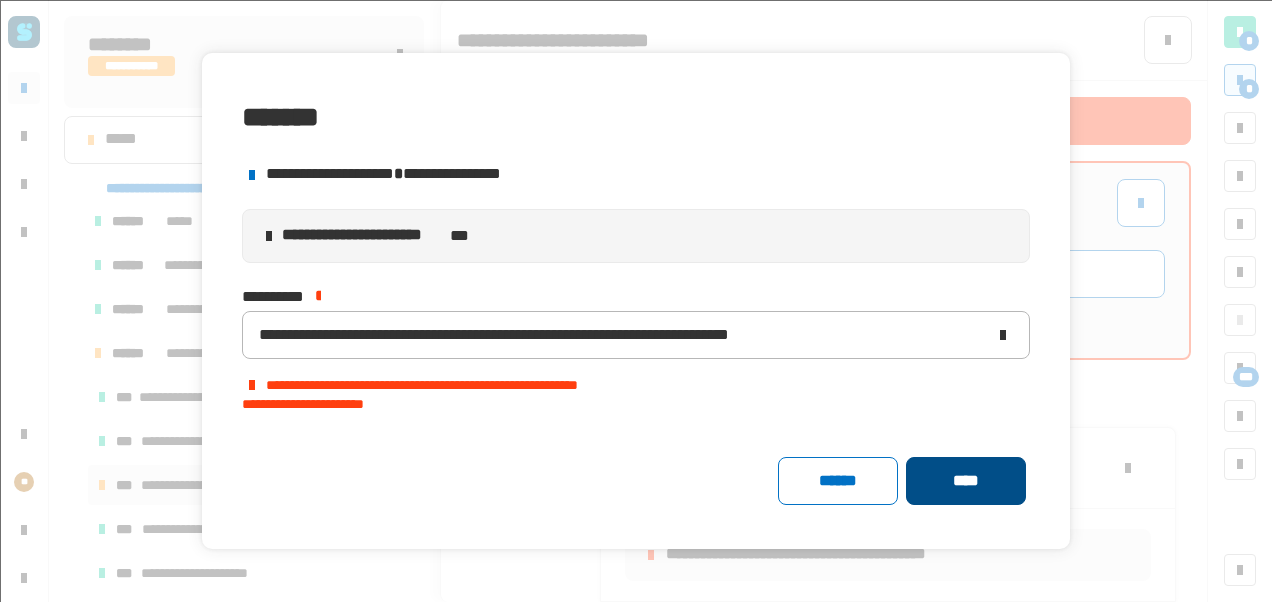 click on "****" 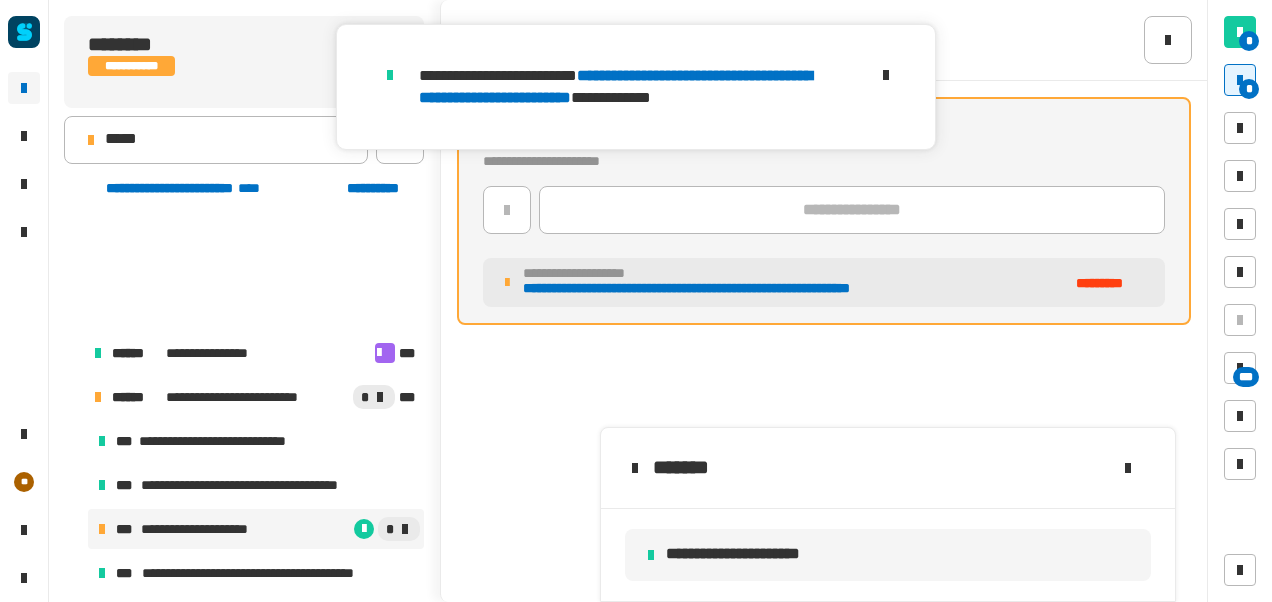 scroll, scrollTop: 935, scrollLeft: 0, axis: vertical 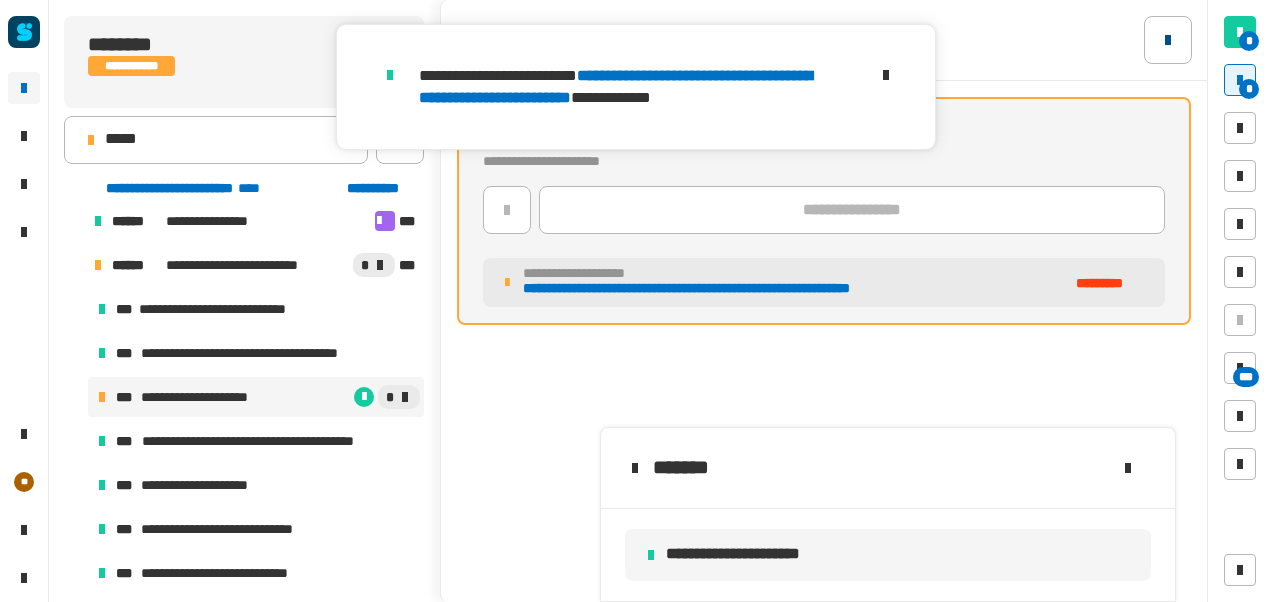 click 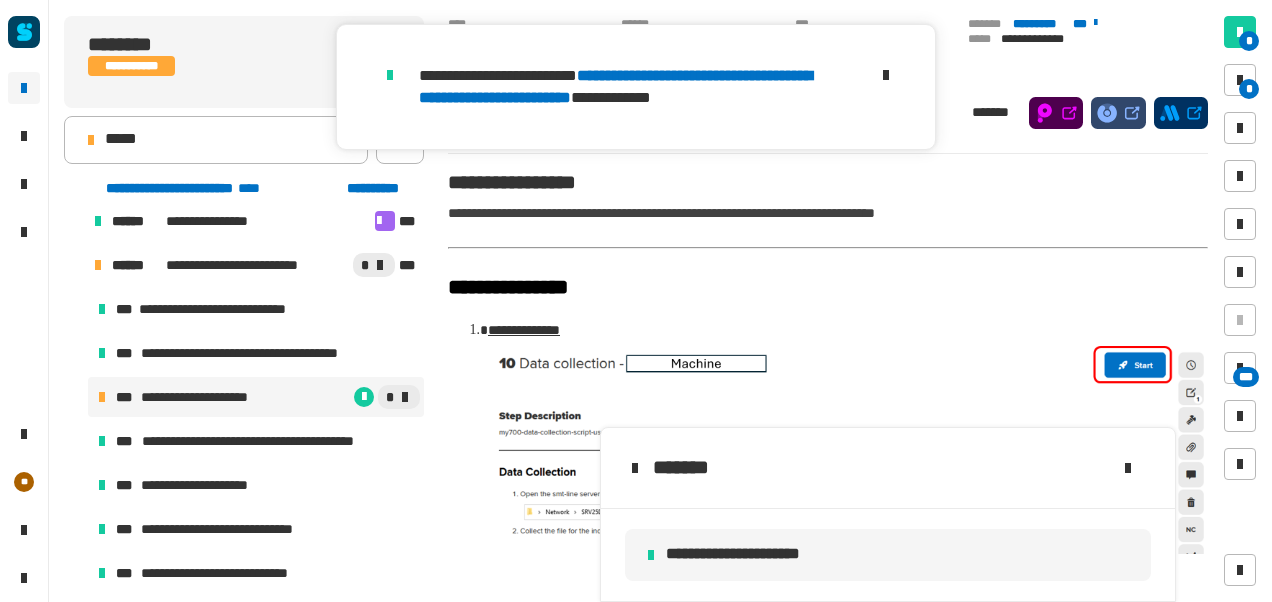 click 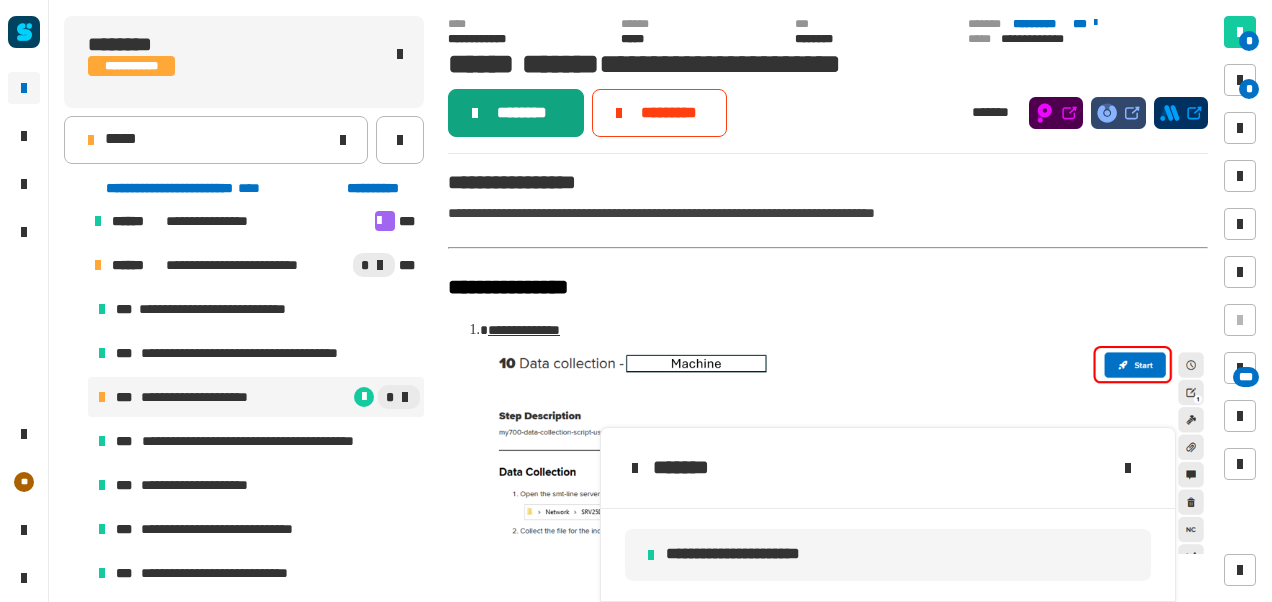 click on "********" 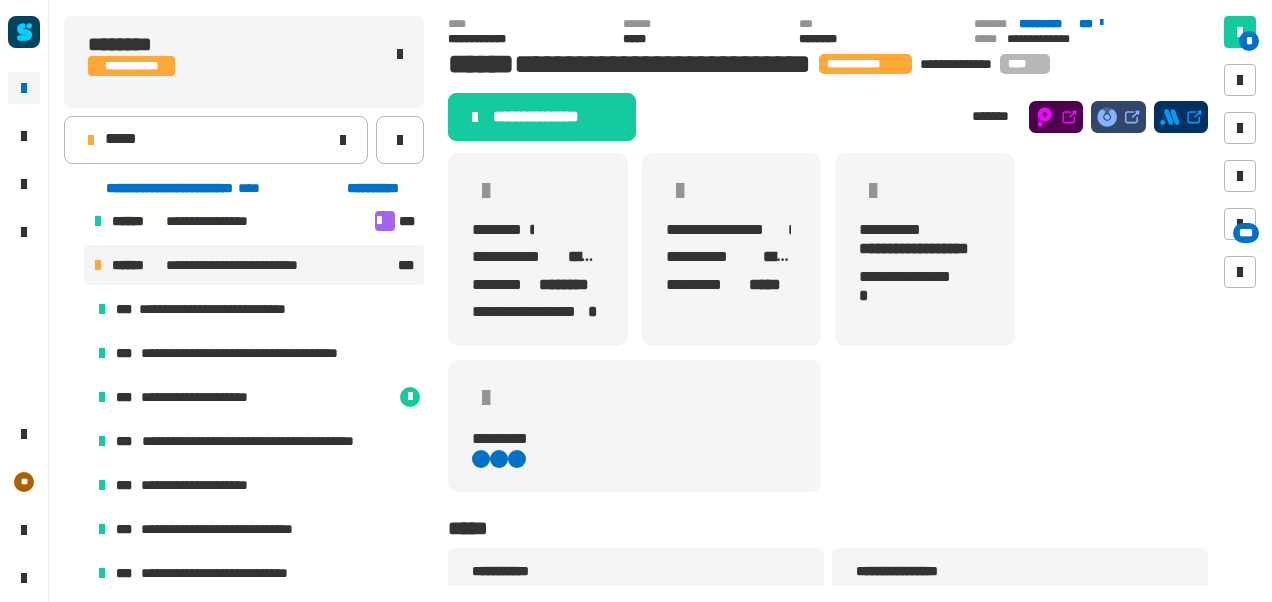 click on "**********" 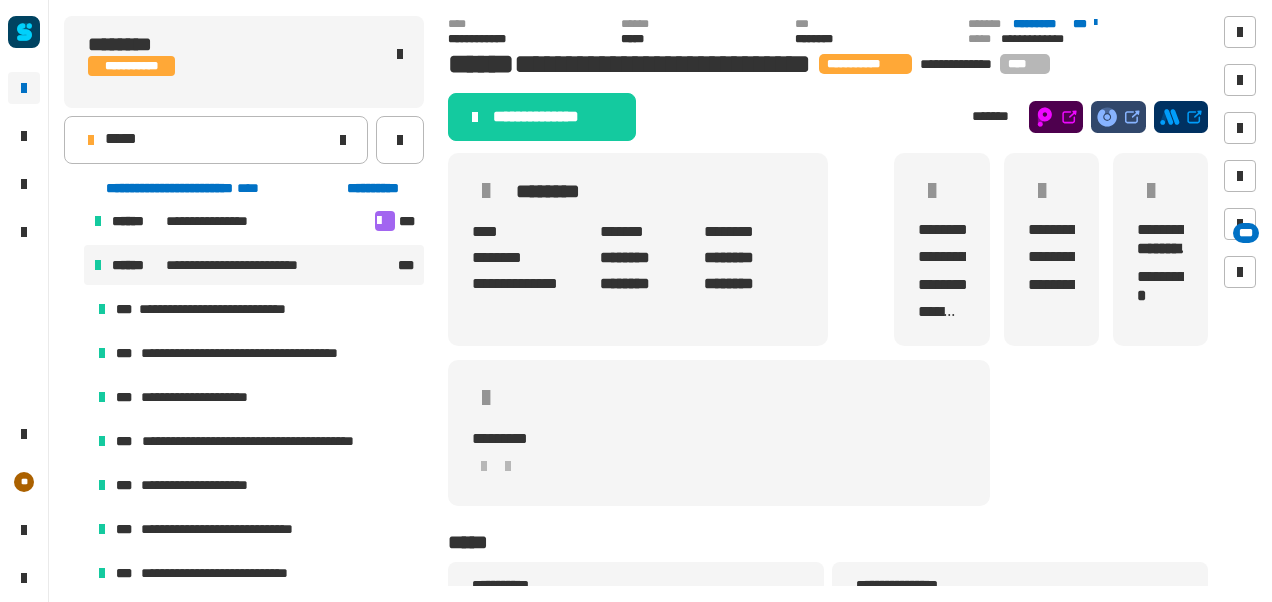 scroll, scrollTop: 363, scrollLeft: 0, axis: vertical 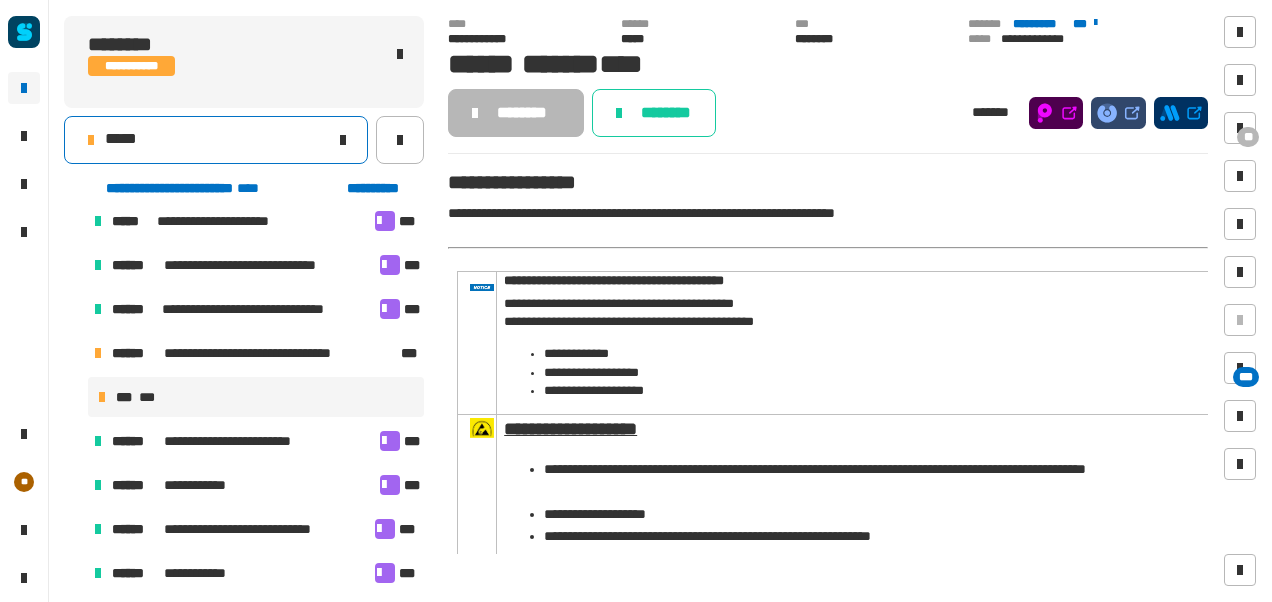 click on "*****" 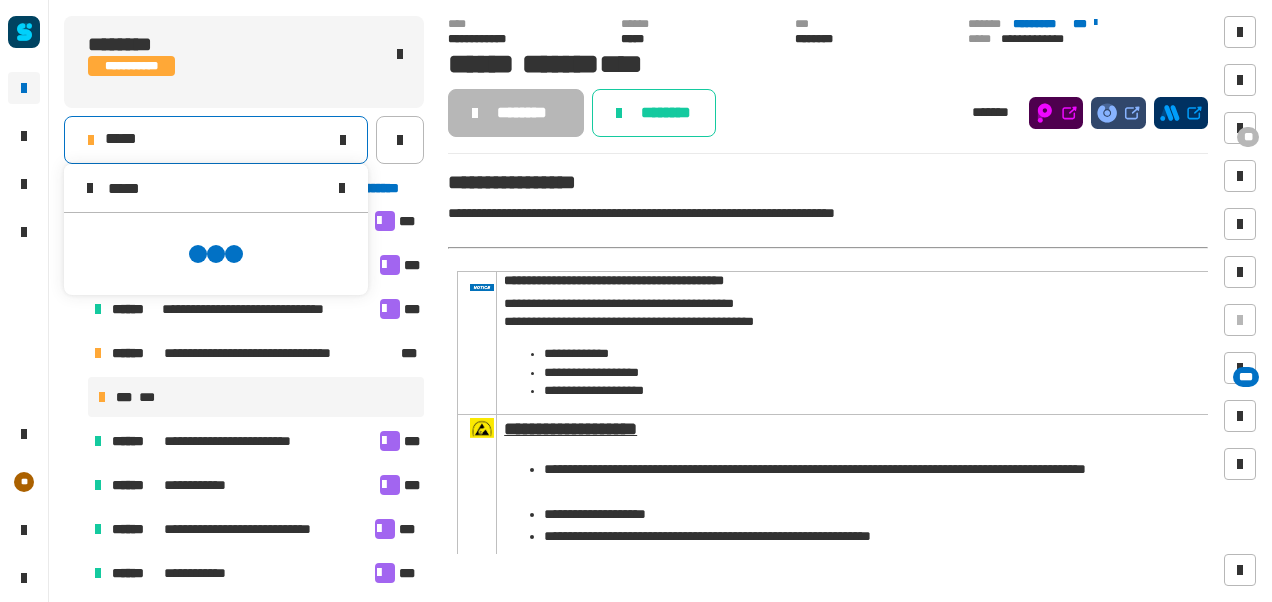 scroll, scrollTop: 0, scrollLeft: 0, axis: both 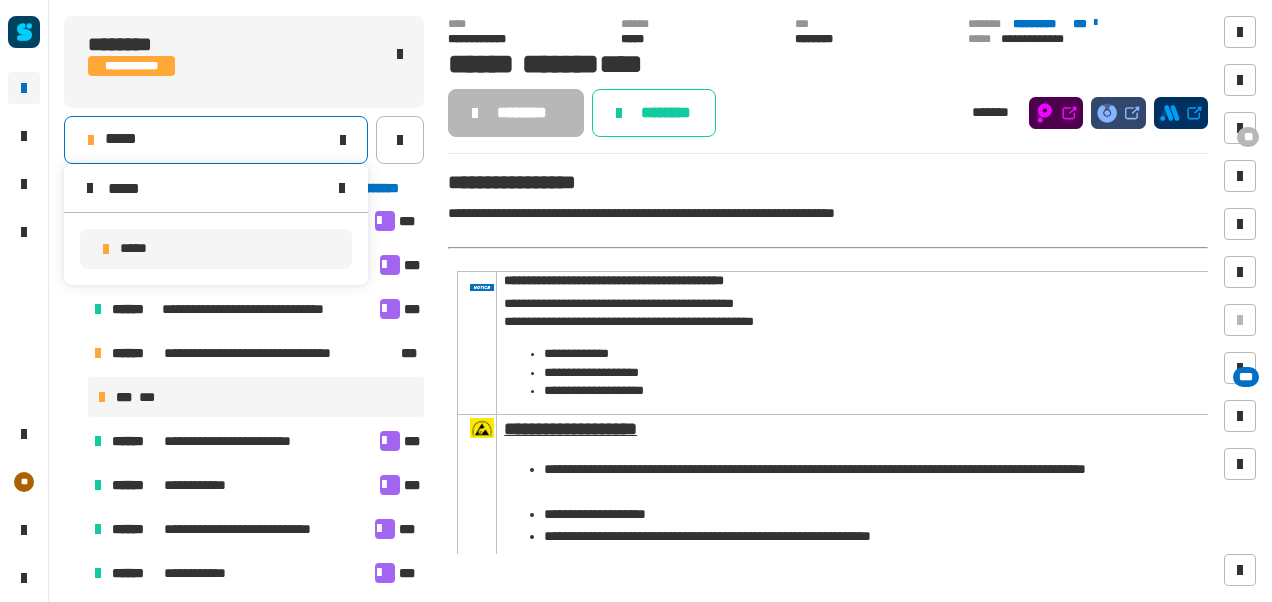 type on "*****" 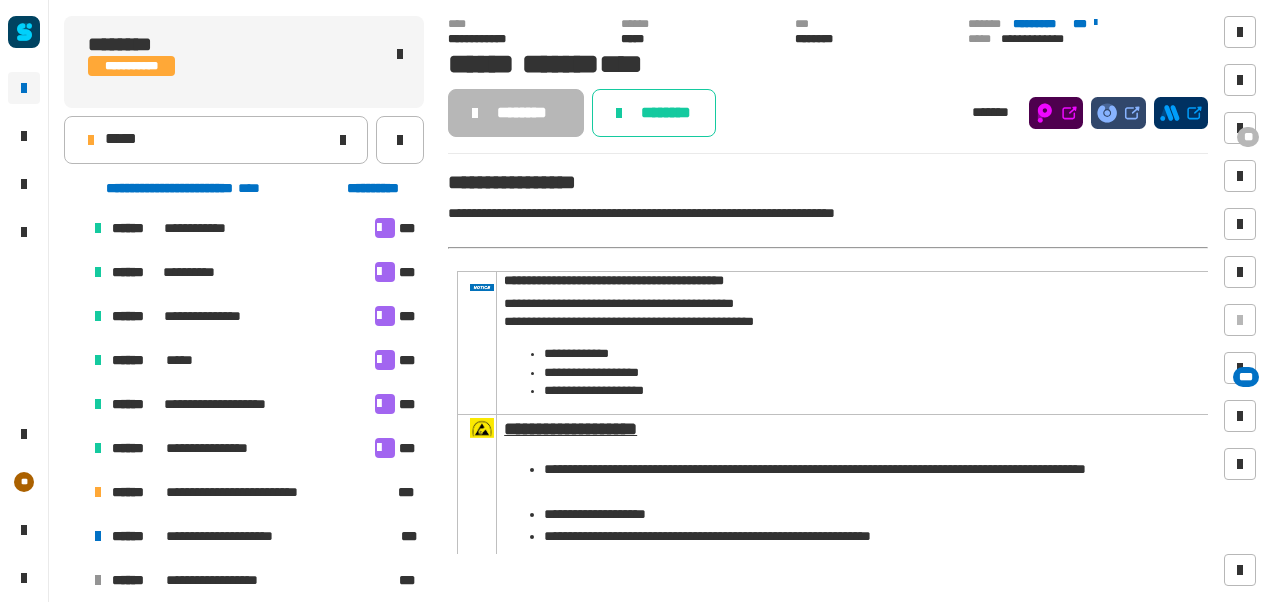 scroll, scrollTop: 710, scrollLeft: 0, axis: vertical 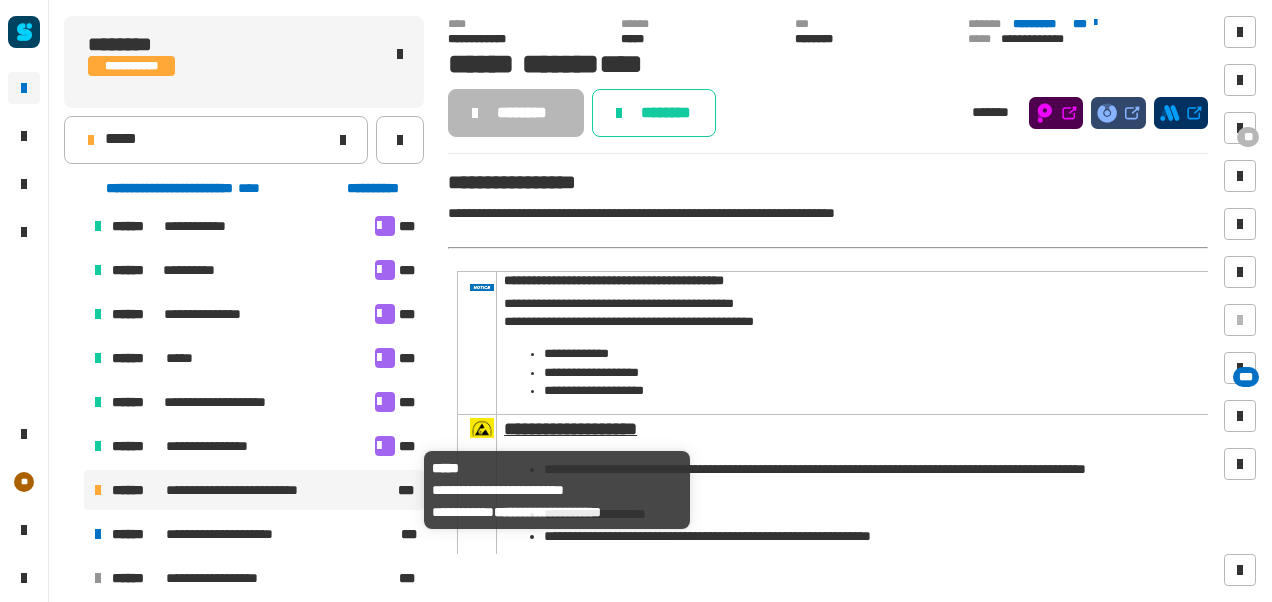 click on "**********" at bounding box center (250, 490) 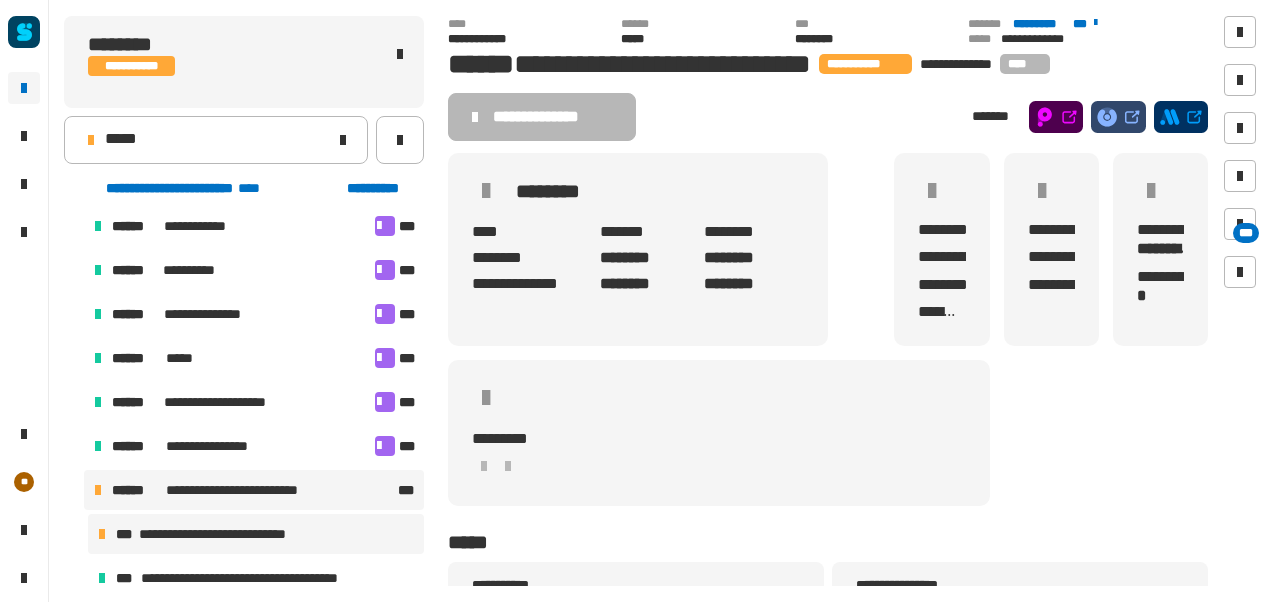 click on "**********" at bounding box center (256, 534) 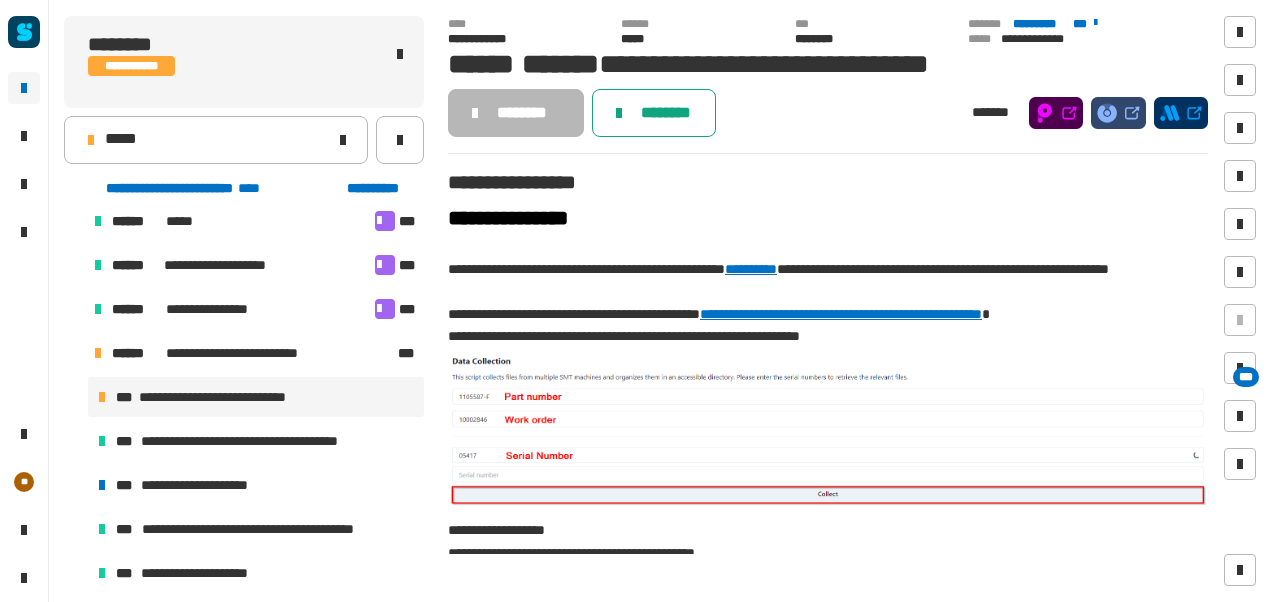 click 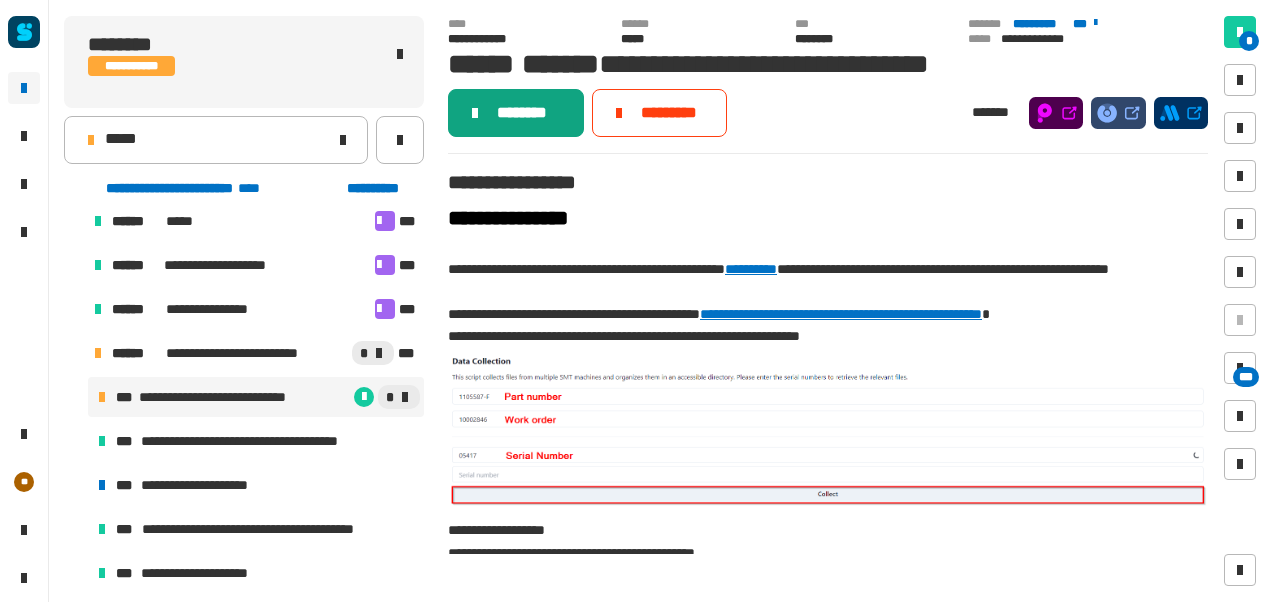 click on "********" 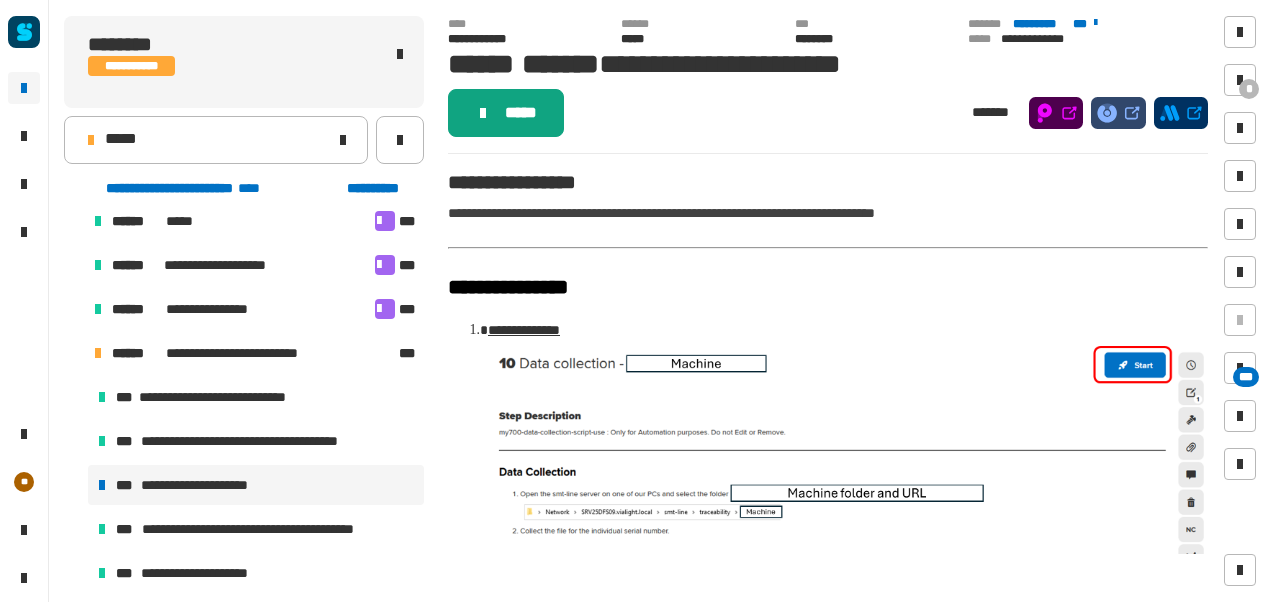 click on "*****" 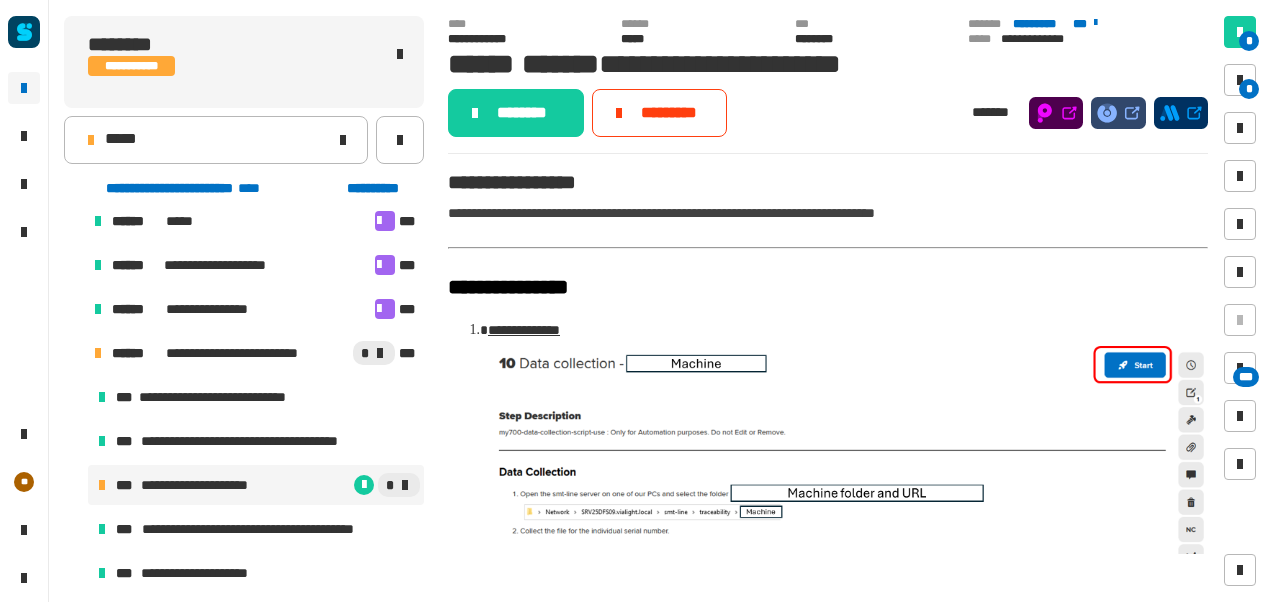 click on "********" 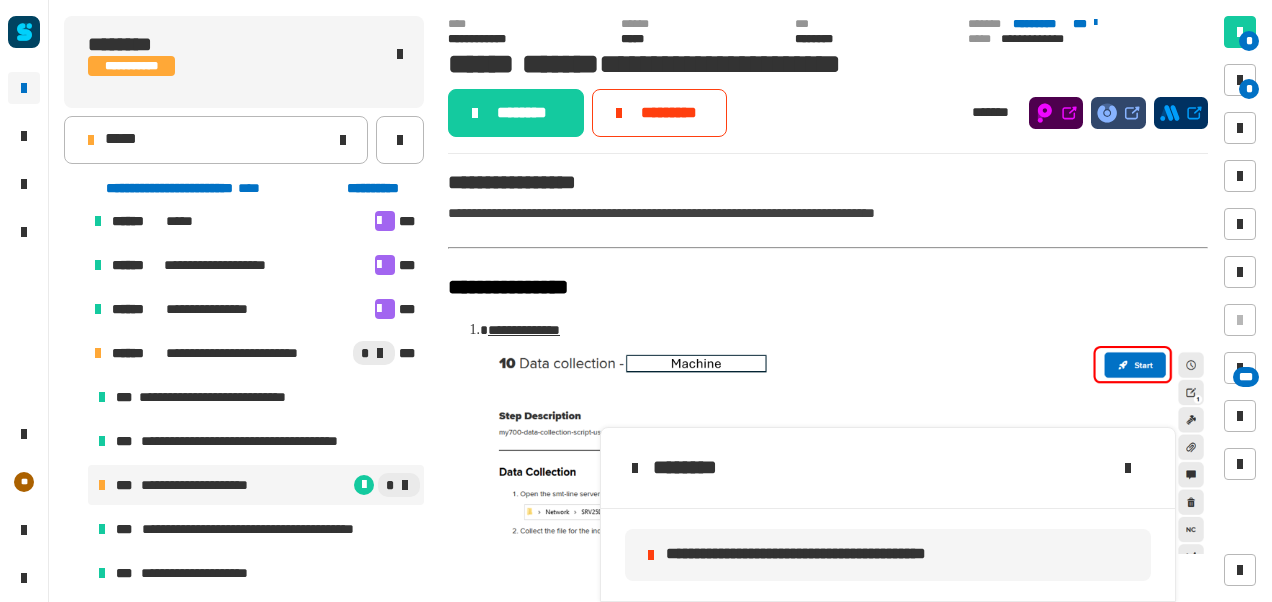 click on "**********" 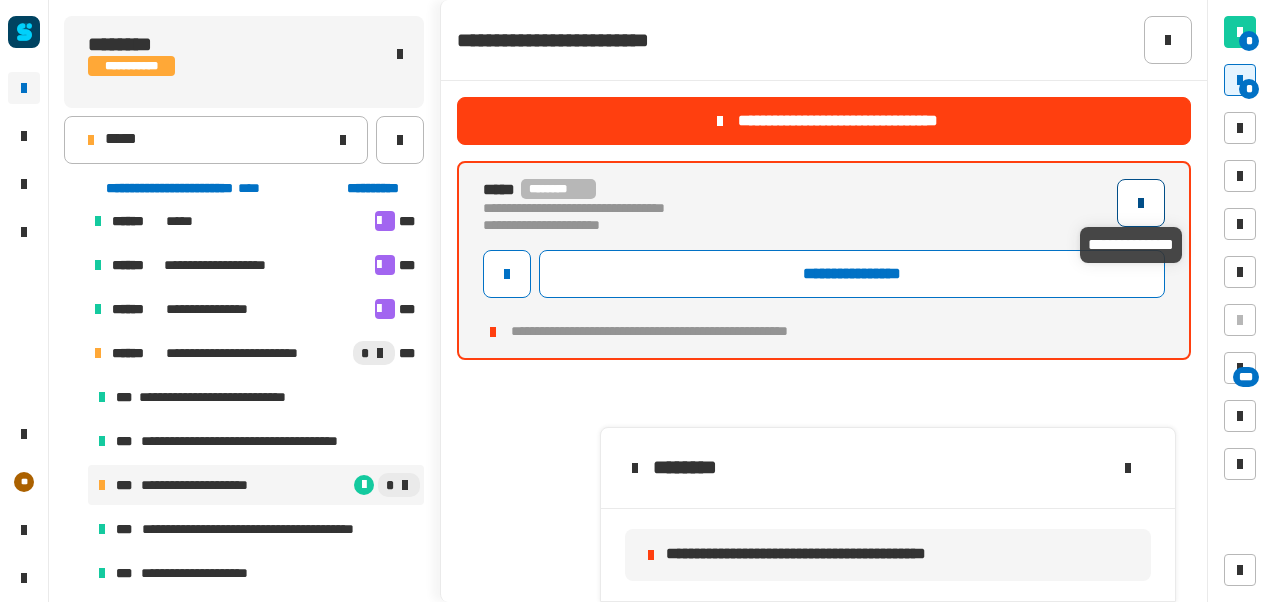 click 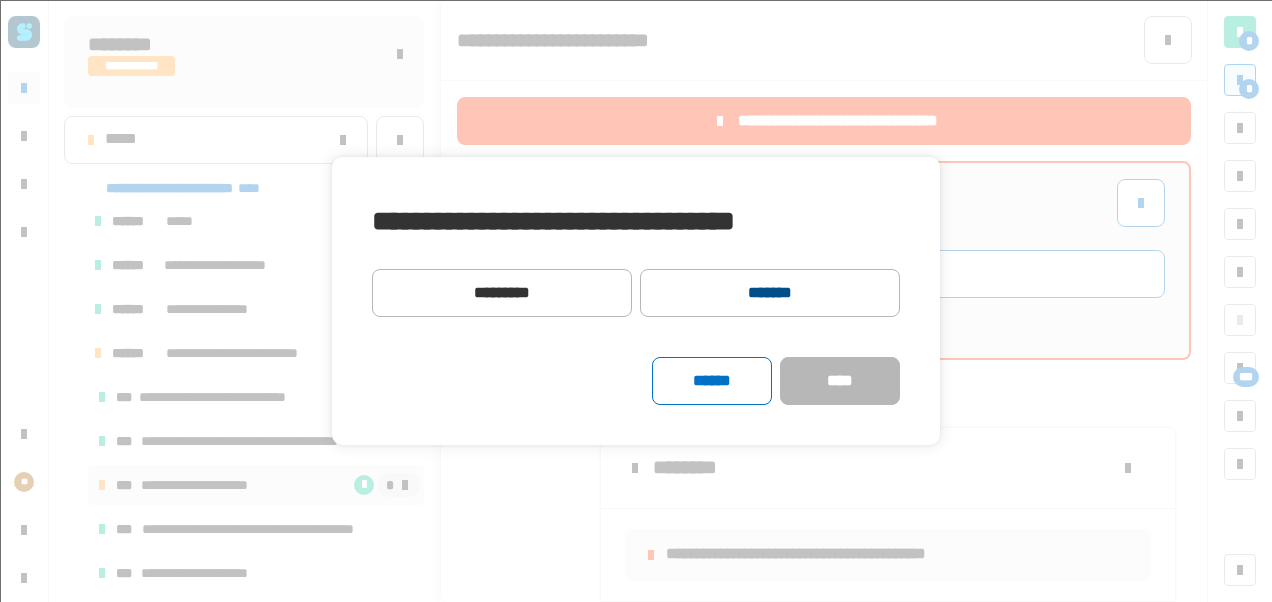 click on "*******" 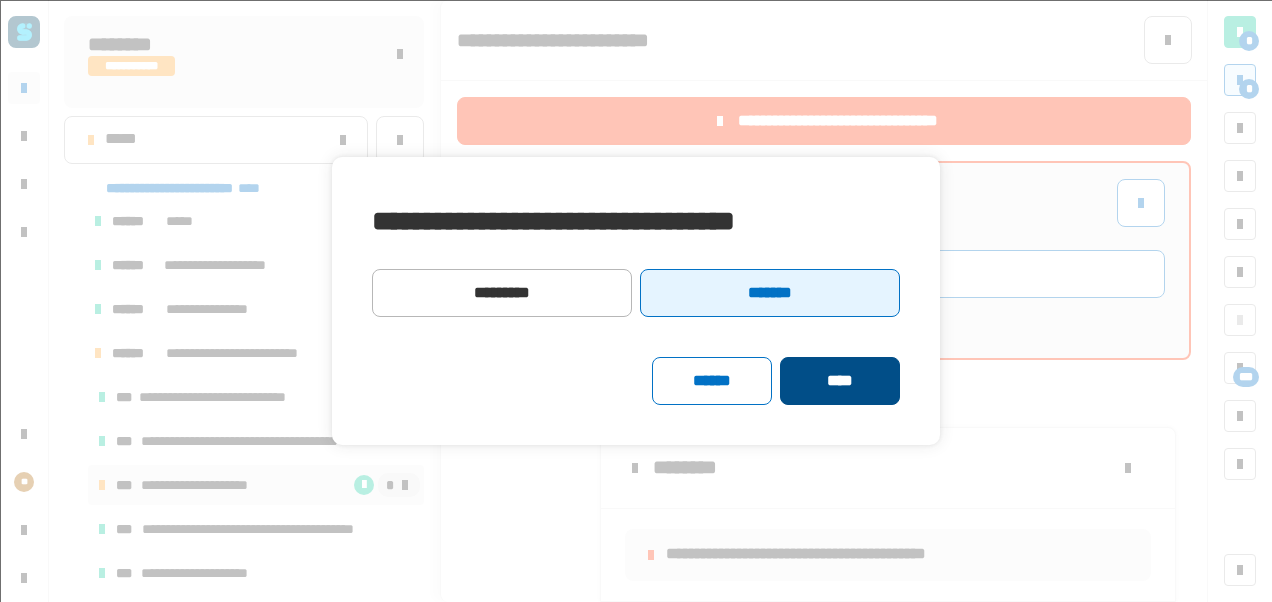 click on "****" 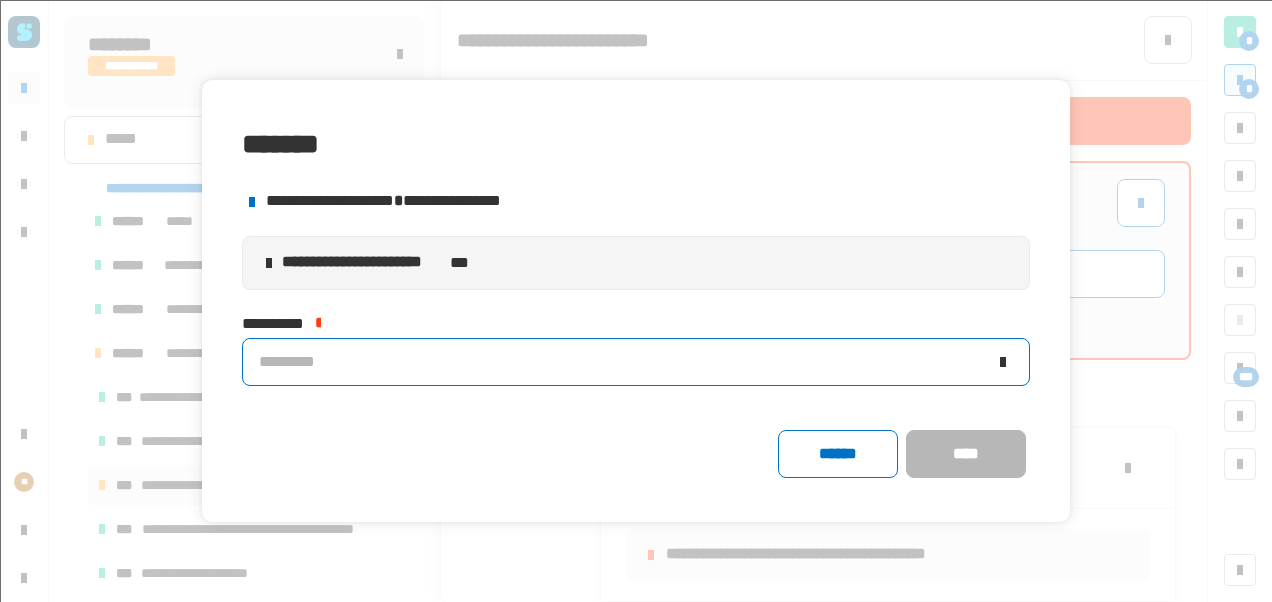 click on "*********" 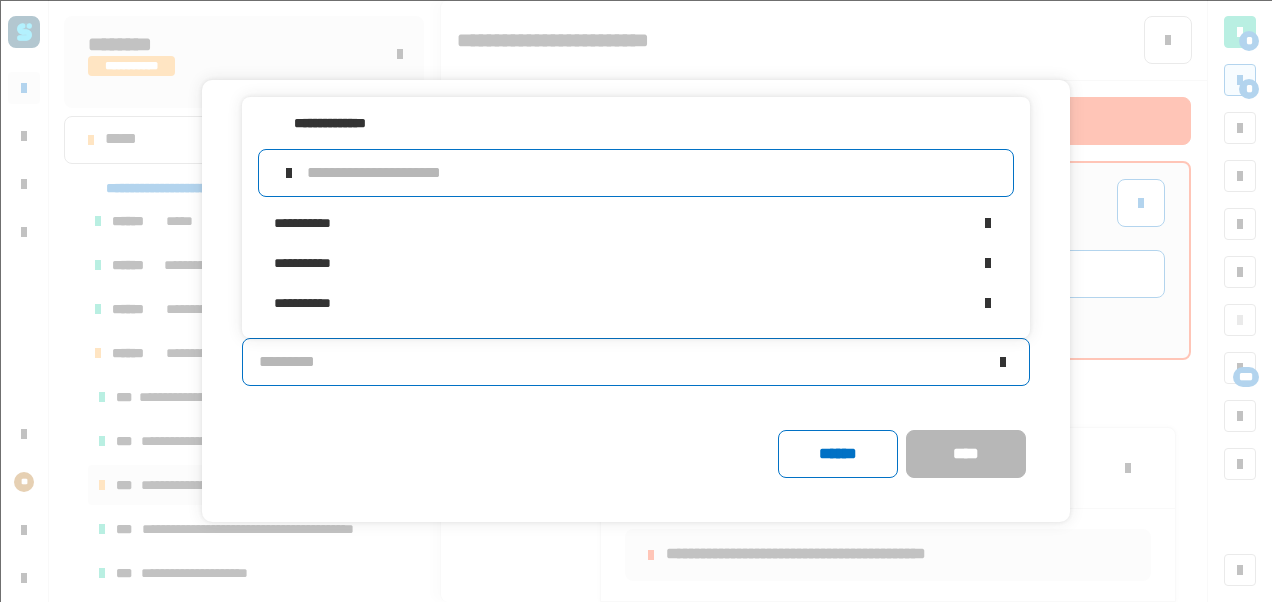 click at bounding box center (652, 173) 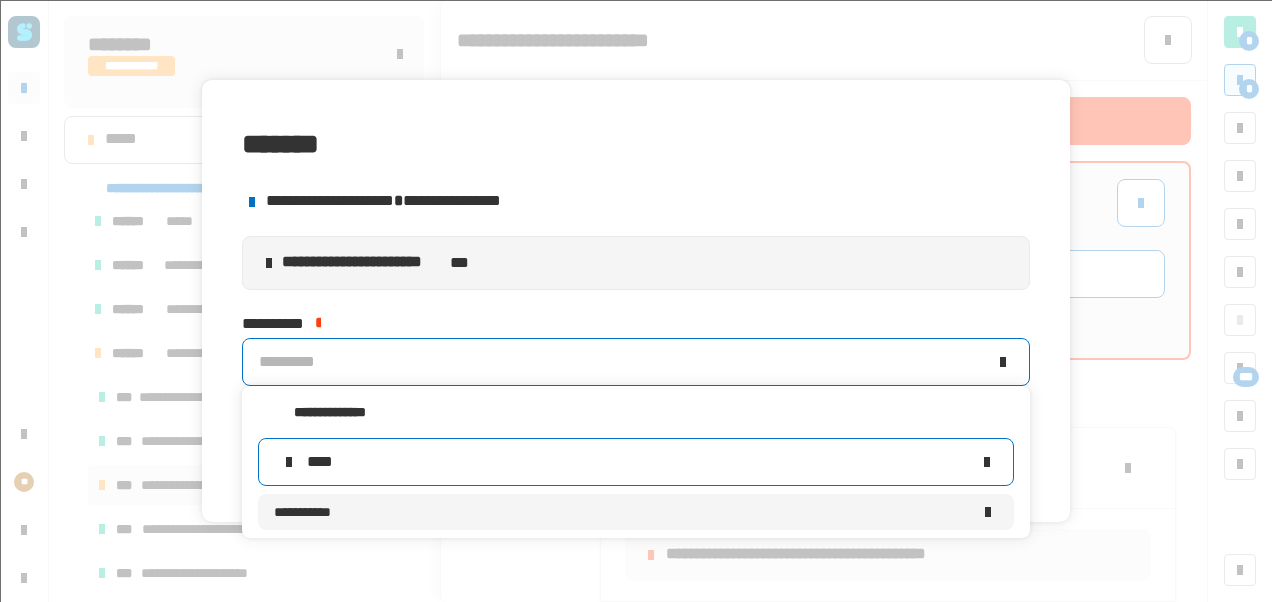 type on "****" 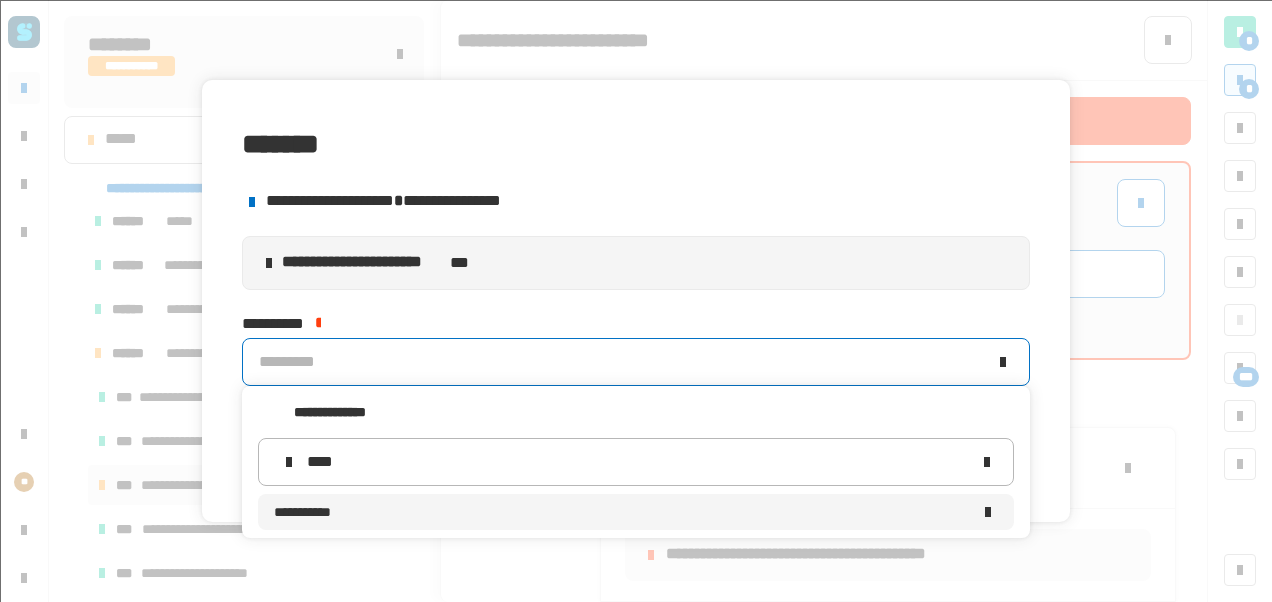 click on "**********" at bounding box center (636, 512) 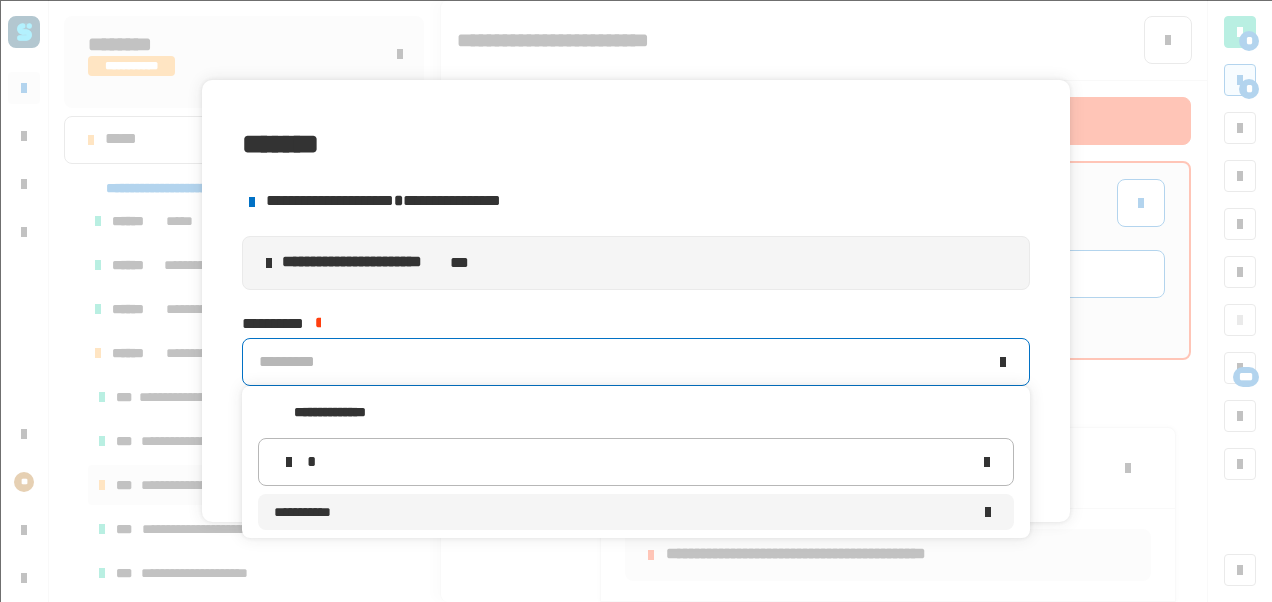 type 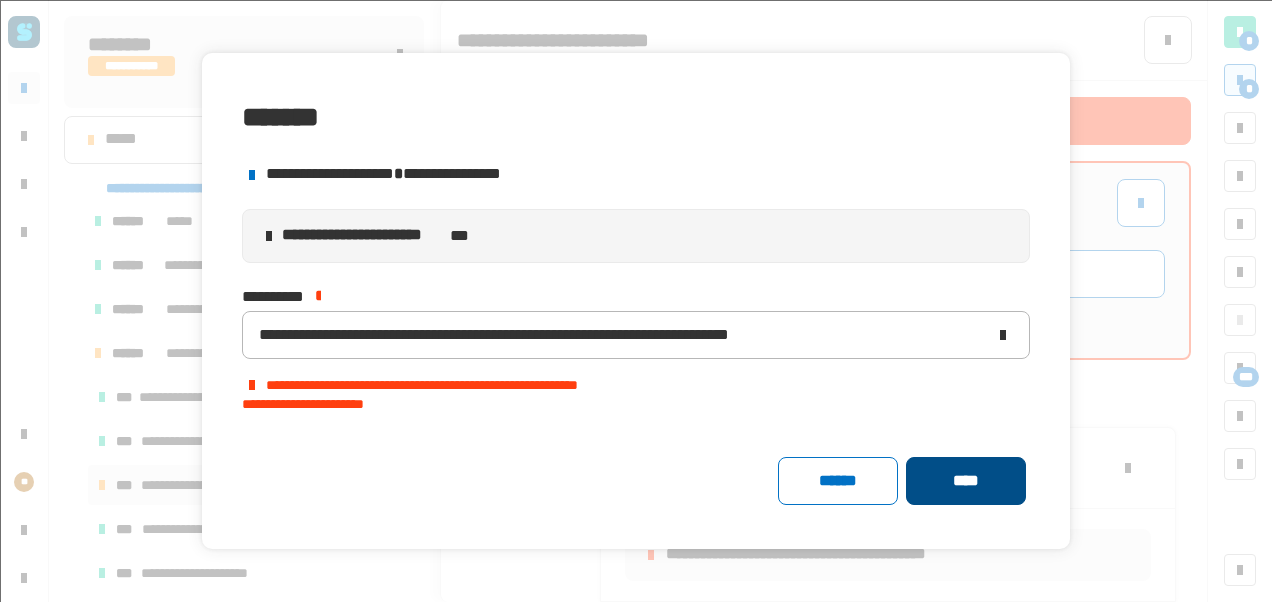 click on "****" 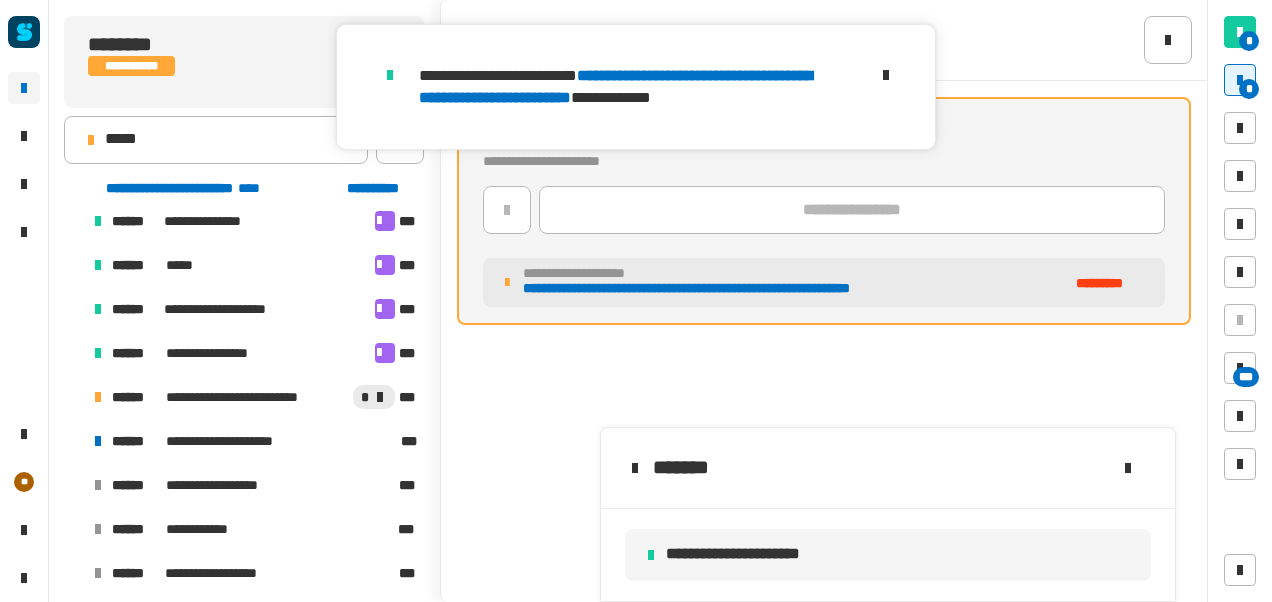 scroll, scrollTop: 935, scrollLeft: 0, axis: vertical 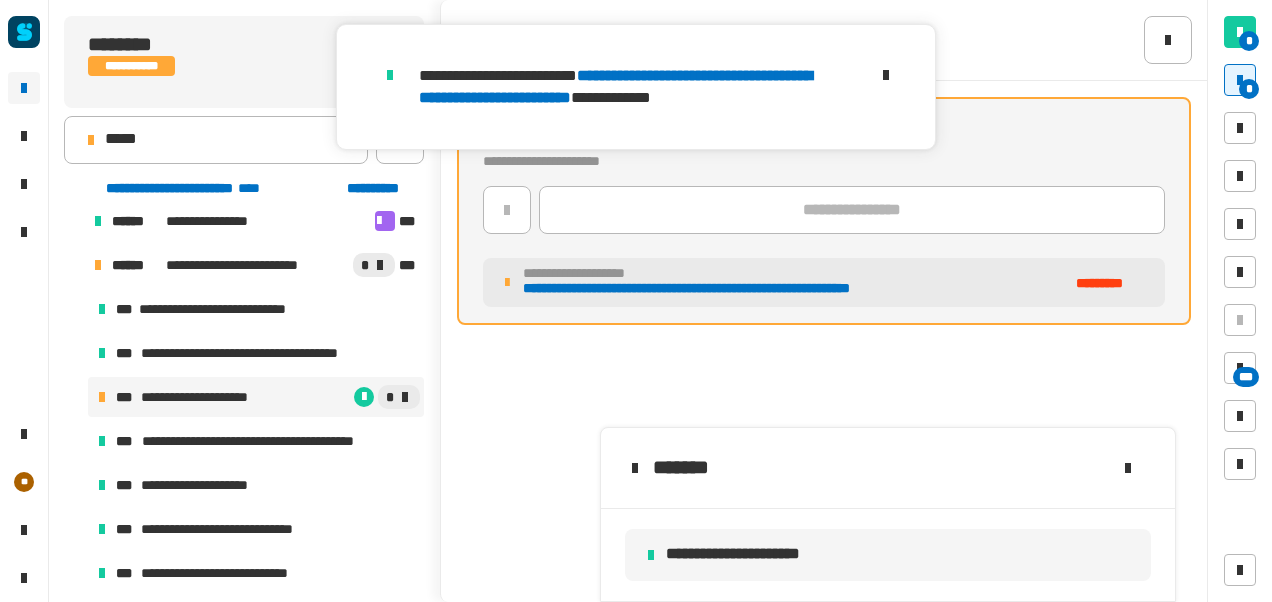 click 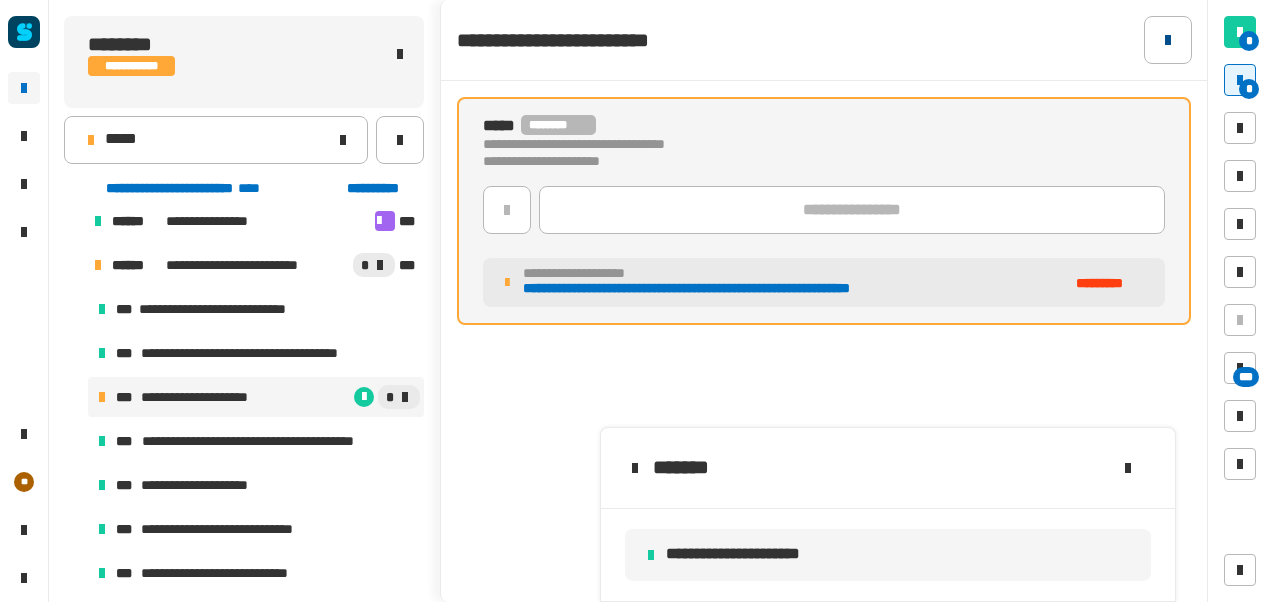 click 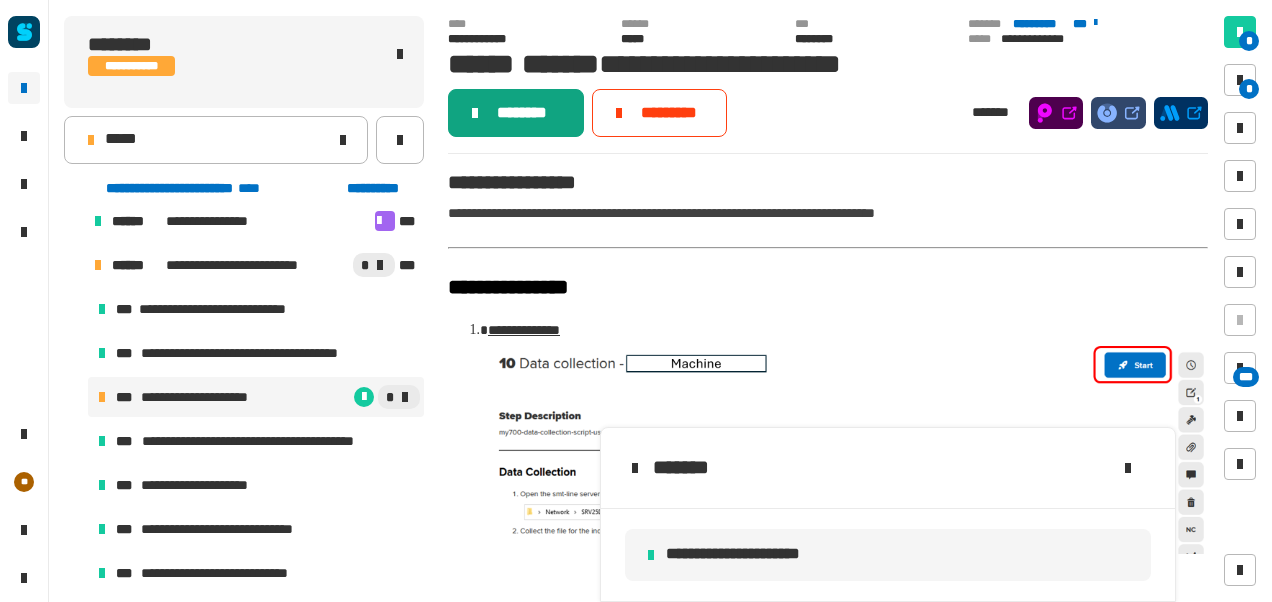 click on "********" 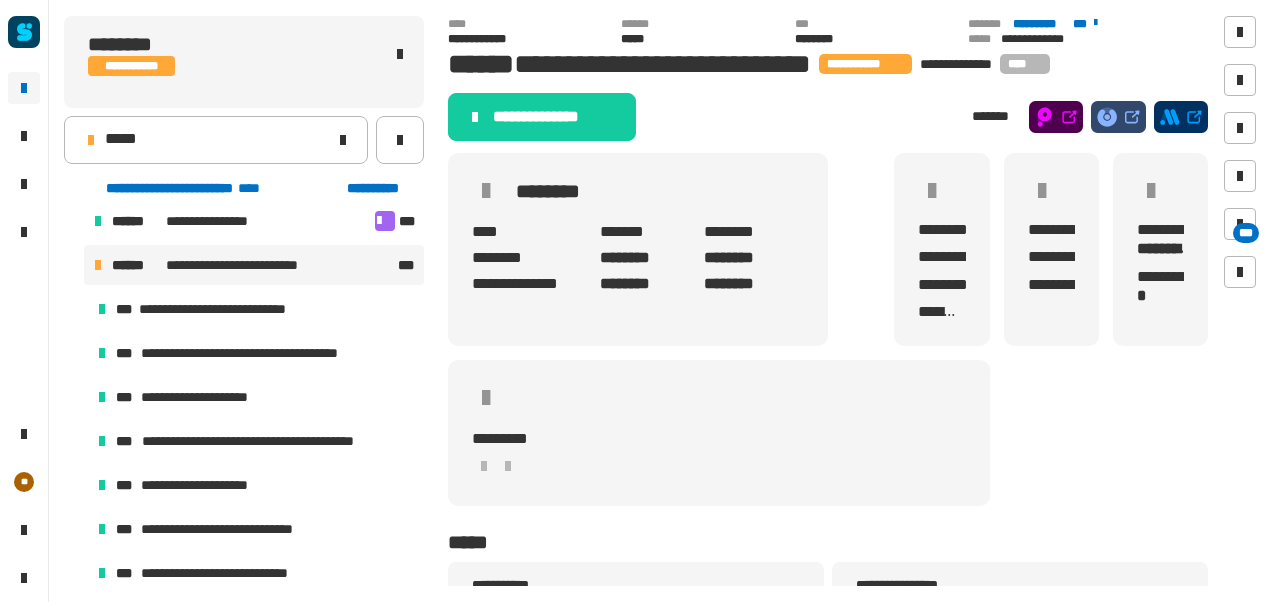 click on "**********" 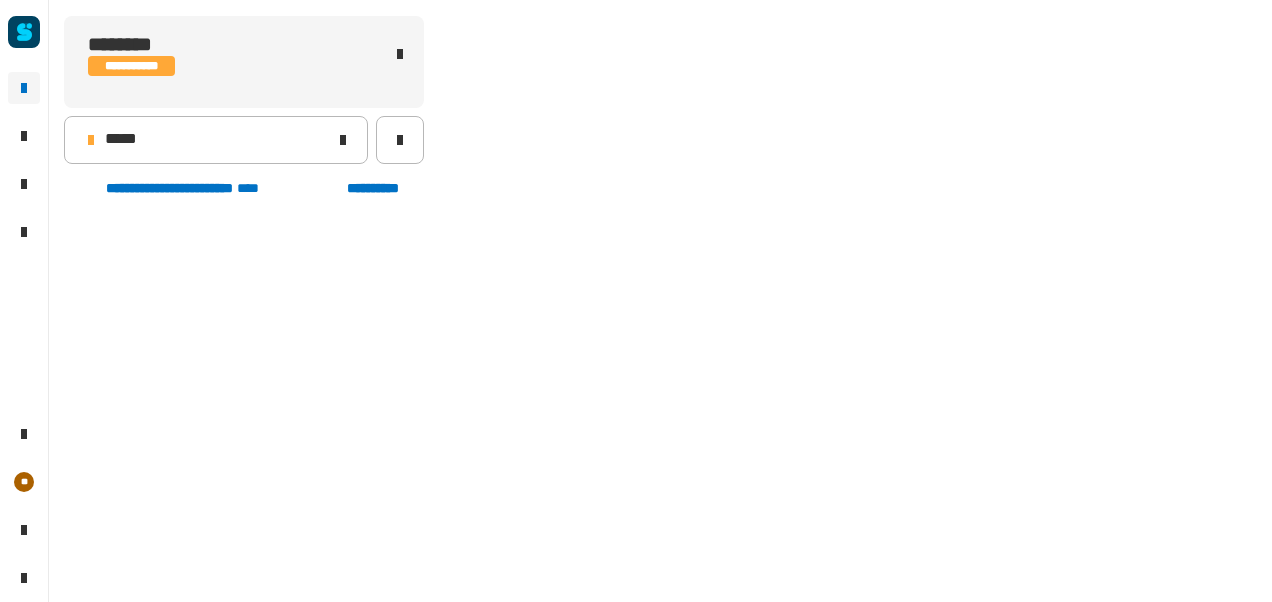 scroll, scrollTop: 363, scrollLeft: 0, axis: vertical 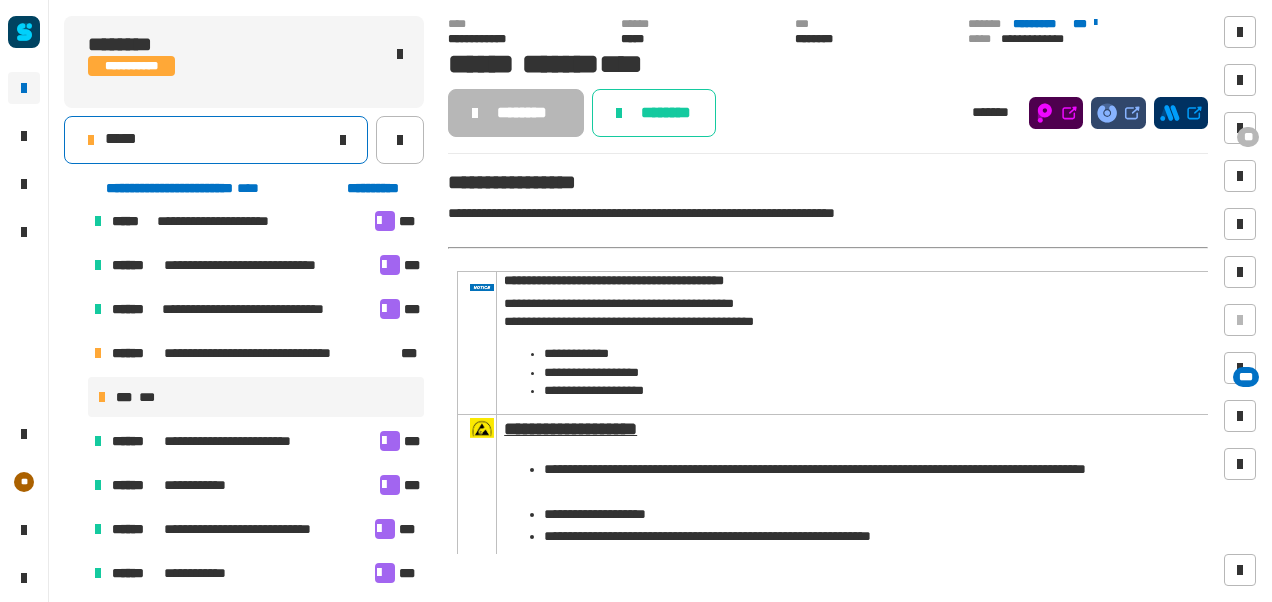 click on "*****" 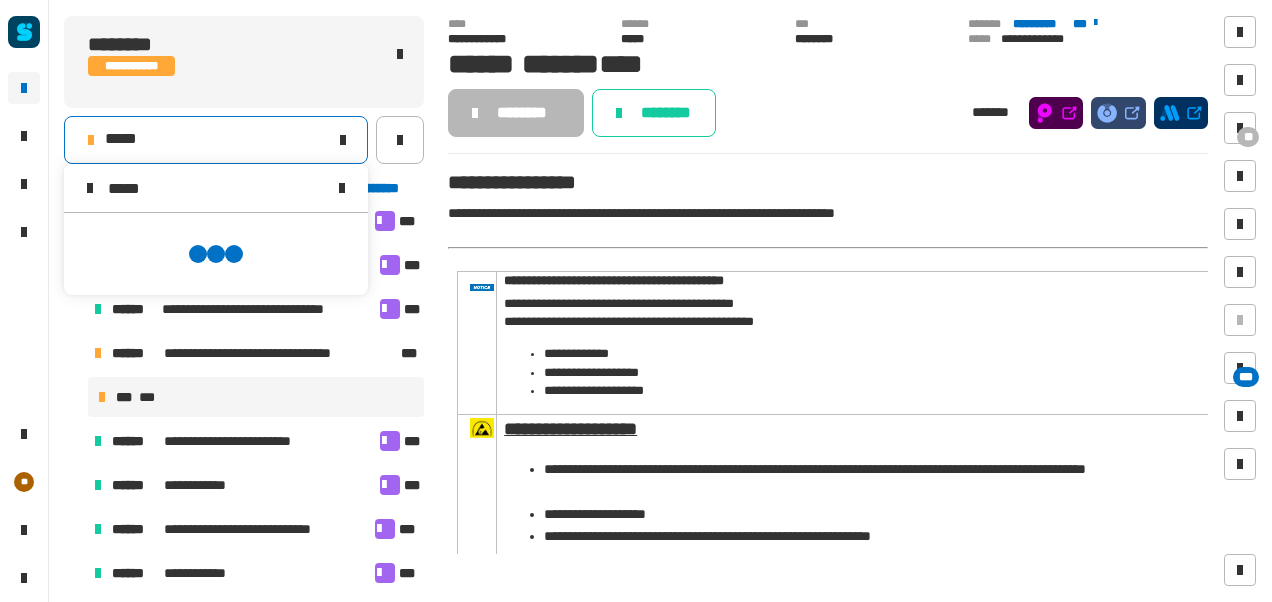 scroll, scrollTop: 0, scrollLeft: 0, axis: both 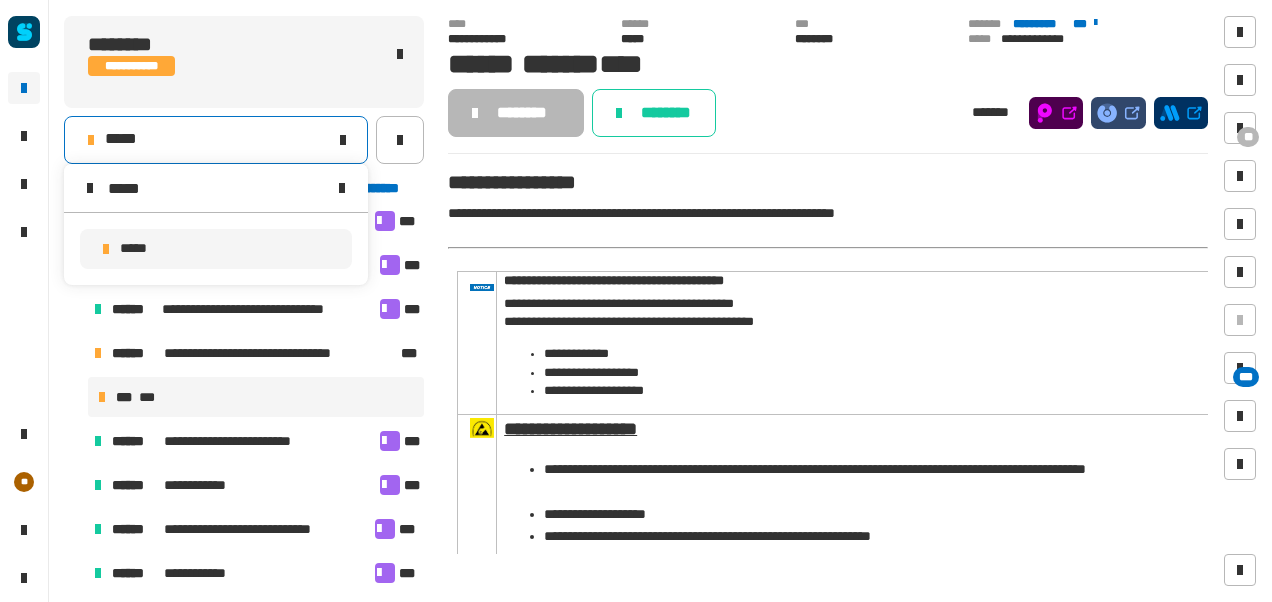 type on "*****" 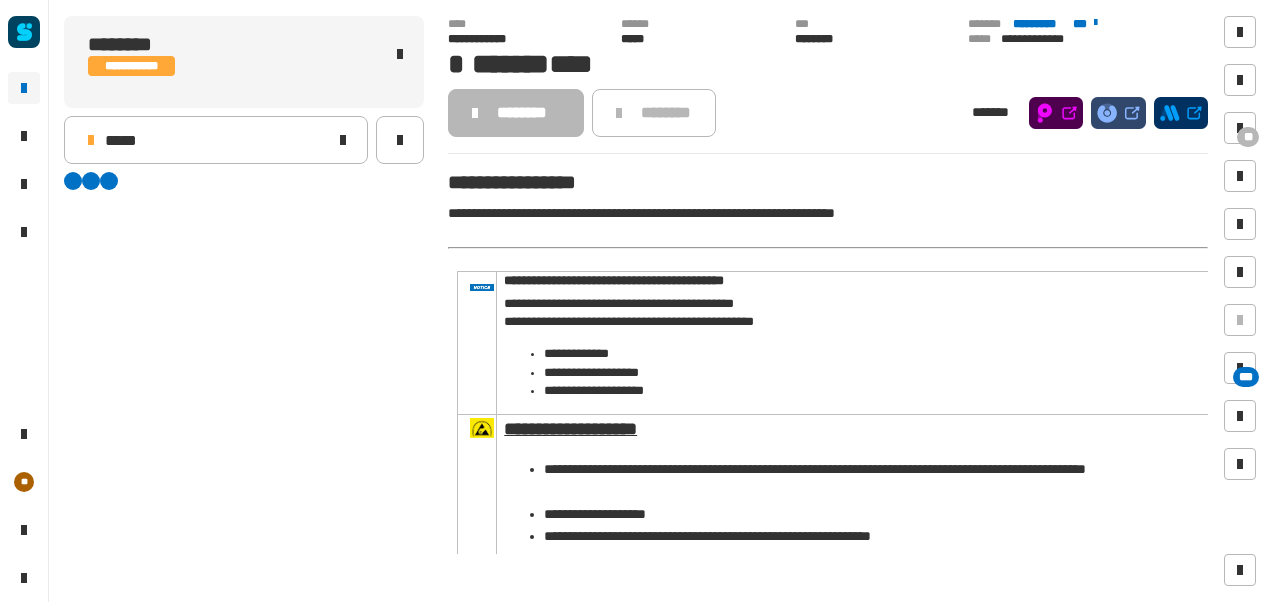 scroll, scrollTop: 0, scrollLeft: 0, axis: both 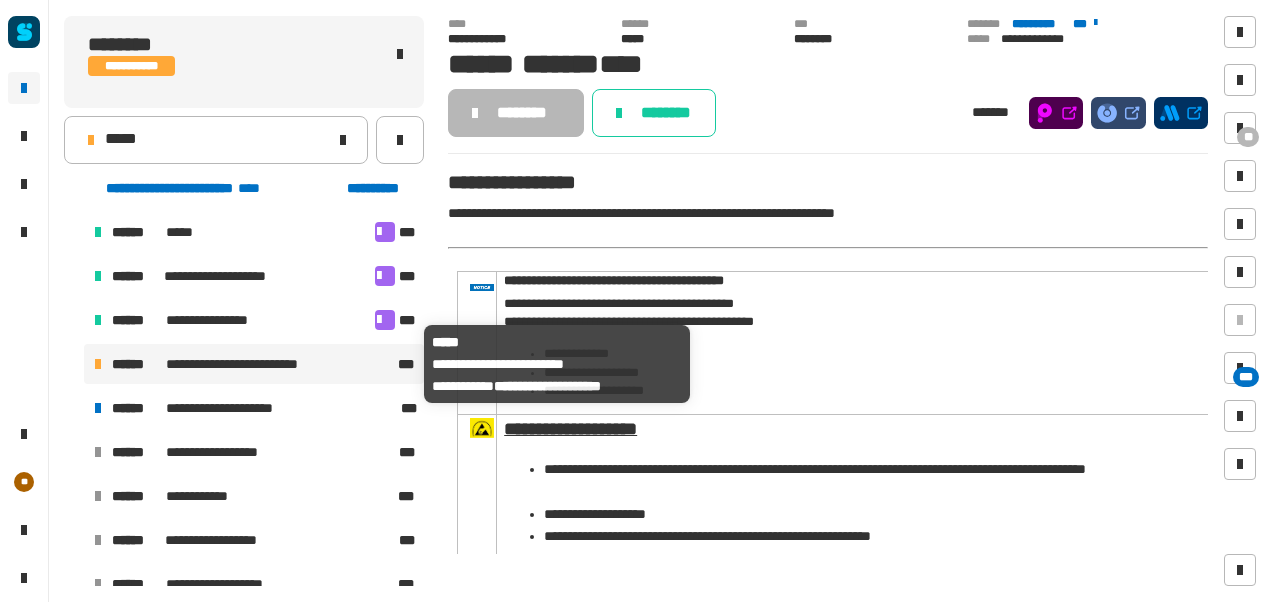 click on "**********" at bounding box center [253, 364] 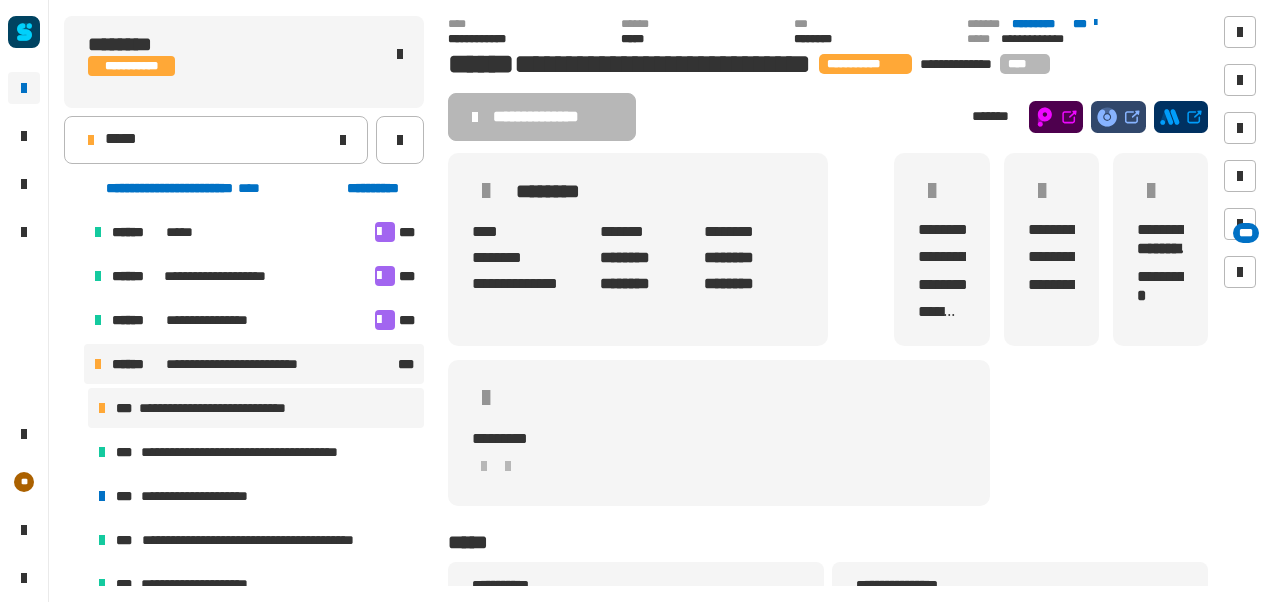 click on "**********" at bounding box center [256, 408] 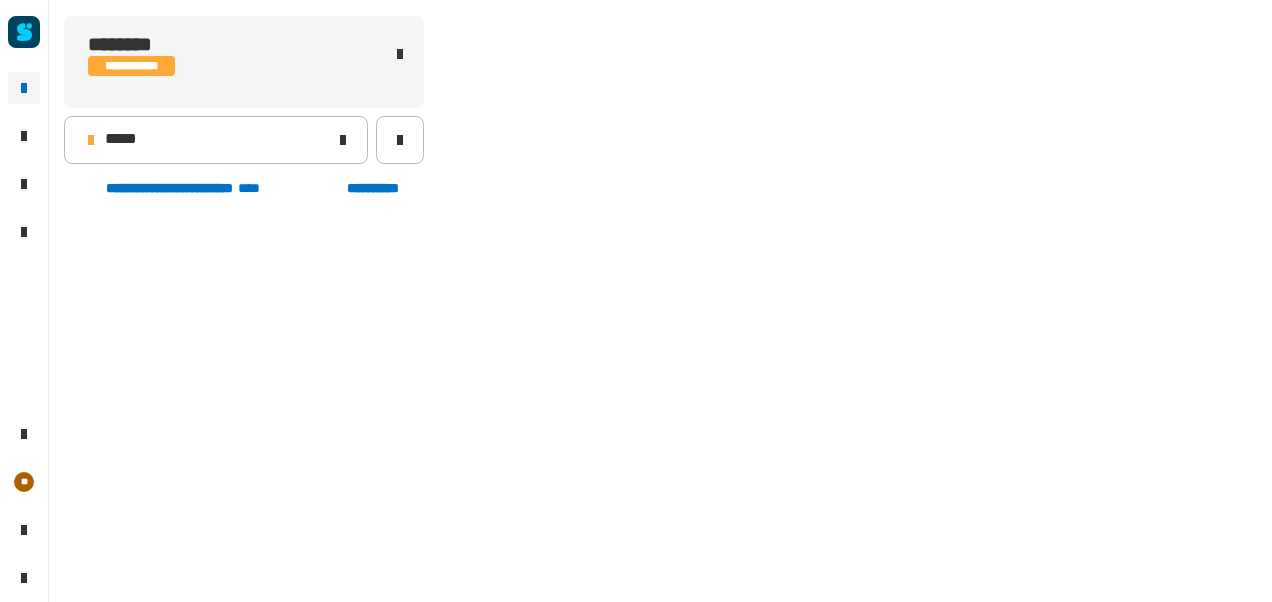 scroll, scrollTop: 847, scrollLeft: 0, axis: vertical 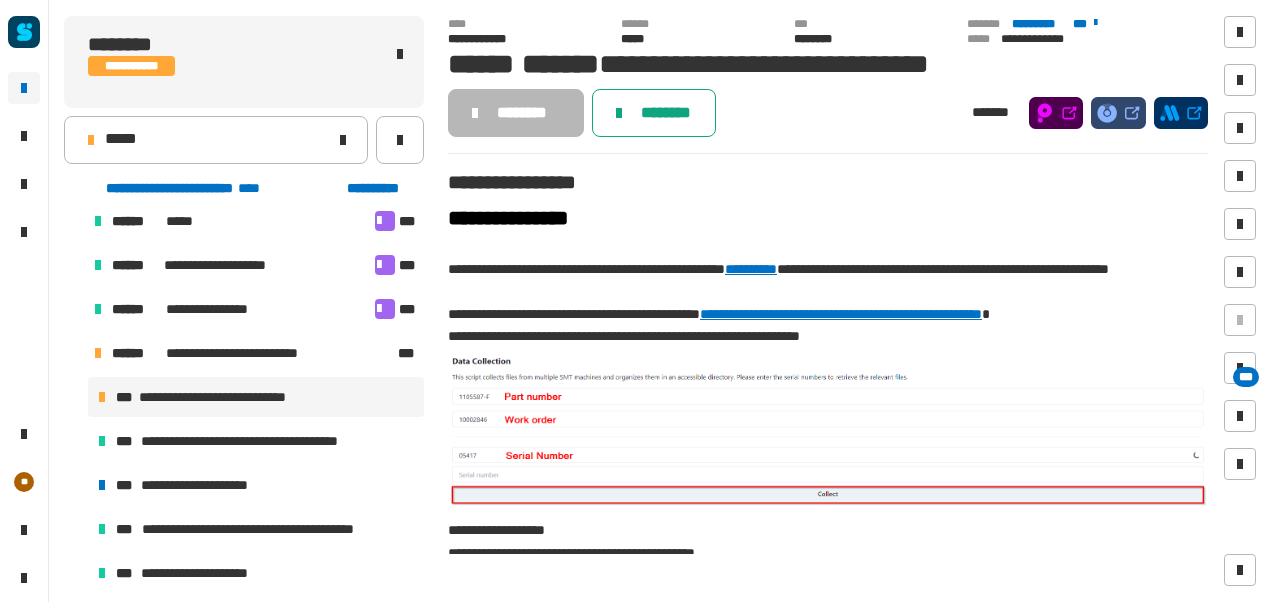 click on "********" 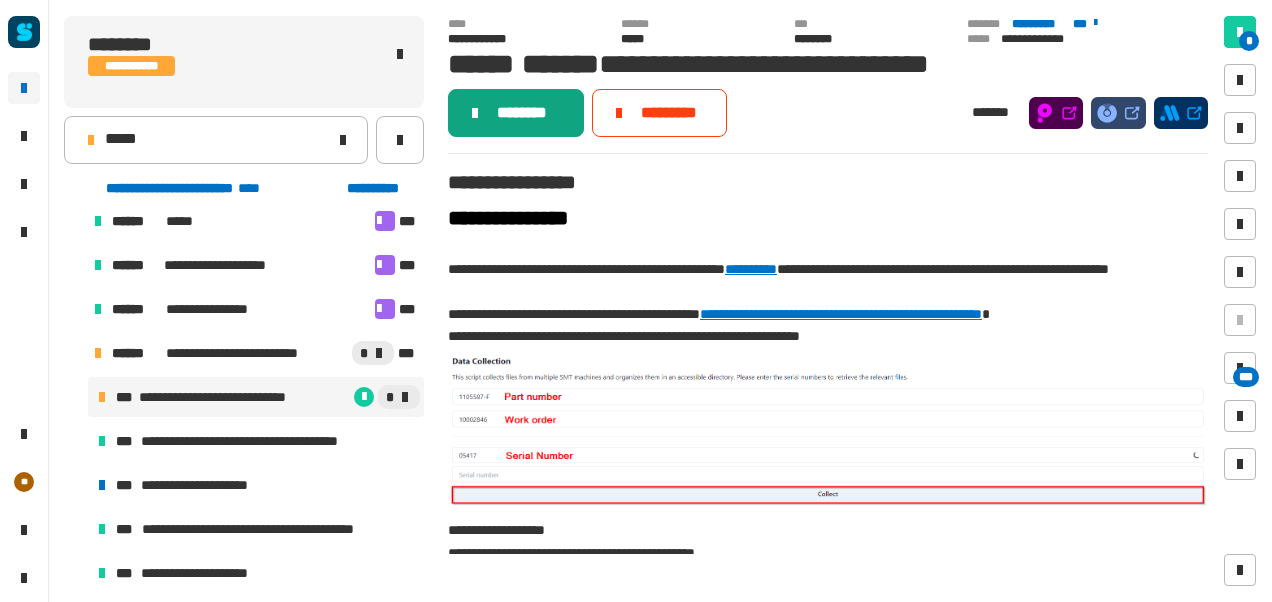 click on "********" 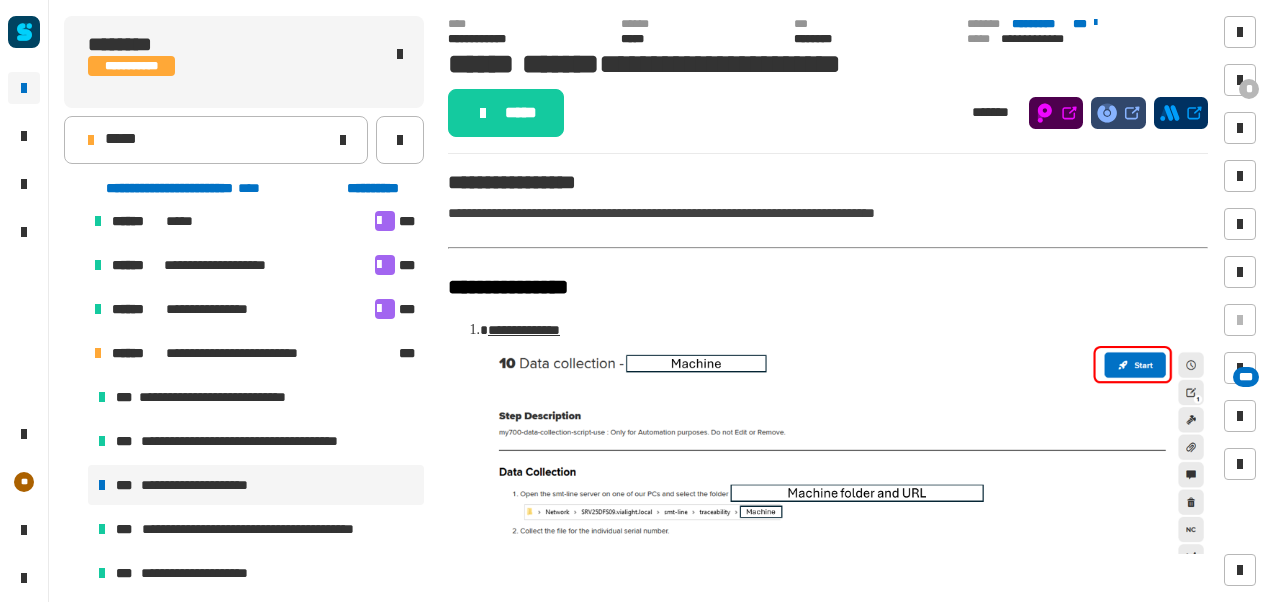 click on "*****" 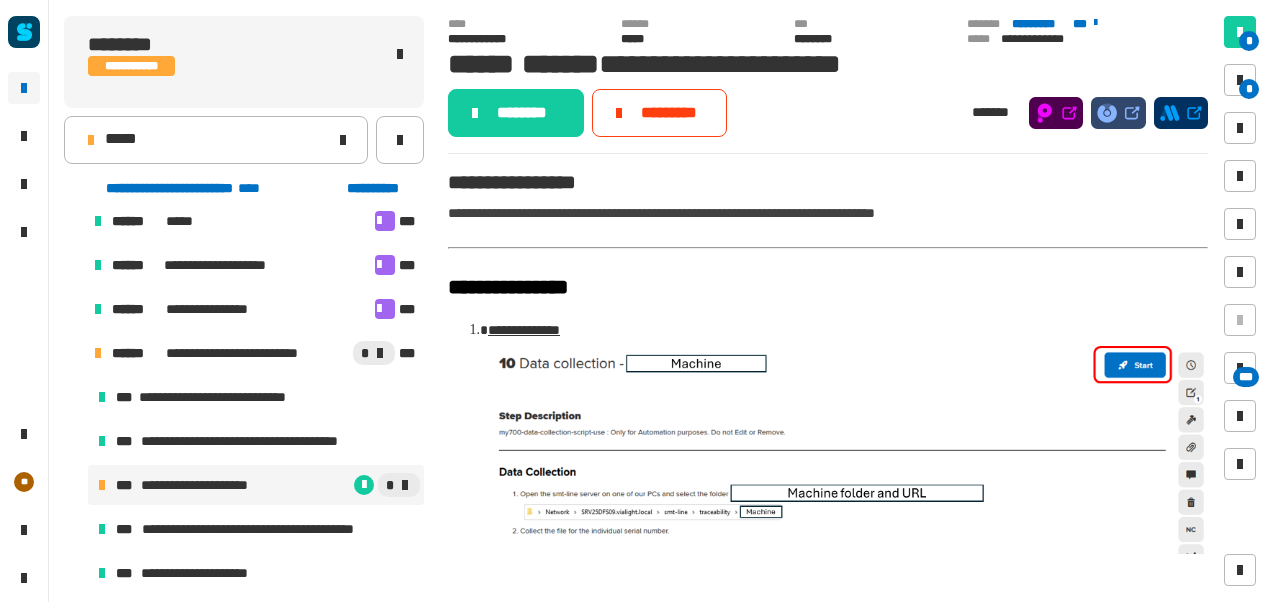 click on "********" 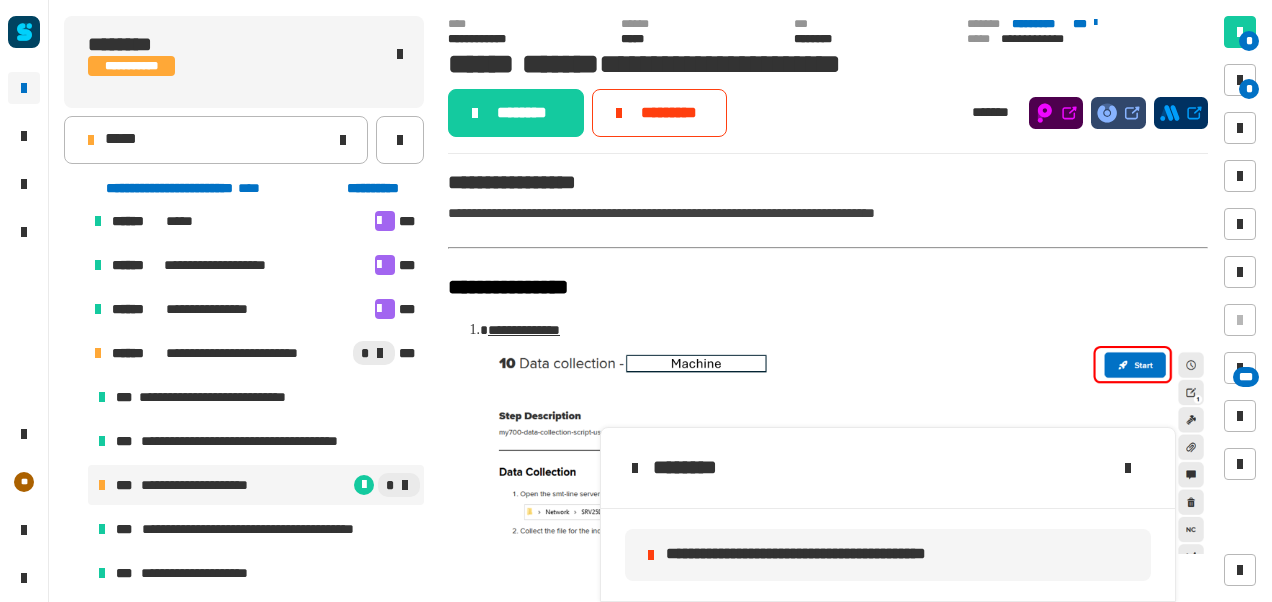 click on "**********" 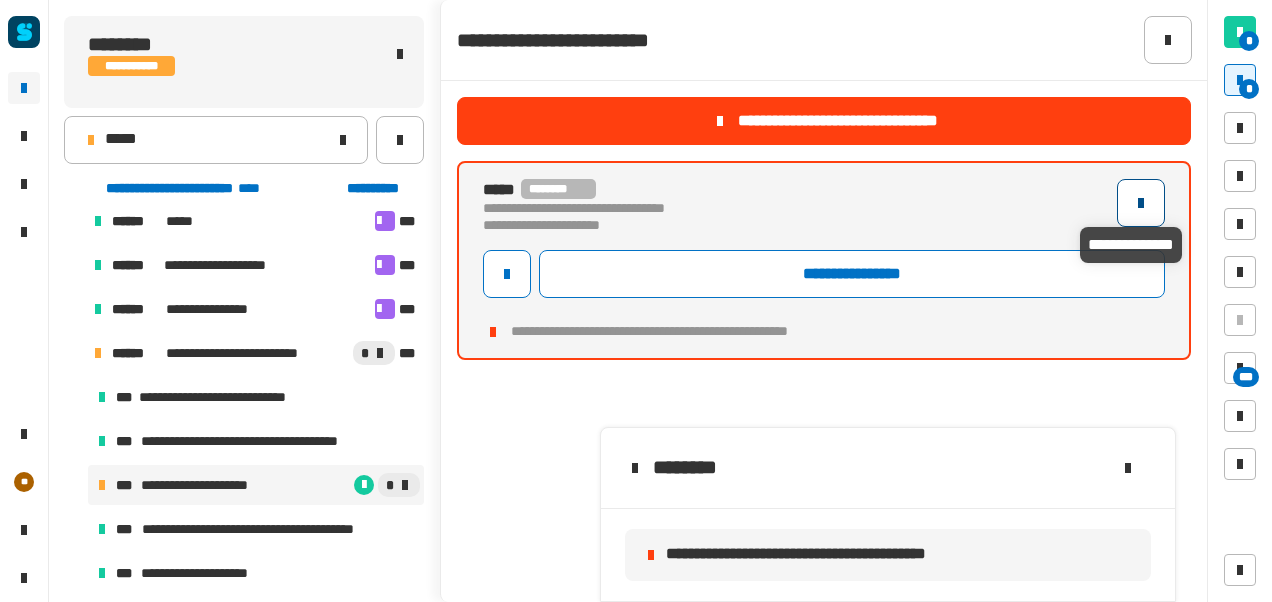 click 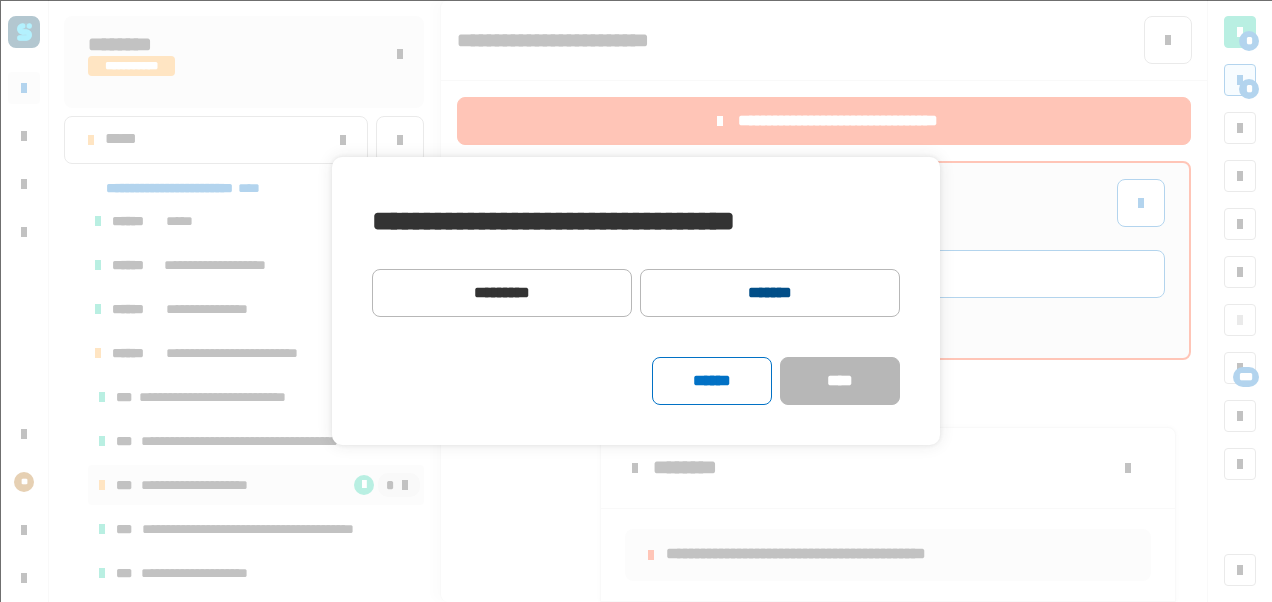 click on "*******" 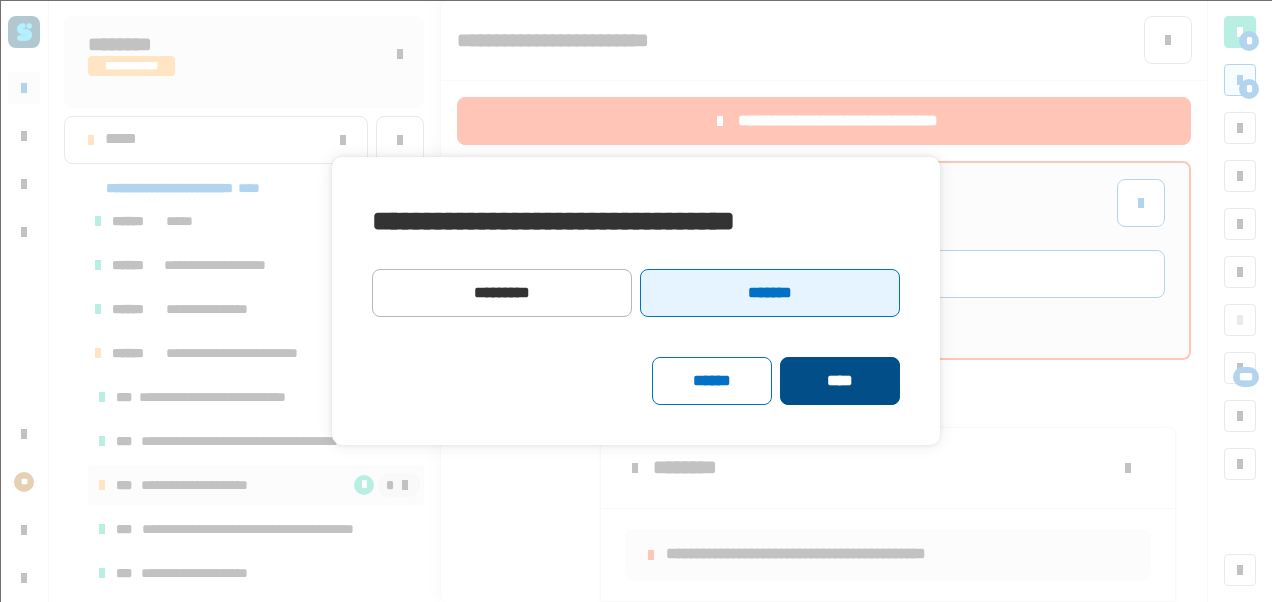 click on "****" 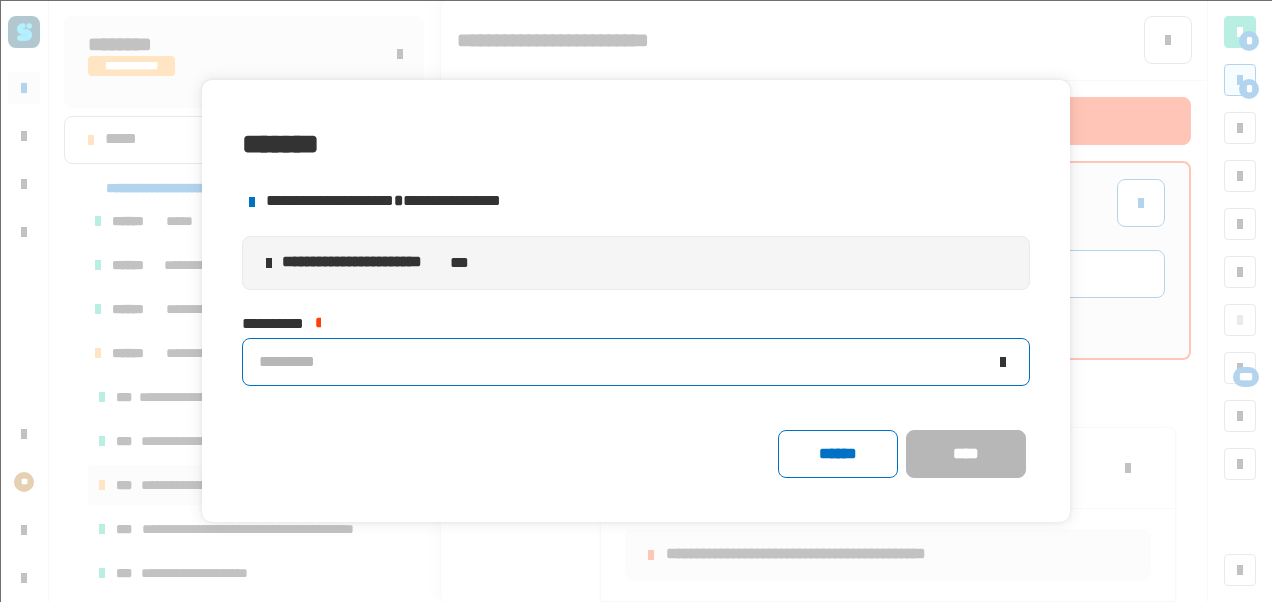 click on "*********" 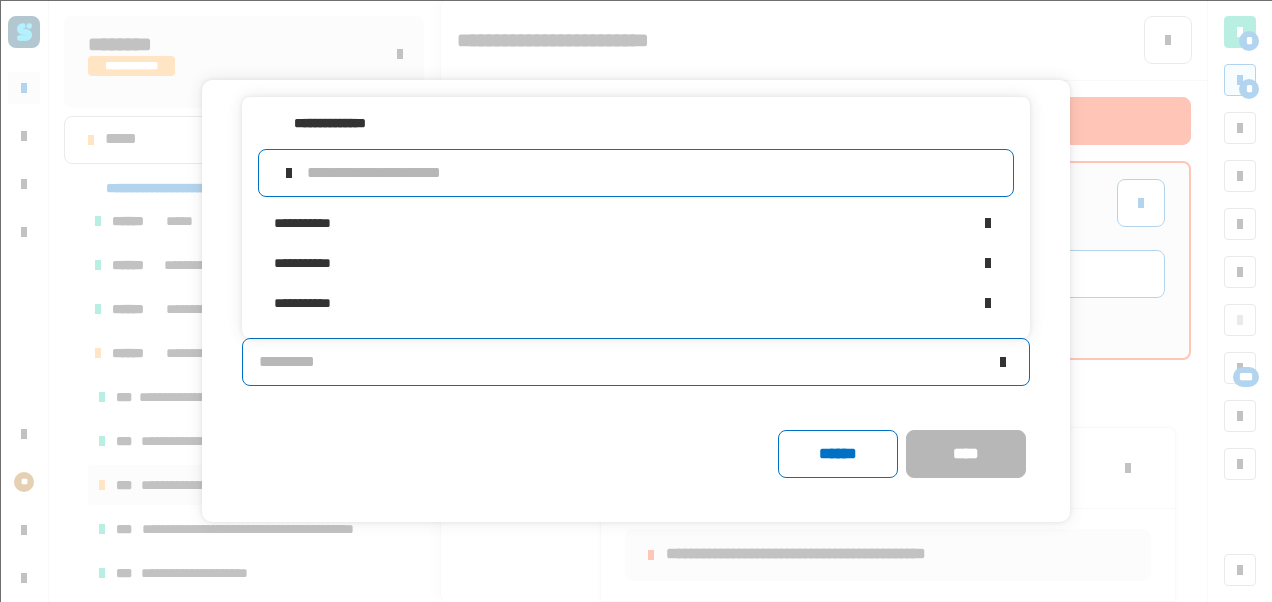 click at bounding box center [652, 173] 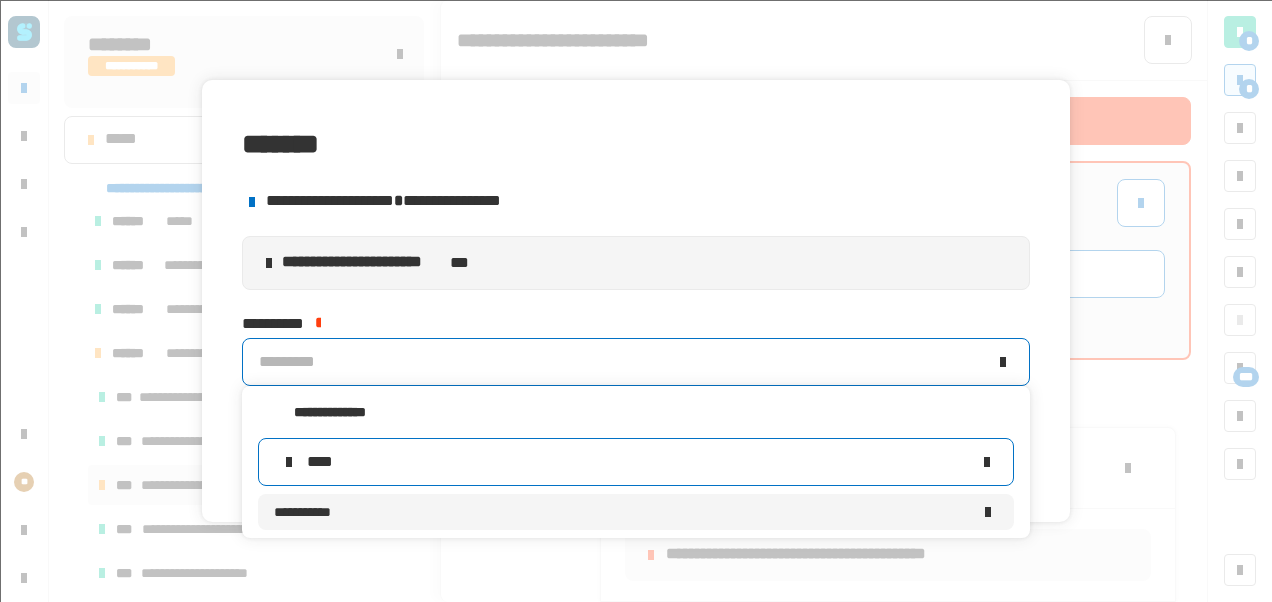 type on "****" 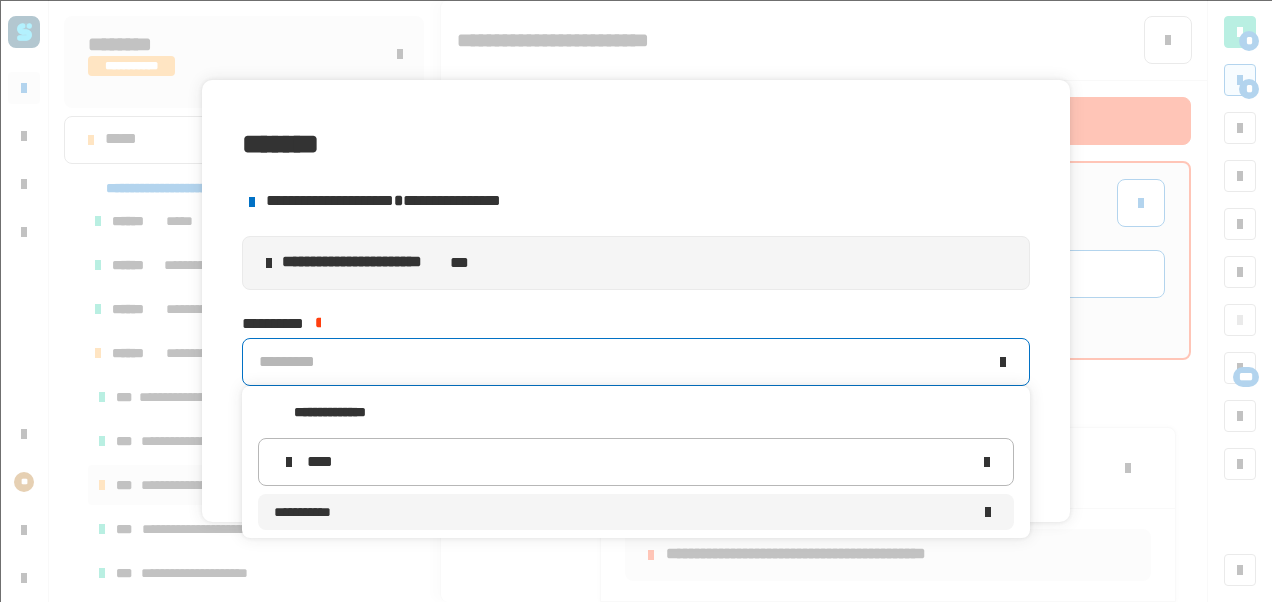 click on "**********" at bounding box center [622, 512] 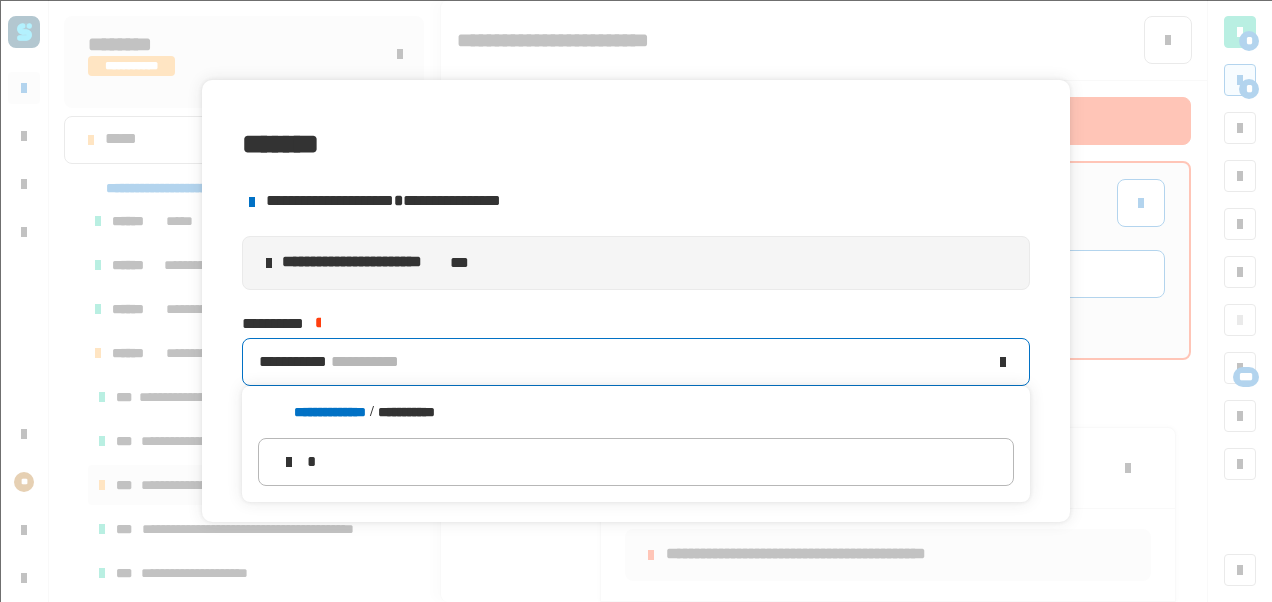 type 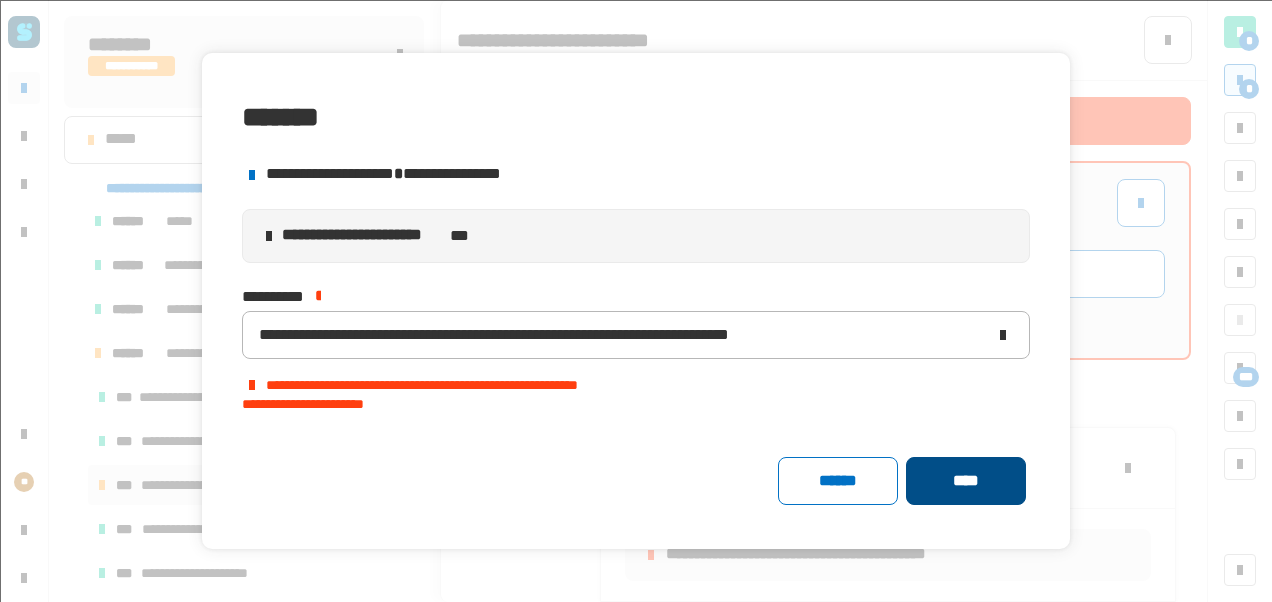 click on "****" 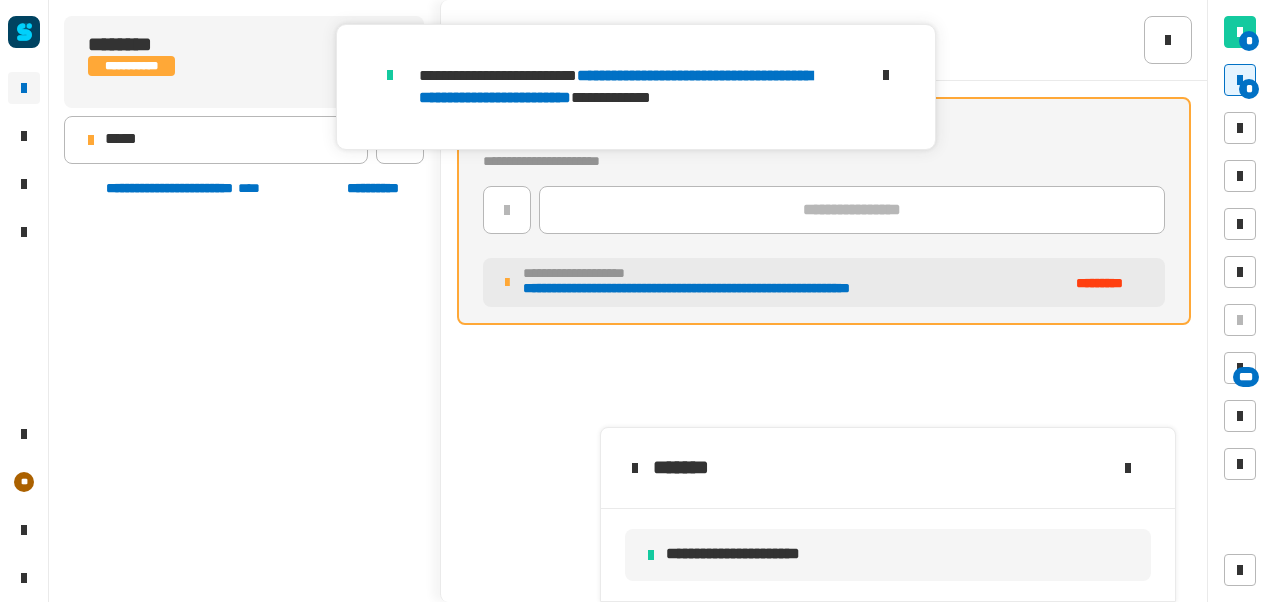 scroll, scrollTop: 935, scrollLeft: 0, axis: vertical 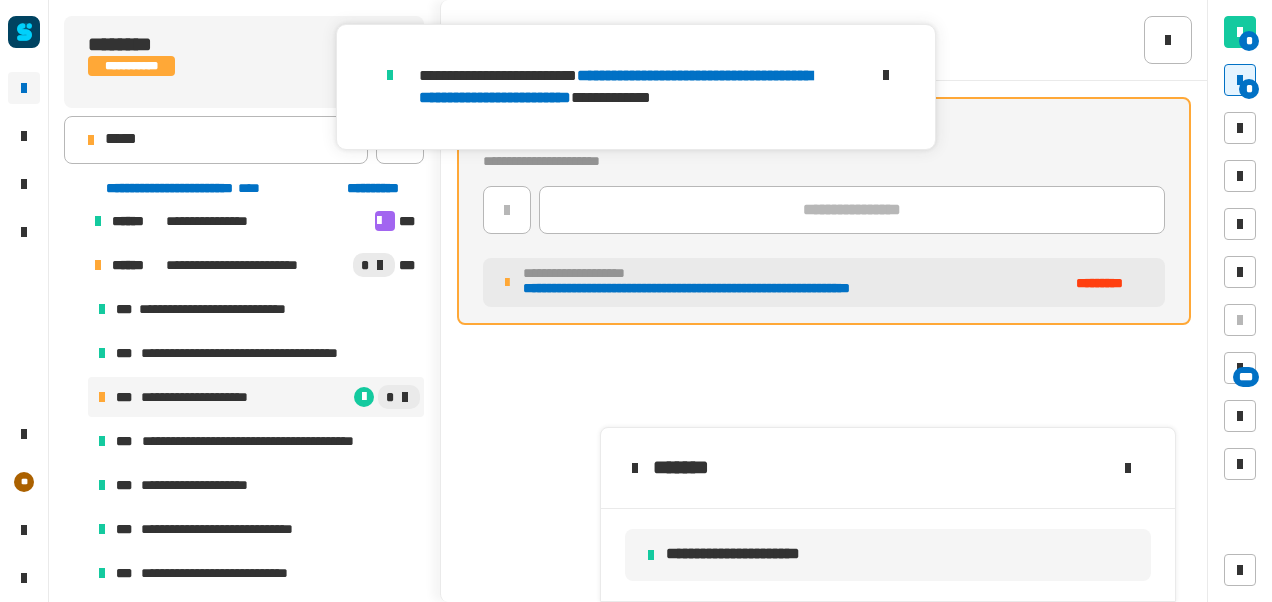 click 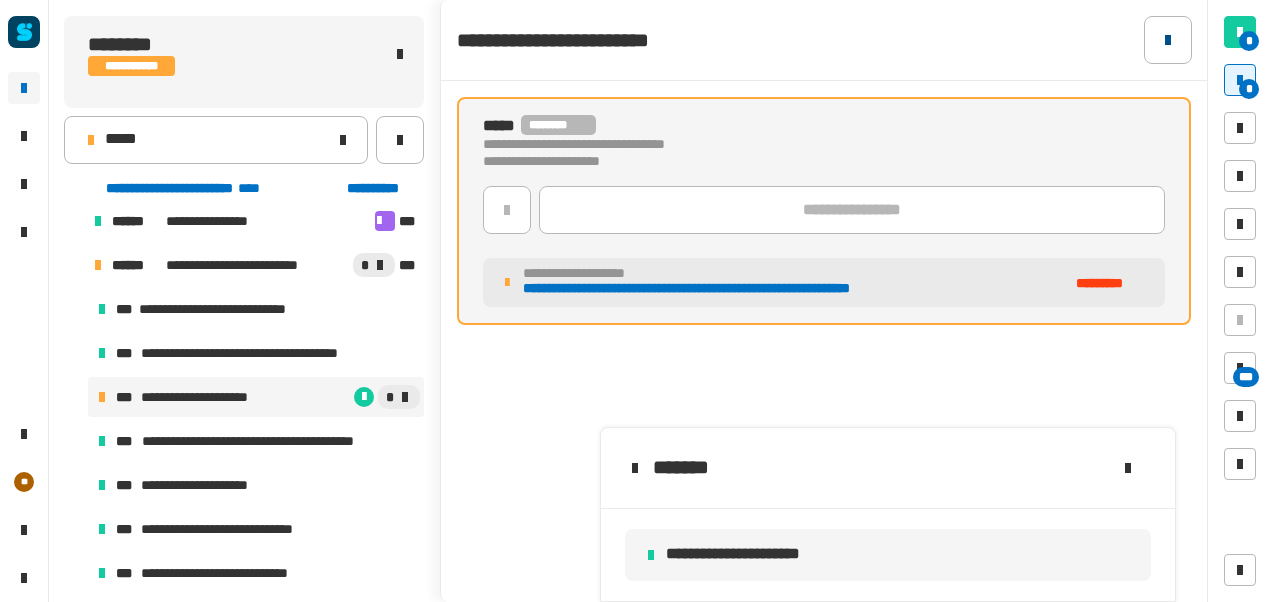 click 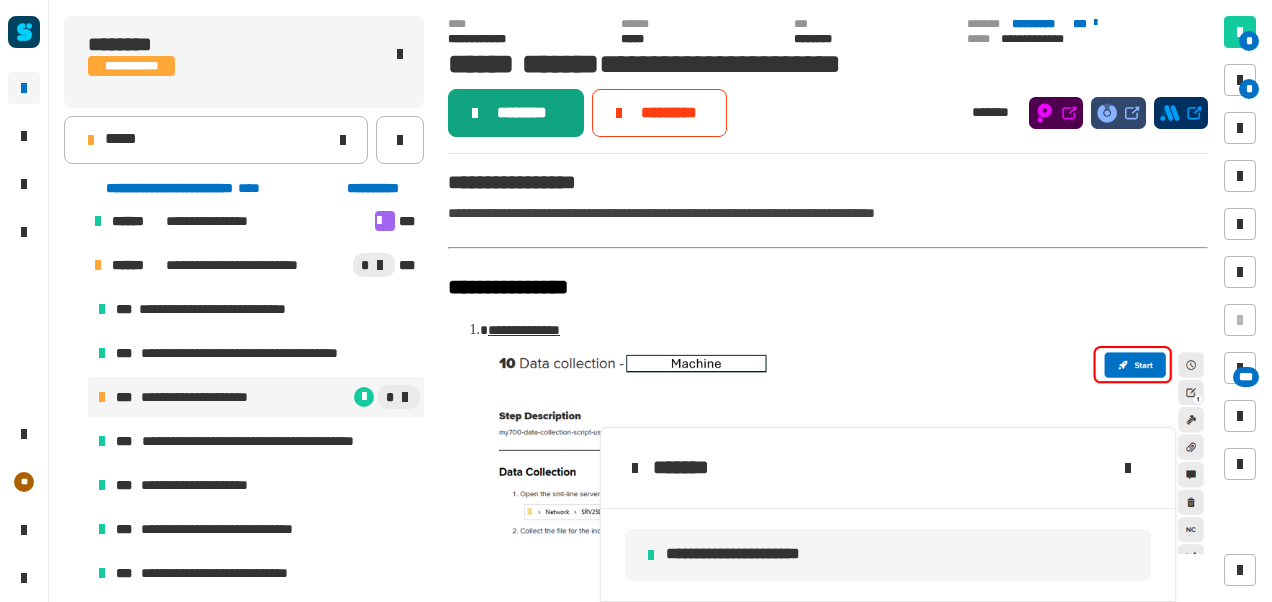 click on "********" 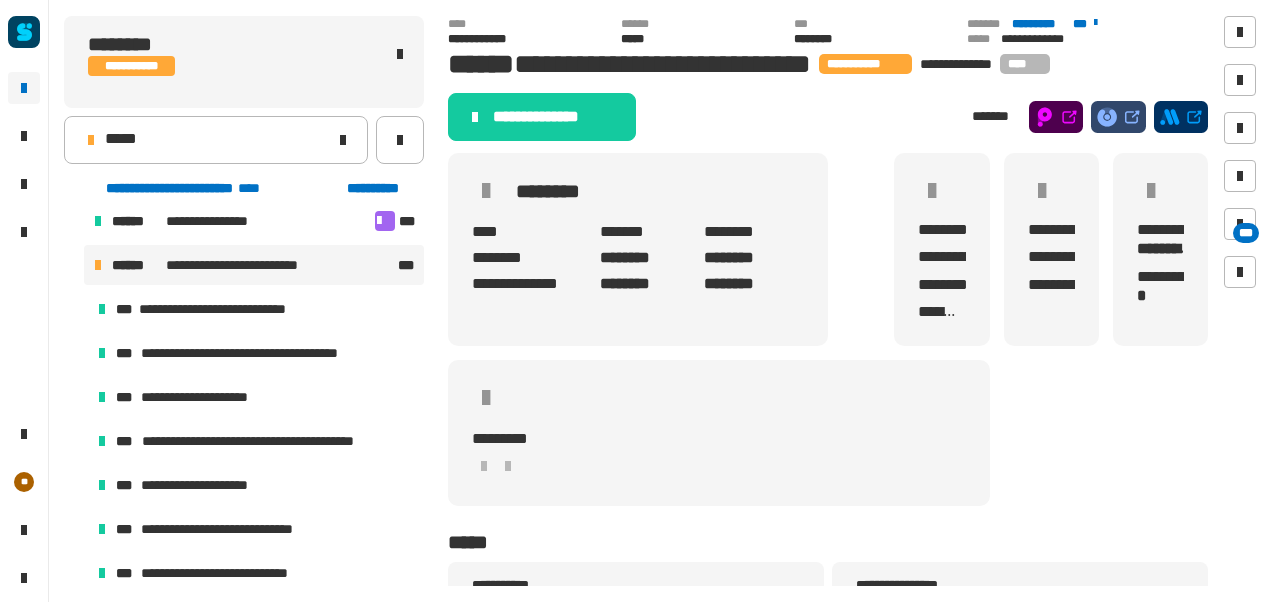 click on "**********" 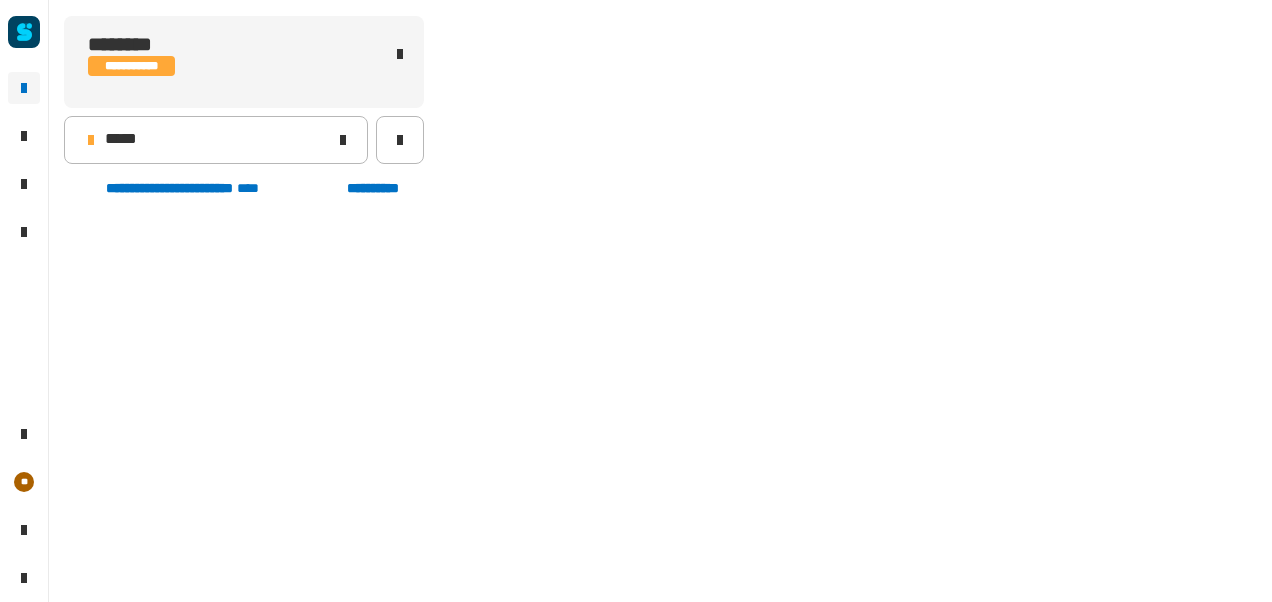 scroll, scrollTop: 363, scrollLeft: 0, axis: vertical 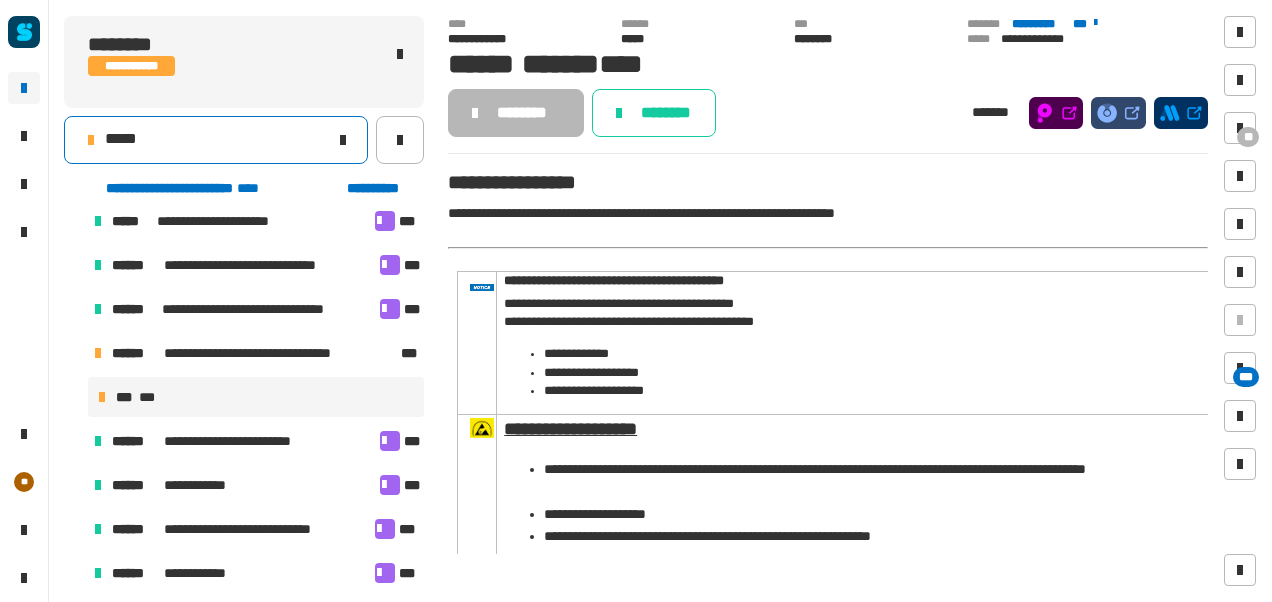 click on "*****" 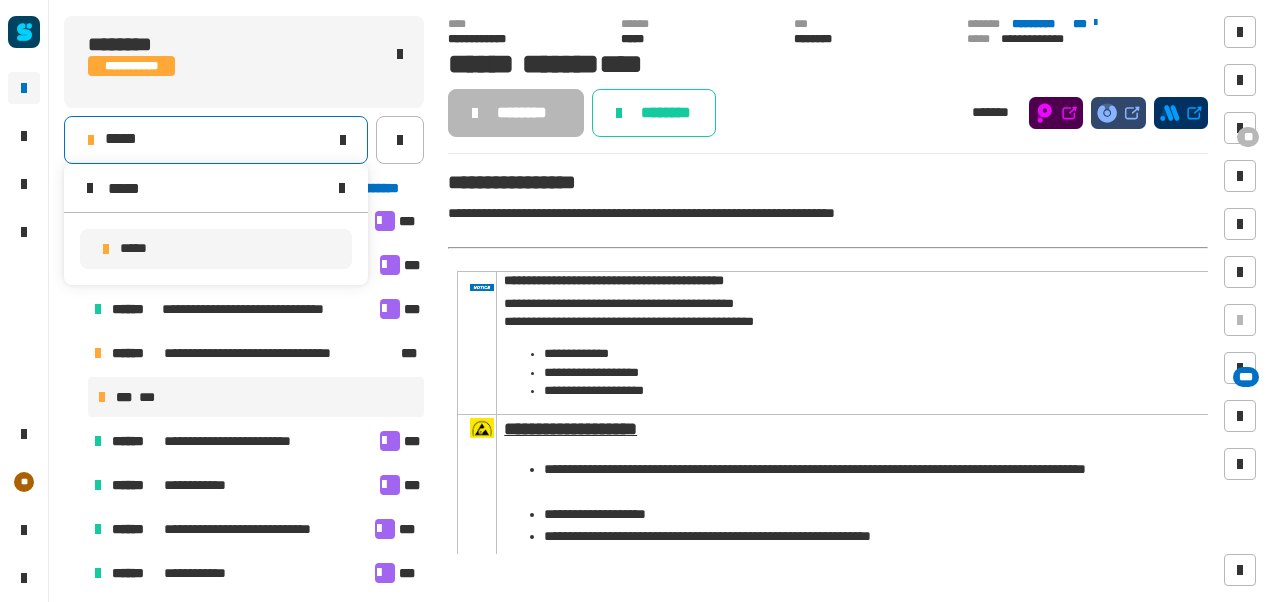 click on "*****" at bounding box center [216, 188] 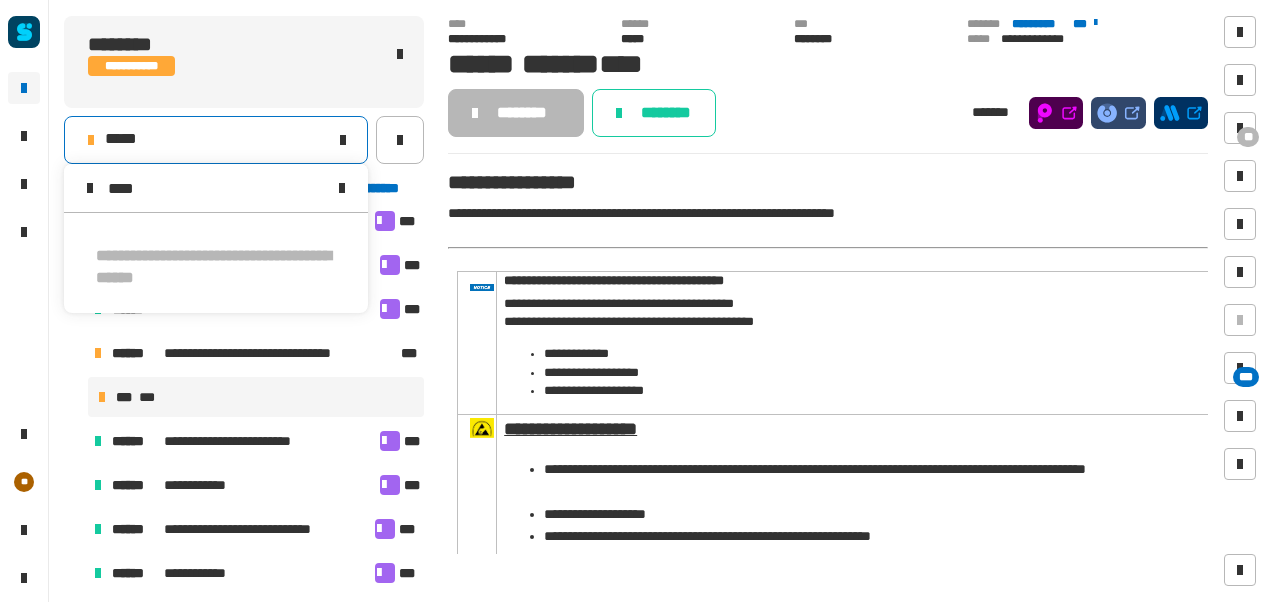 type on "****" 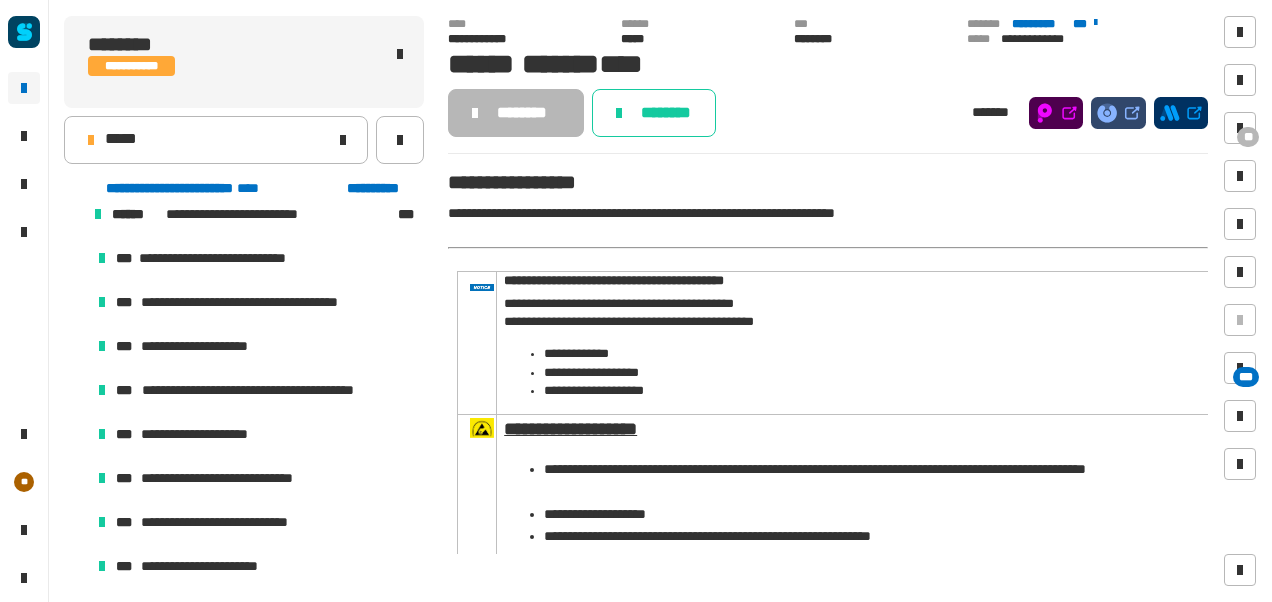 scroll, scrollTop: 1206, scrollLeft: 0, axis: vertical 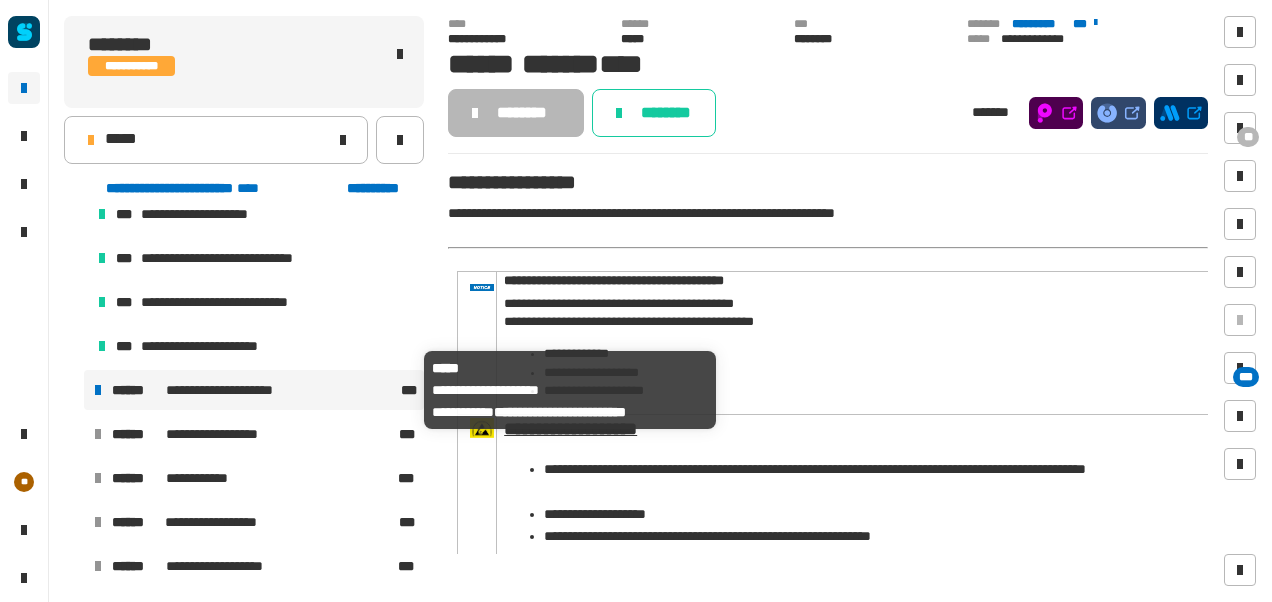 click on "**********" at bounding box center (254, 390) 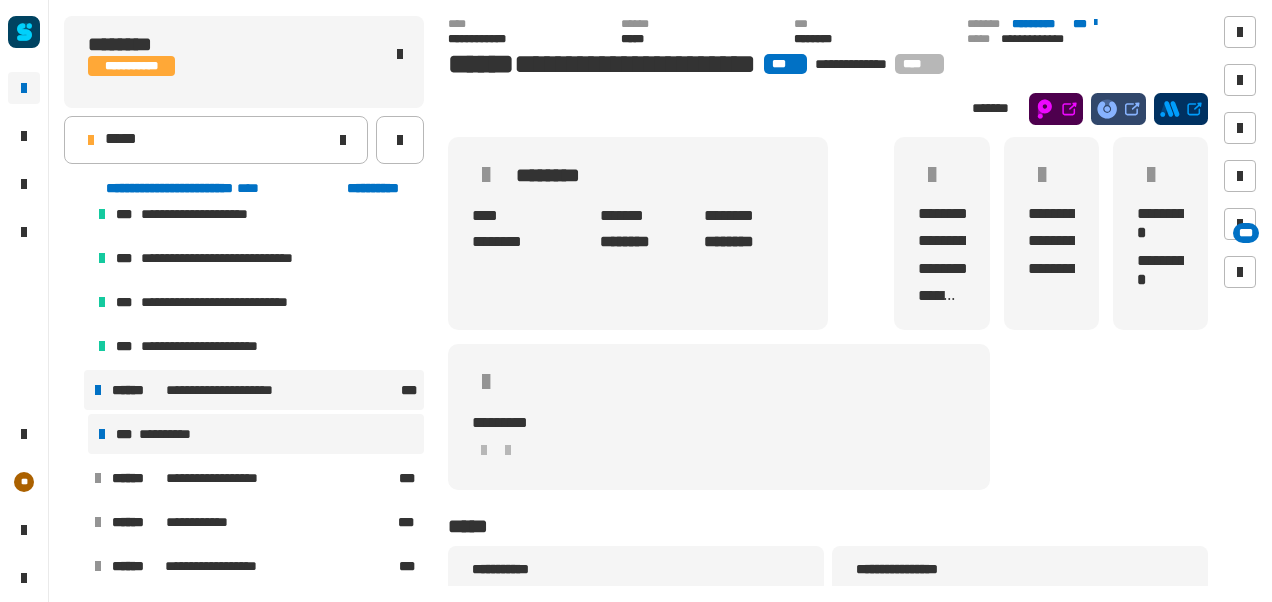 click on "**********" at bounding box center (256, 434) 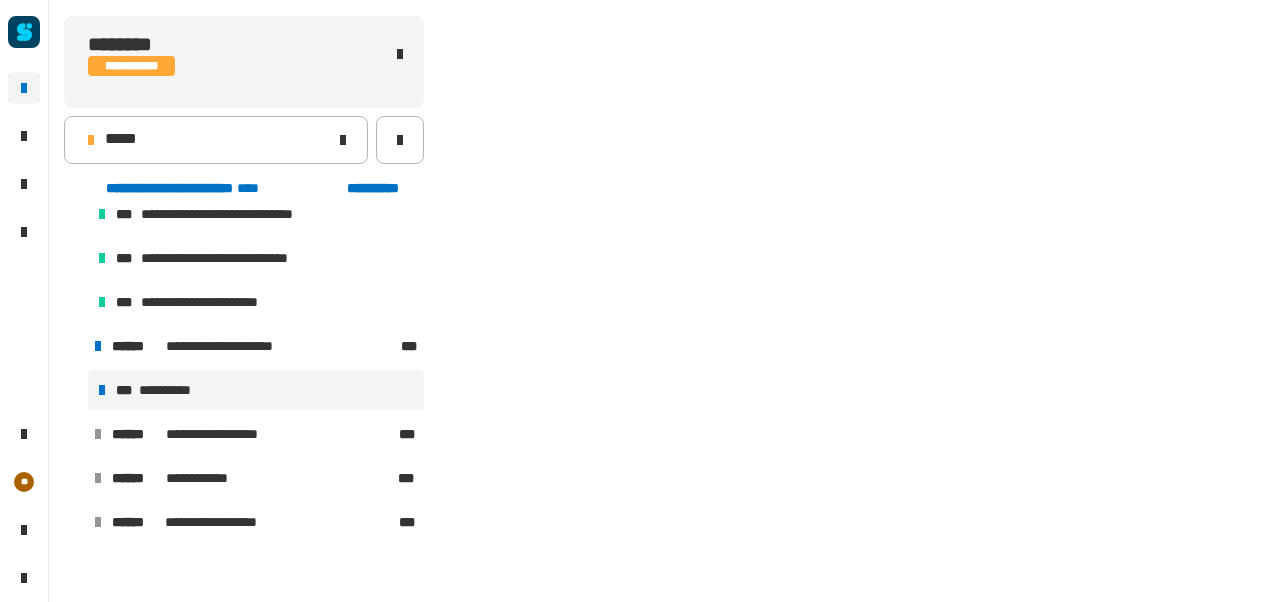 scroll, scrollTop: 1243, scrollLeft: 0, axis: vertical 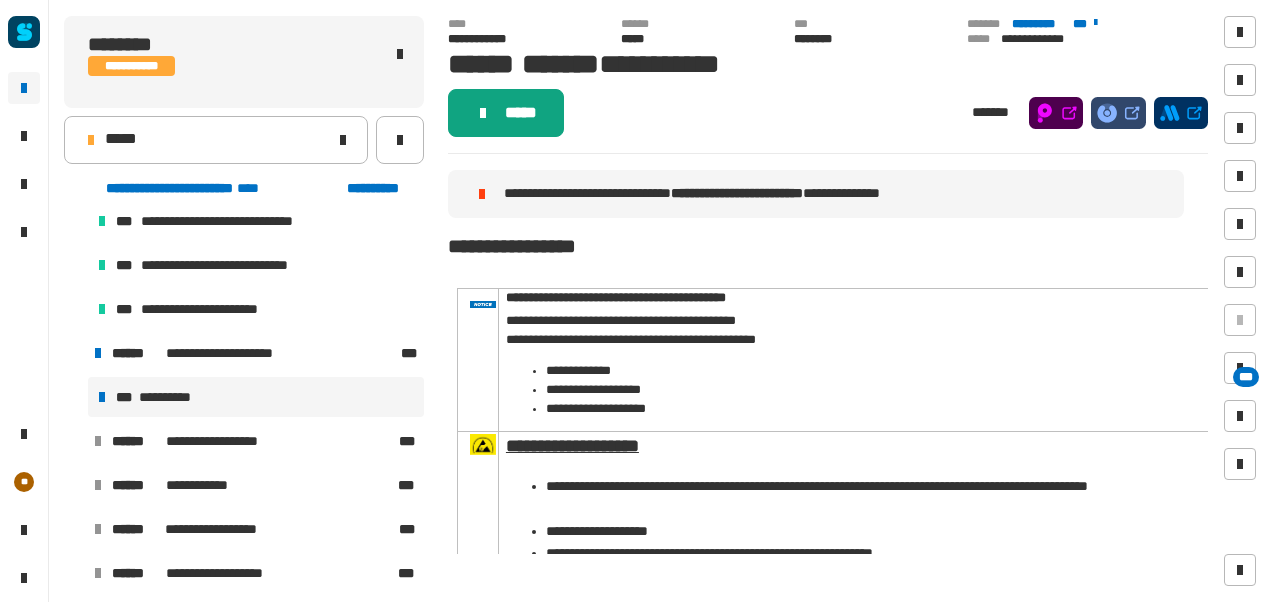 click on "*****" 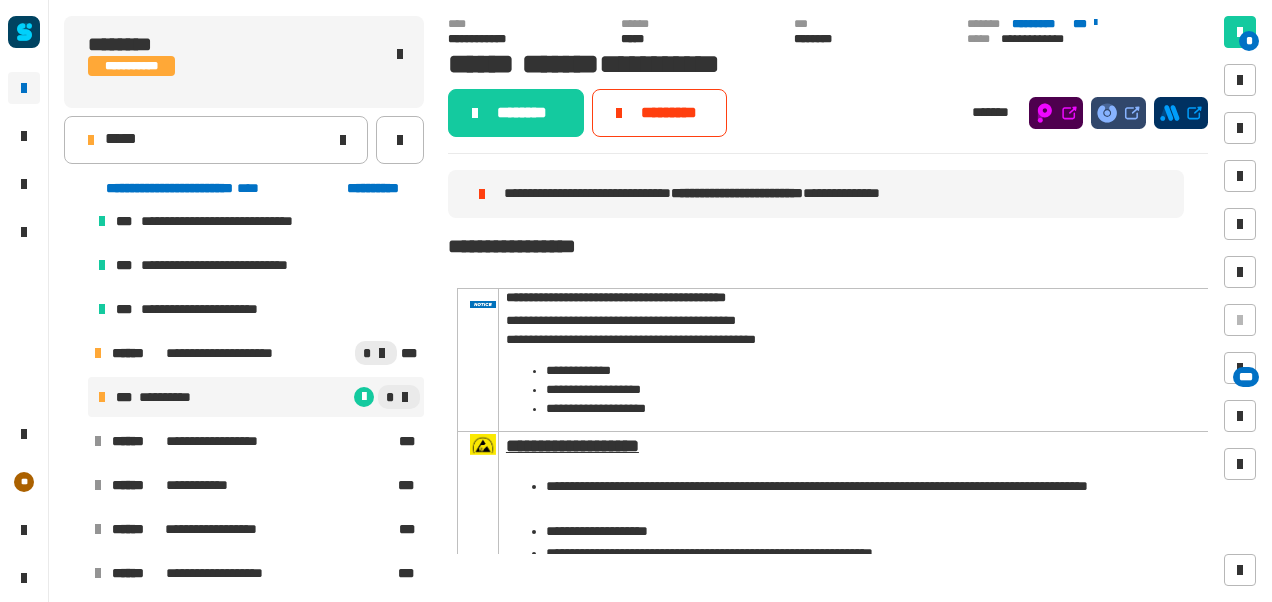 click on "********" 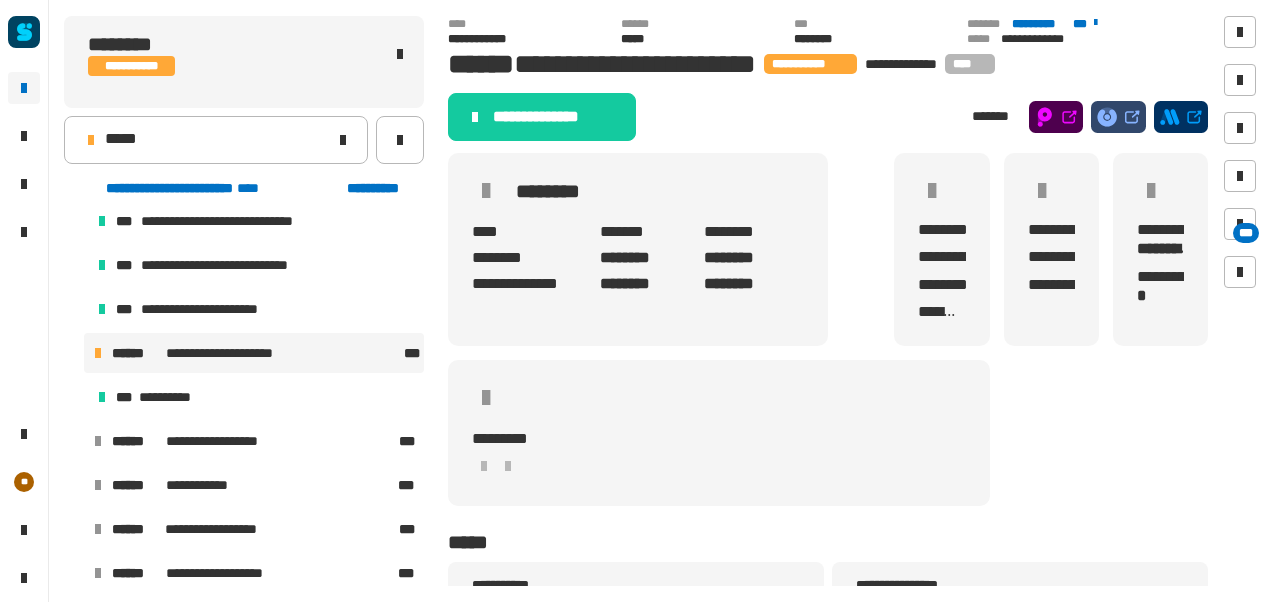 click on "**********" 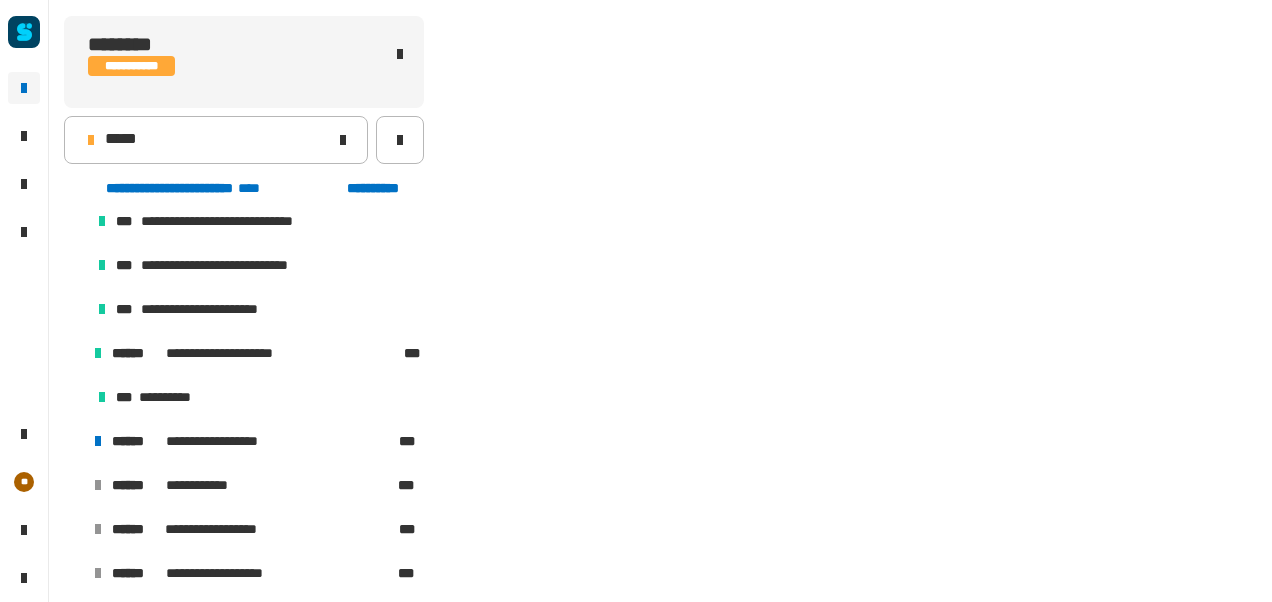 scroll, scrollTop: 363, scrollLeft: 0, axis: vertical 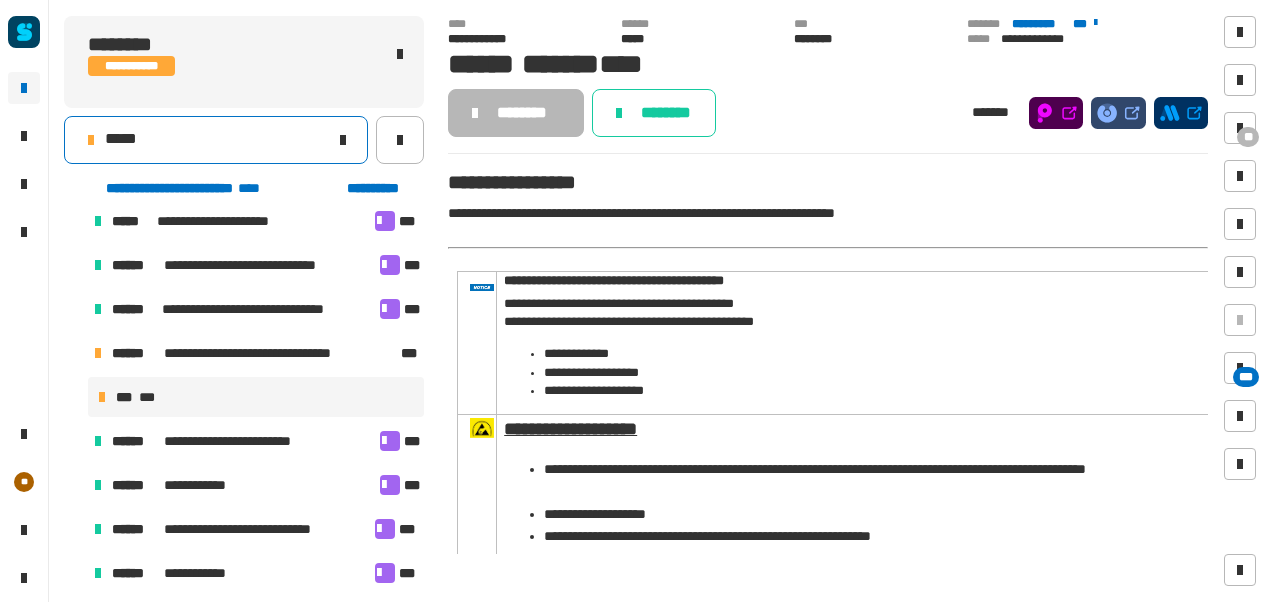 click on "*****" 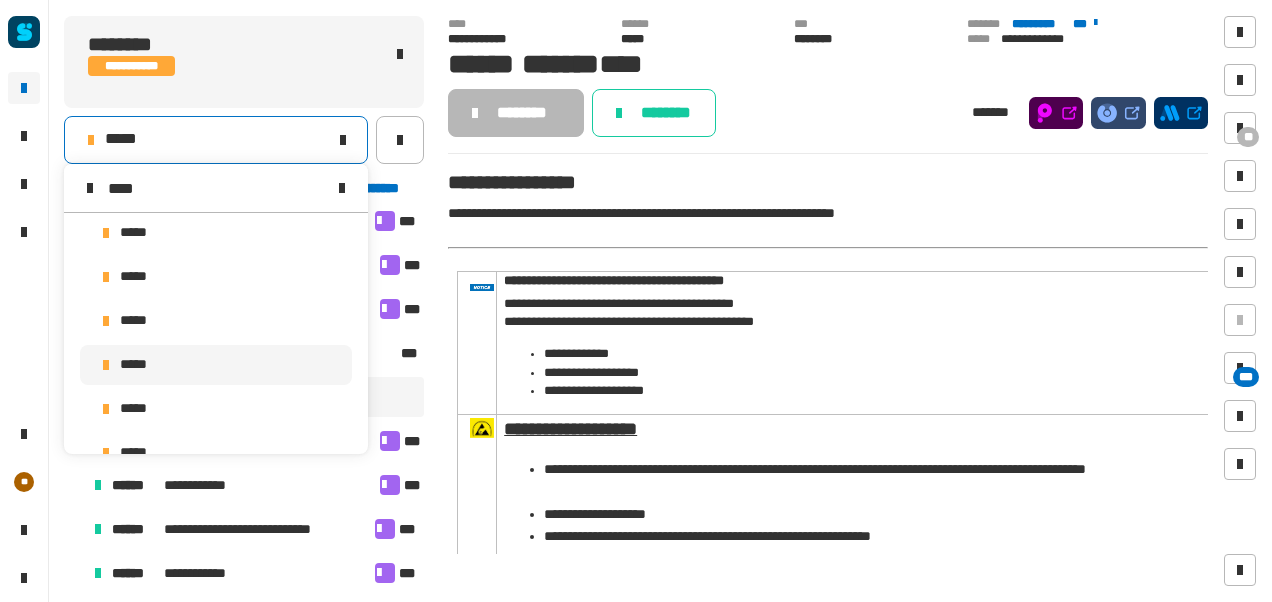 scroll, scrollTop: 0, scrollLeft: 0, axis: both 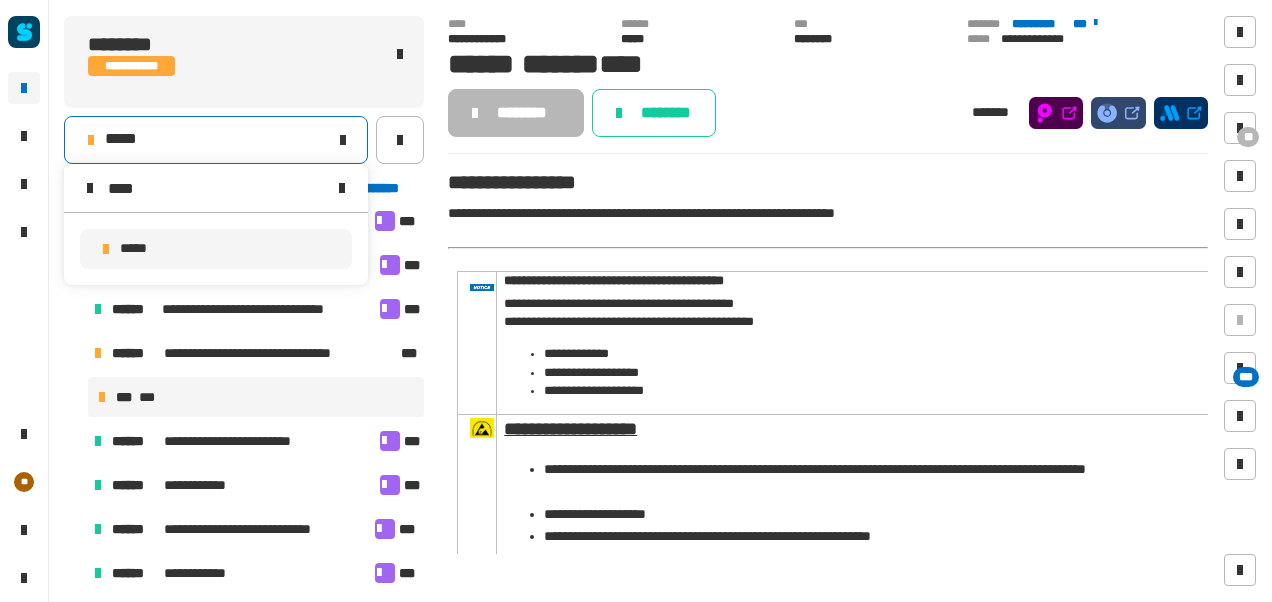 type on "****" 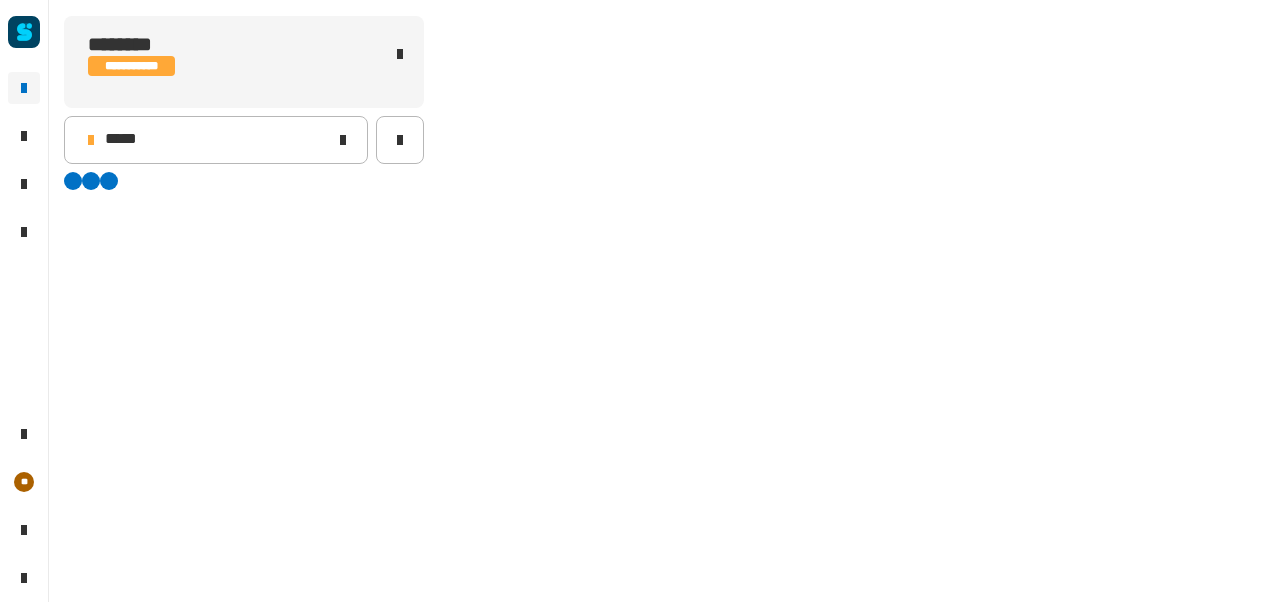 scroll, scrollTop: 0, scrollLeft: 0, axis: both 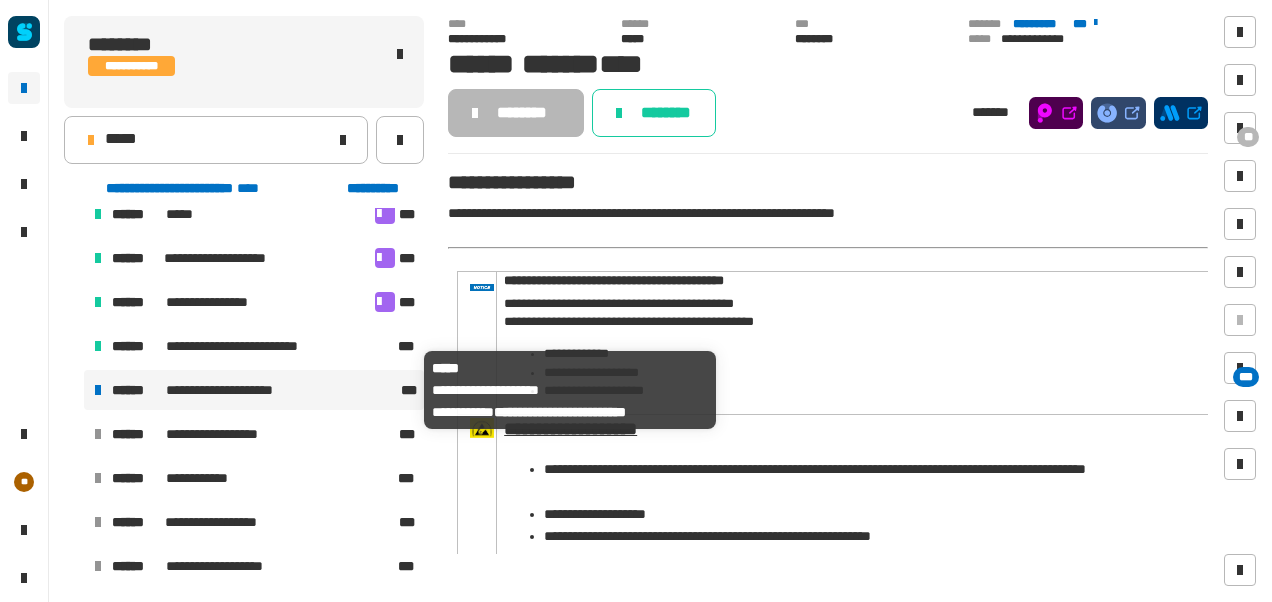 click on "**********" at bounding box center (254, 390) 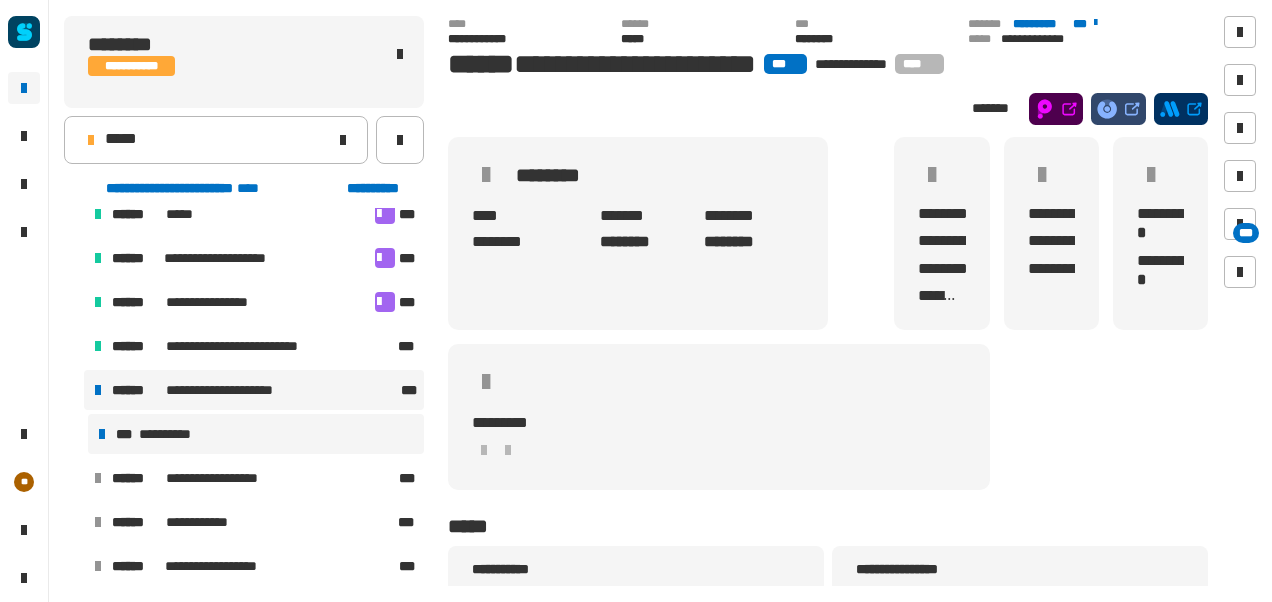 click on "**********" at bounding box center (256, 434) 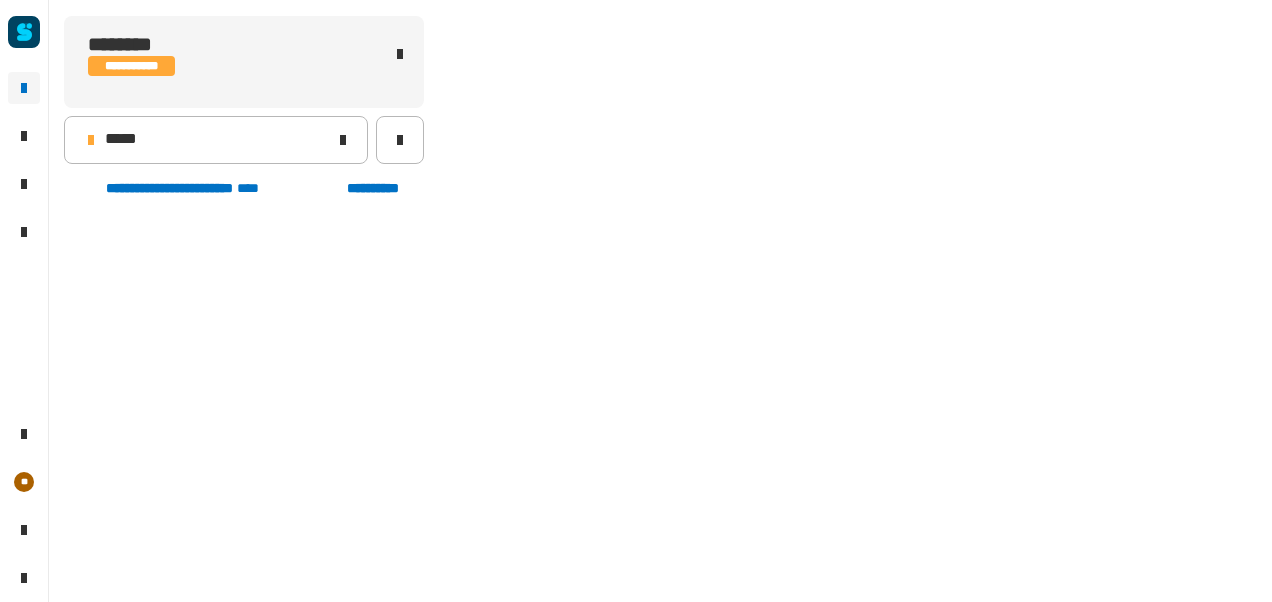 scroll, scrollTop: 891, scrollLeft: 0, axis: vertical 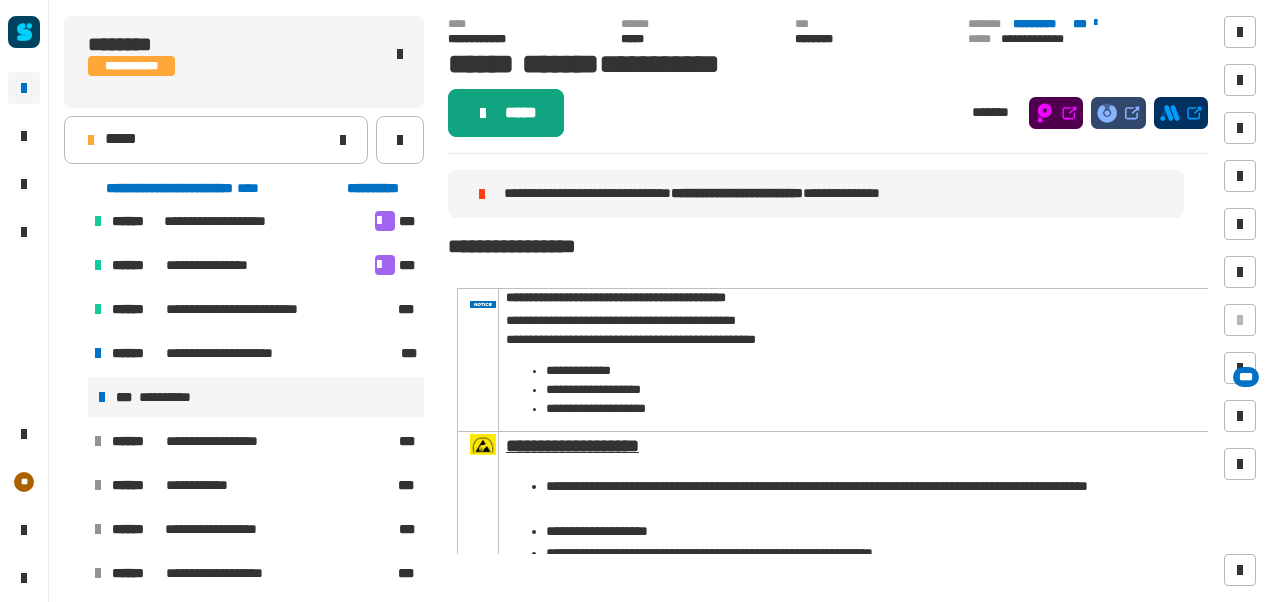 click on "*****" 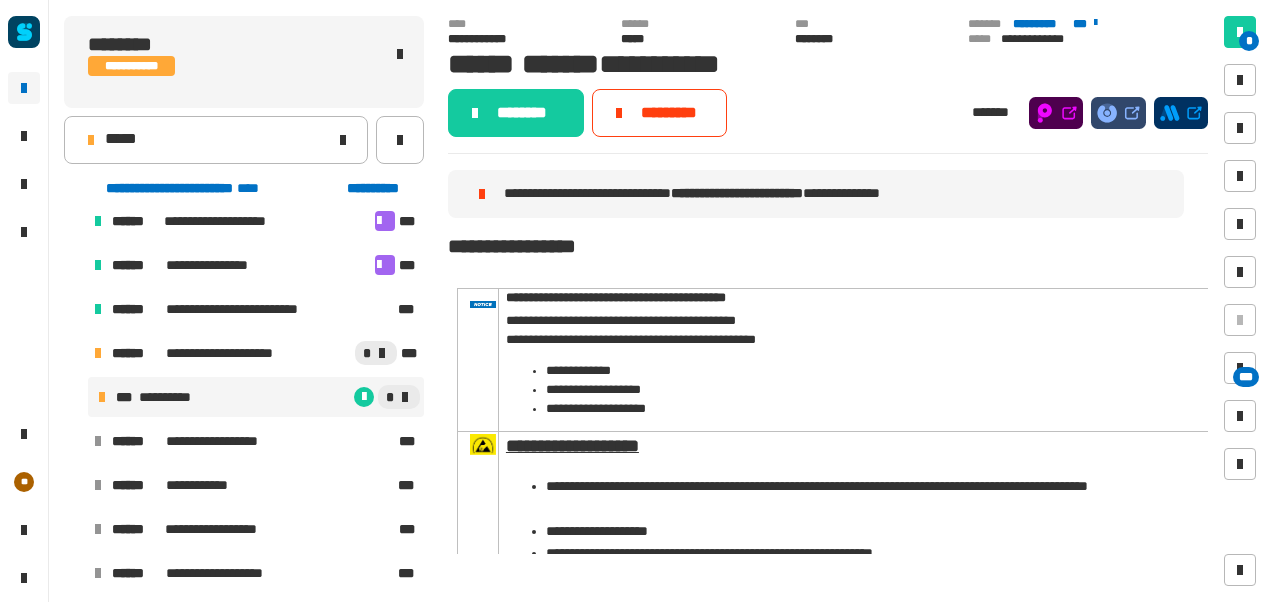 click on "********" 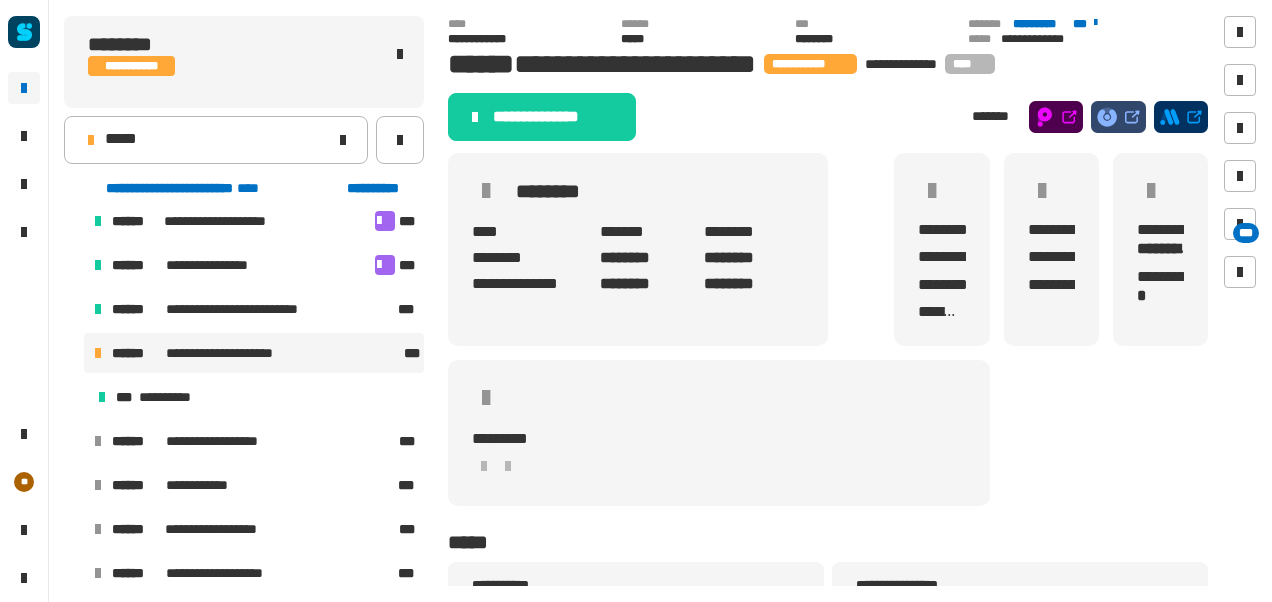 click on "**********" 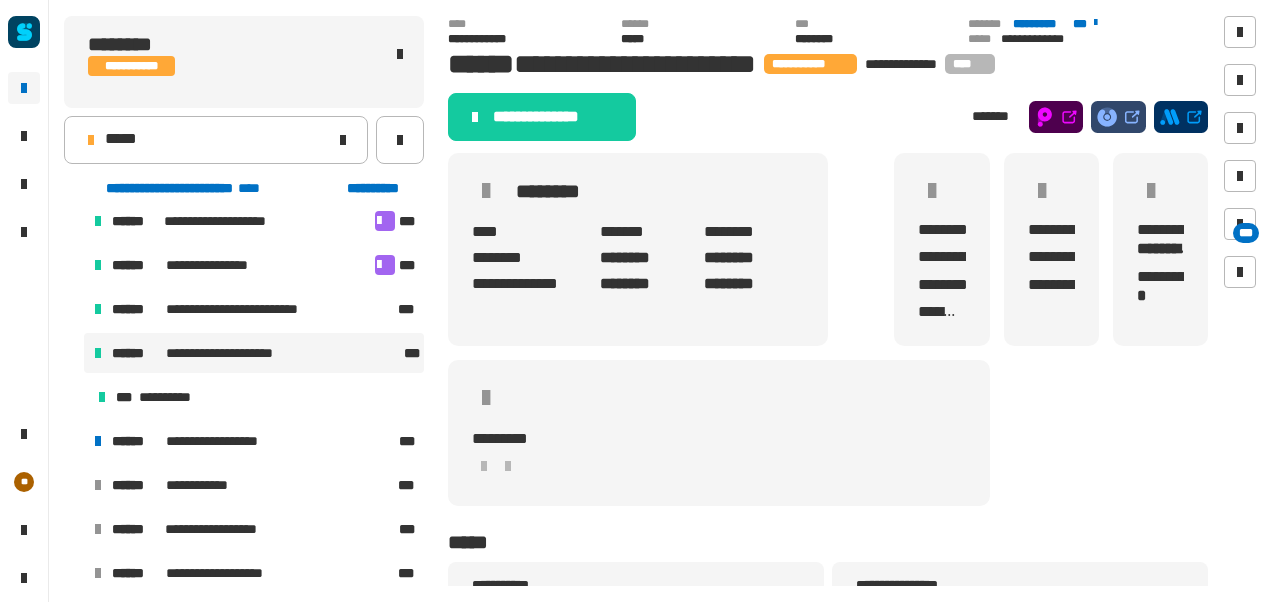scroll, scrollTop: 363, scrollLeft: 0, axis: vertical 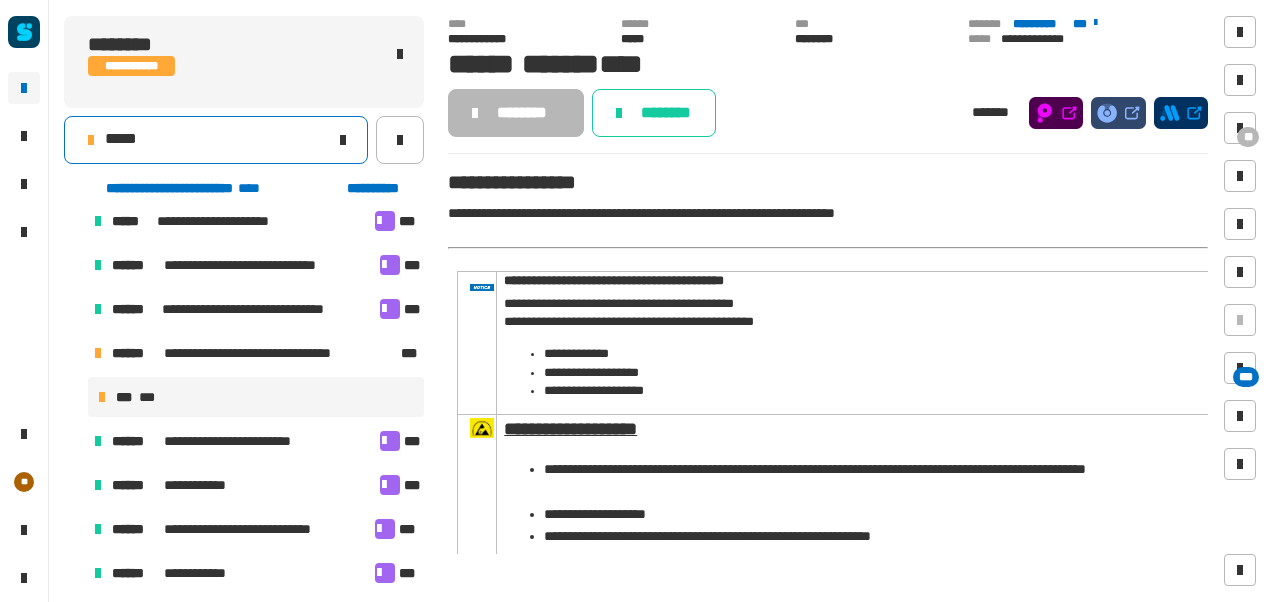 click on "*****" 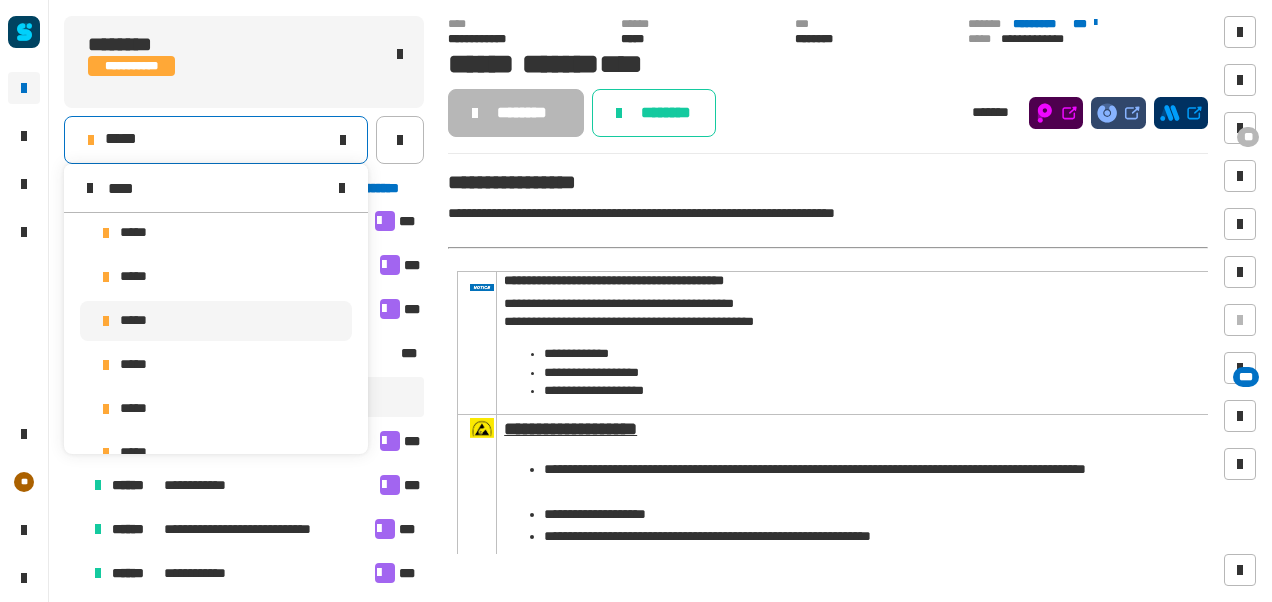 scroll, scrollTop: 0, scrollLeft: 0, axis: both 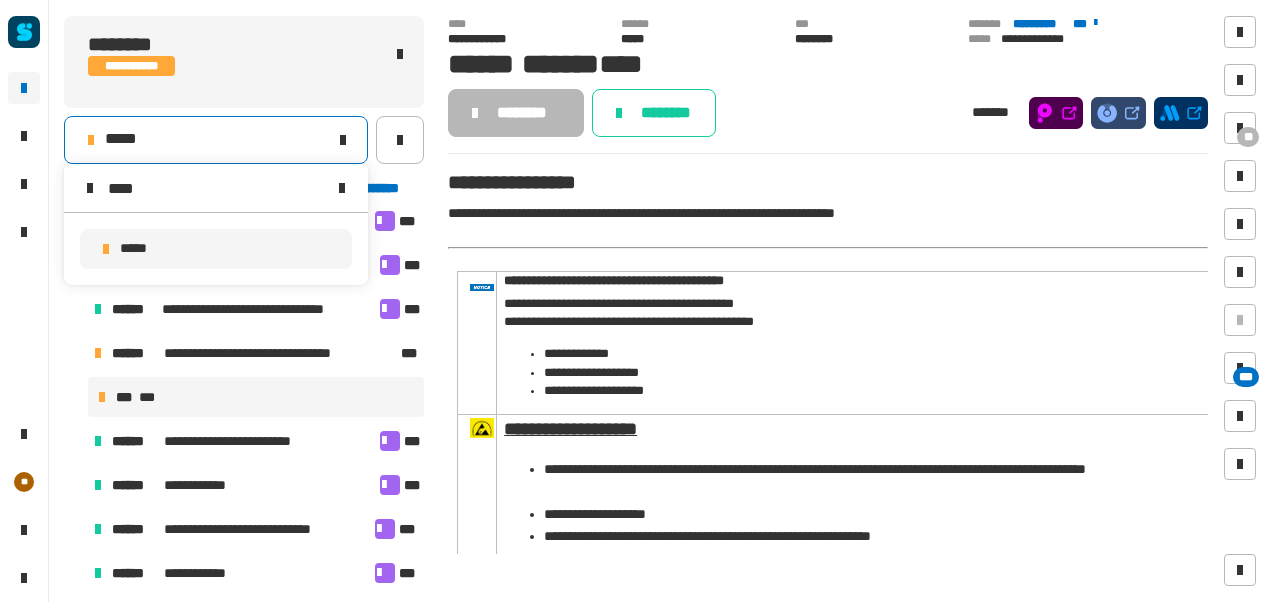 type on "****" 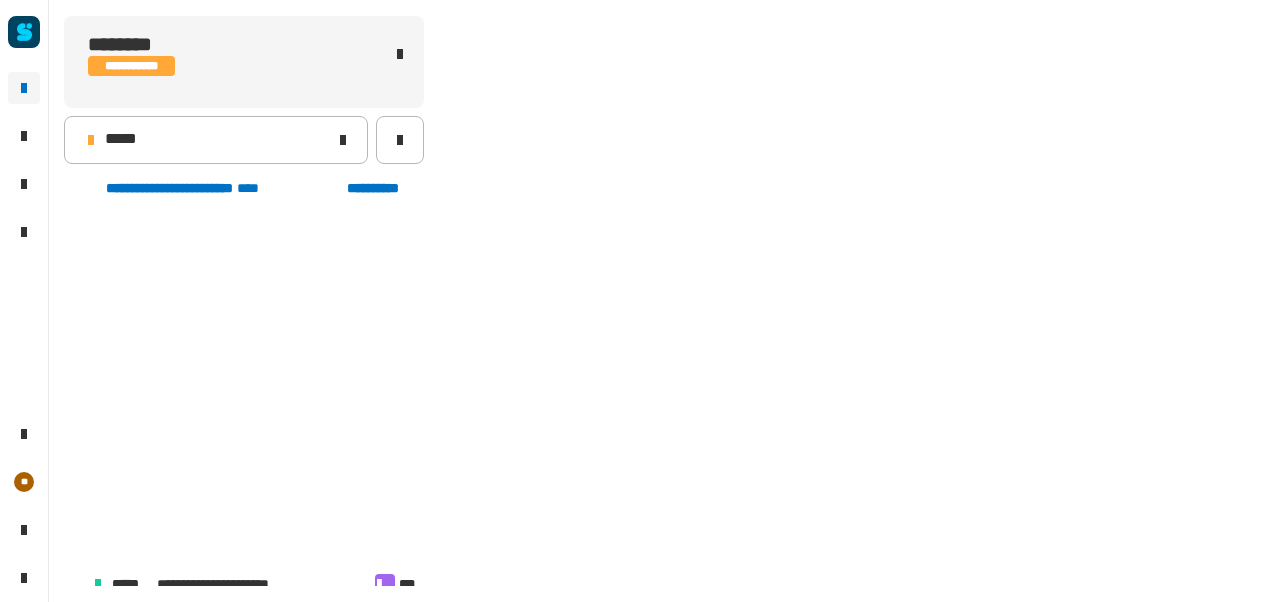 scroll, scrollTop: 363, scrollLeft: 0, axis: vertical 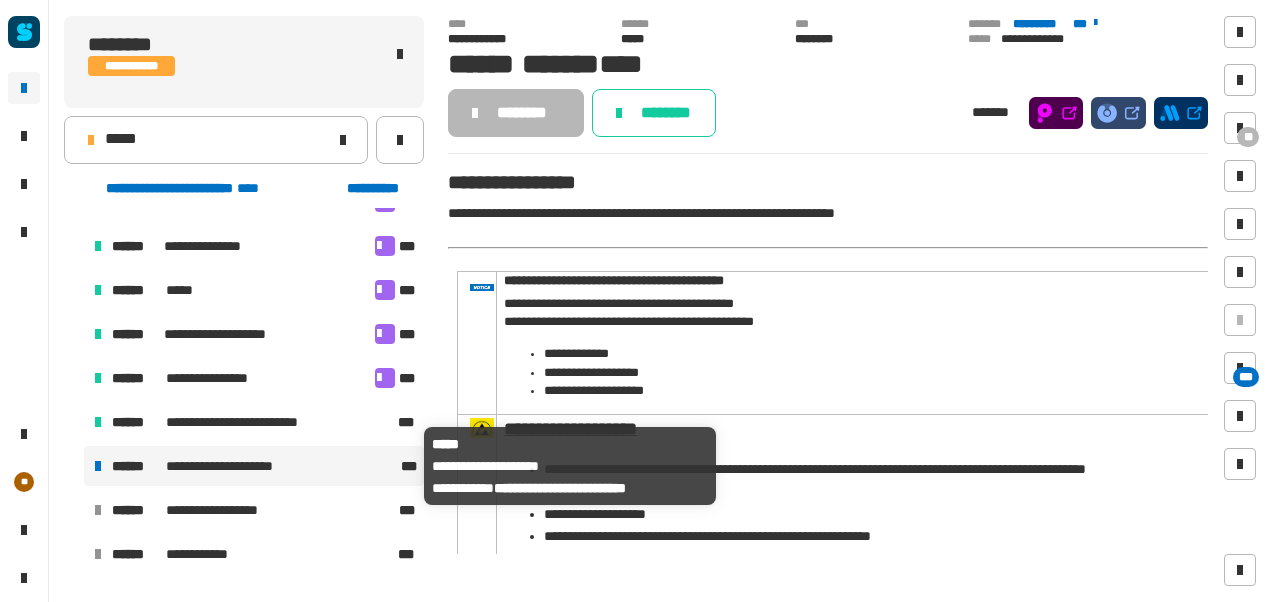 click on "**********" at bounding box center (233, 466) 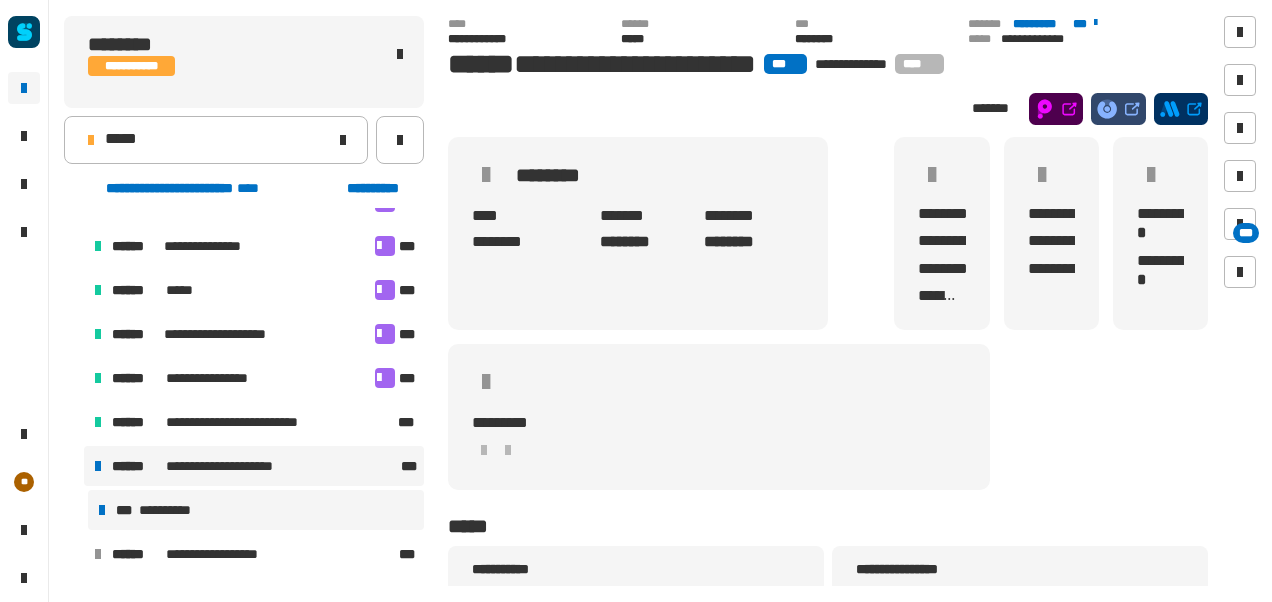 click on "**********" at bounding box center [256, 510] 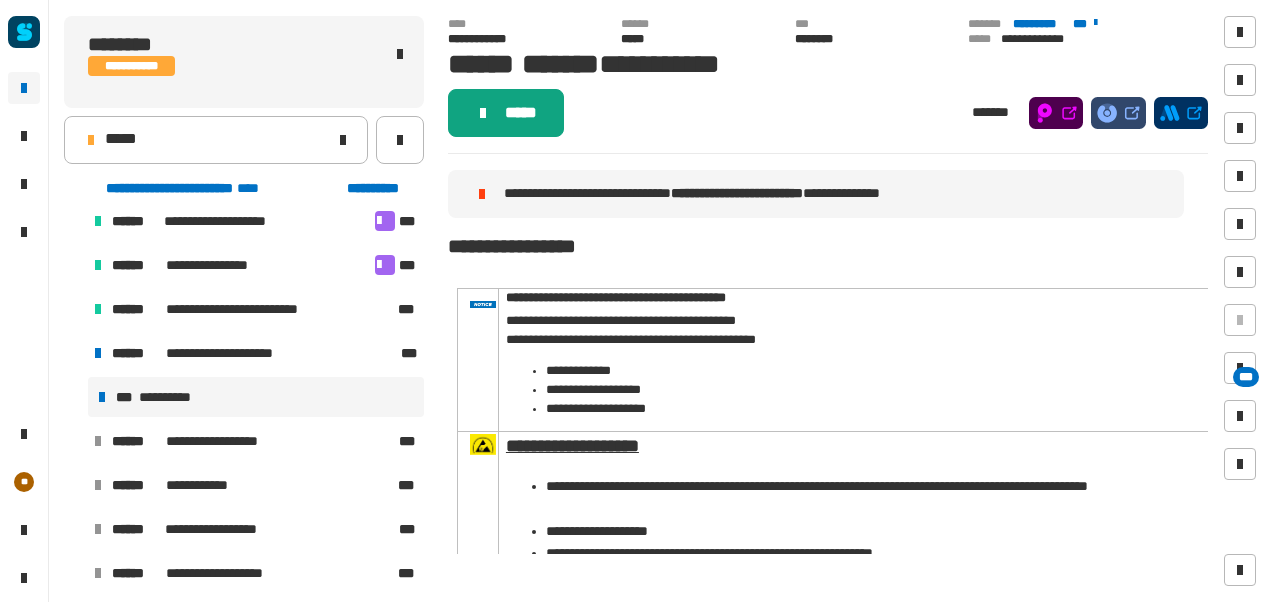 click on "*****" 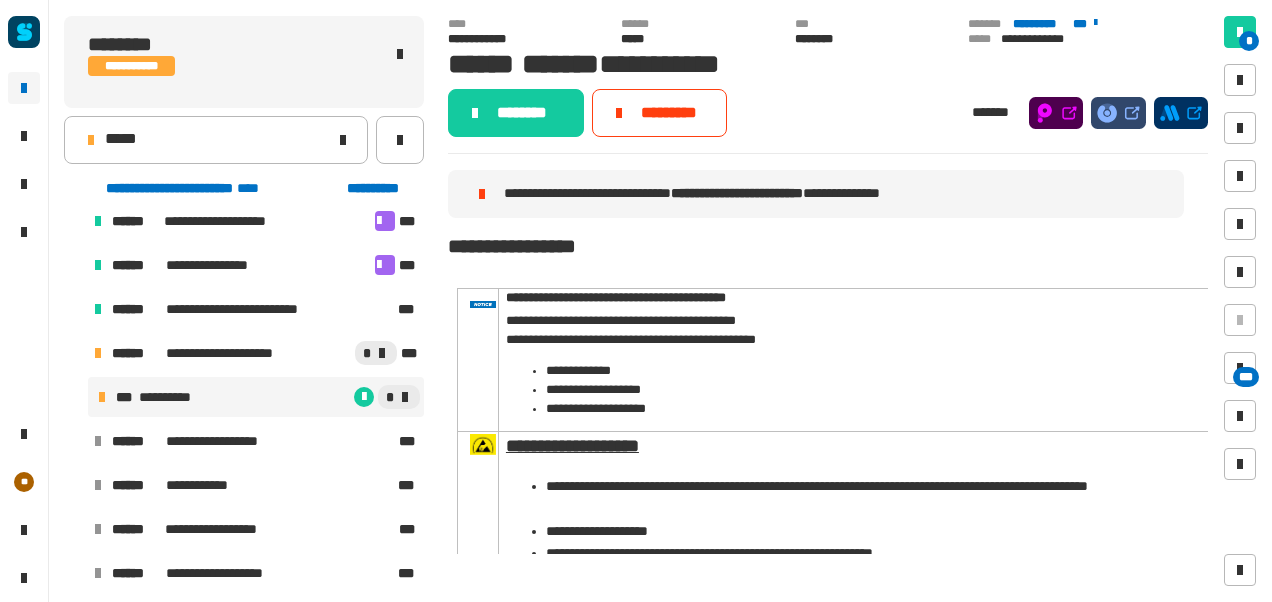 click on "********" 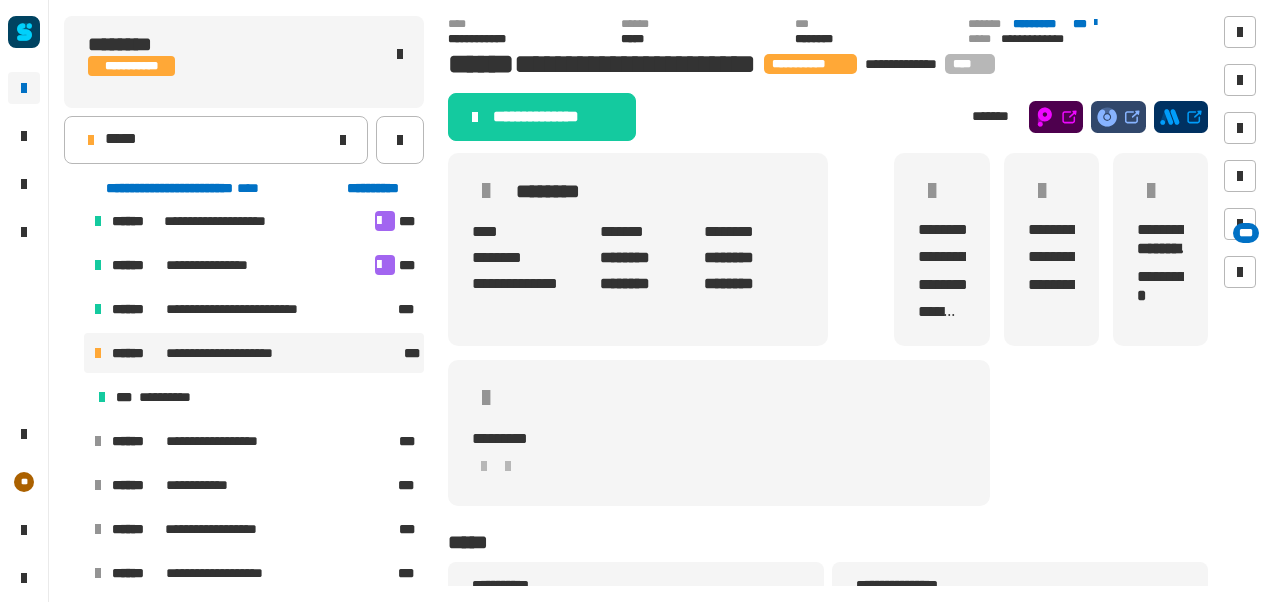 click on "**********" 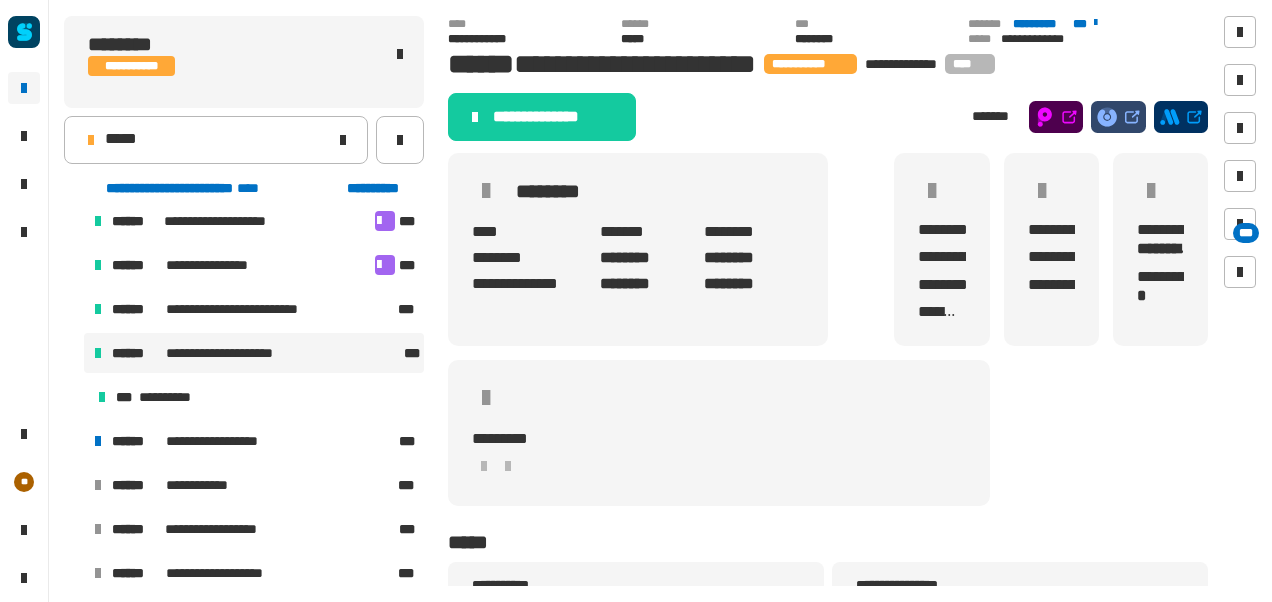 scroll, scrollTop: 363, scrollLeft: 0, axis: vertical 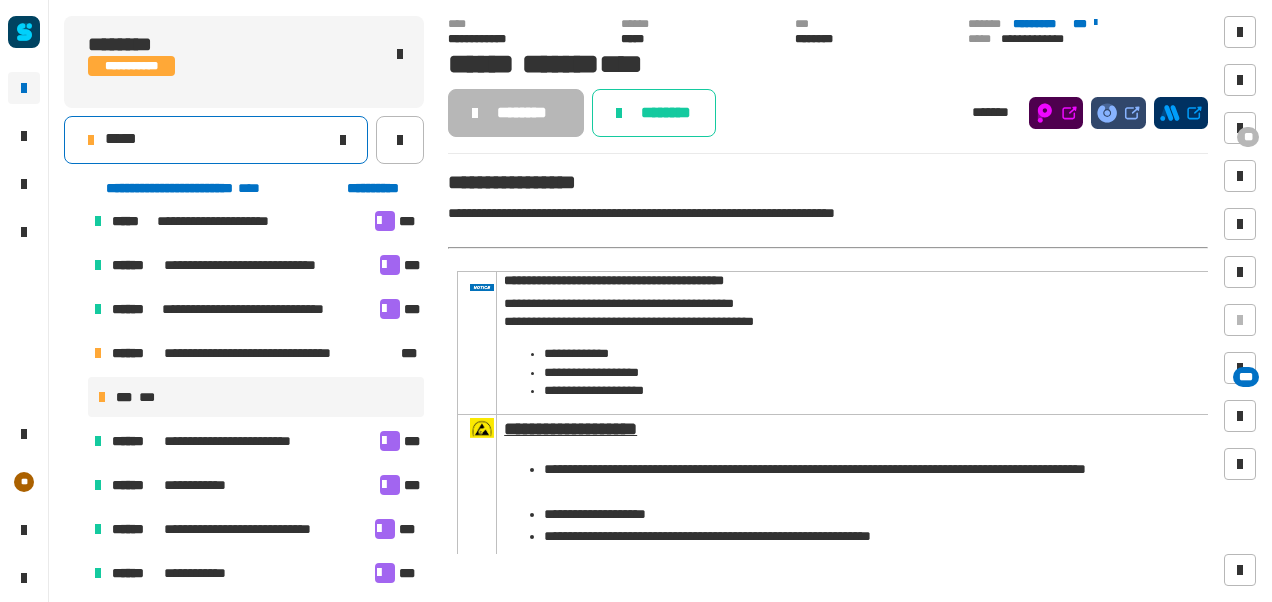 click on "*****" 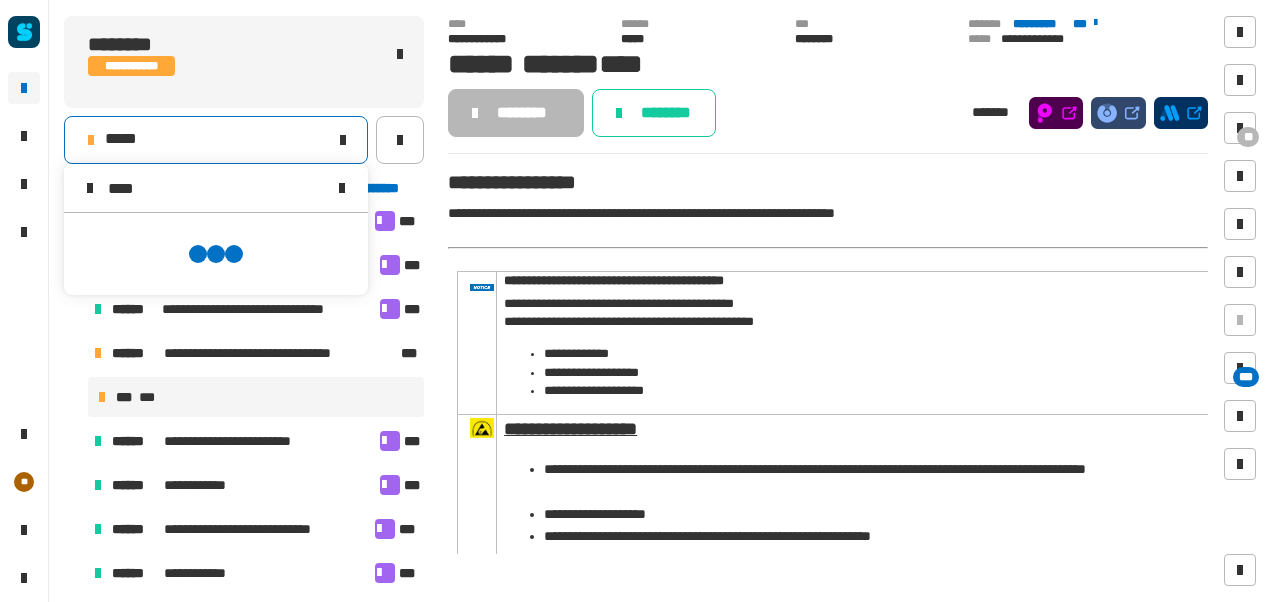 scroll, scrollTop: 0, scrollLeft: 0, axis: both 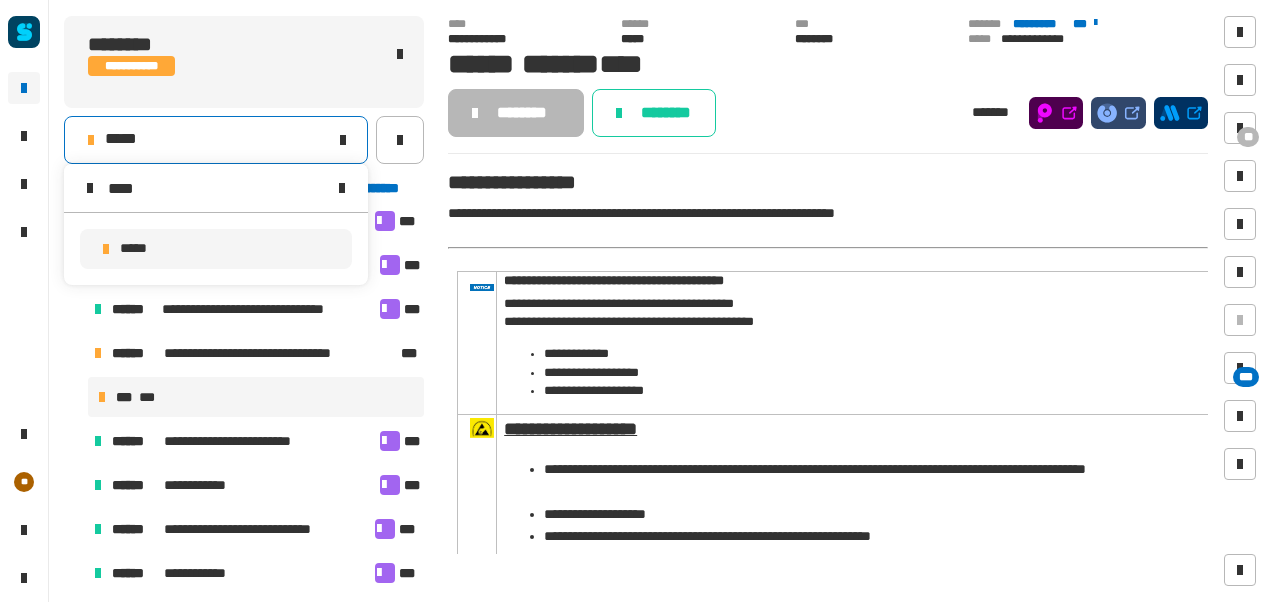 type on "****" 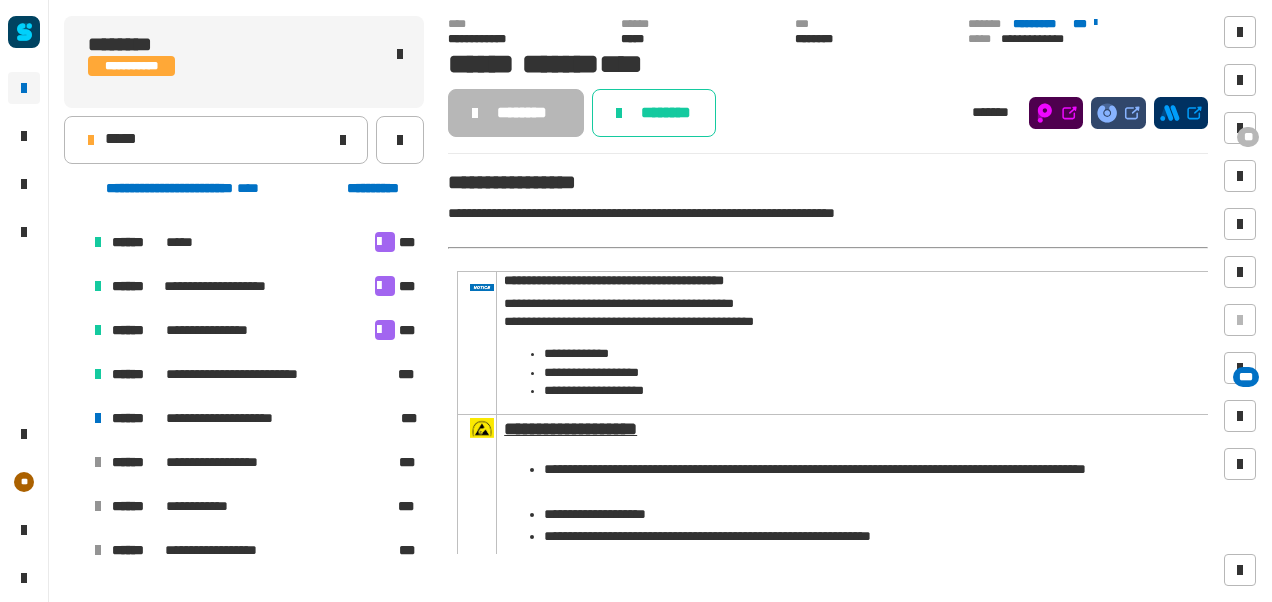 scroll, scrollTop: 830, scrollLeft: 0, axis: vertical 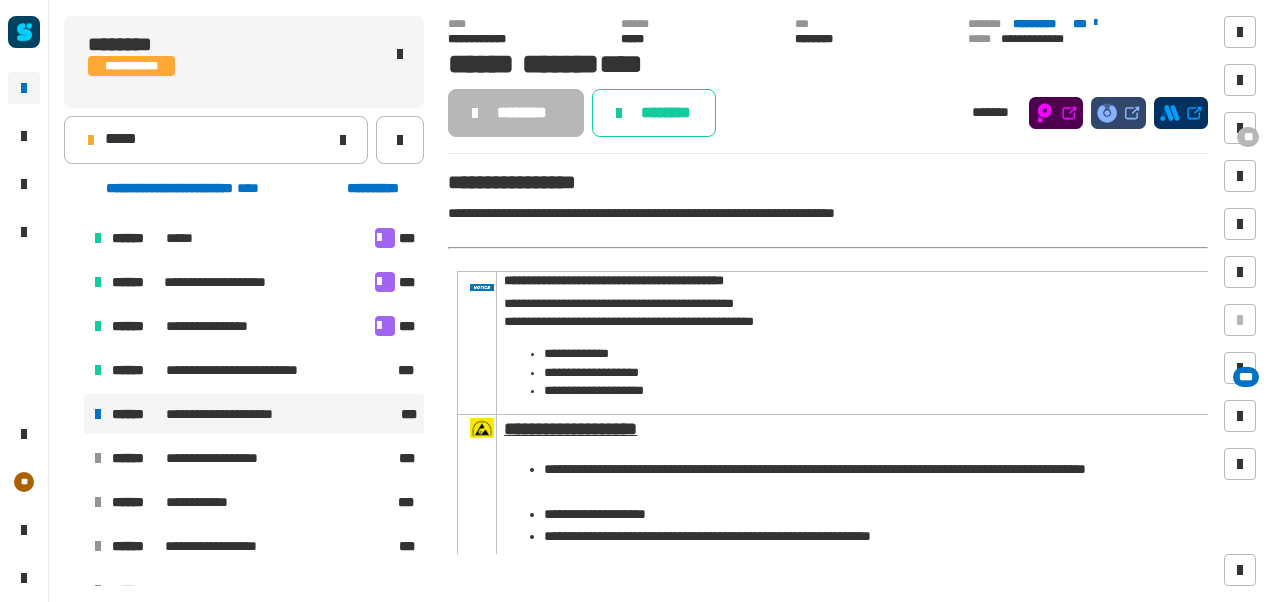 click on "**********" at bounding box center [254, 414] 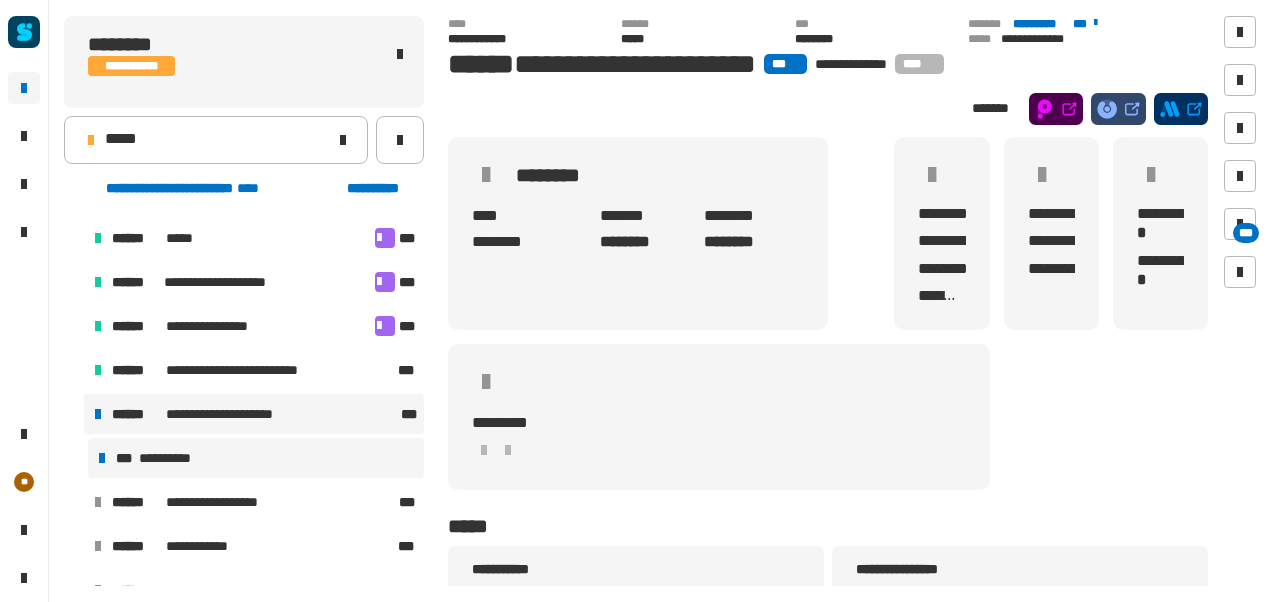 click on "**********" at bounding box center [256, 458] 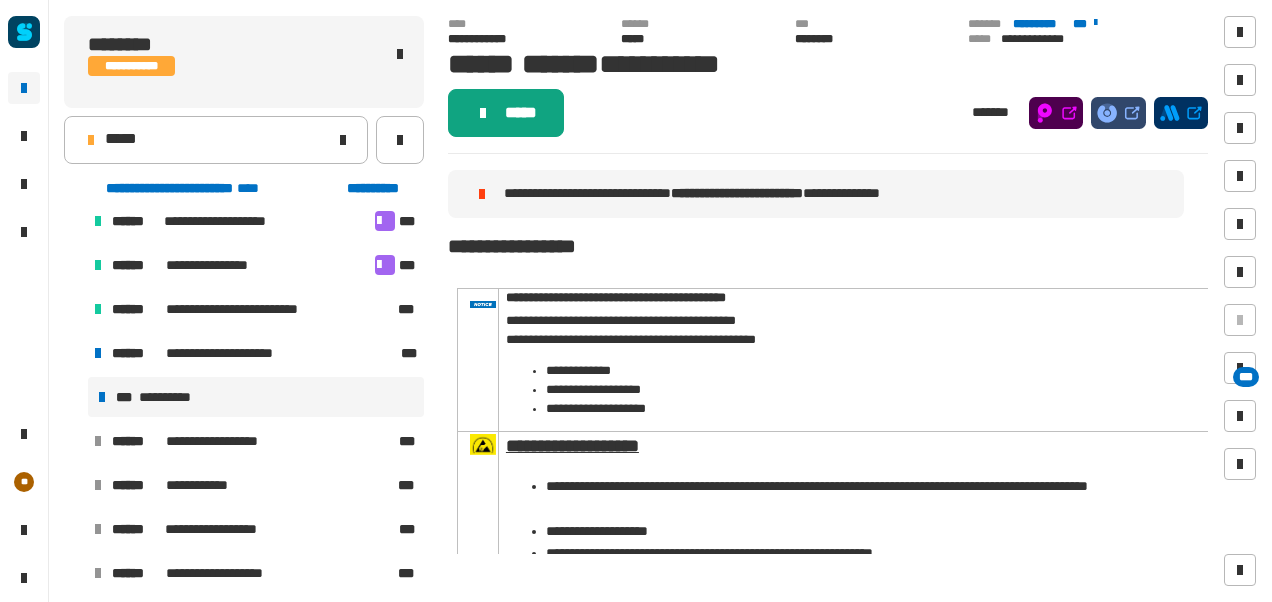 click on "*****" 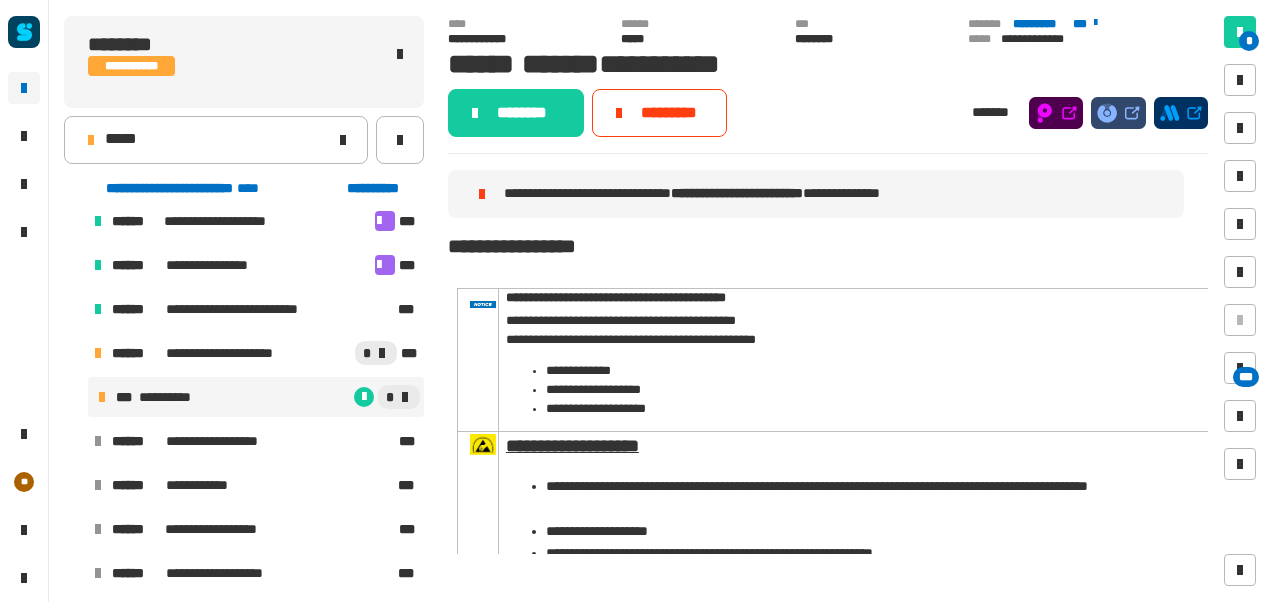 click on "********" 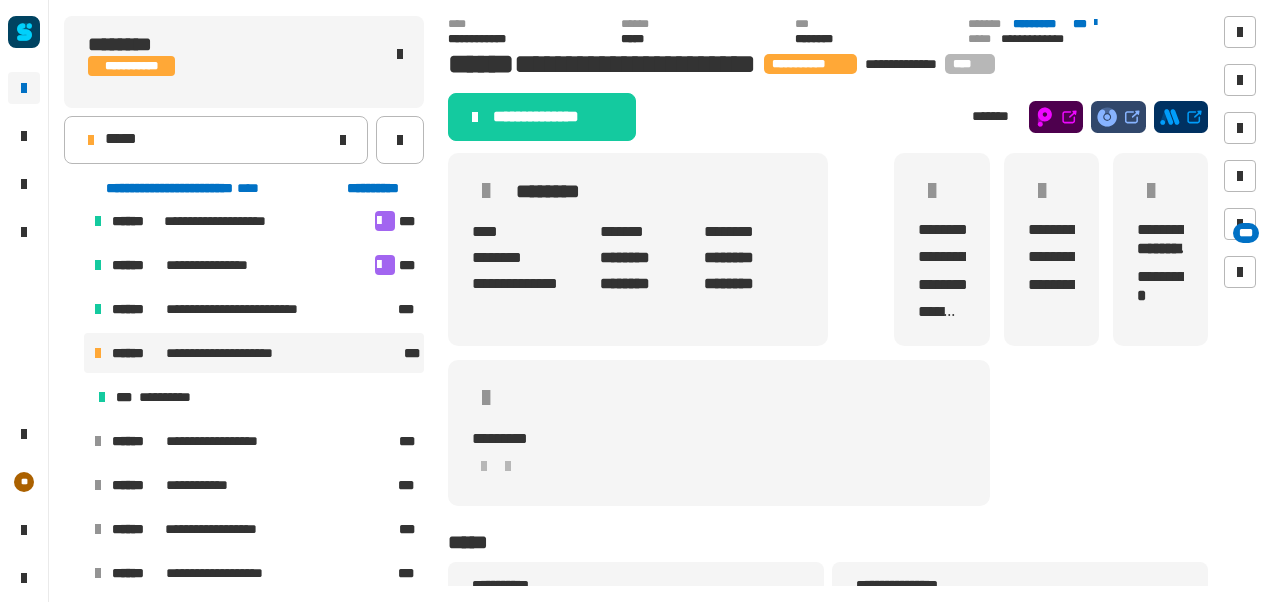click on "**********" 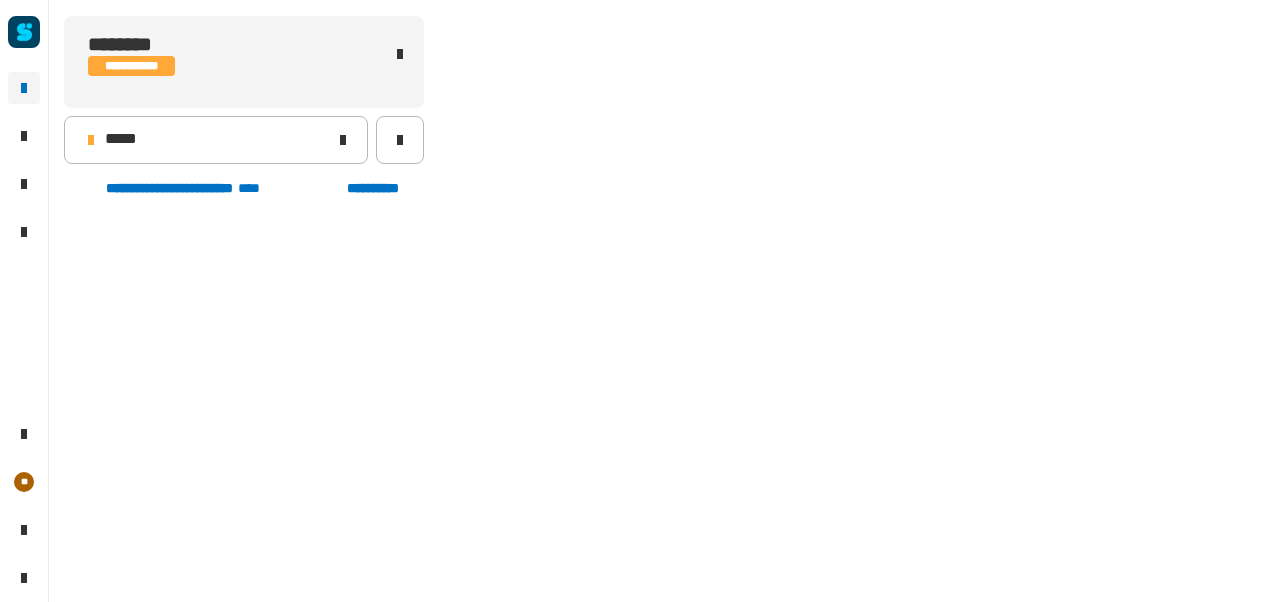 scroll, scrollTop: 363, scrollLeft: 0, axis: vertical 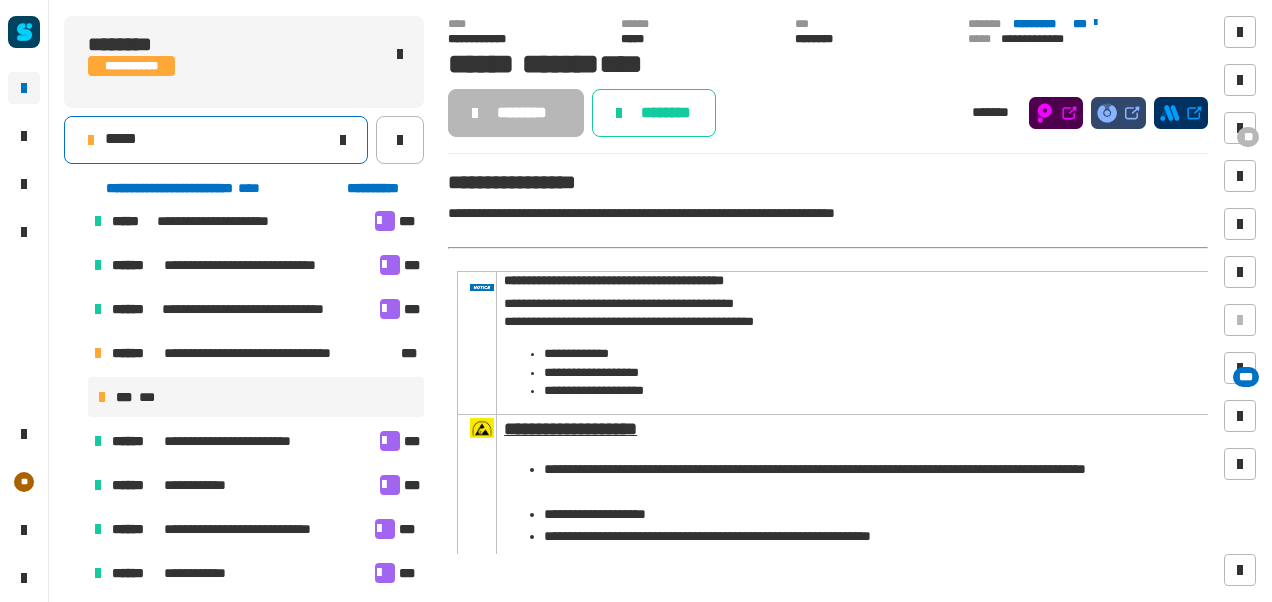 click on "*****" 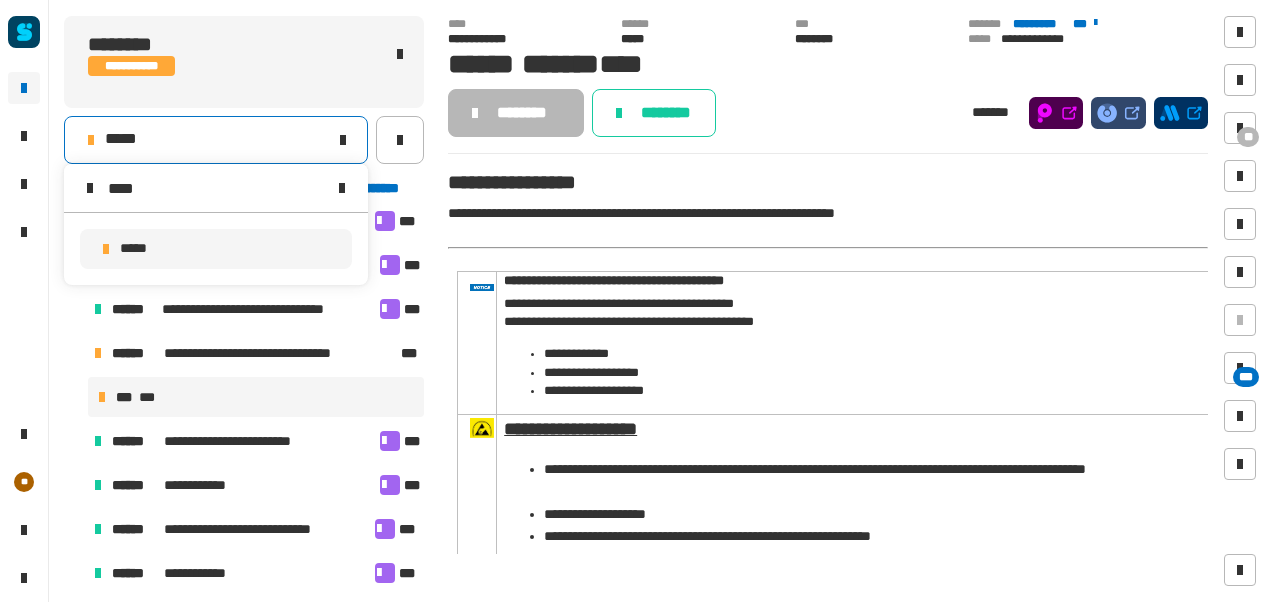 click on "*****" 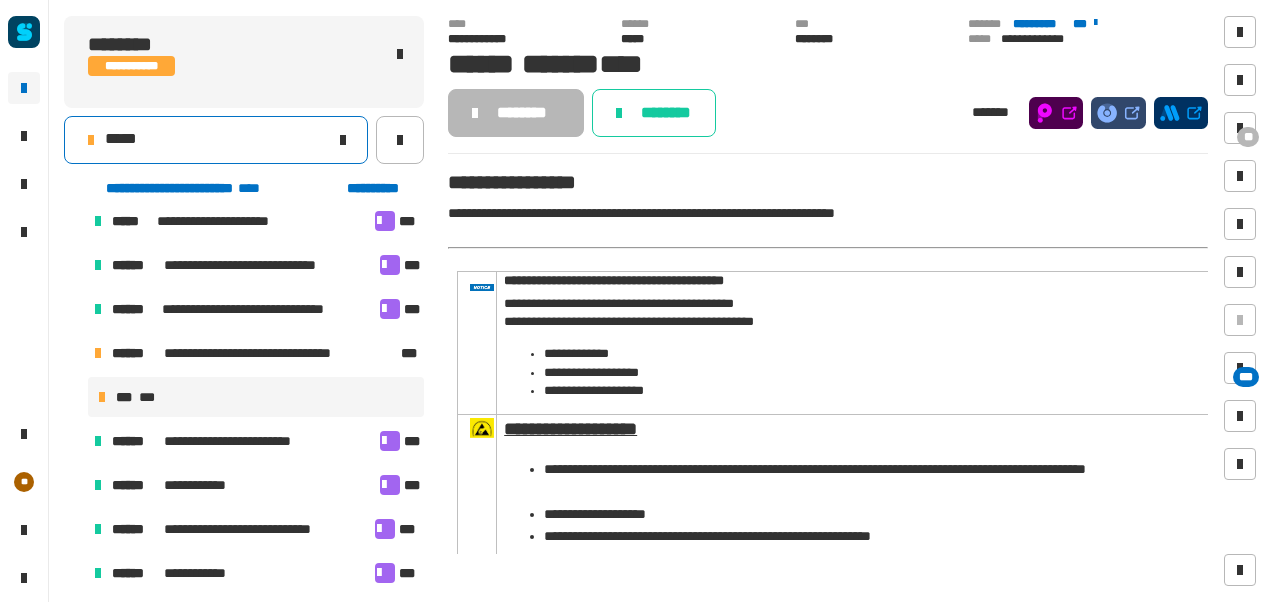 click on "*****" 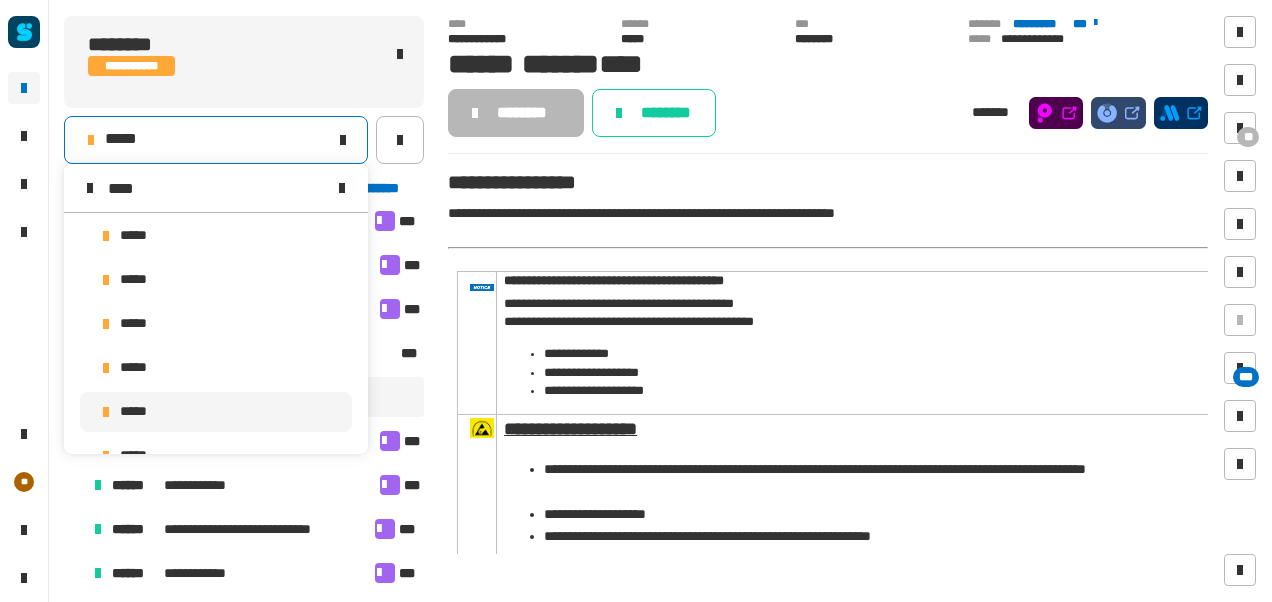 scroll, scrollTop: 0, scrollLeft: 0, axis: both 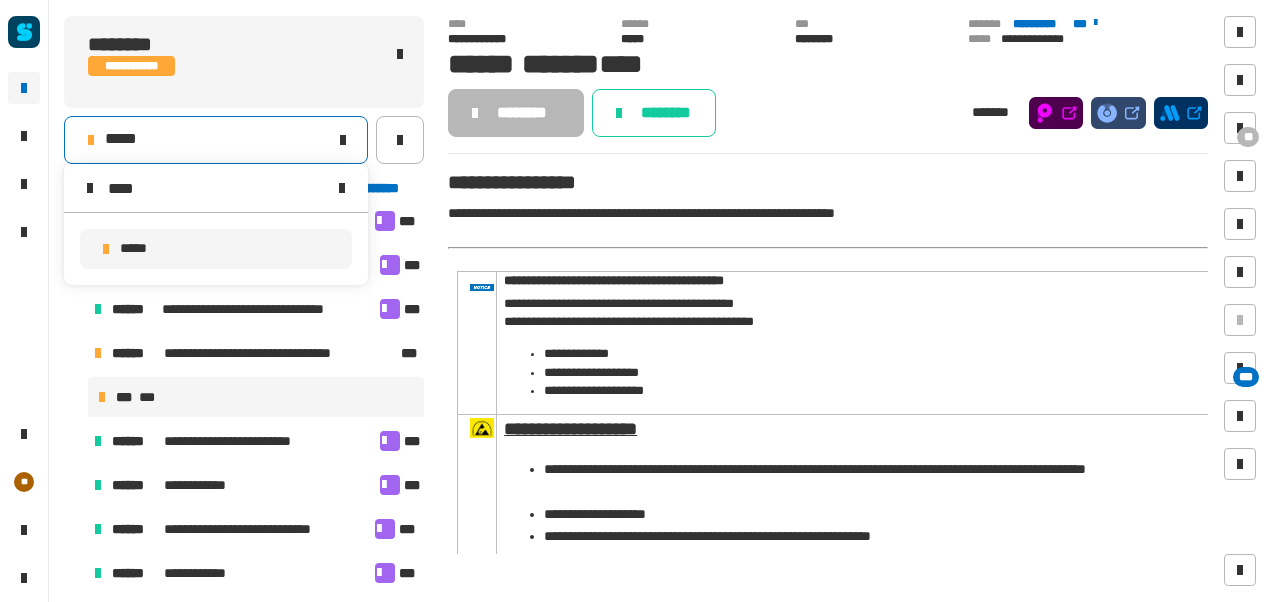type on "****" 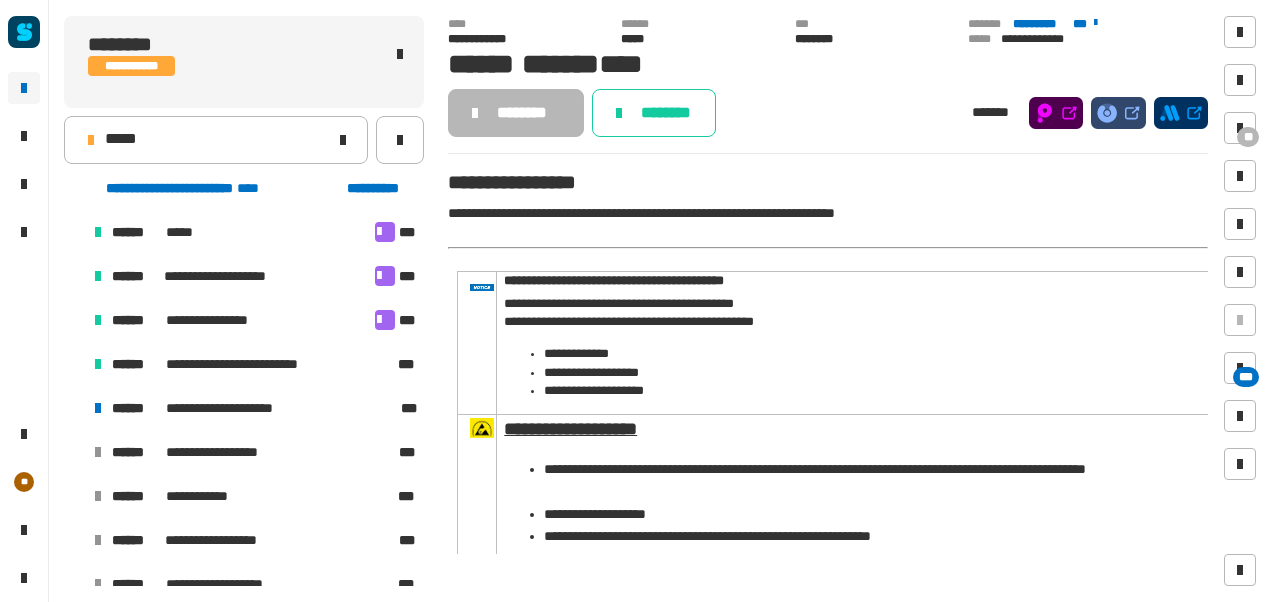 scroll, scrollTop: 845, scrollLeft: 0, axis: vertical 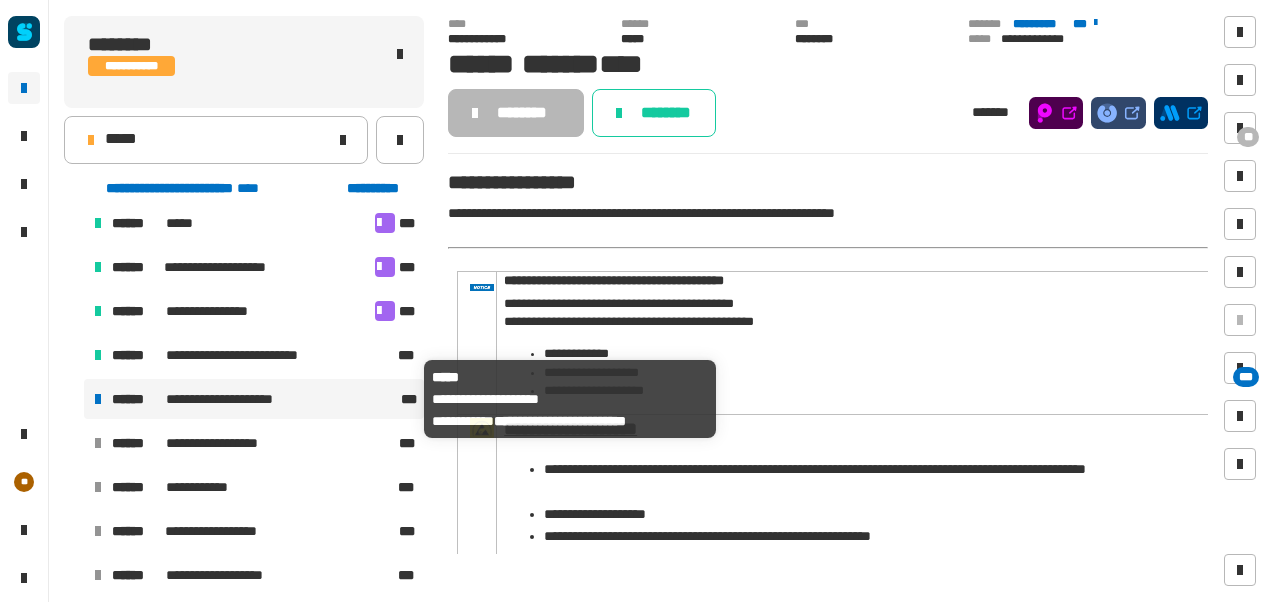 click on "**********" at bounding box center (254, 399) 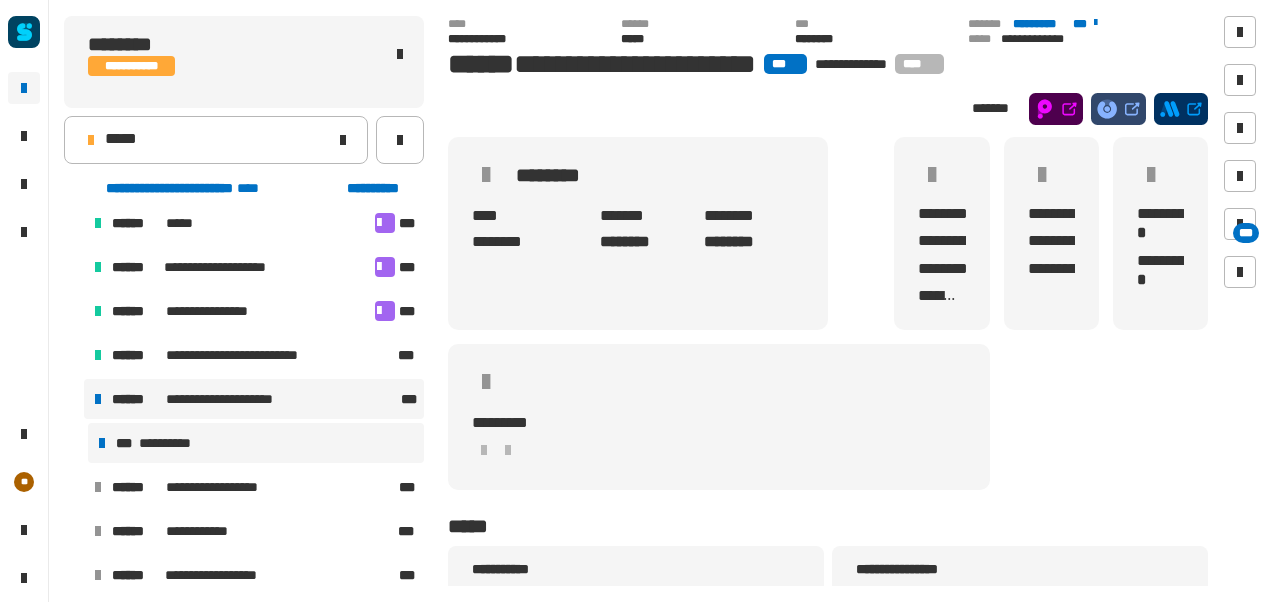click on "**********" at bounding box center [256, 443] 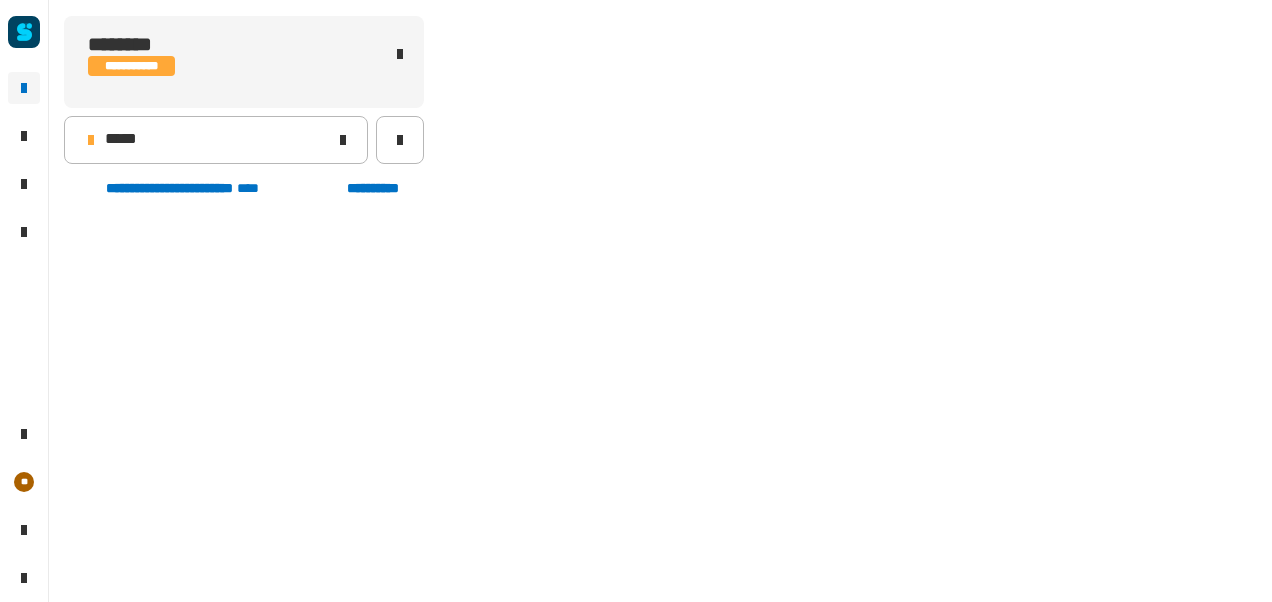 scroll, scrollTop: 891, scrollLeft: 0, axis: vertical 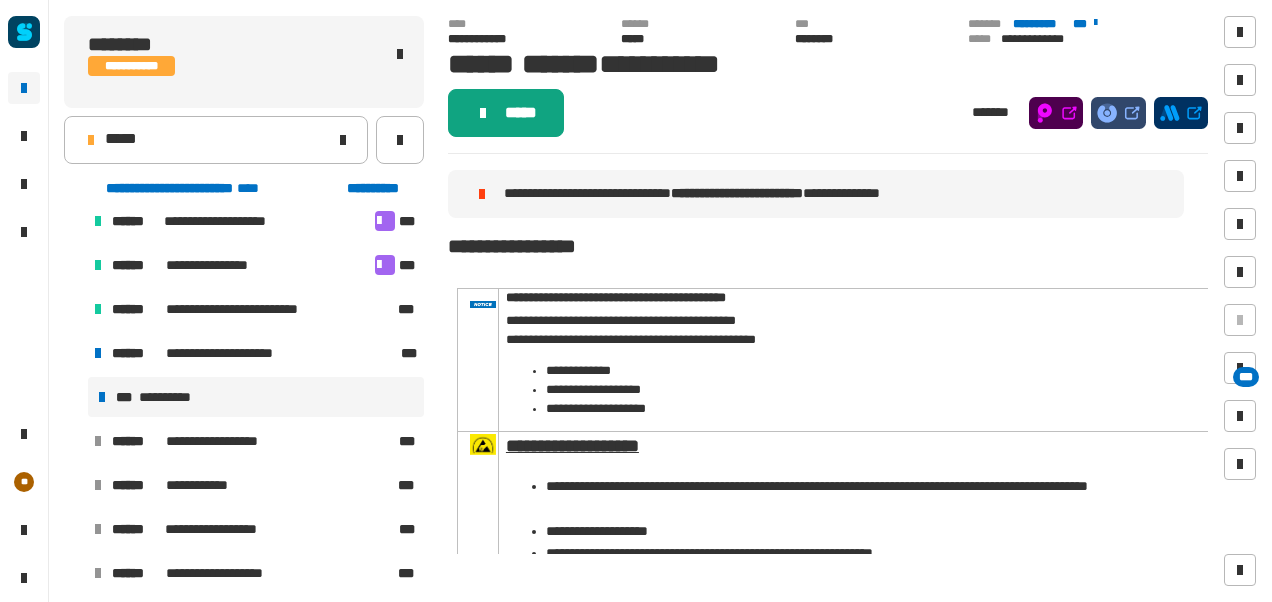 click on "*****" 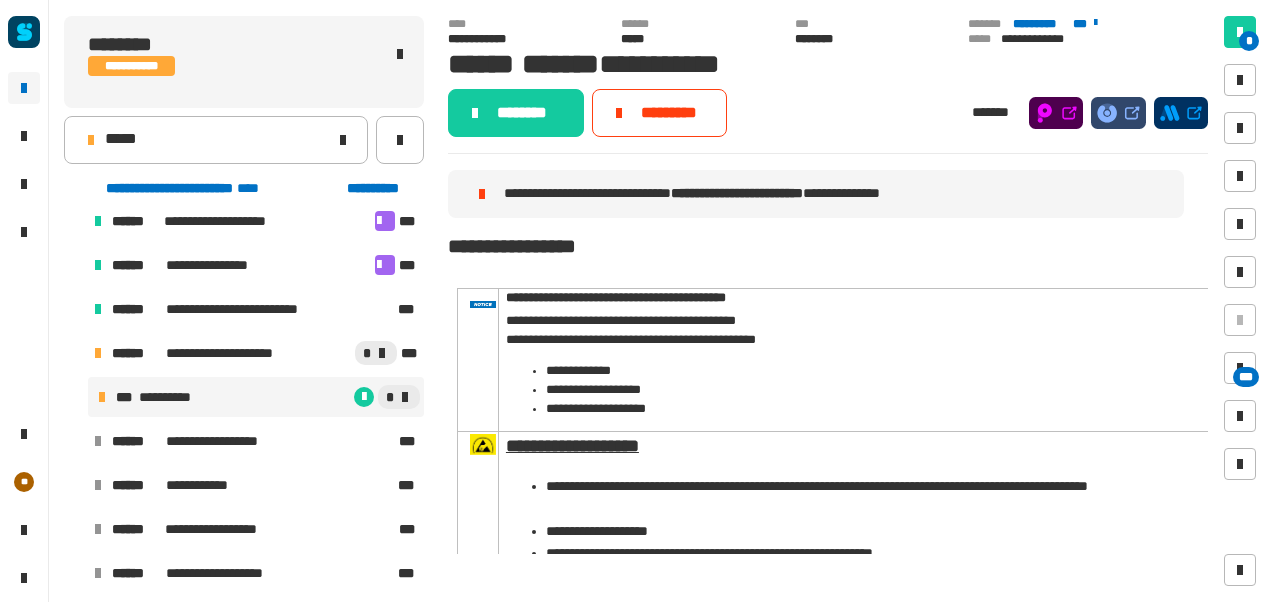 click on "********" 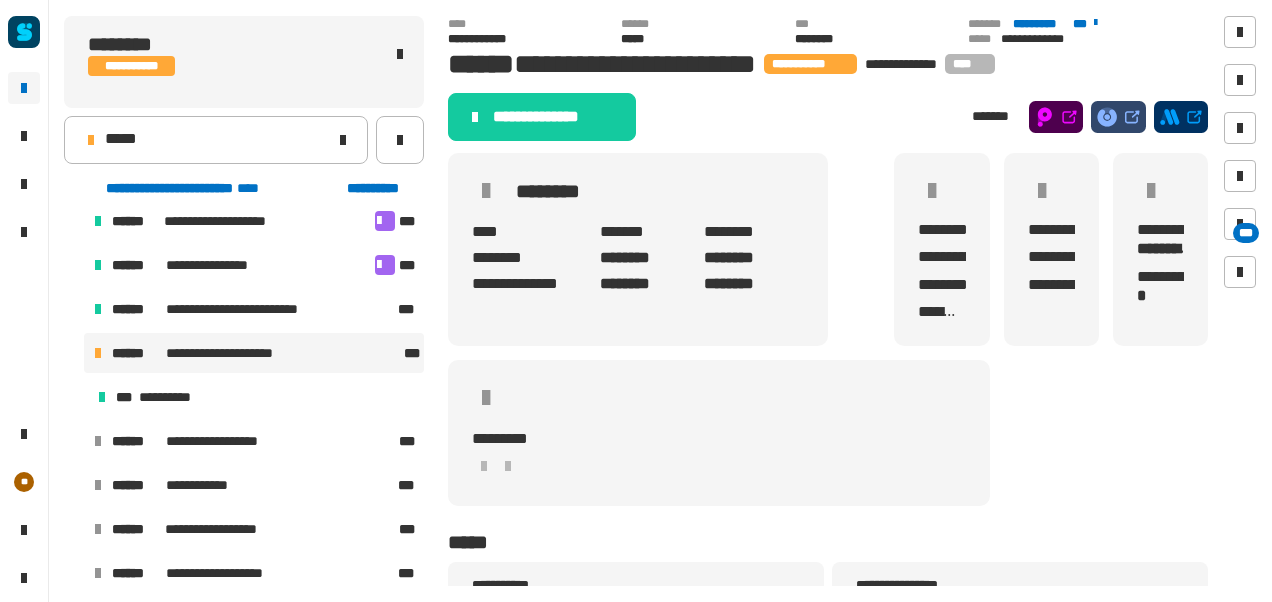 click on "**********" 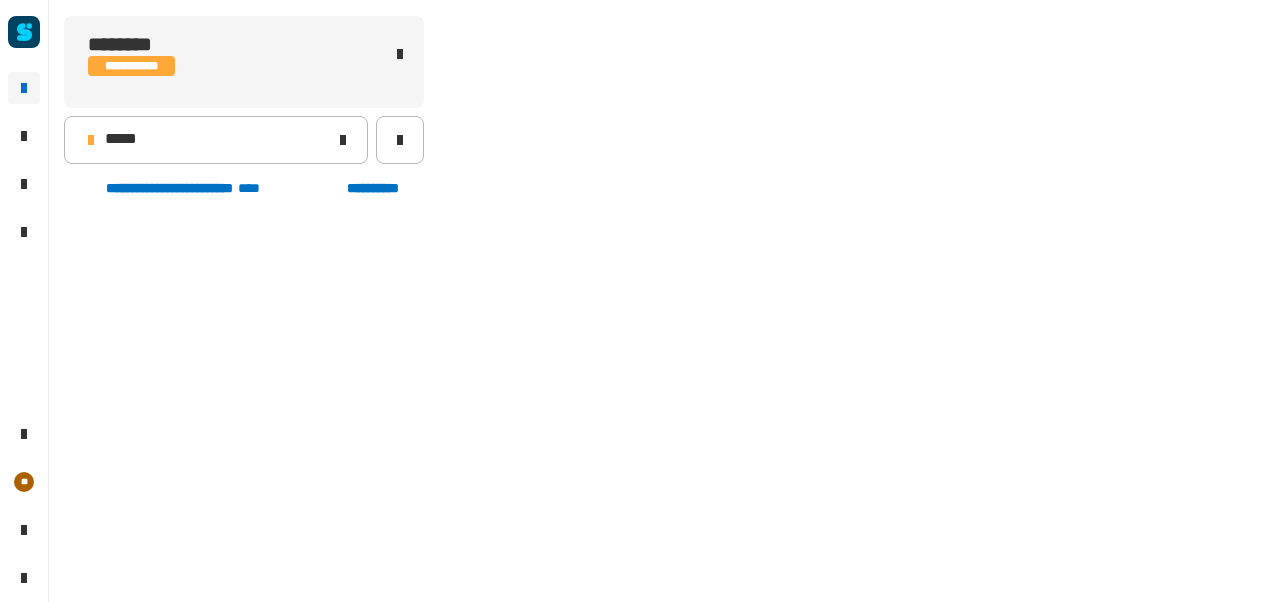 scroll, scrollTop: 363, scrollLeft: 0, axis: vertical 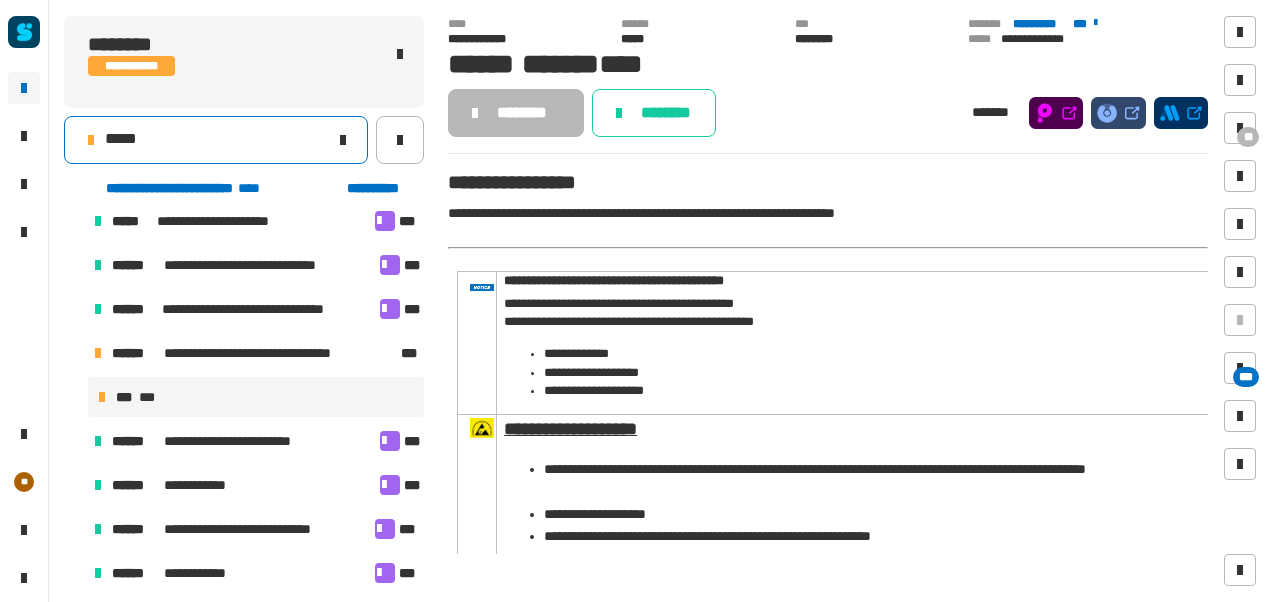 click on "*****" 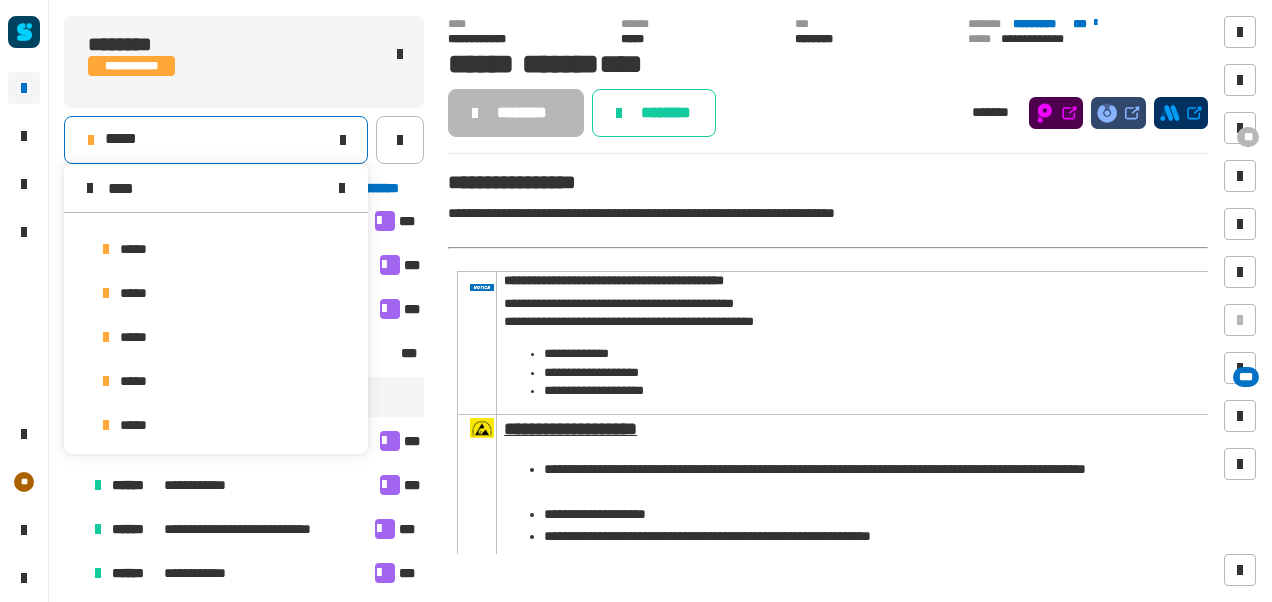 scroll, scrollTop: 0, scrollLeft: 0, axis: both 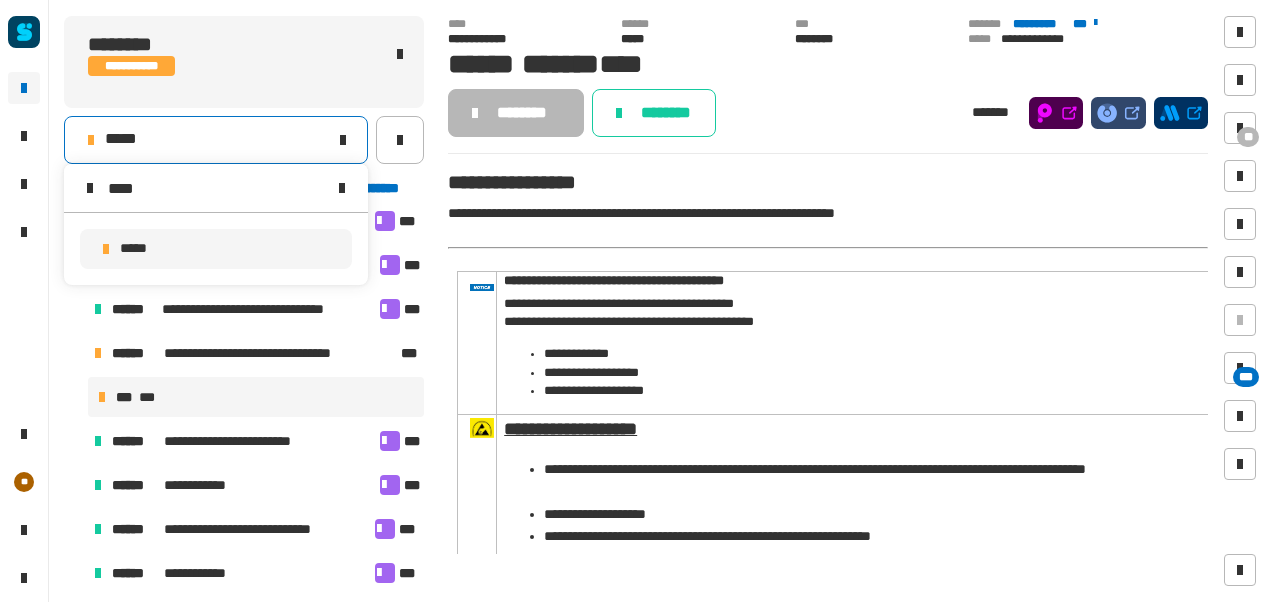 type on "****" 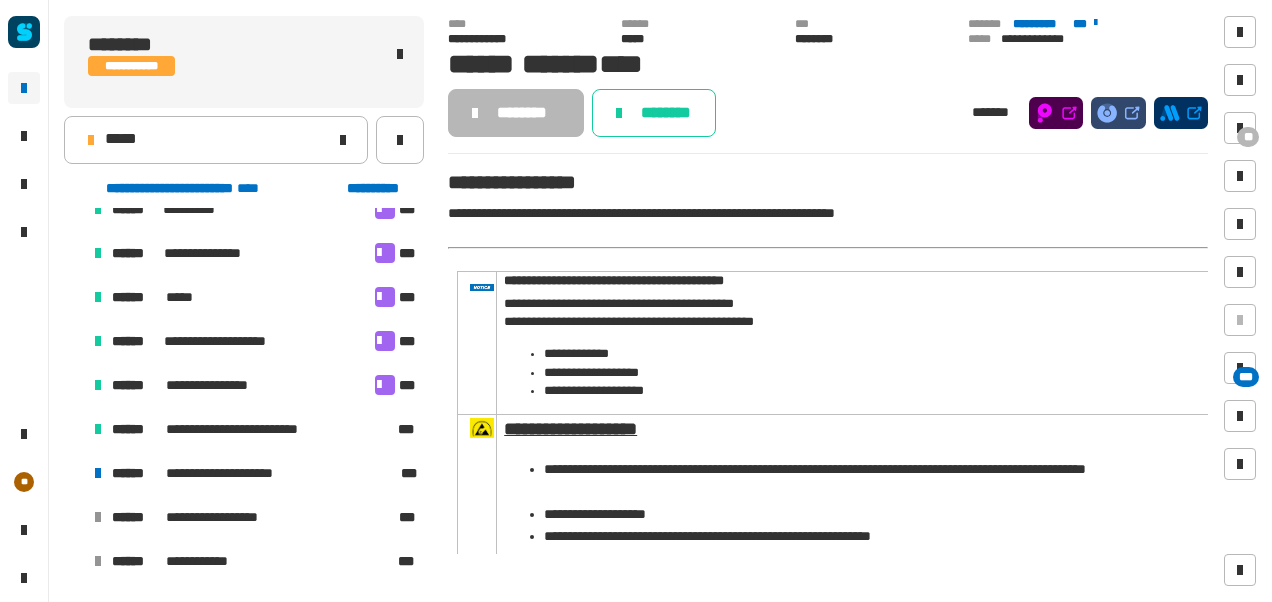 scroll, scrollTop: 773, scrollLeft: 0, axis: vertical 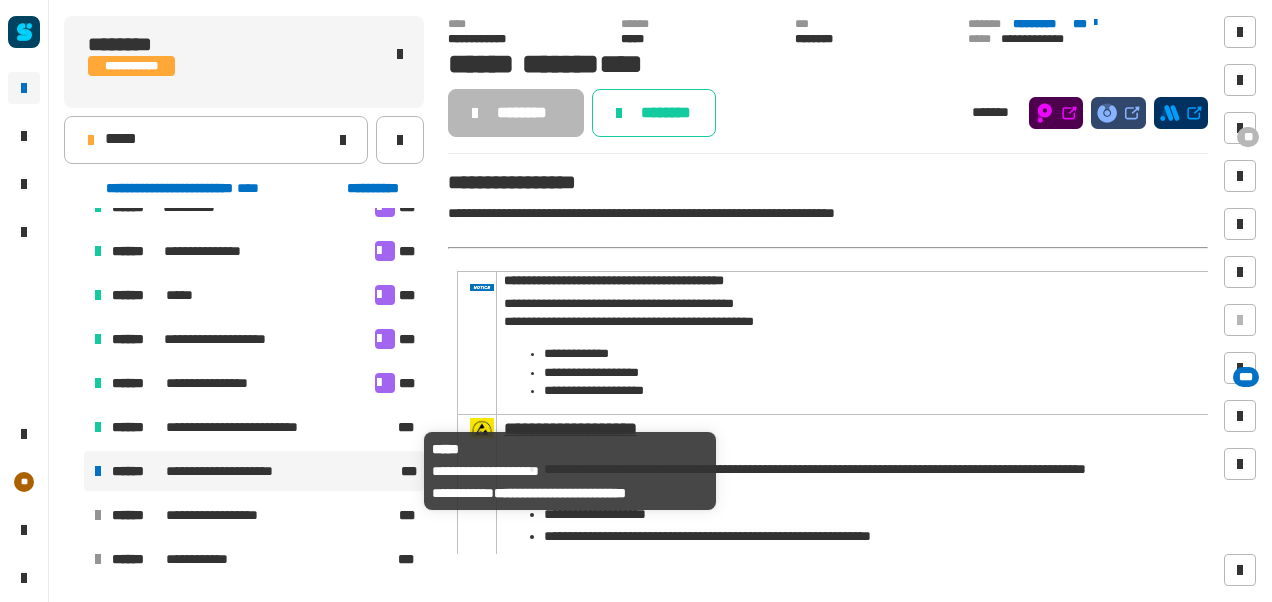 click on "**********" at bounding box center [254, 471] 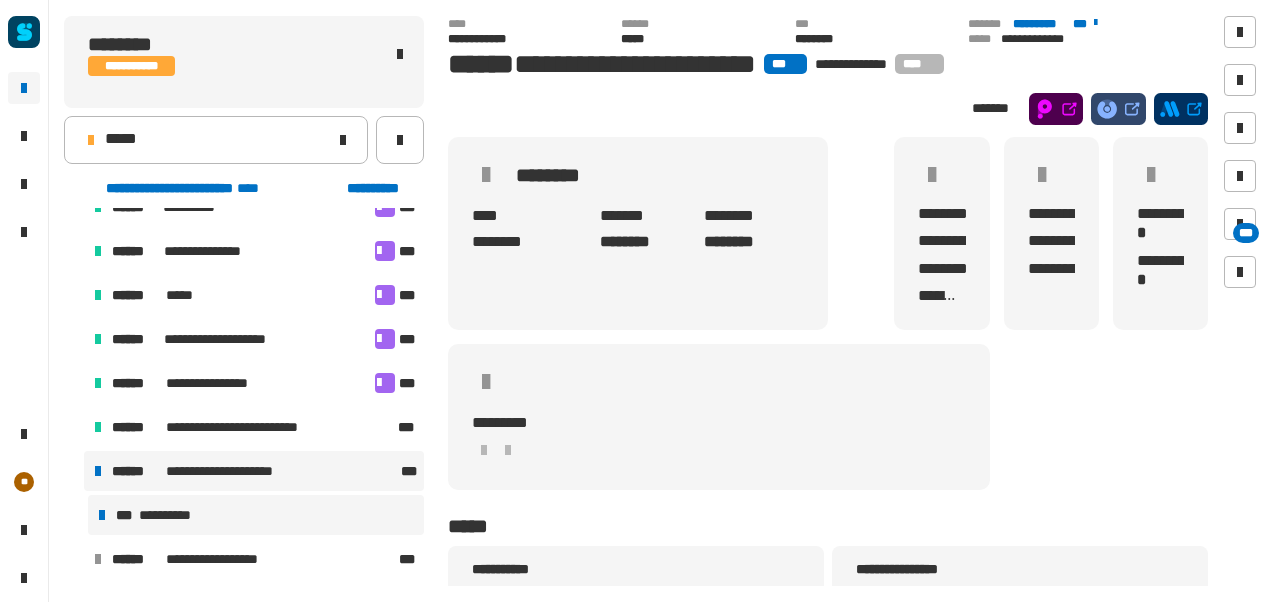 click on "**********" at bounding box center [256, 515] 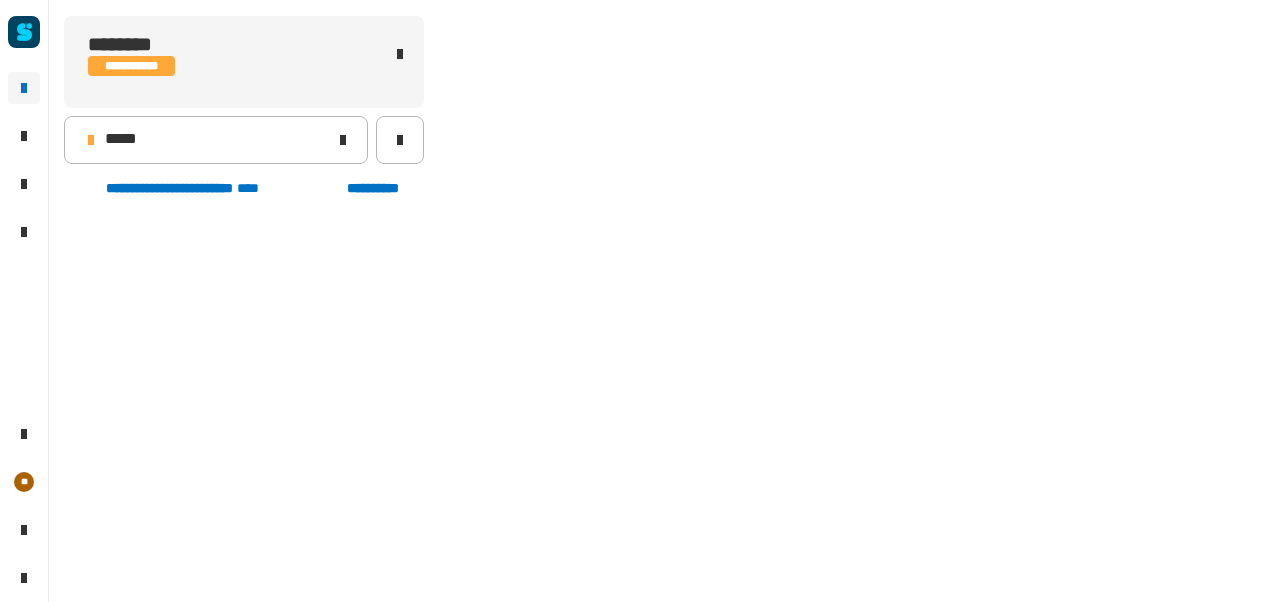 scroll, scrollTop: 891, scrollLeft: 0, axis: vertical 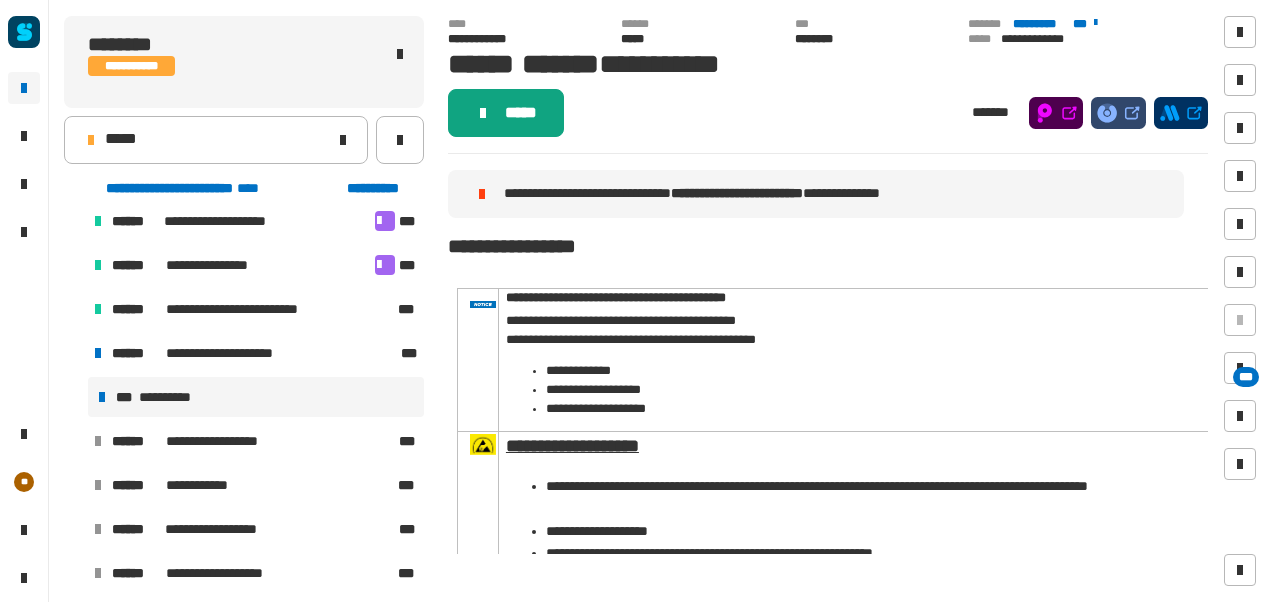 click on "*****" 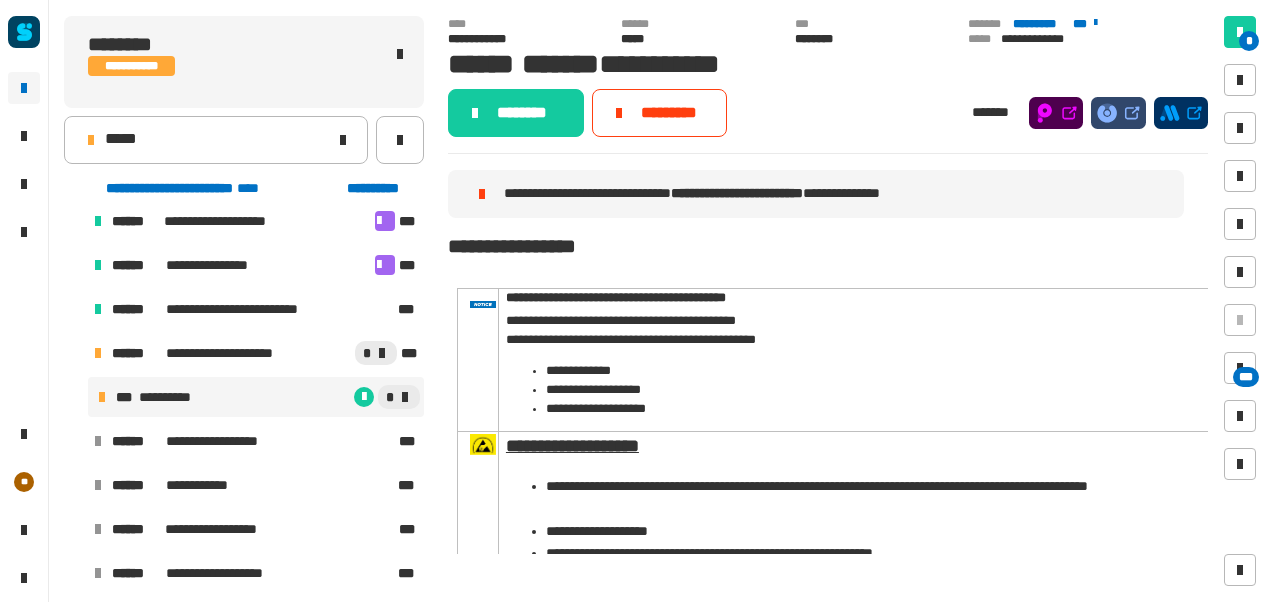 click on "********" 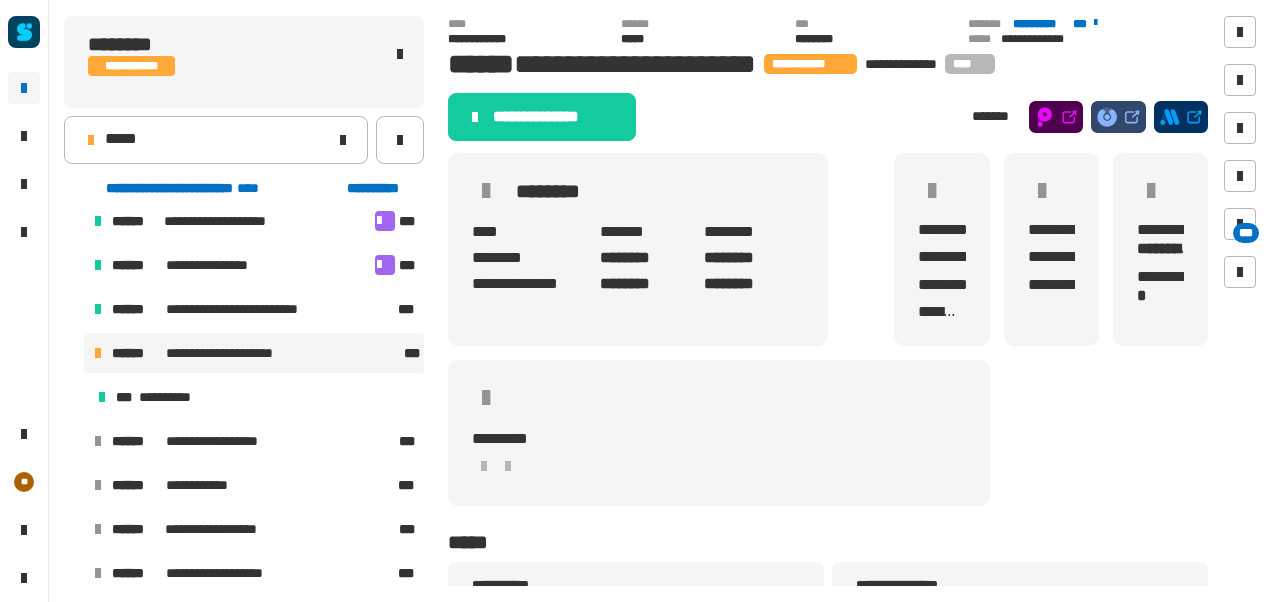 click on "**********" 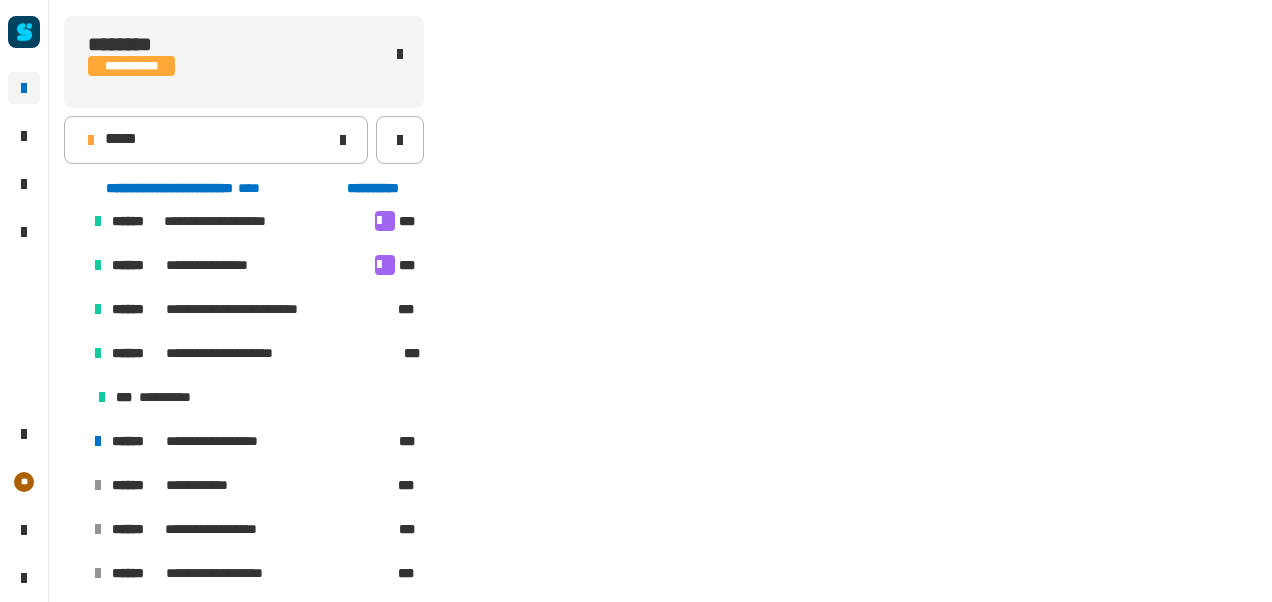 scroll, scrollTop: 363, scrollLeft: 0, axis: vertical 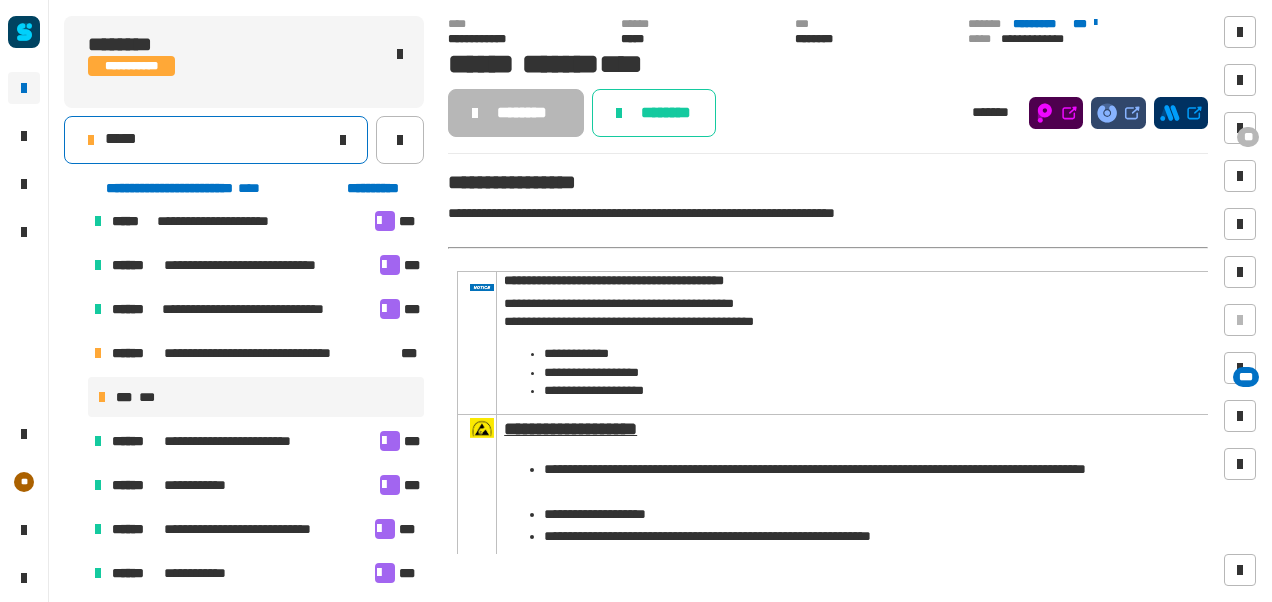 click on "*****" 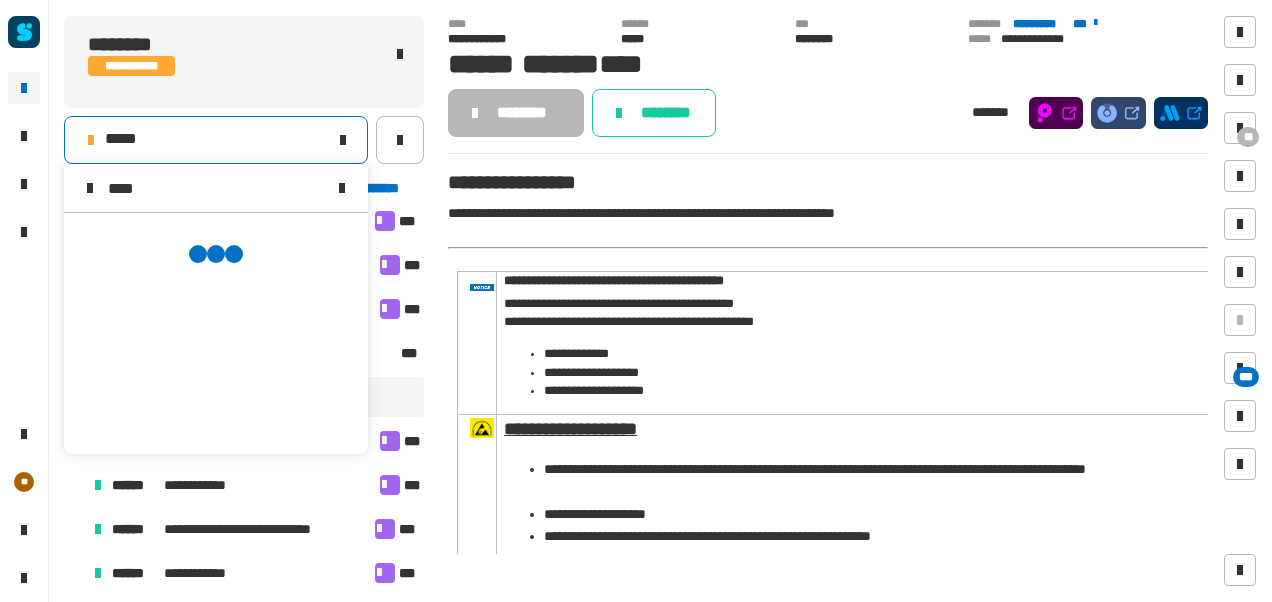scroll, scrollTop: 0, scrollLeft: 0, axis: both 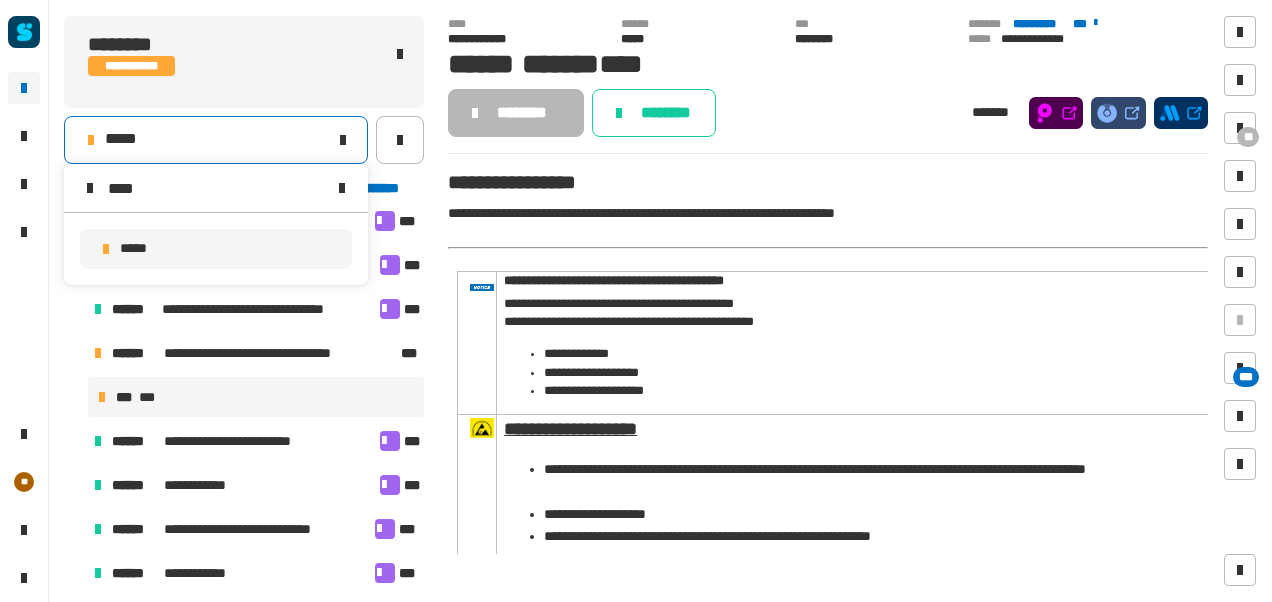 type on "****" 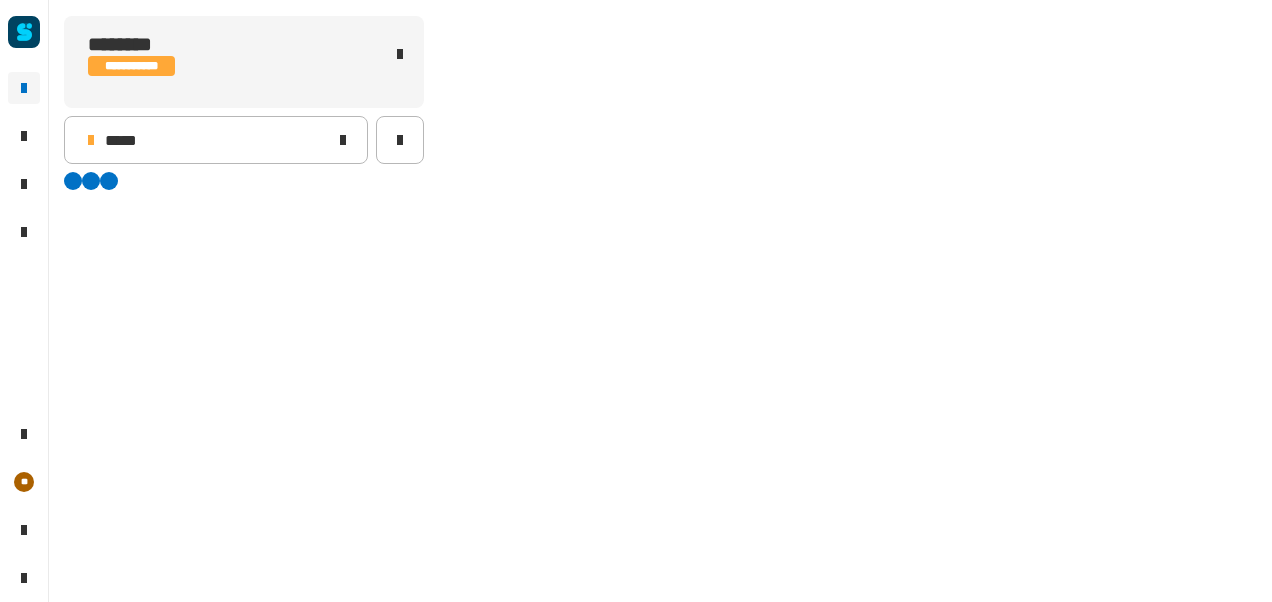 scroll, scrollTop: 0, scrollLeft: 0, axis: both 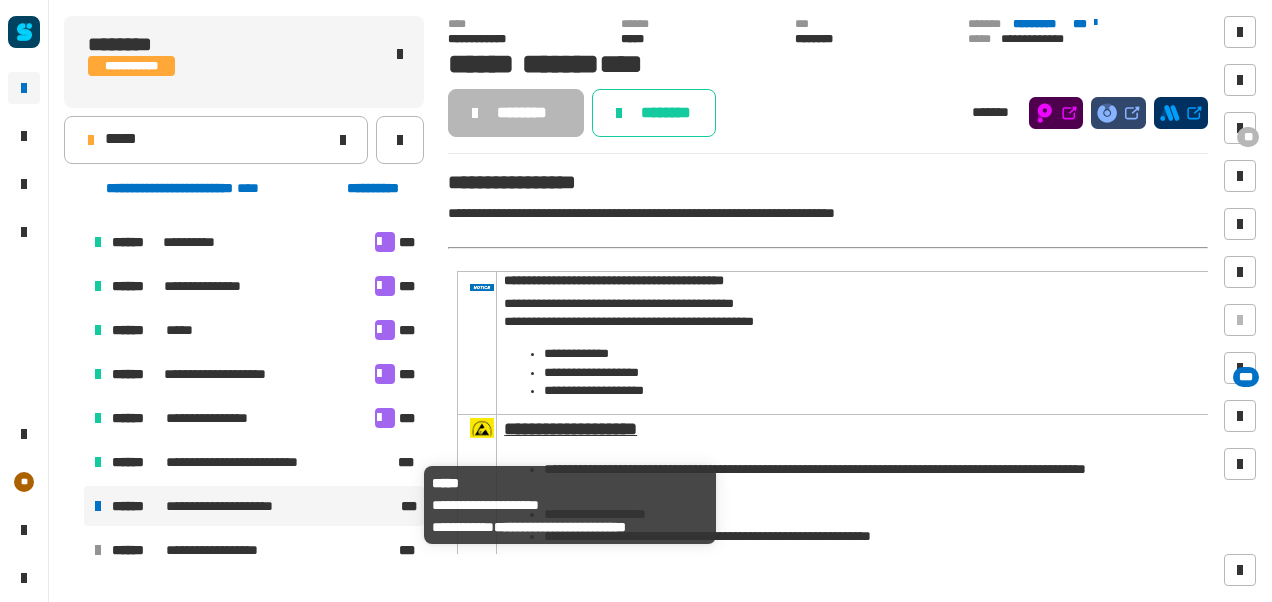 click on "**********" at bounding box center [254, 506] 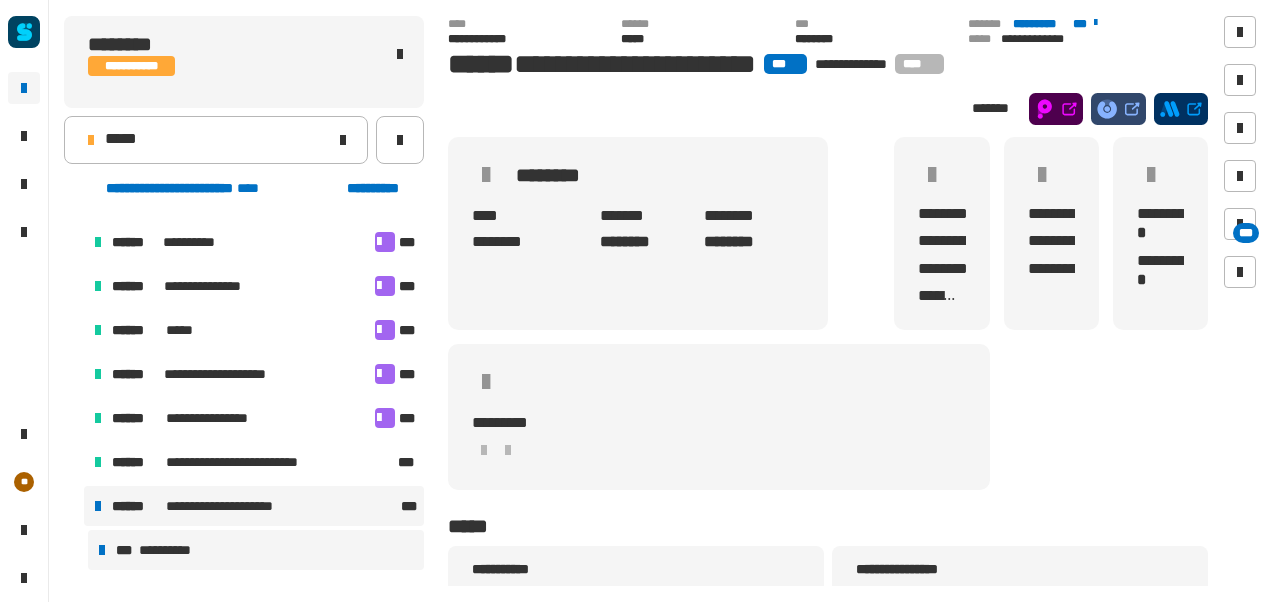 click on "**********" at bounding box center [256, 550] 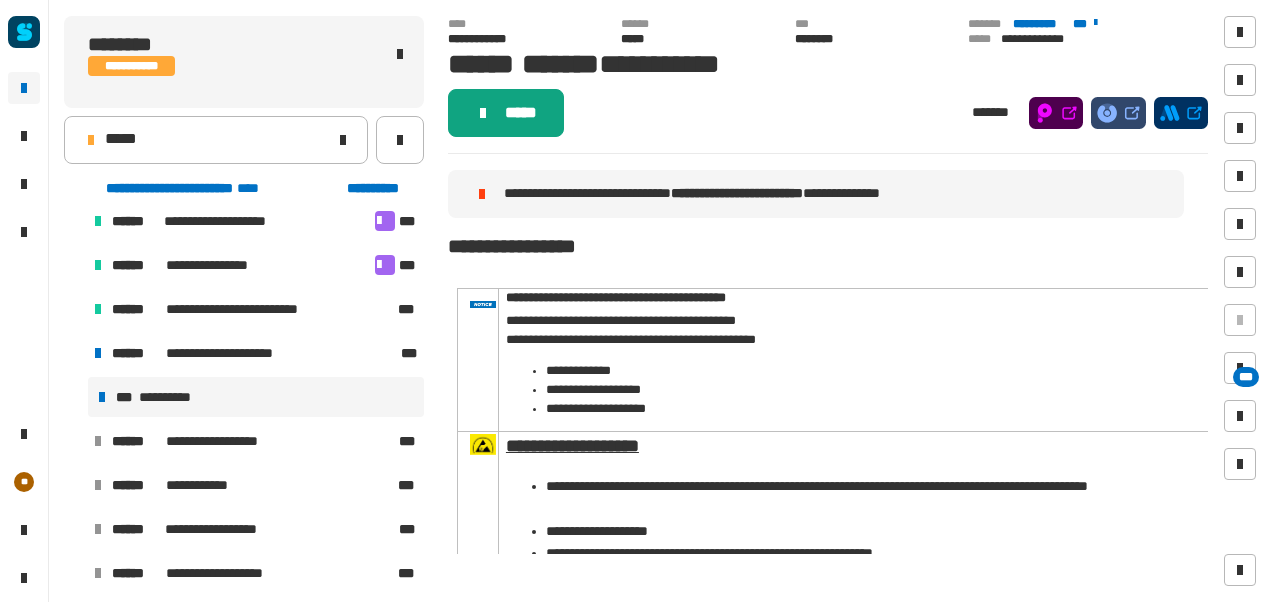 click on "*****" 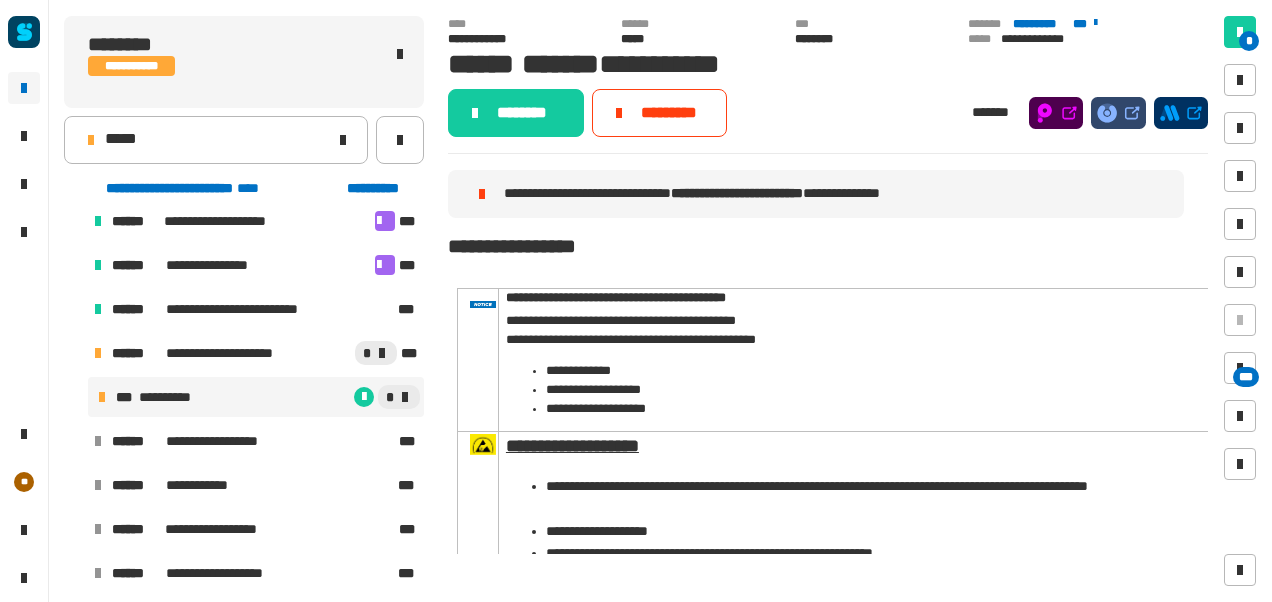 click on "********" 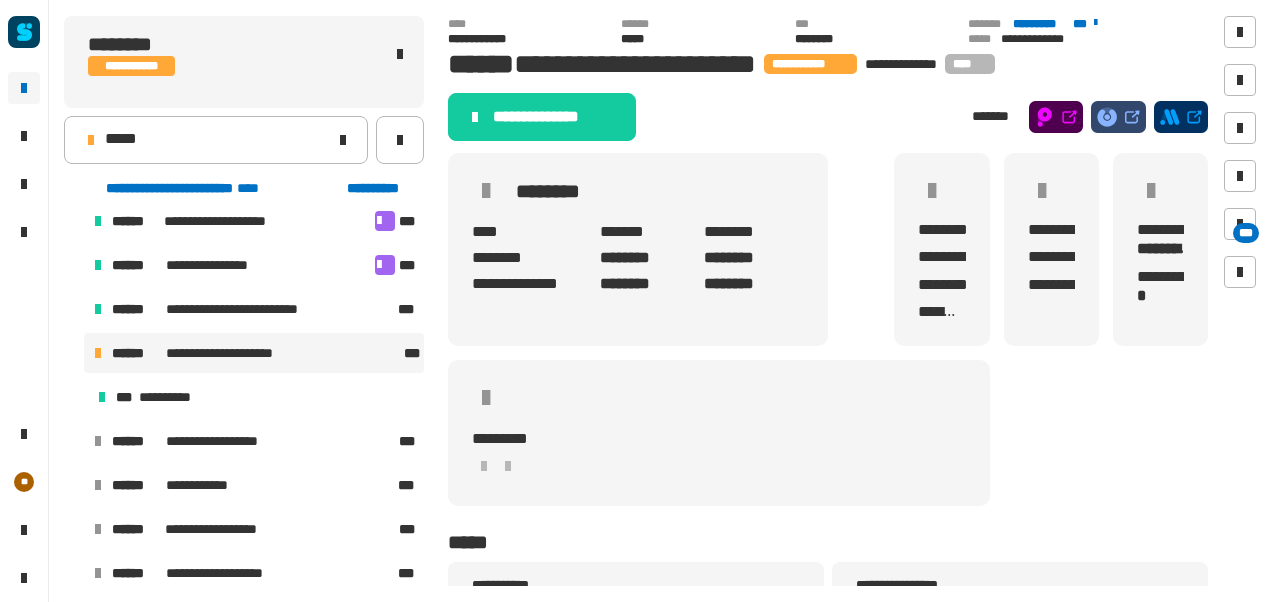 click on "**********" 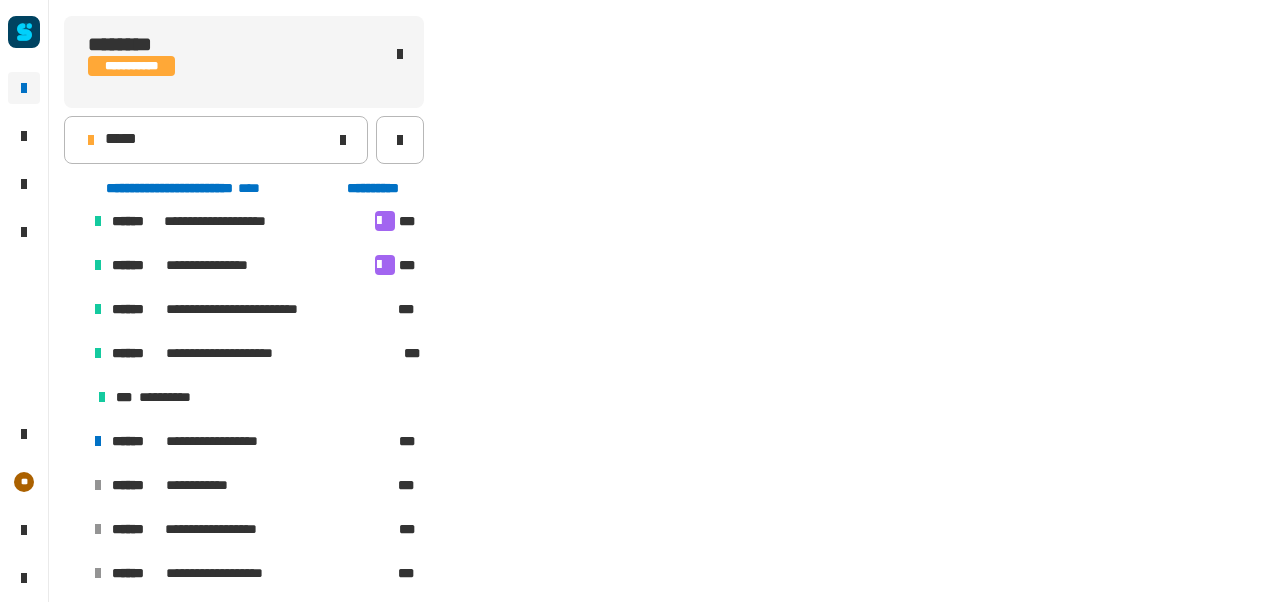scroll, scrollTop: 363, scrollLeft: 0, axis: vertical 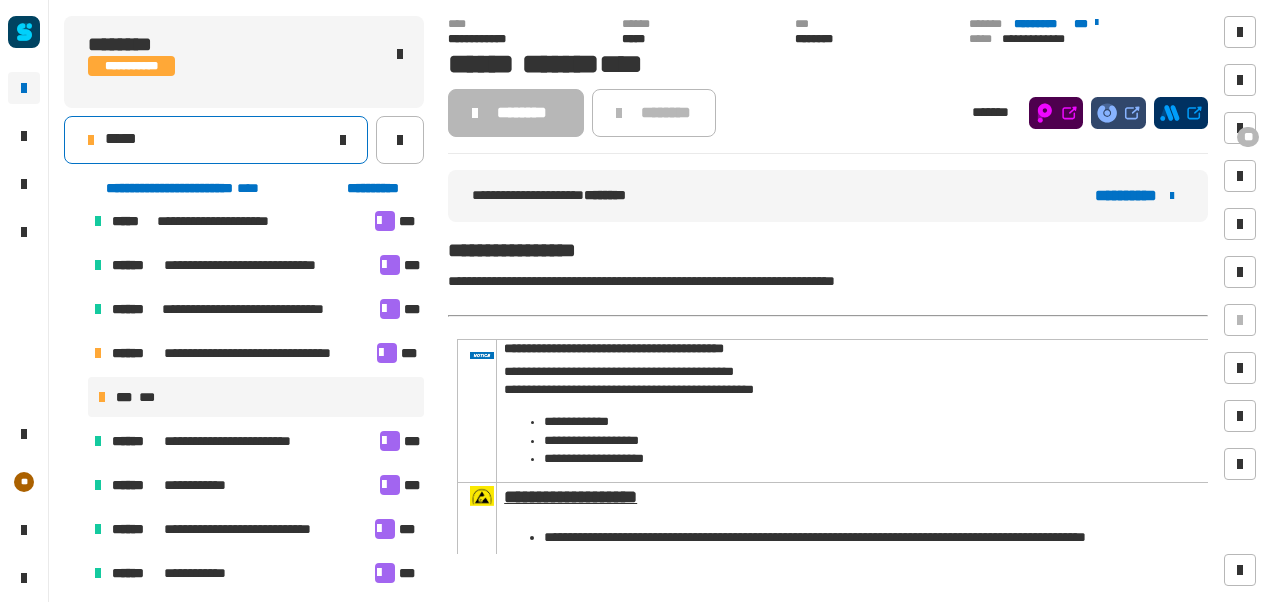 click on "*****" 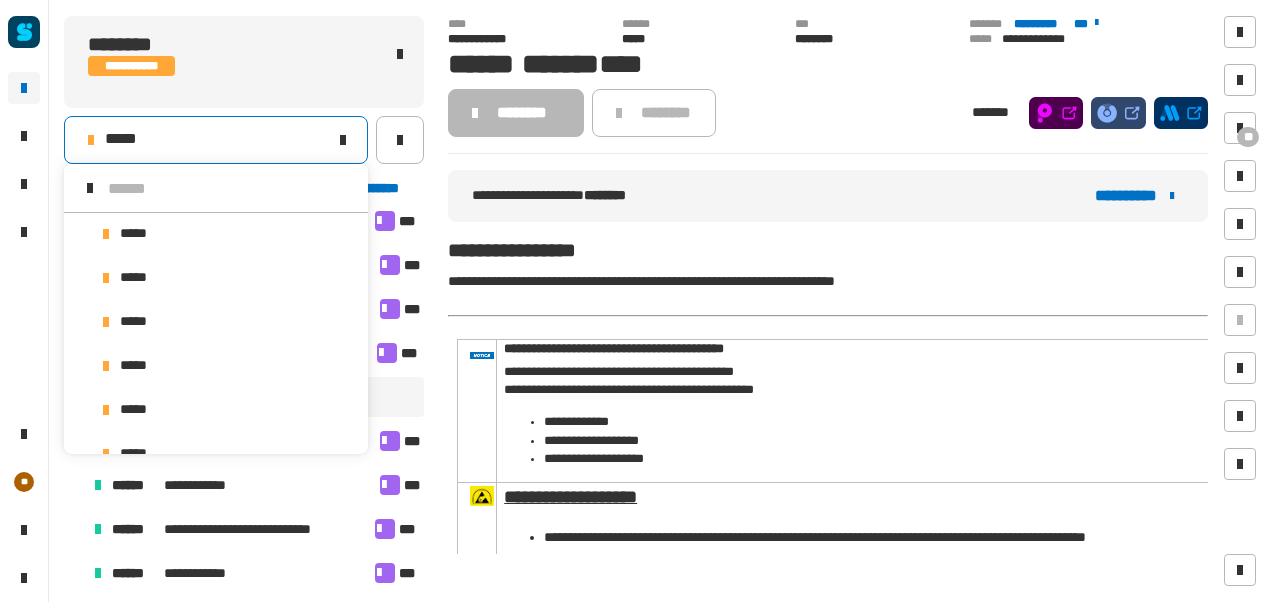scroll, scrollTop: 16, scrollLeft: 0, axis: vertical 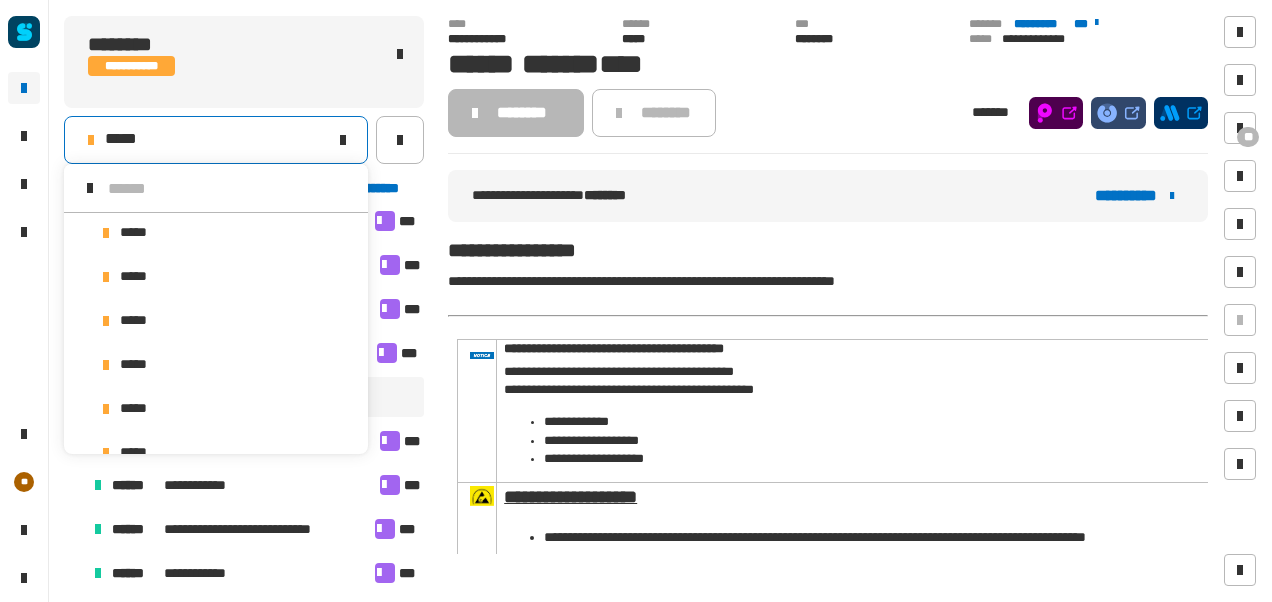 click at bounding box center (230, 188) 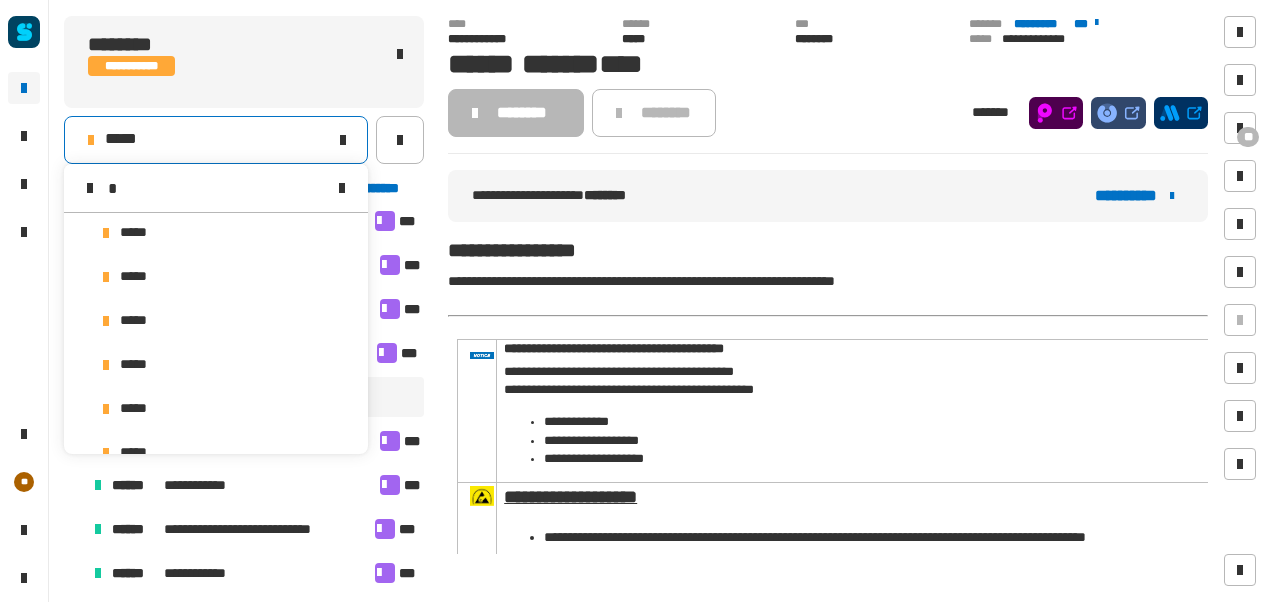scroll, scrollTop: 0, scrollLeft: 0, axis: both 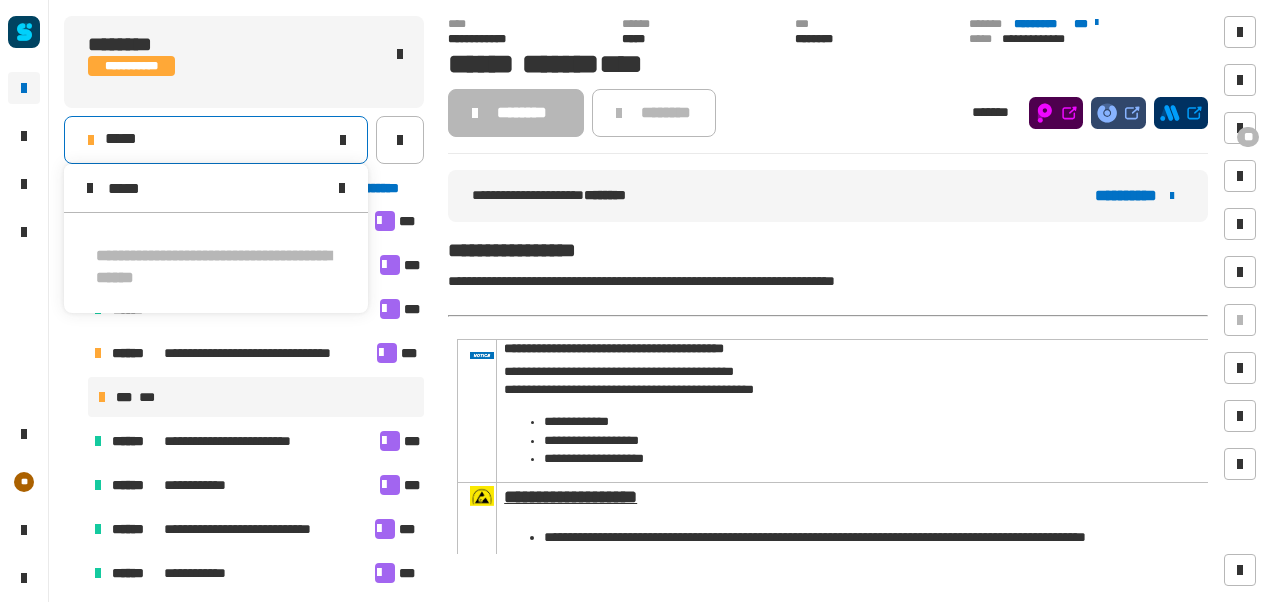 type on "*****" 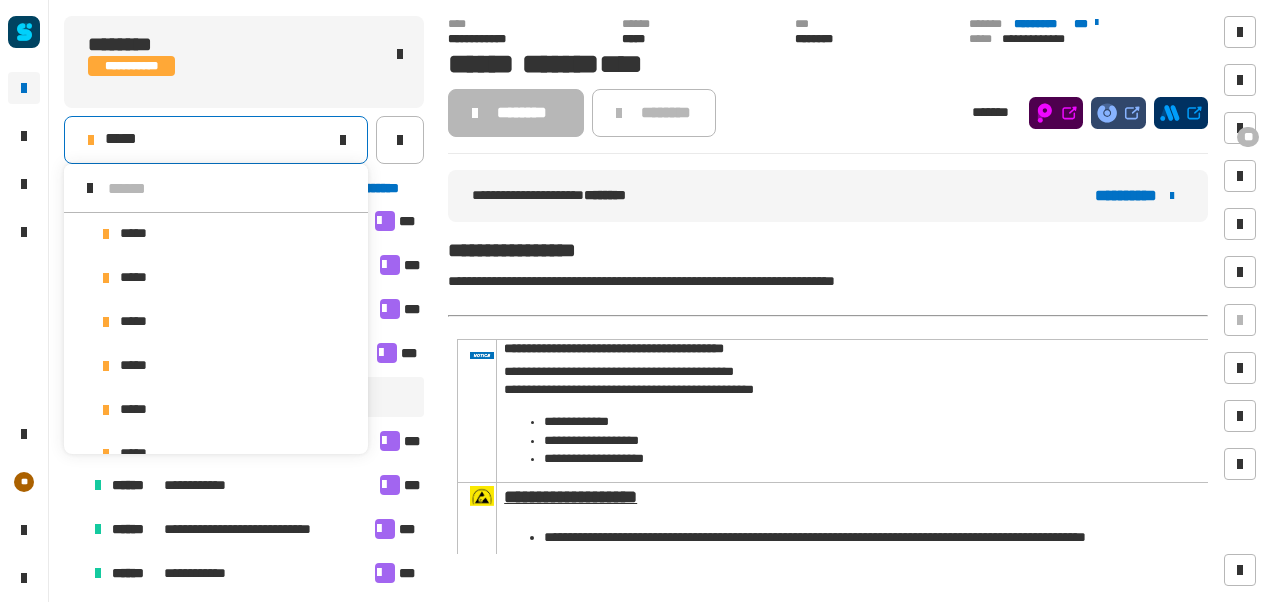 scroll, scrollTop: 16, scrollLeft: 0, axis: vertical 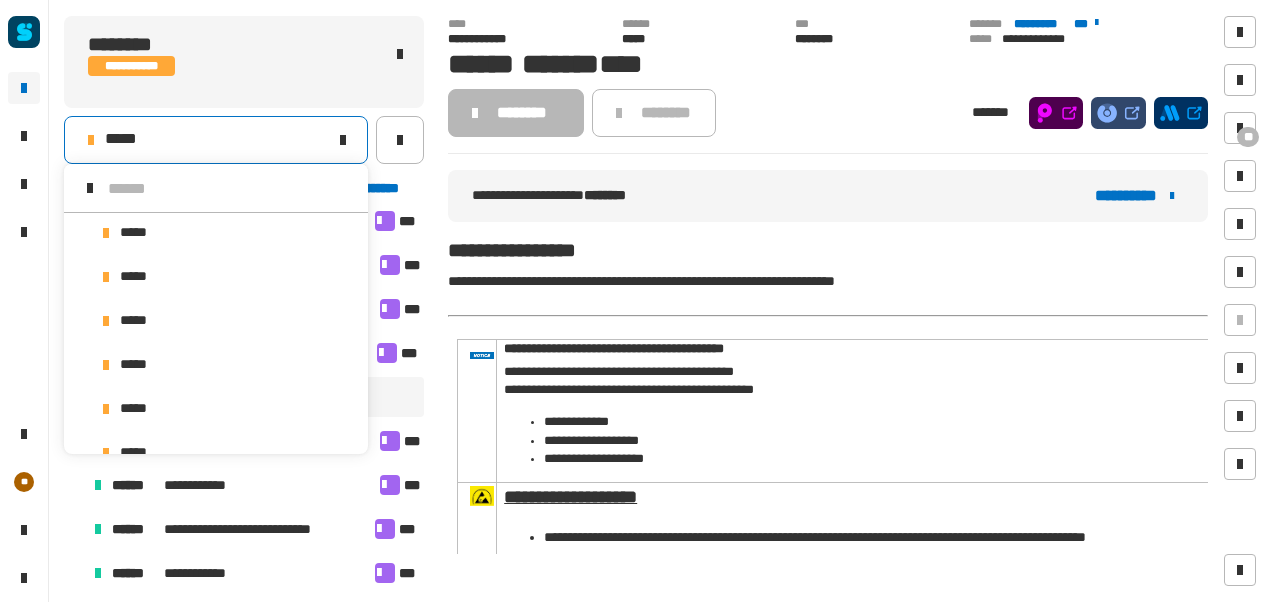 click at bounding box center (230, 188) 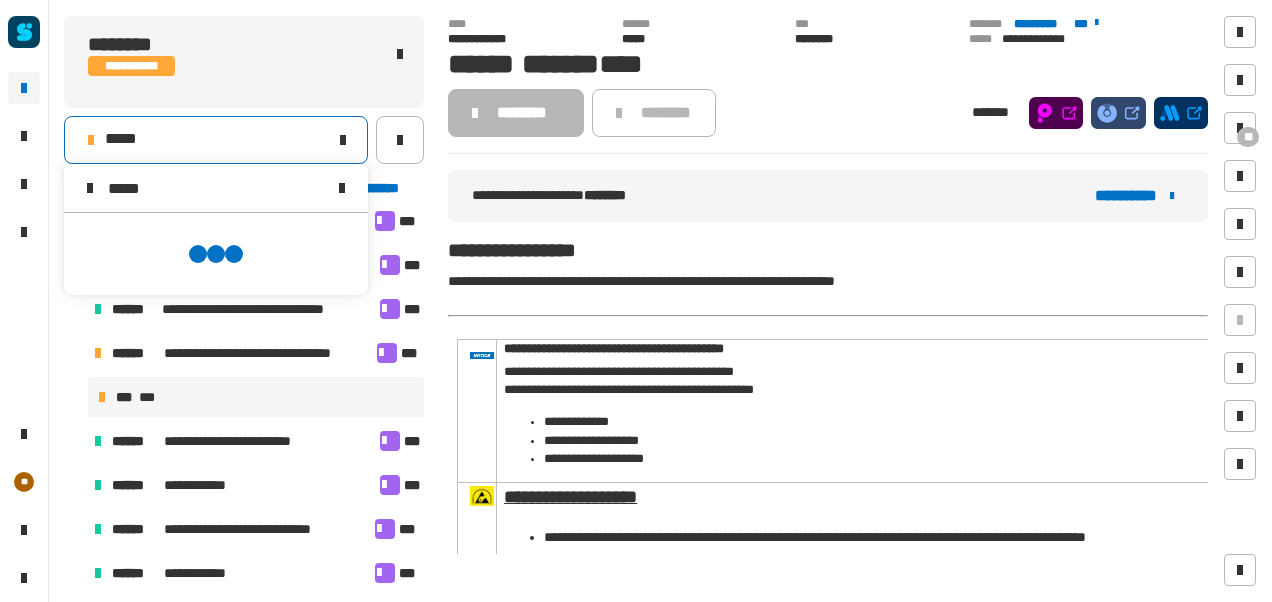scroll, scrollTop: 0, scrollLeft: 0, axis: both 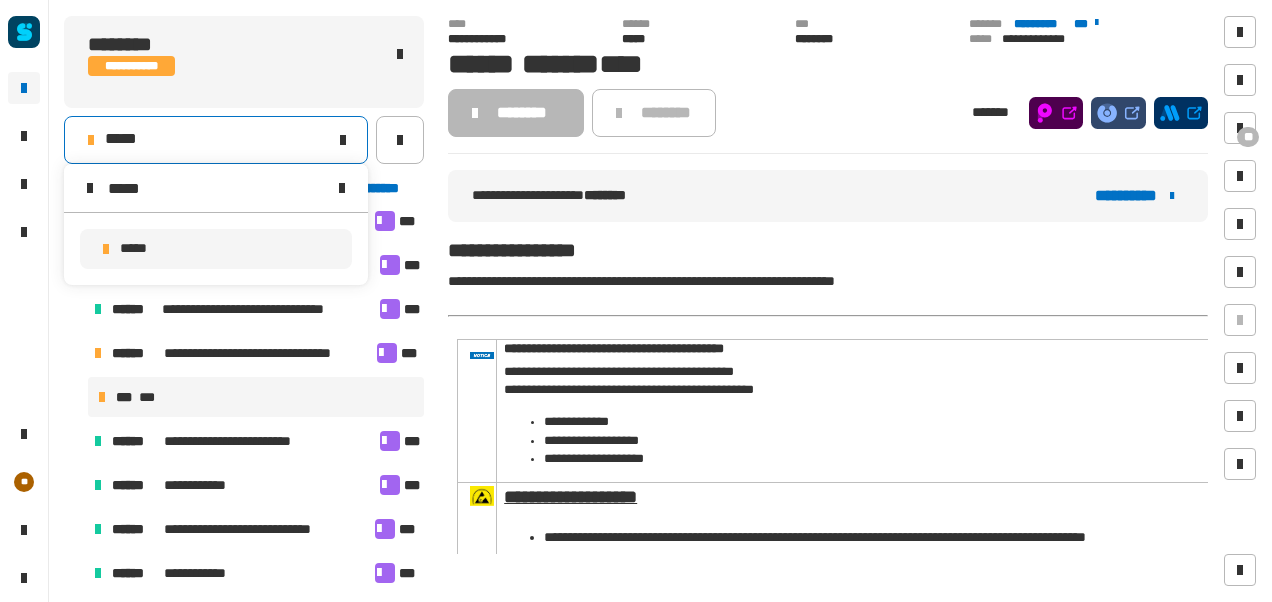 type on "*****" 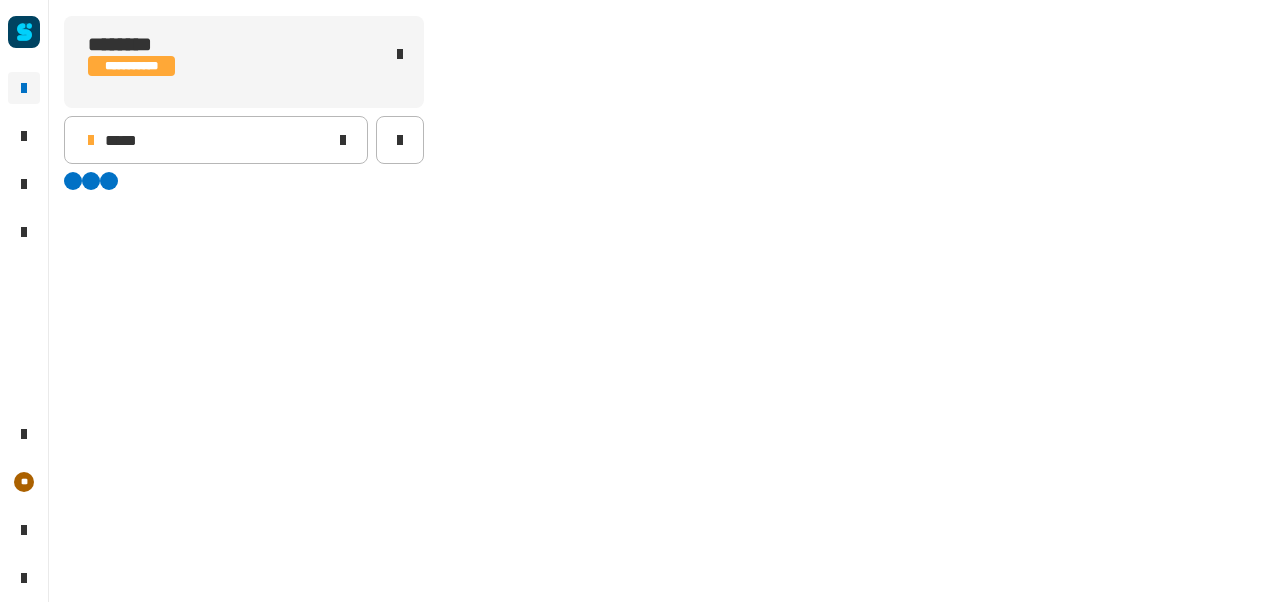 scroll, scrollTop: 0, scrollLeft: 0, axis: both 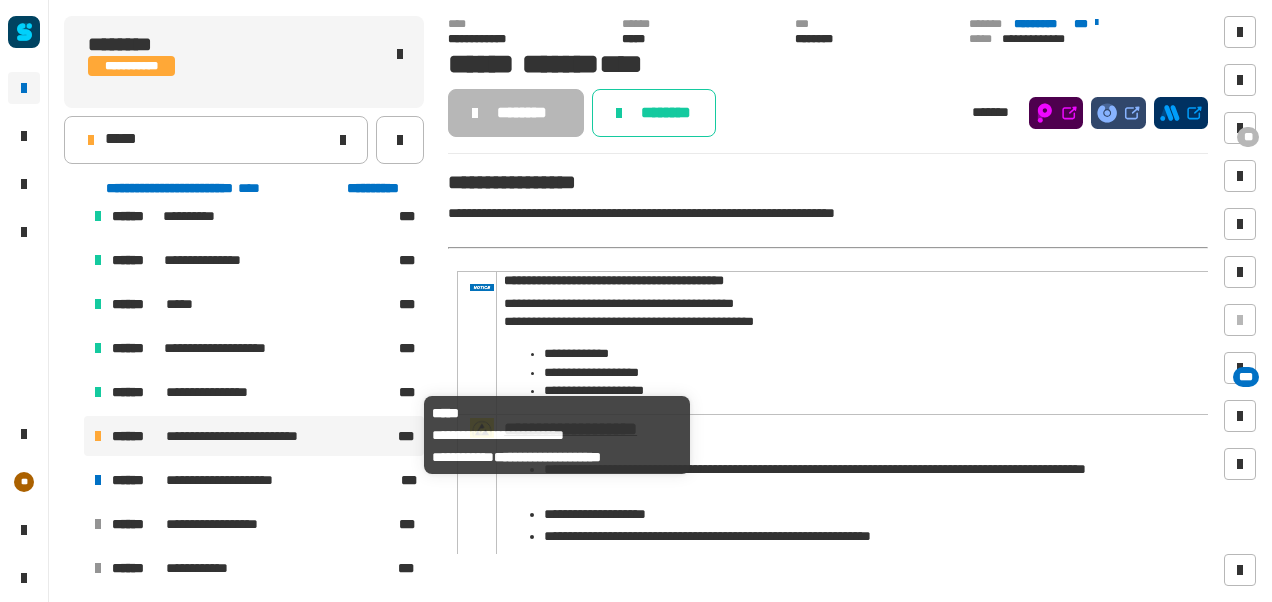click on "**********" at bounding box center [250, 436] 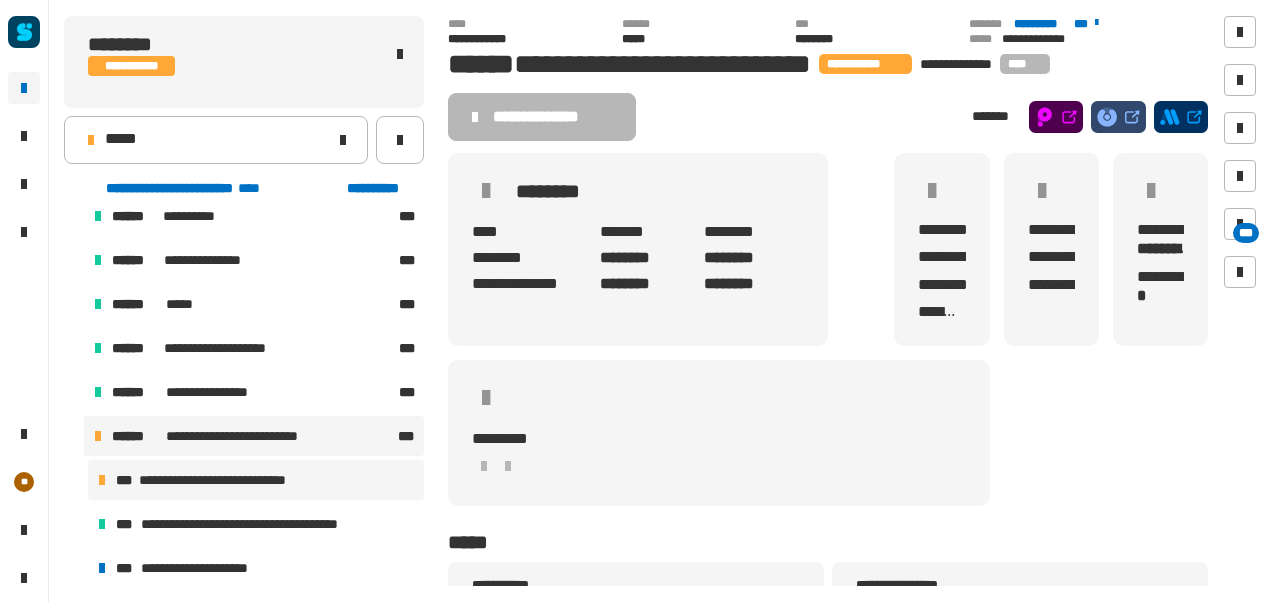 click on "**********" at bounding box center [227, 480] 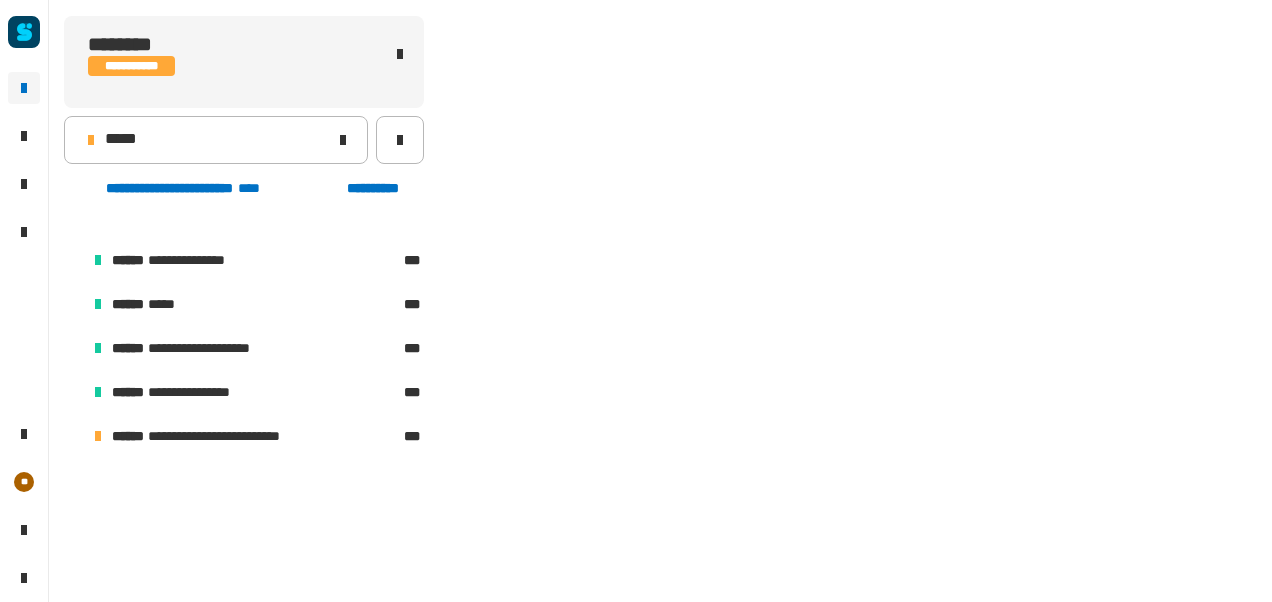 scroll, scrollTop: 847, scrollLeft: 0, axis: vertical 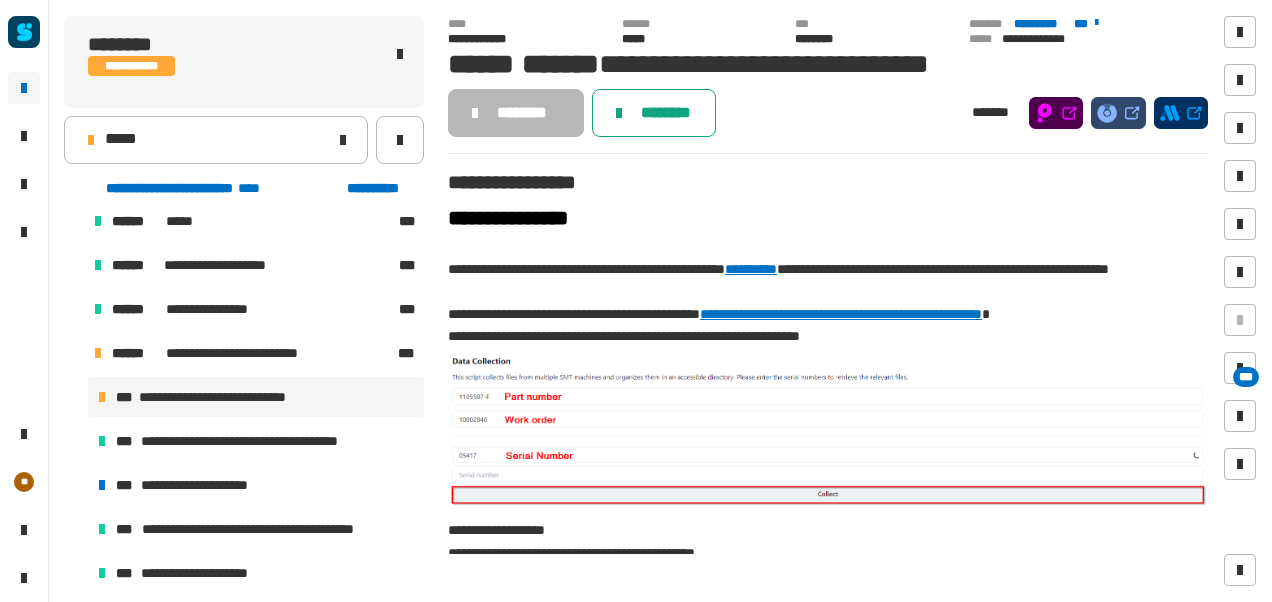 click on "********" 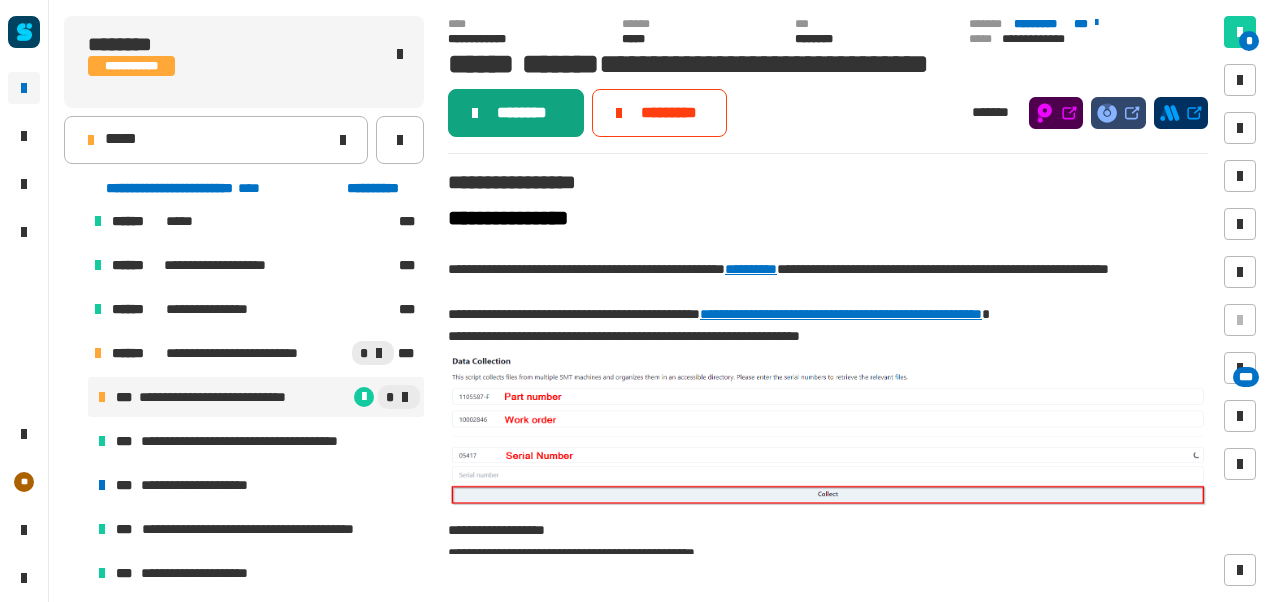 click on "********" 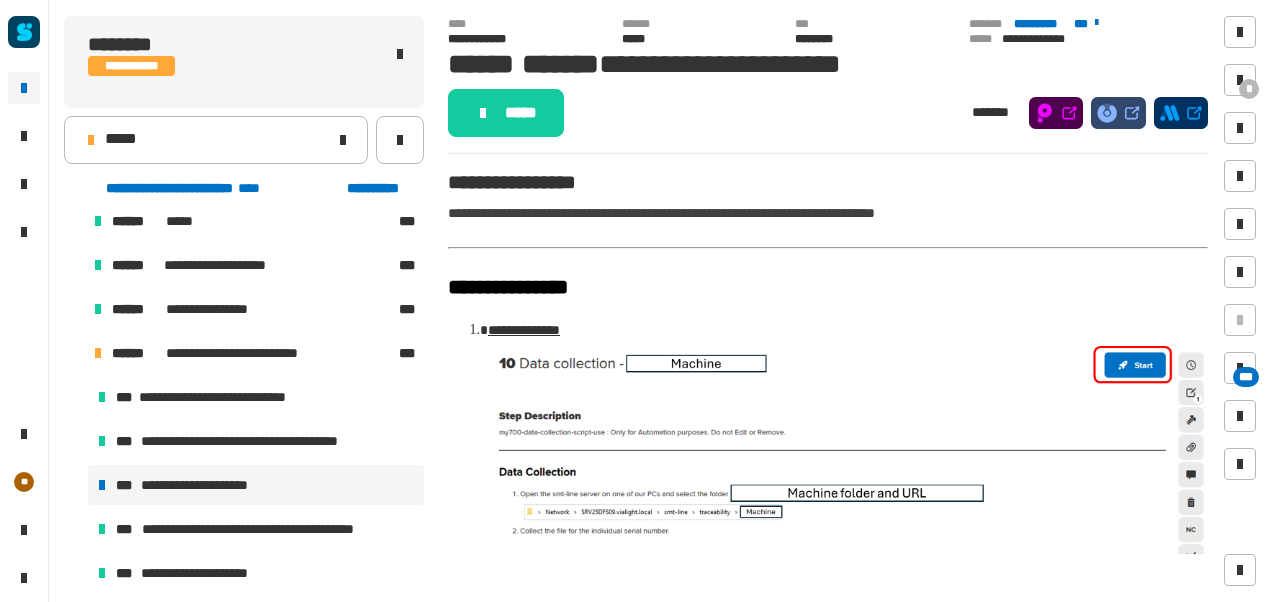 click on "*****" 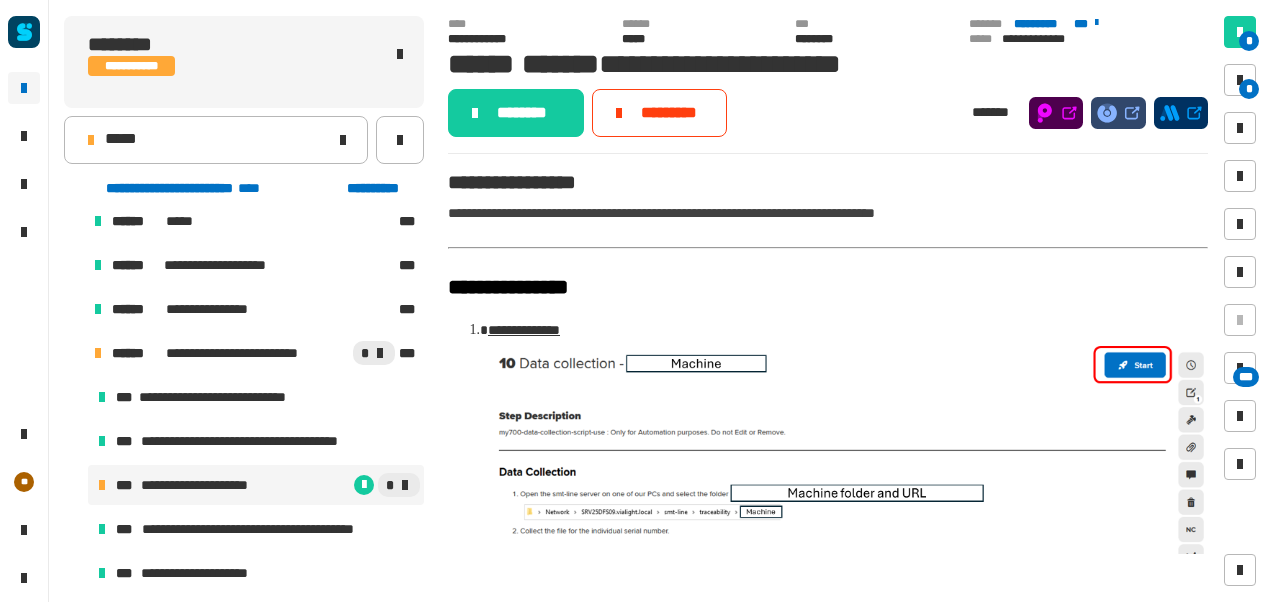 click on "********" 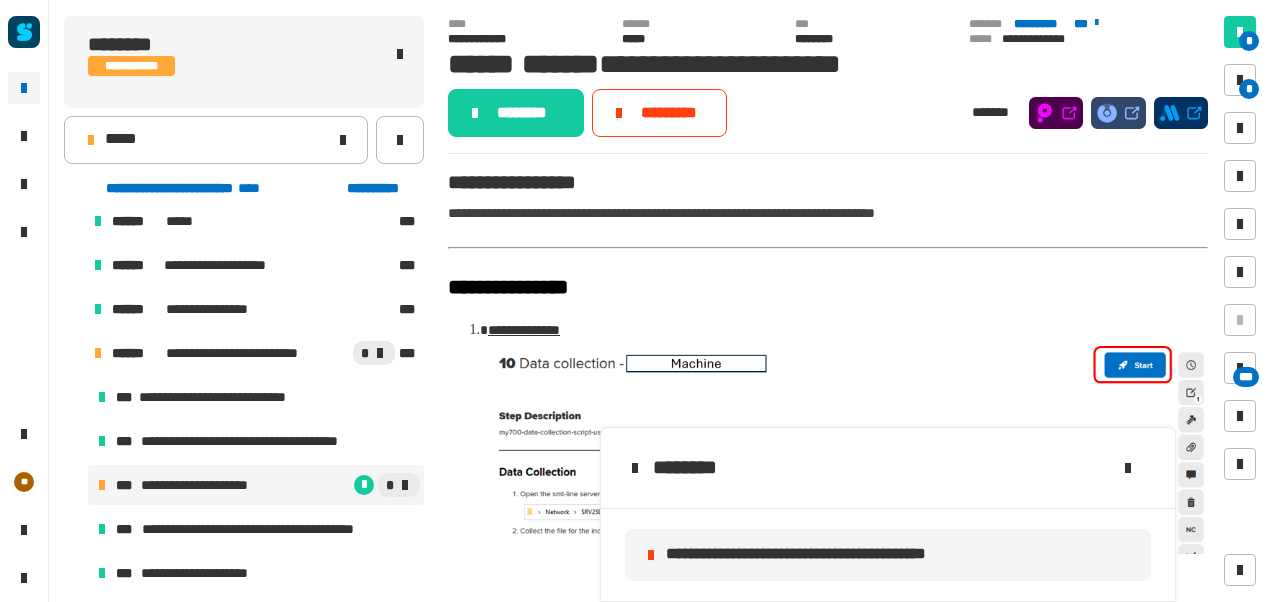 click on "**********" 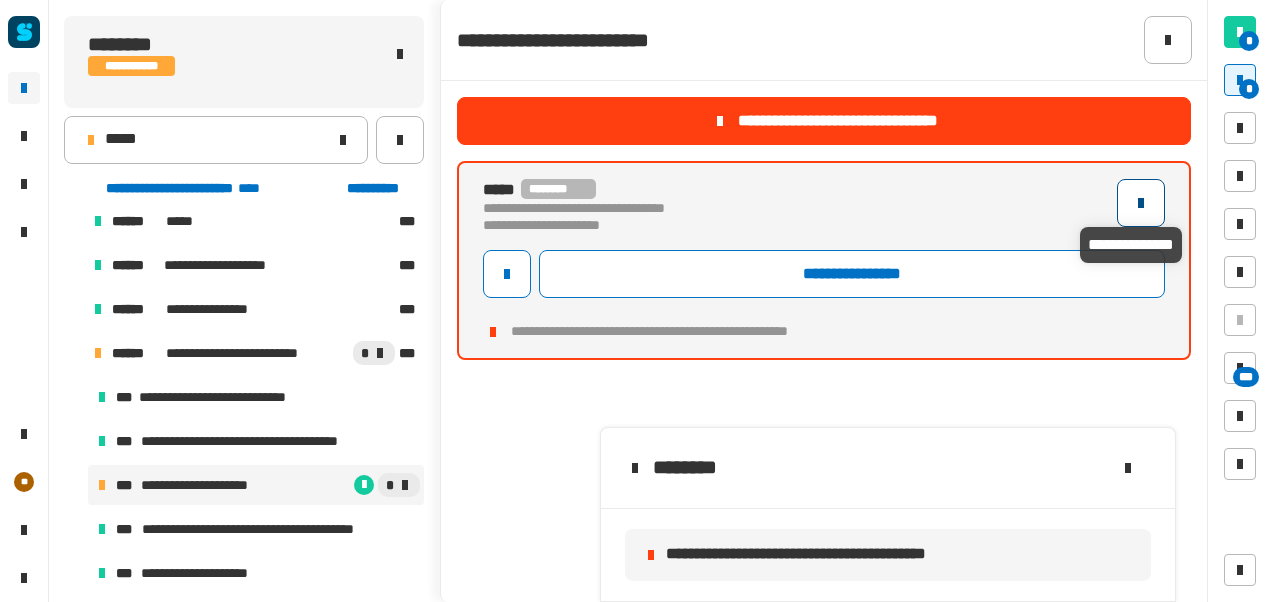click 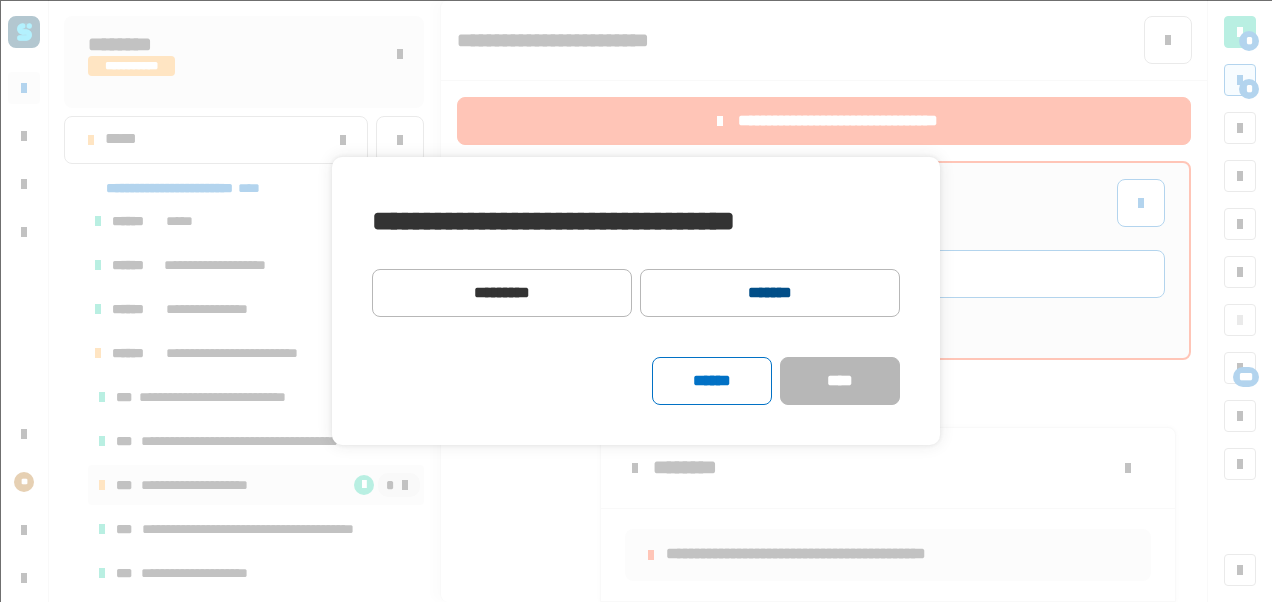 click on "*******" 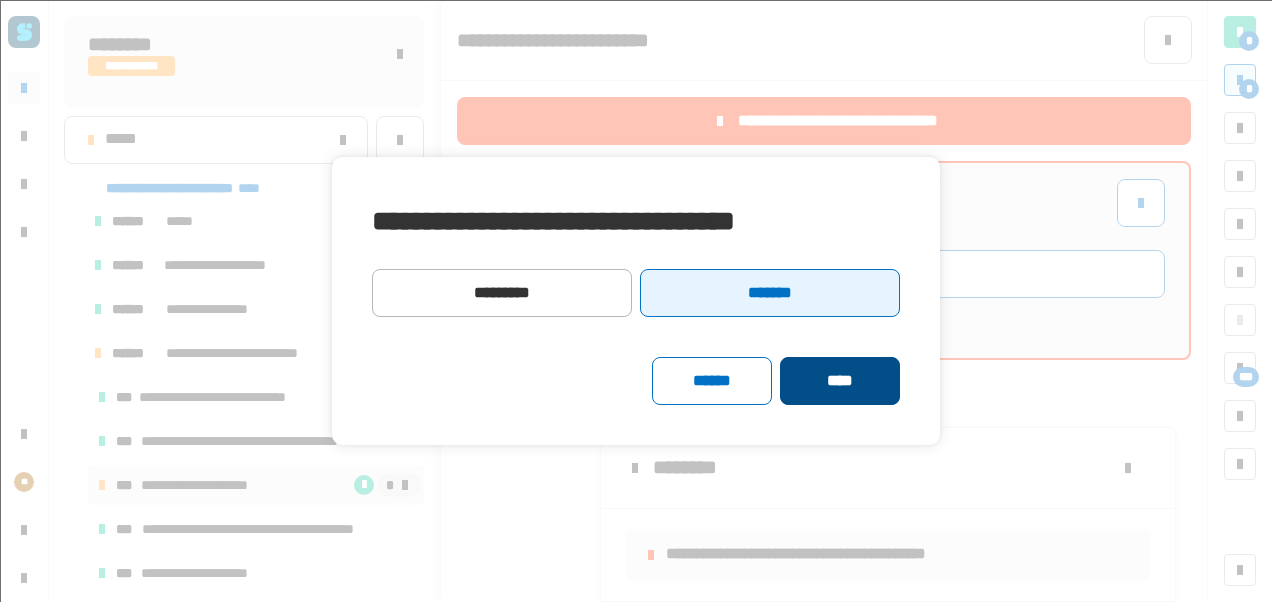 click on "****" 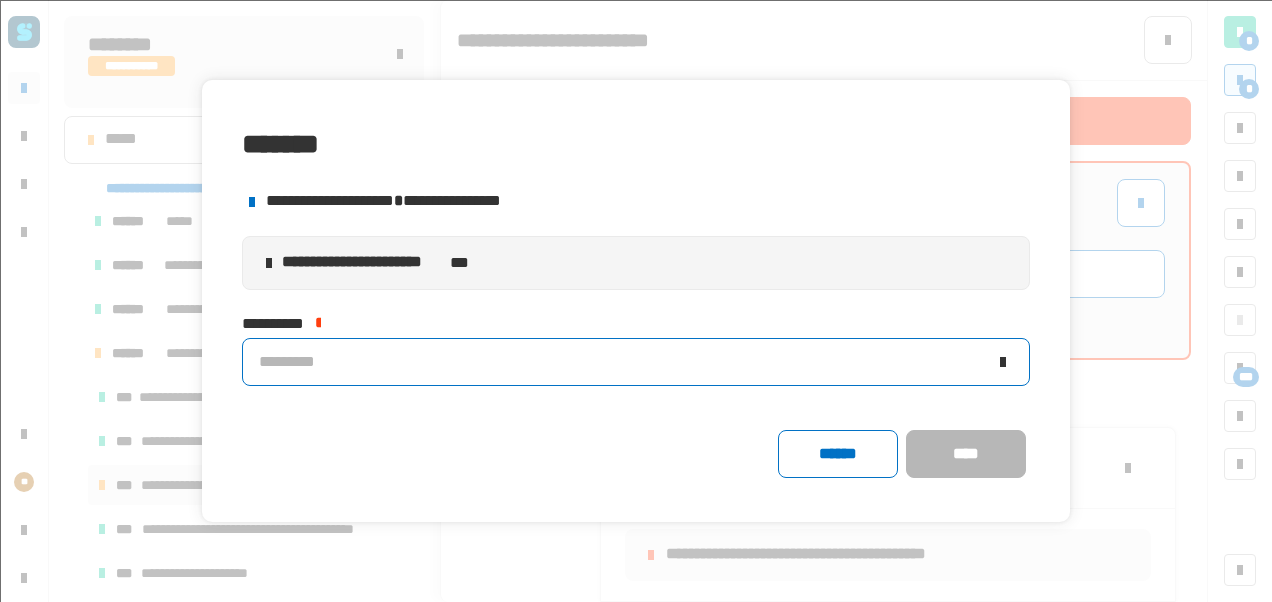 click on "*********" 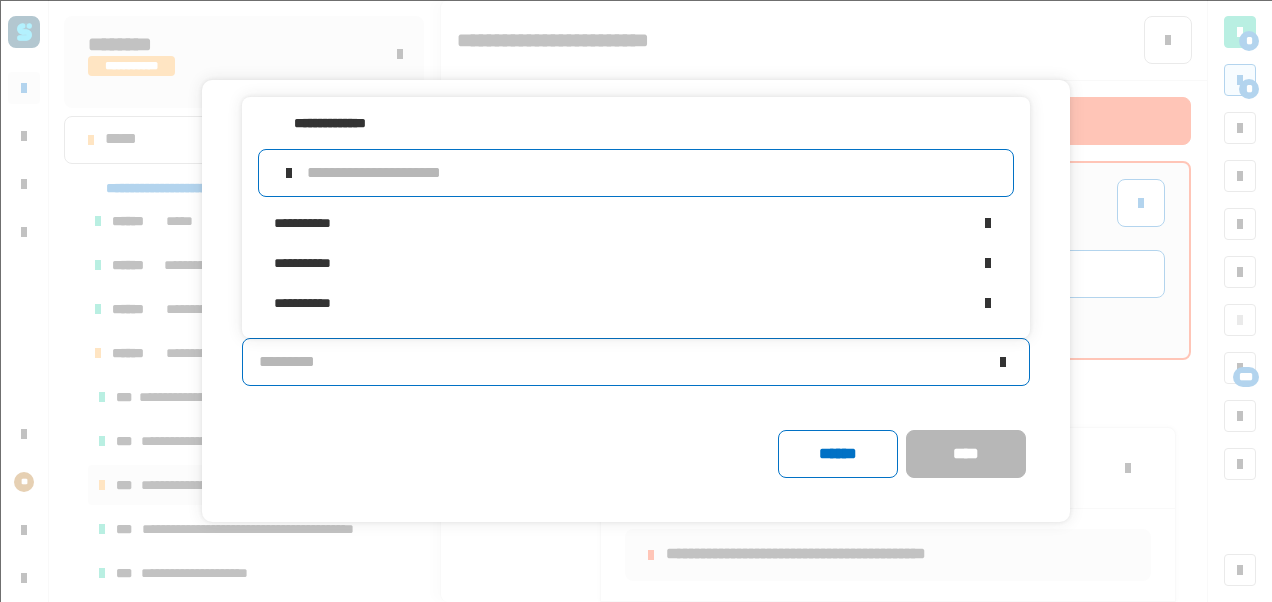click at bounding box center [652, 173] 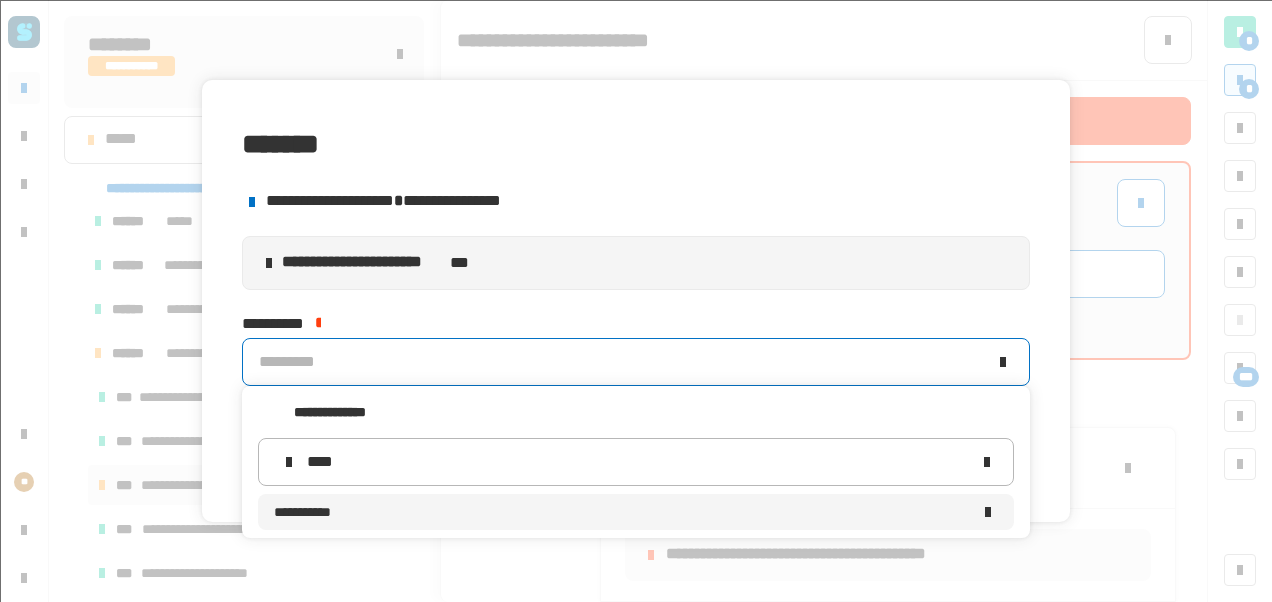 click on "**********" at bounding box center (622, 512) 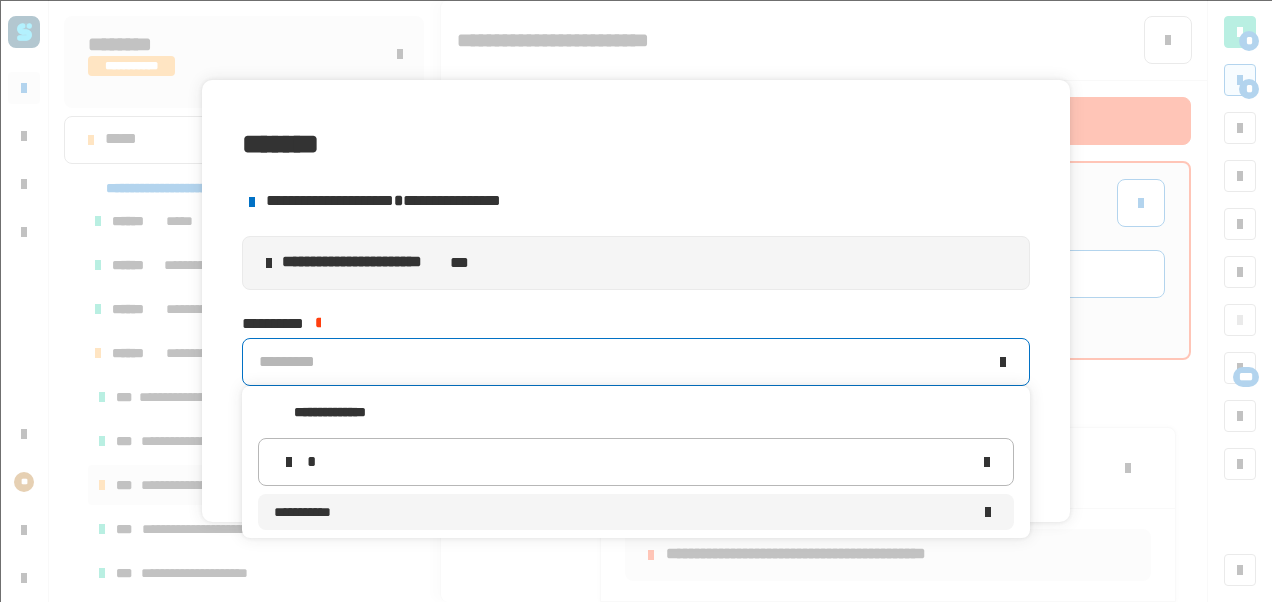 type 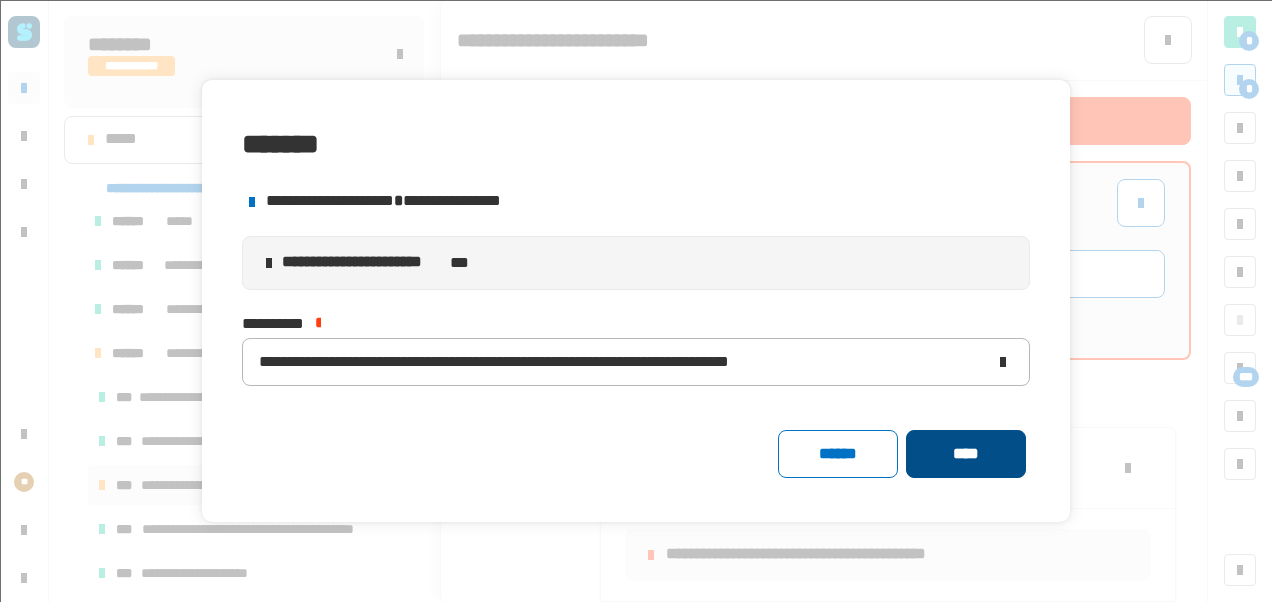 click on "****" 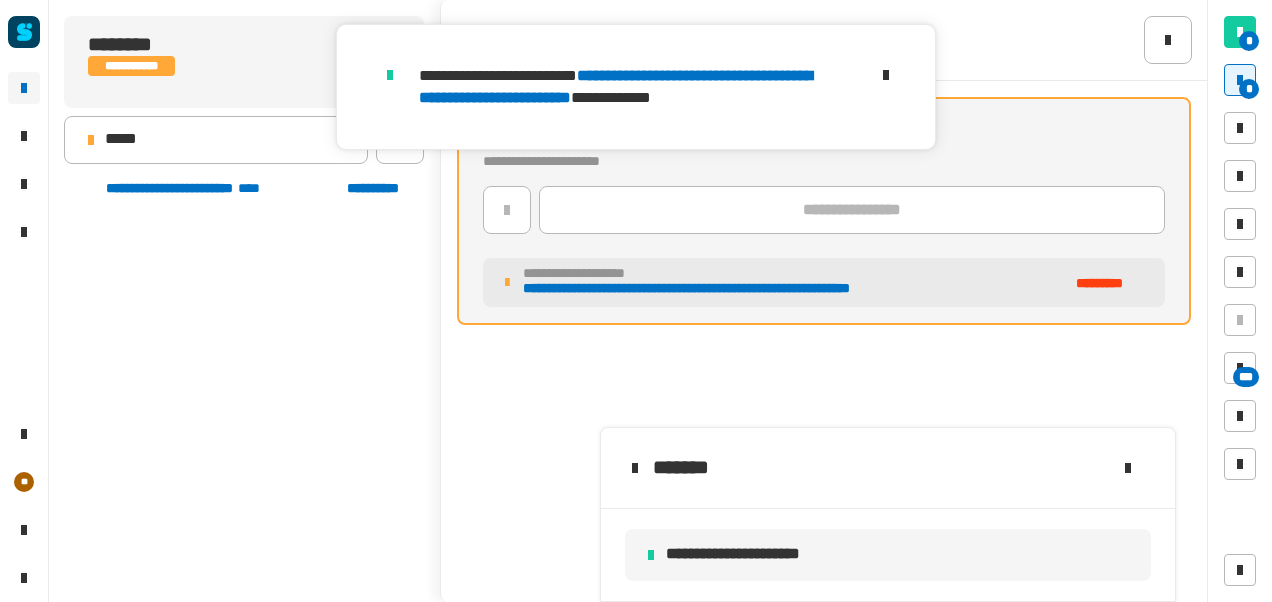 scroll, scrollTop: 935, scrollLeft: 0, axis: vertical 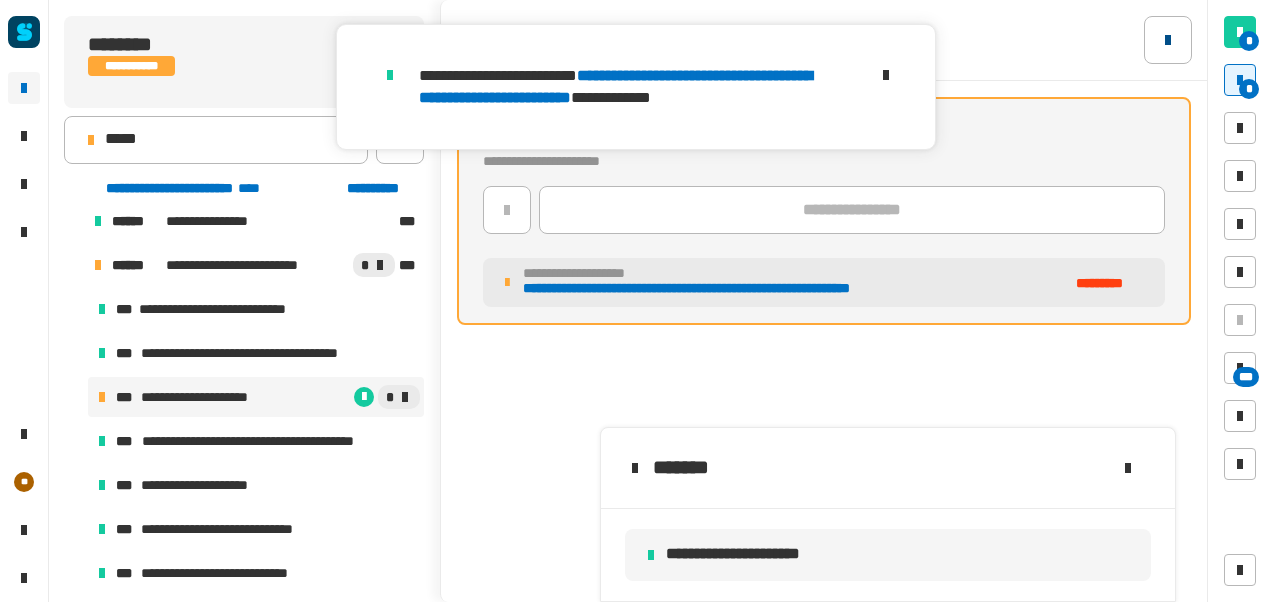 click 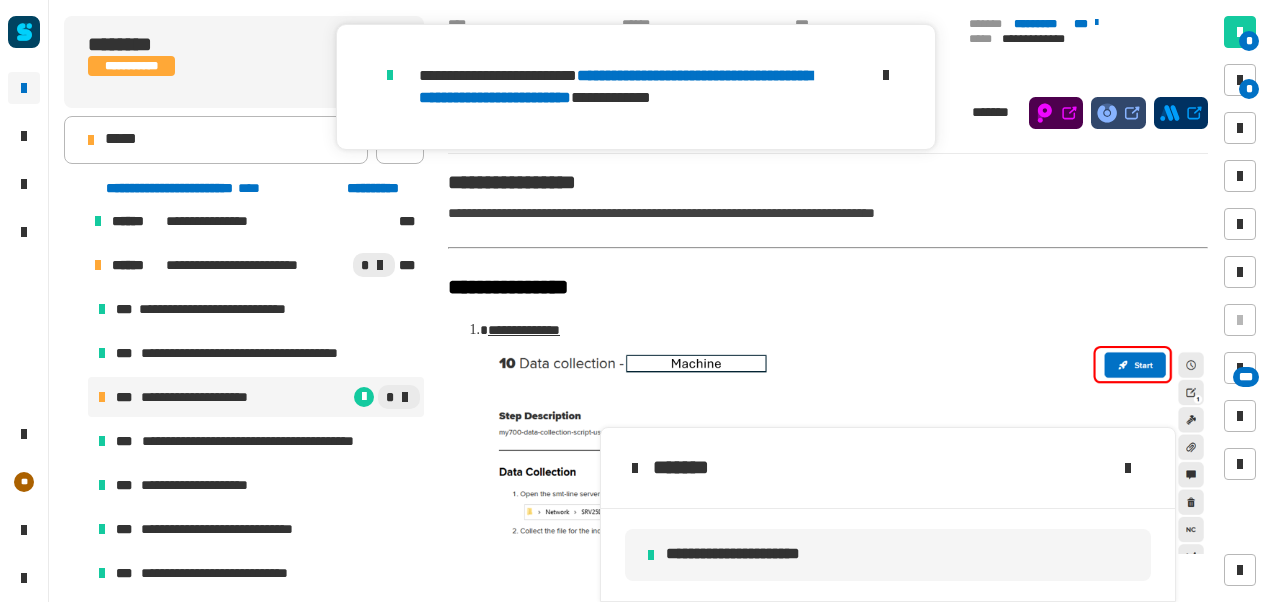 click 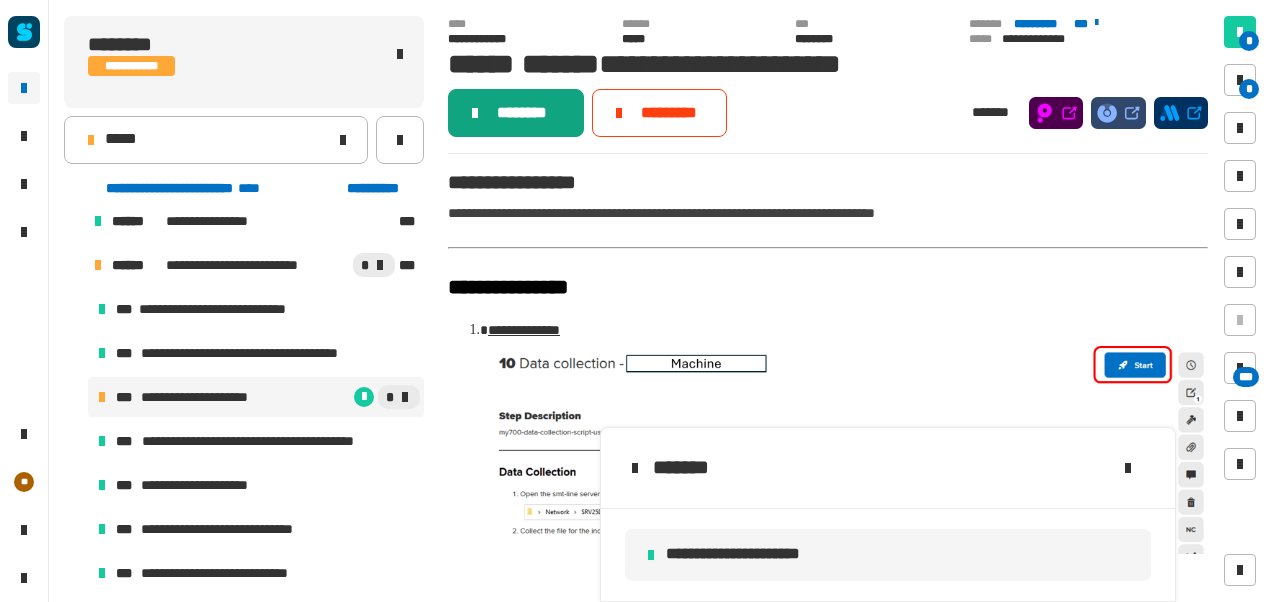 click on "********" 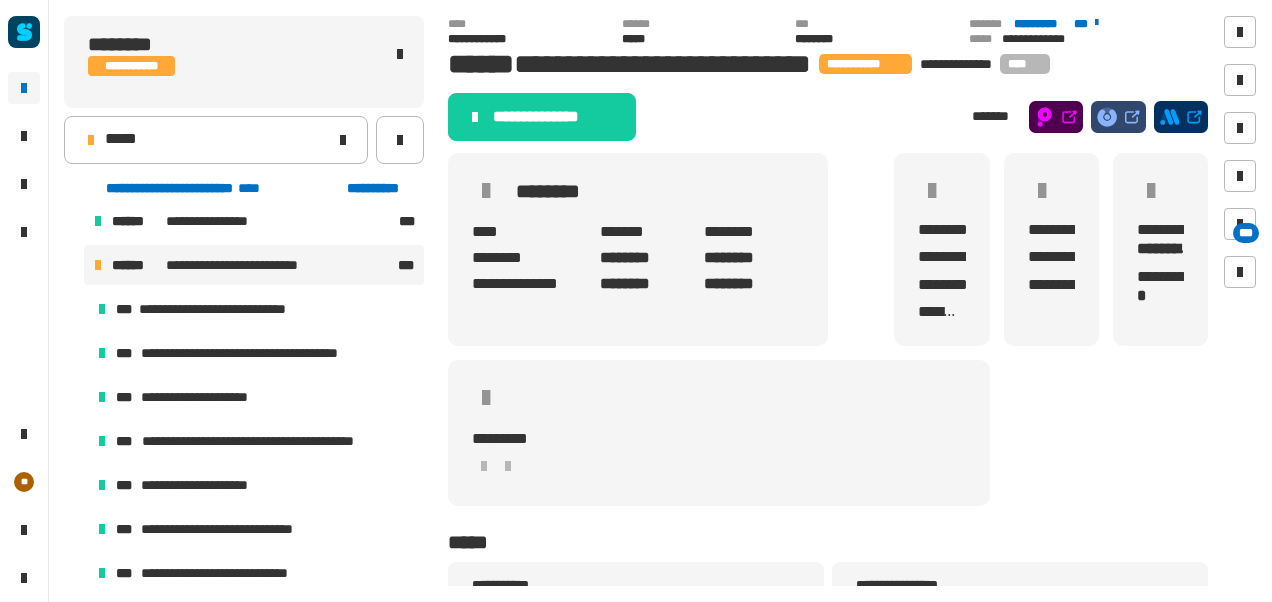 click on "**********" 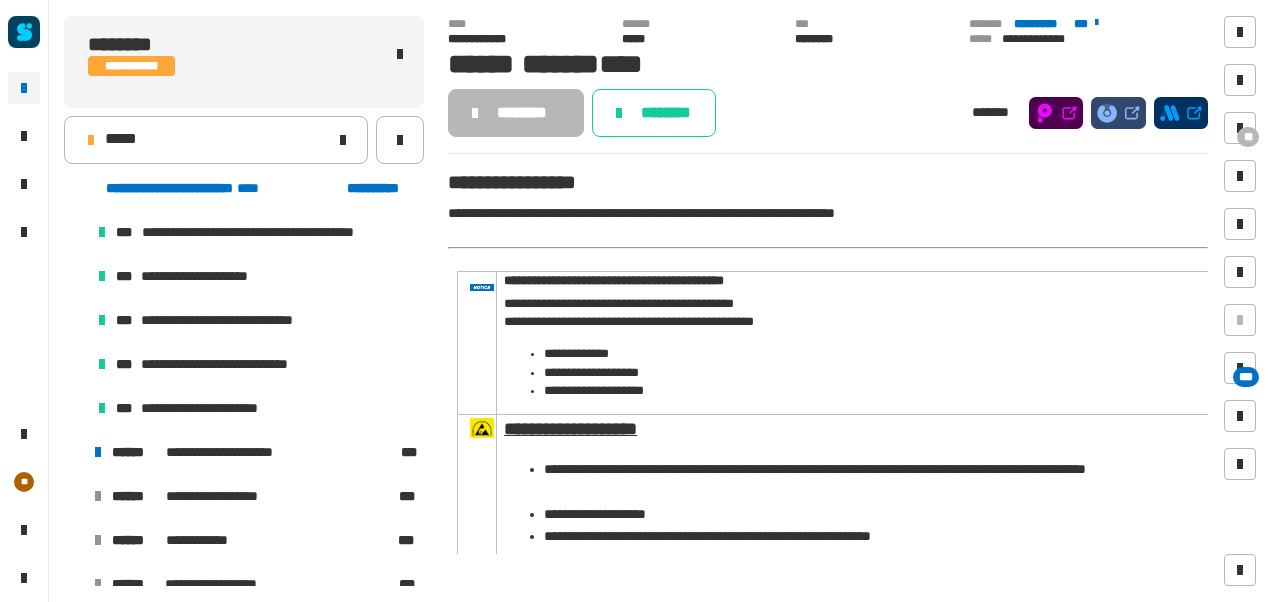 scroll, scrollTop: 1192, scrollLeft: 0, axis: vertical 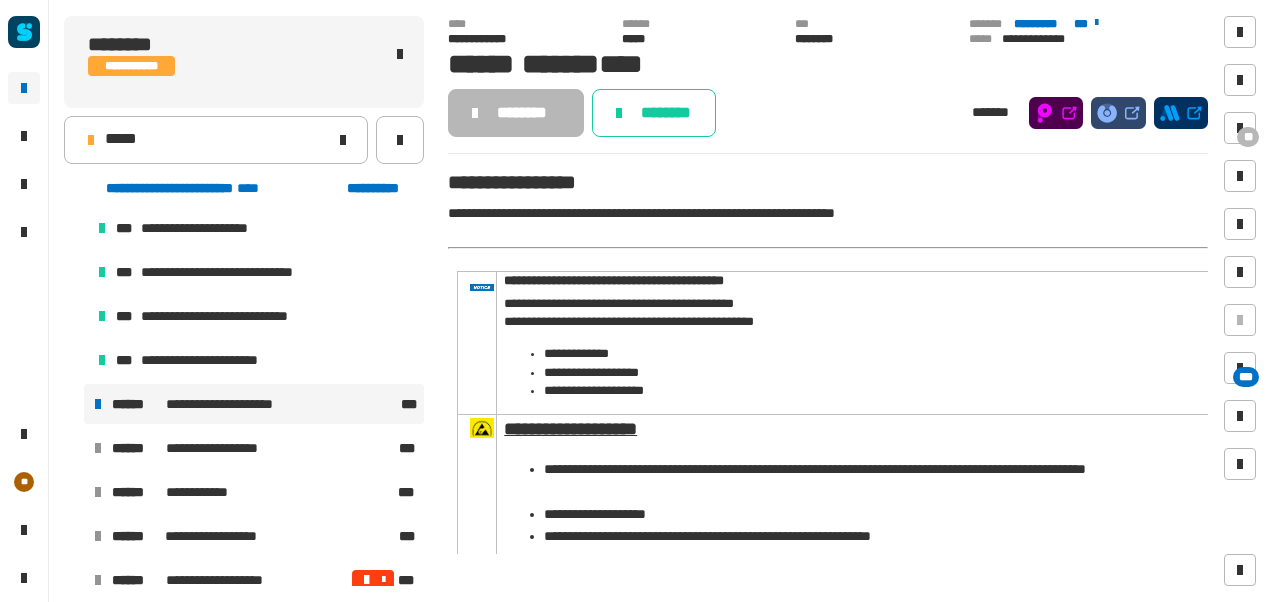 click on "**********" at bounding box center [254, 404] 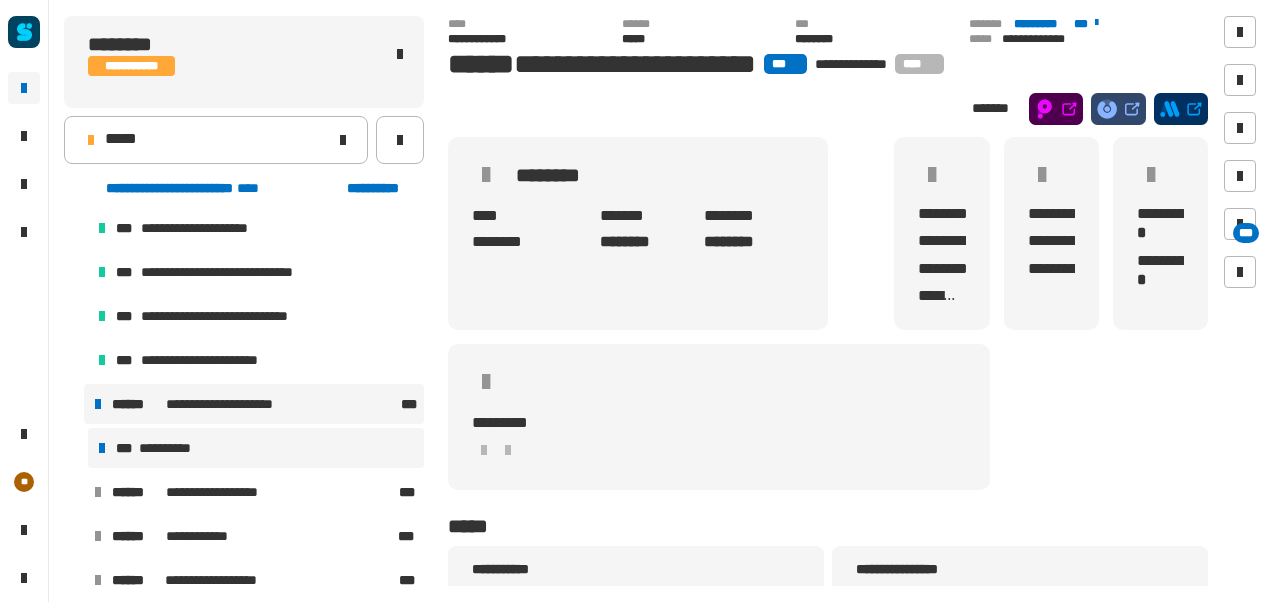 click on "**********" at bounding box center [256, 448] 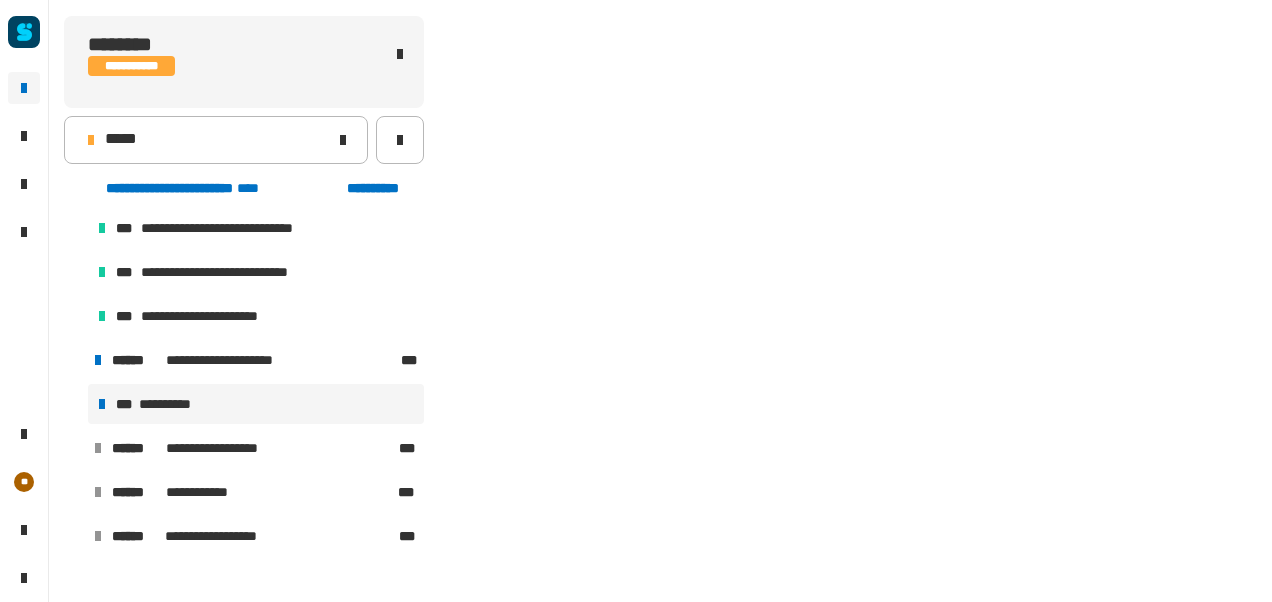 scroll, scrollTop: 1243, scrollLeft: 0, axis: vertical 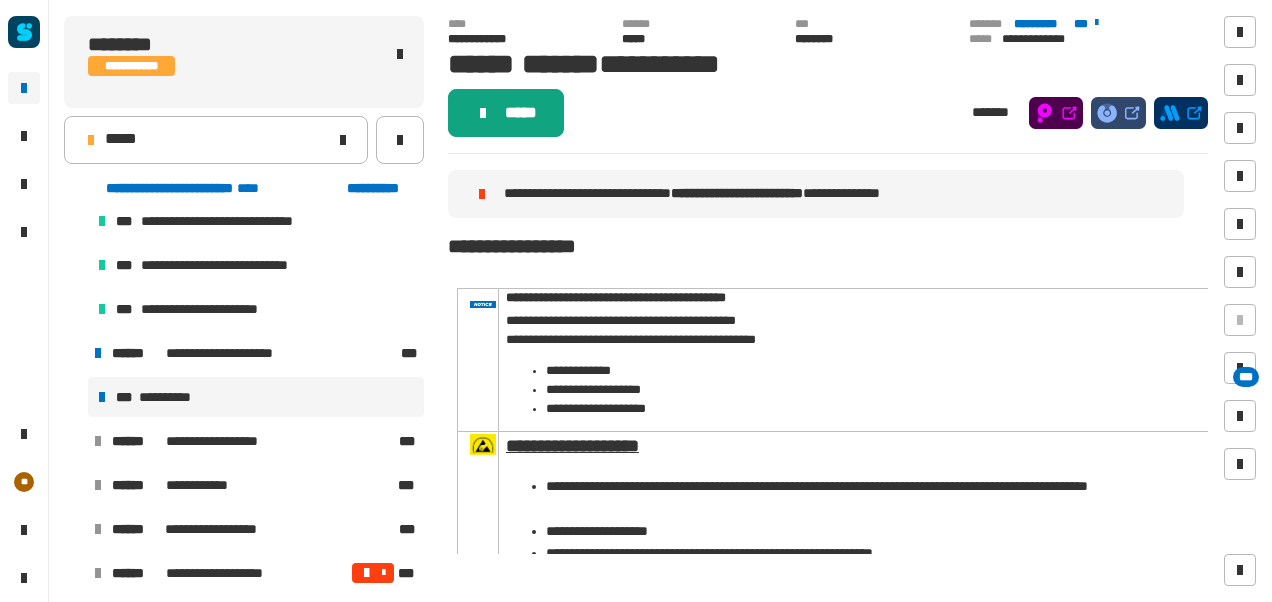 click on "*****" 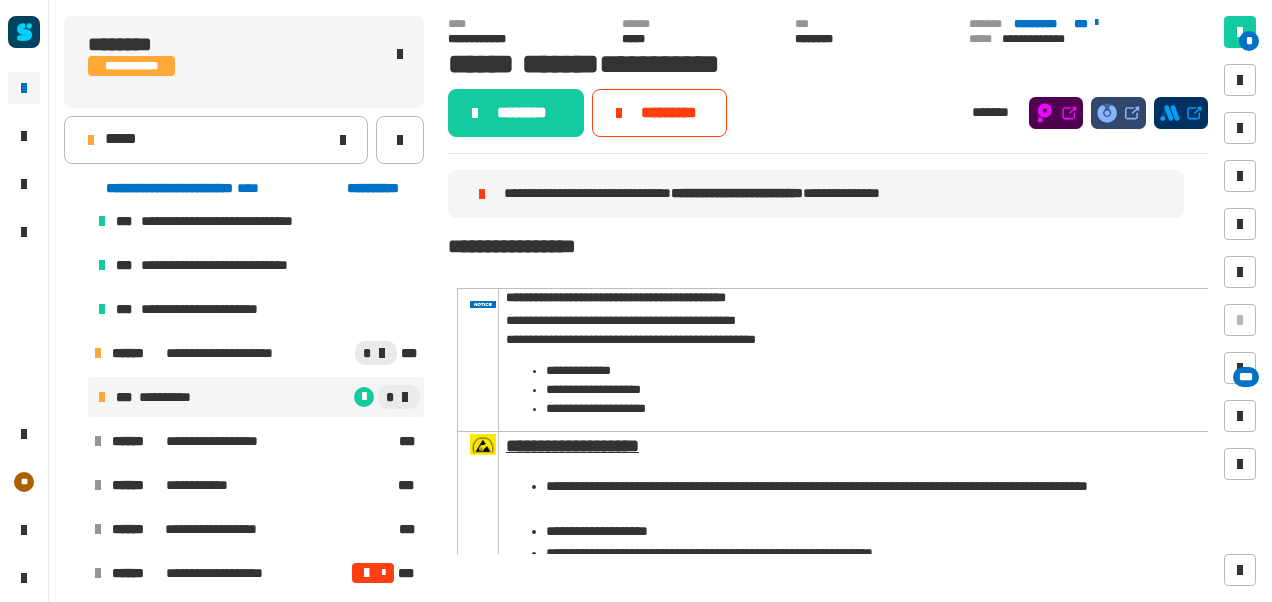 click on "********" 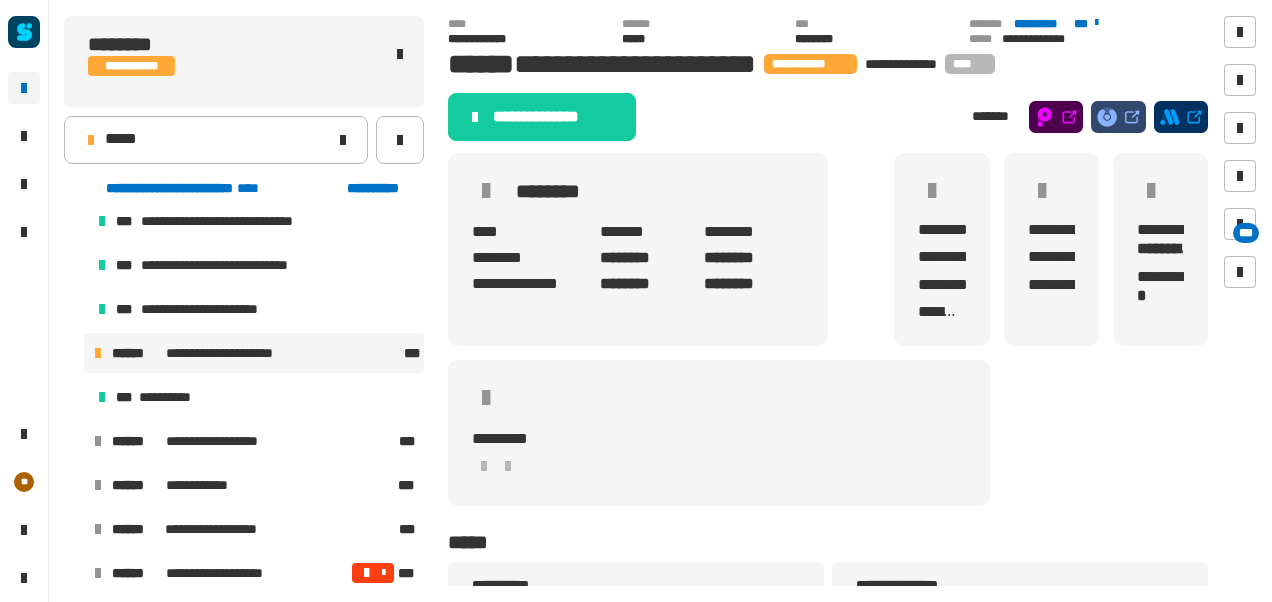 click on "**********" 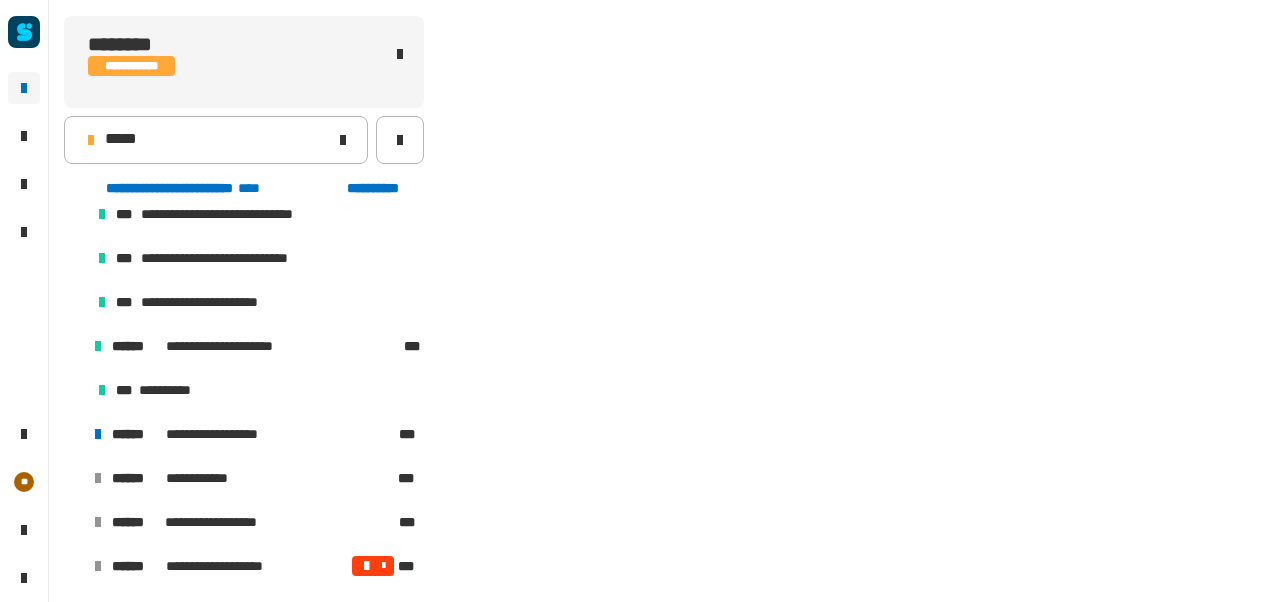 scroll, scrollTop: 363, scrollLeft: 0, axis: vertical 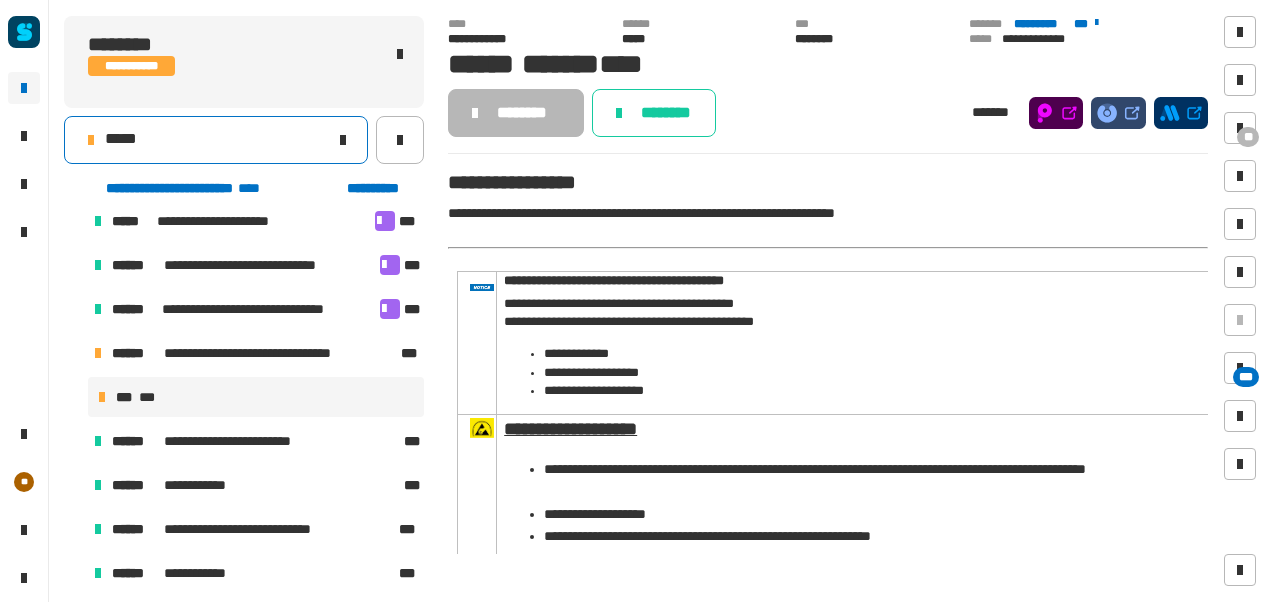 click on "*****" 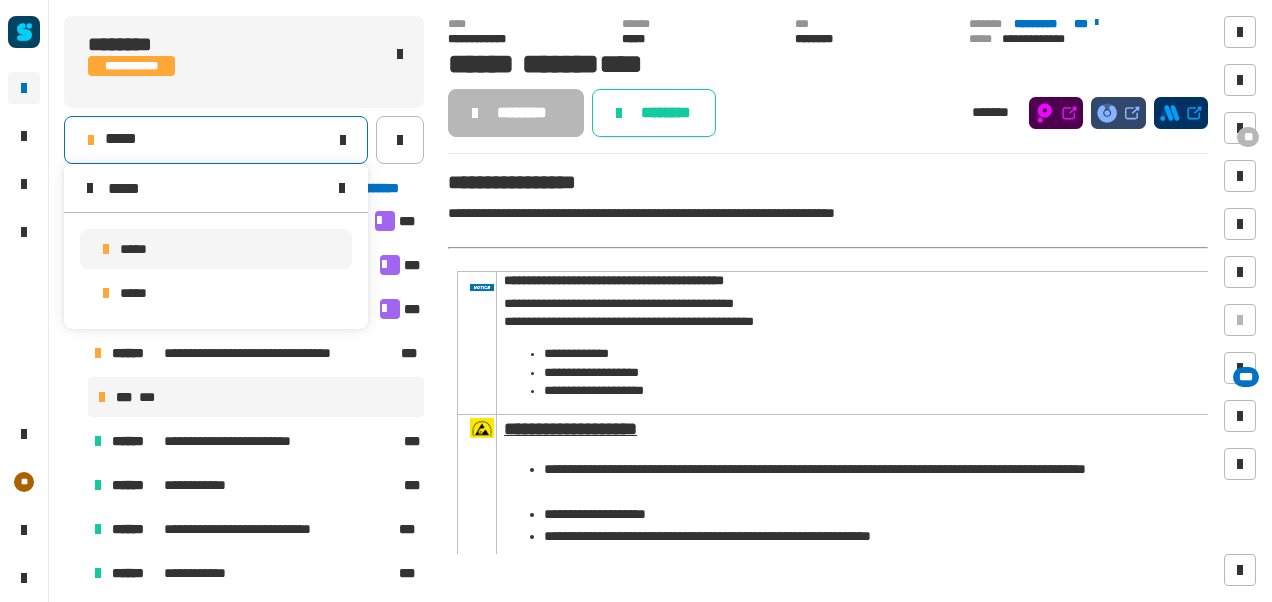 scroll, scrollTop: 0, scrollLeft: 0, axis: both 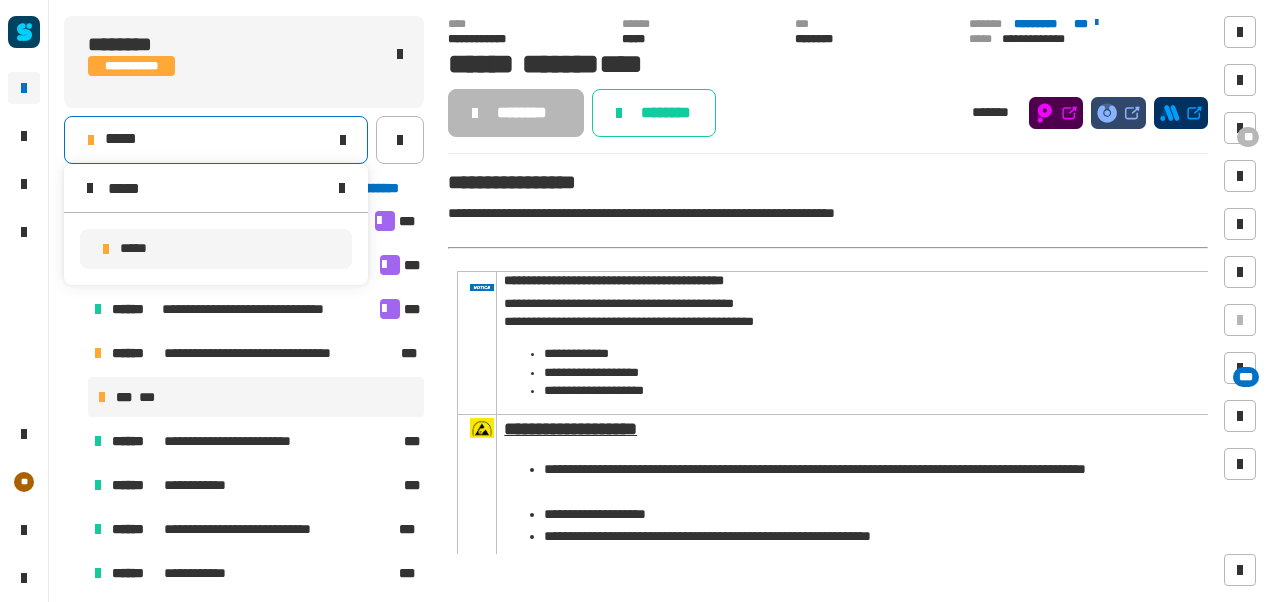 type on "*****" 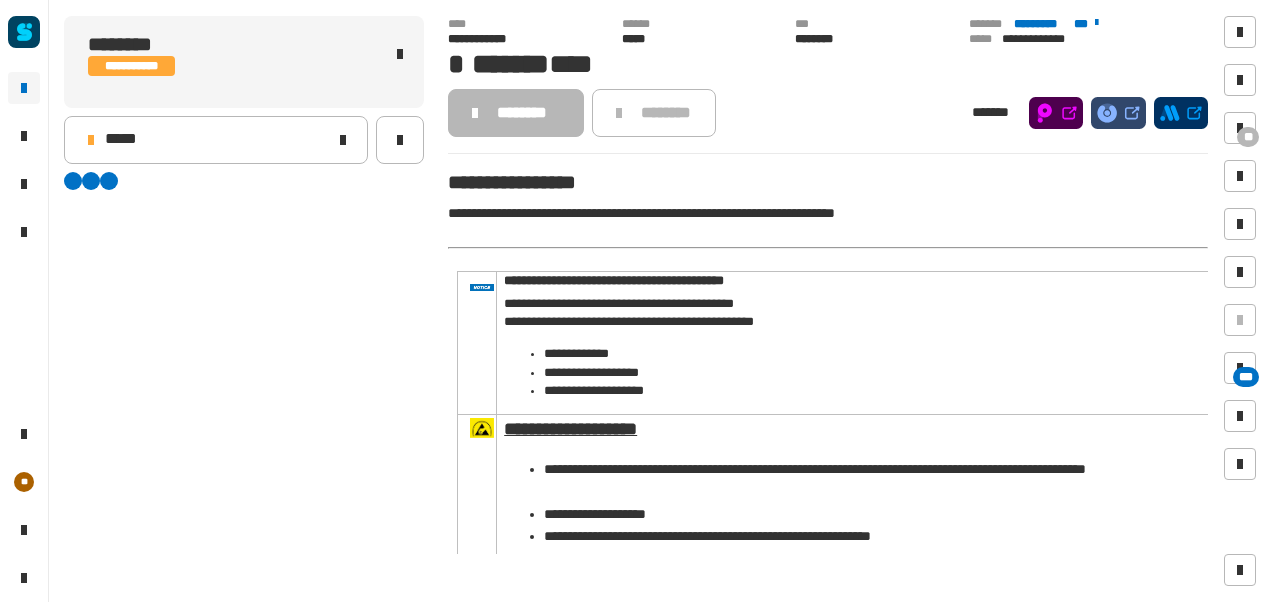 scroll, scrollTop: 0, scrollLeft: 0, axis: both 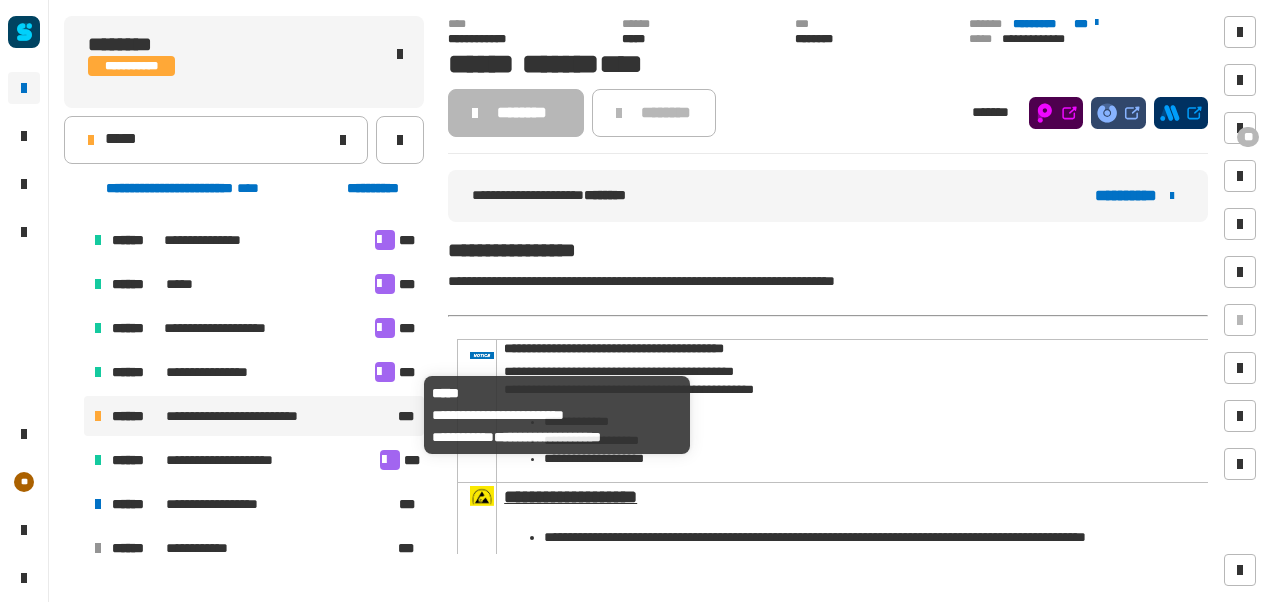 click on "**********" at bounding box center (253, 416) 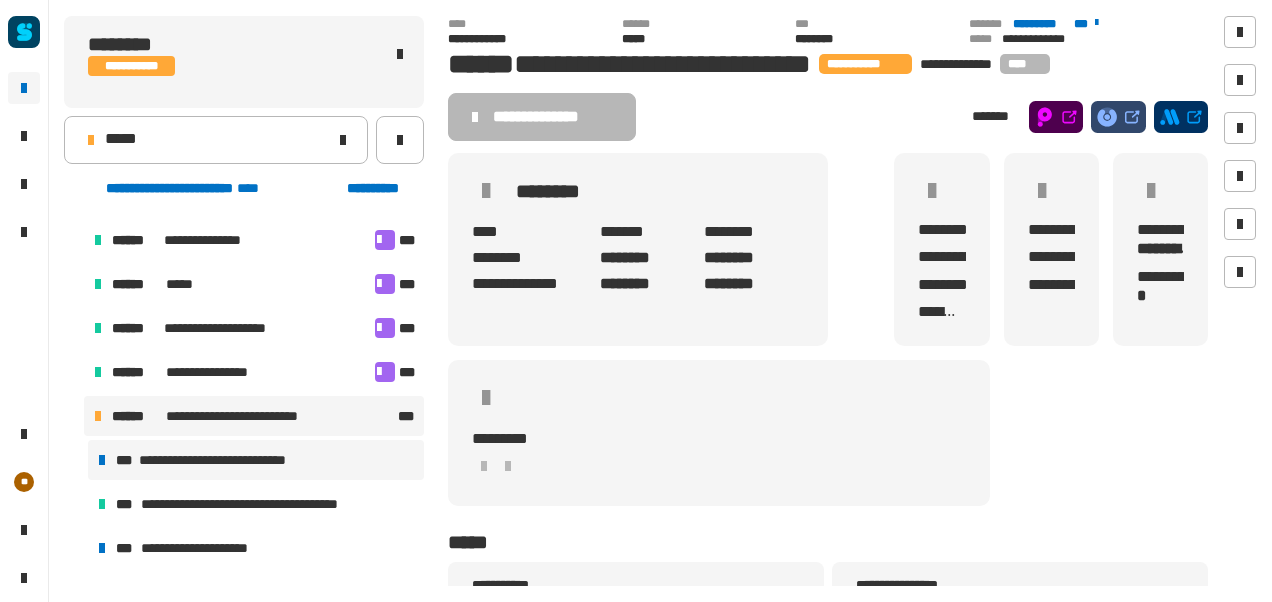 click on "**********" at bounding box center (227, 460) 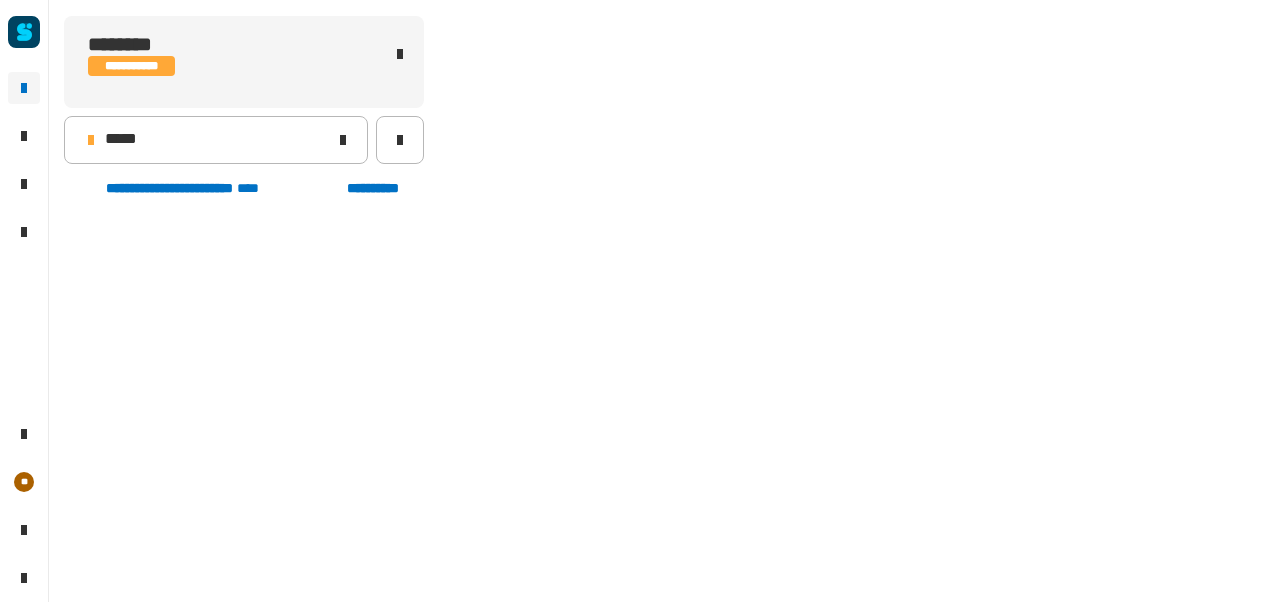 scroll, scrollTop: 847, scrollLeft: 0, axis: vertical 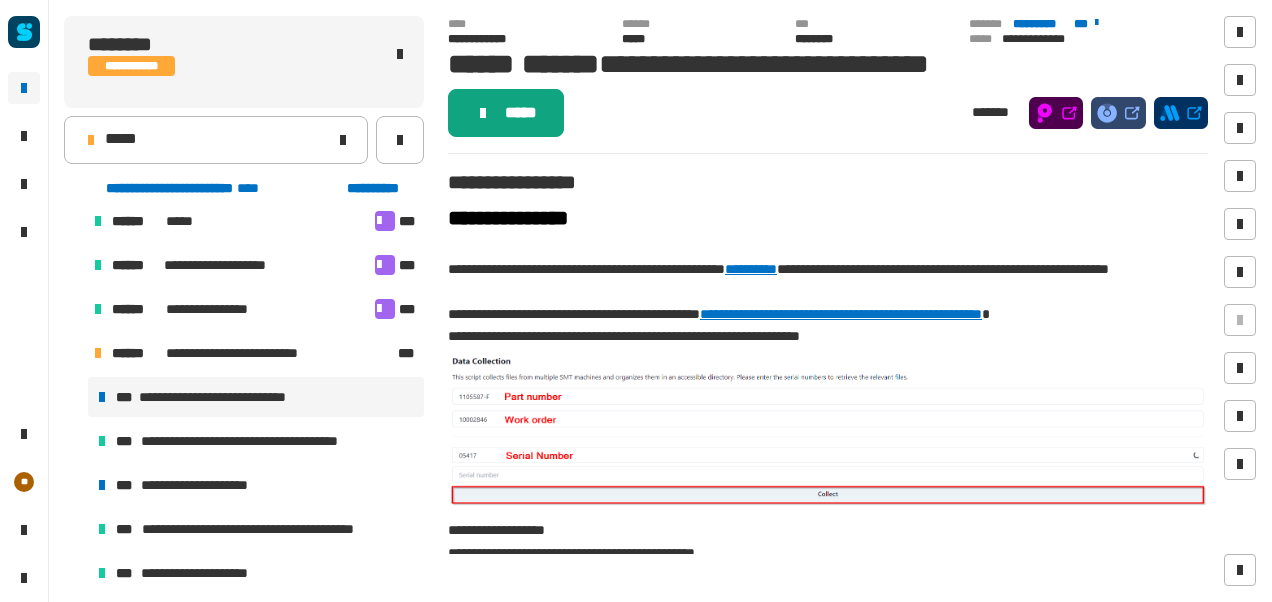 click on "*****" 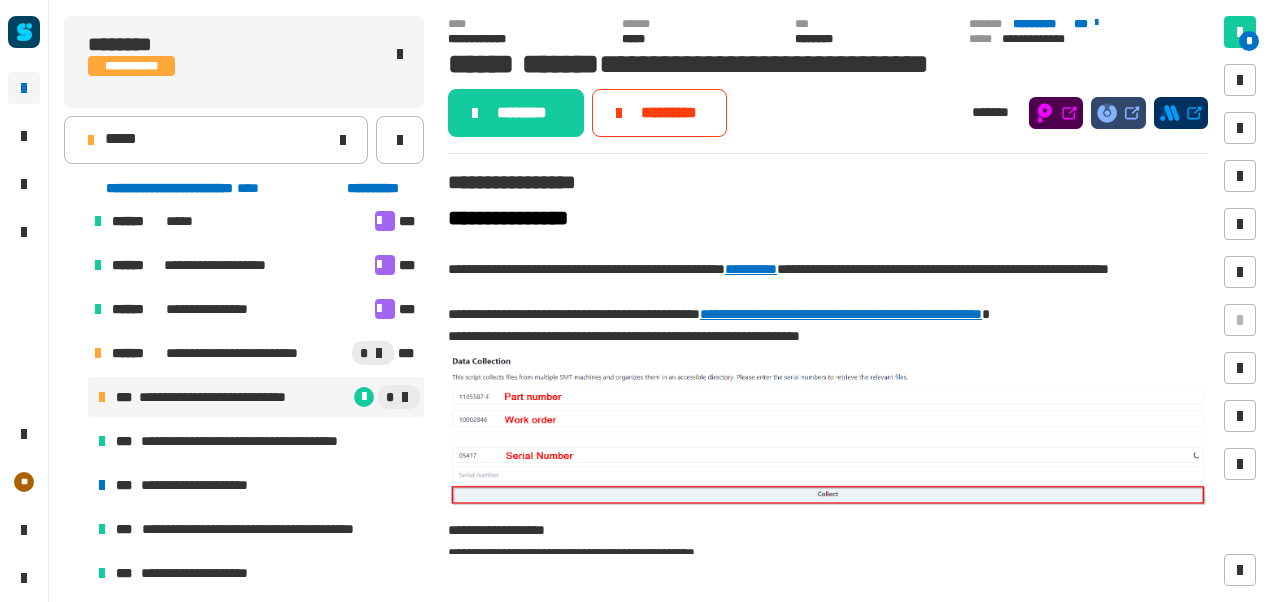 click on "********" 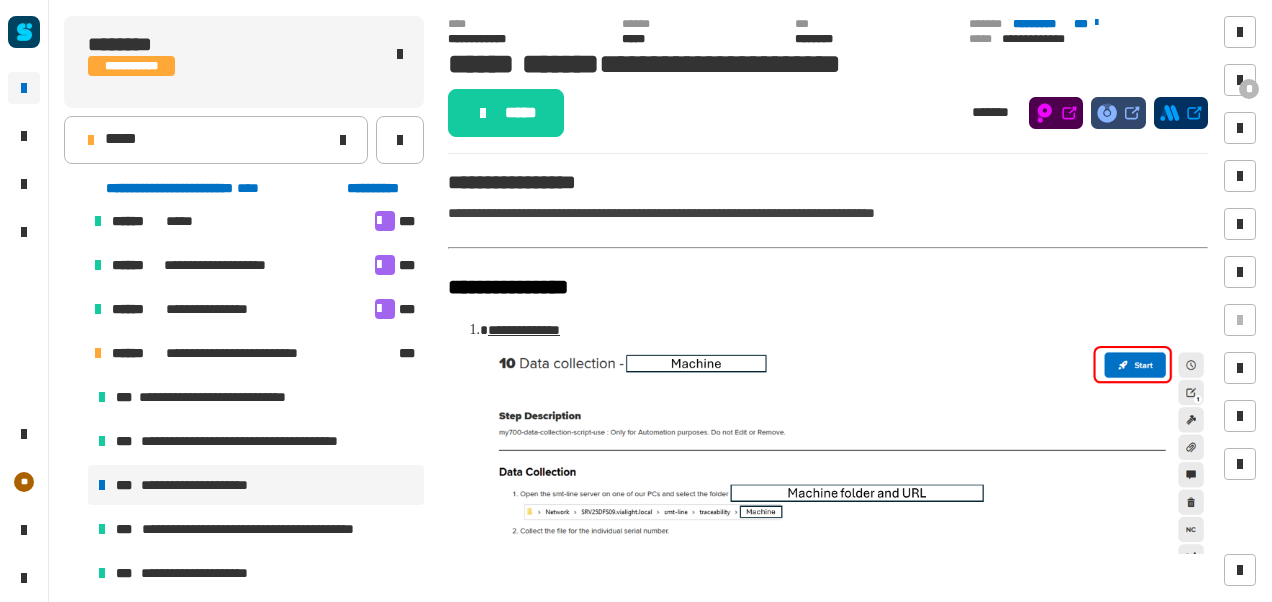 click on "*****" 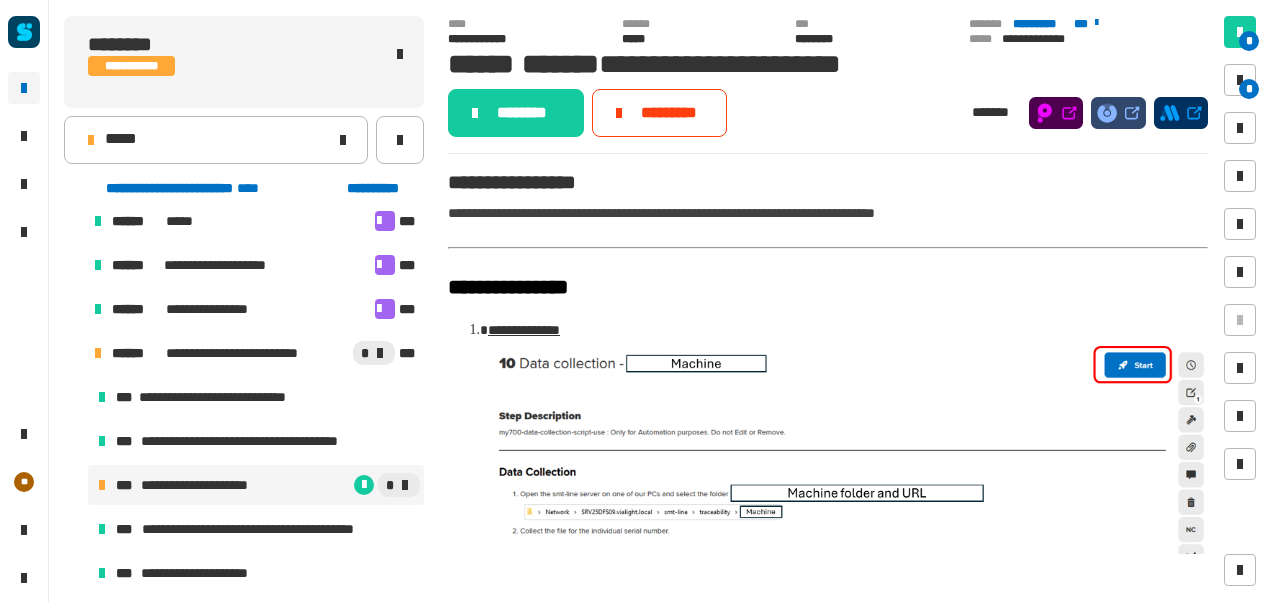 click on "********" 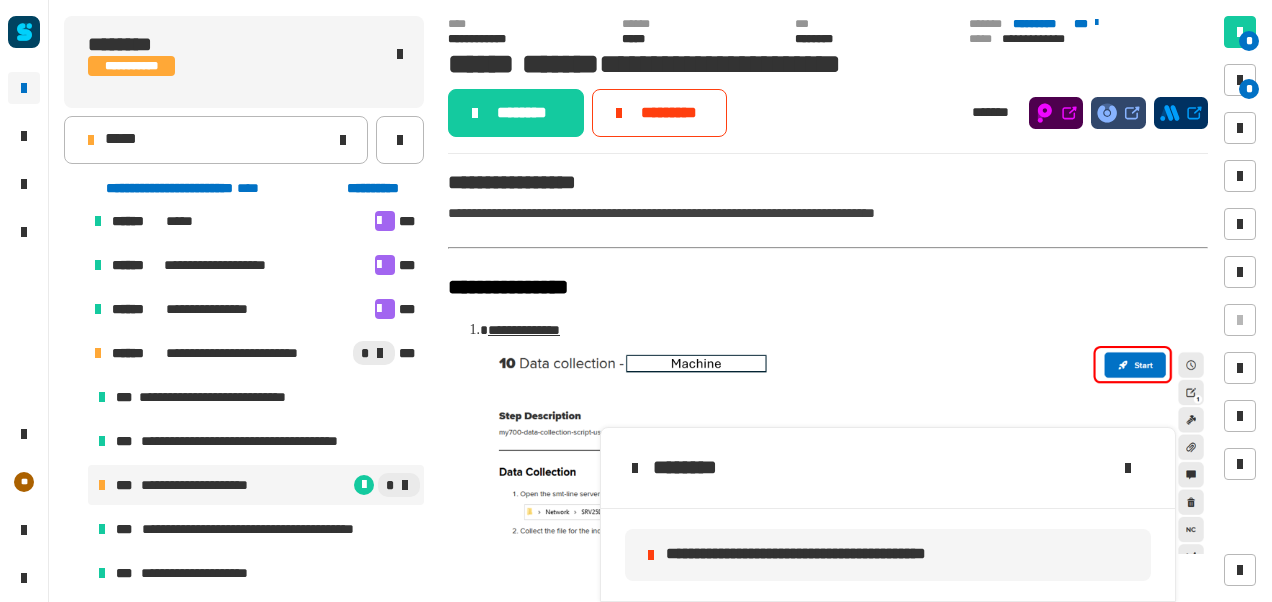 click on "**********" 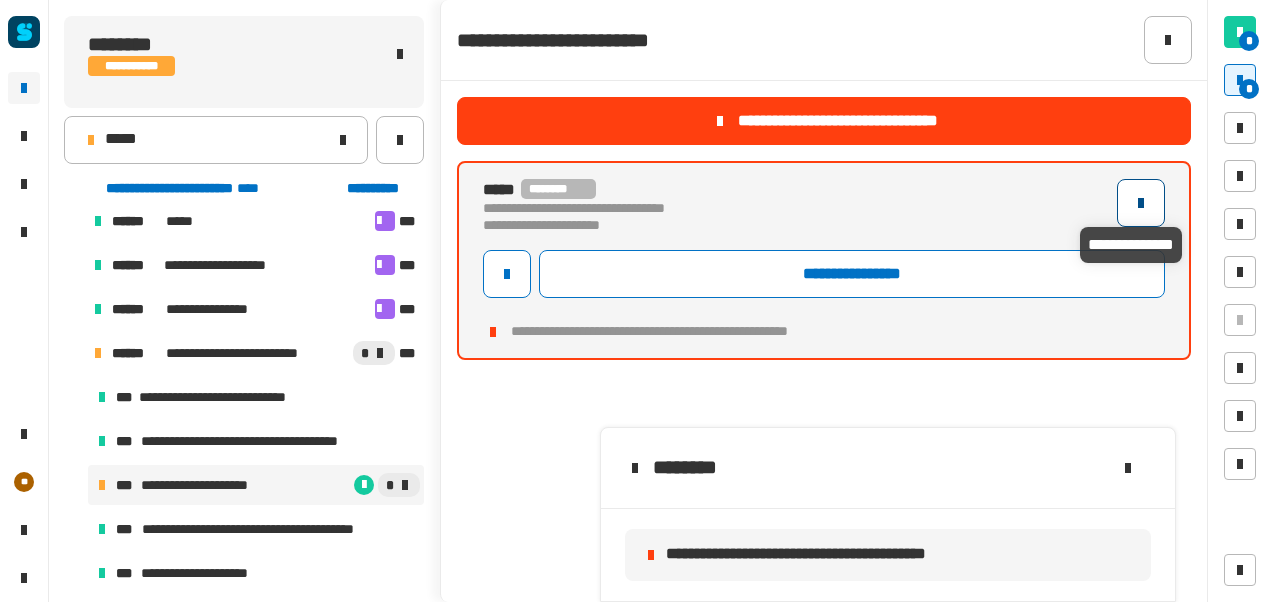 click 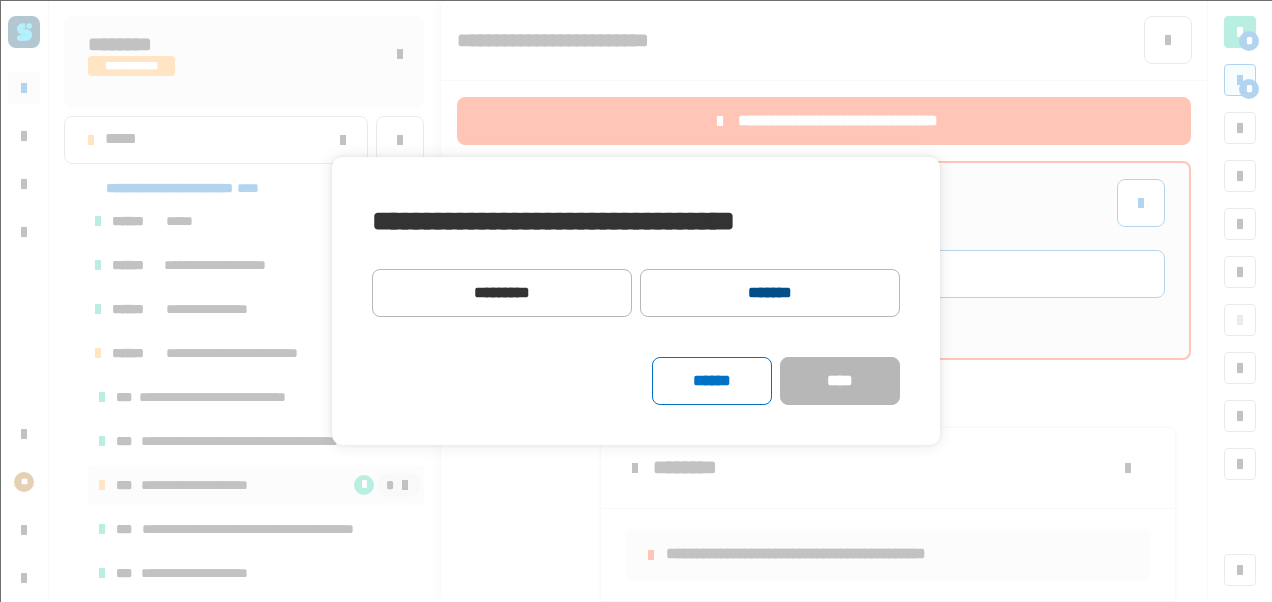 click on "*******" 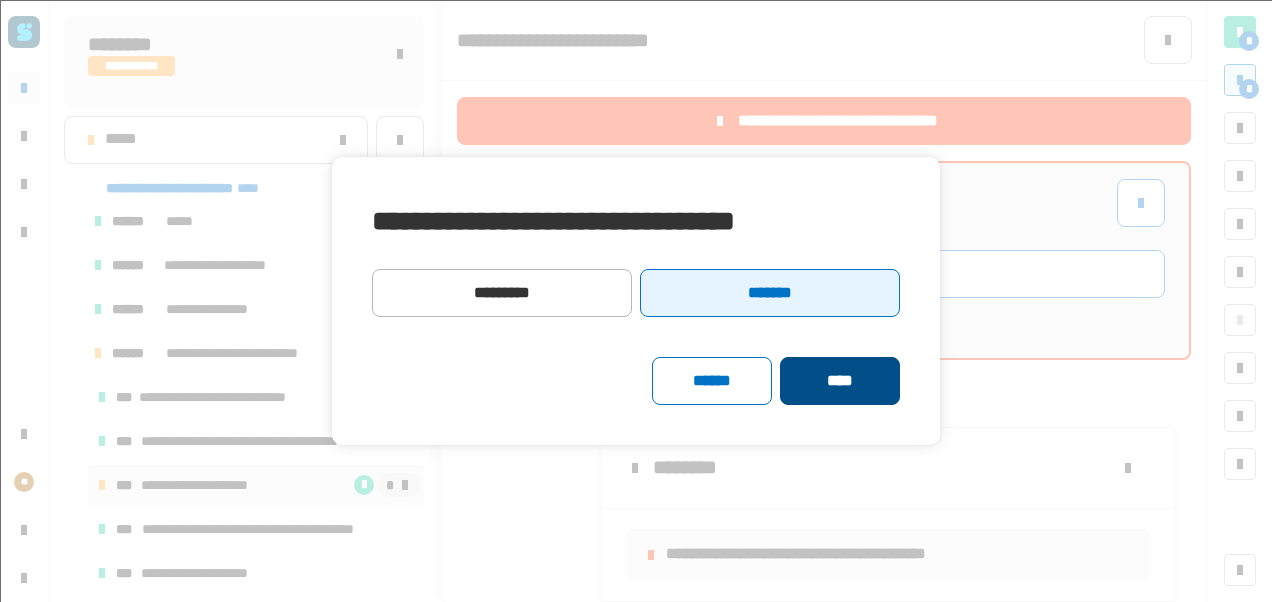 click on "****" 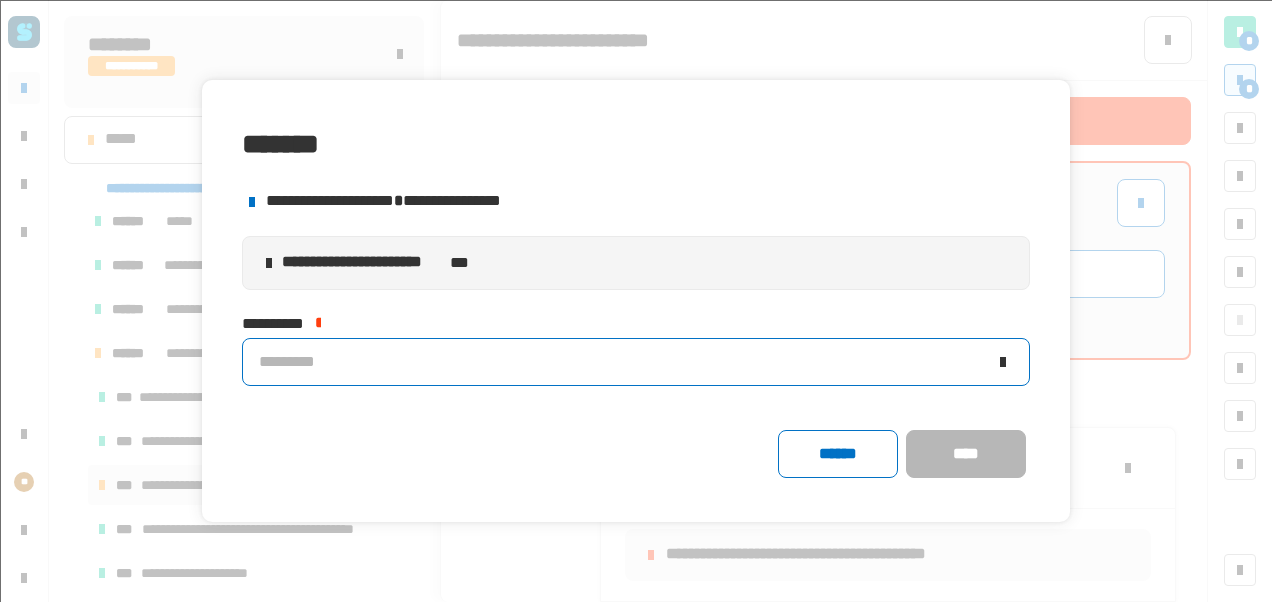 click on "*********" 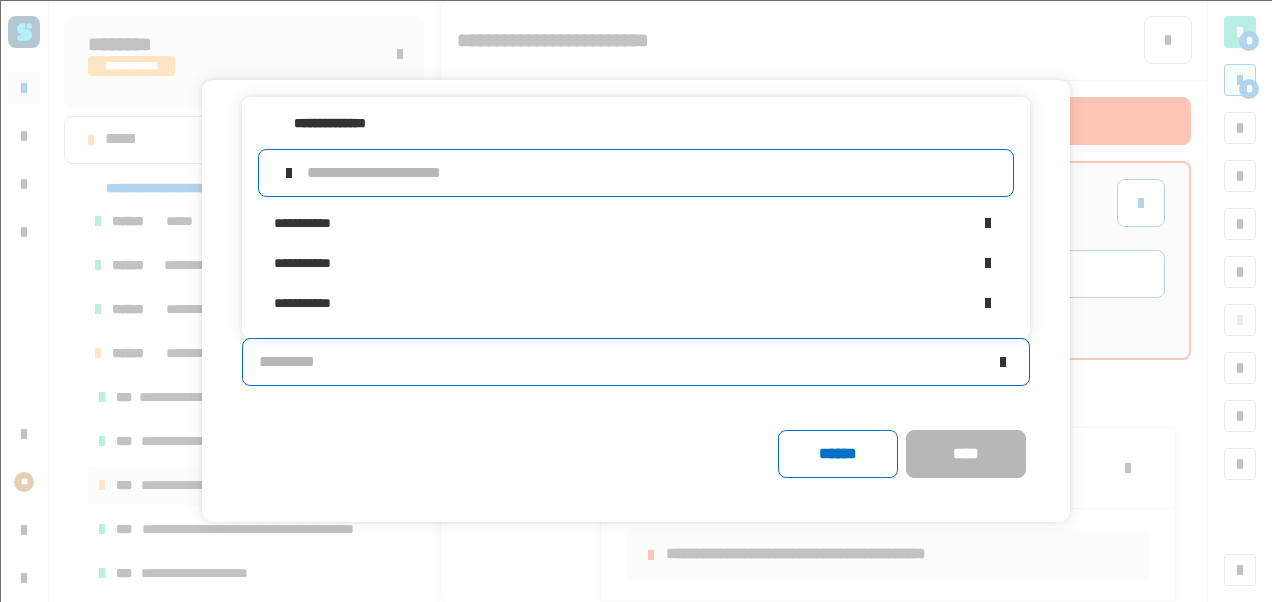 click at bounding box center [652, 173] 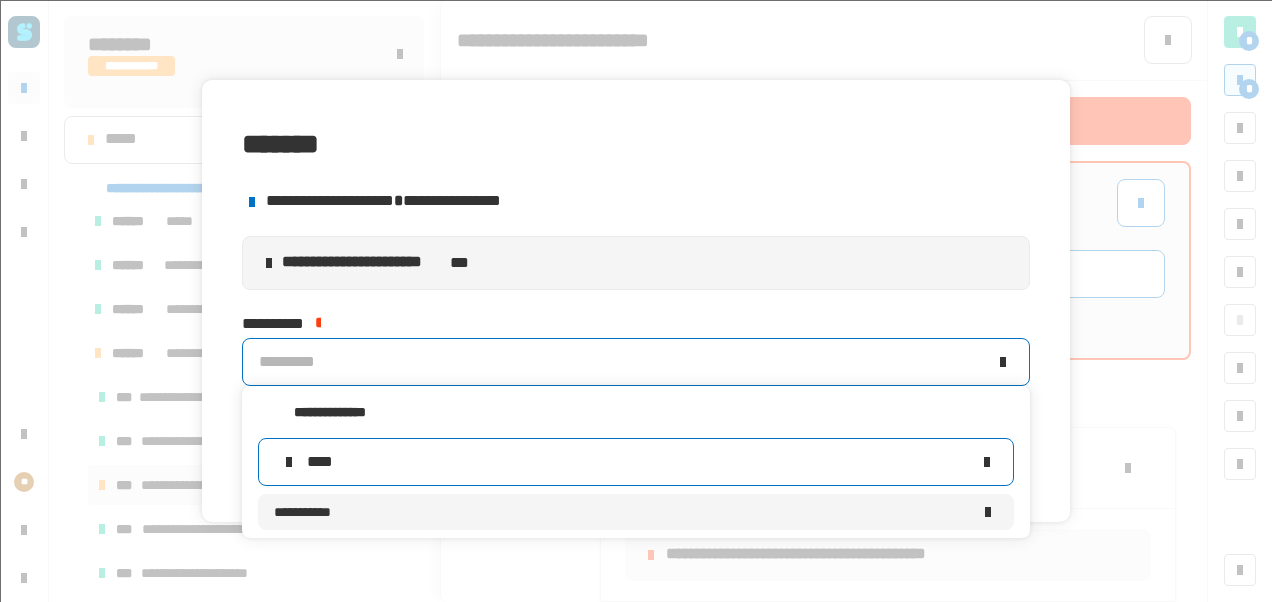 type on "****" 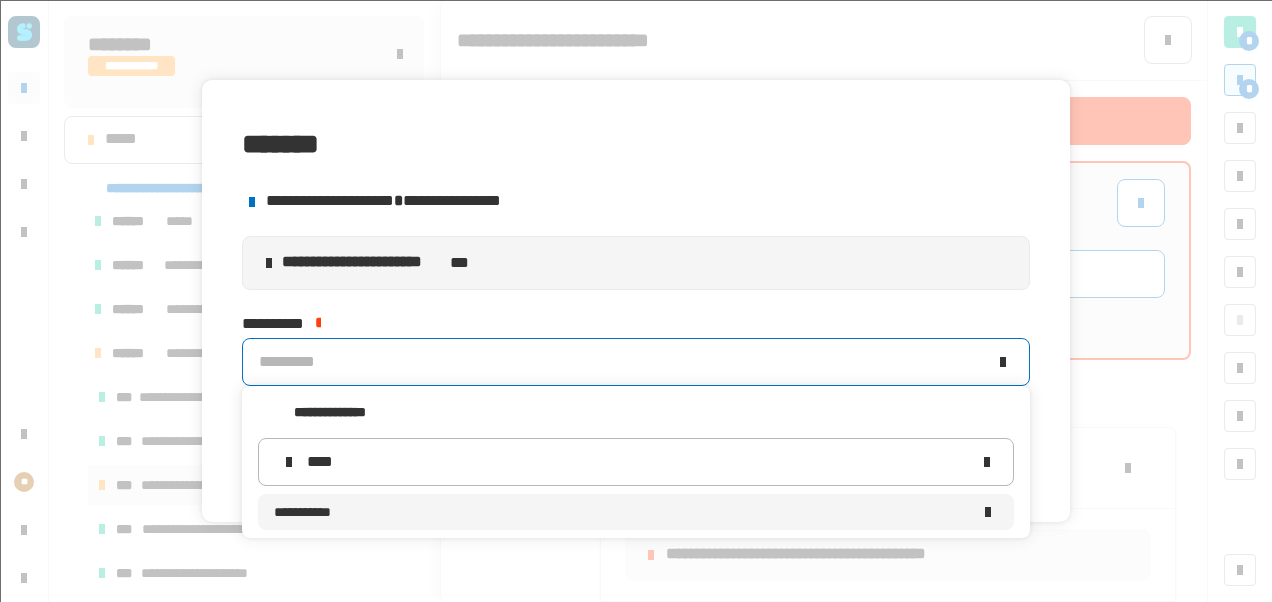 click on "**********" at bounding box center (622, 512) 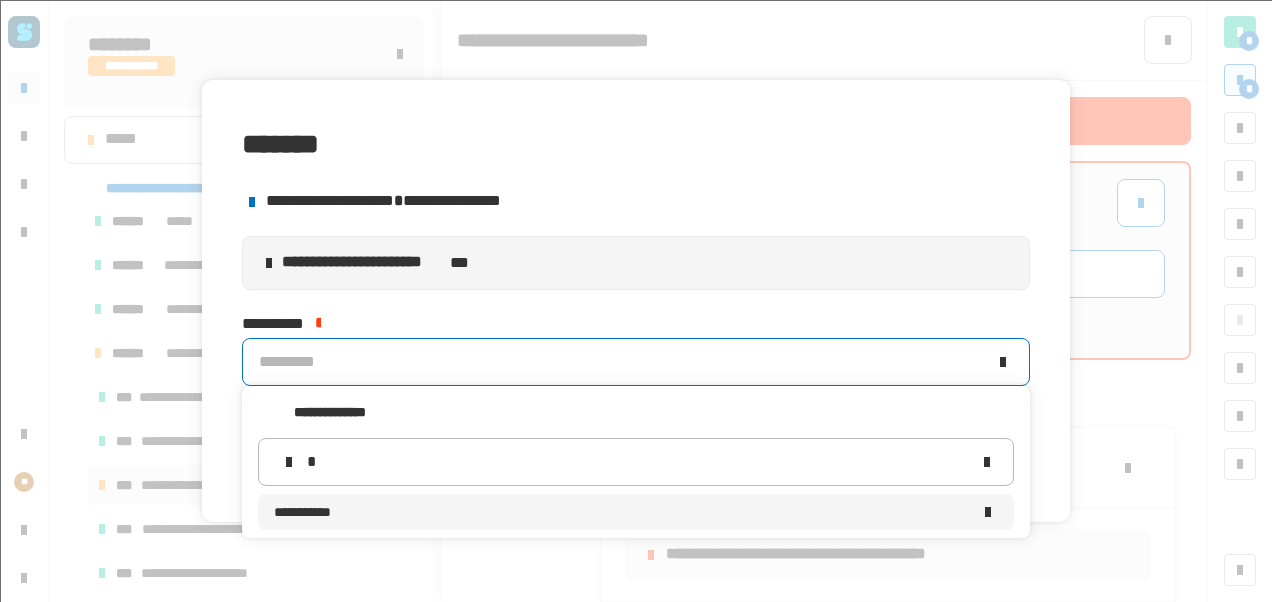 type 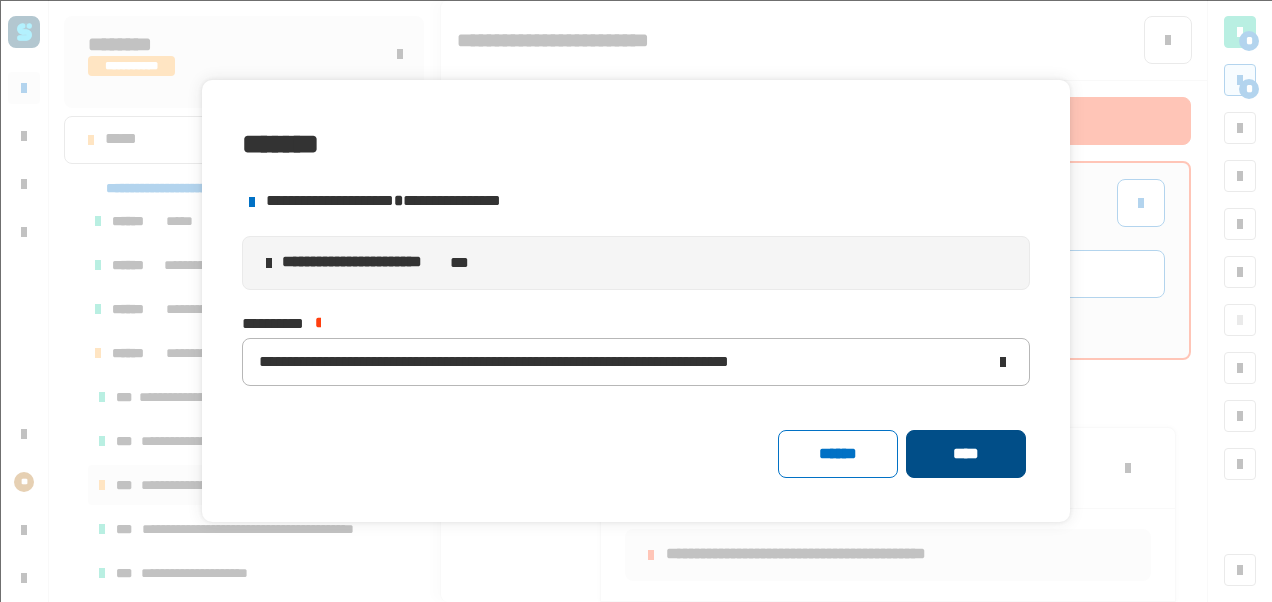 click on "****" 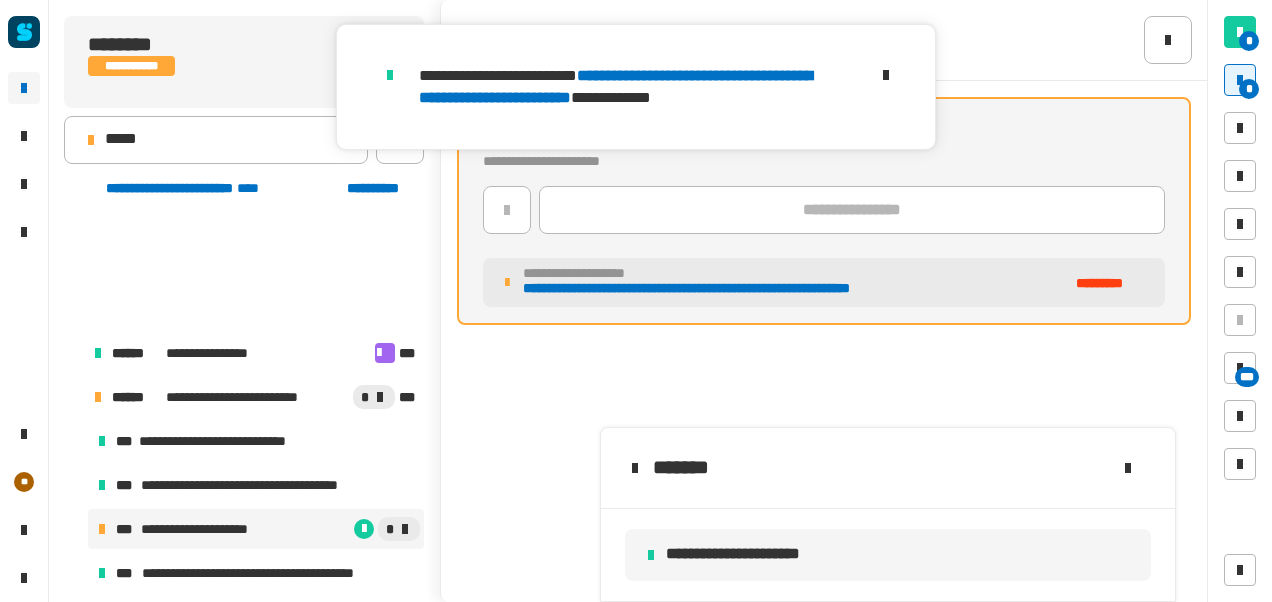 scroll, scrollTop: 935, scrollLeft: 0, axis: vertical 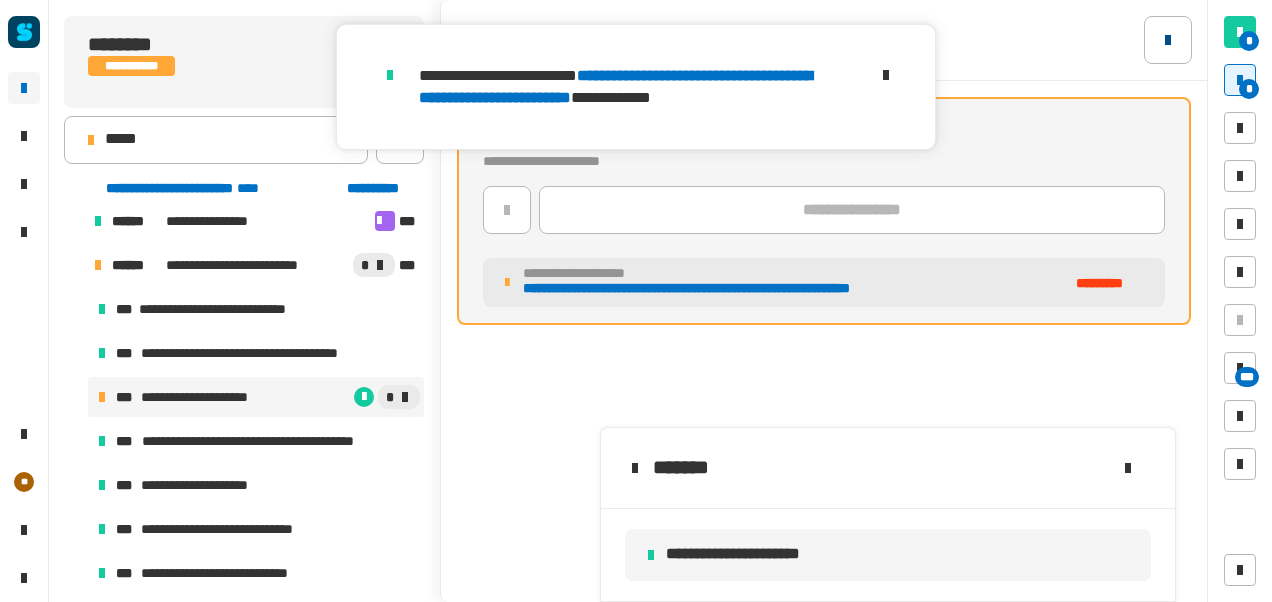 click 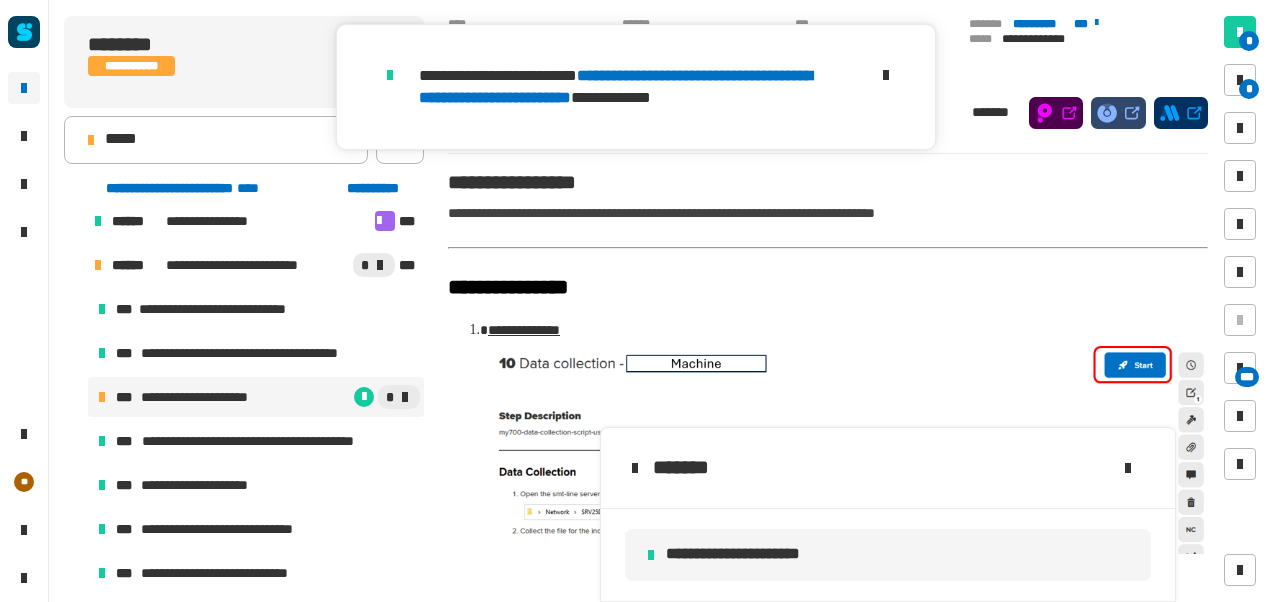 click on "**********" 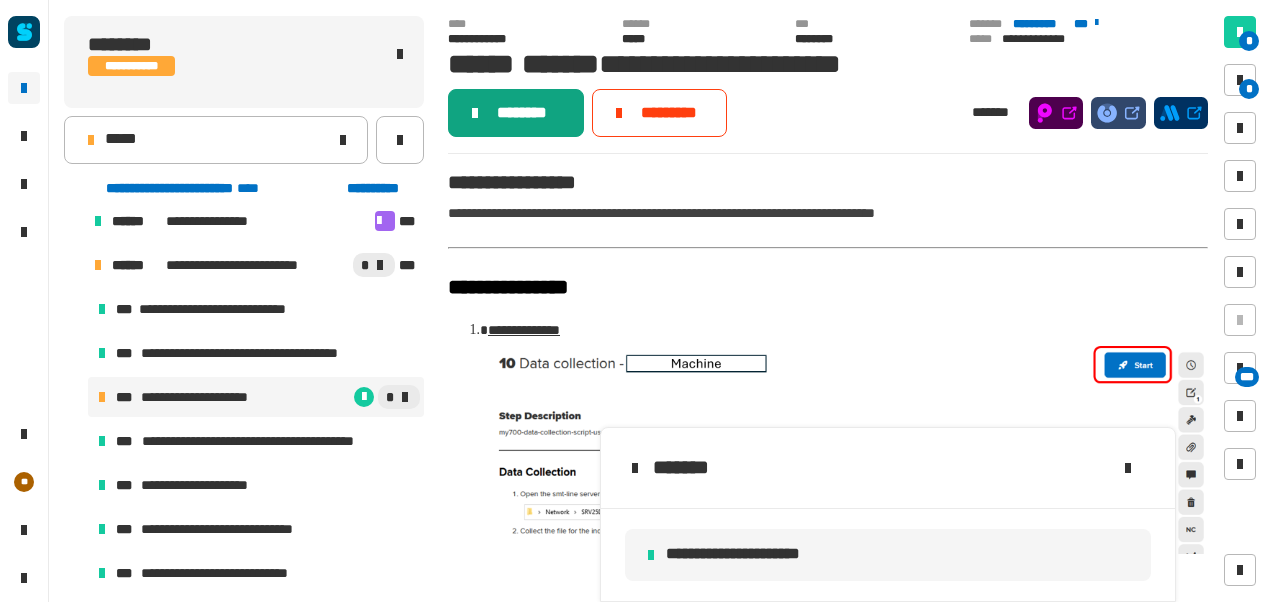 click on "********" 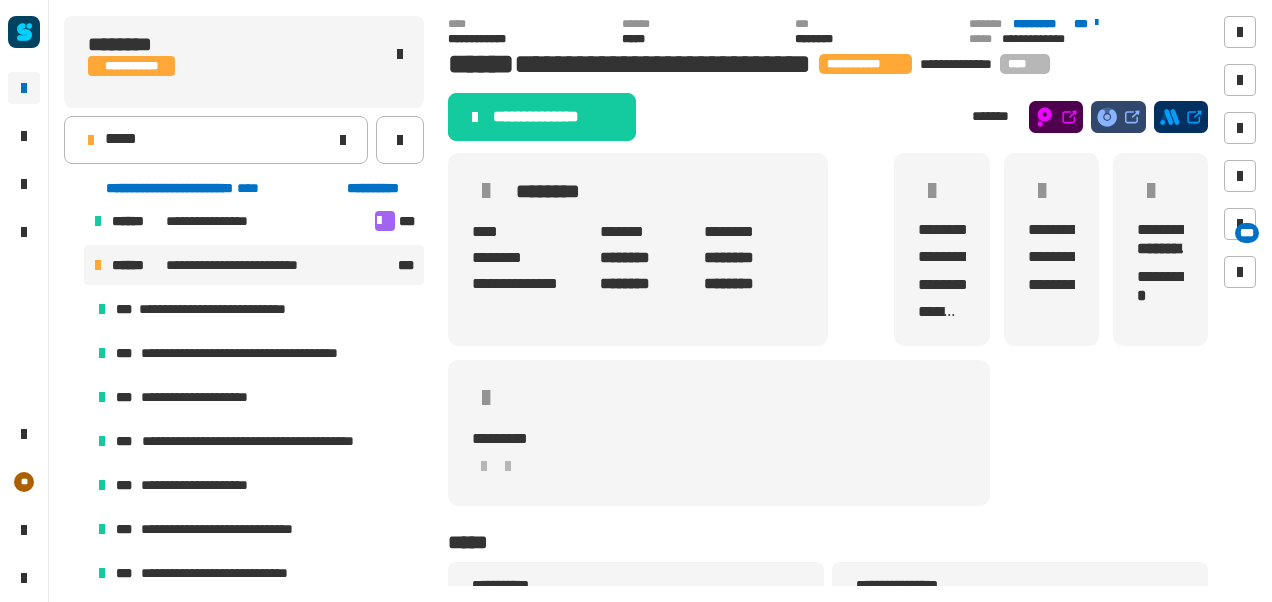click on "**********" 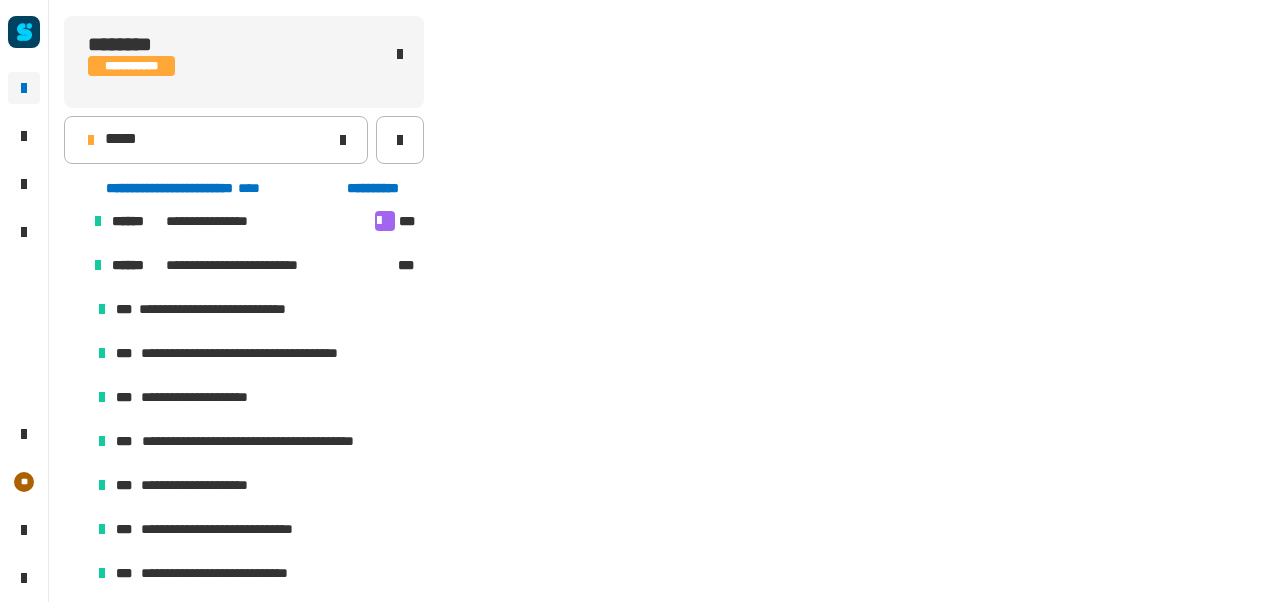 scroll, scrollTop: 363, scrollLeft: 0, axis: vertical 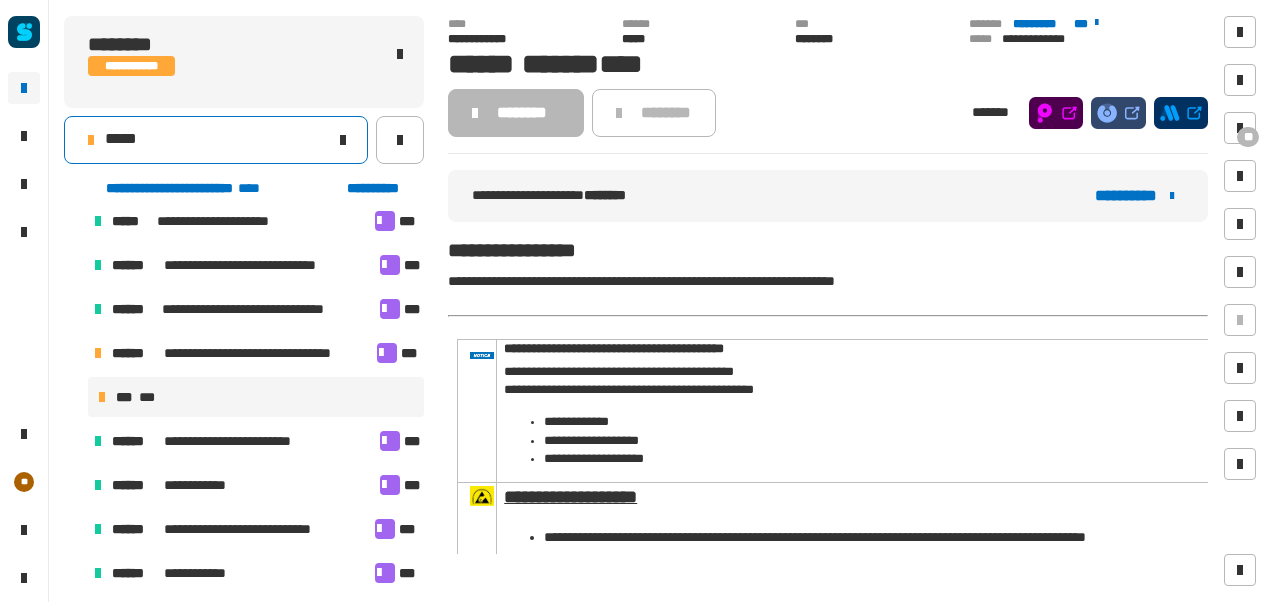 click on "*****" 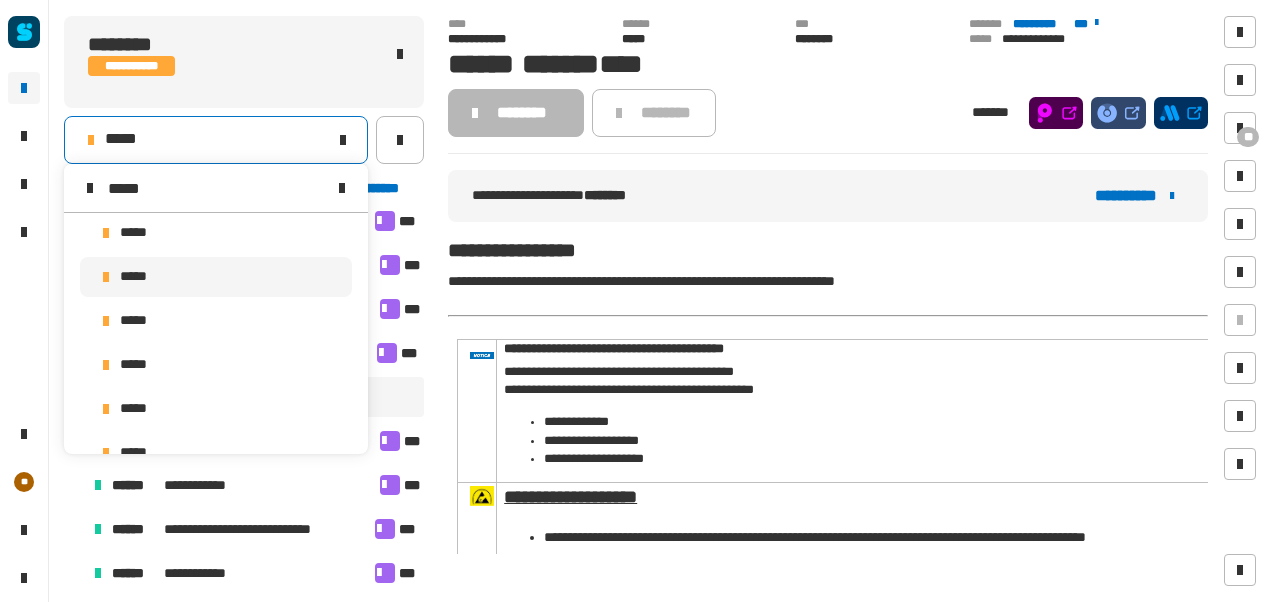 scroll, scrollTop: 0, scrollLeft: 0, axis: both 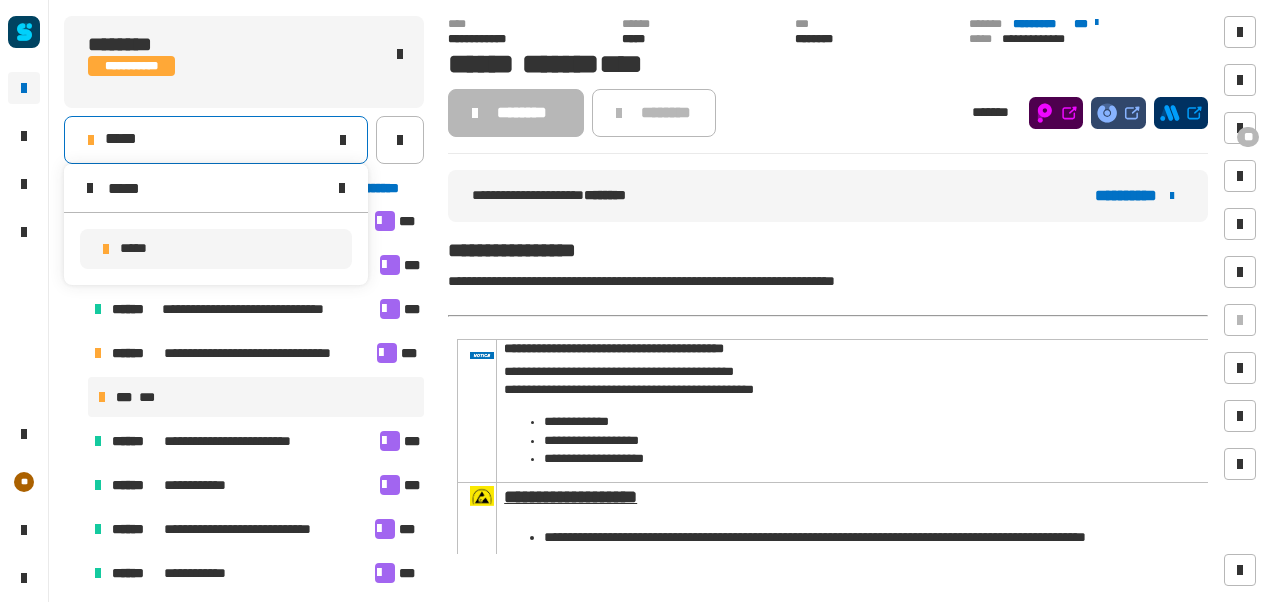 type on "*****" 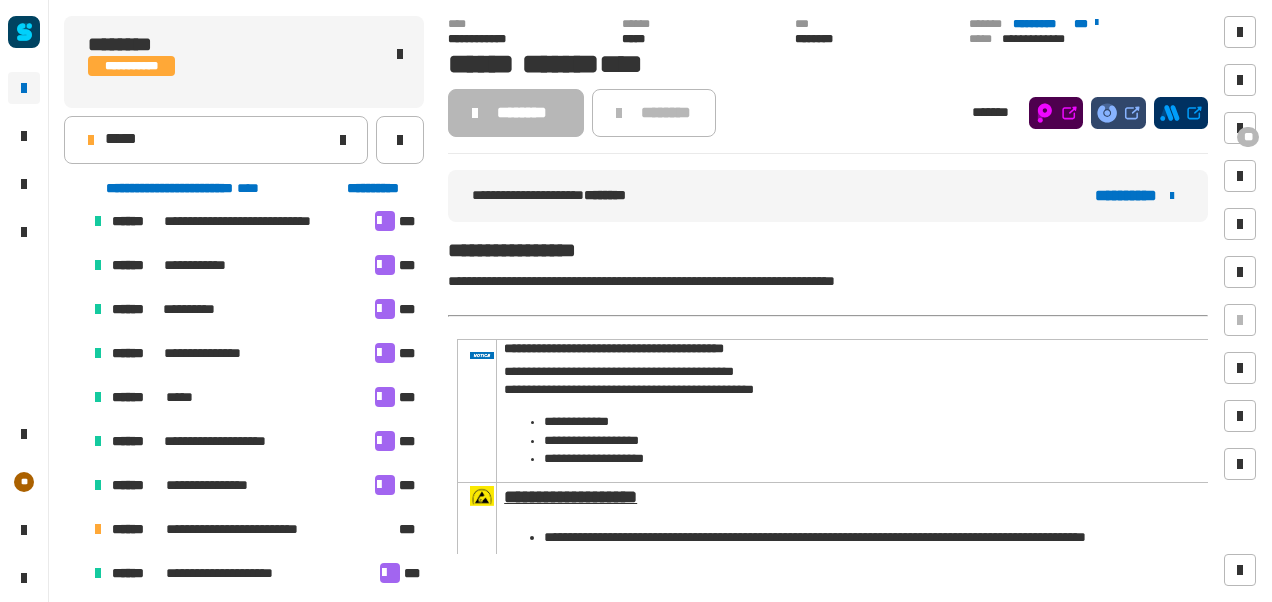 scroll, scrollTop: 684, scrollLeft: 0, axis: vertical 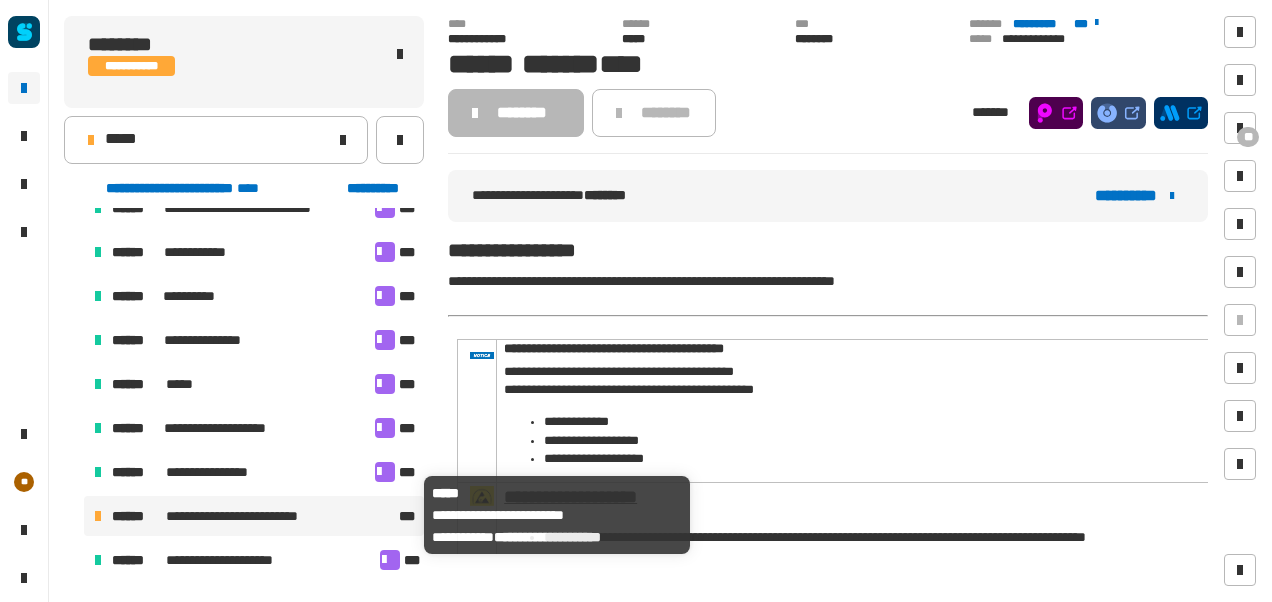 click on "**********" at bounding box center (250, 516) 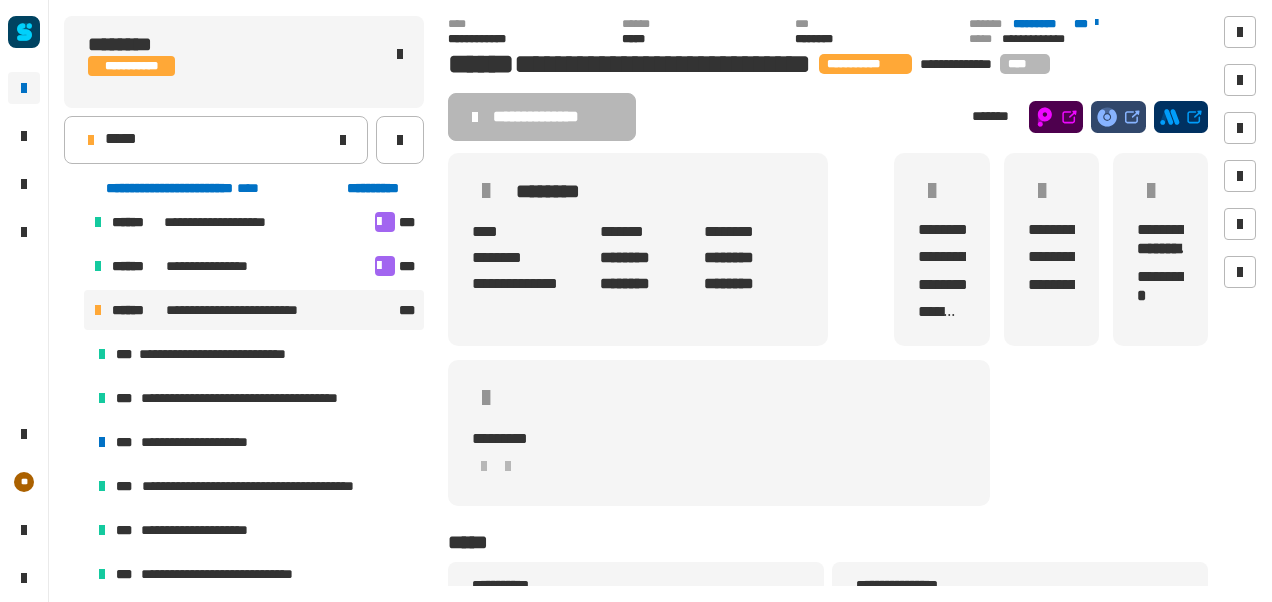 scroll, scrollTop: 896, scrollLeft: 0, axis: vertical 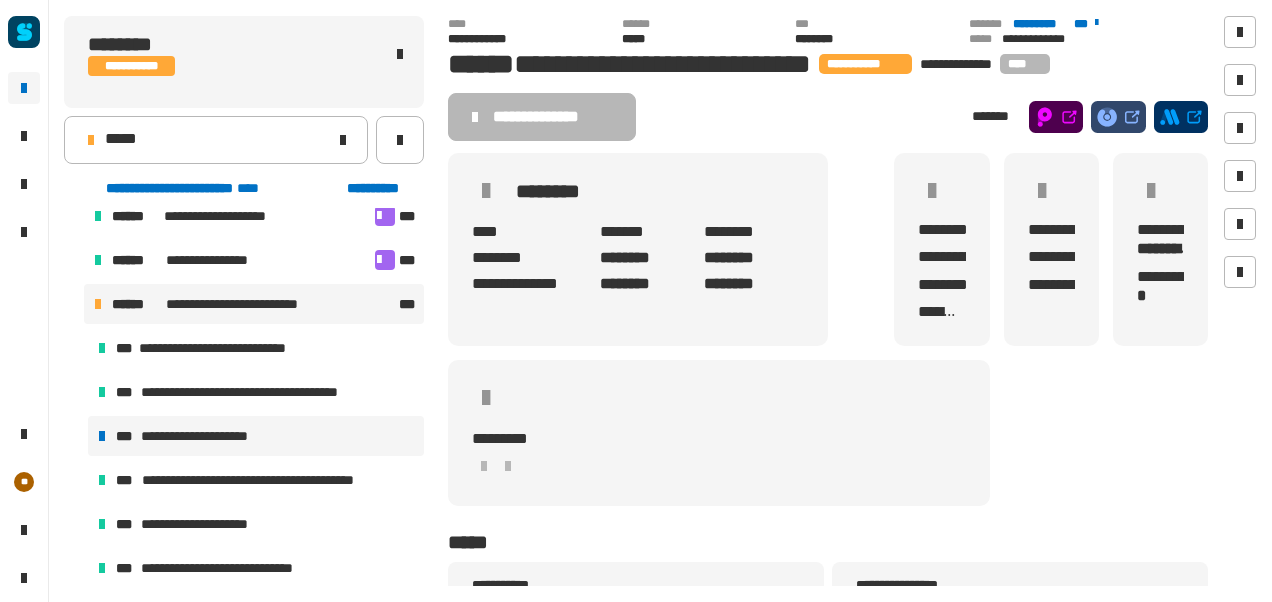 click on "**********" at bounding box center [256, 436] 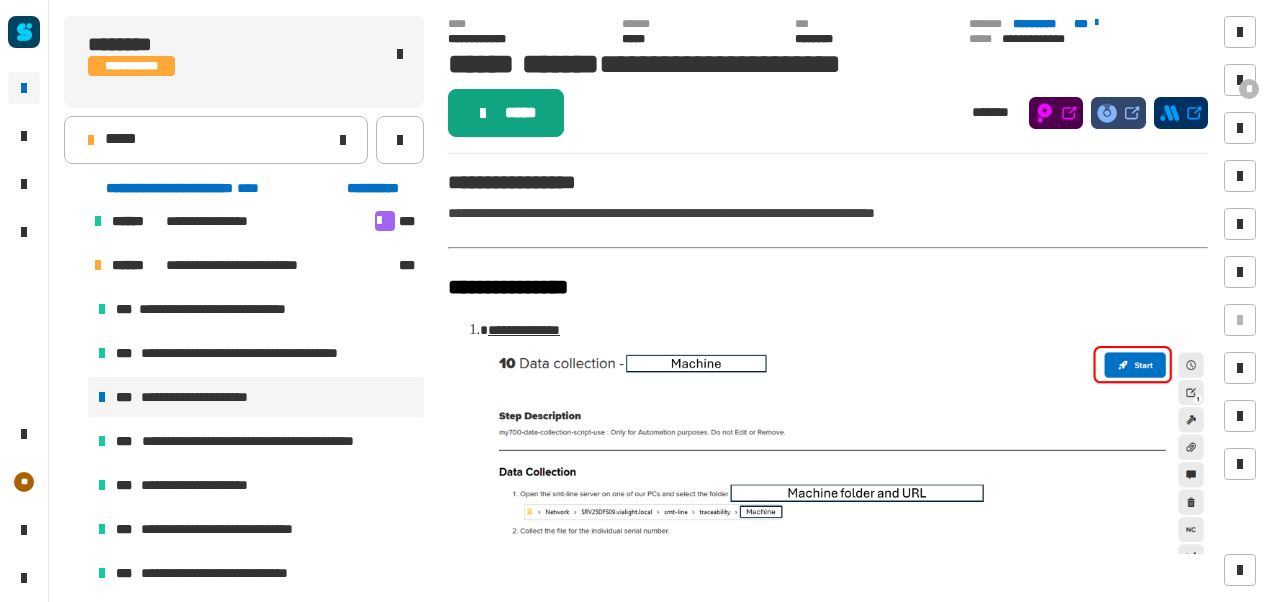 click on "*****" 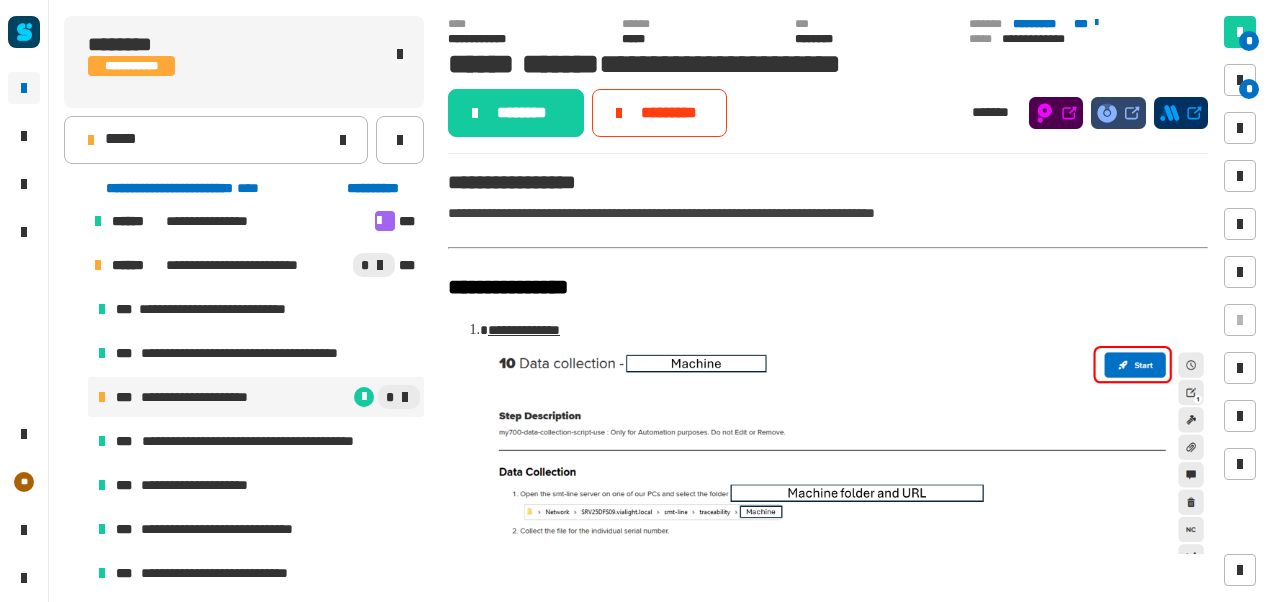 click on "********" 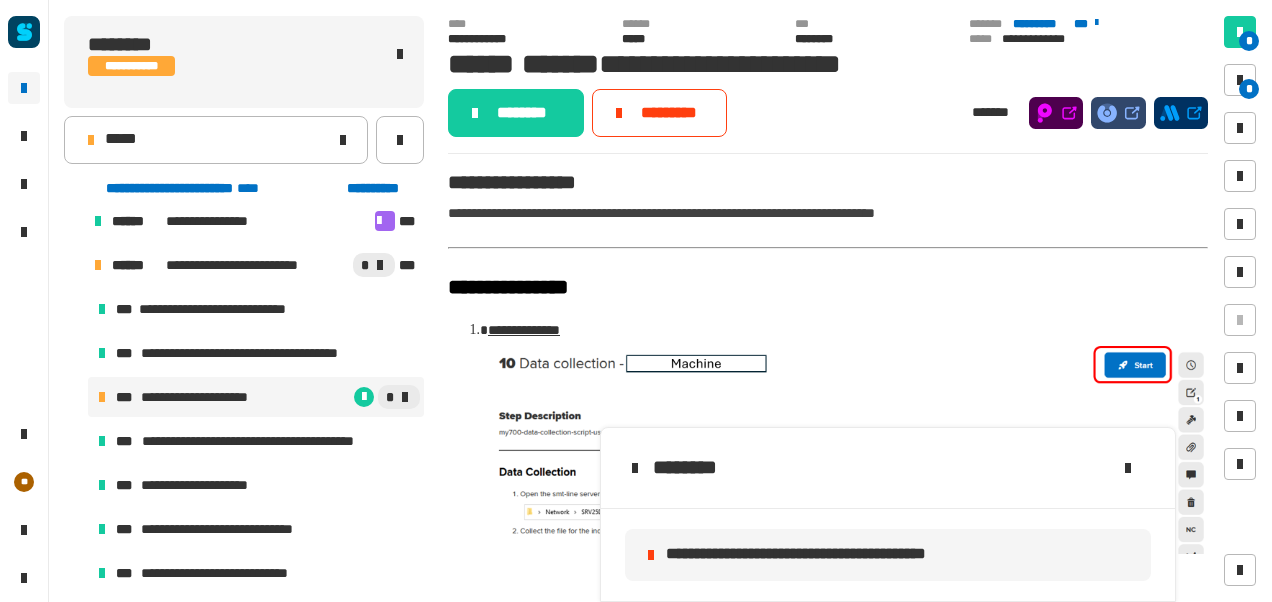 click on "**********" 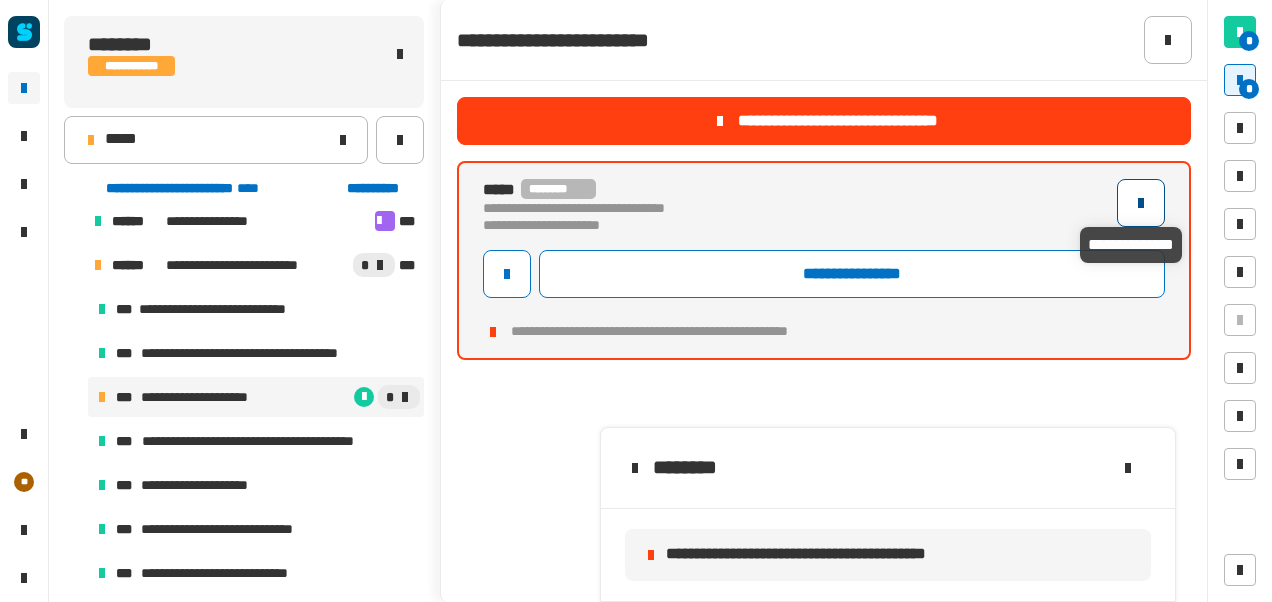 click 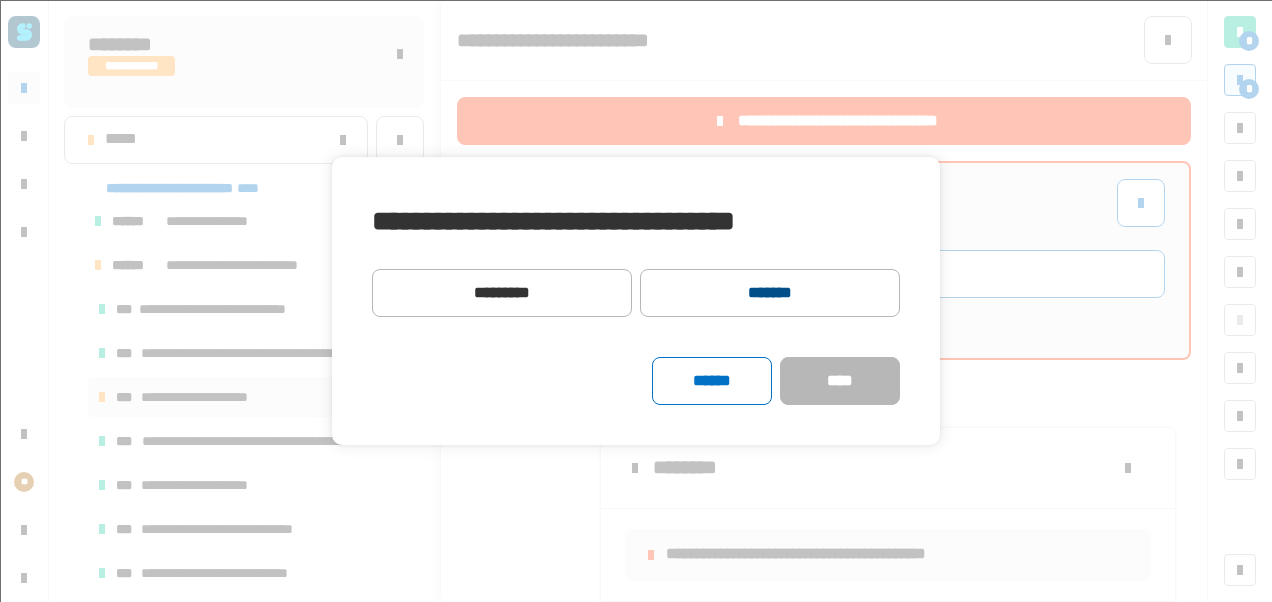 click on "*******" 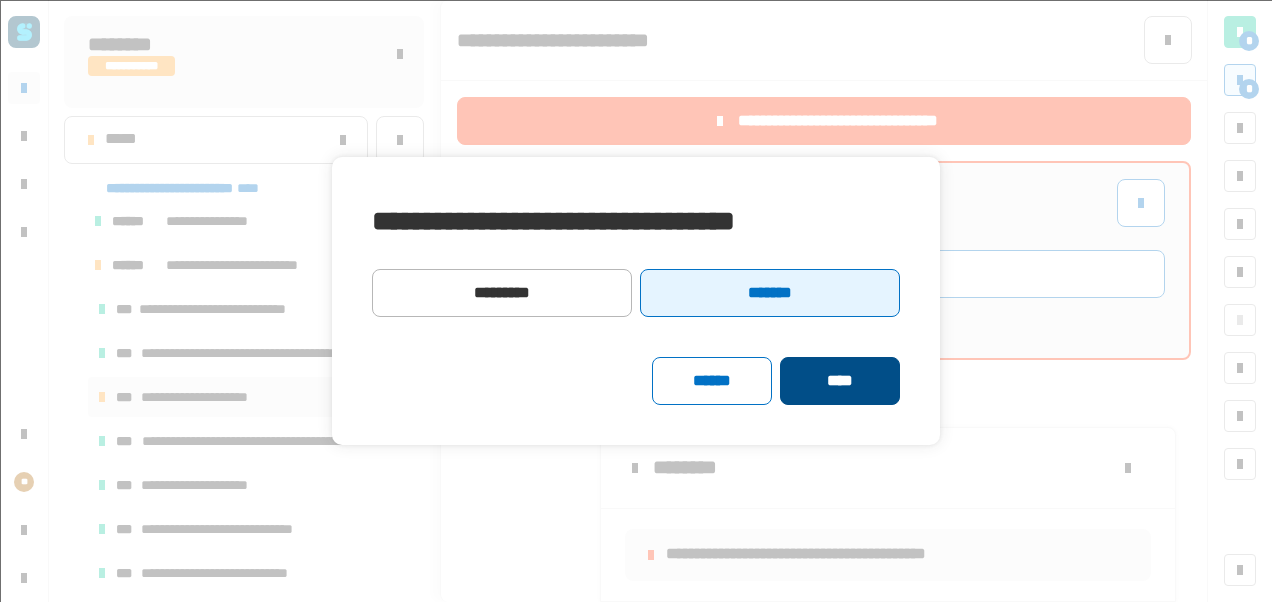 click on "****" 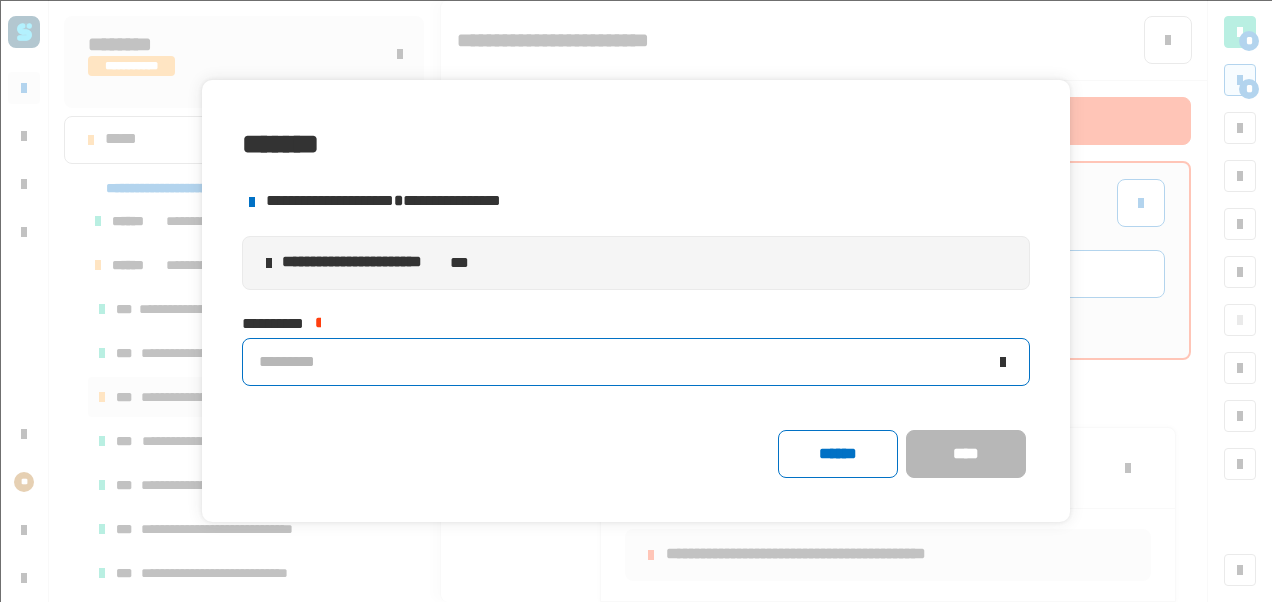click on "*********" 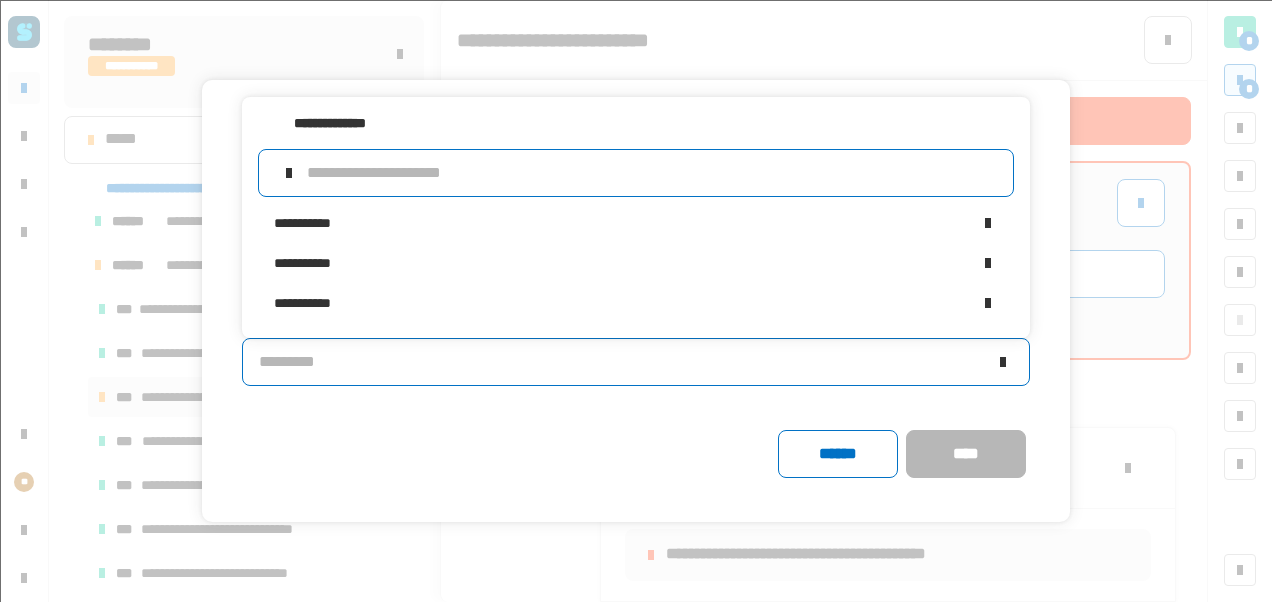 click at bounding box center (652, 173) 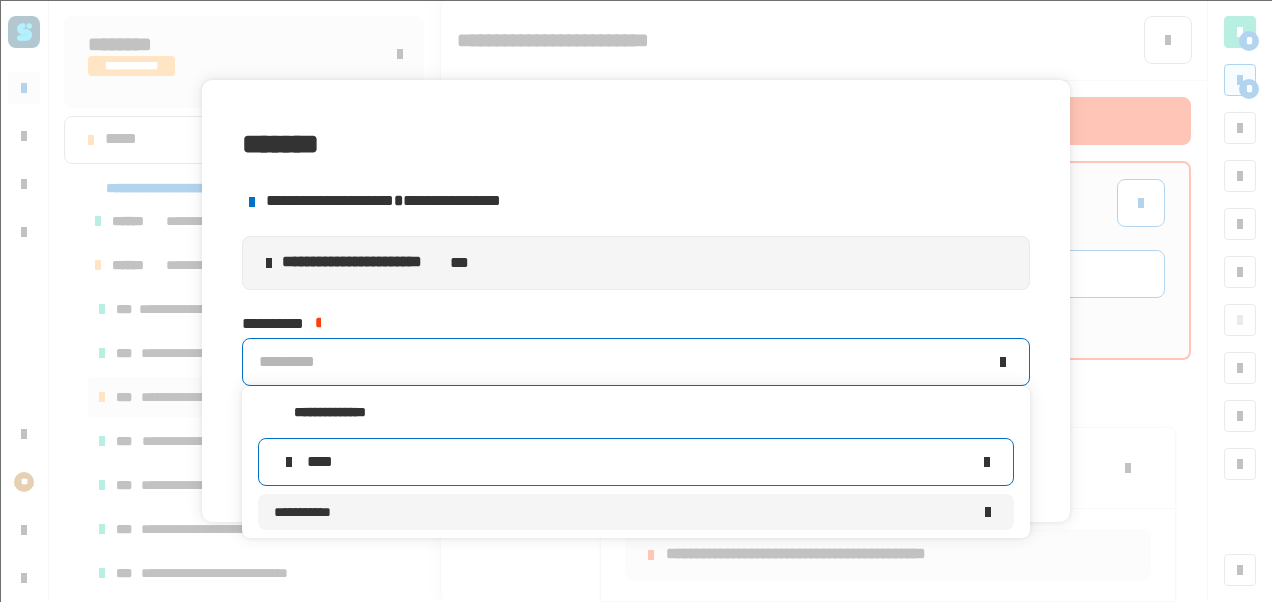 type on "****" 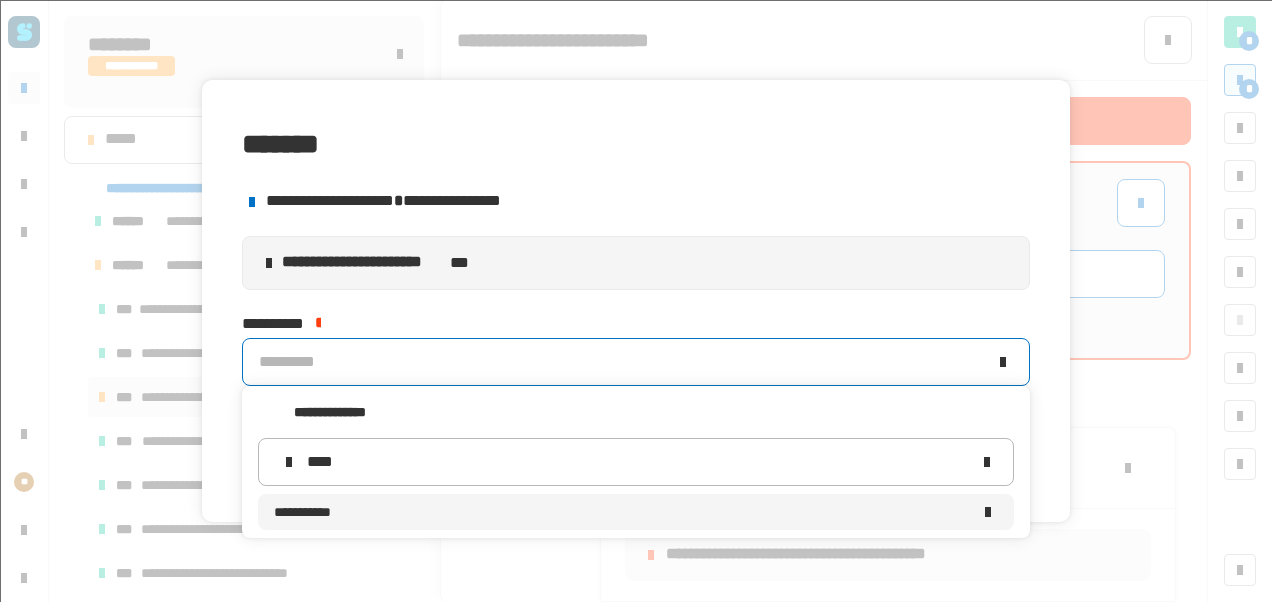 click on "**********" at bounding box center [622, 512] 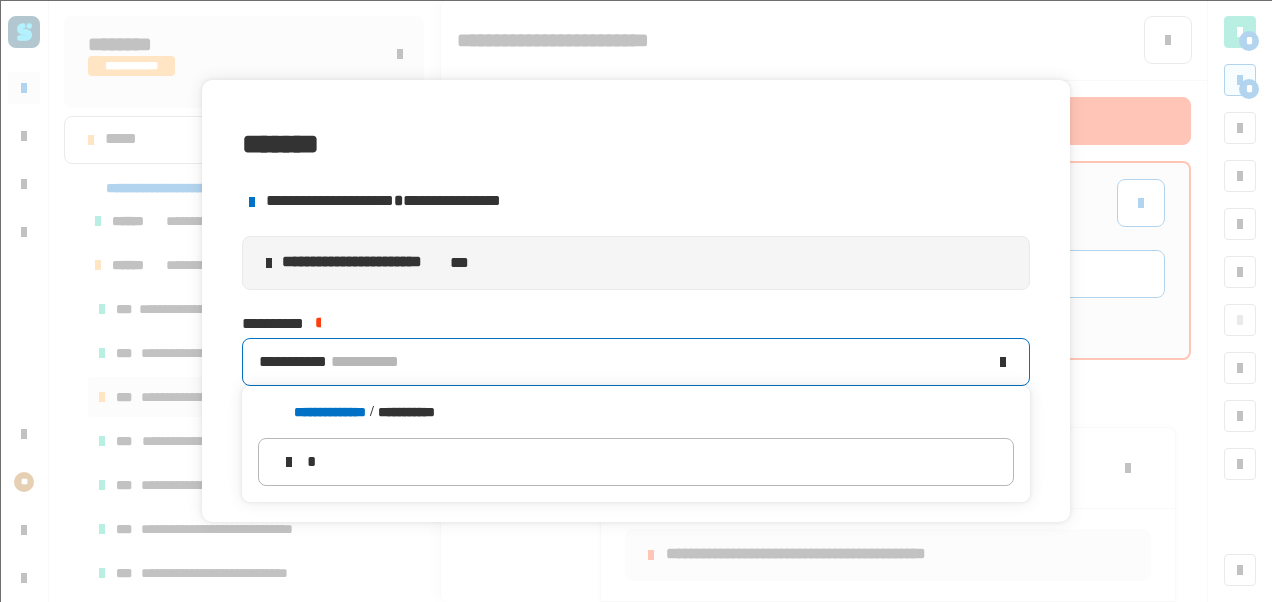 type 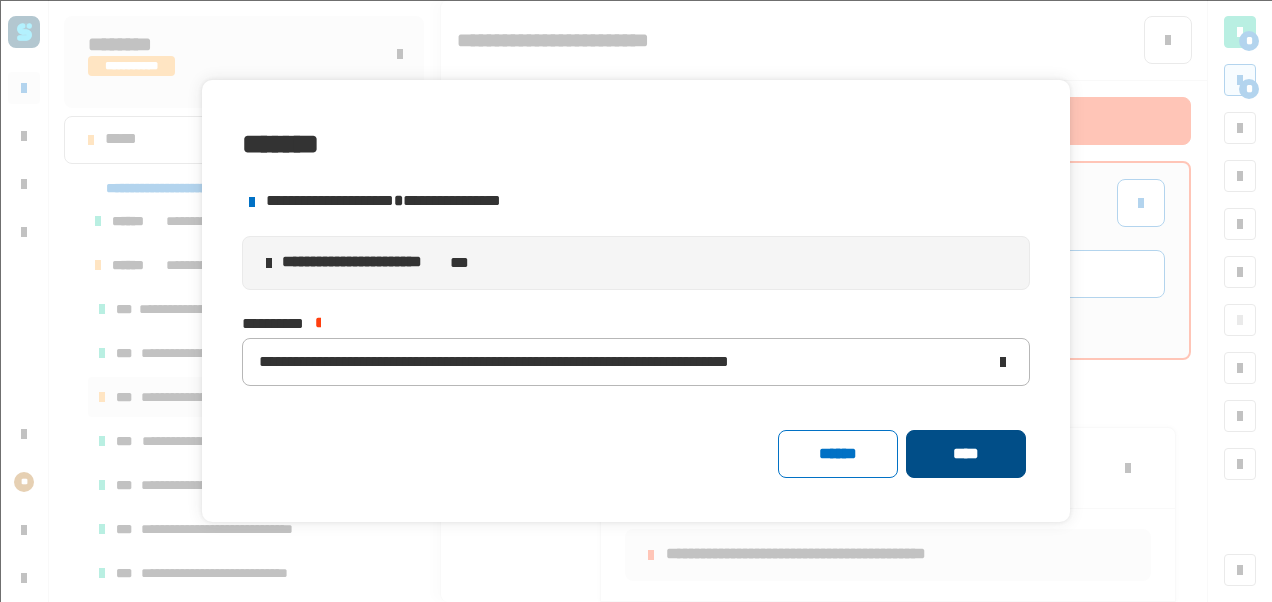 click on "****" 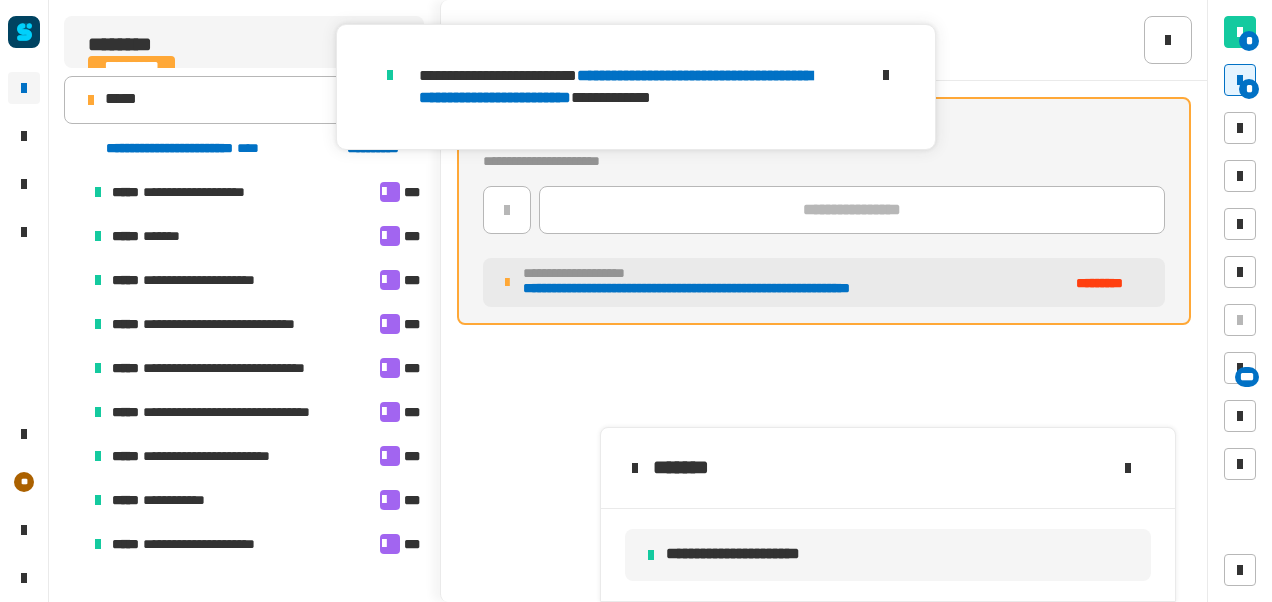 scroll, scrollTop: 935, scrollLeft: 0, axis: vertical 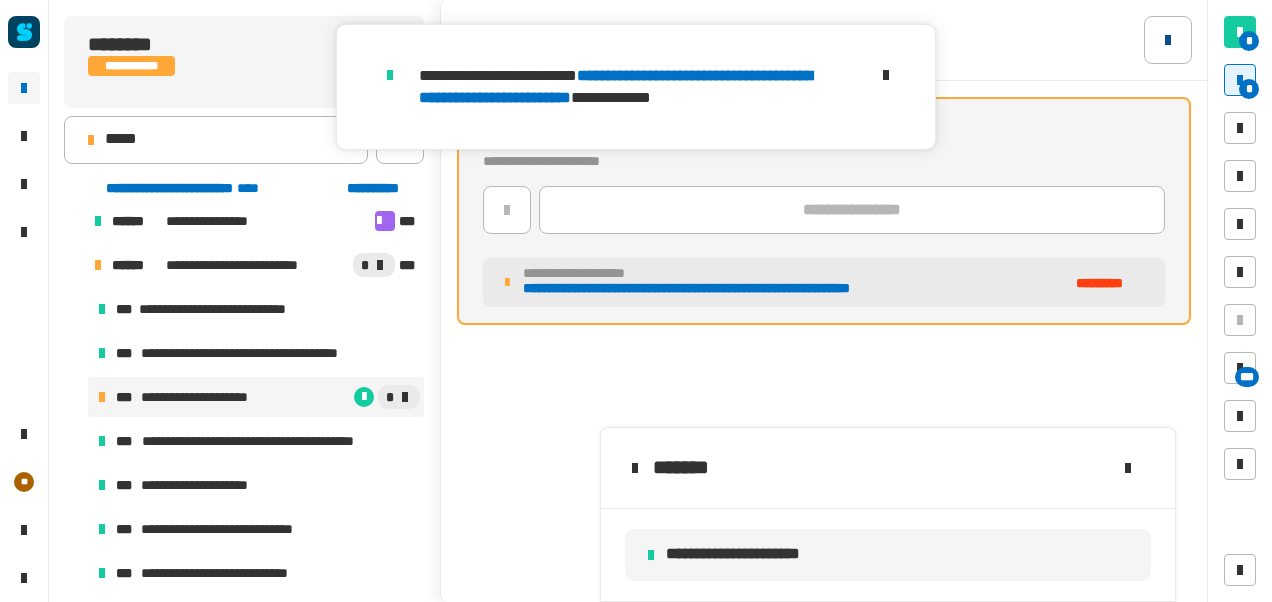 click 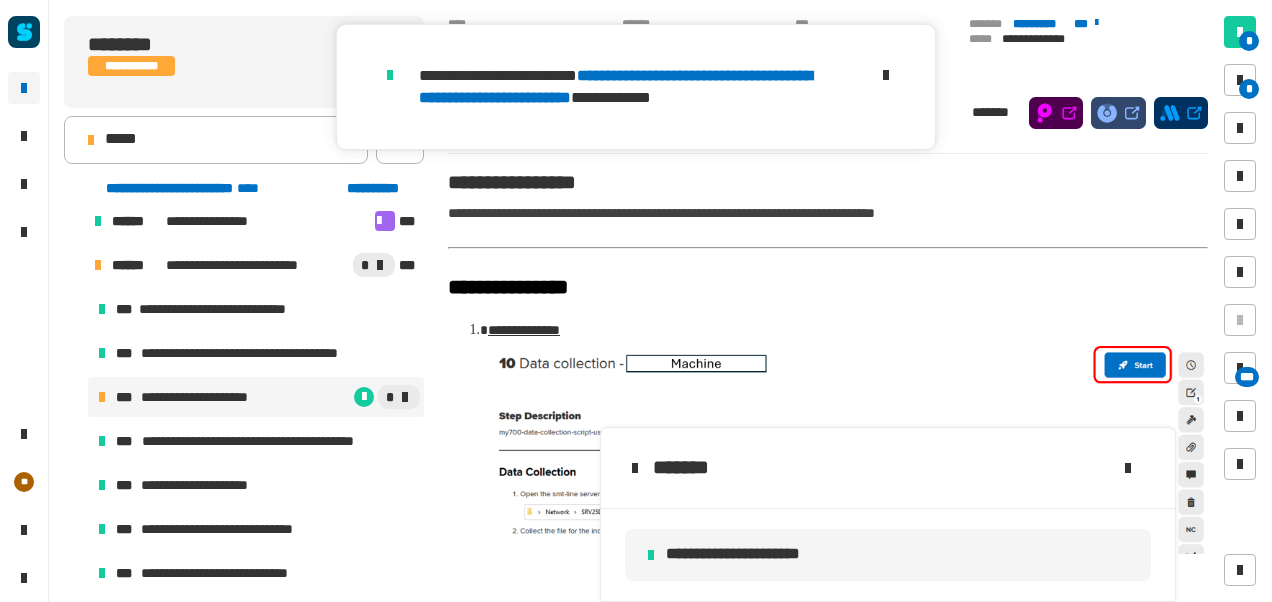 click 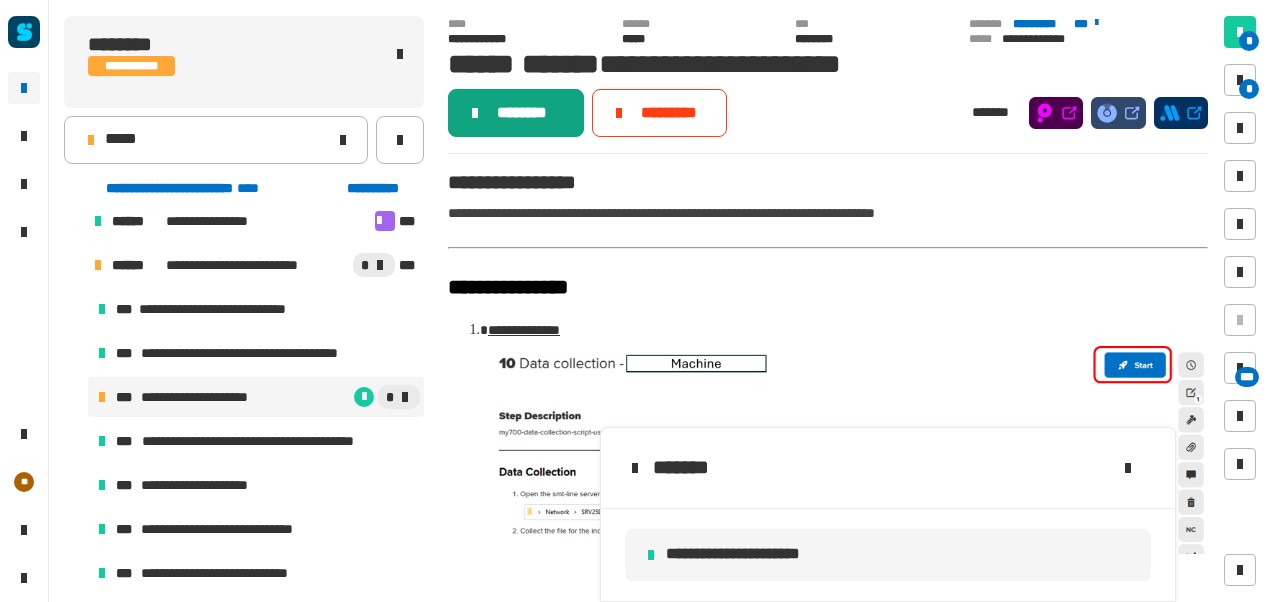 click on "********" 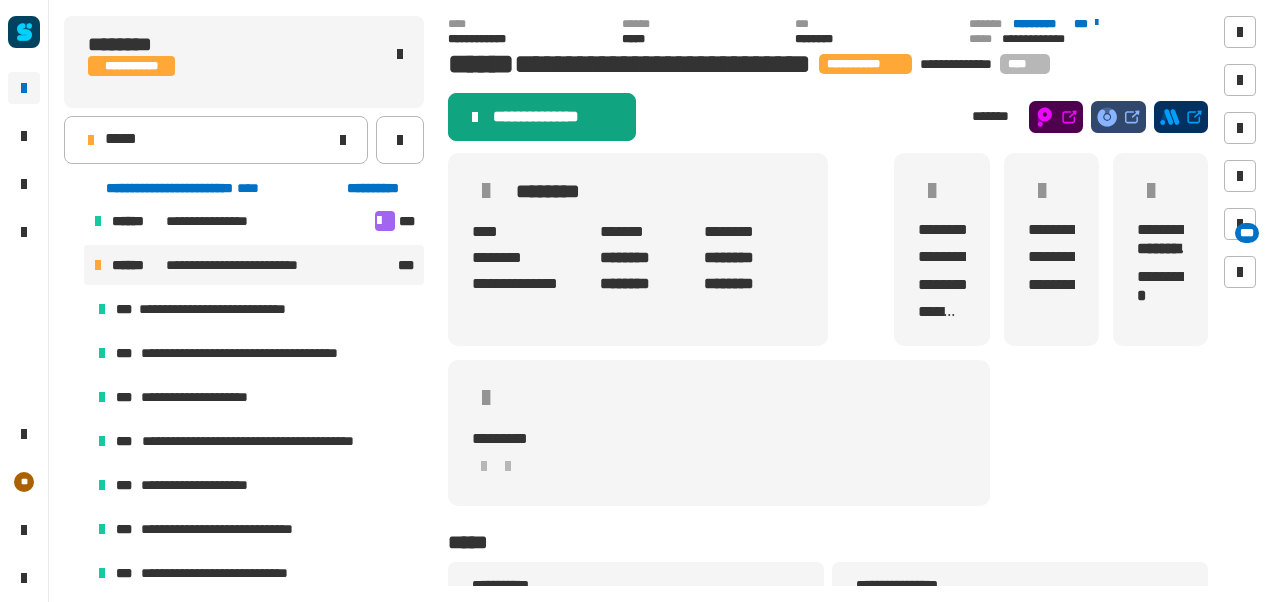 click on "**********" 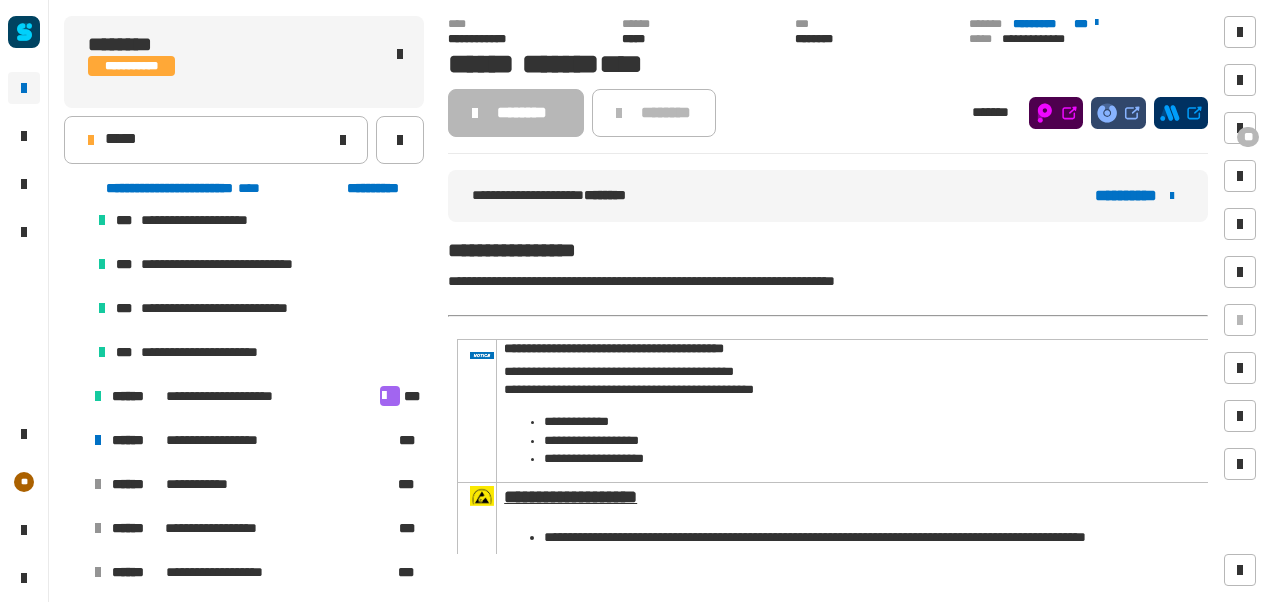 scroll, scrollTop: 1200, scrollLeft: 0, axis: vertical 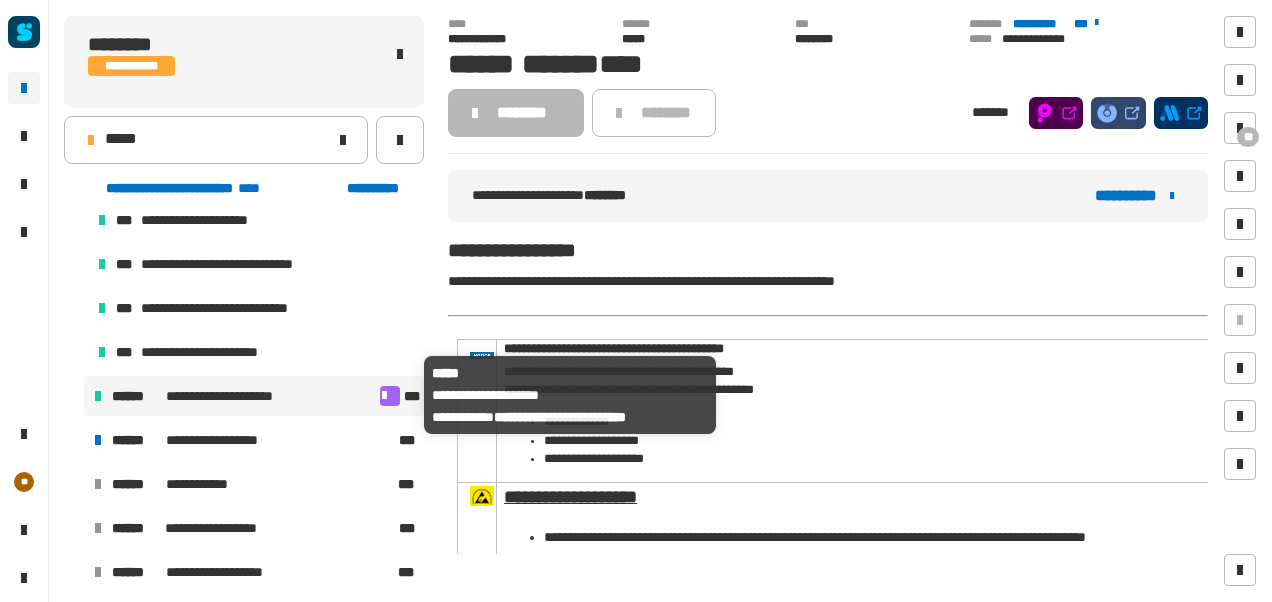 click on "**********" at bounding box center (244, 396) 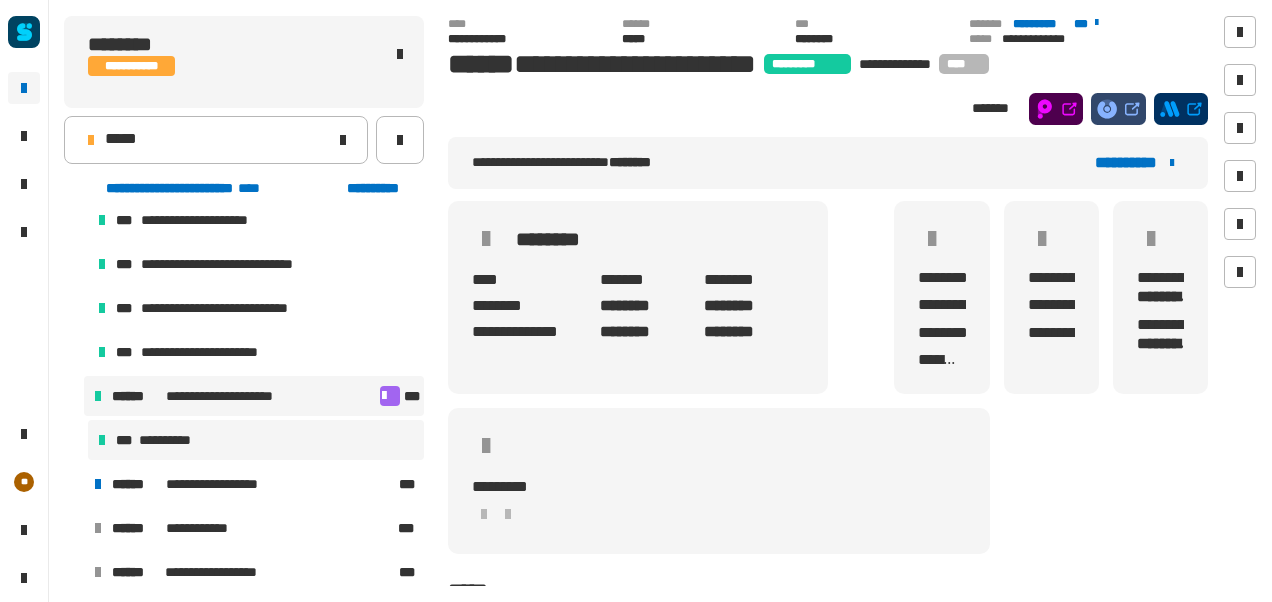 click on "**********" at bounding box center [256, 440] 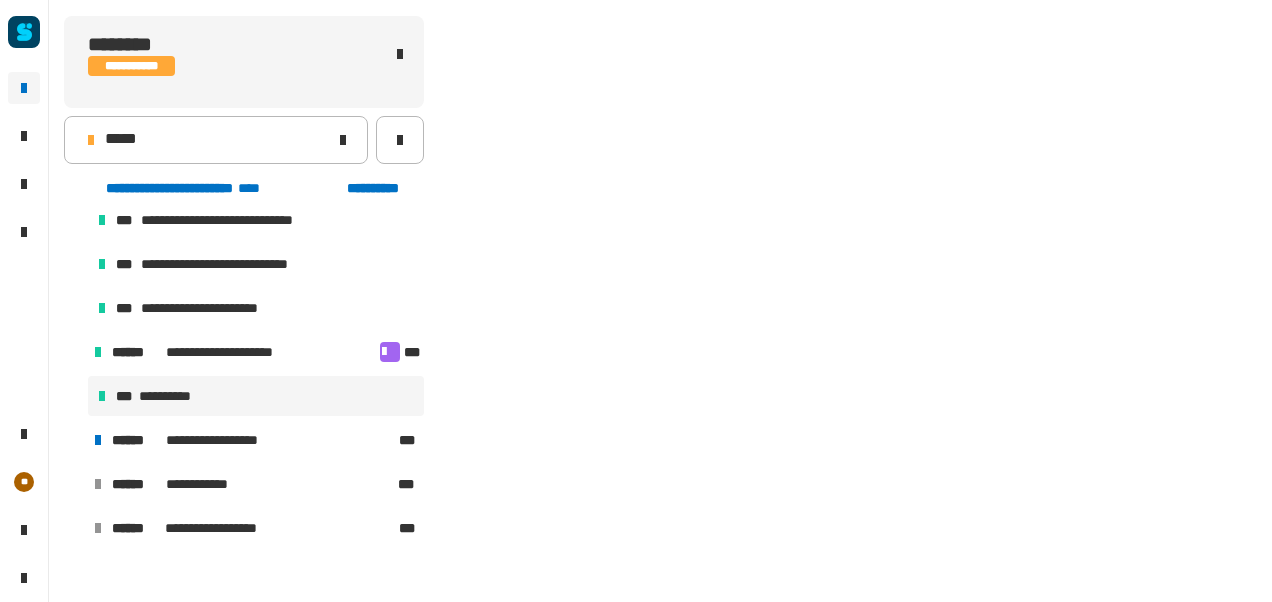 scroll, scrollTop: 1243, scrollLeft: 0, axis: vertical 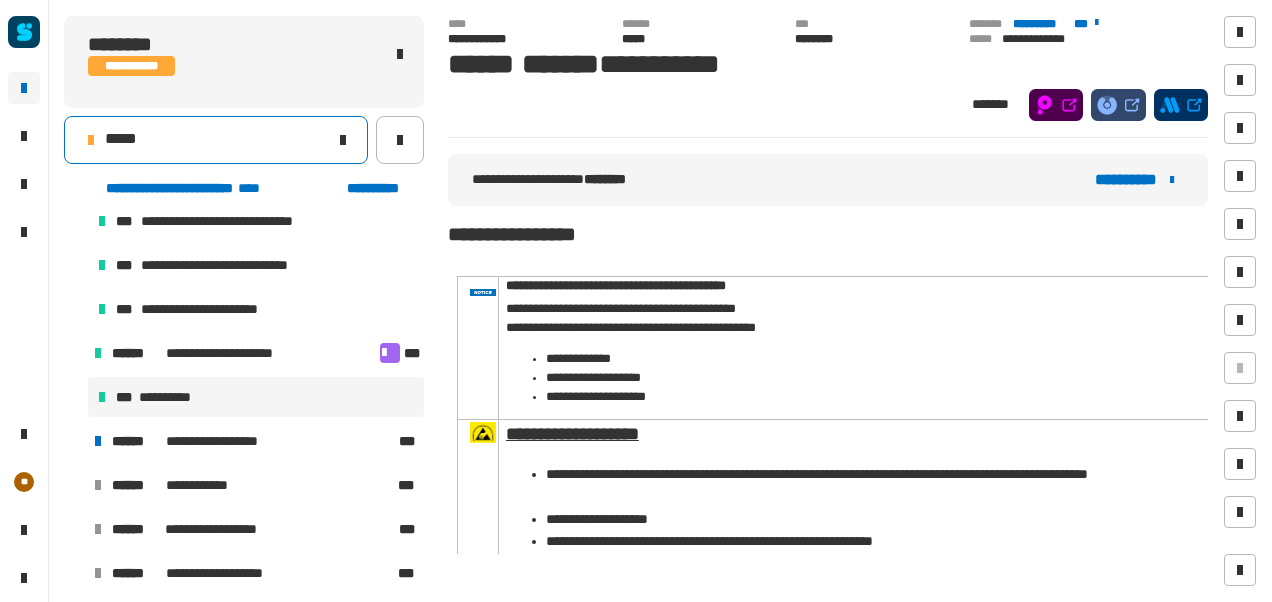 click on "*****" 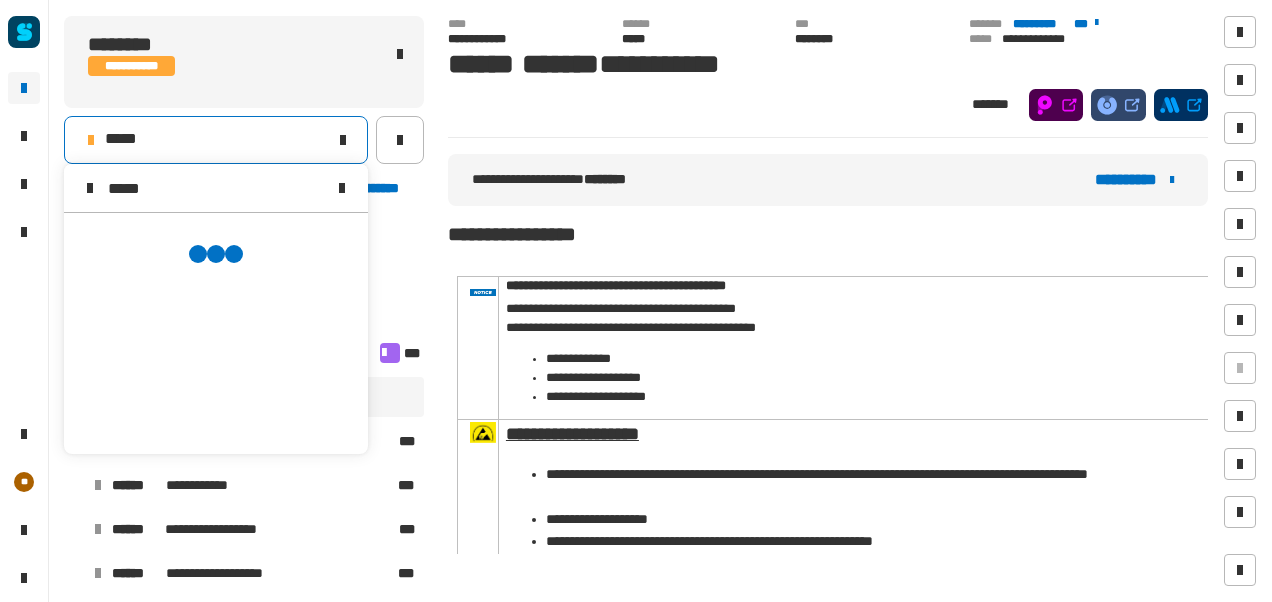 scroll, scrollTop: 0, scrollLeft: 0, axis: both 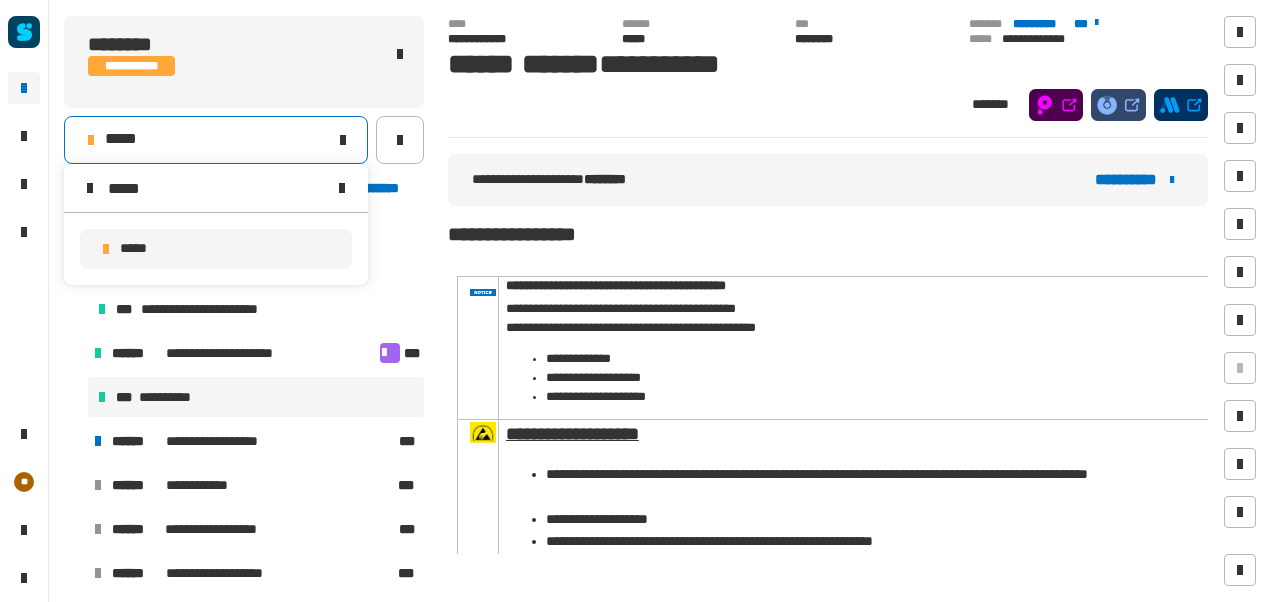 type on "*****" 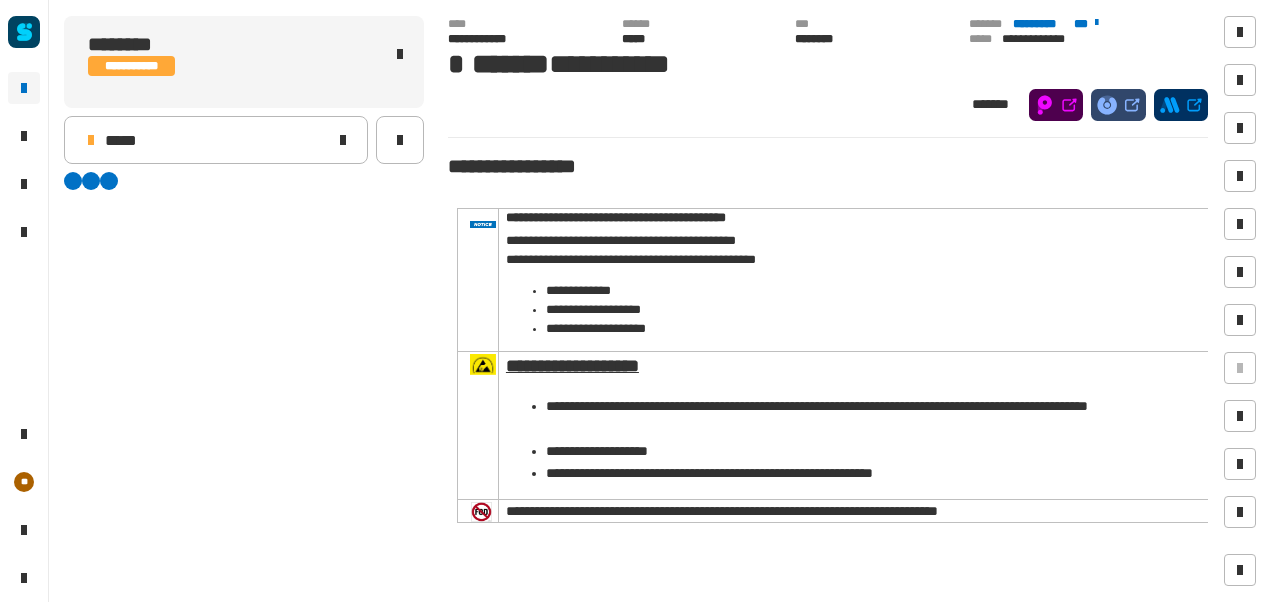 scroll, scrollTop: 0, scrollLeft: 0, axis: both 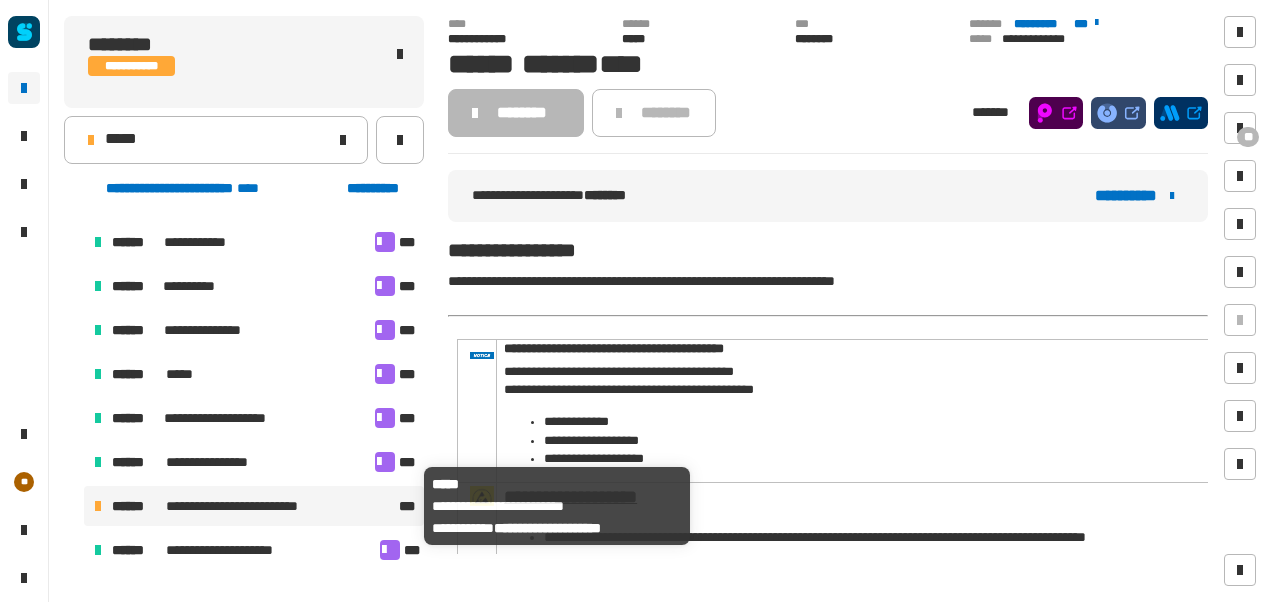 click on "**********" at bounding box center [250, 506] 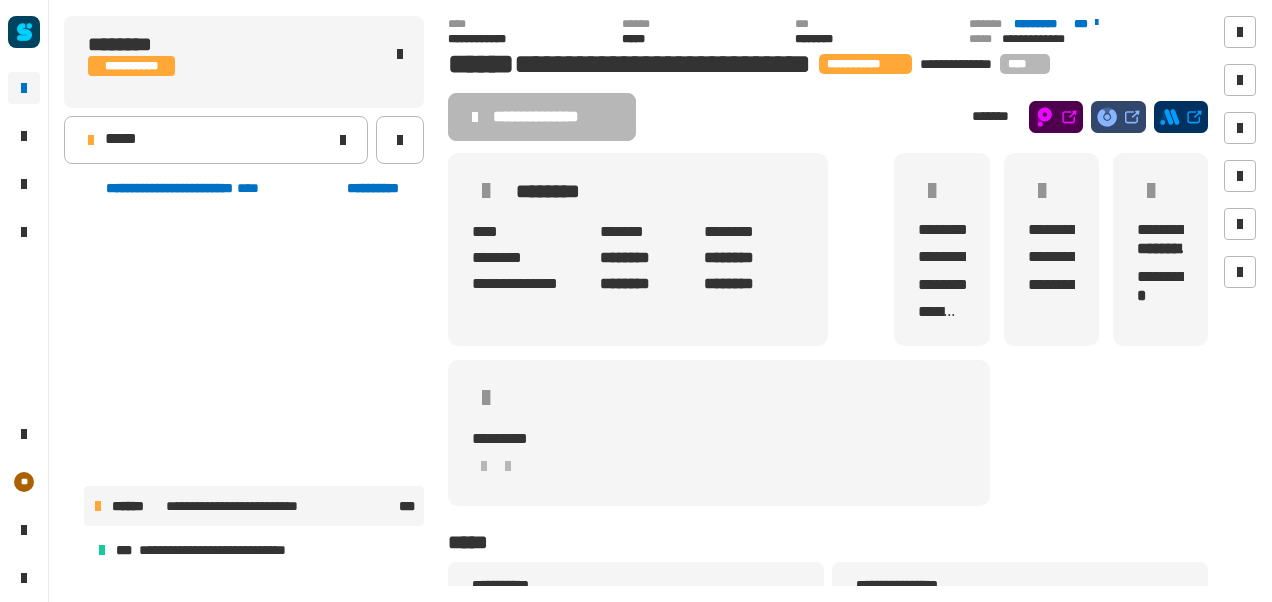 scroll, scrollTop: 1024, scrollLeft: 0, axis: vertical 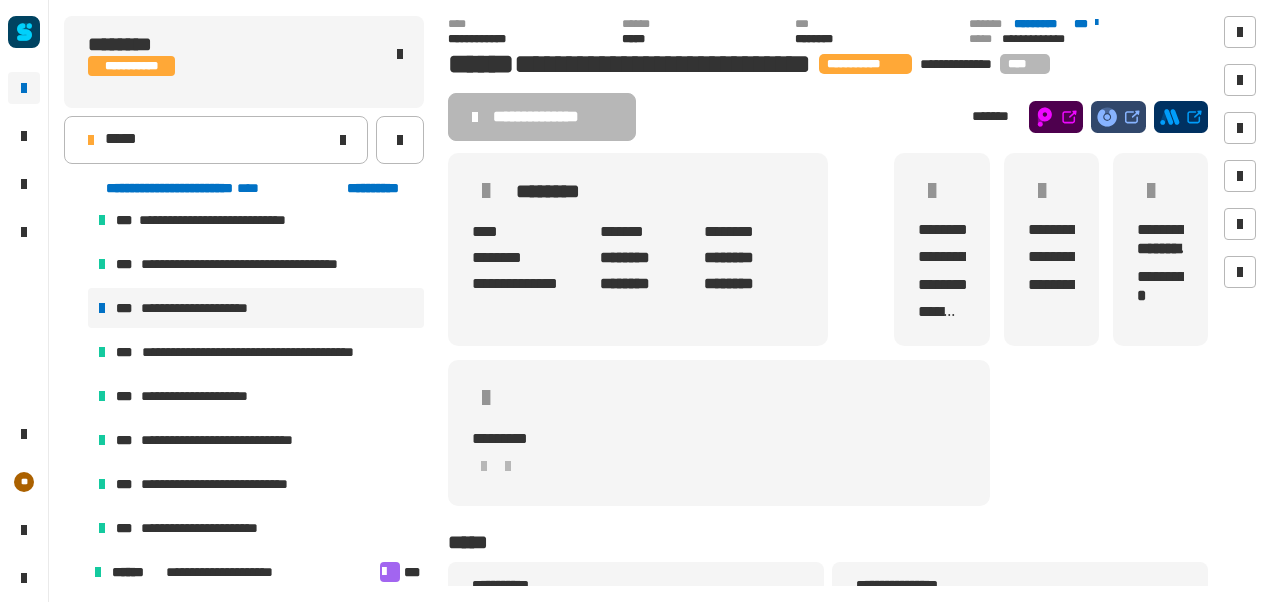 click on "**********" at bounding box center [256, 308] 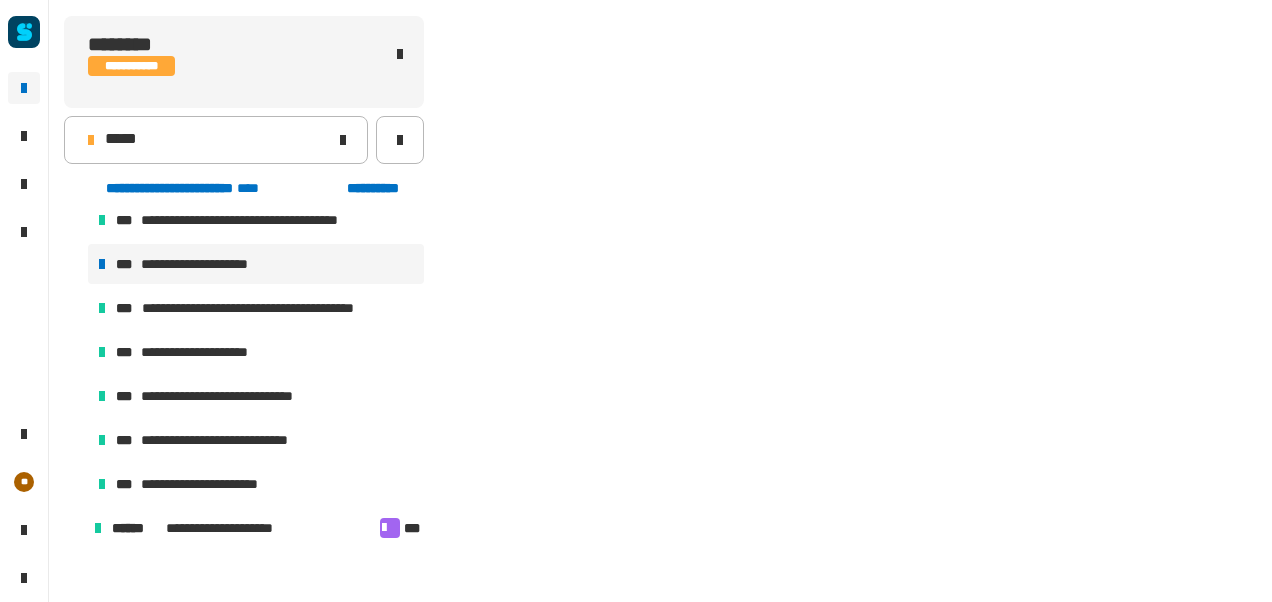 scroll, scrollTop: 935, scrollLeft: 0, axis: vertical 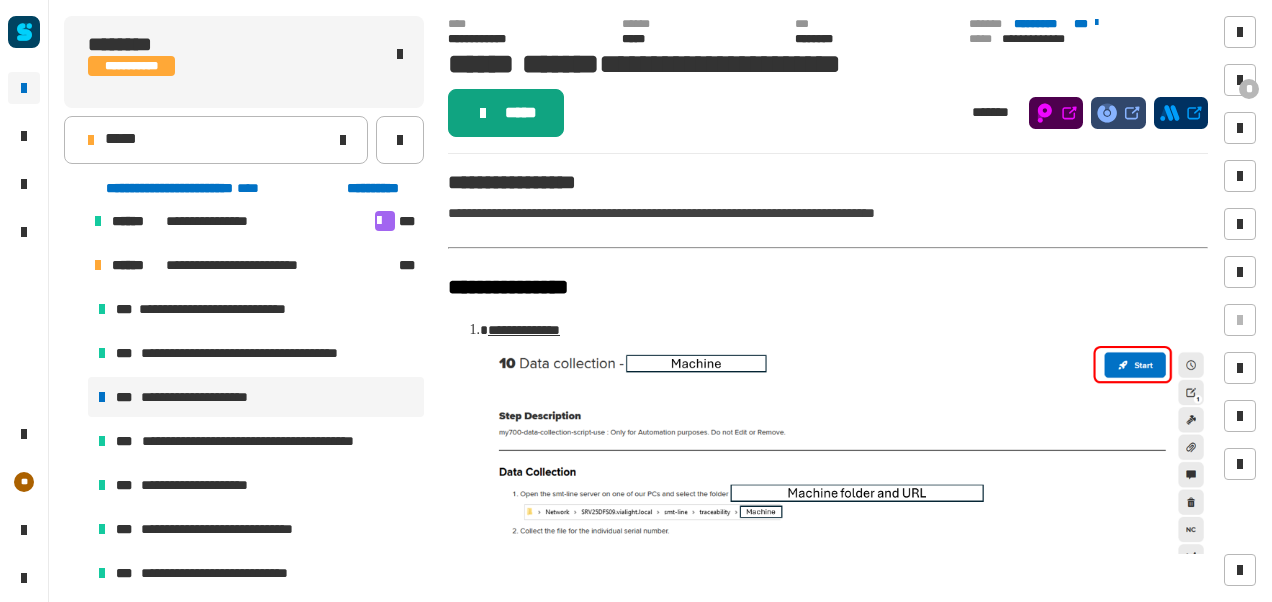 click on "*****" 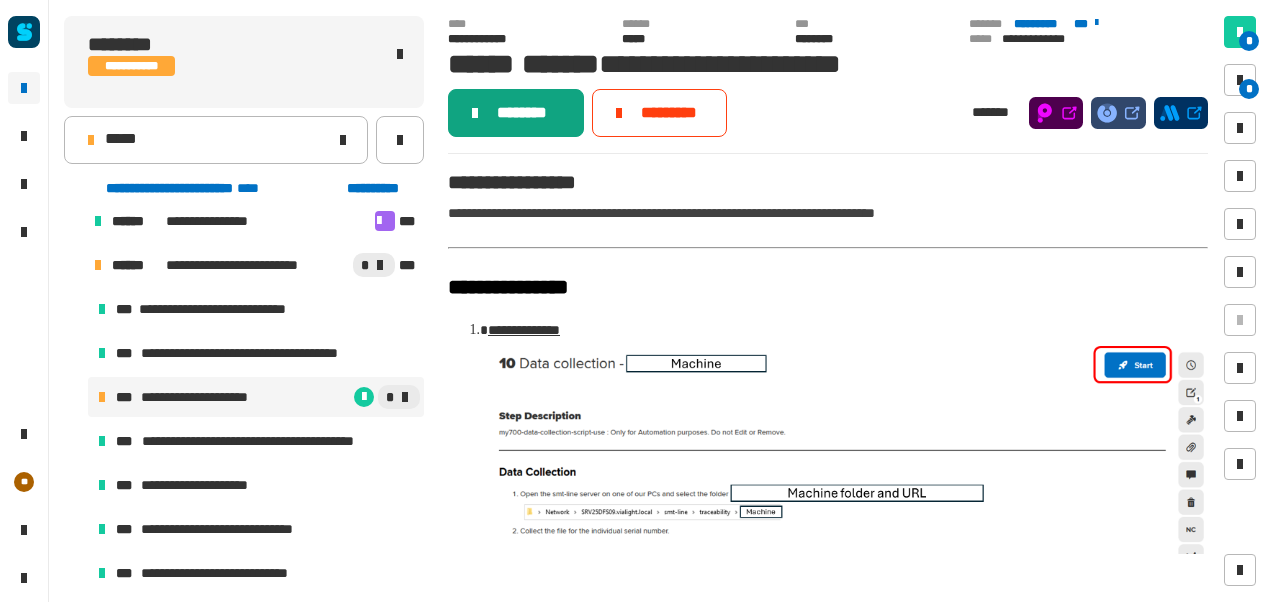click on "********" 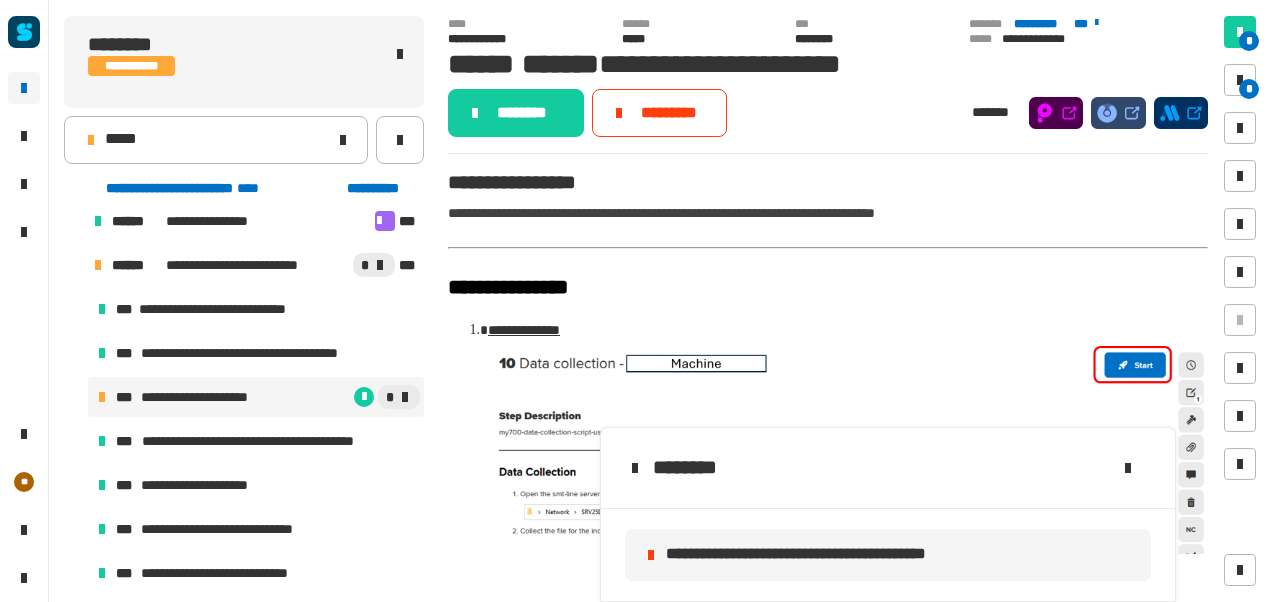 click on "**********" 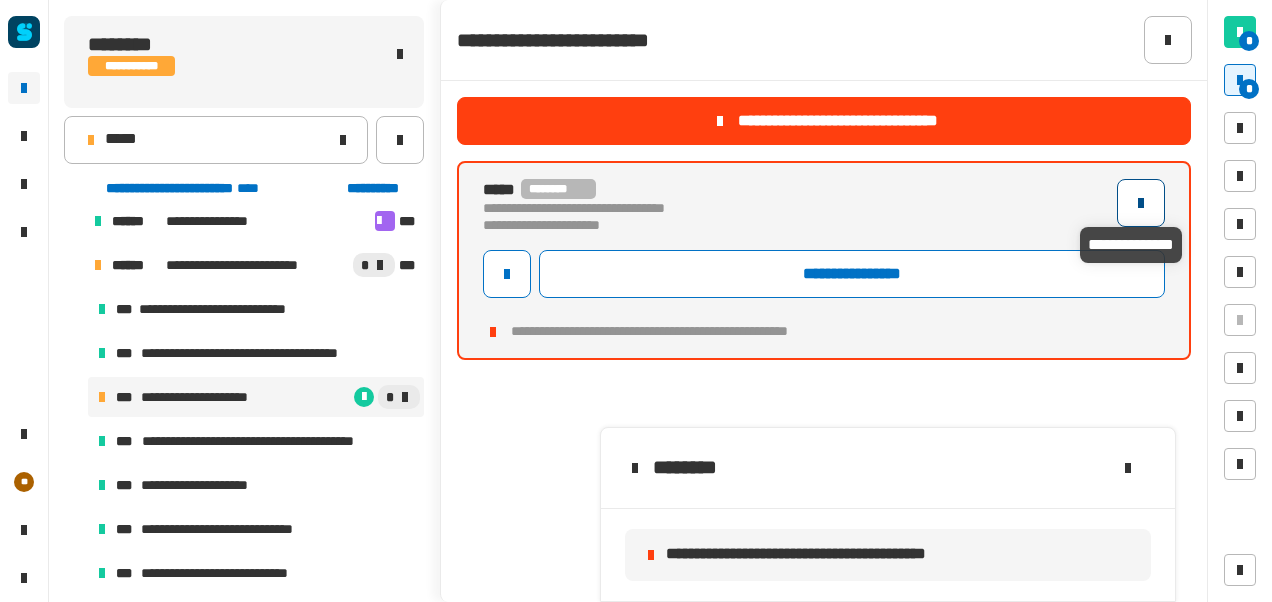 click 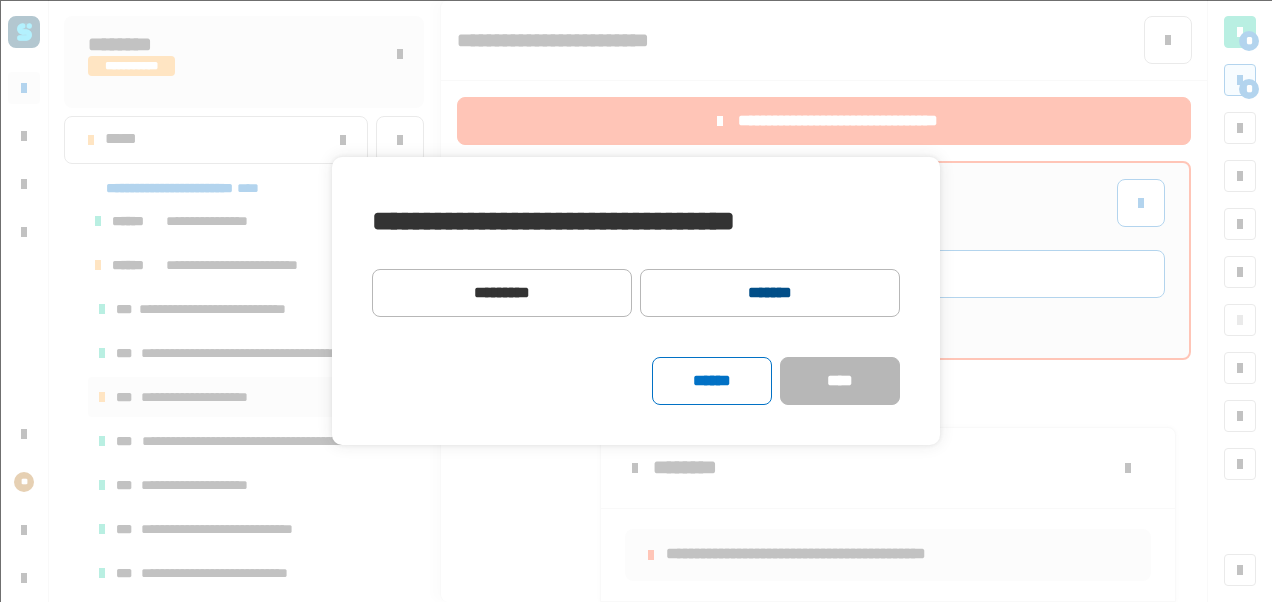 click on "*******" 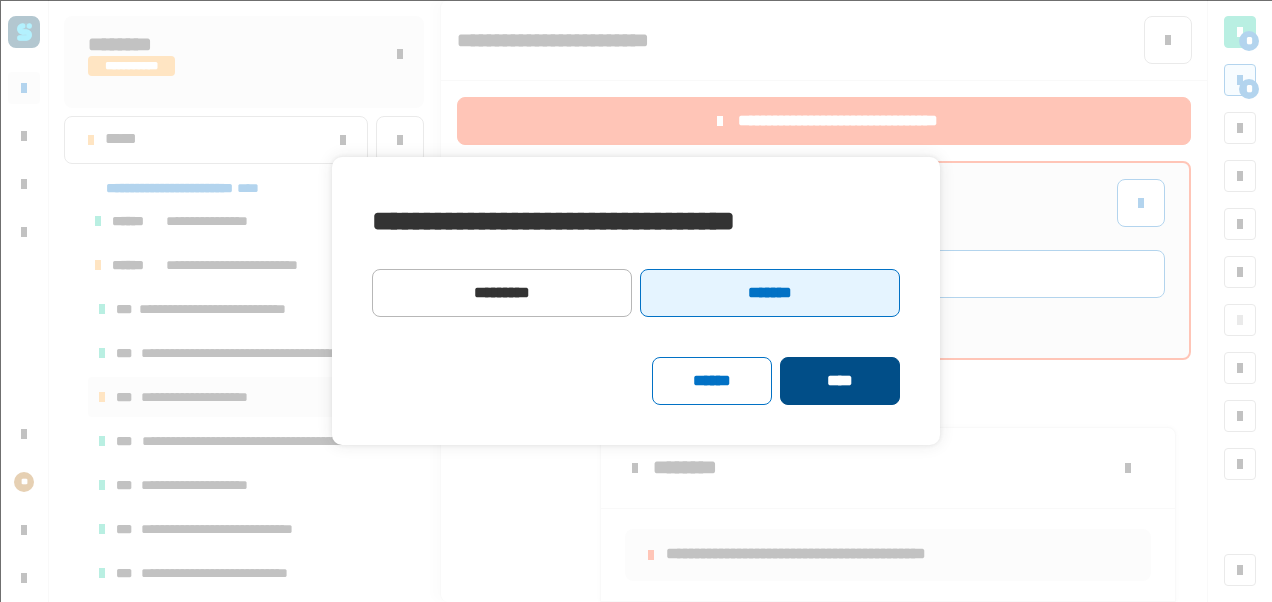 click on "****" 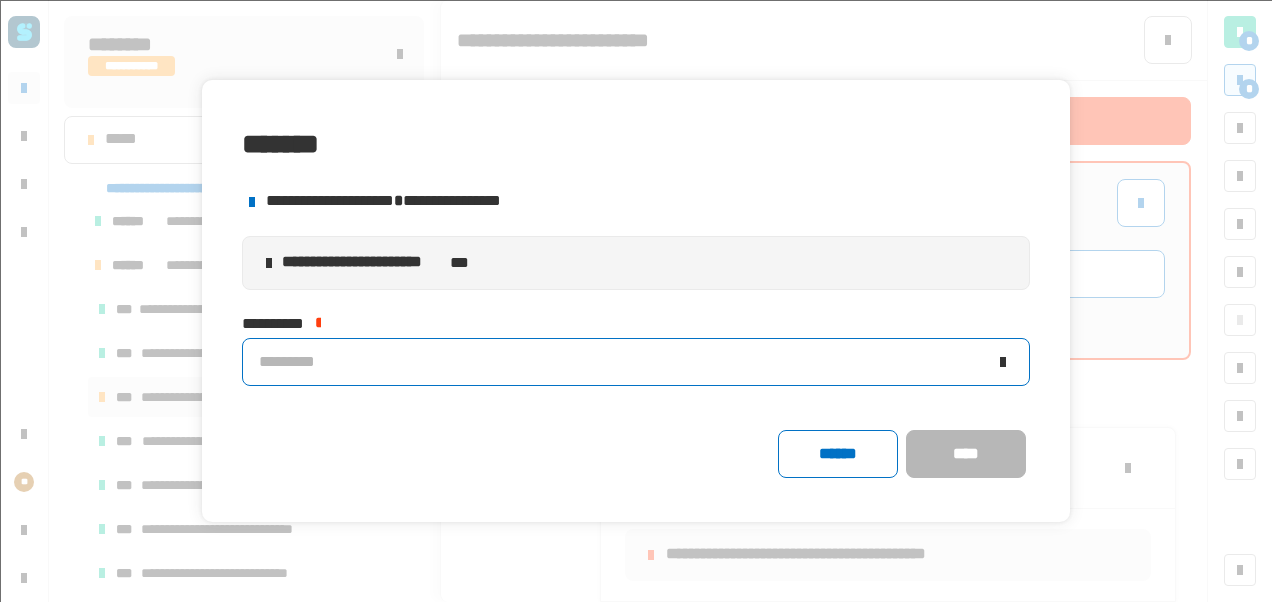 click on "*********" 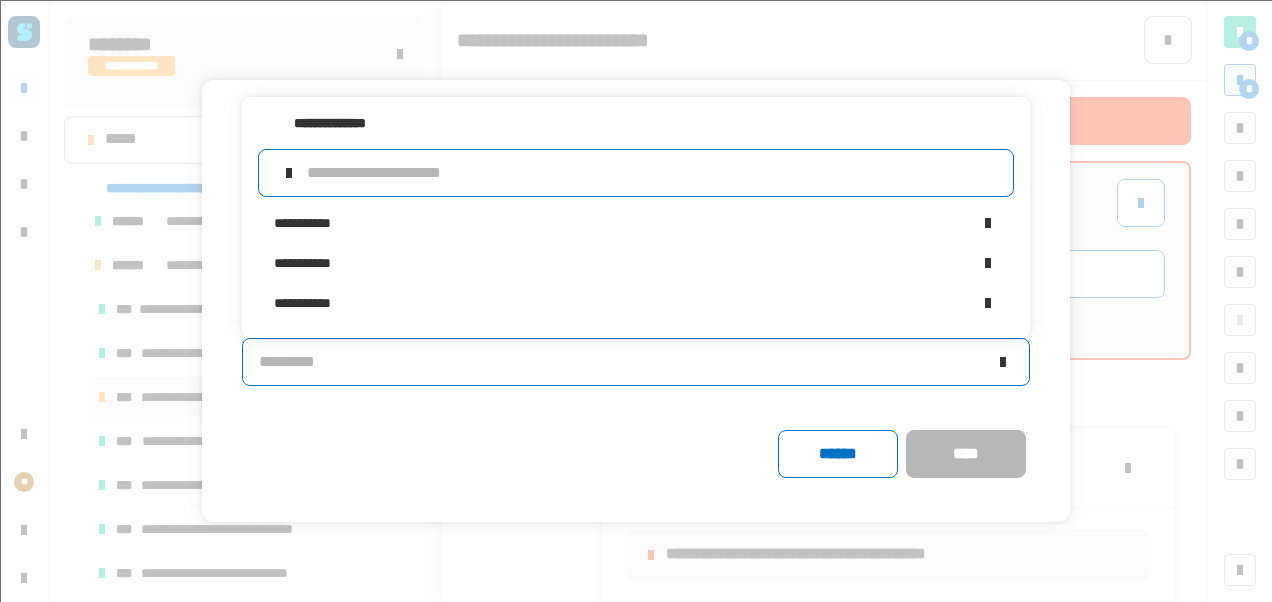 click at bounding box center [652, 173] 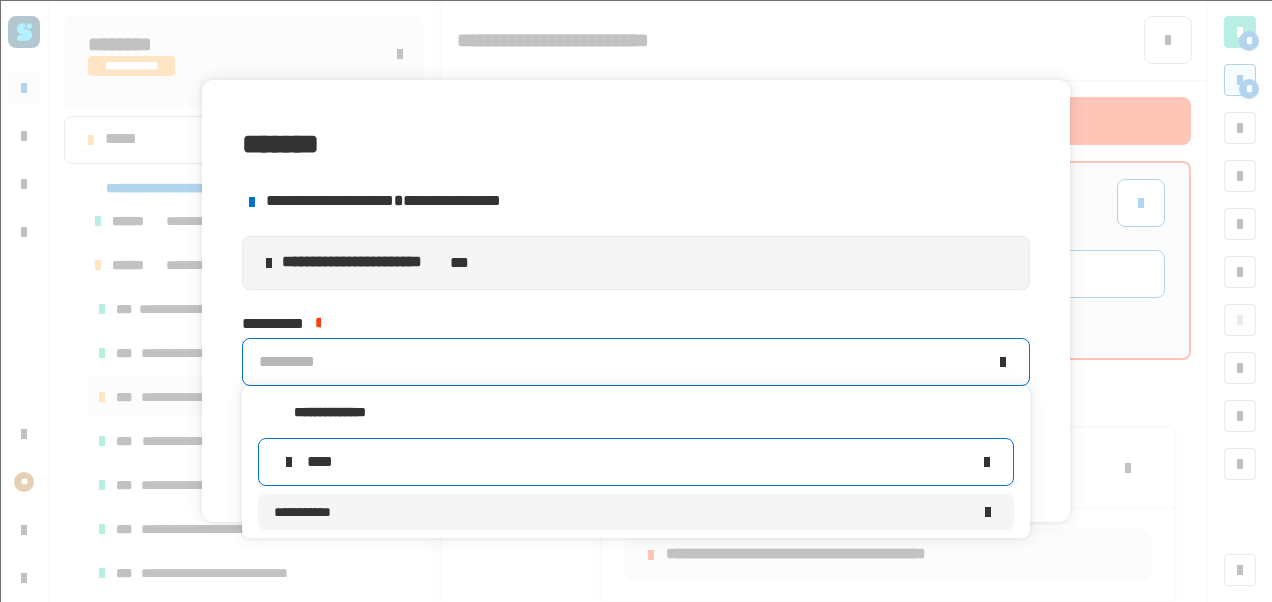 type on "****" 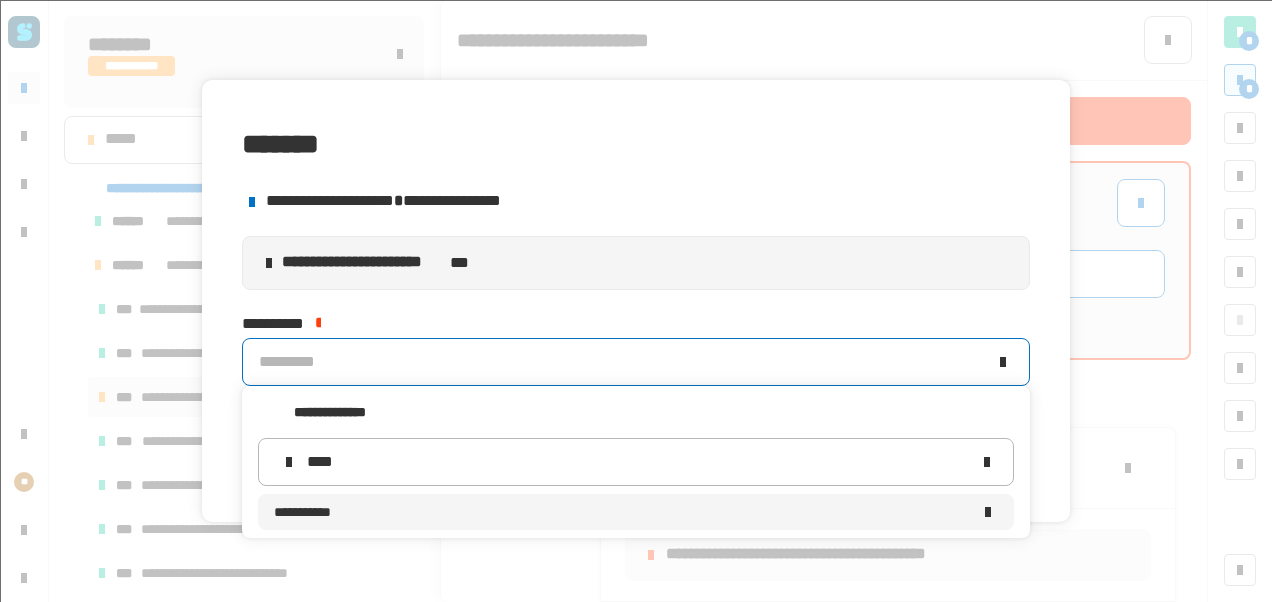 click on "**********" at bounding box center [622, 512] 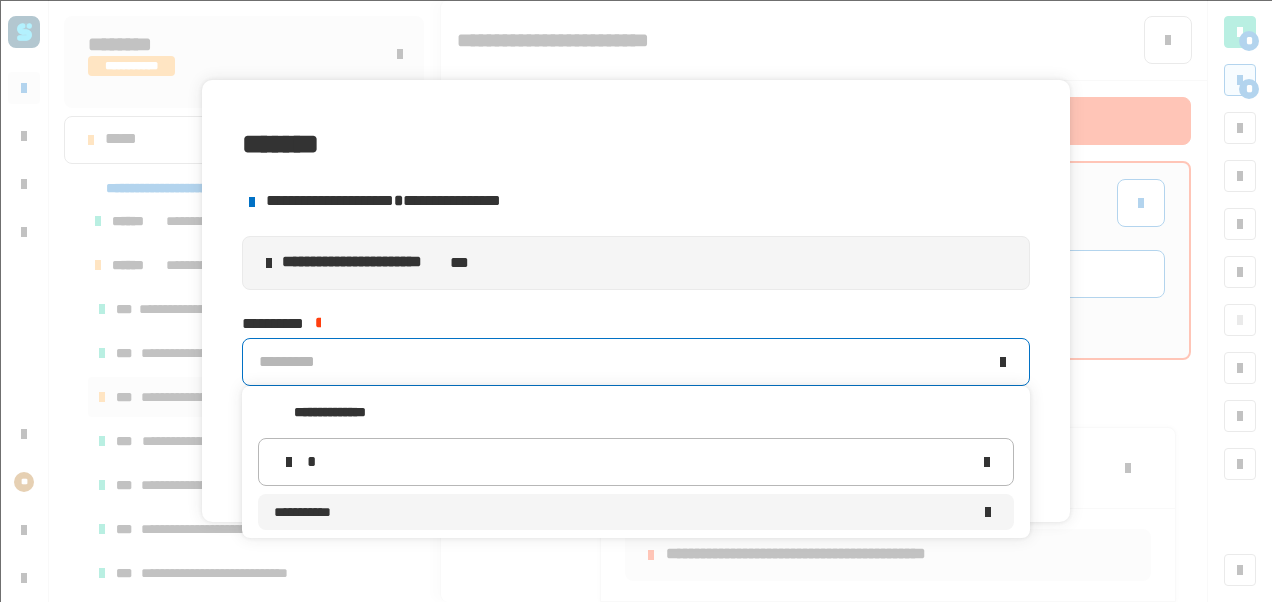 type 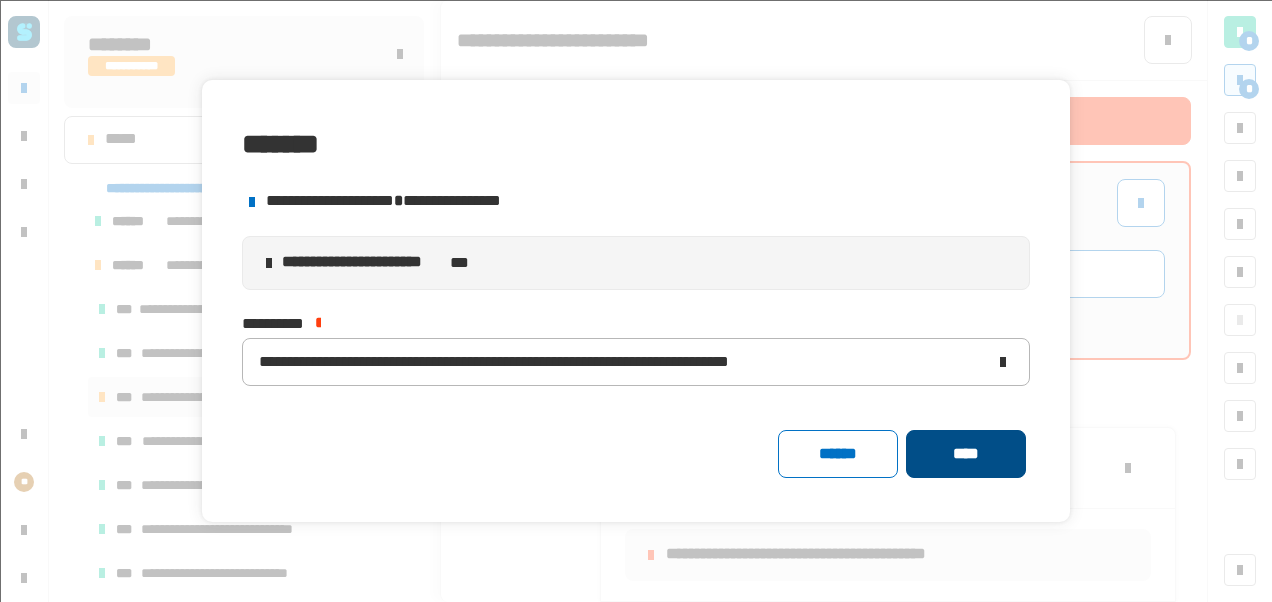 click on "****" 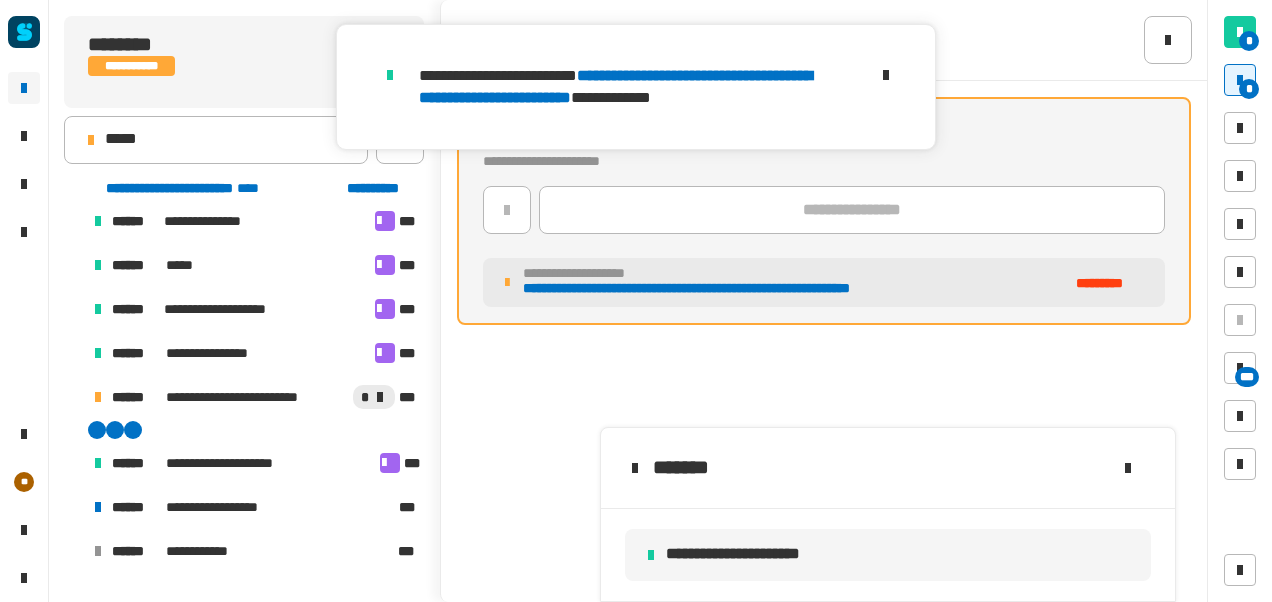 scroll, scrollTop: 935, scrollLeft: 0, axis: vertical 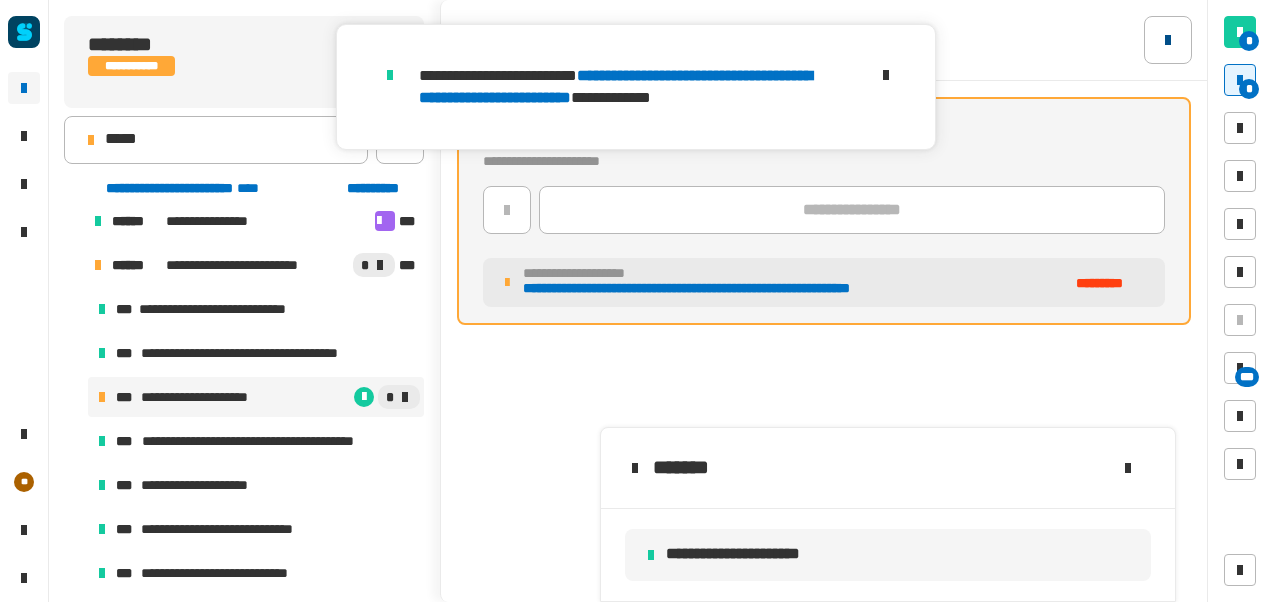 click 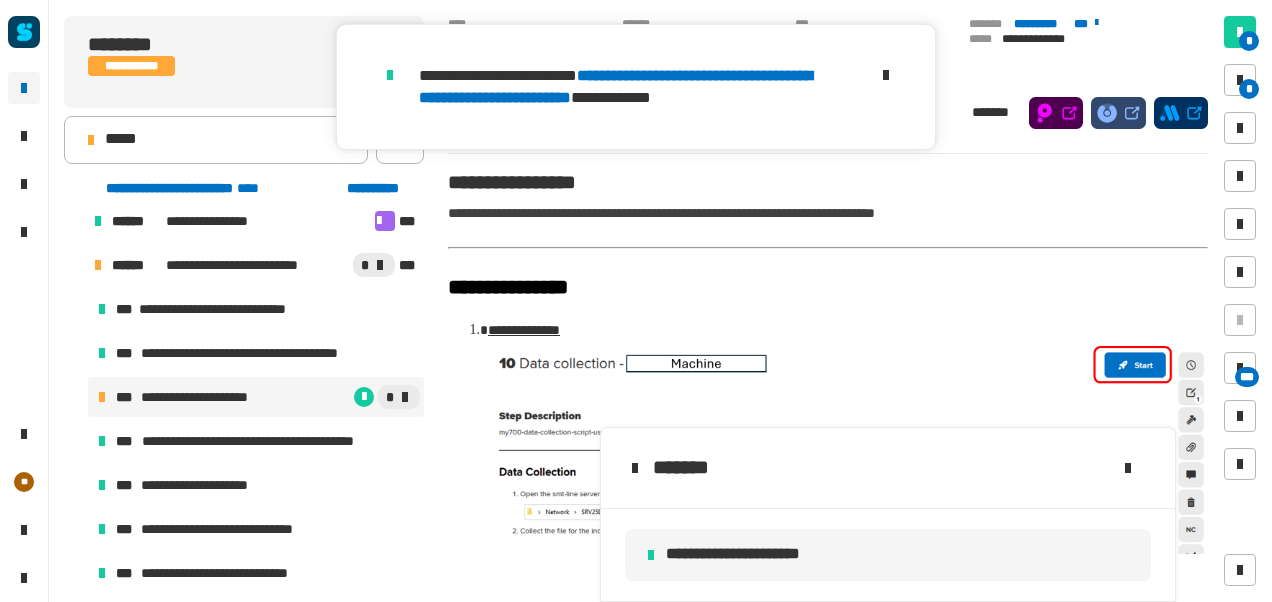 click 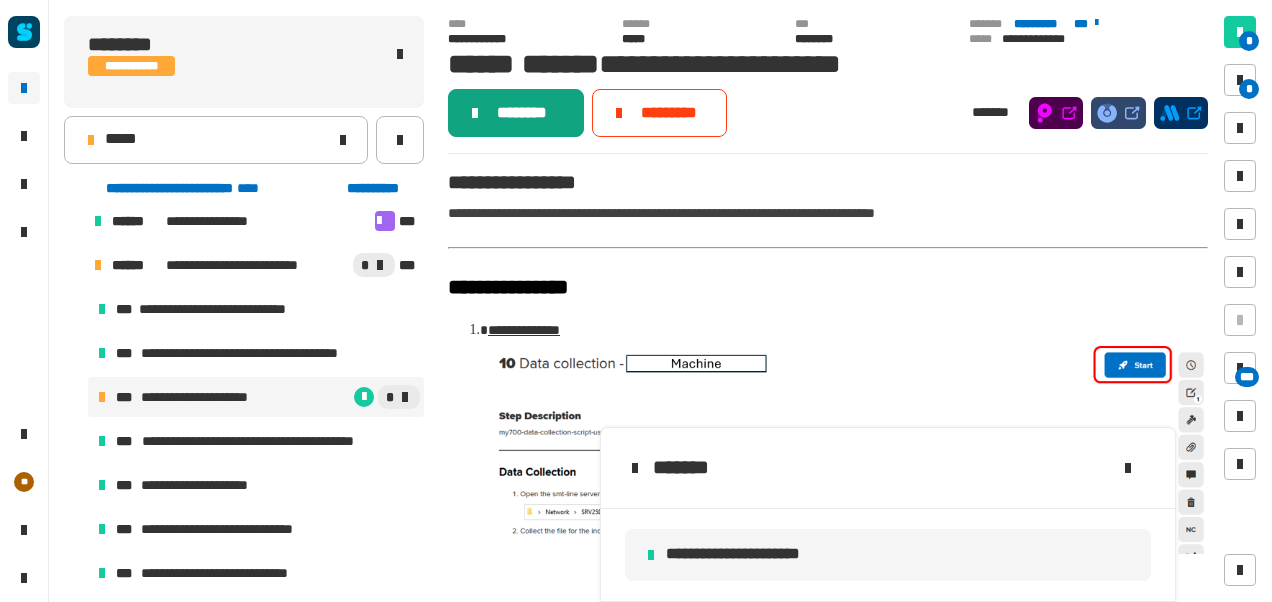 click 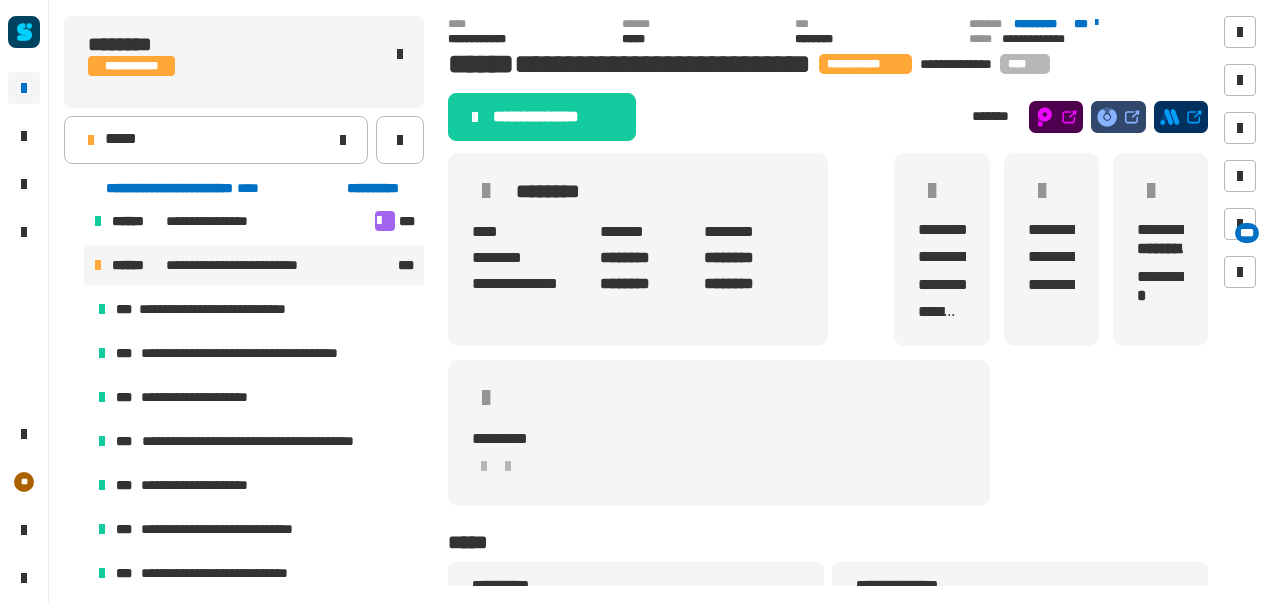 click 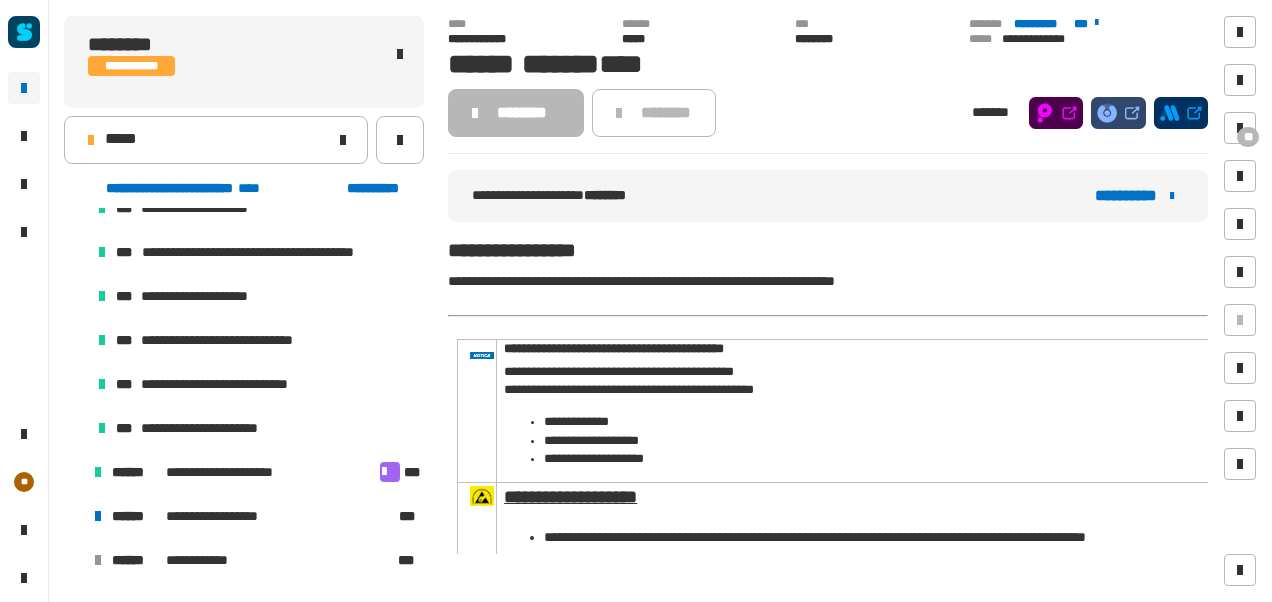 scroll, scrollTop: 1144, scrollLeft: 0, axis: vertical 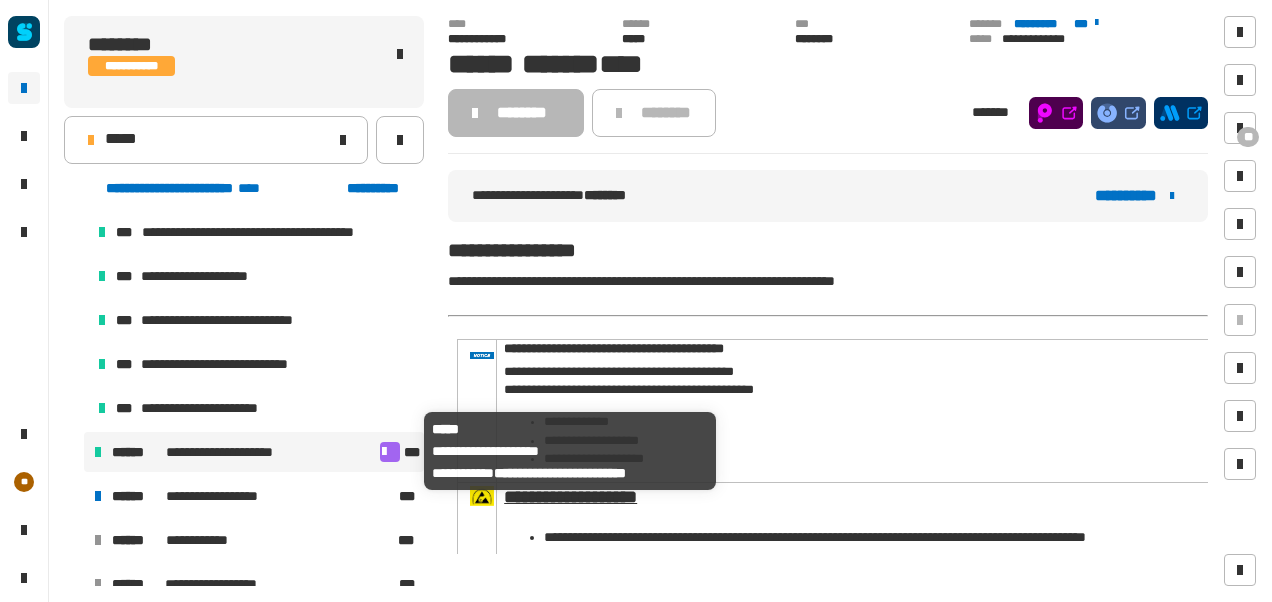 click on "**********" at bounding box center [244, 452] 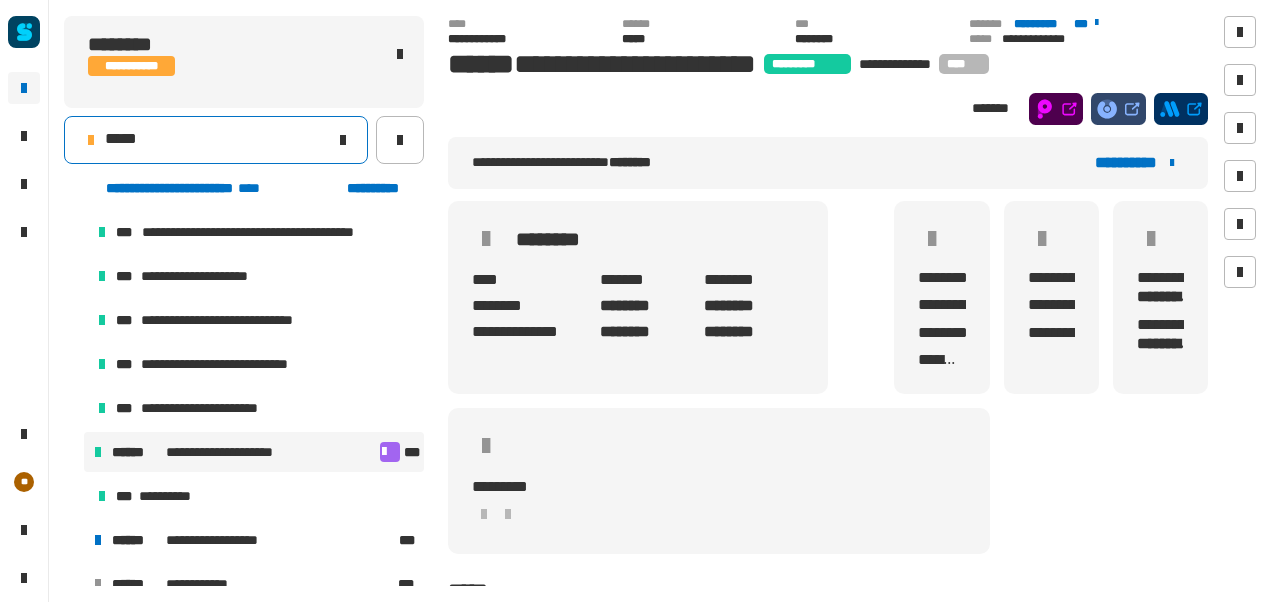 click on "*****" 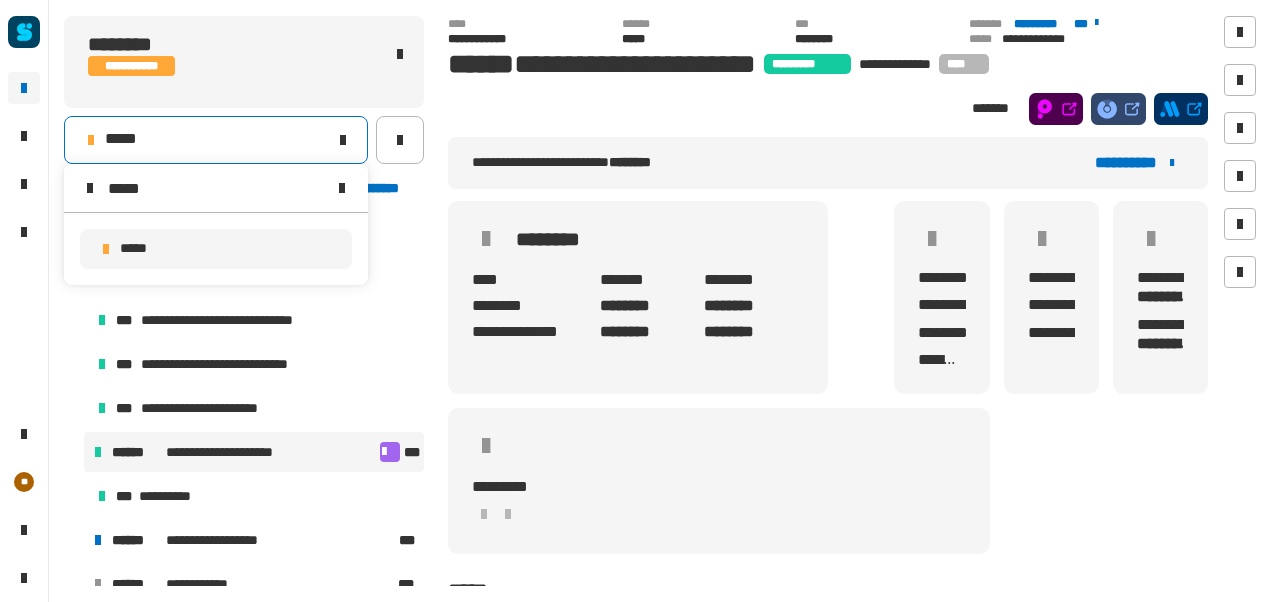 type on "*****" 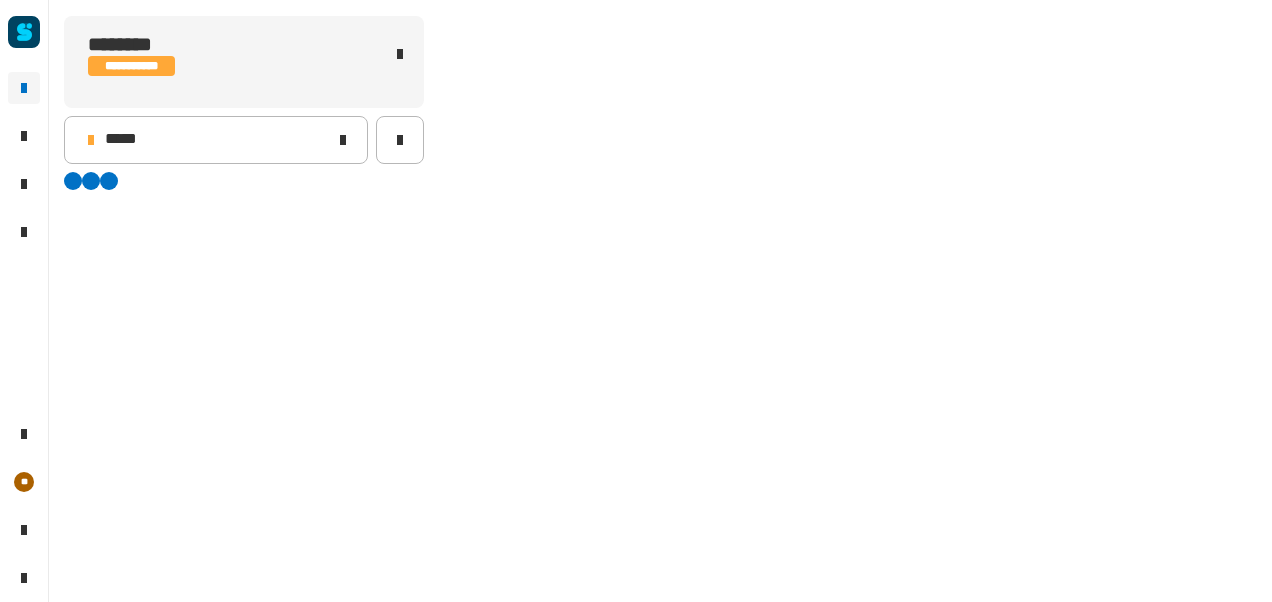 scroll, scrollTop: 0, scrollLeft: 0, axis: both 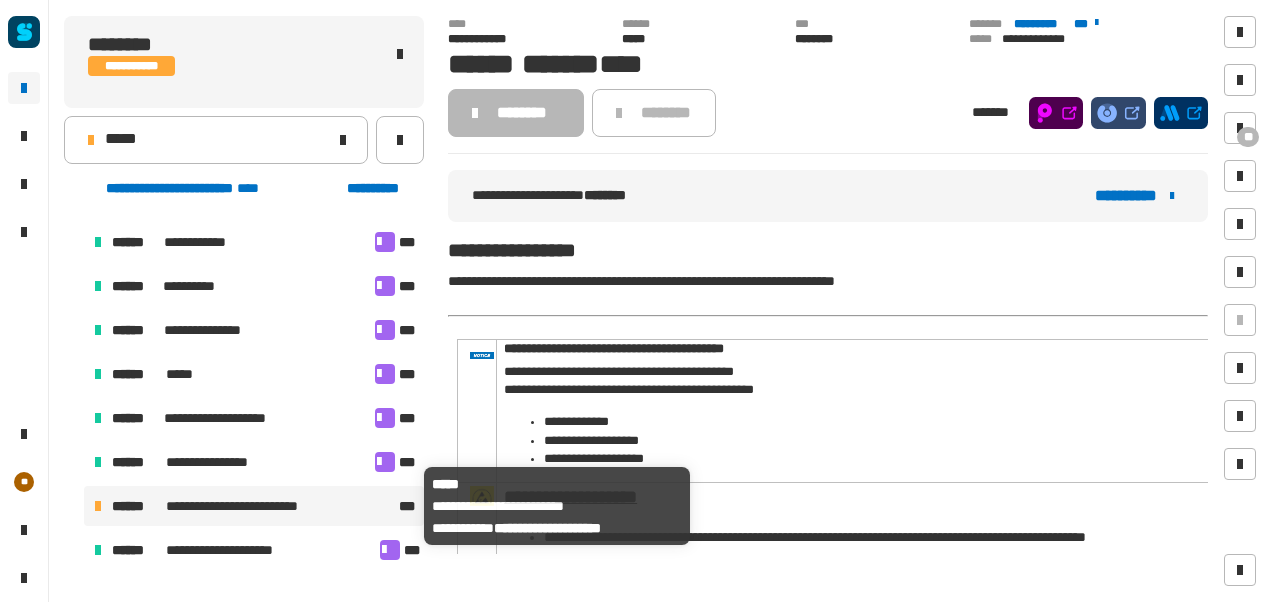 click on "**********" at bounding box center (253, 506) 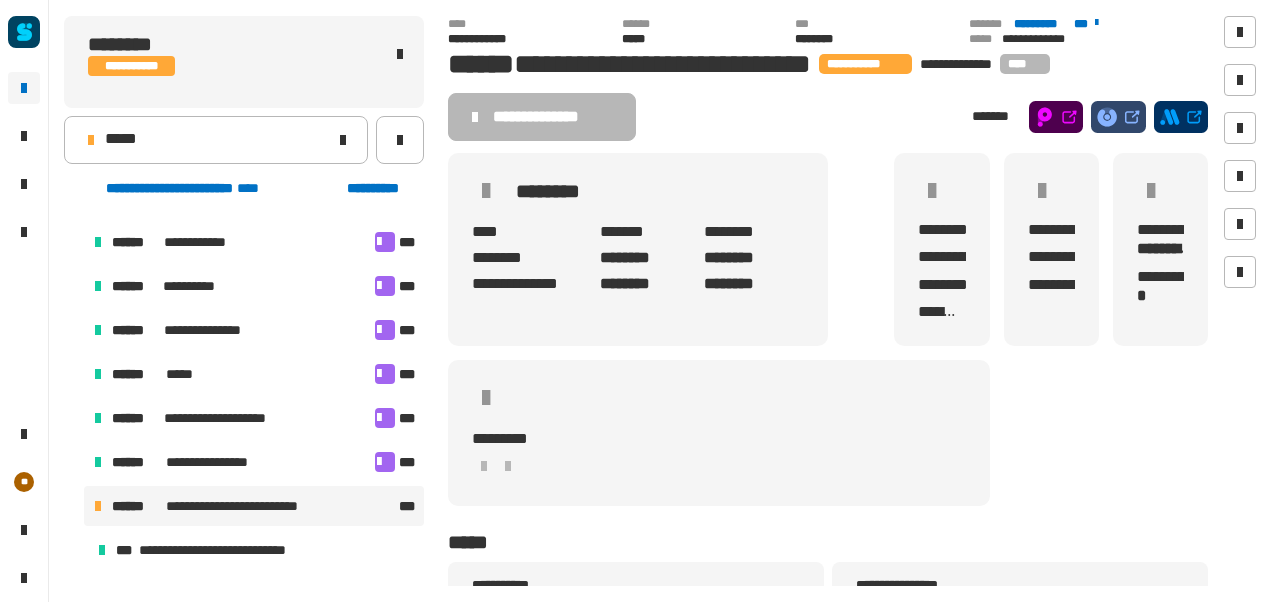 scroll, scrollTop: 1024, scrollLeft: 0, axis: vertical 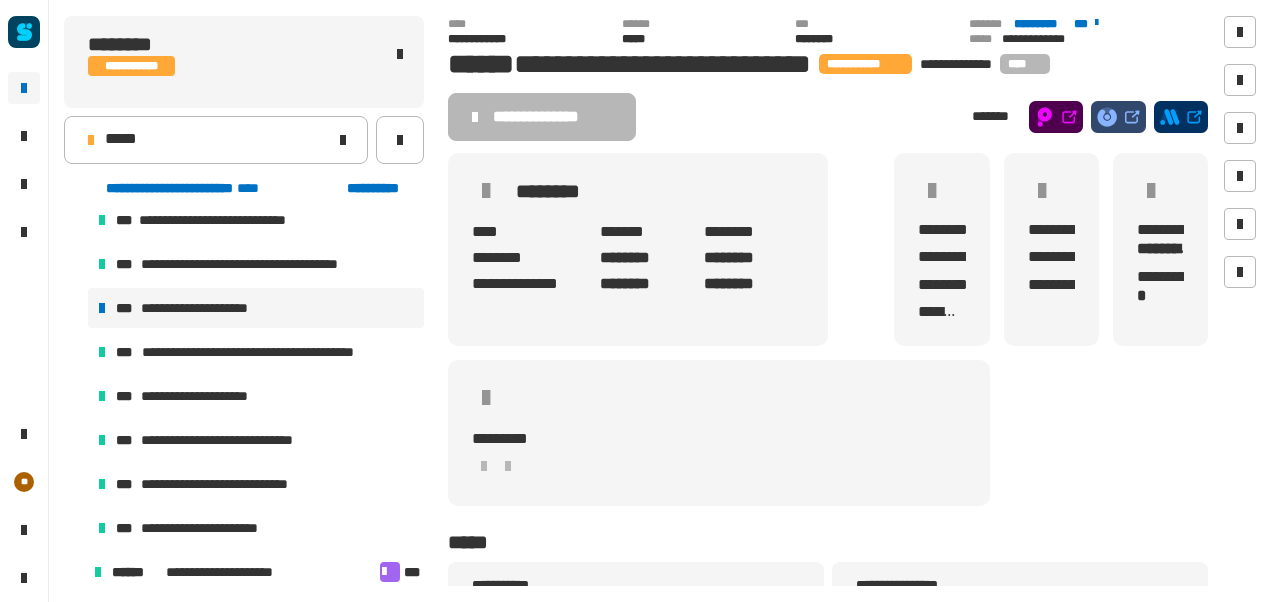 click on "**********" at bounding box center [256, 308] 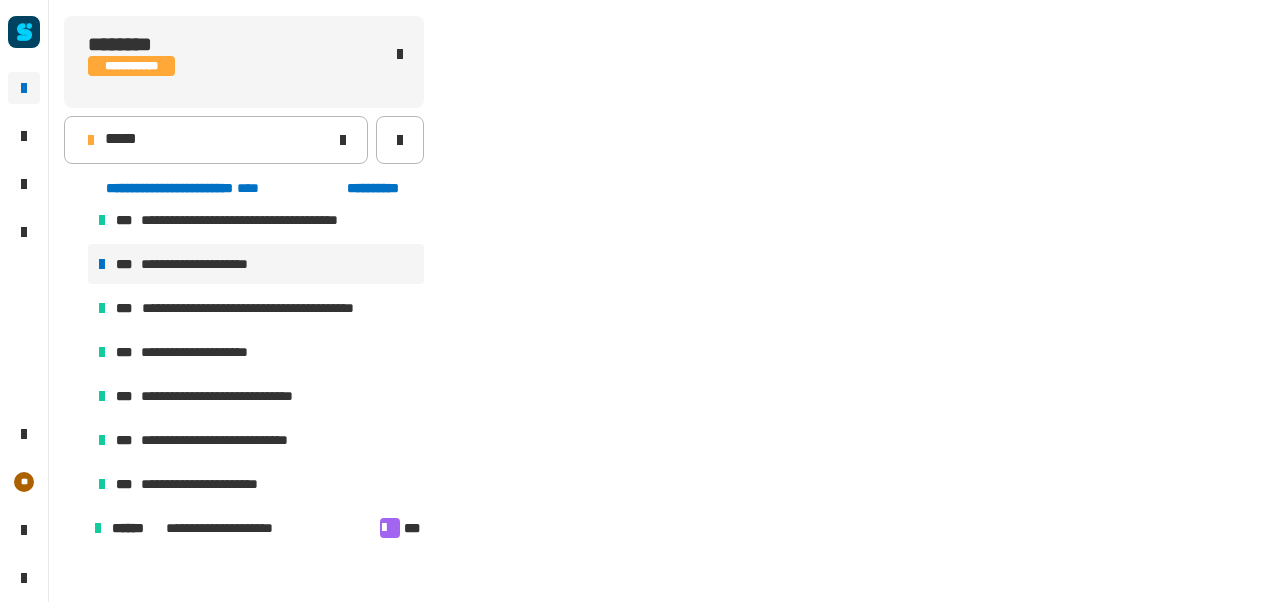 scroll, scrollTop: 935, scrollLeft: 0, axis: vertical 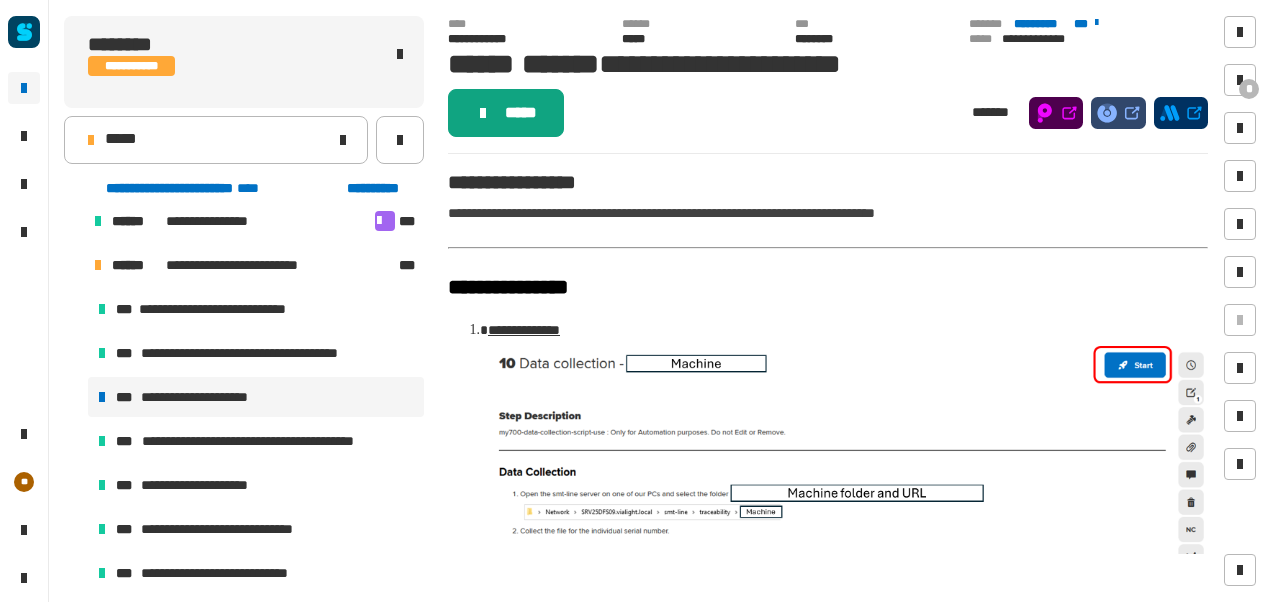 click on "*****" 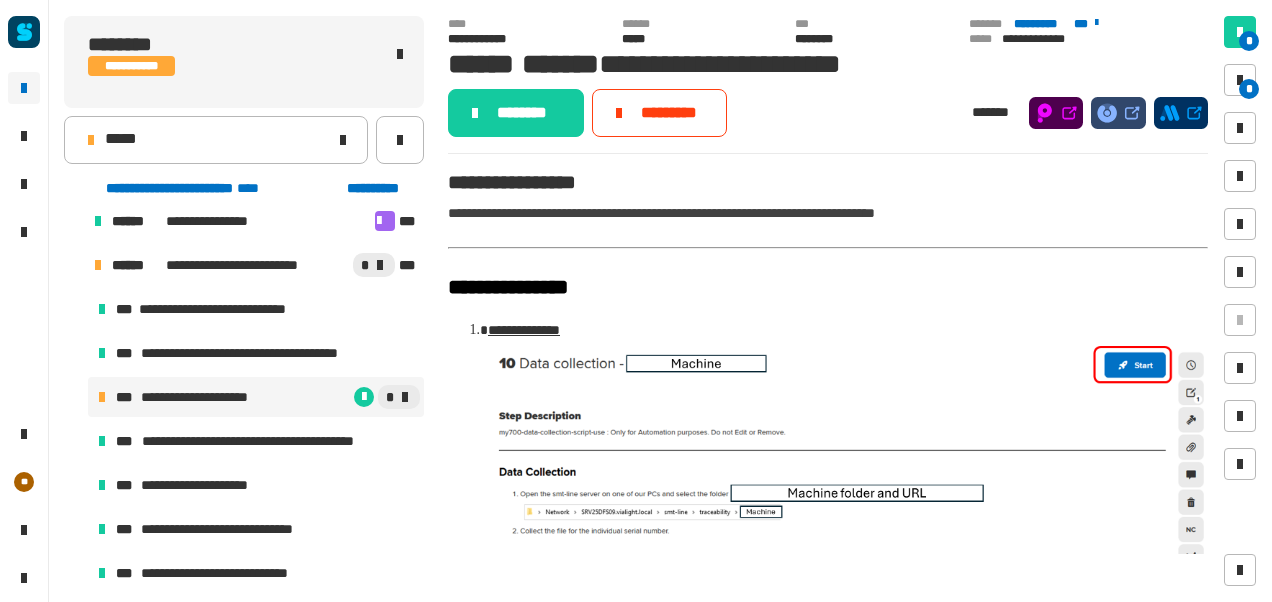 click on "********" 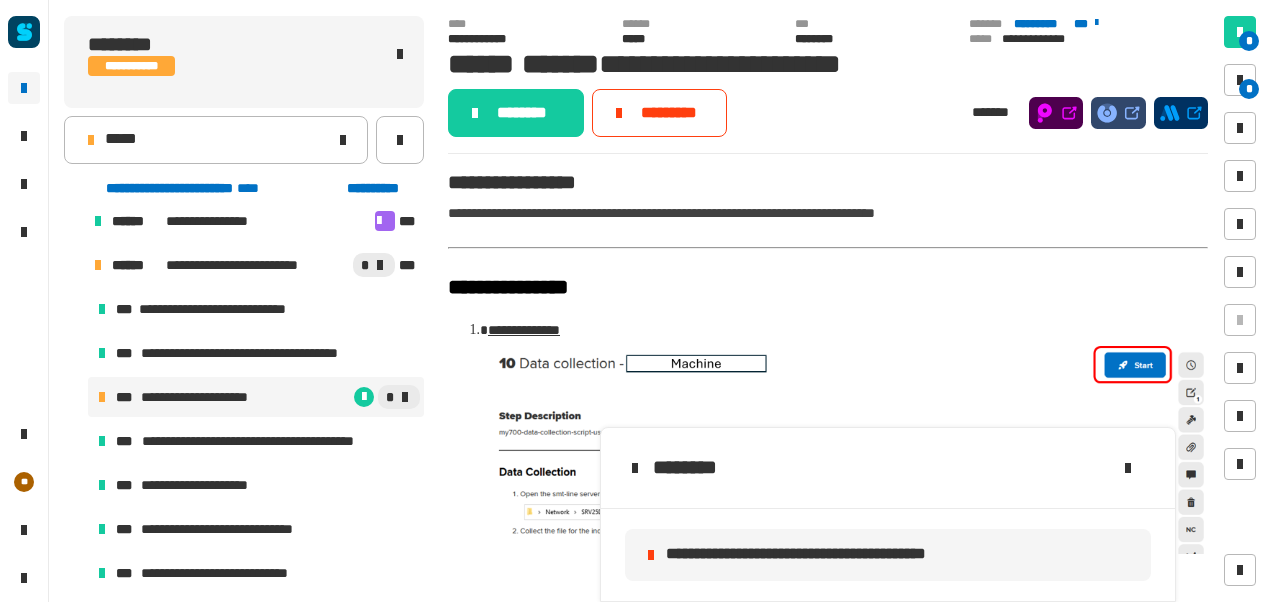 click on "**********" 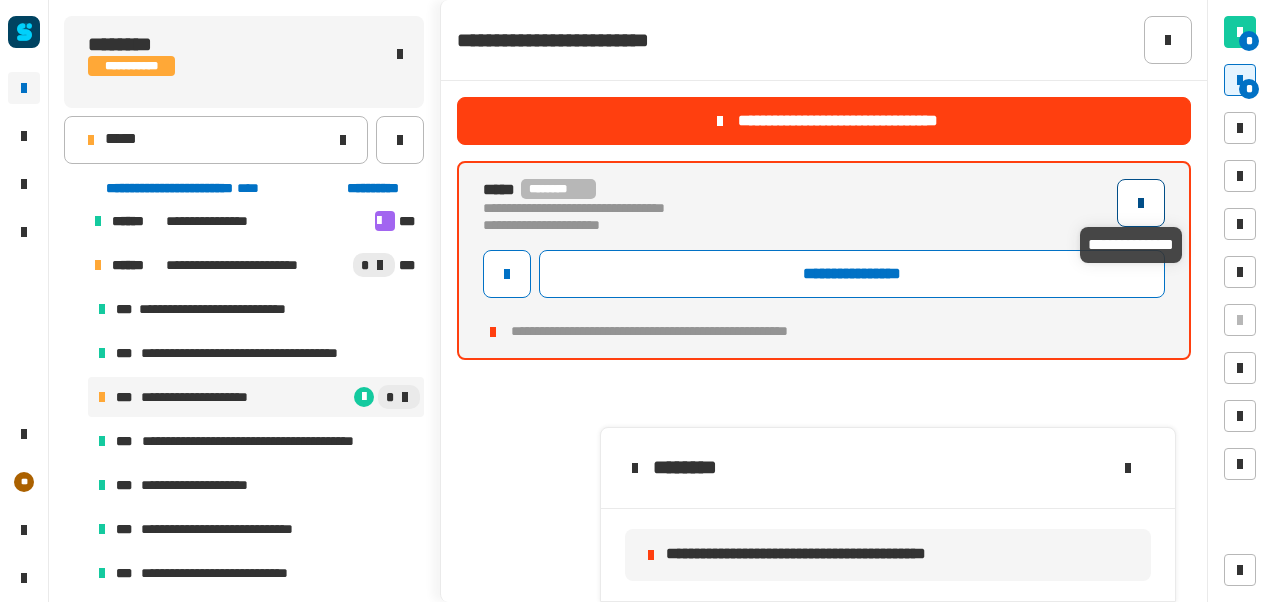 click 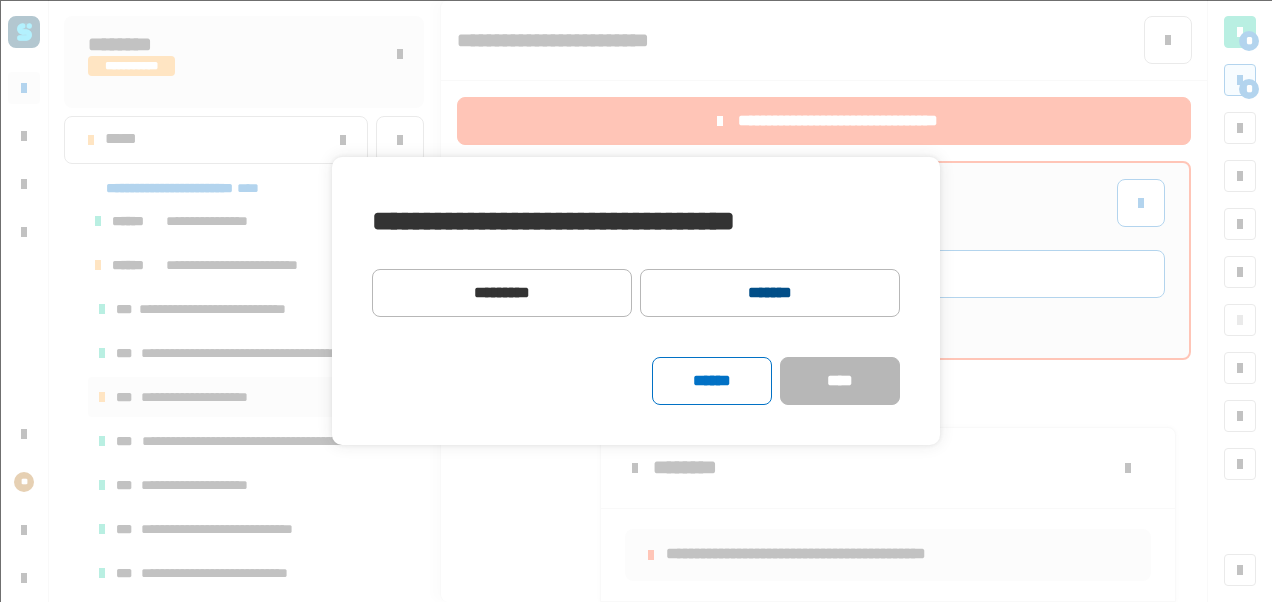 click on "*******" 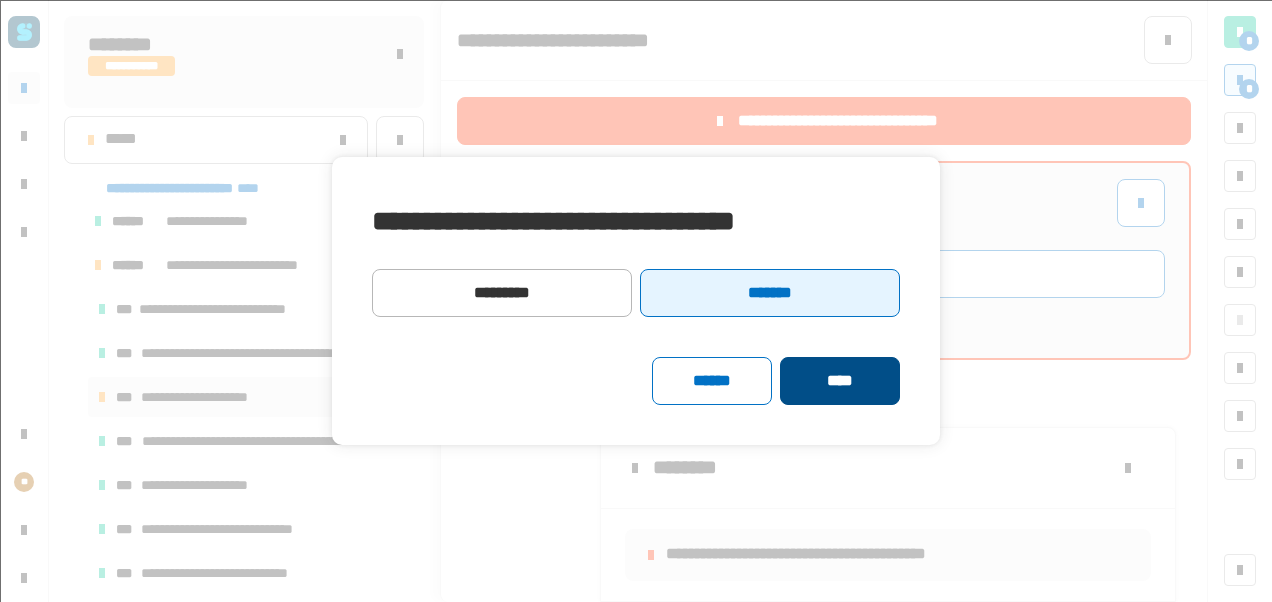 click on "****" 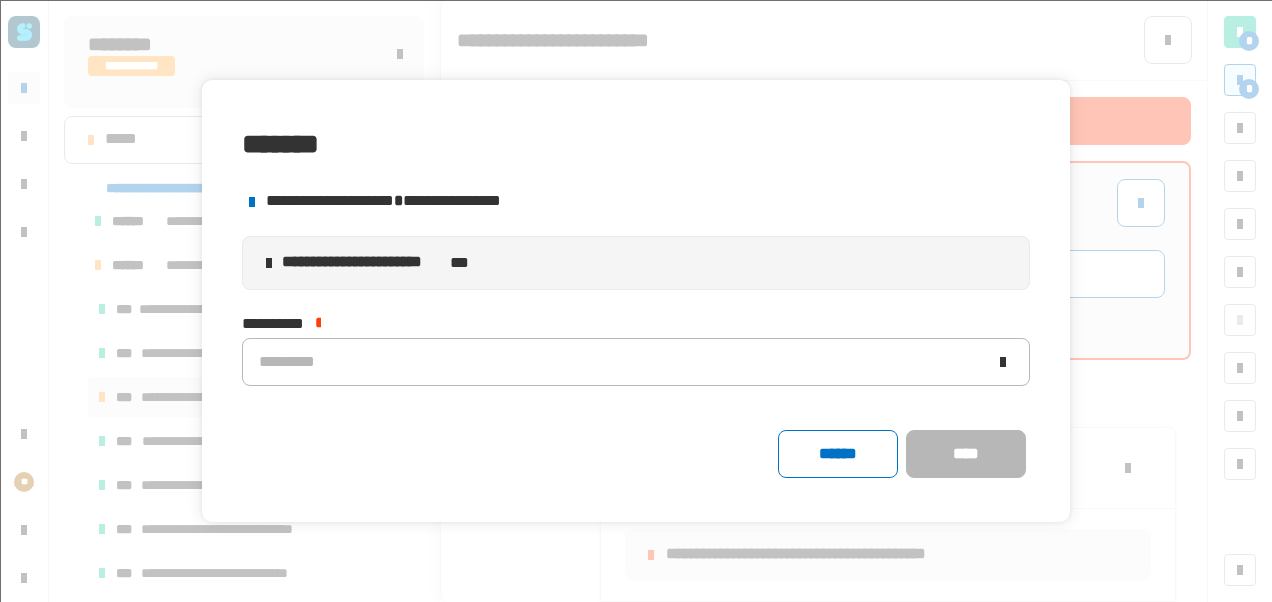 click on "*********" 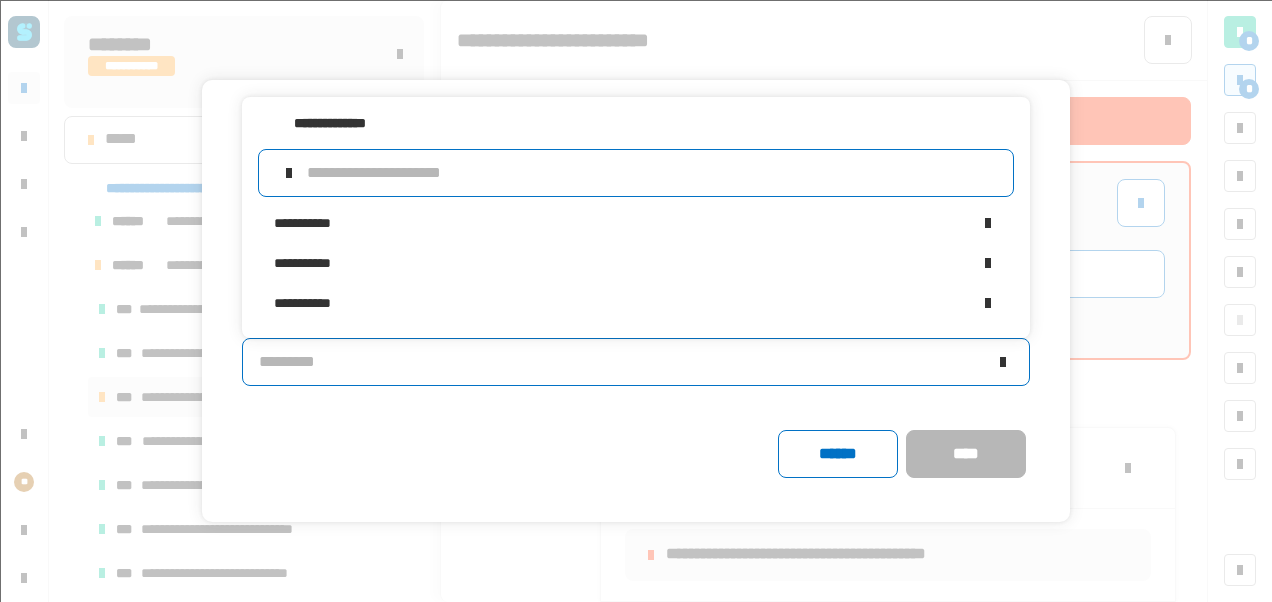 click at bounding box center [652, 173] 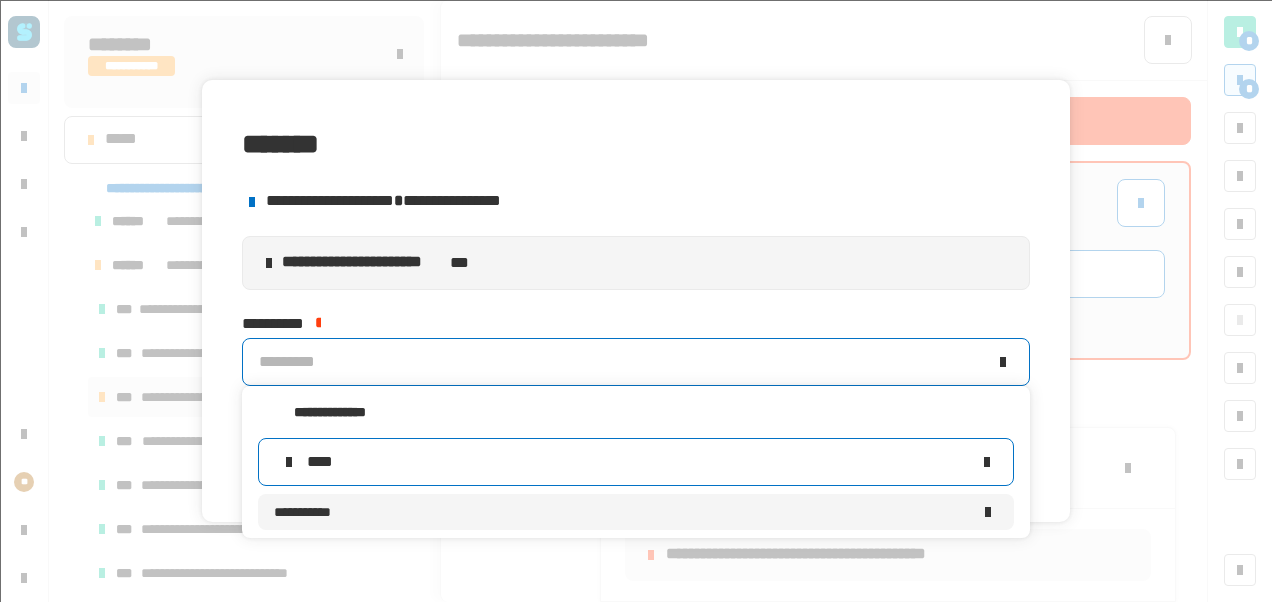 type on "****" 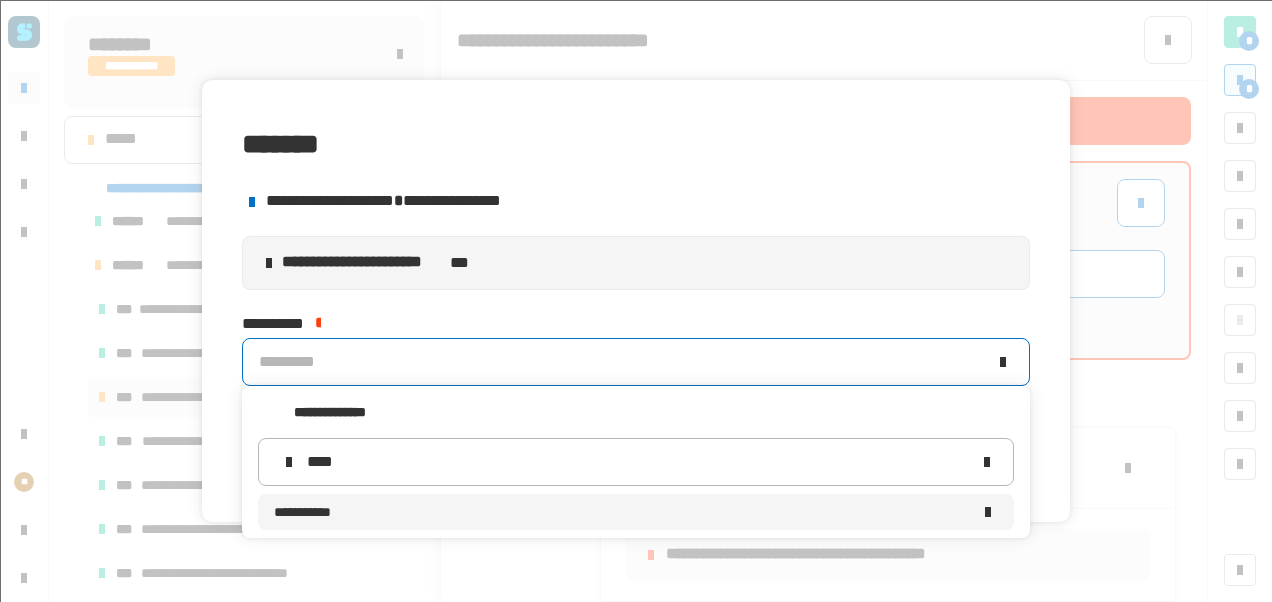 click on "**********" at bounding box center (636, 512) 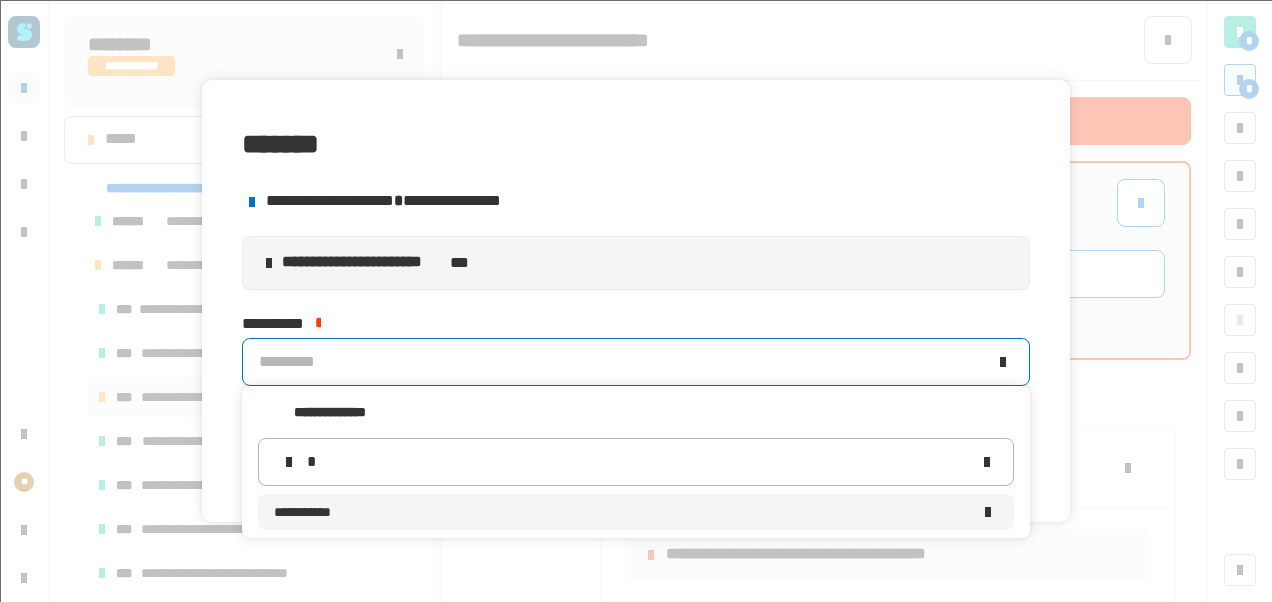 type 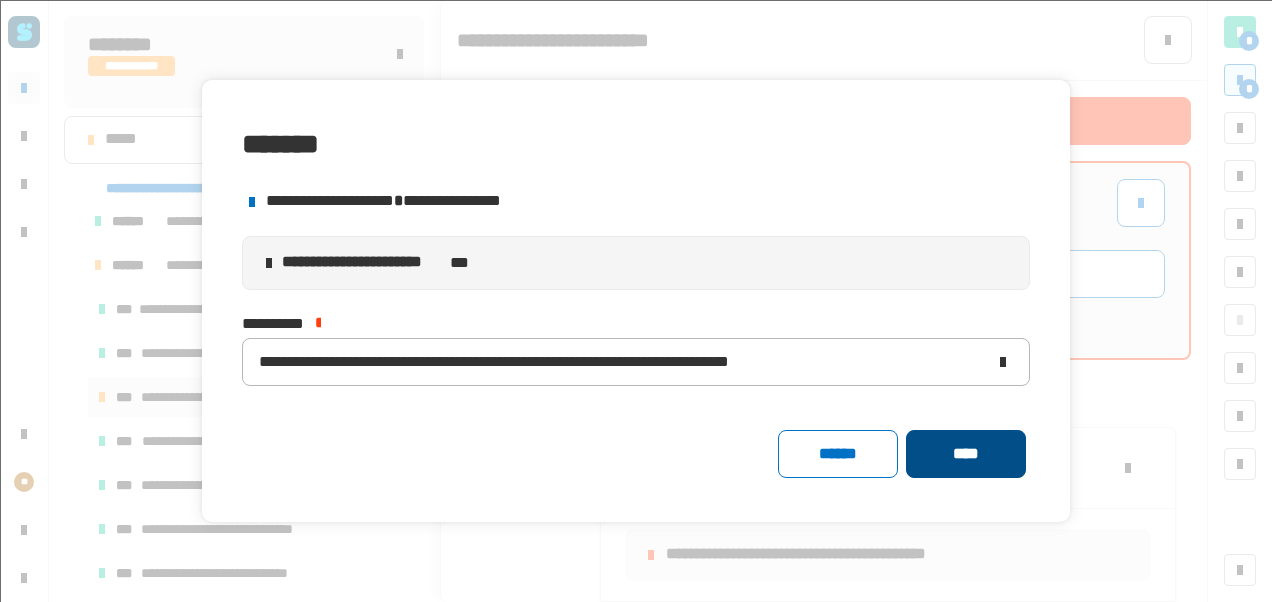click on "****" 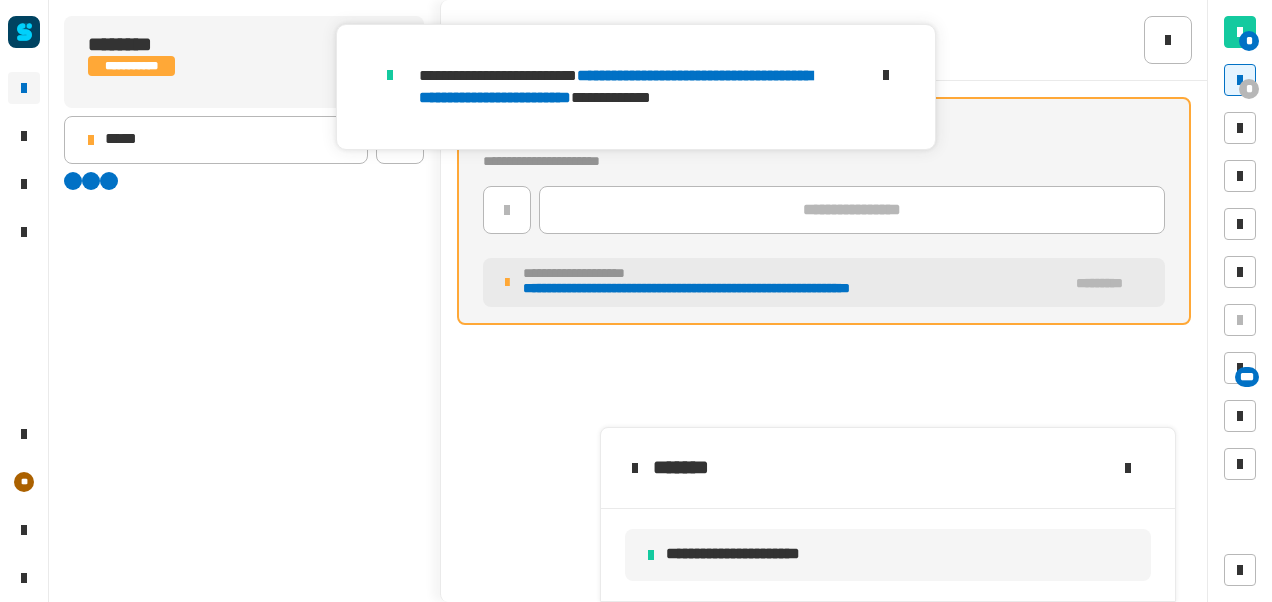 scroll, scrollTop: 935, scrollLeft: 0, axis: vertical 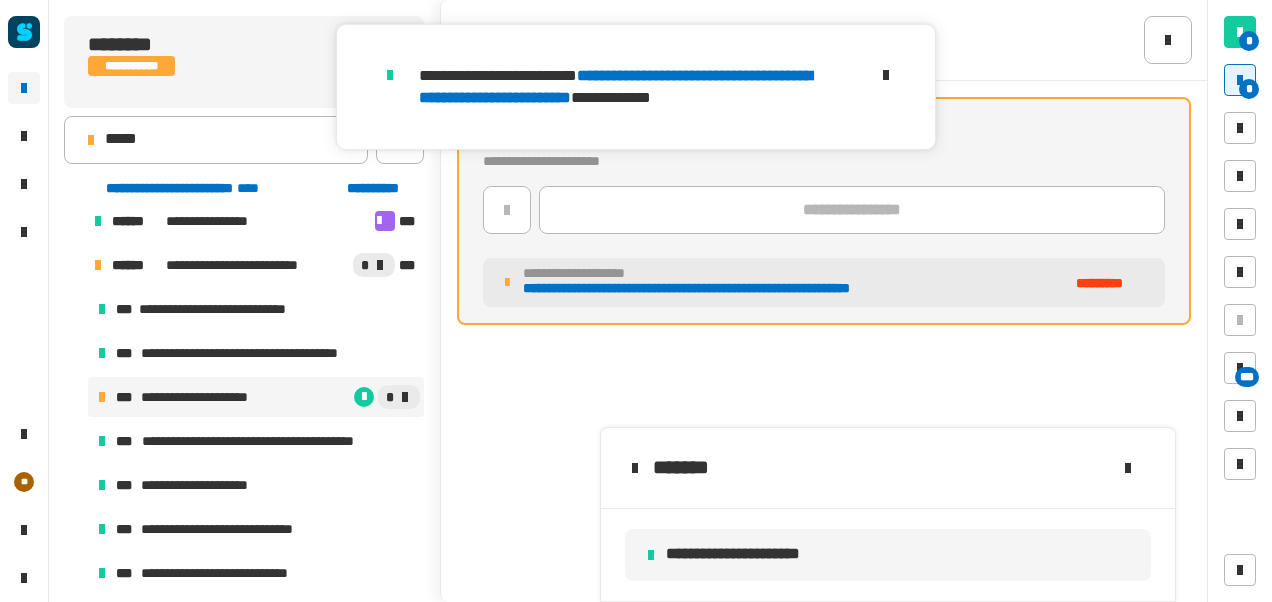 click on "**********" 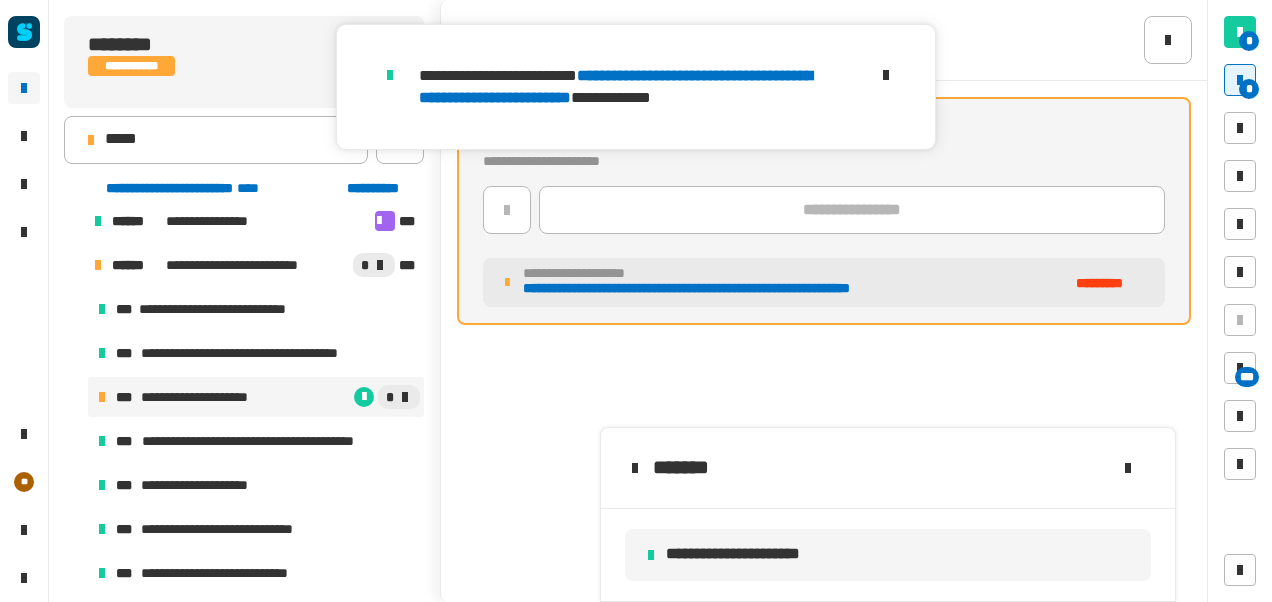 click 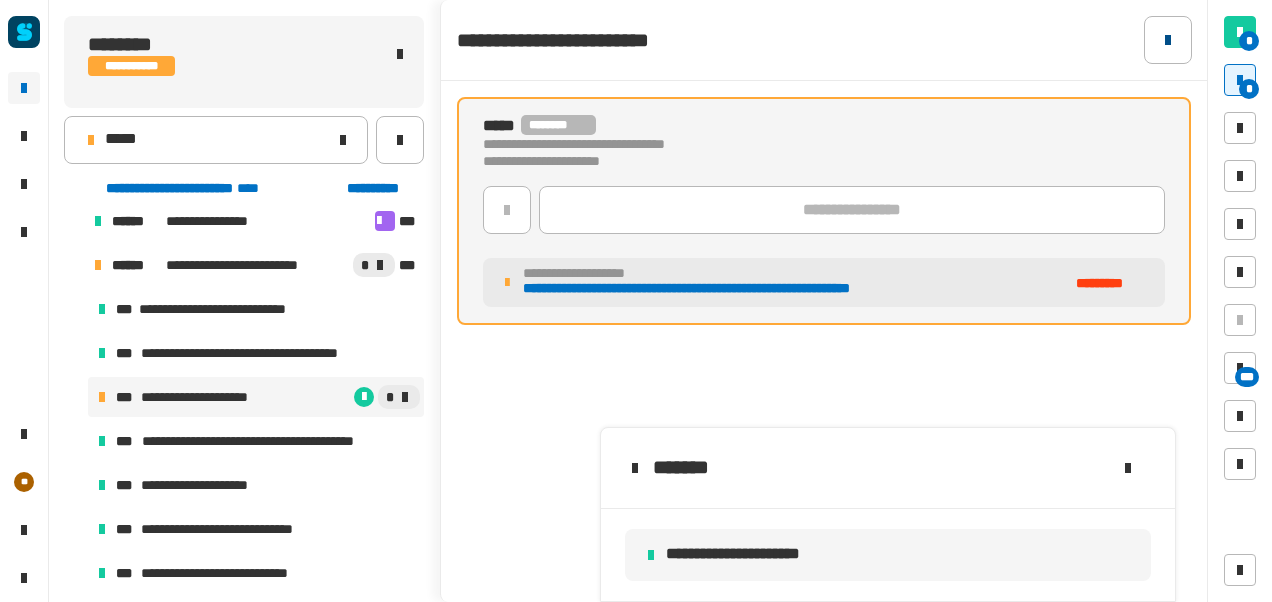 click 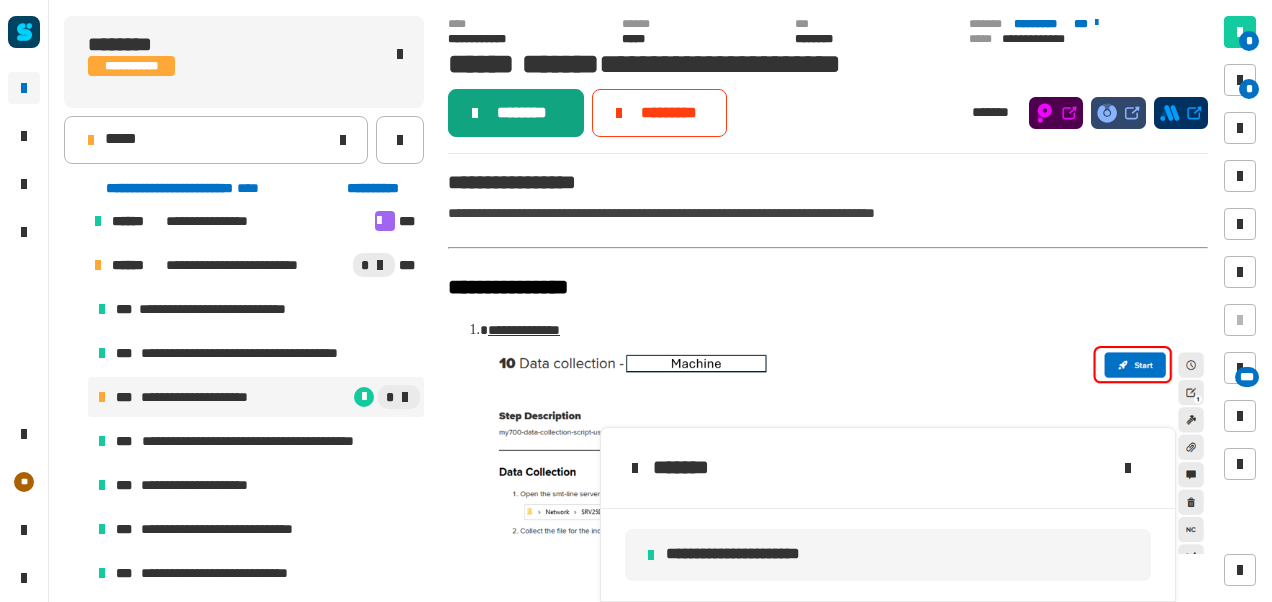 click 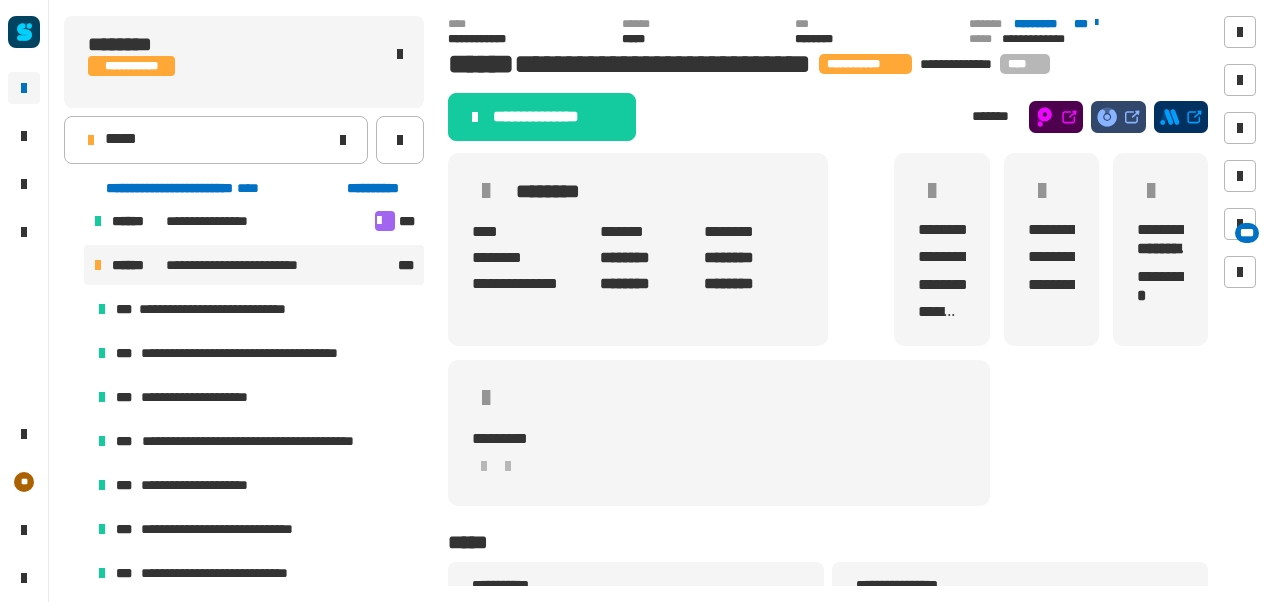 click 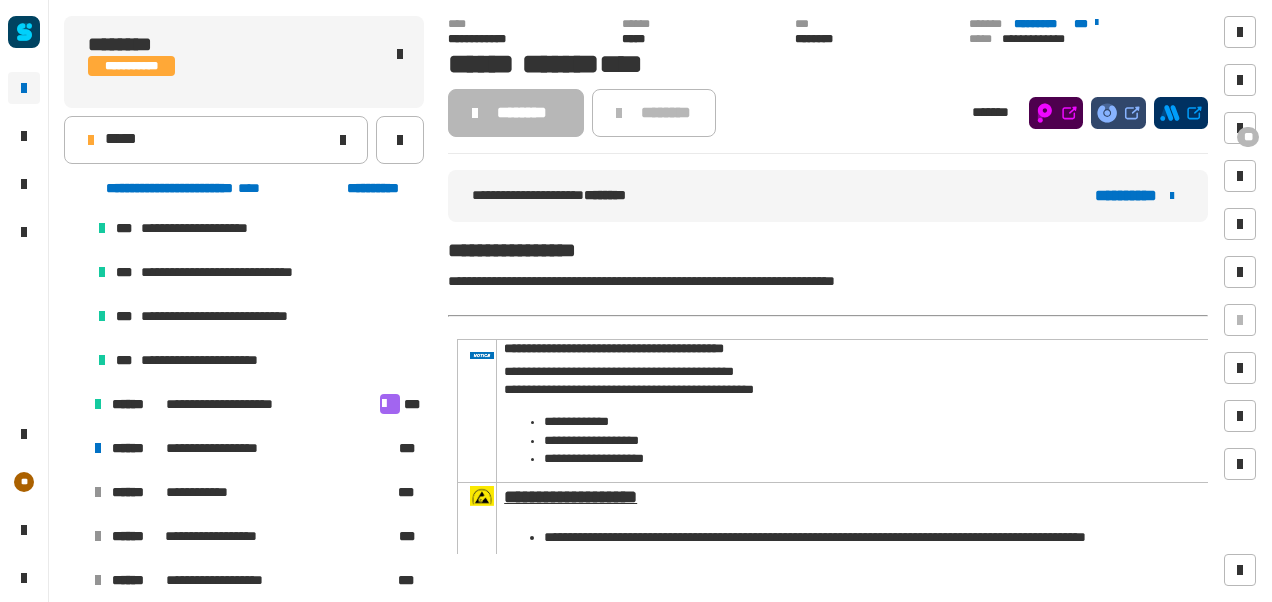scroll, scrollTop: 1206, scrollLeft: 0, axis: vertical 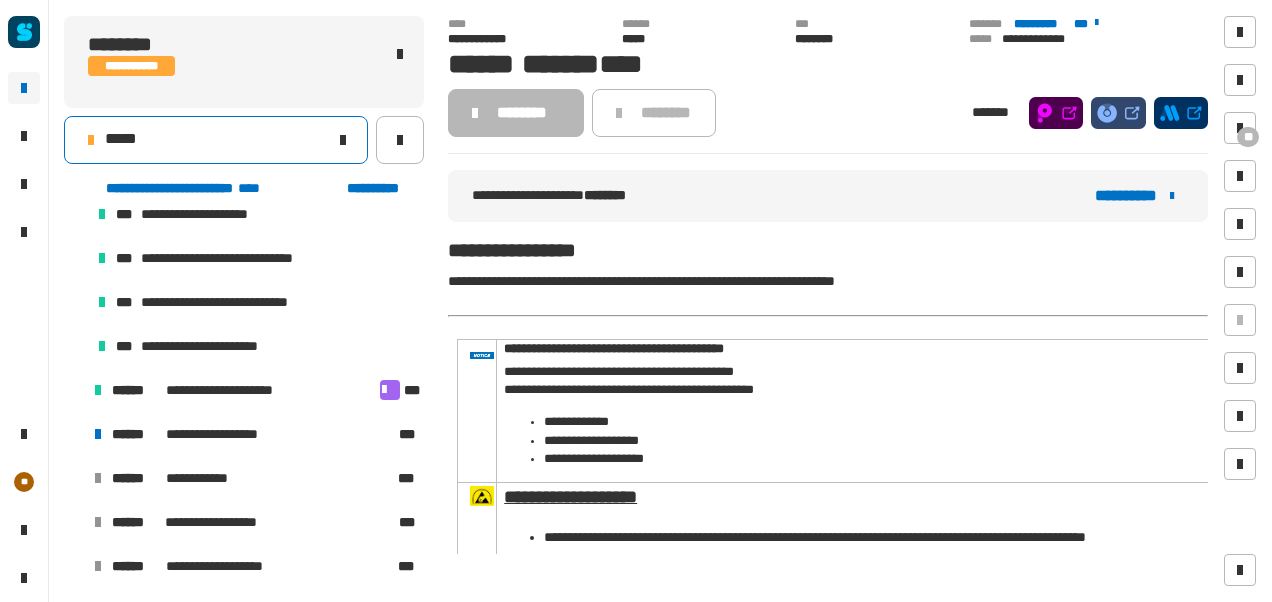 click on "*****" 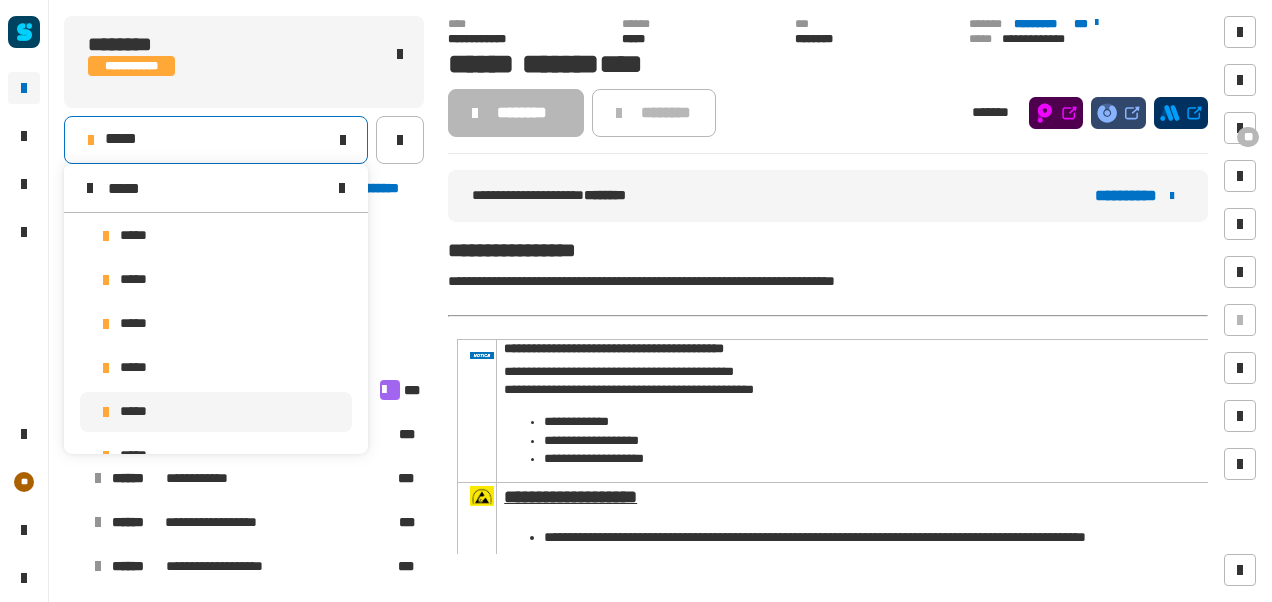 scroll, scrollTop: 0, scrollLeft: 0, axis: both 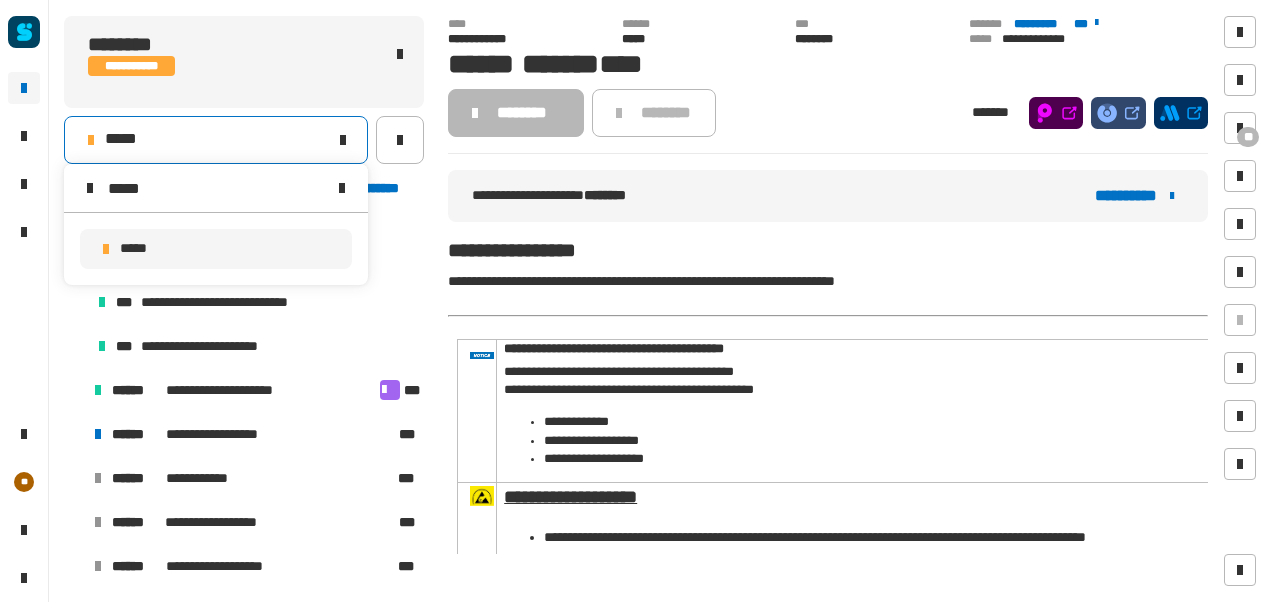 type on "*****" 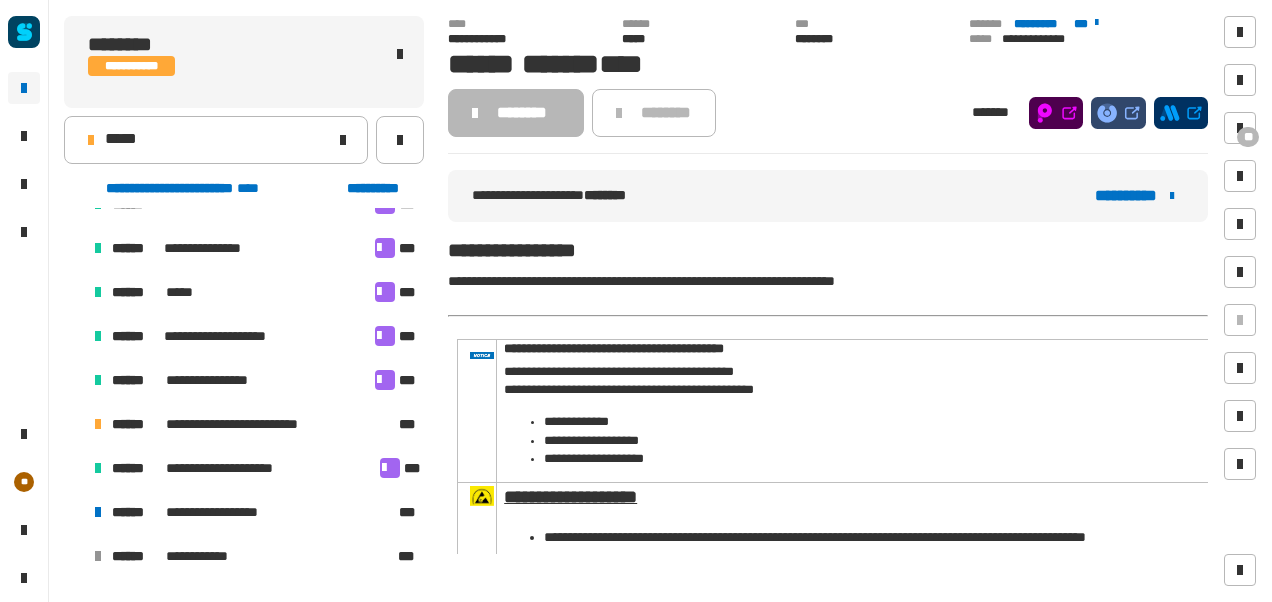 scroll, scrollTop: 780, scrollLeft: 0, axis: vertical 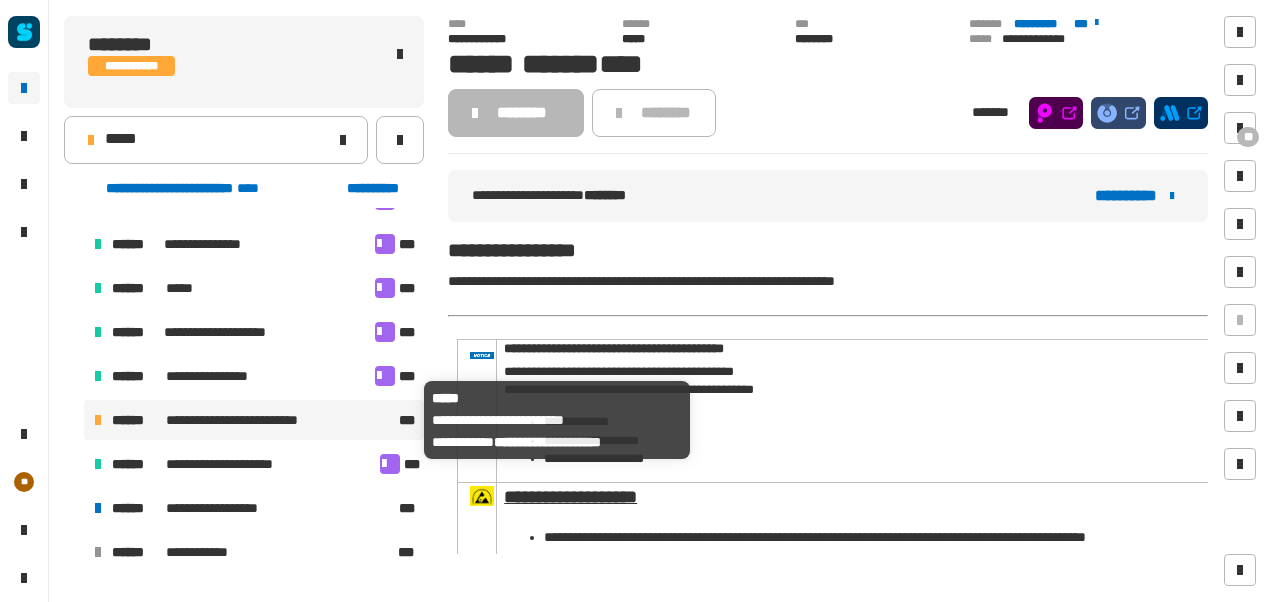 click on "**********" at bounding box center (250, 420) 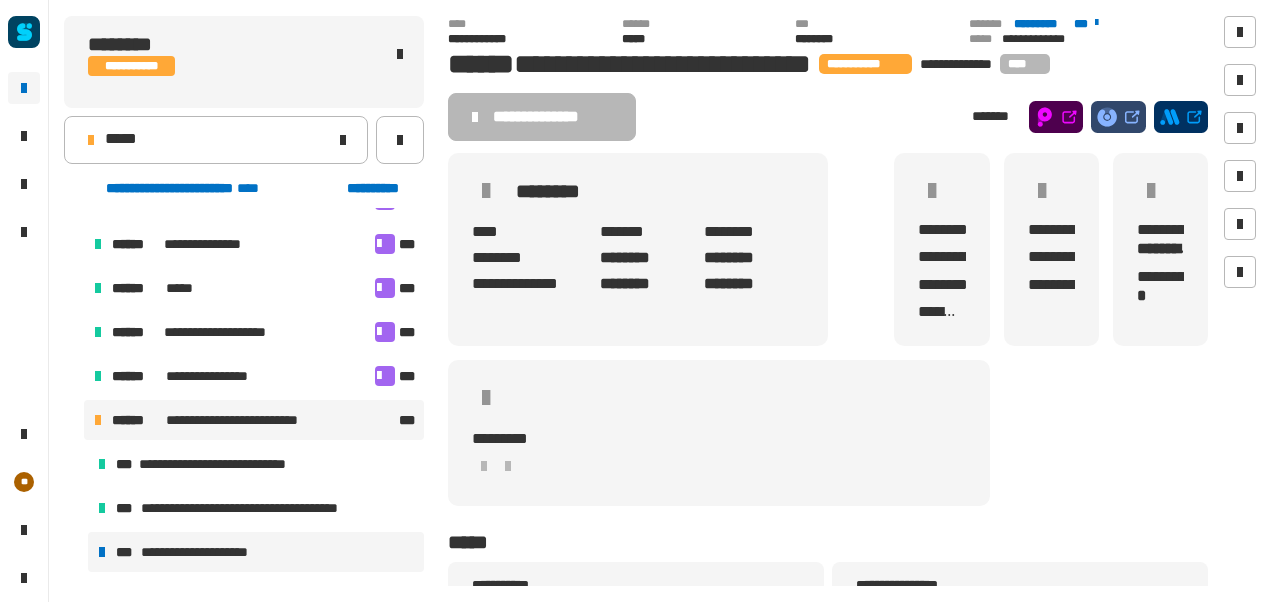 click on "**********" at bounding box center (202, 552) 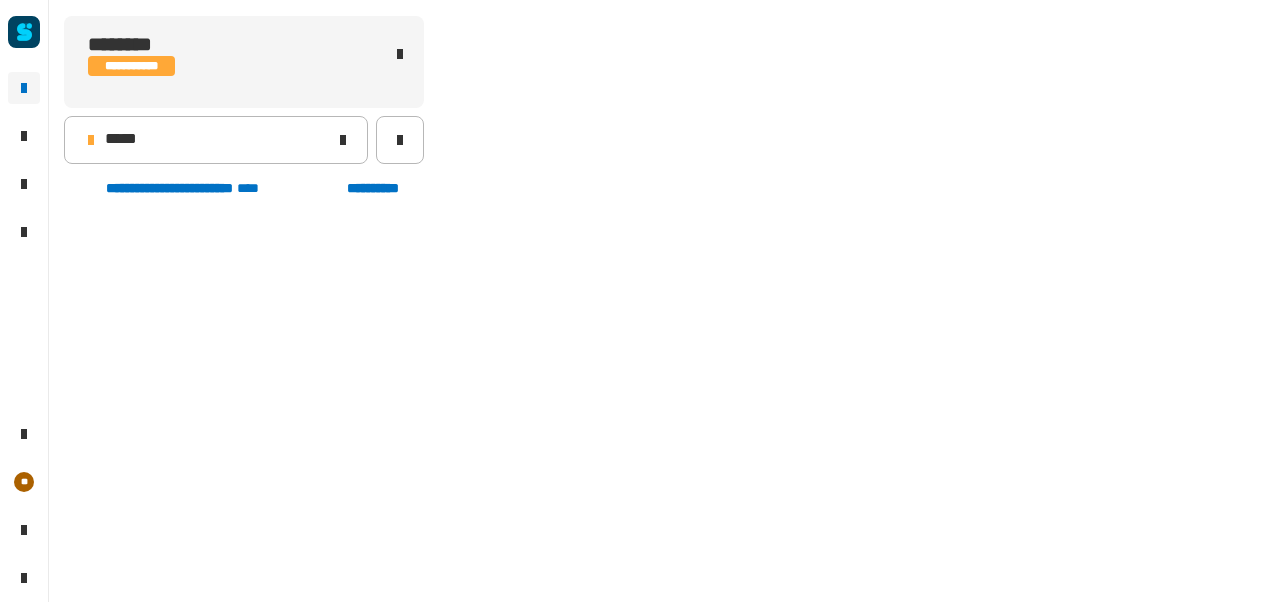 scroll, scrollTop: 935, scrollLeft: 0, axis: vertical 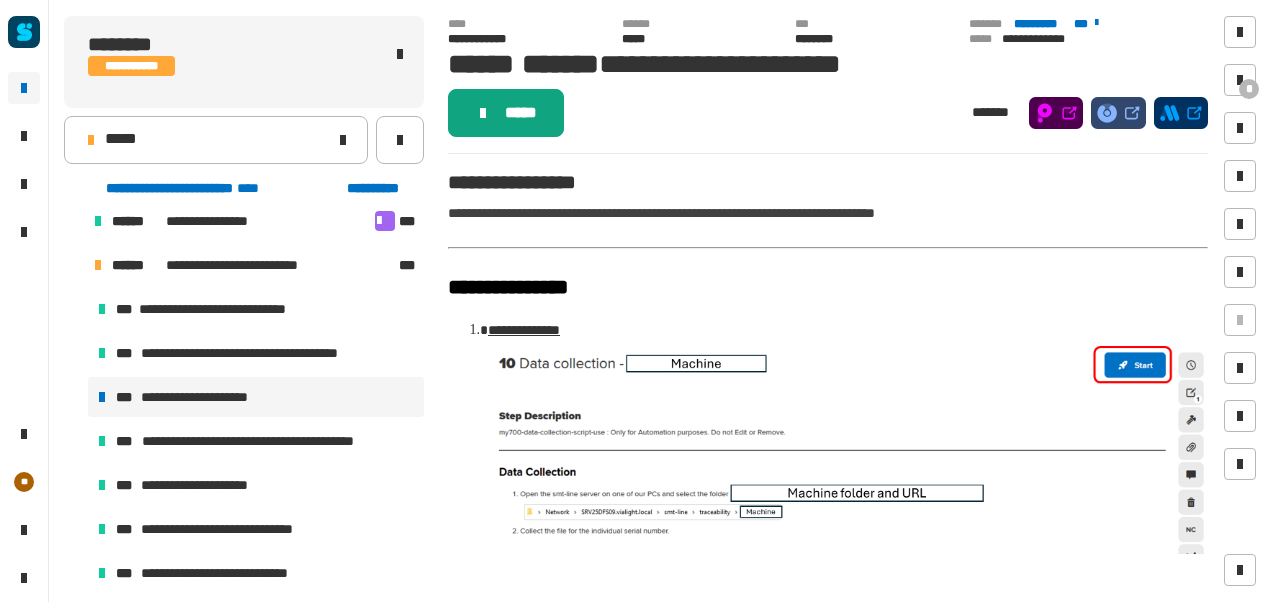 click on "*****" 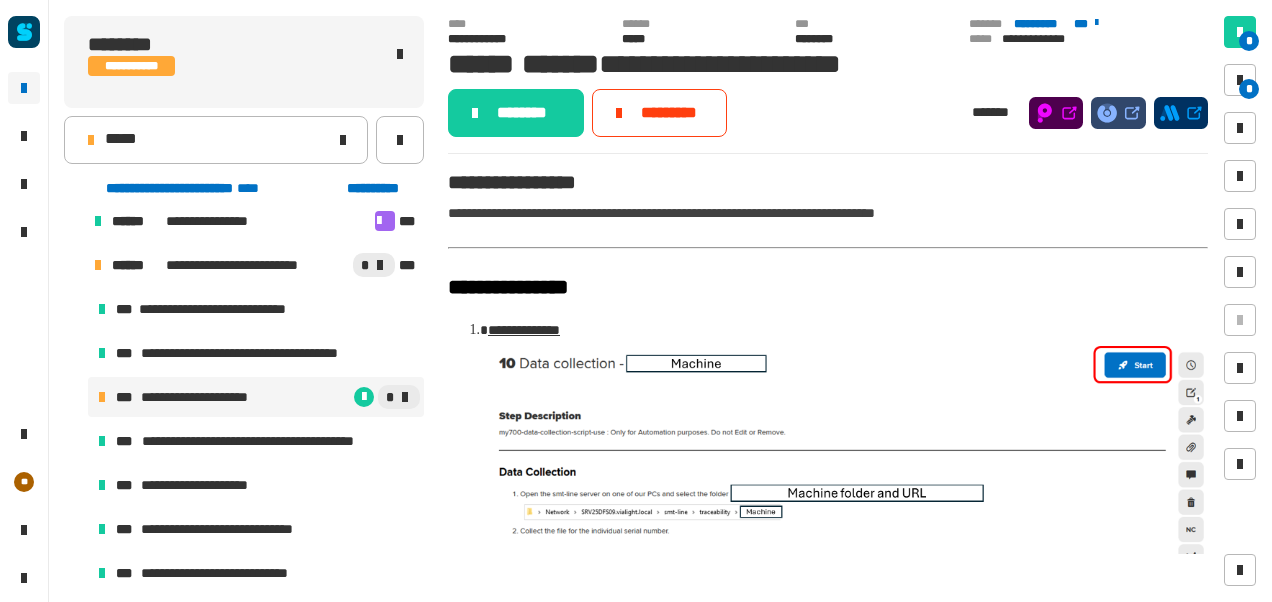 click on "********" 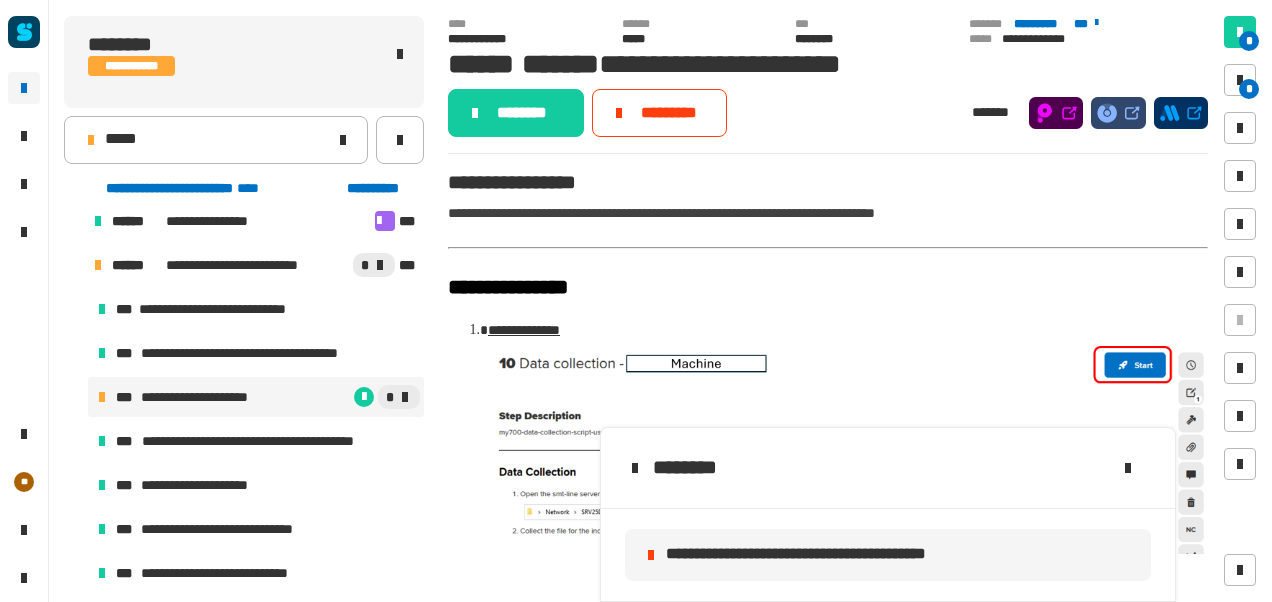 click on "**********" 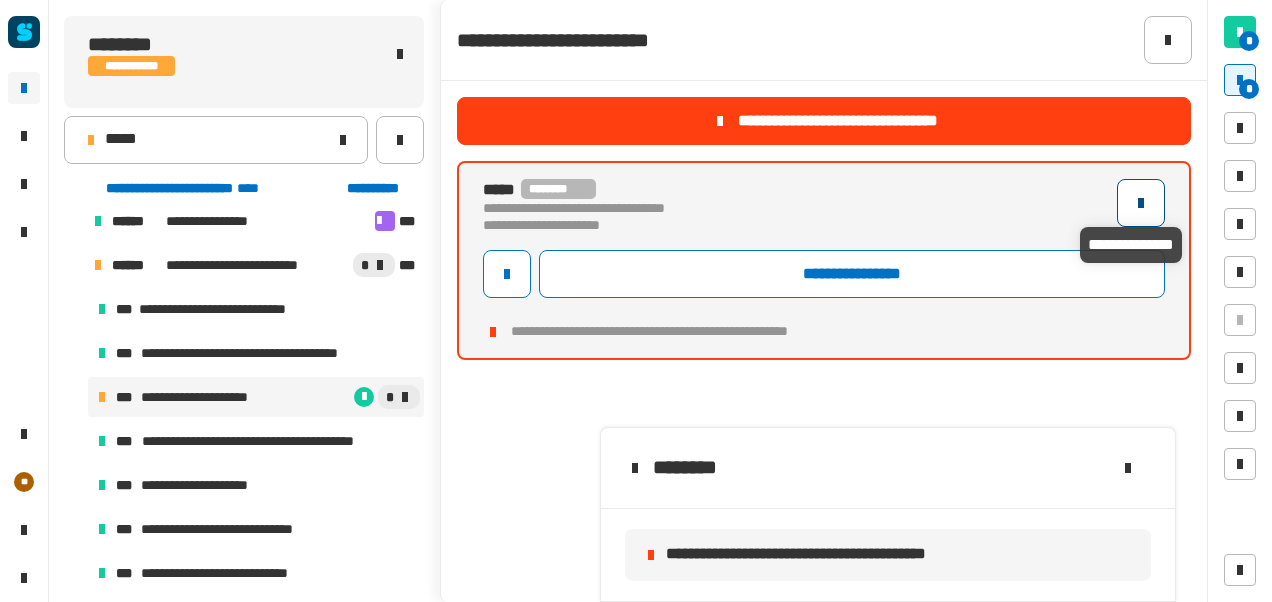 click 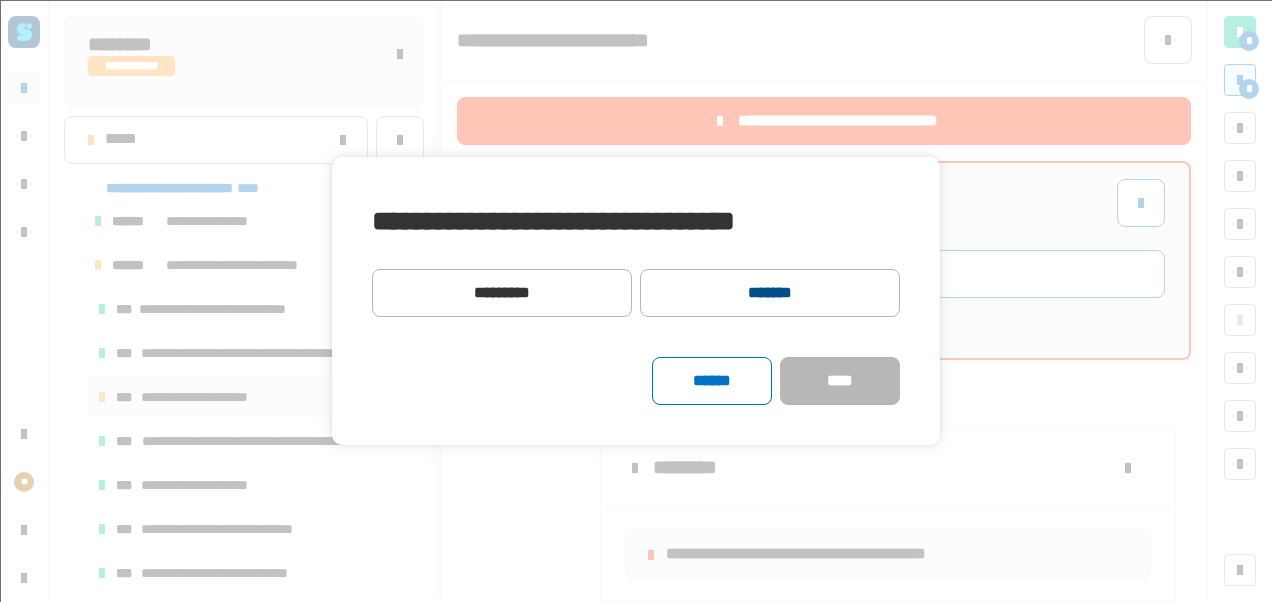 click on "*******" 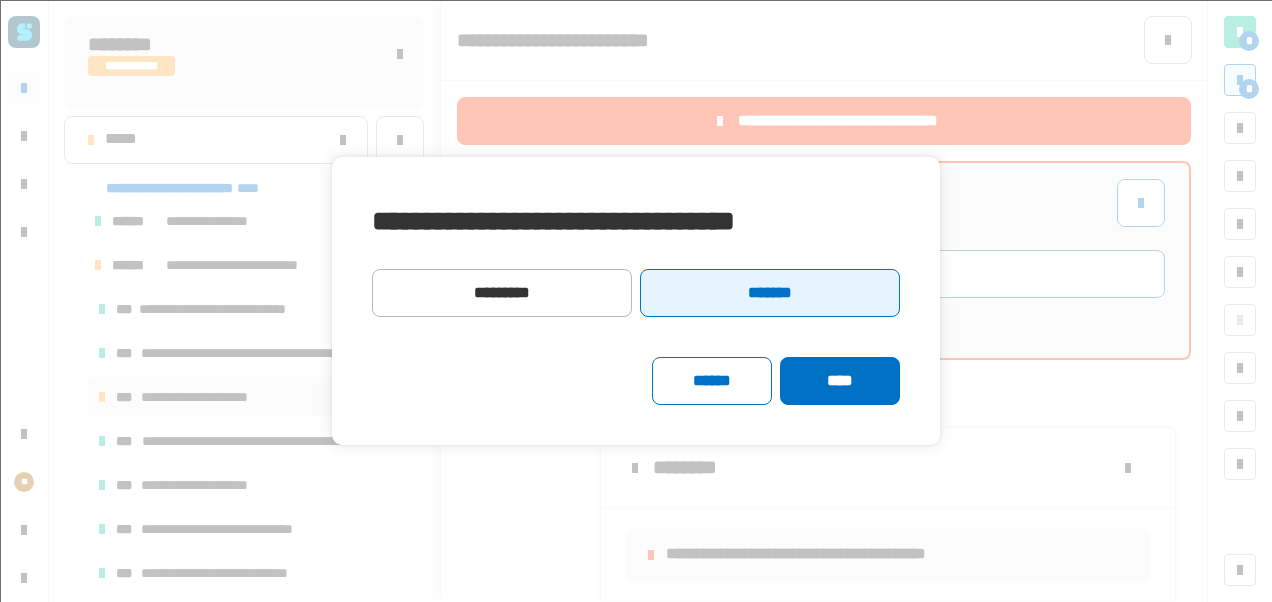 click on "*******" 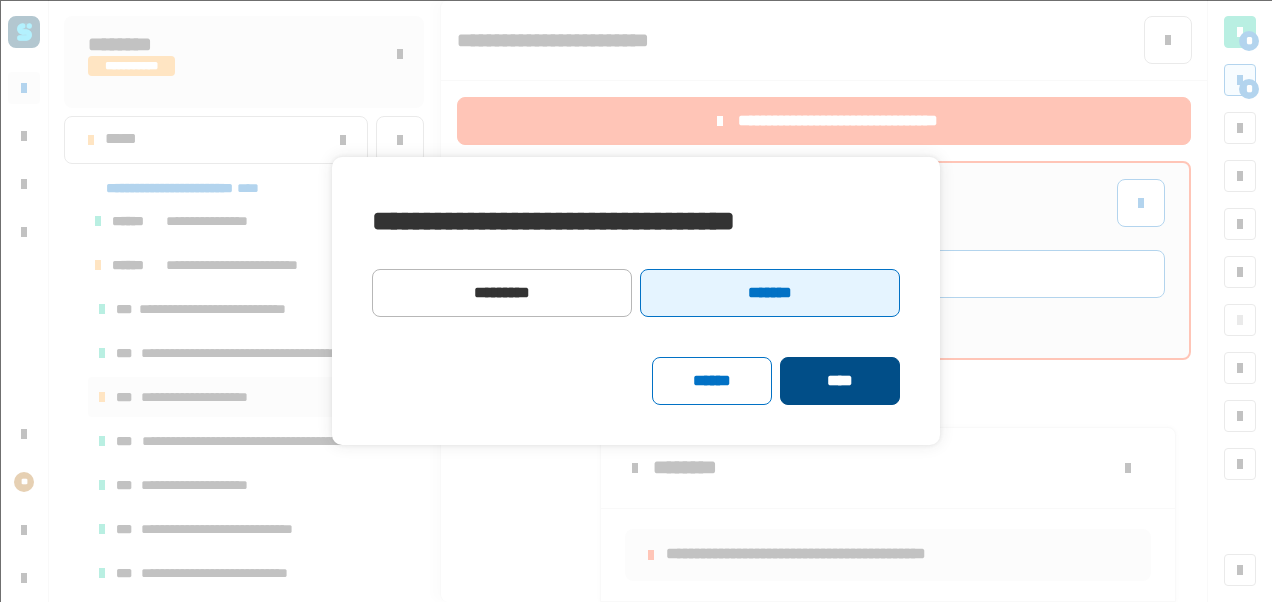 click on "****" 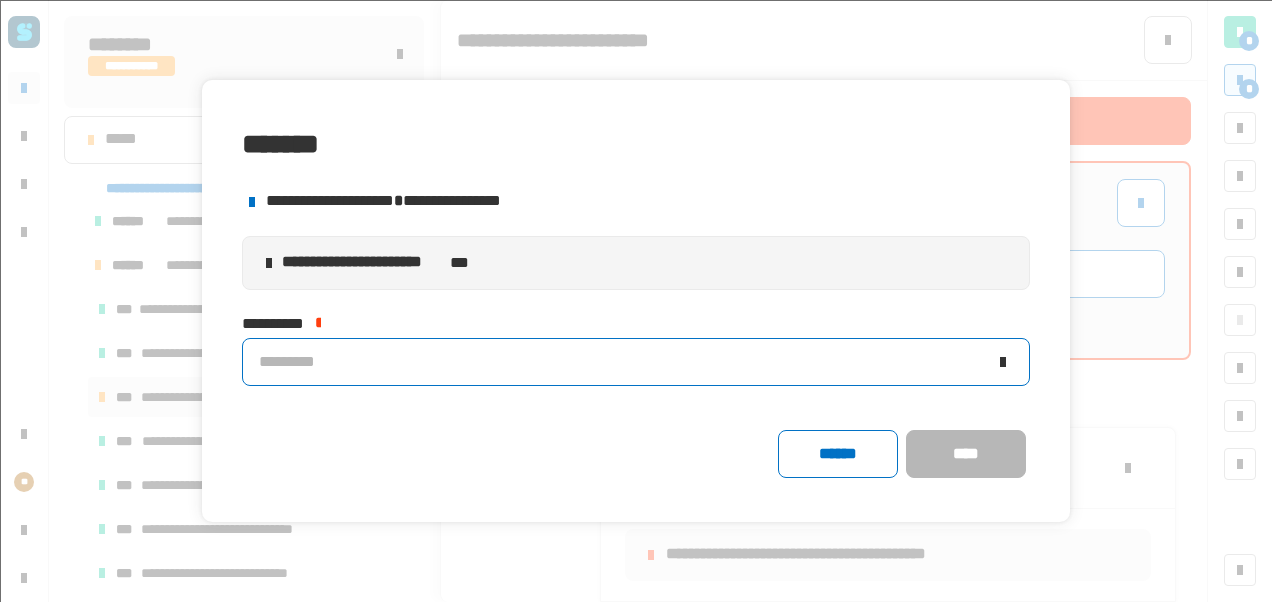 click on "*********" 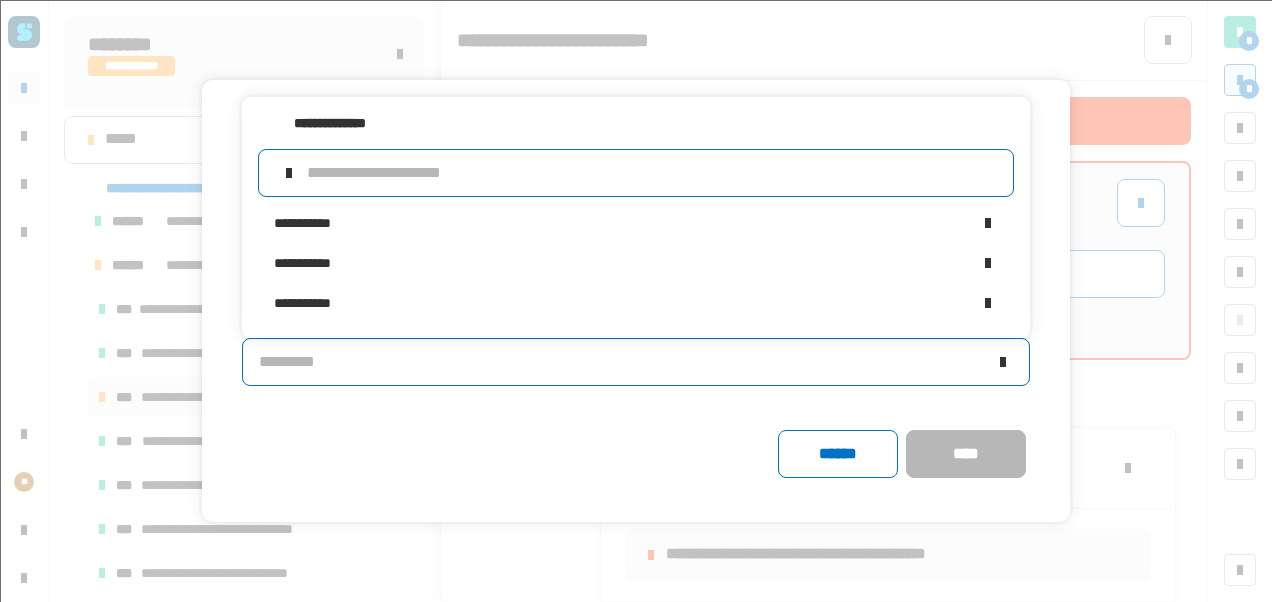 click at bounding box center (652, 173) 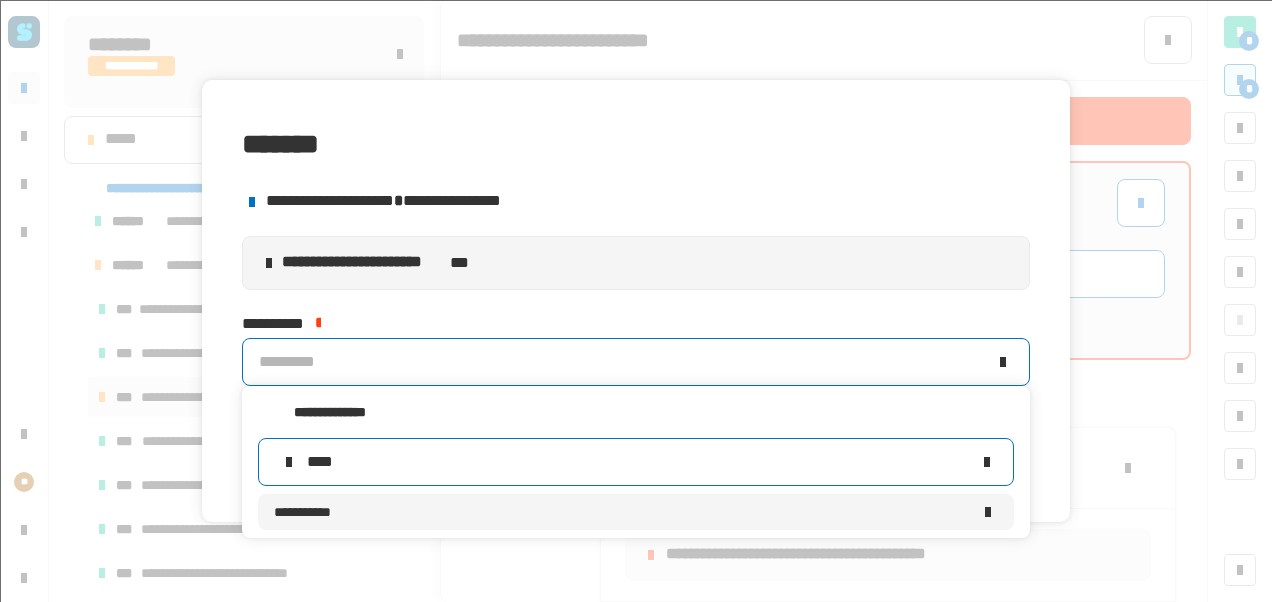 type on "****" 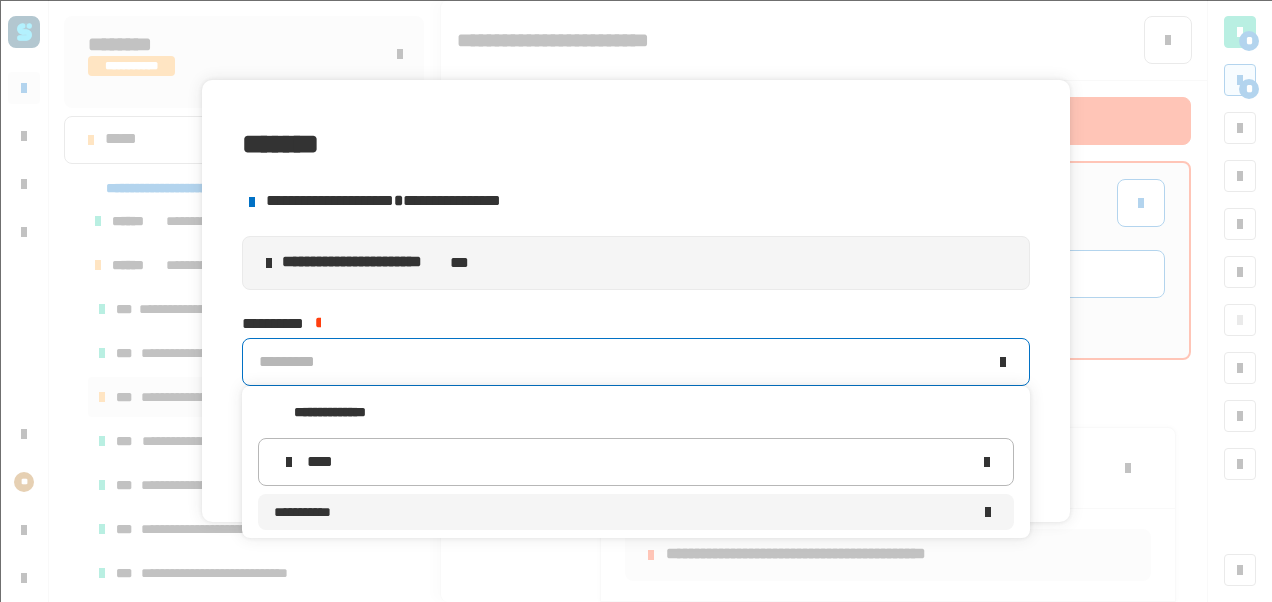 click on "**********" at bounding box center (622, 512) 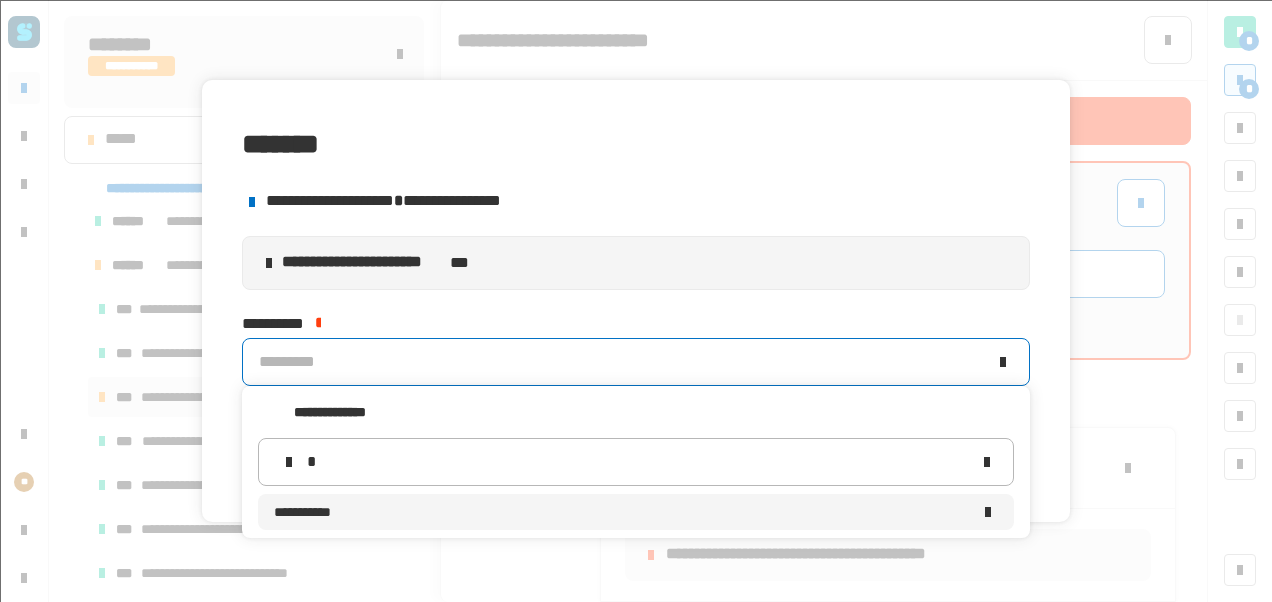 type 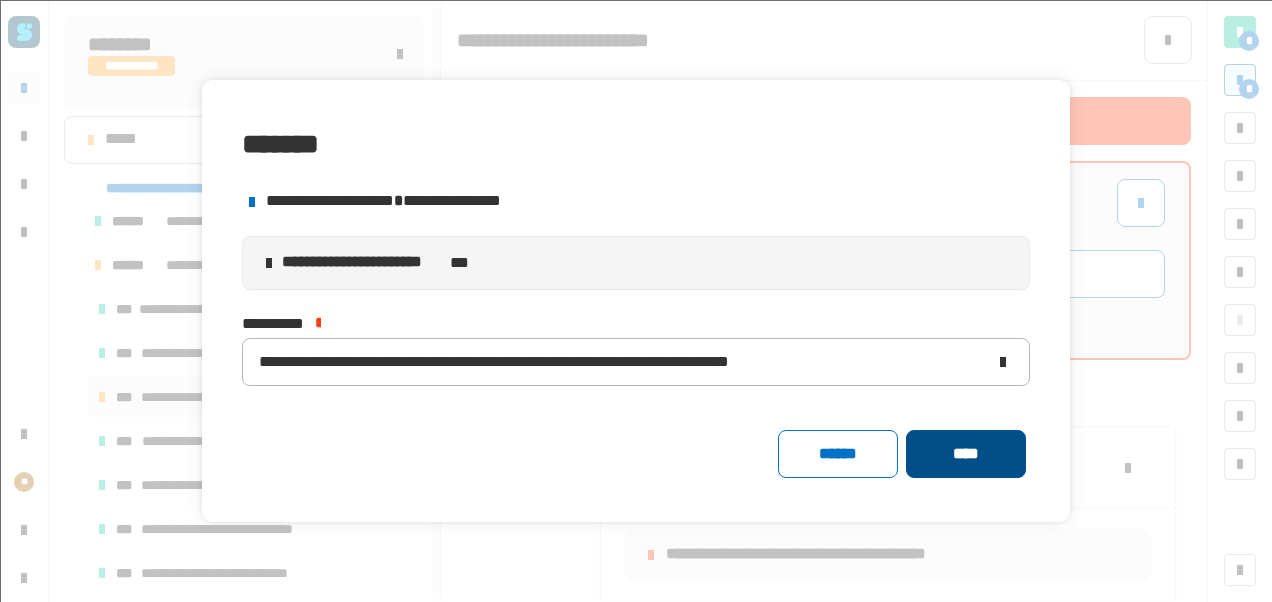click on "****" 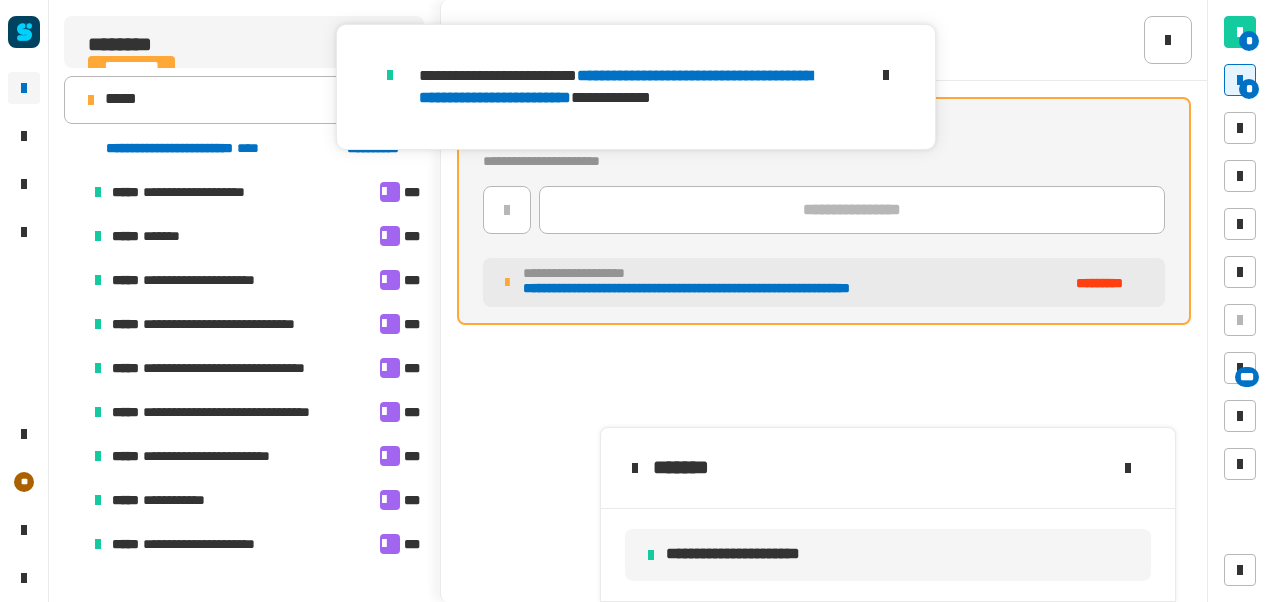 scroll, scrollTop: 935, scrollLeft: 0, axis: vertical 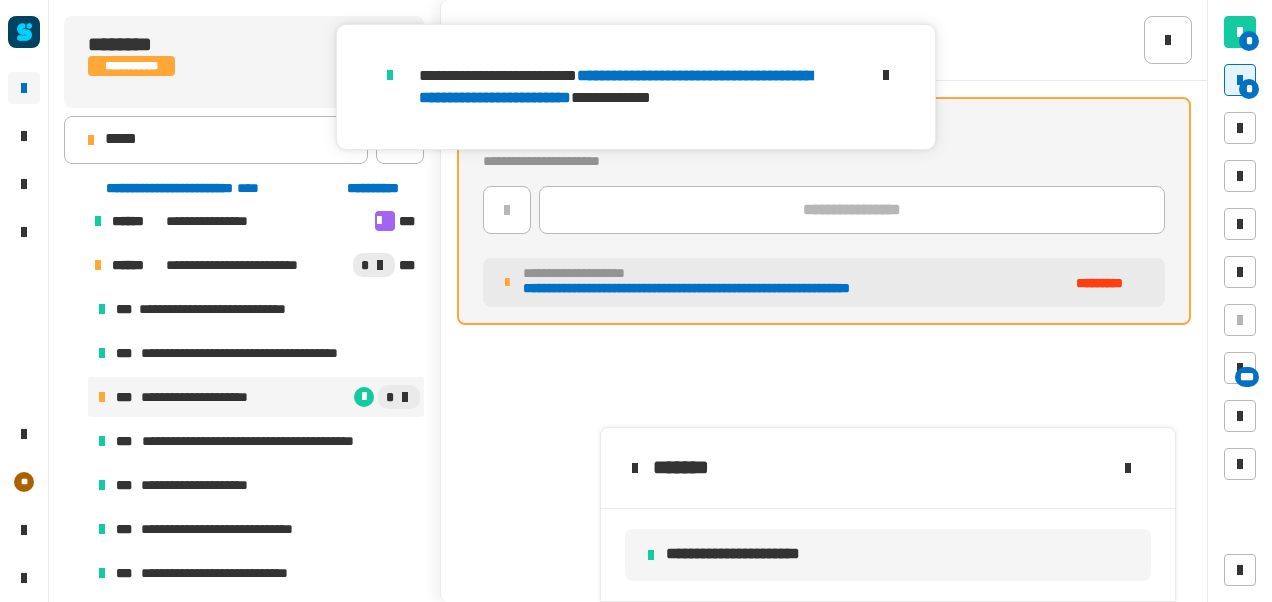 click 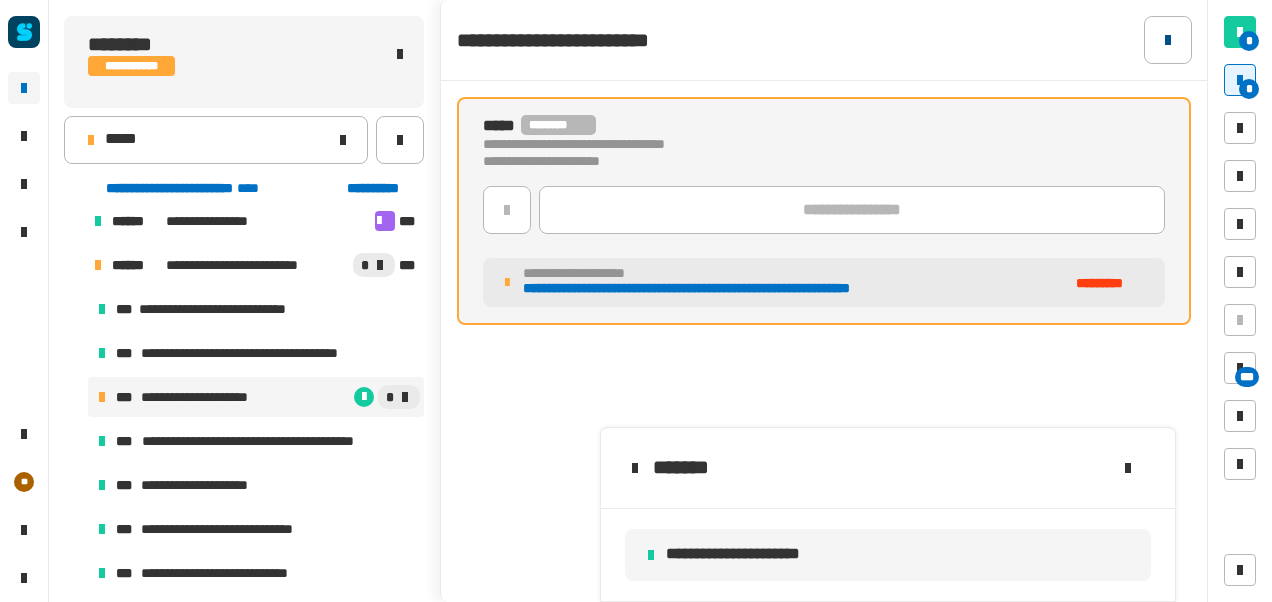 click 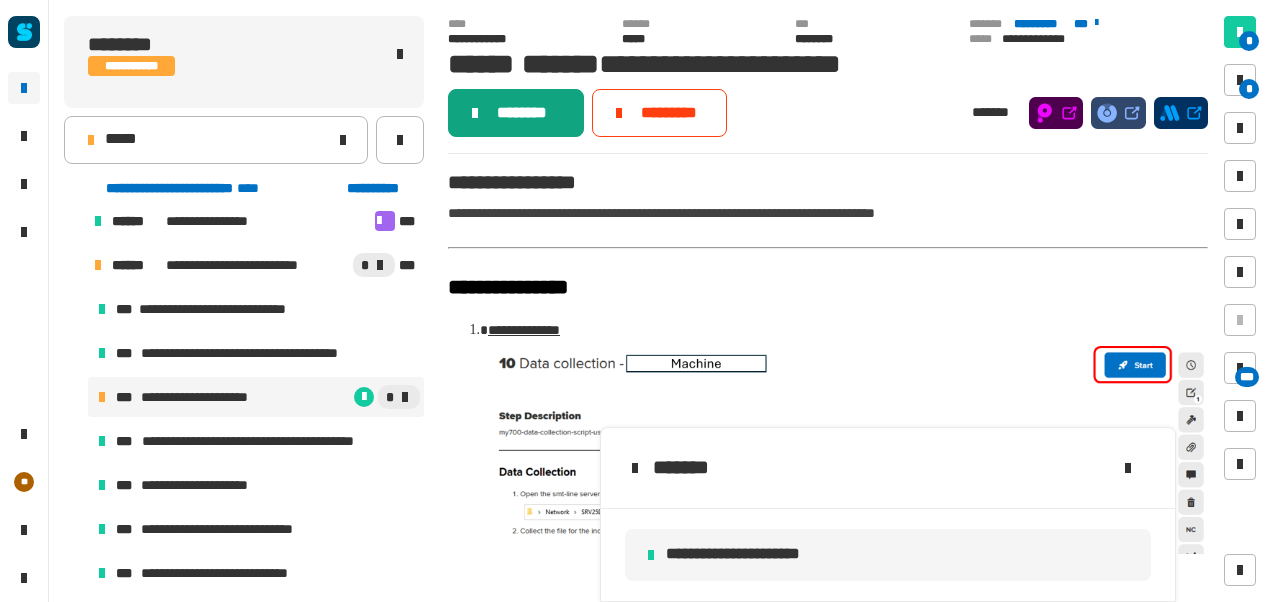 click on "********" 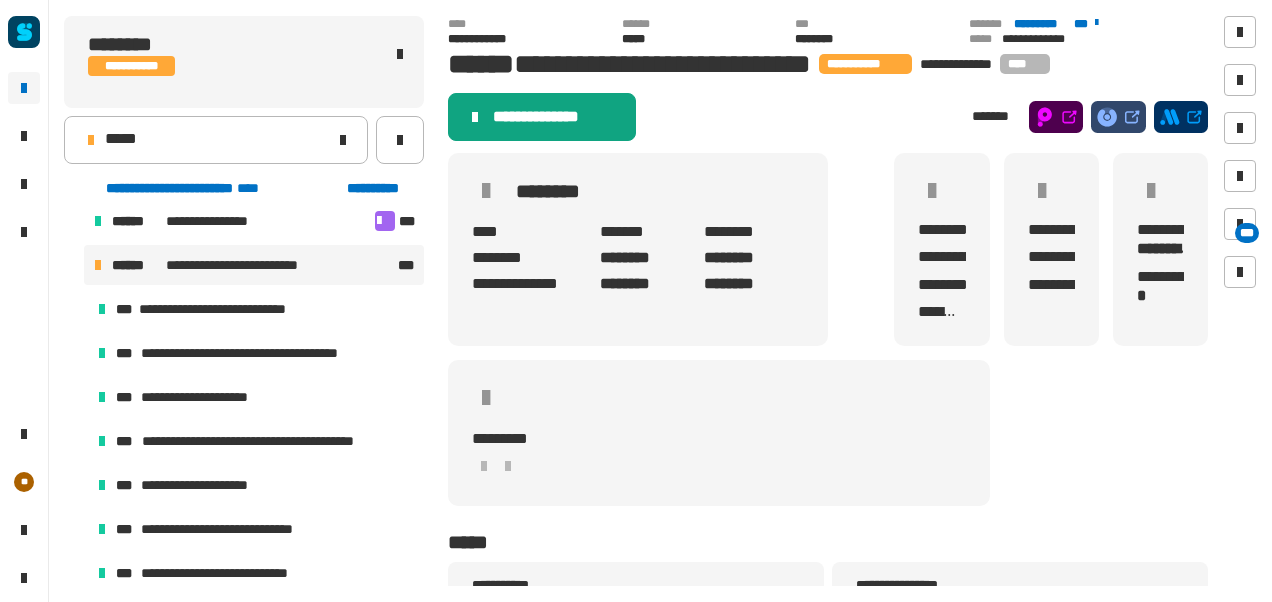 click on "**********" 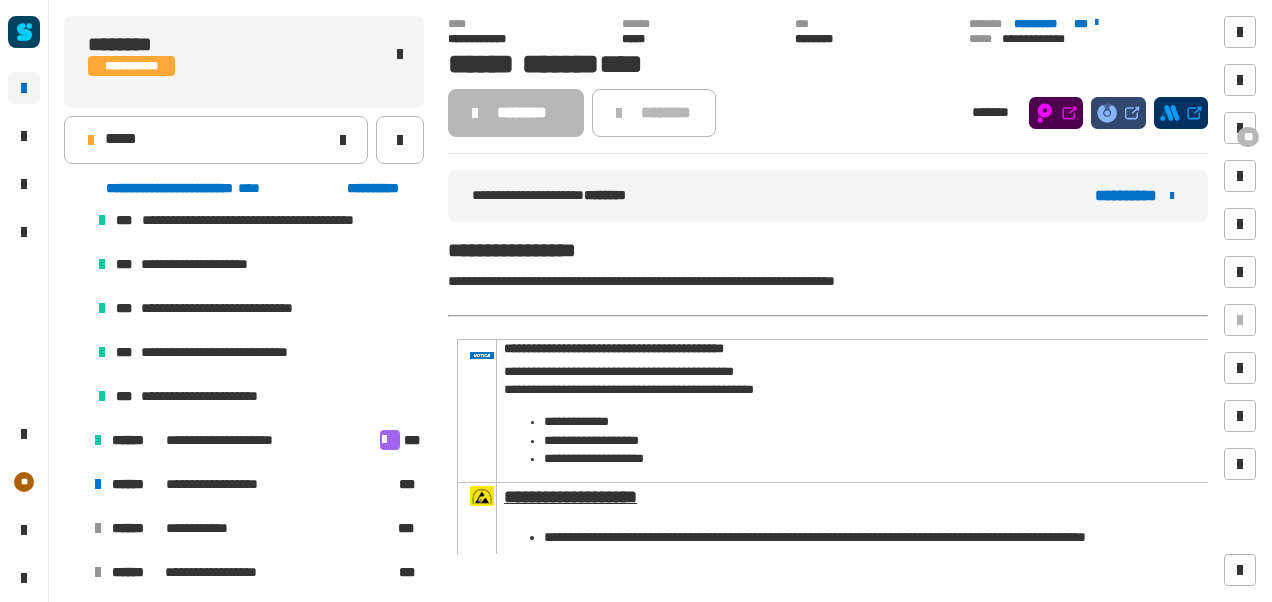 scroll, scrollTop: 1166, scrollLeft: 0, axis: vertical 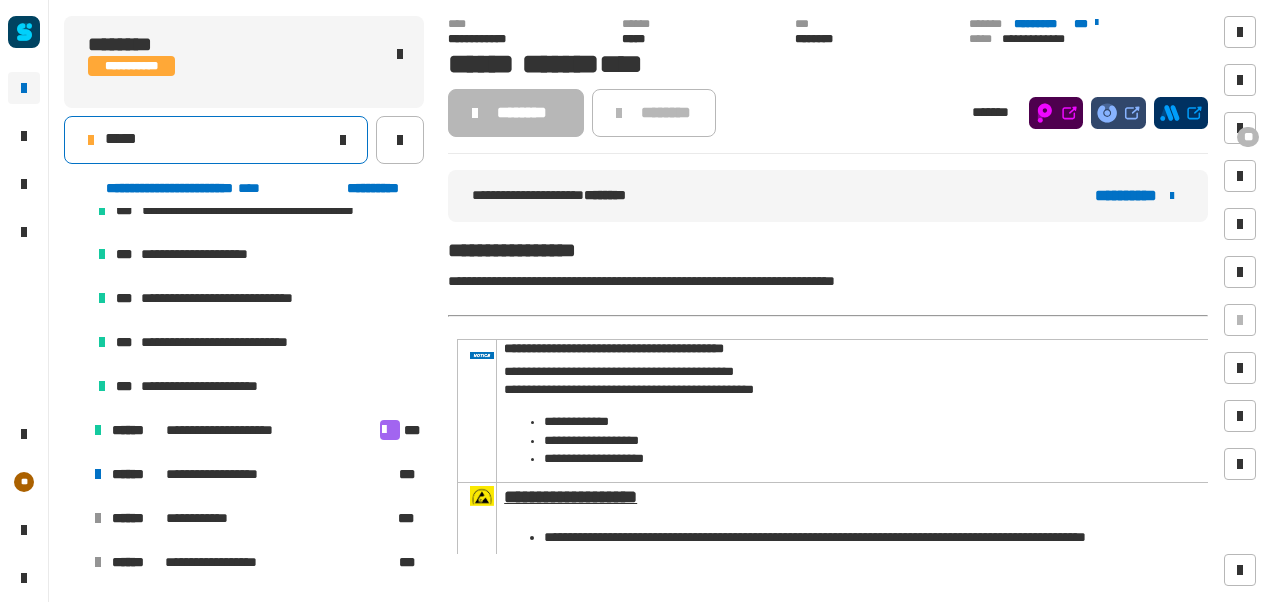 click on "*****" 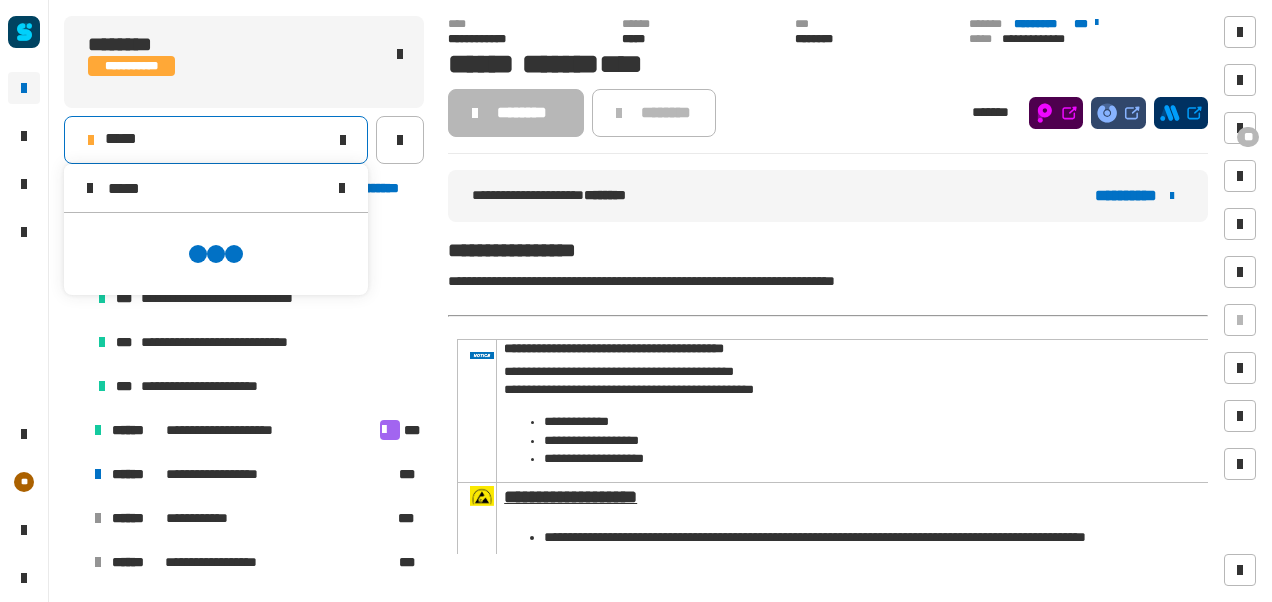scroll, scrollTop: 0, scrollLeft: 0, axis: both 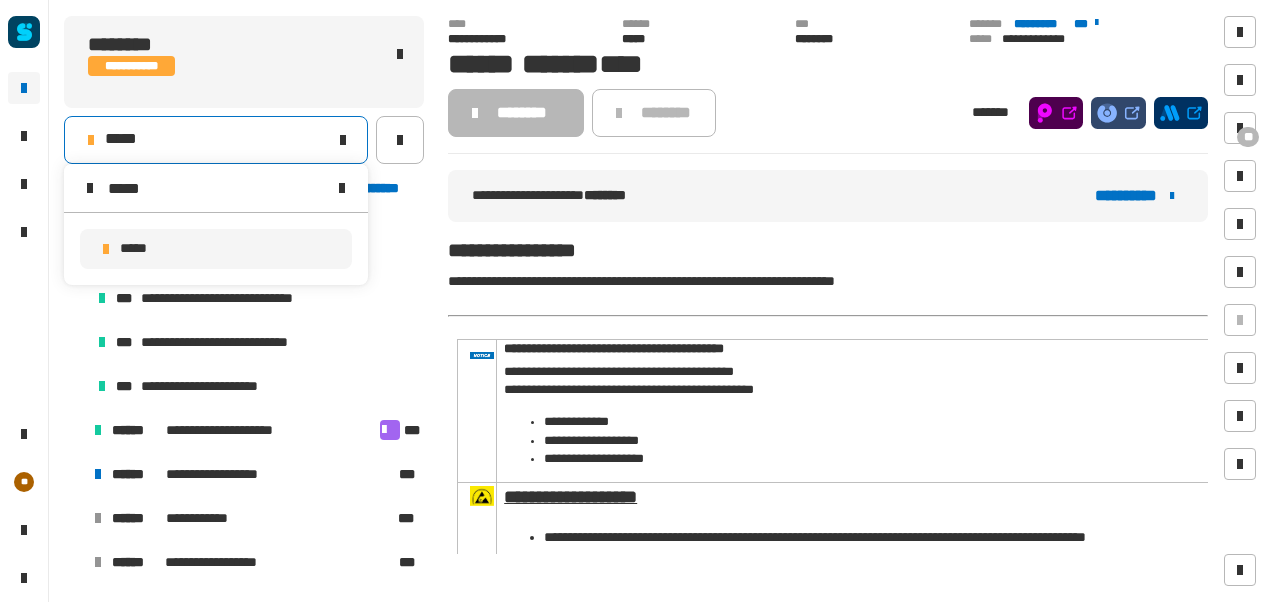type on "*****" 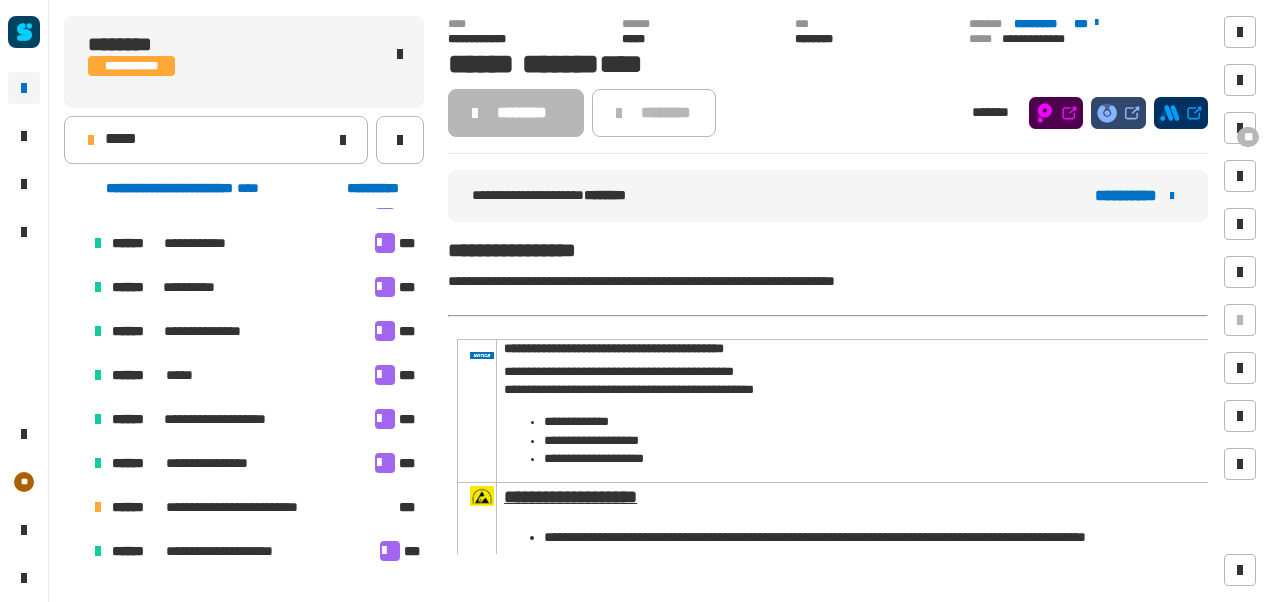scroll, scrollTop: 697, scrollLeft: 0, axis: vertical 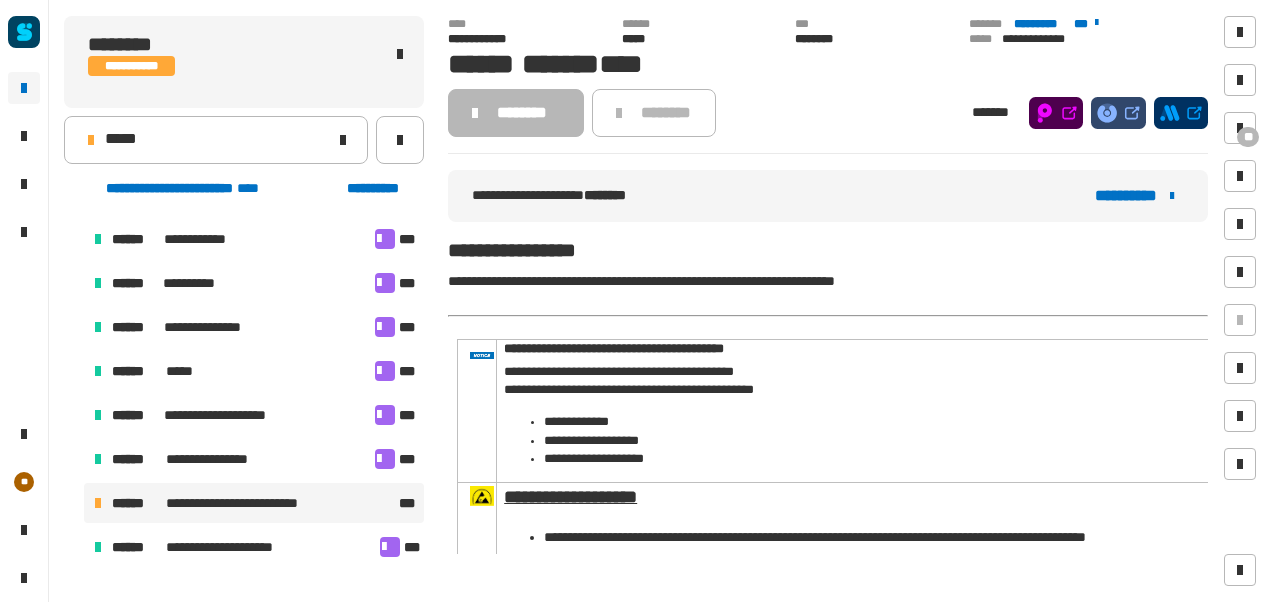 click on "**********" at bounding box center [254, 503] 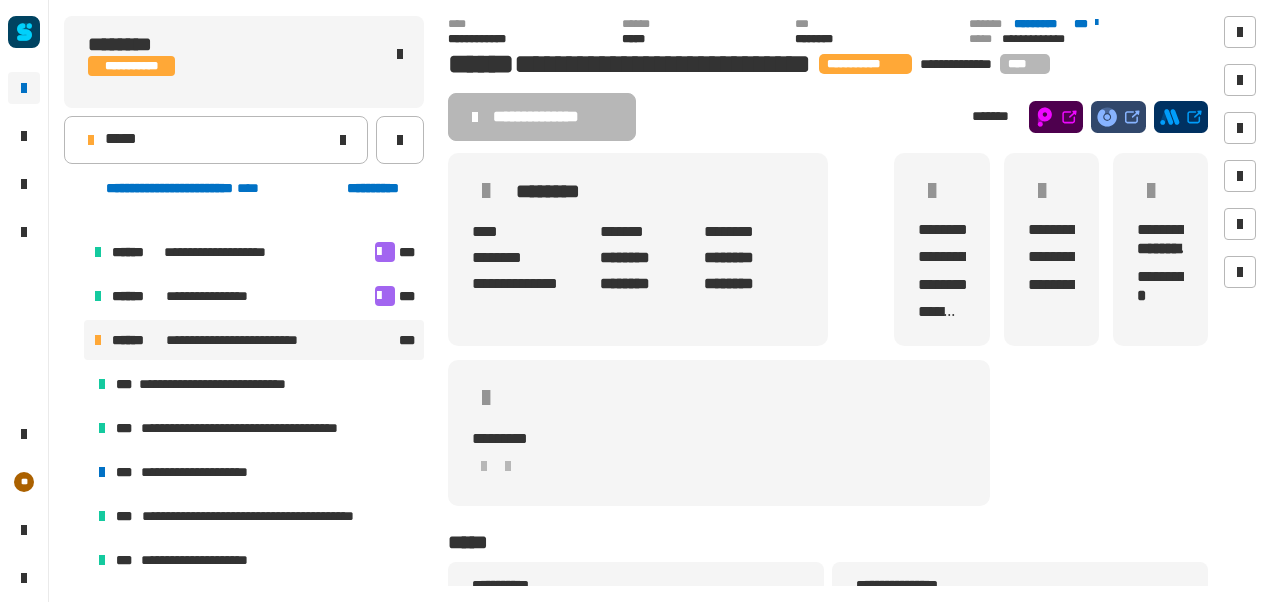 scroll, scrollTop: 907, scrollLeft: 0, axis: vertical 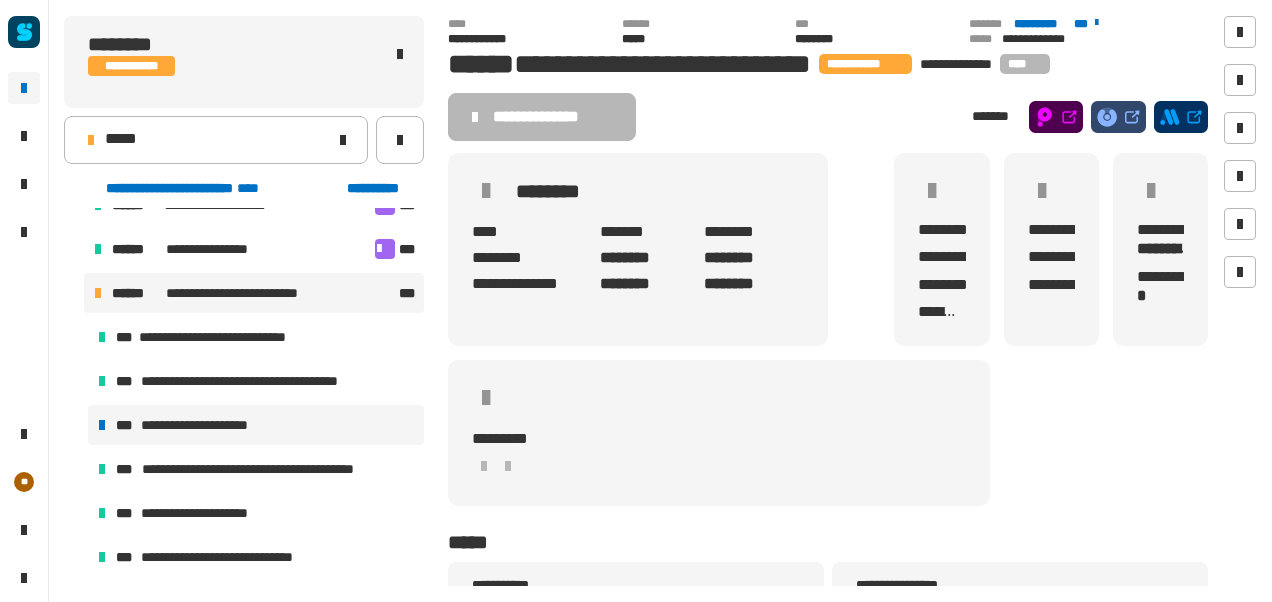 click on "**********" at bounding box center [256, 425] 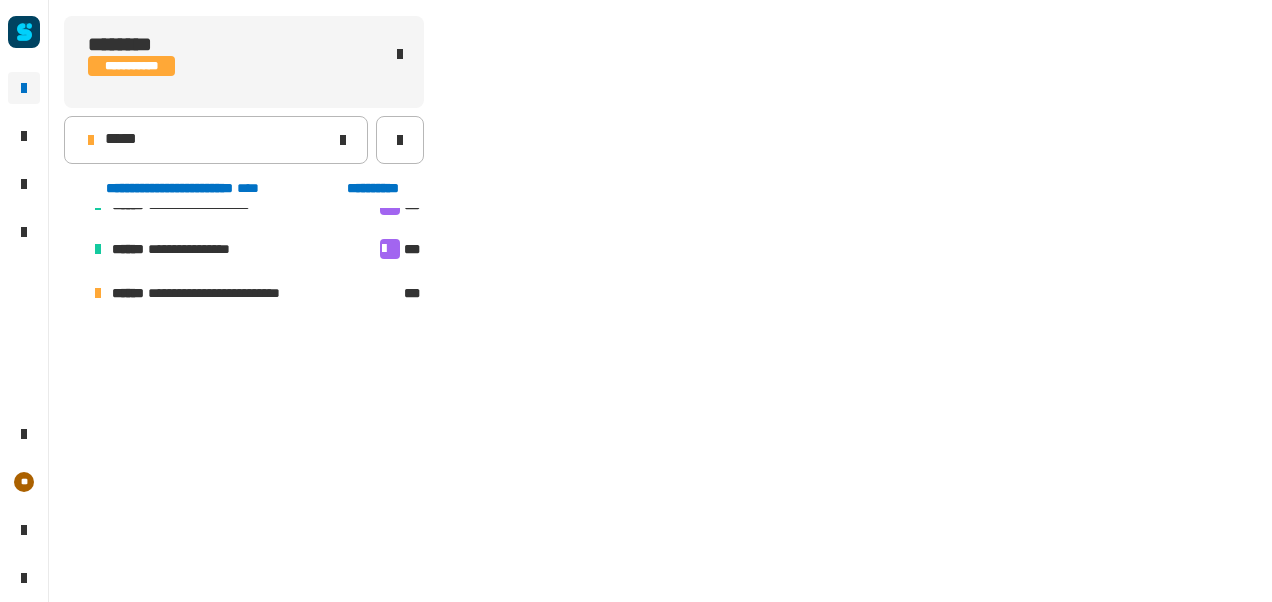 scroll, scrollTop: 935, scrollLeft: 0, axis: vertical 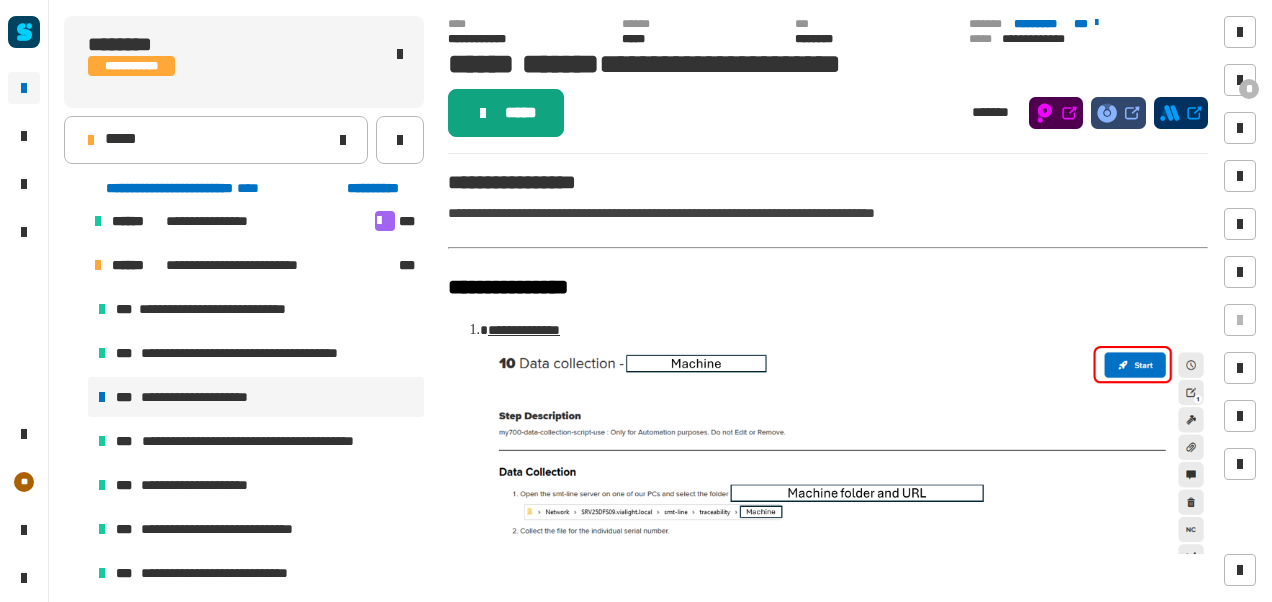 click on "*****" 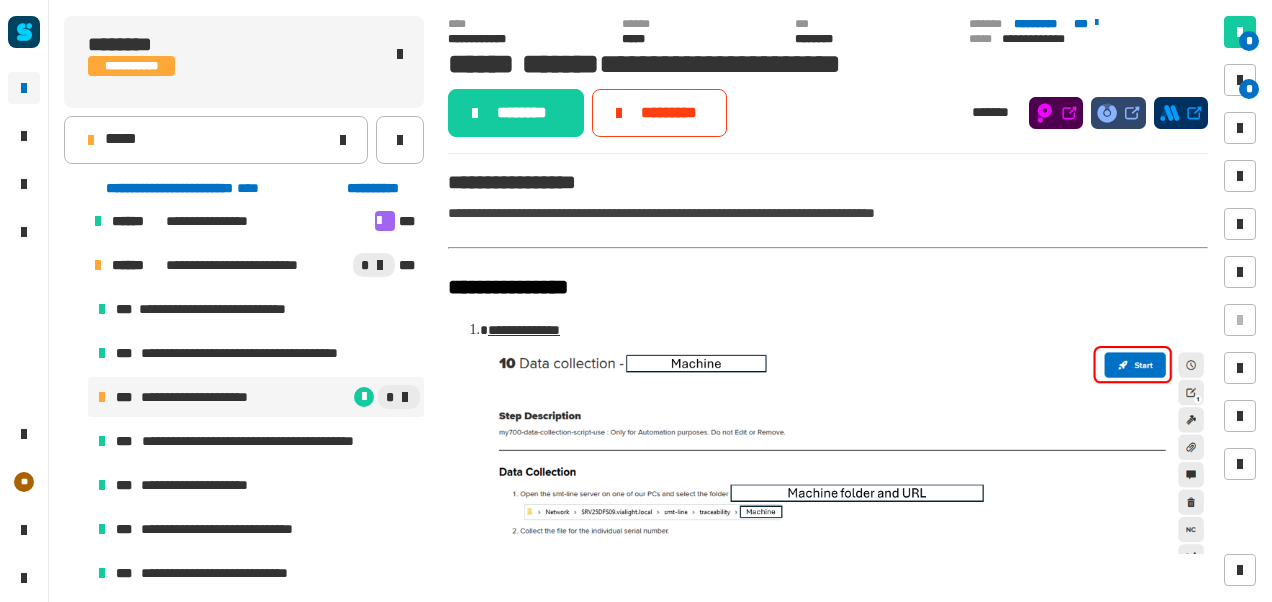 click on "********" 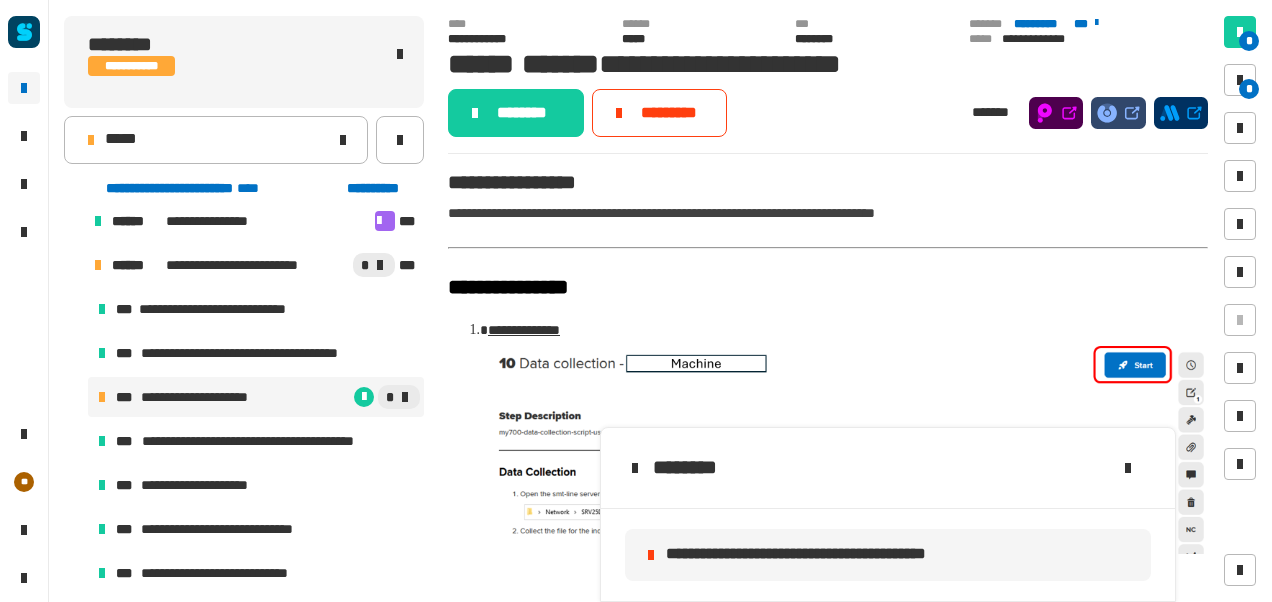 click on "**********" 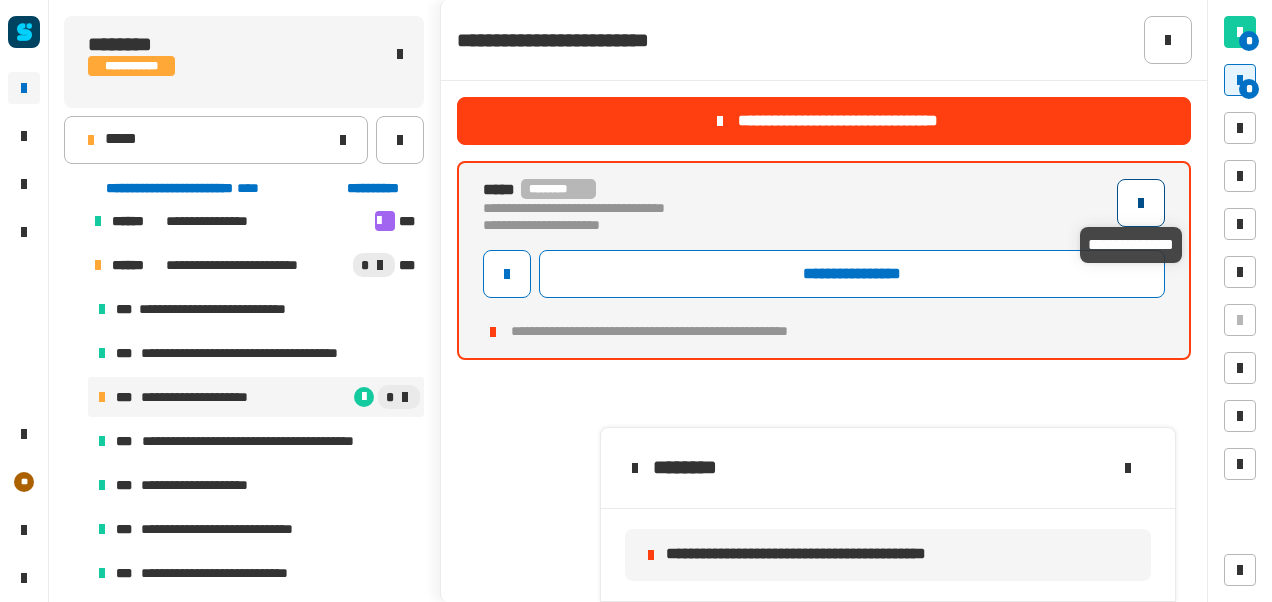 click 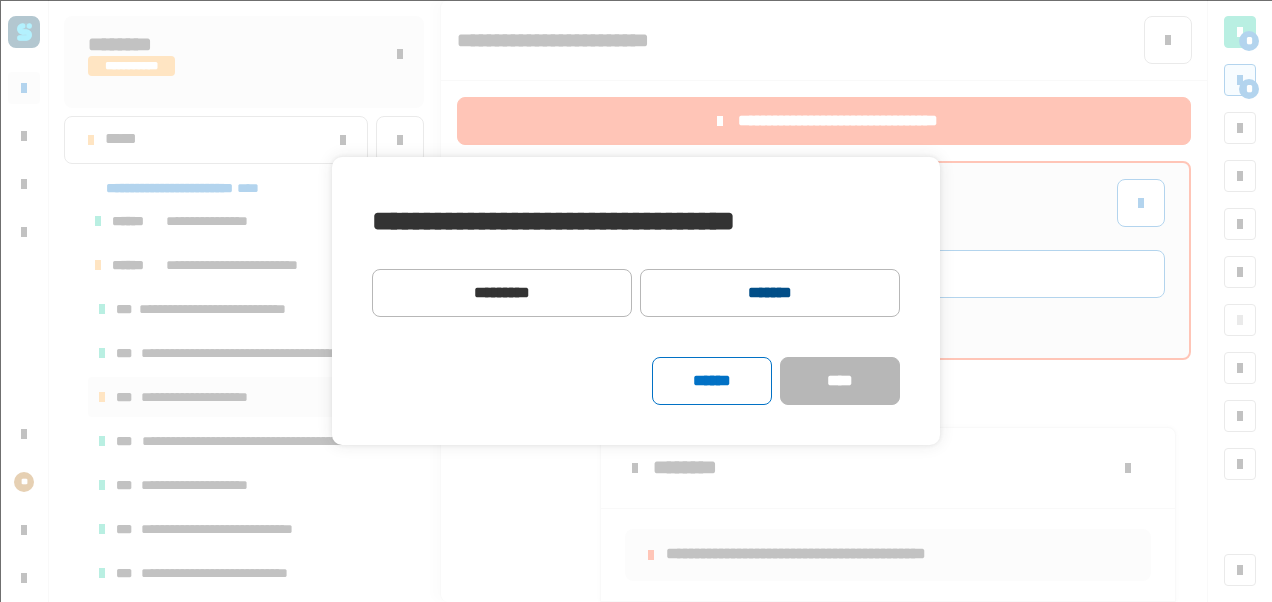 click on "*******" 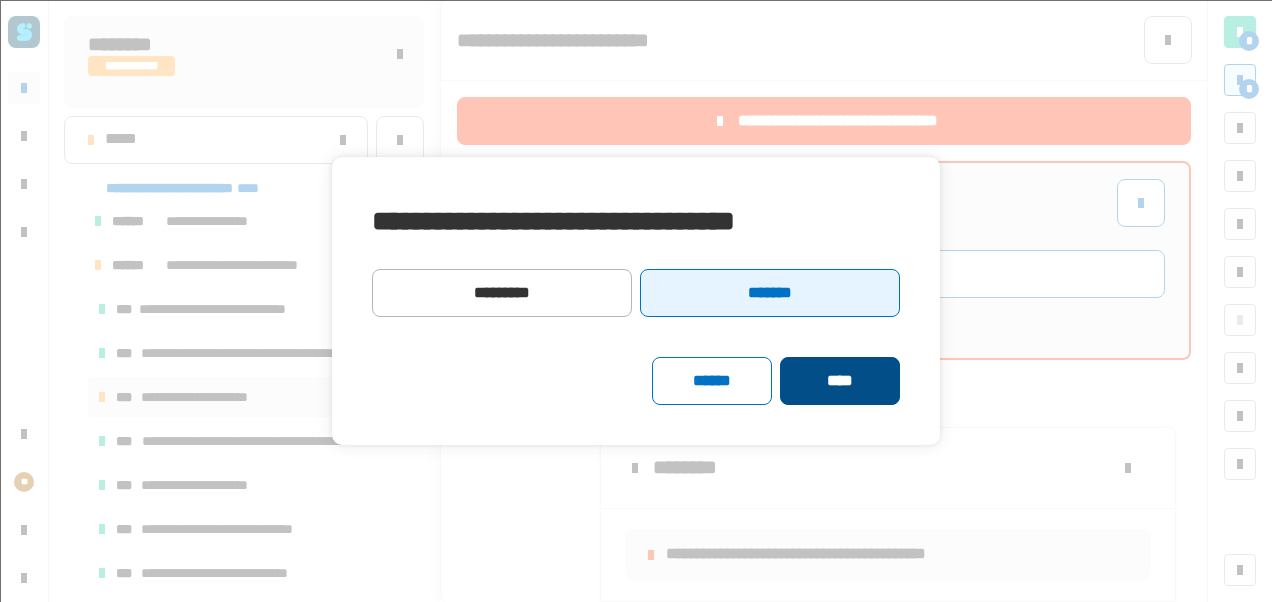 click on "****" 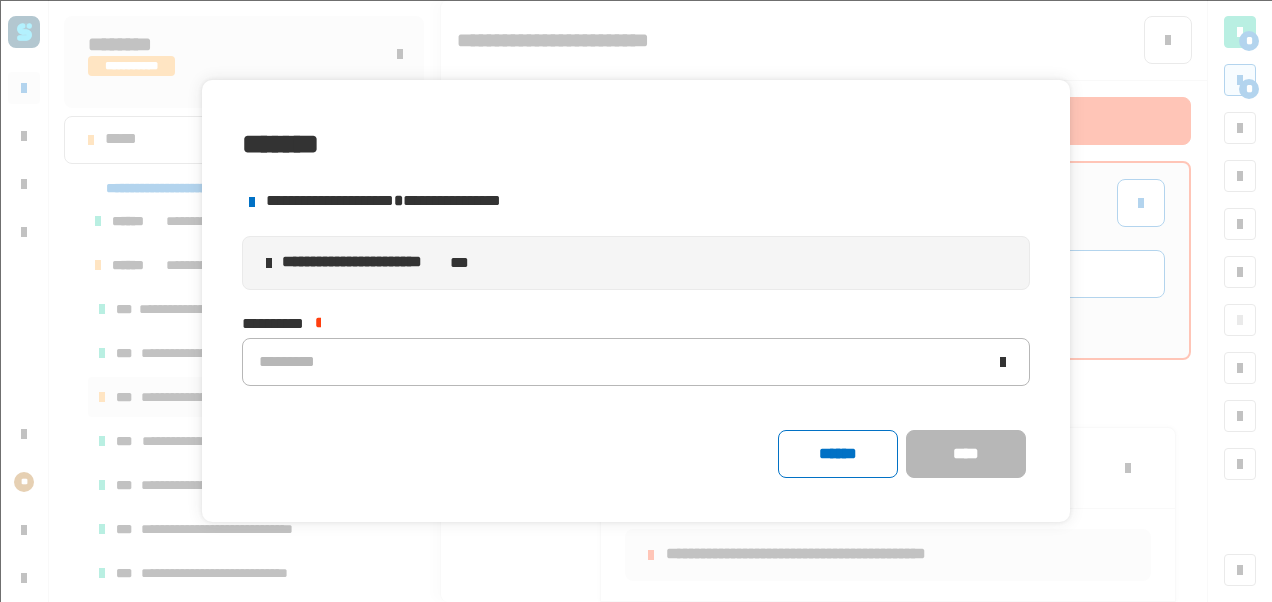 click on "*********" 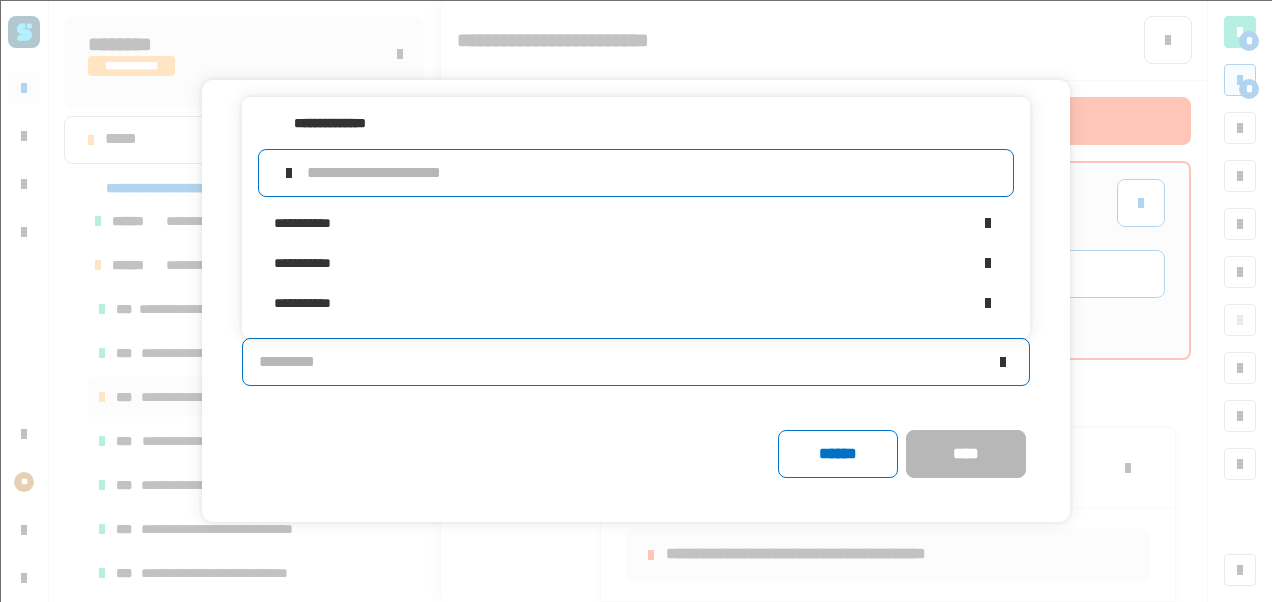 click at bounding box center (652, 173) 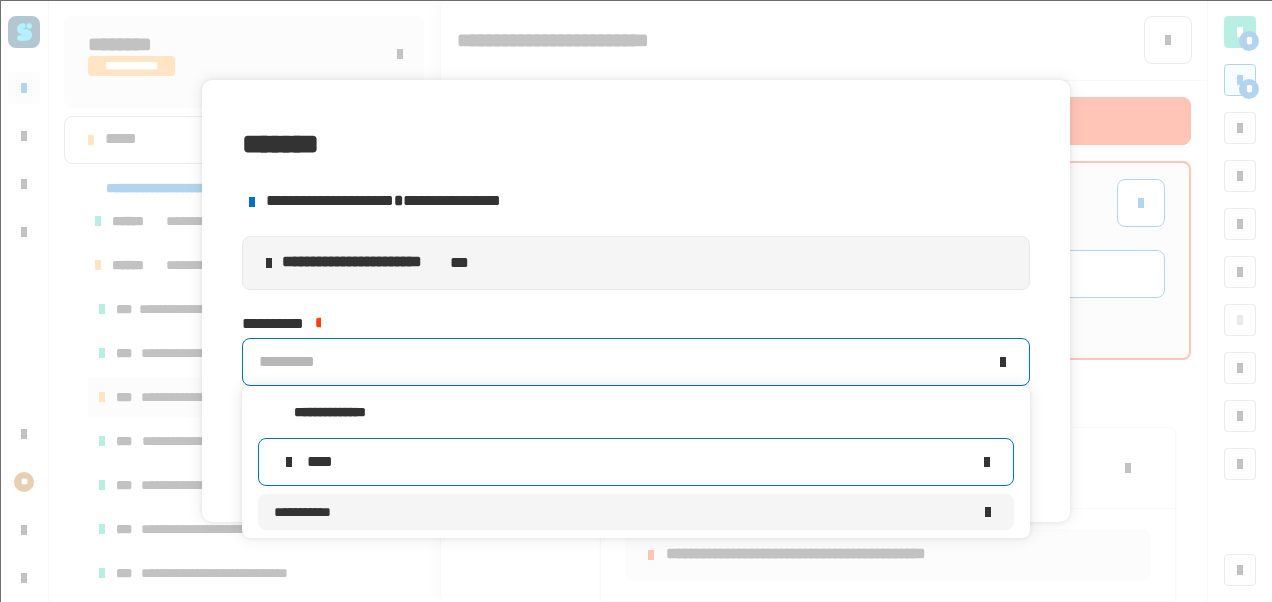 type on "****" 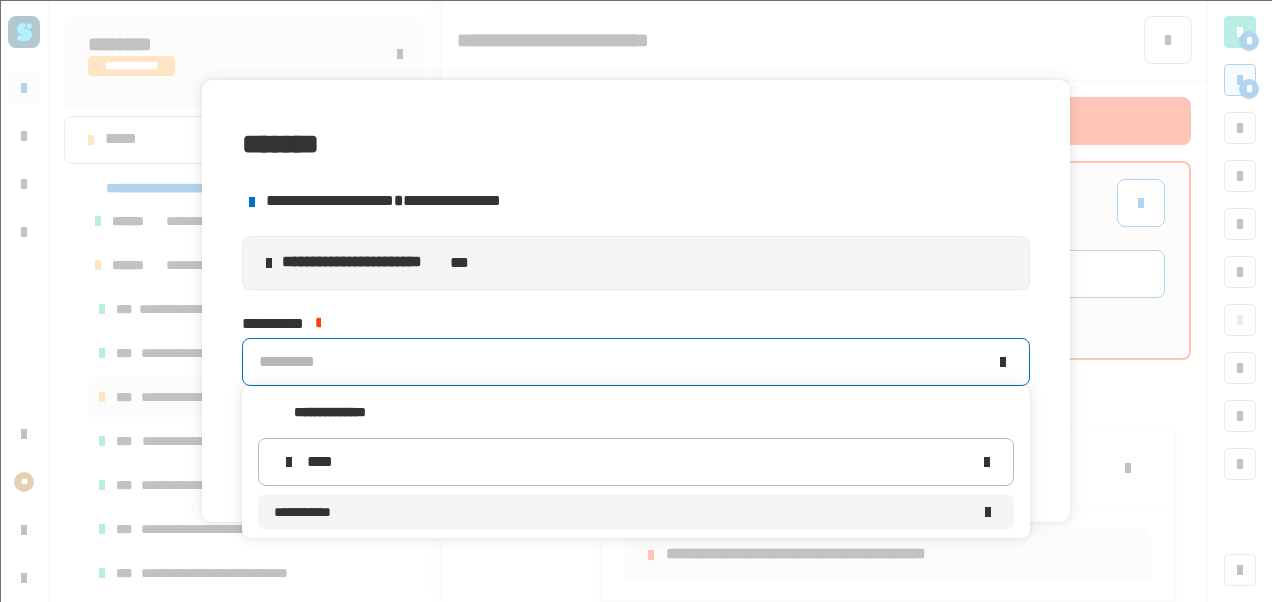 click on "**********" at bounding box center [622, 512] 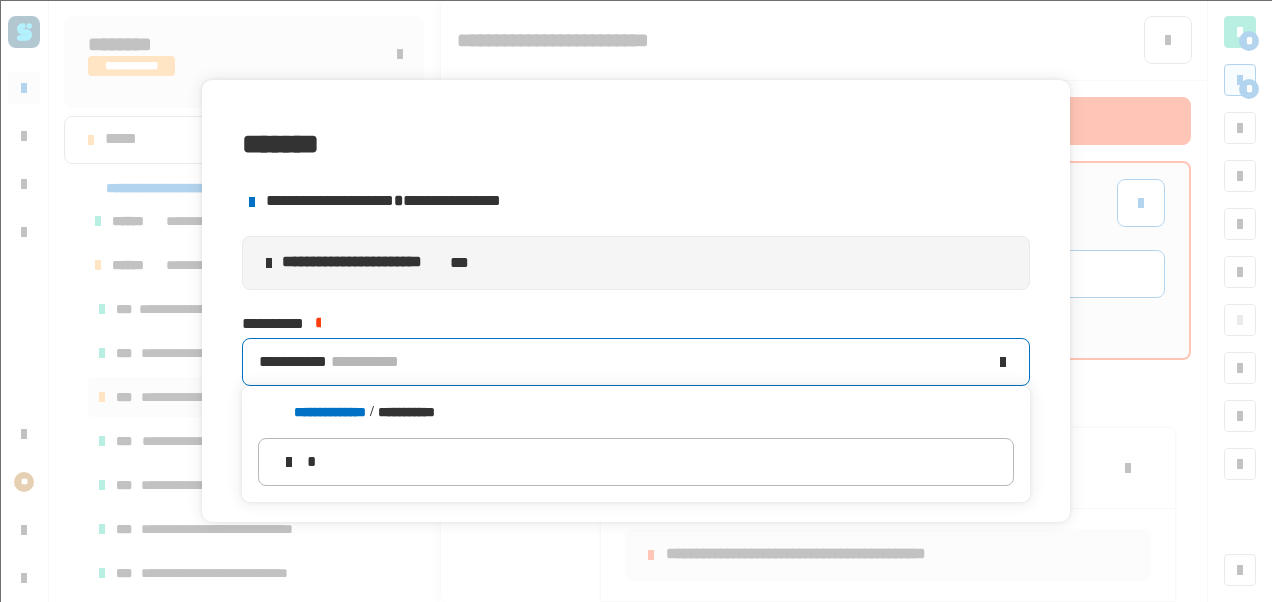 type 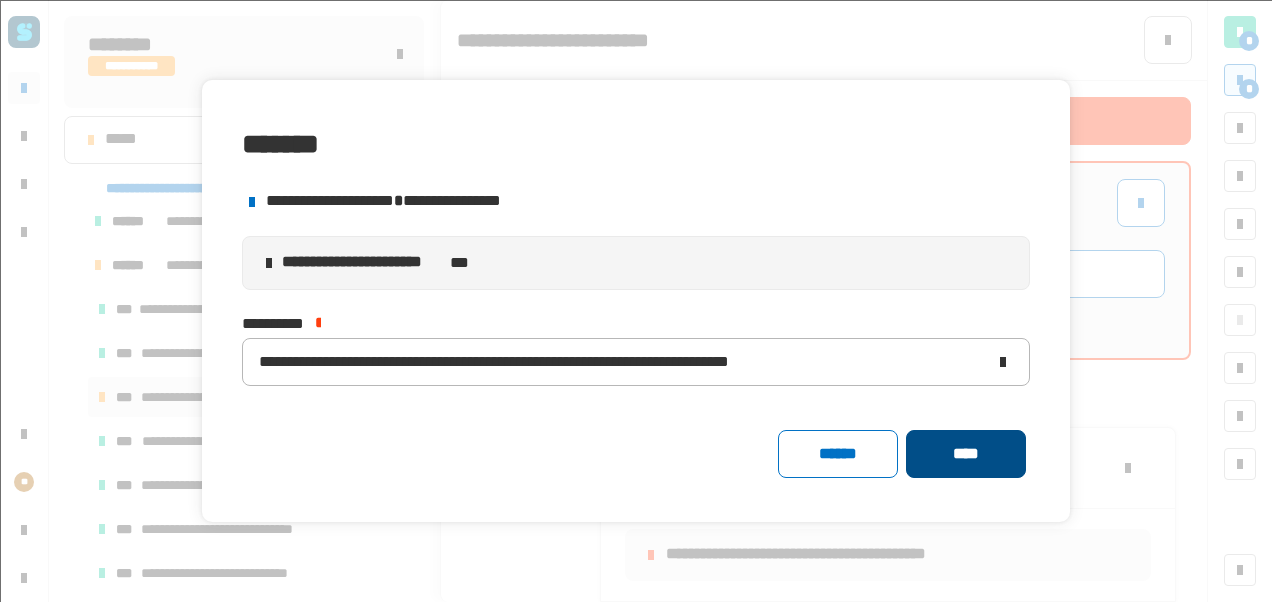 click on "****" 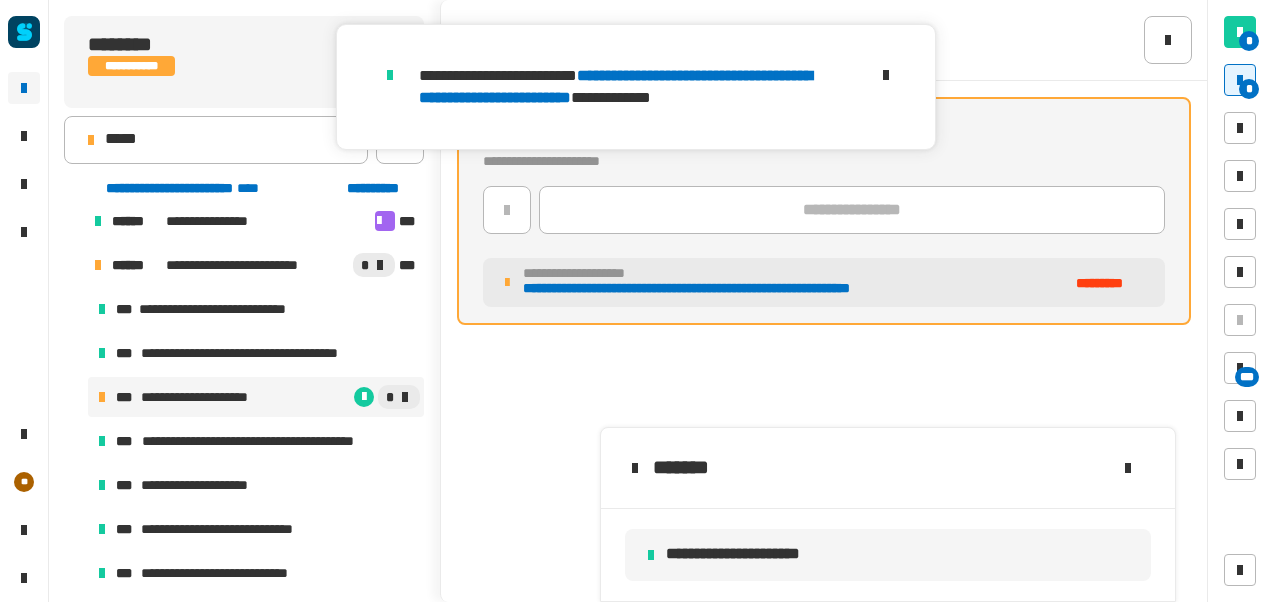 scroll, scrollTop: 935, scrollLeft: 0, axis: vertical 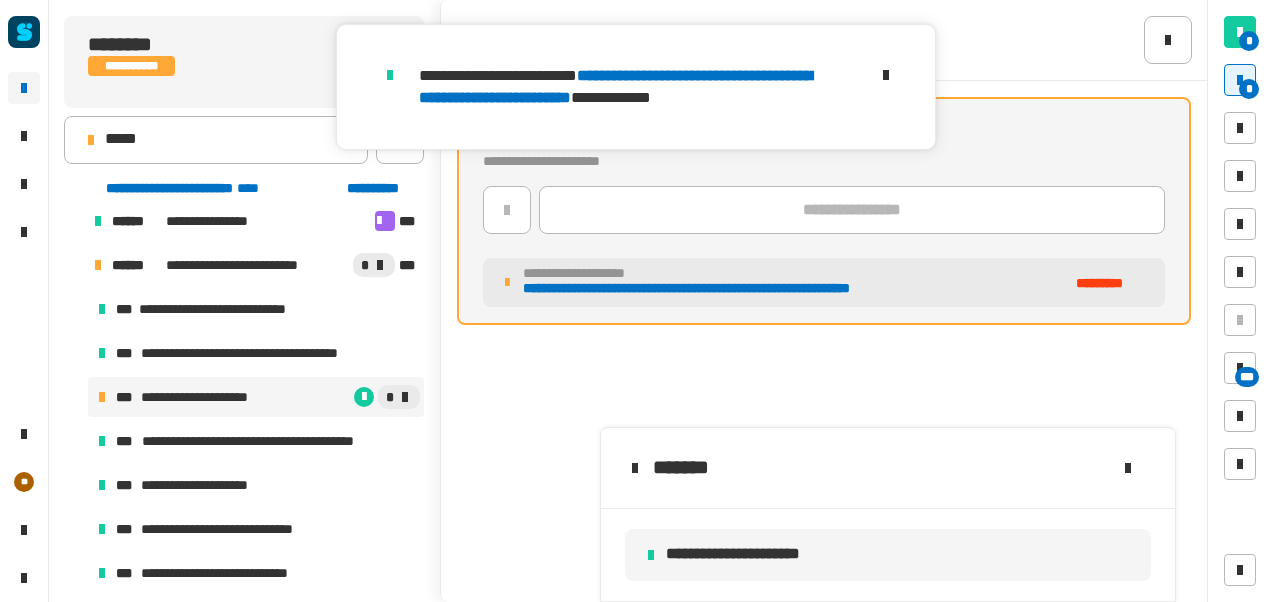 click 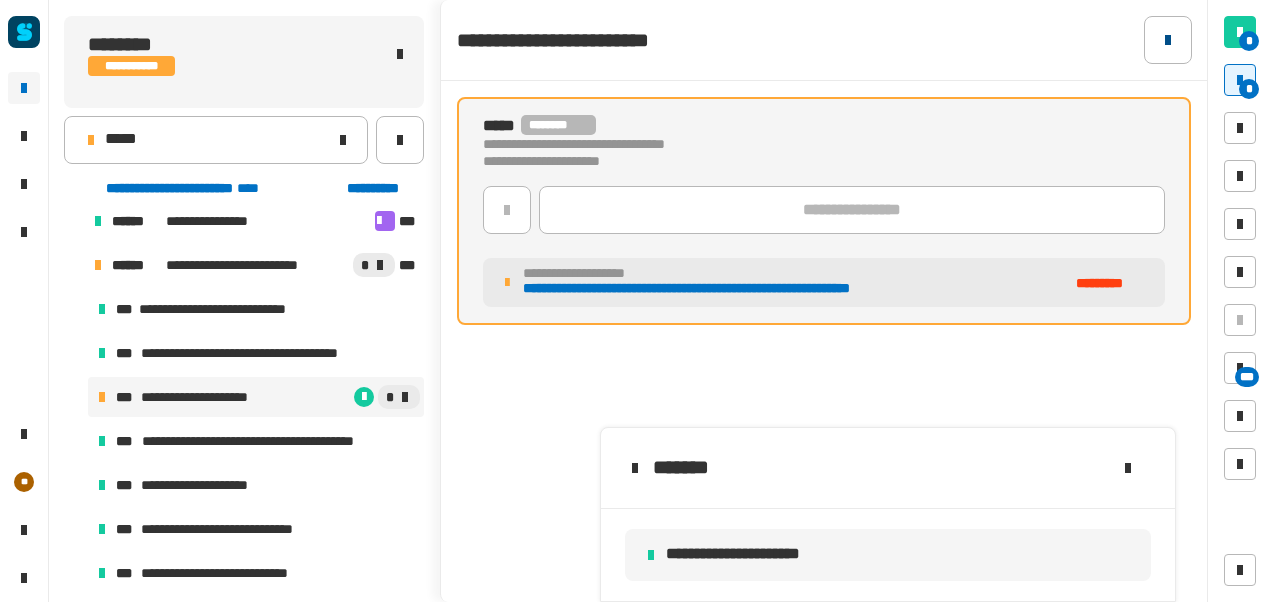 click 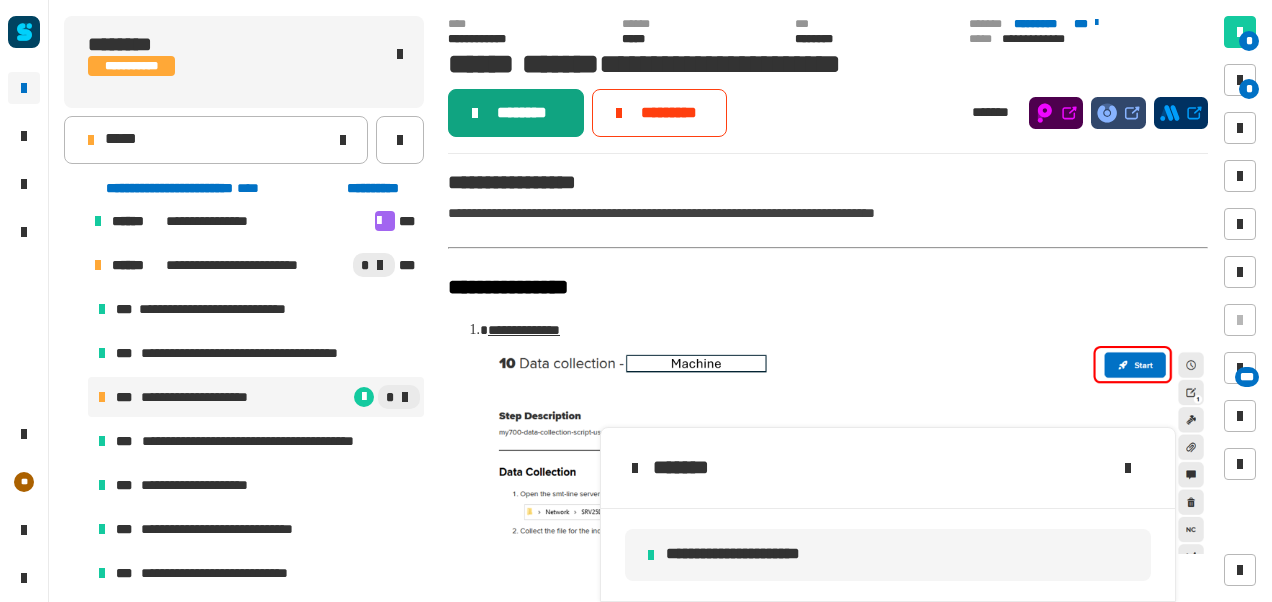 click 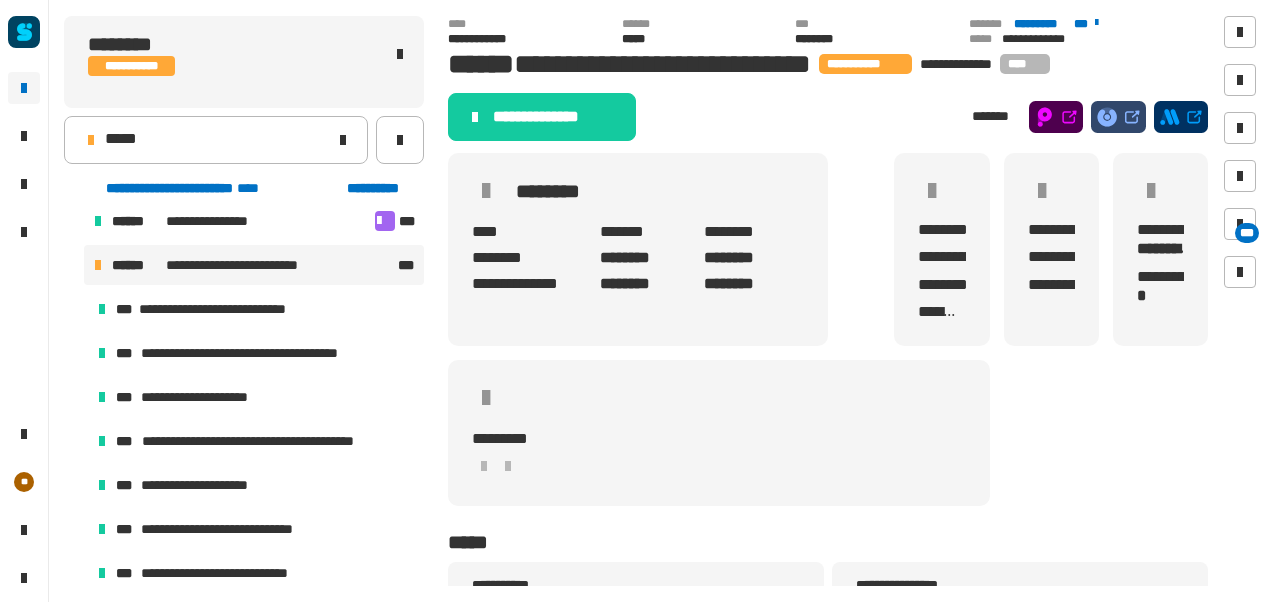 click 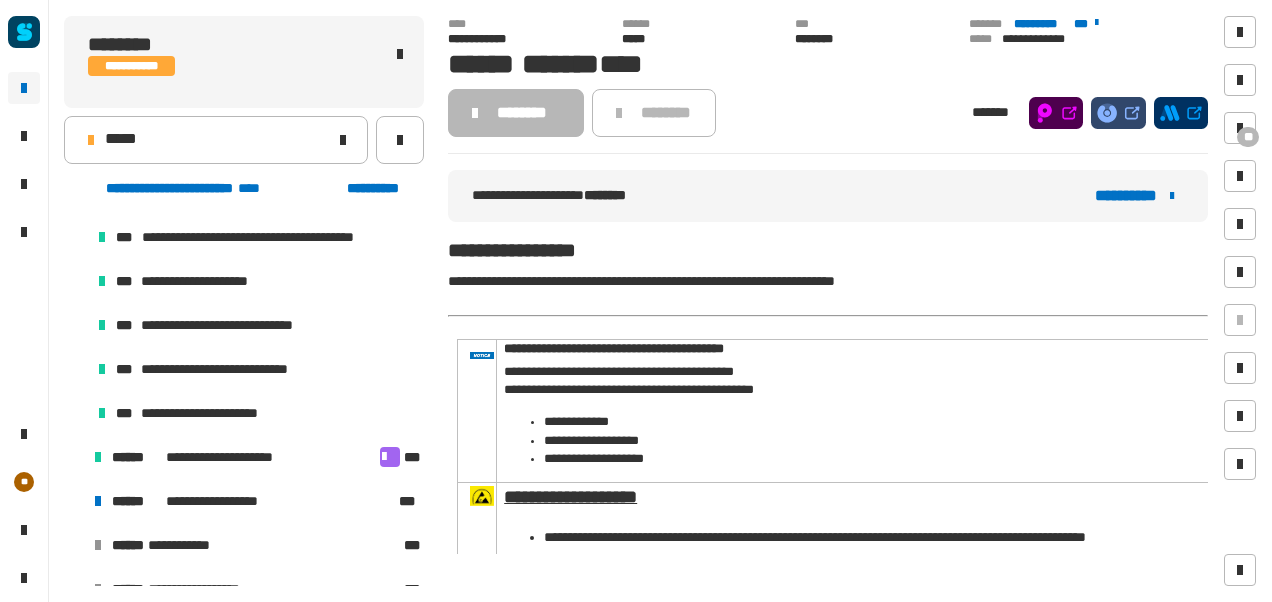 scroll, scrollTop: 1158, scrollLeft: 0, axis: vertical 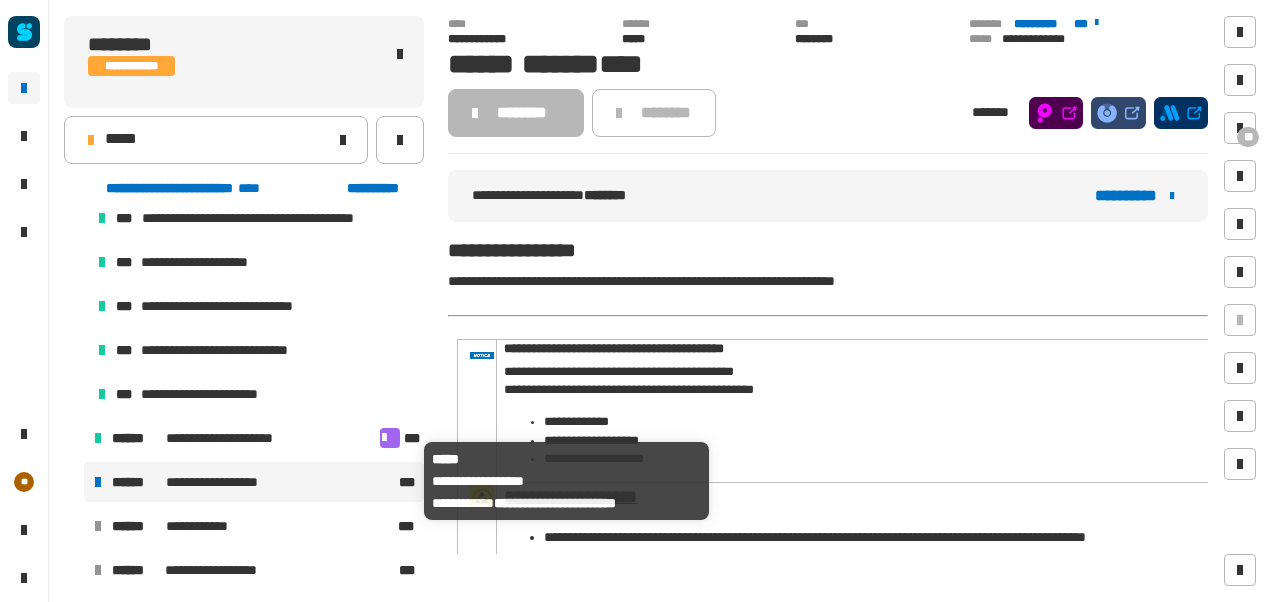 click on "**********" at bounding box center (253, 482) 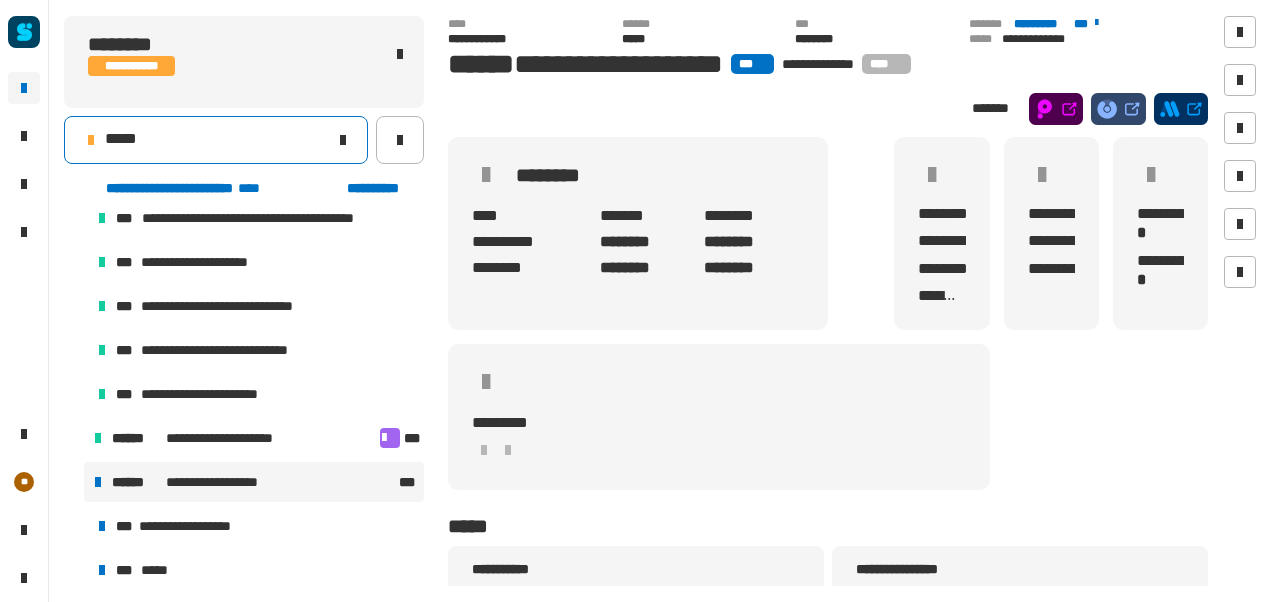 click on "*****" 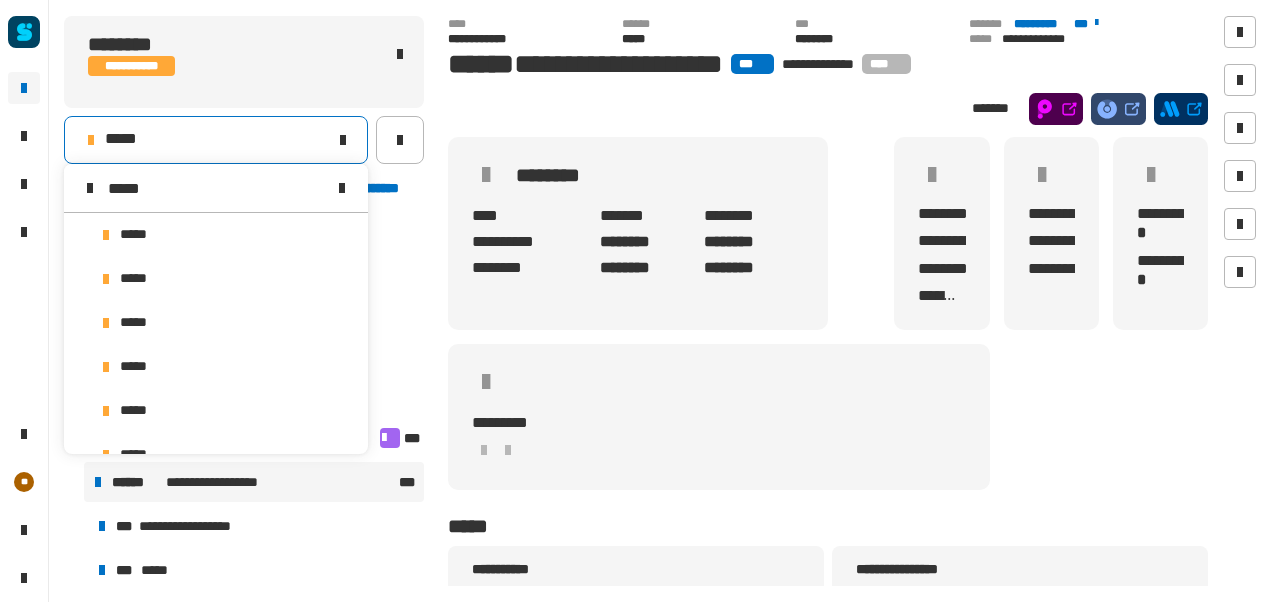 scroll, scrollTop: 0, scrollLeft: 0, axis: both 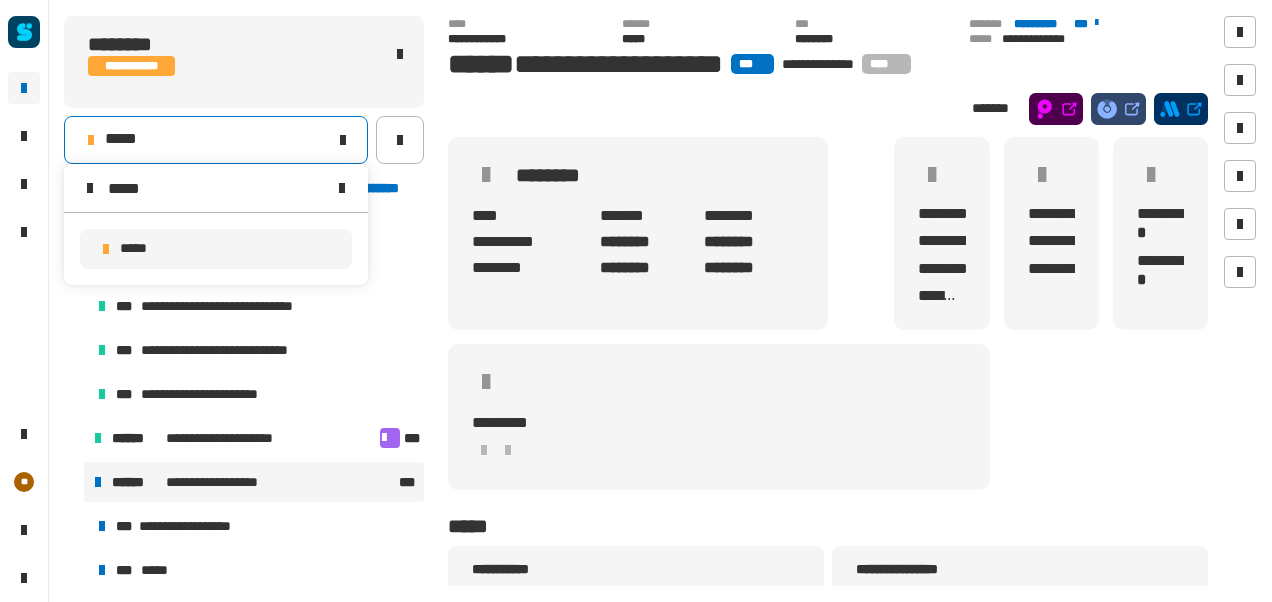 type on "*****" 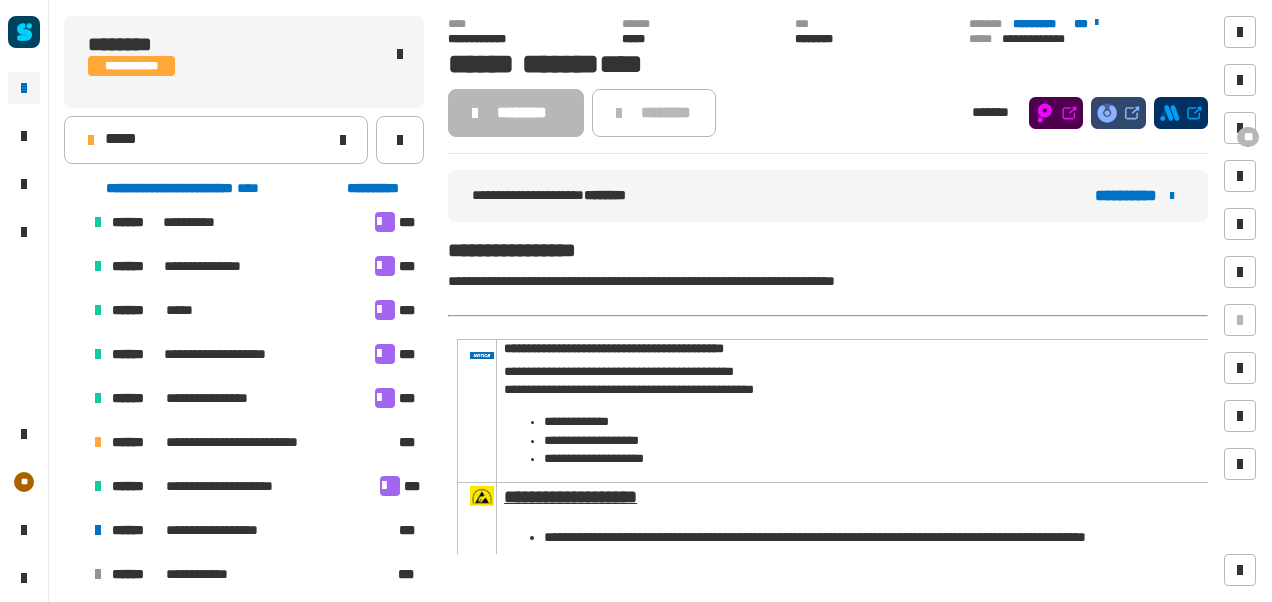 scroll, scrollTop: 762, scrollLeft: 0, axis: vertical 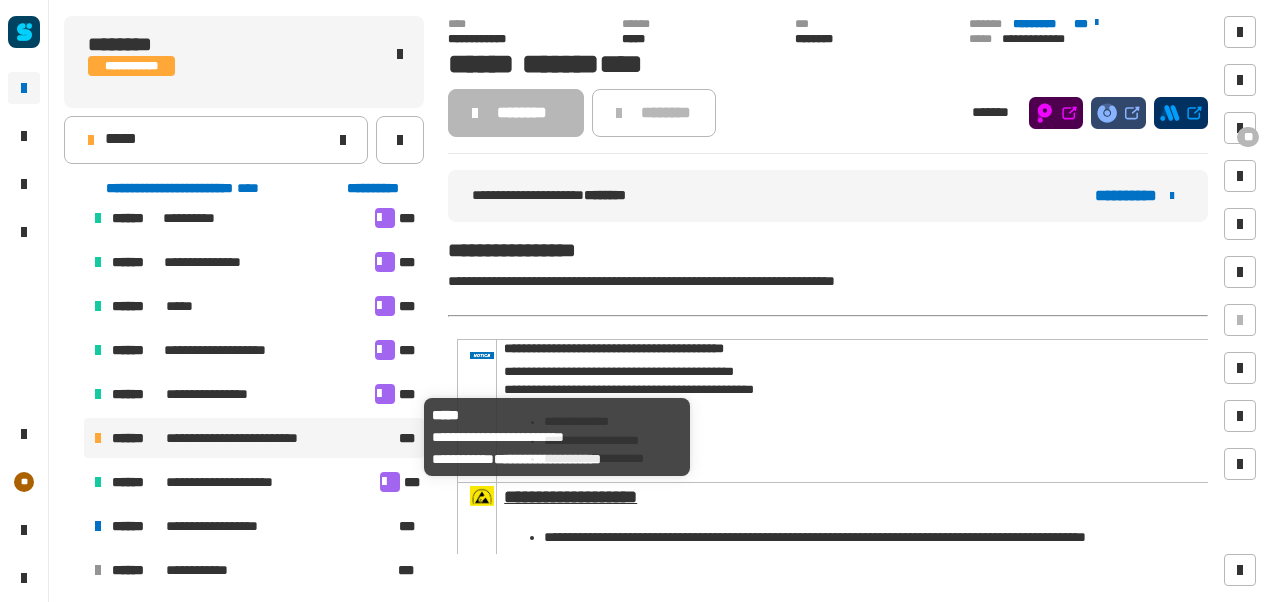 click on "**********" at bounding box center (250, 438) 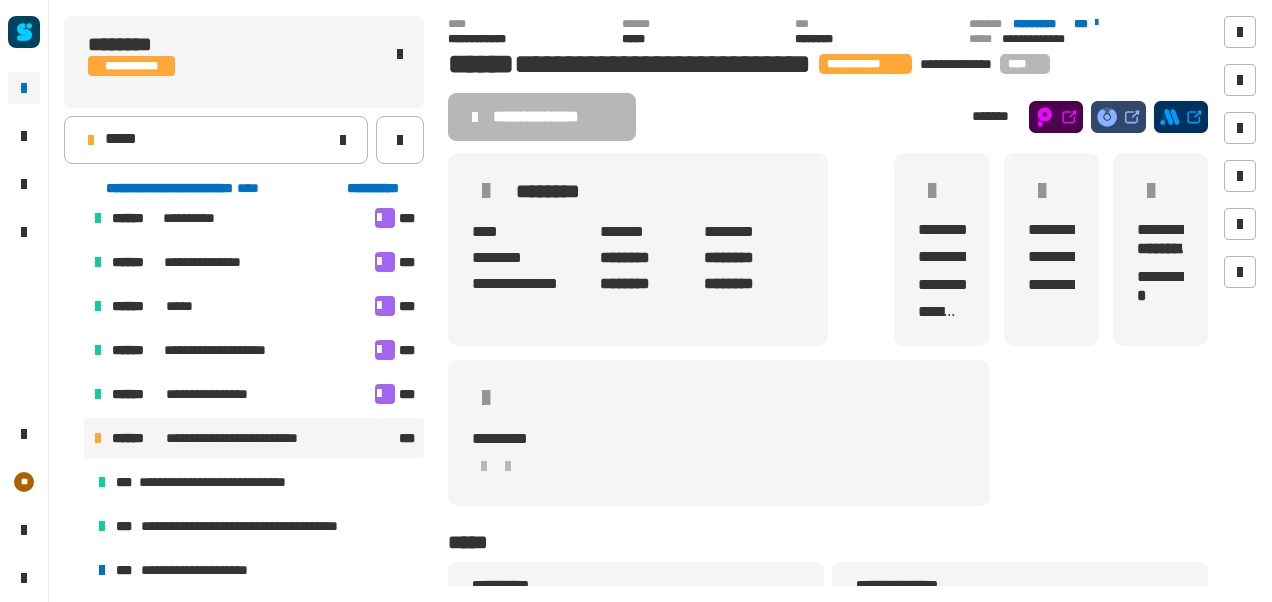 scroll, scrollTop: 927, scrollLeft: 0, axis: vertical 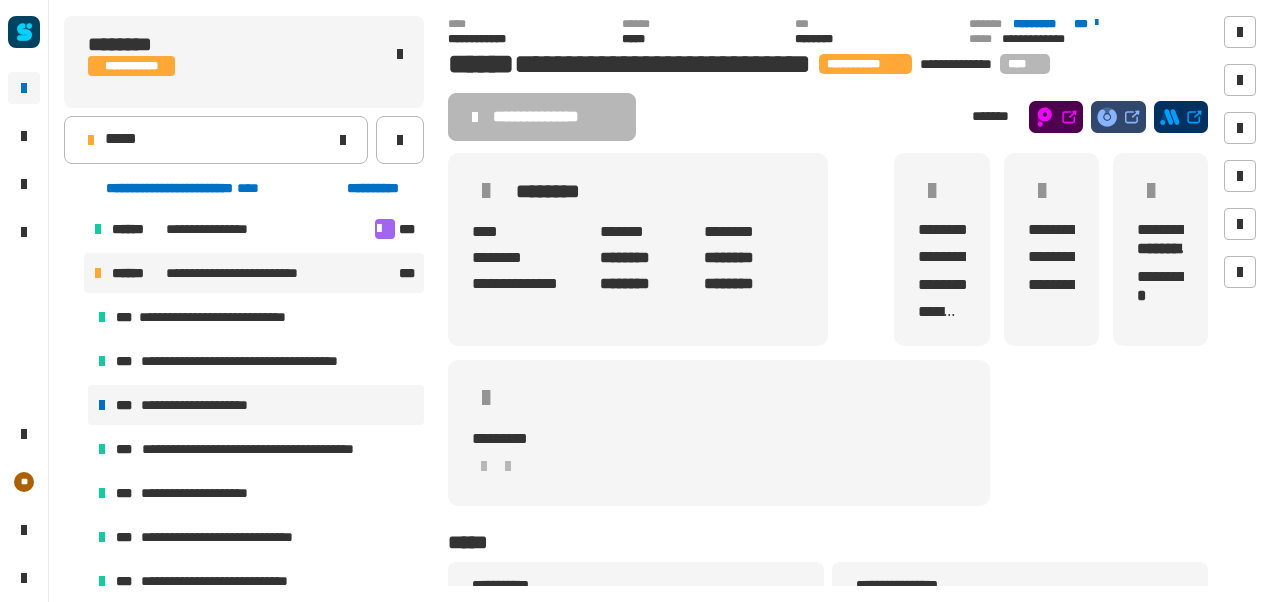 click on "**********" at bounding box center [256, 405] 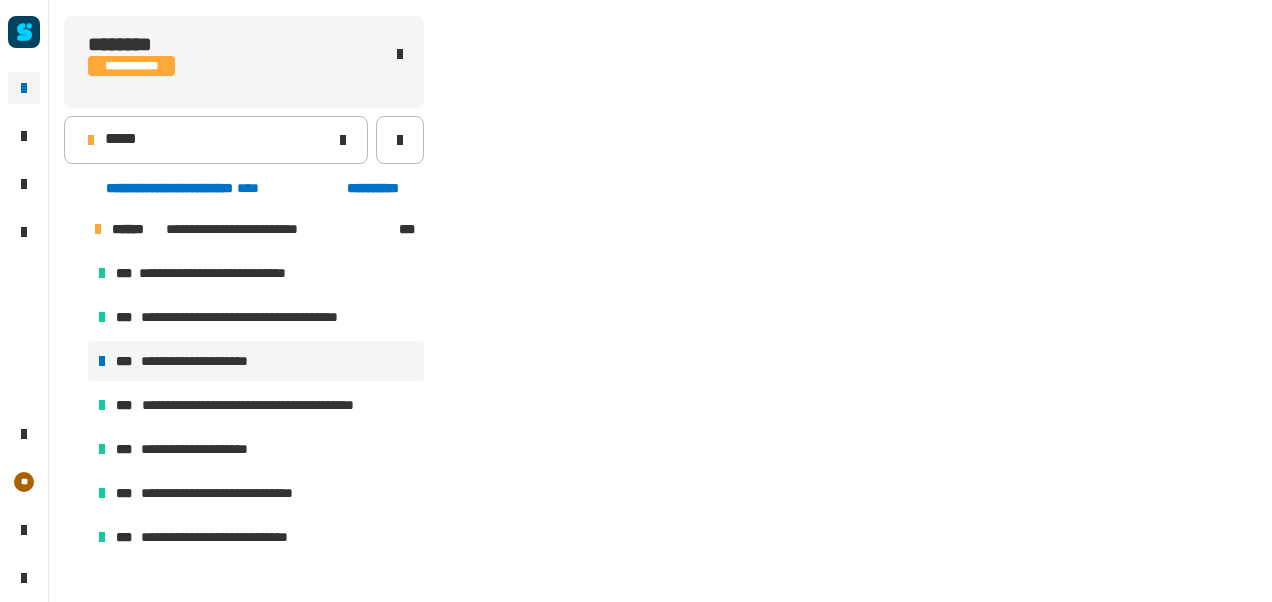 scroll, scrollTop: 935, scrollLeft: 0, axis: vertical 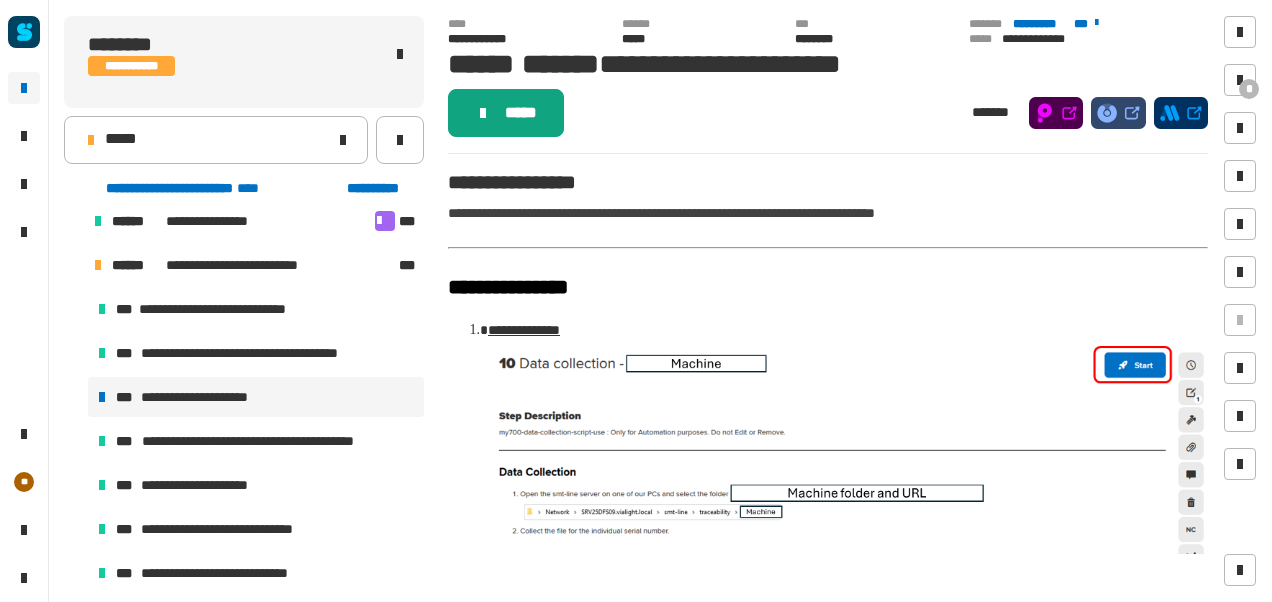 click on "*****" 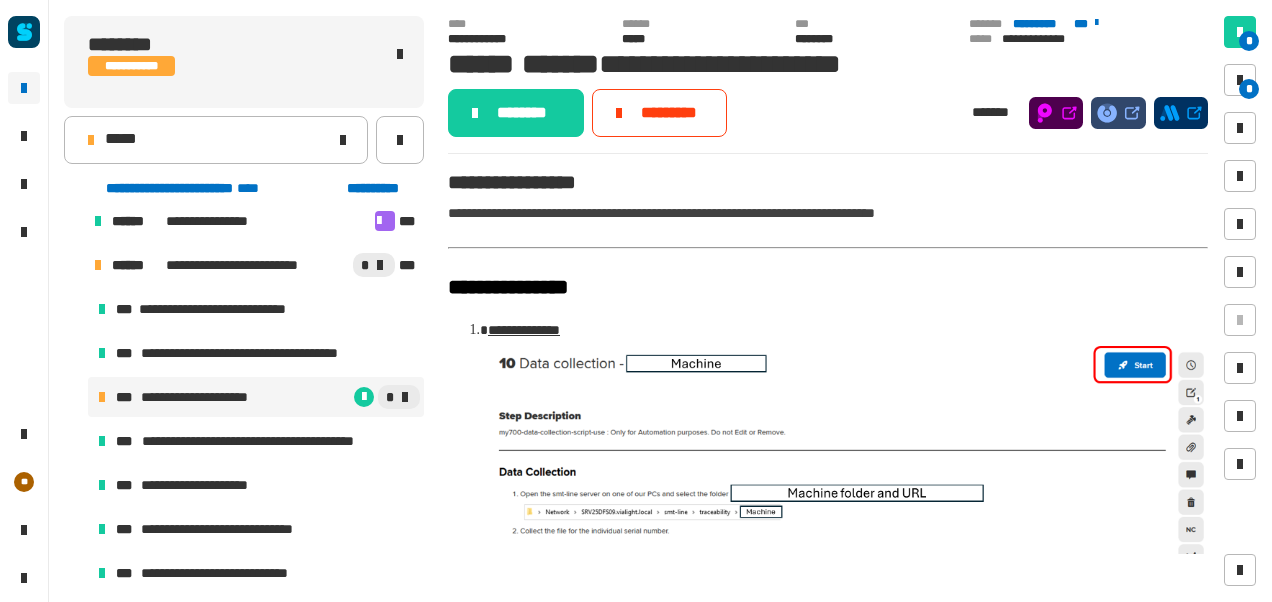 click on "********" 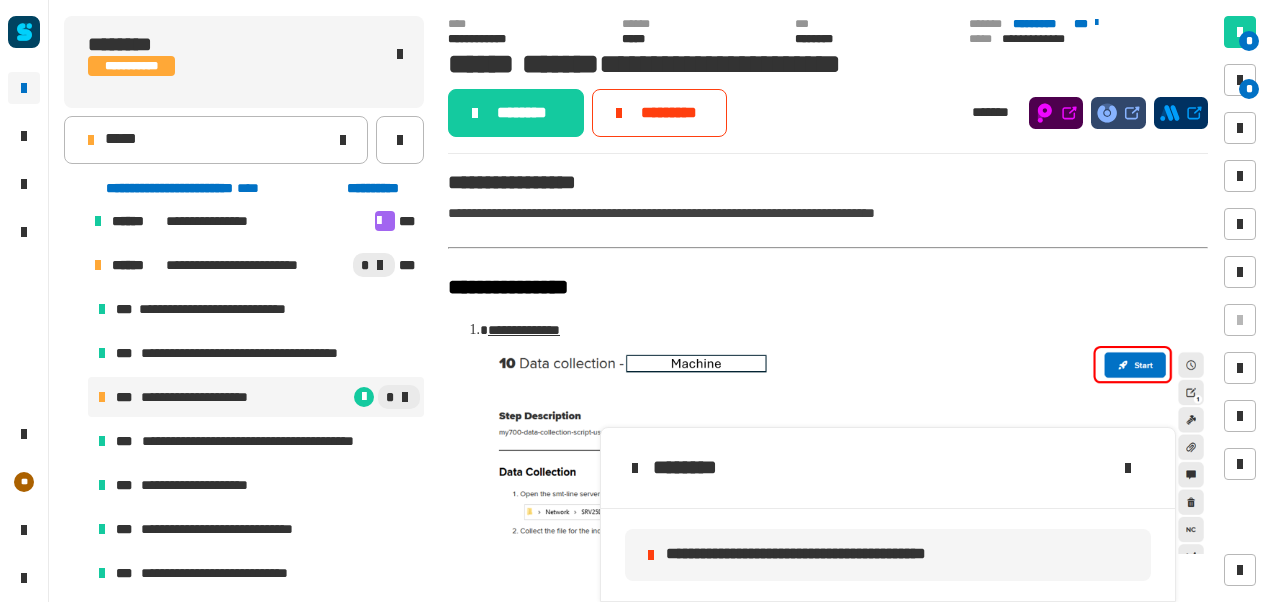 click on "**********" 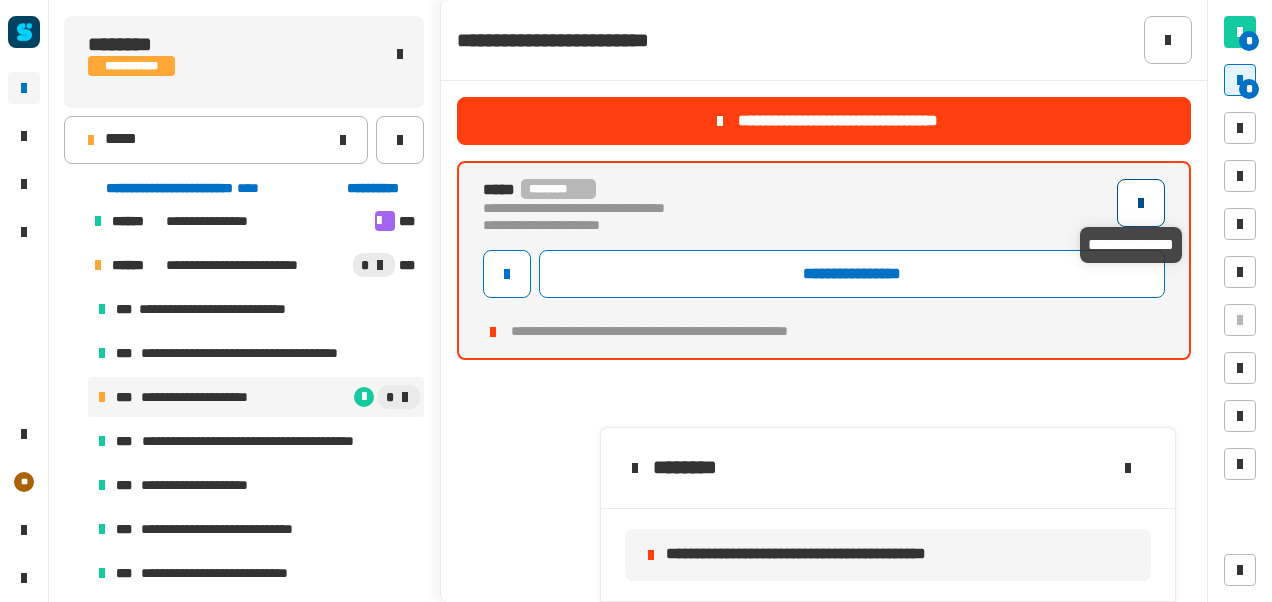 click 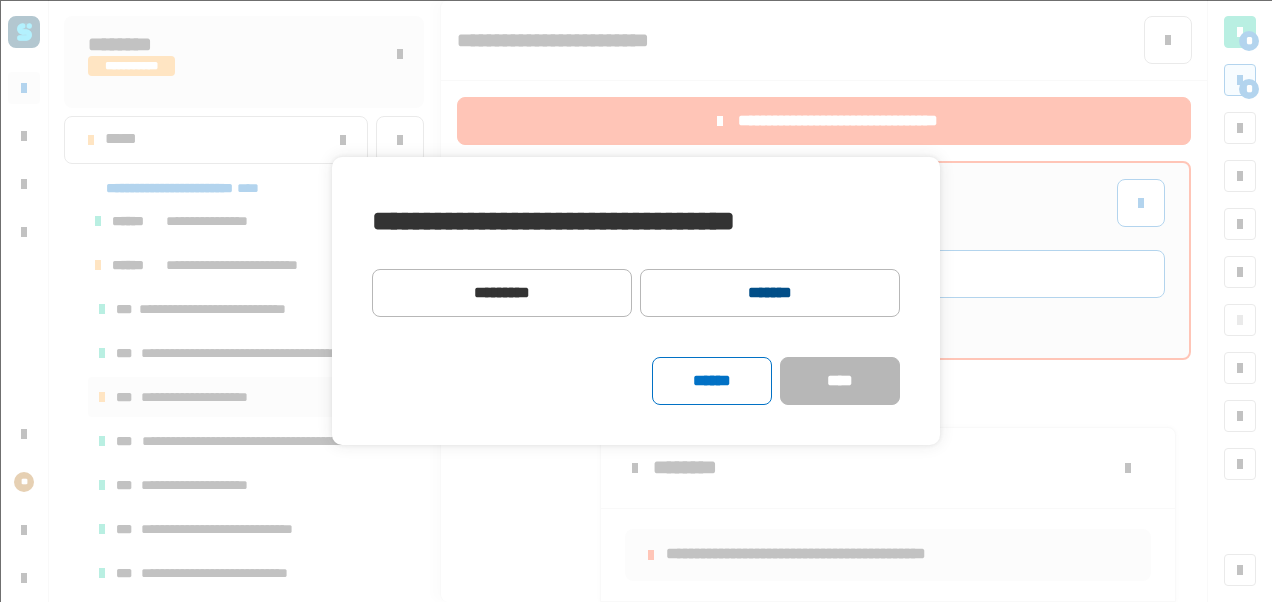 click on "*******" 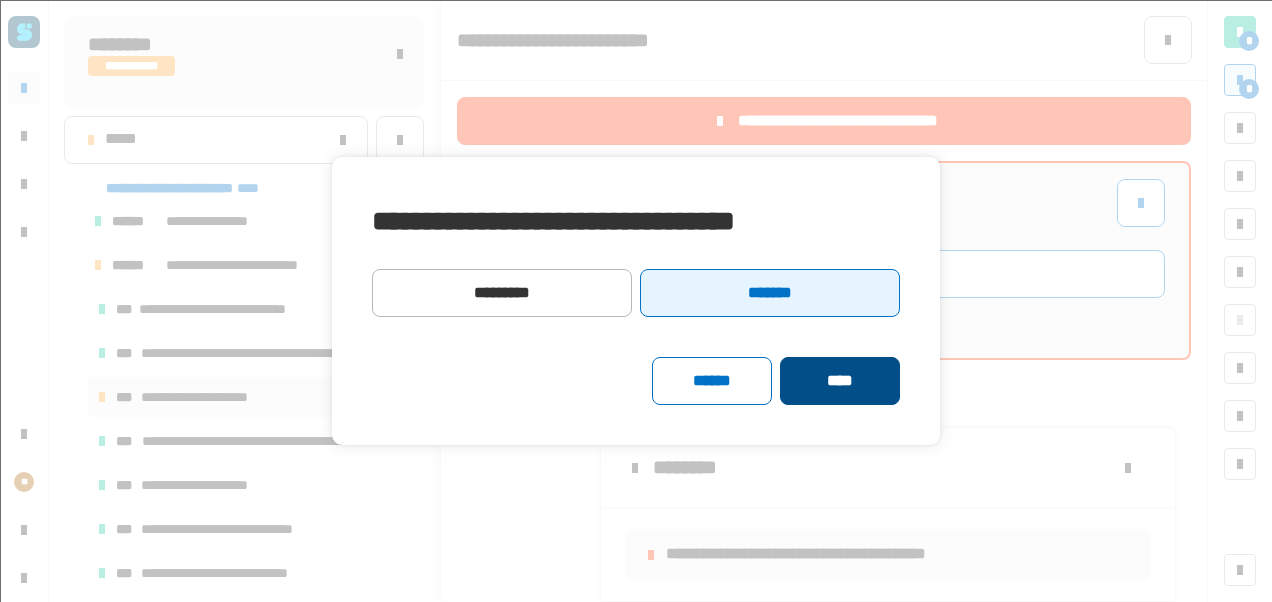 click on "****" 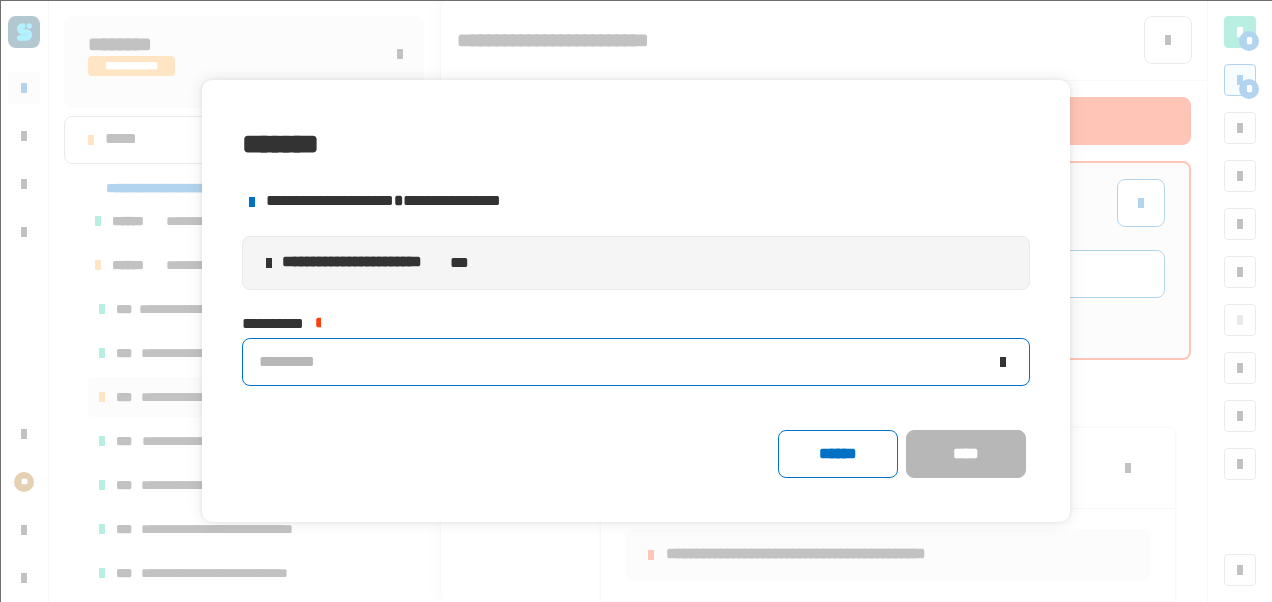 click on "*********" 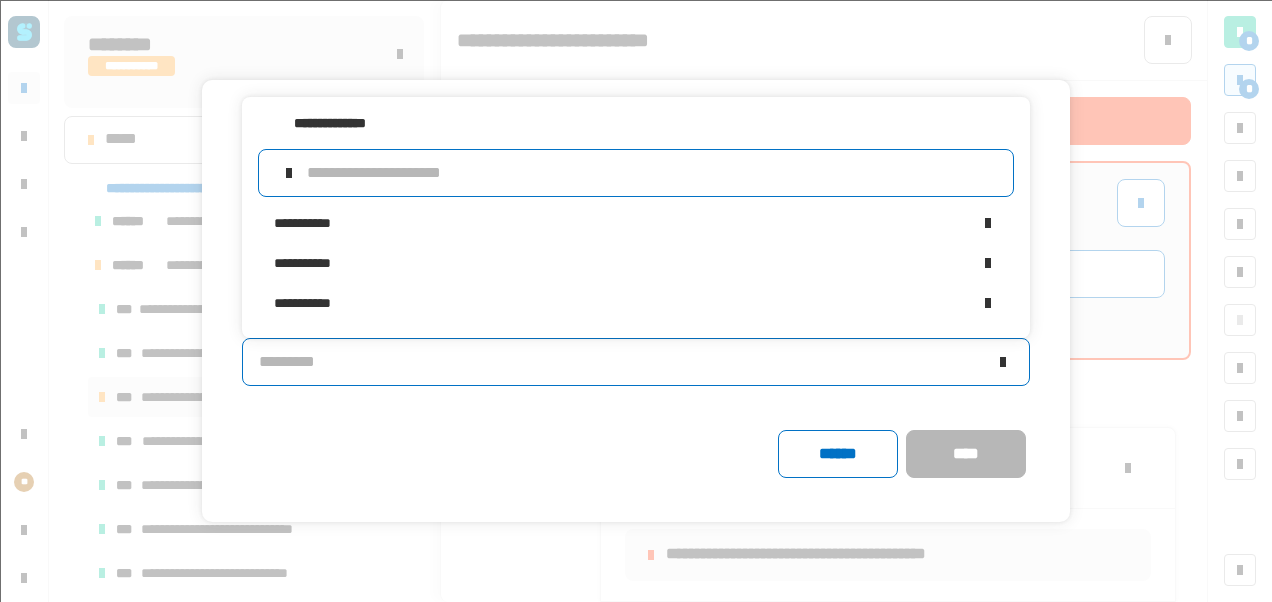 click at bounding box center (652, 173) 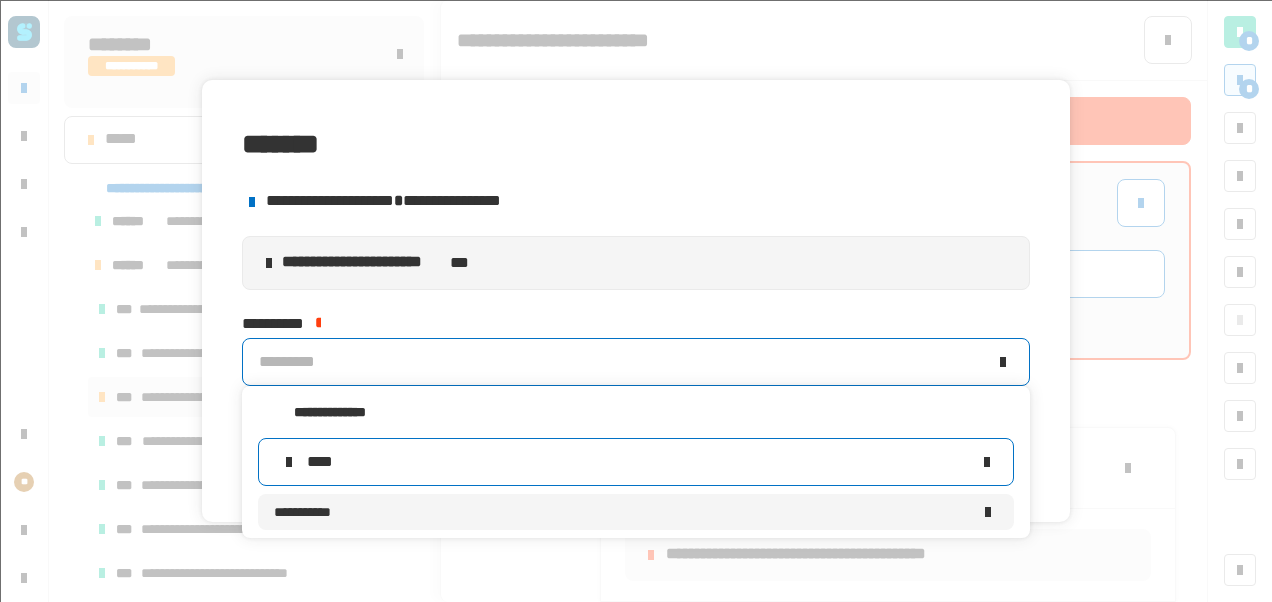 type on "****" 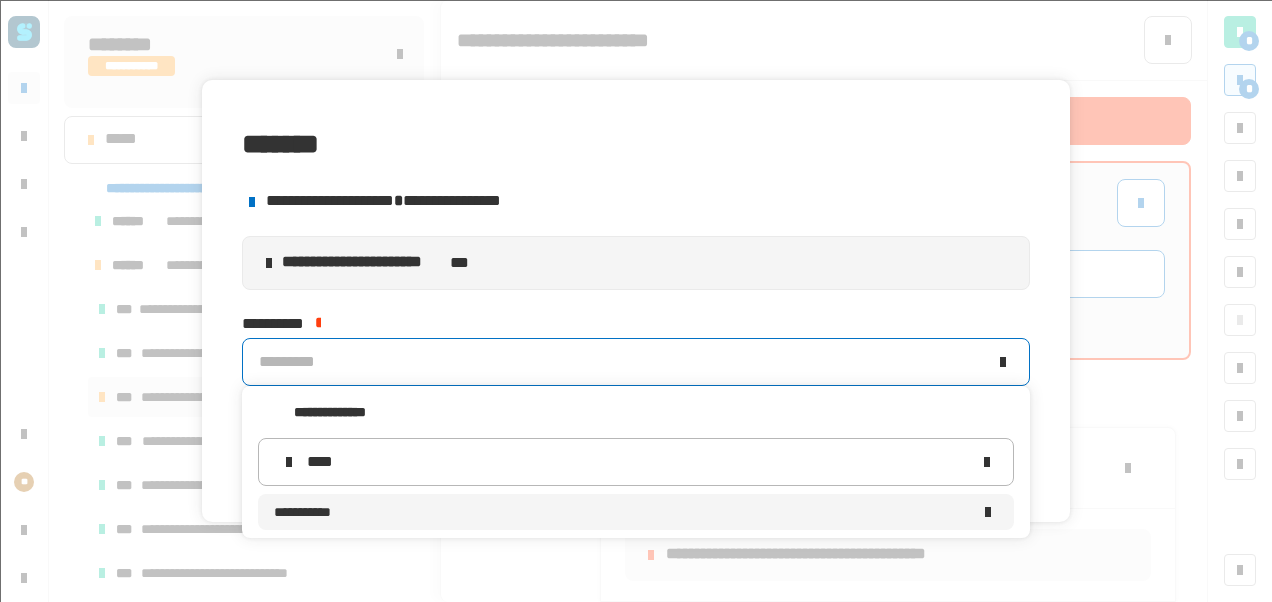 click on "**********" at bounding box center (636, 512) 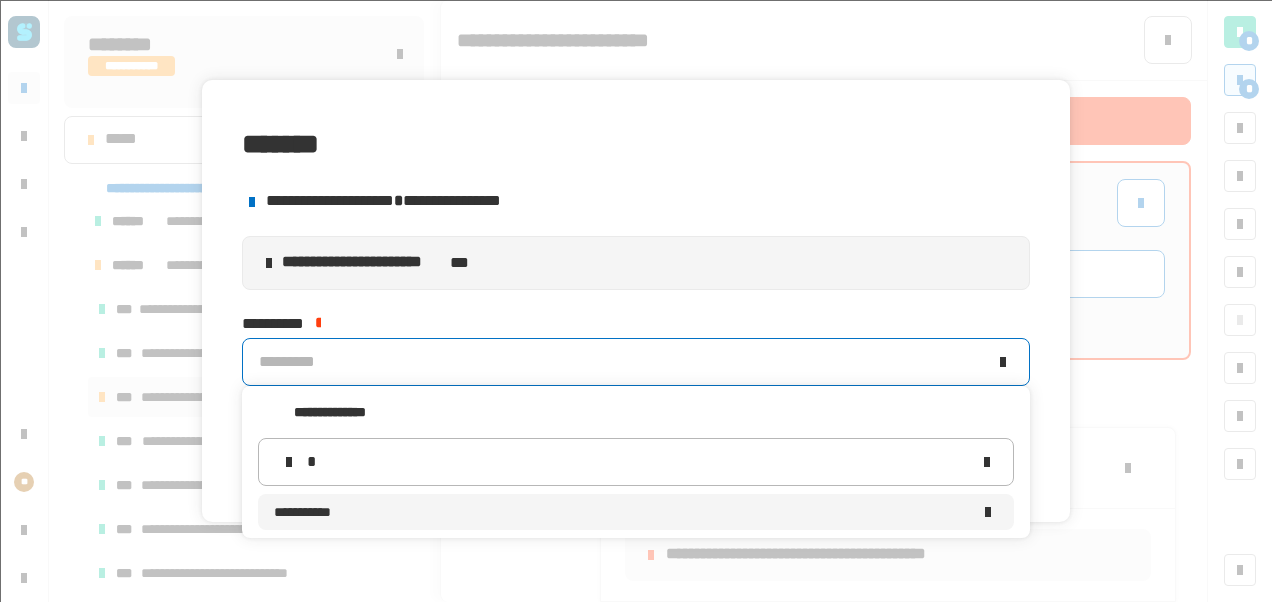 type 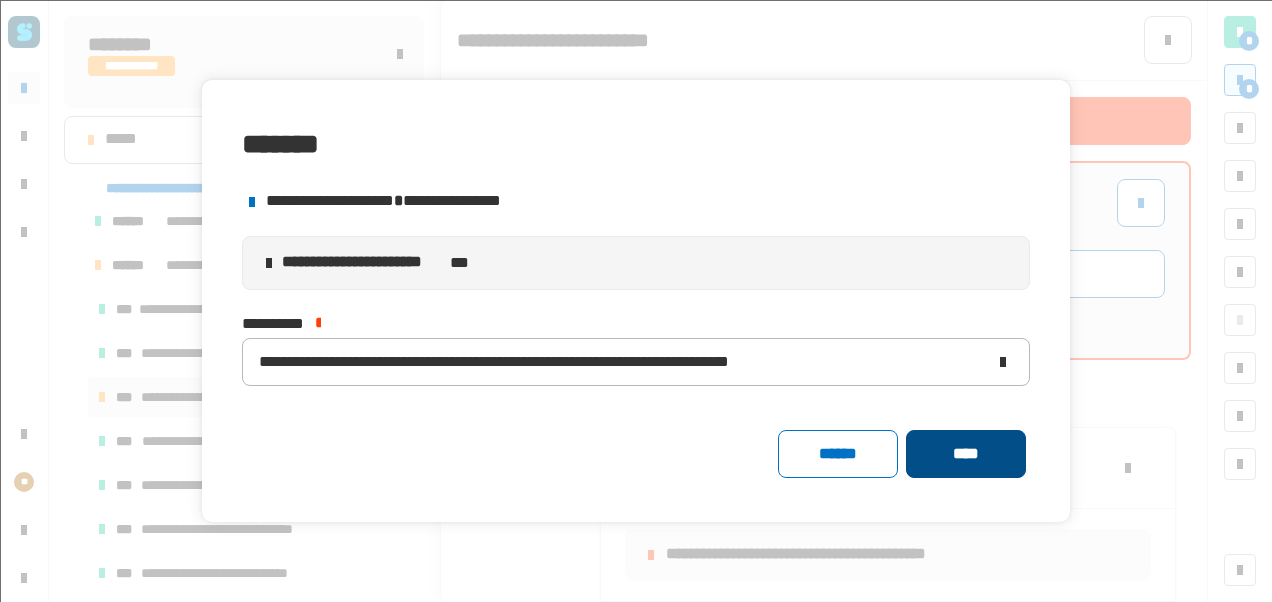 click on "****" 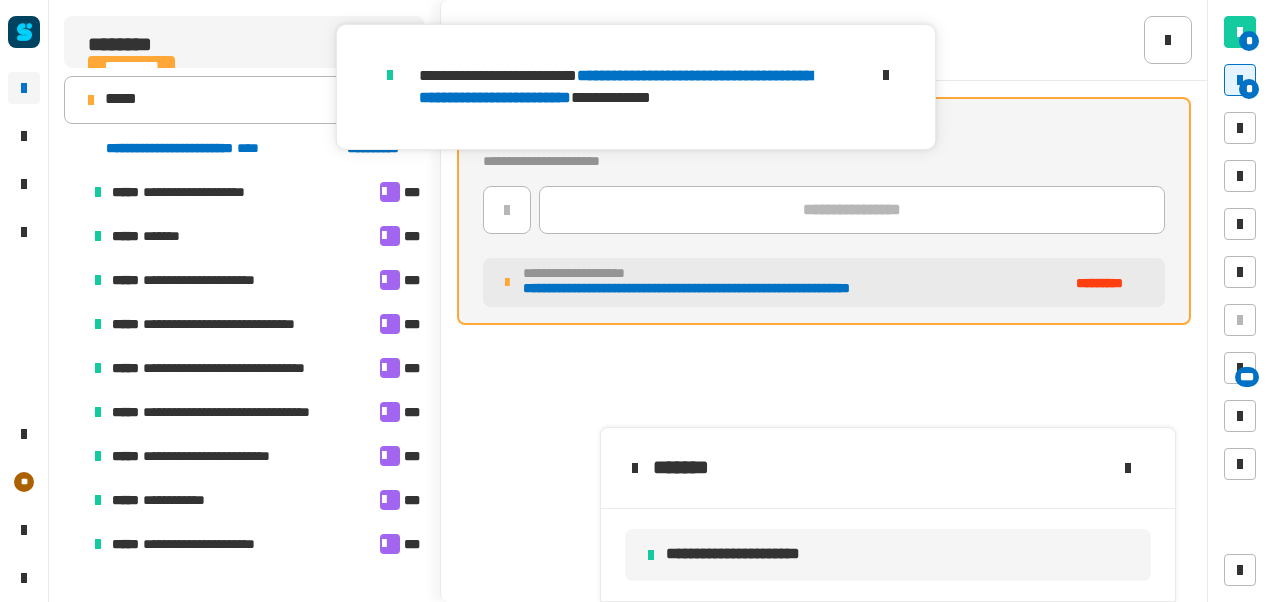 scroll, scrollTop: 935, scrollLeft: 0, axis: vertical 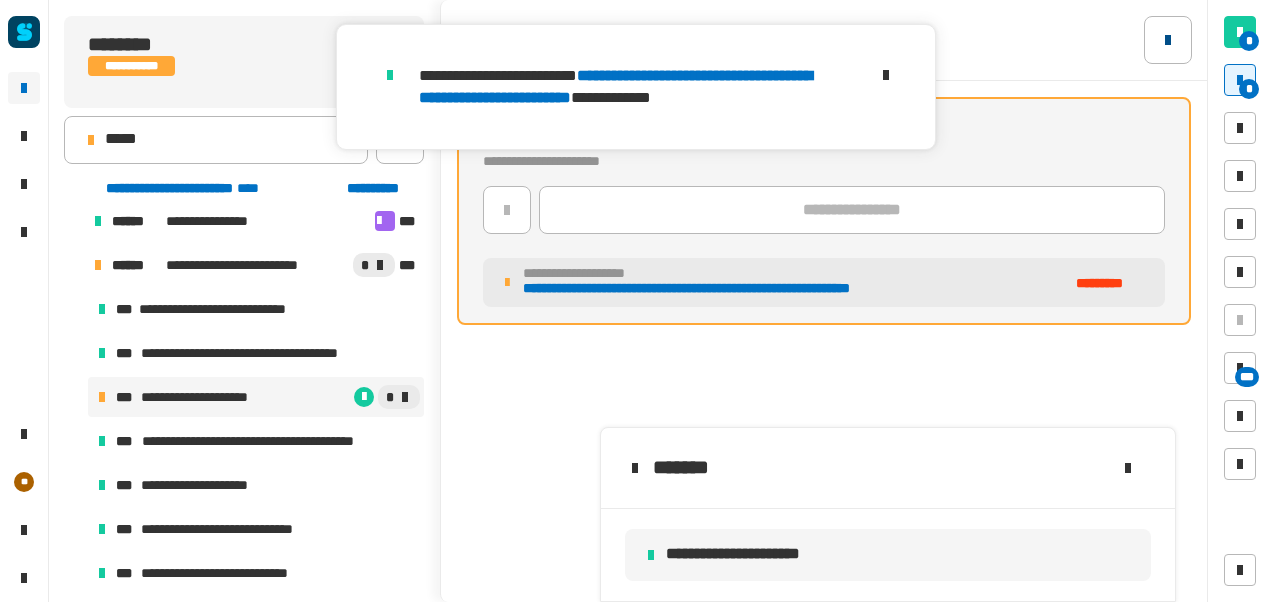 click 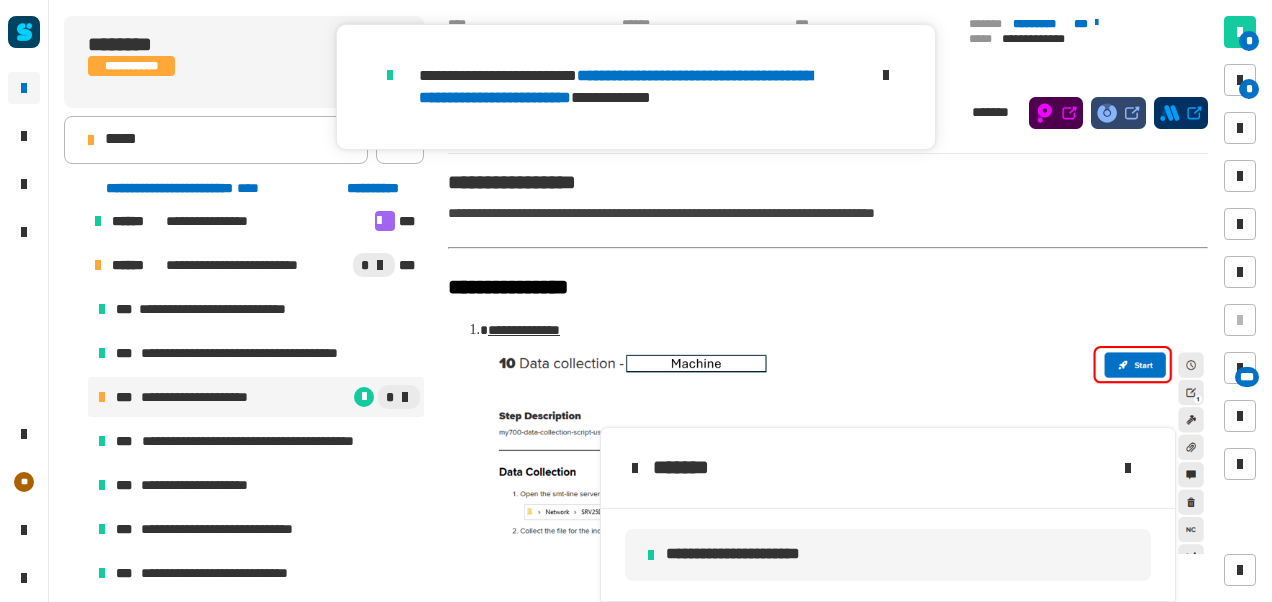 click 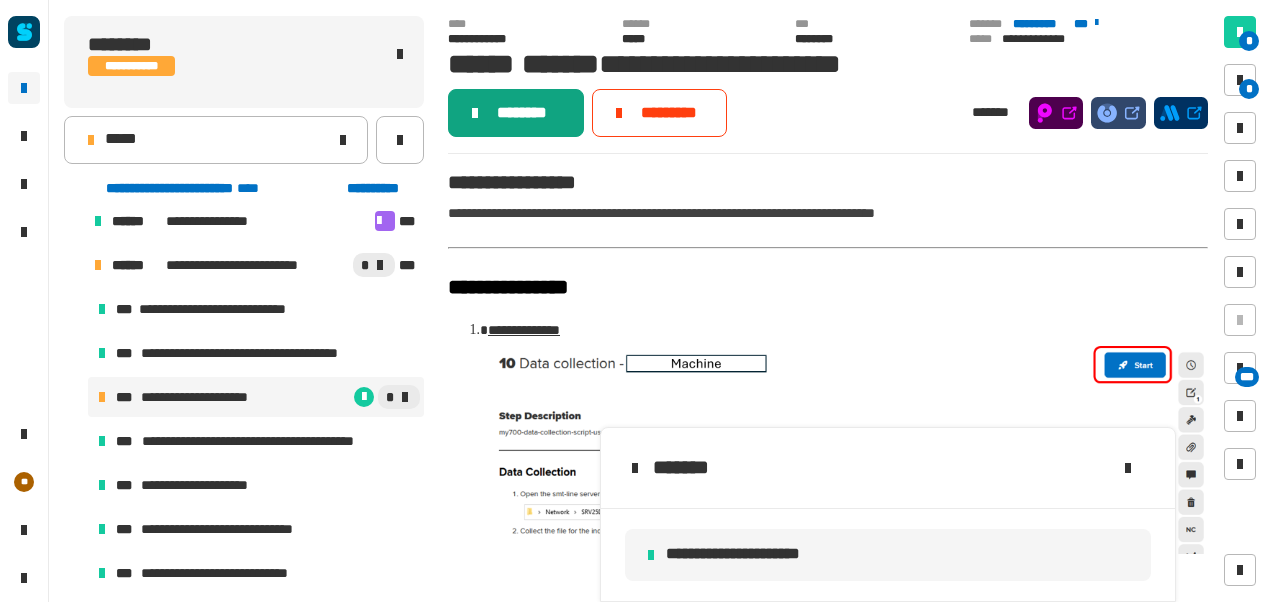 click on "********" 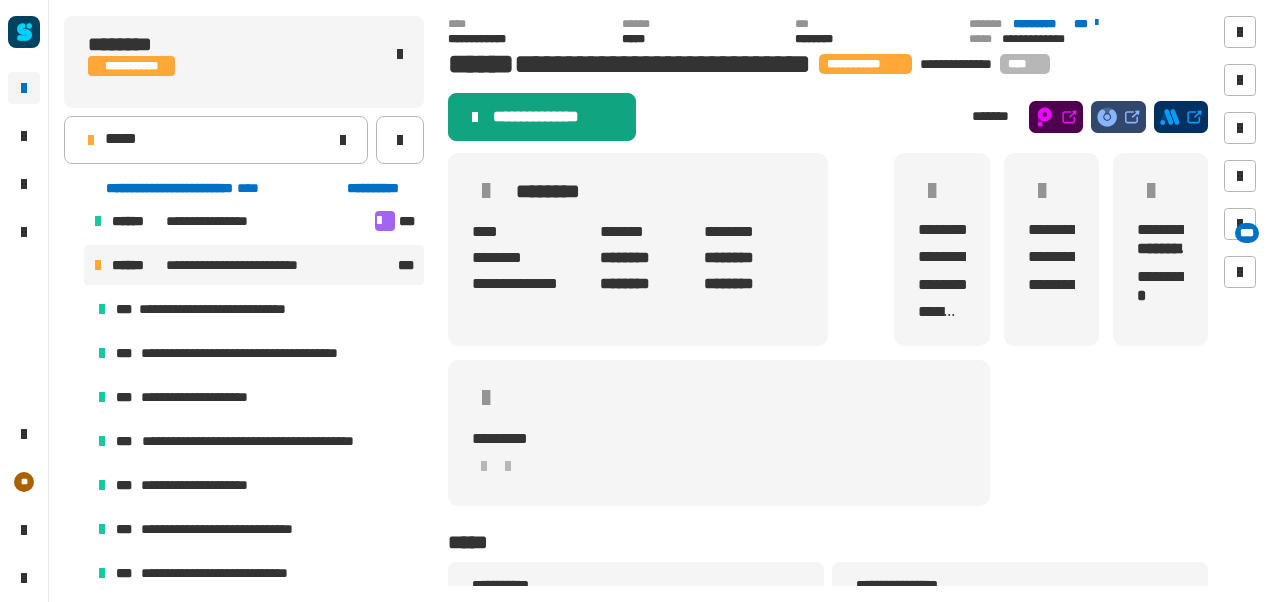 click on "**********" 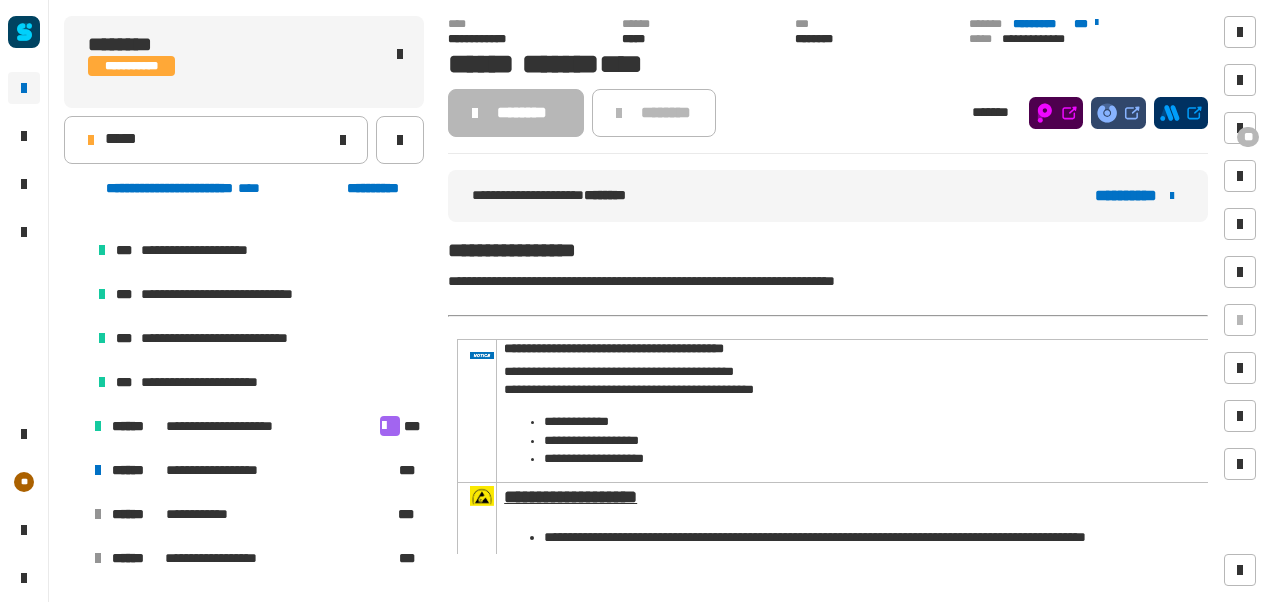 scroll, scrollTop: 1206, scrollLeft: 0, axis: vertical 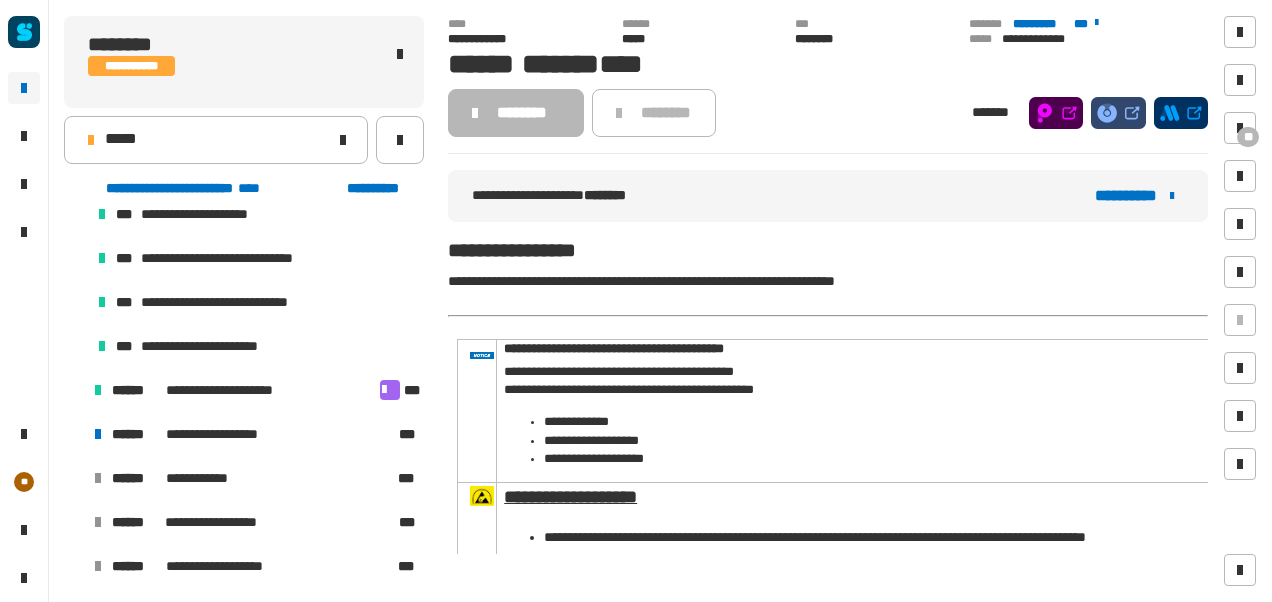 click on "**********" 